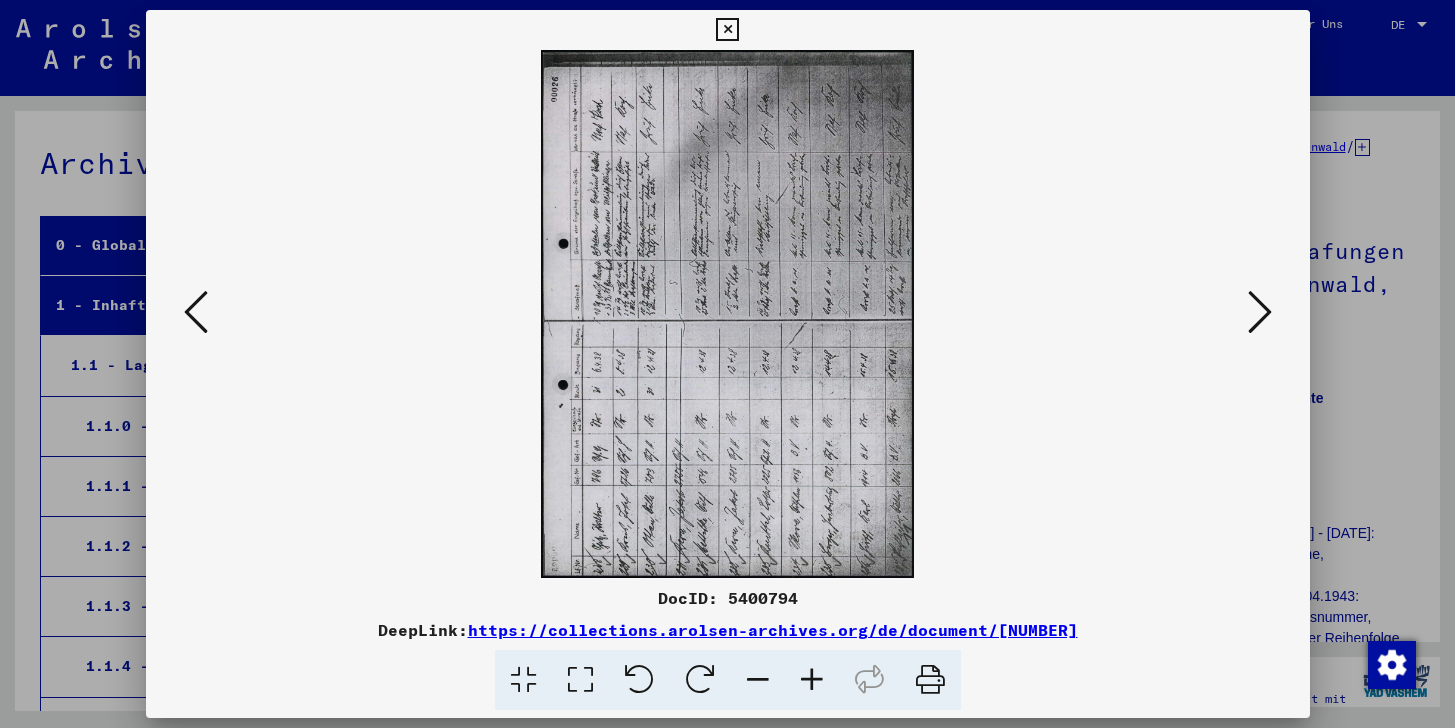 scroll, scrollTop: 121, scrollLeft: 455, axis: both 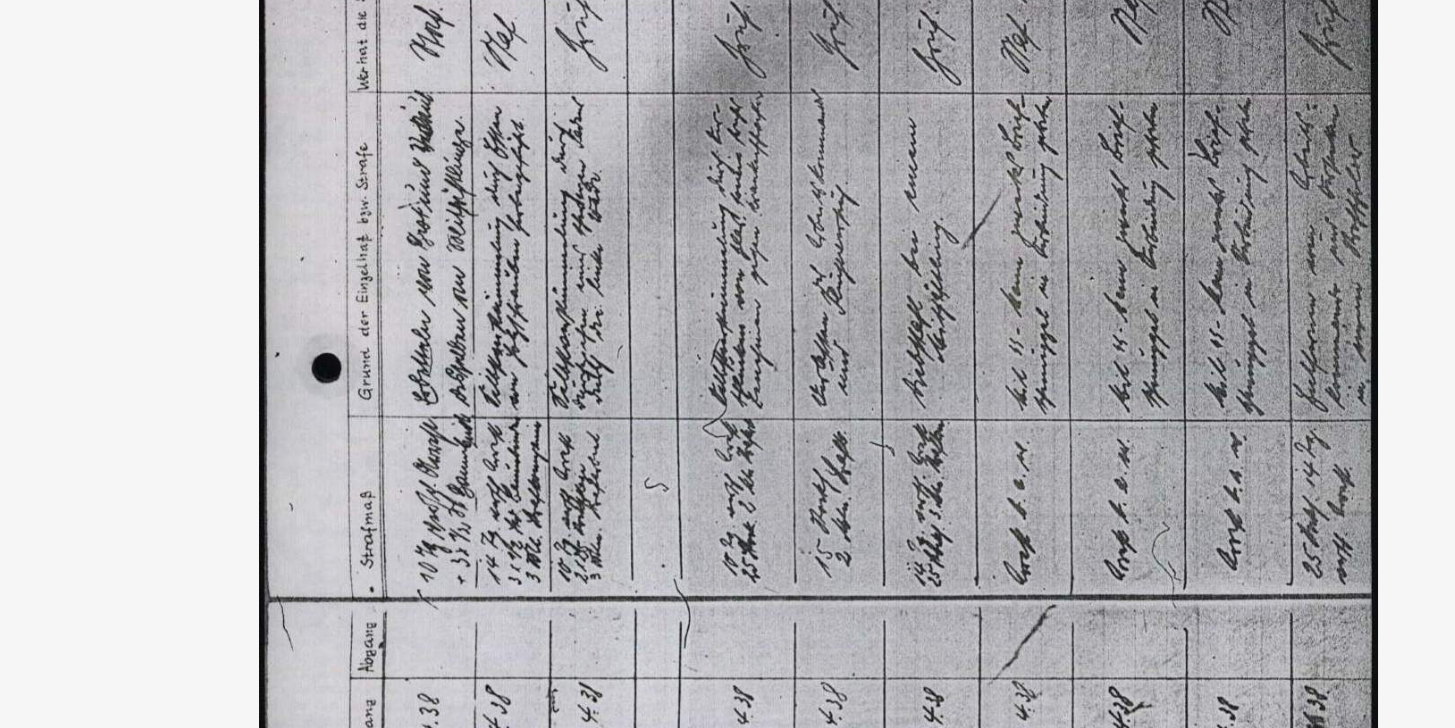 click at bounding box center (728, 314) 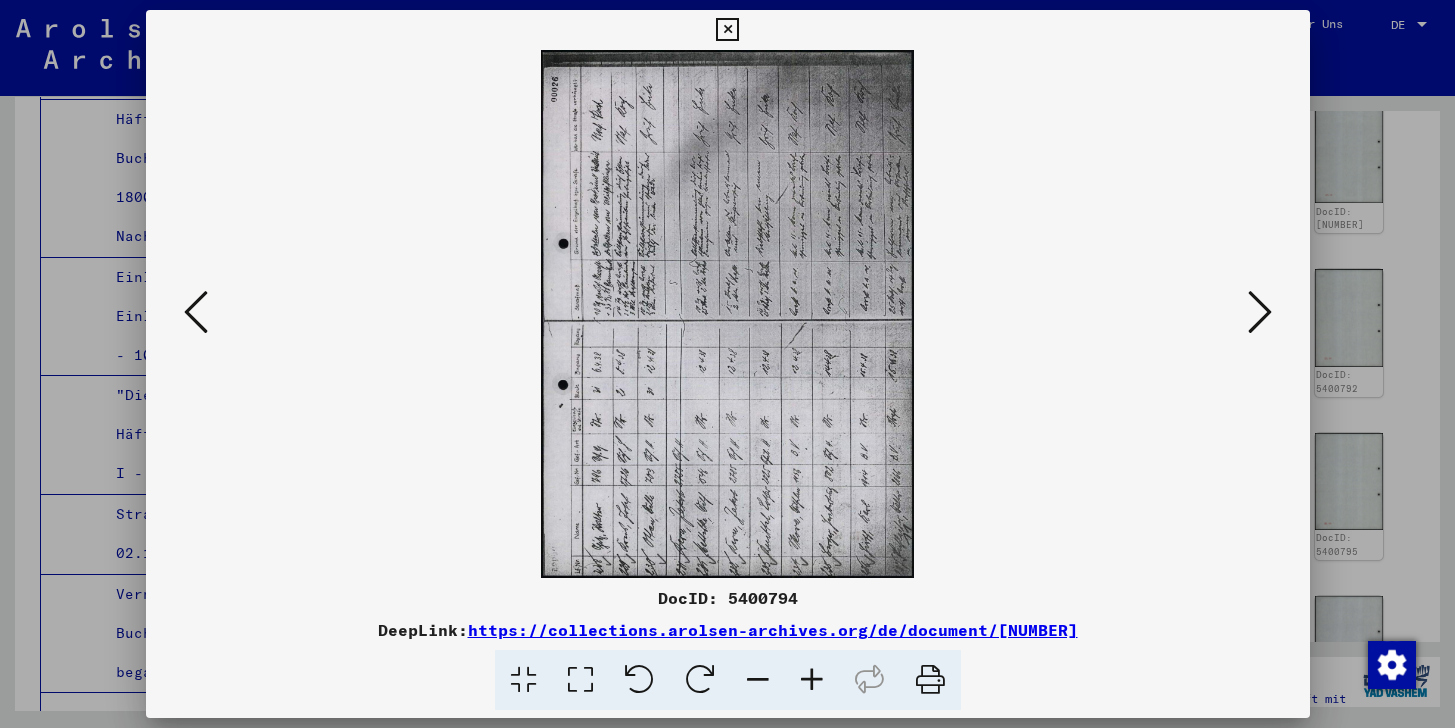 click at bounding box center [1260, 313] 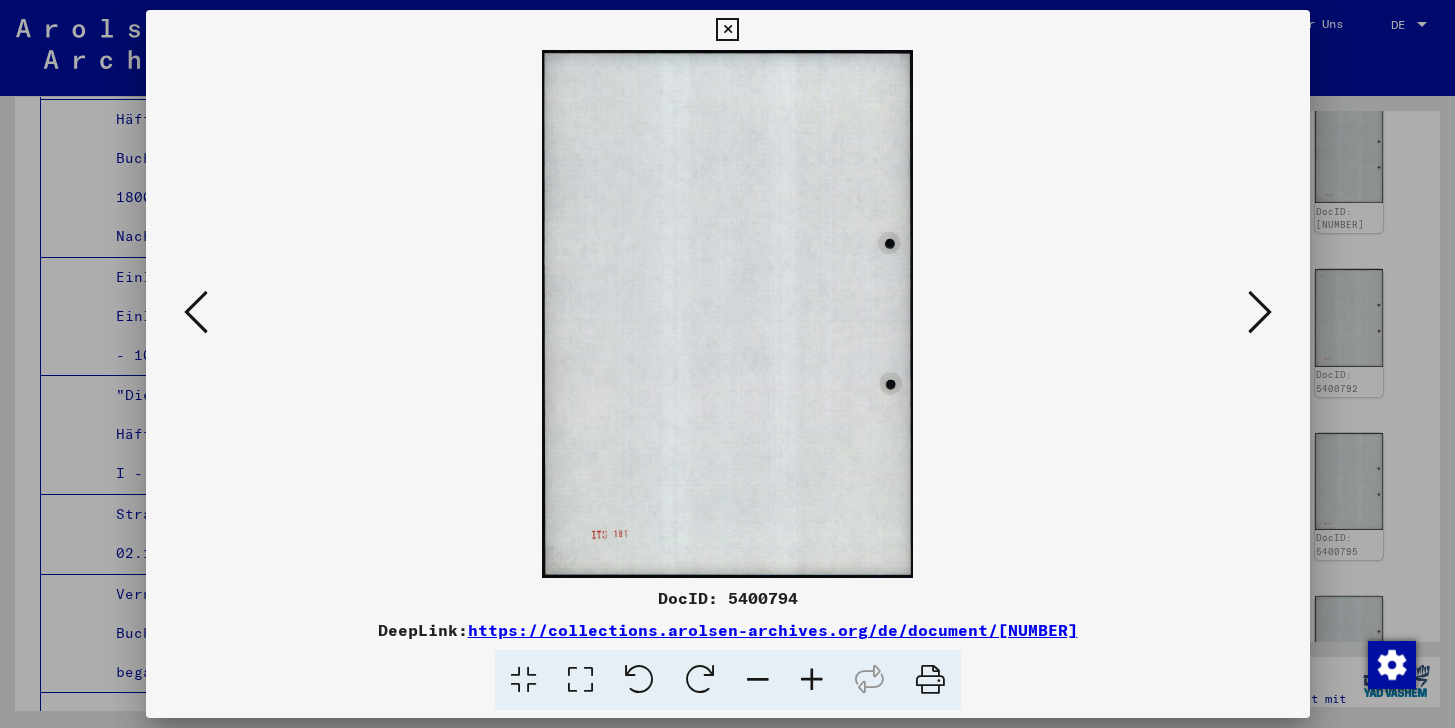 click at bounding box center (1260, 312) 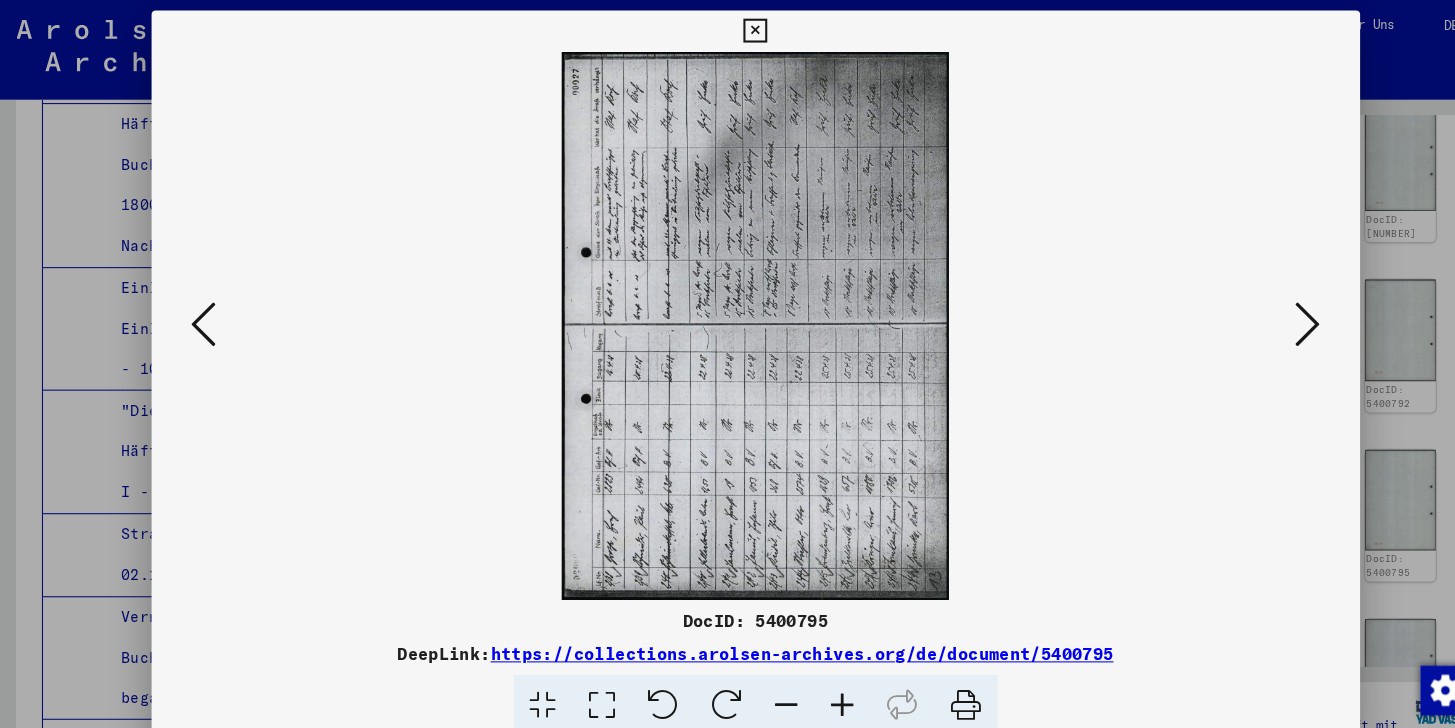 click at bounding box center [1260, 312] 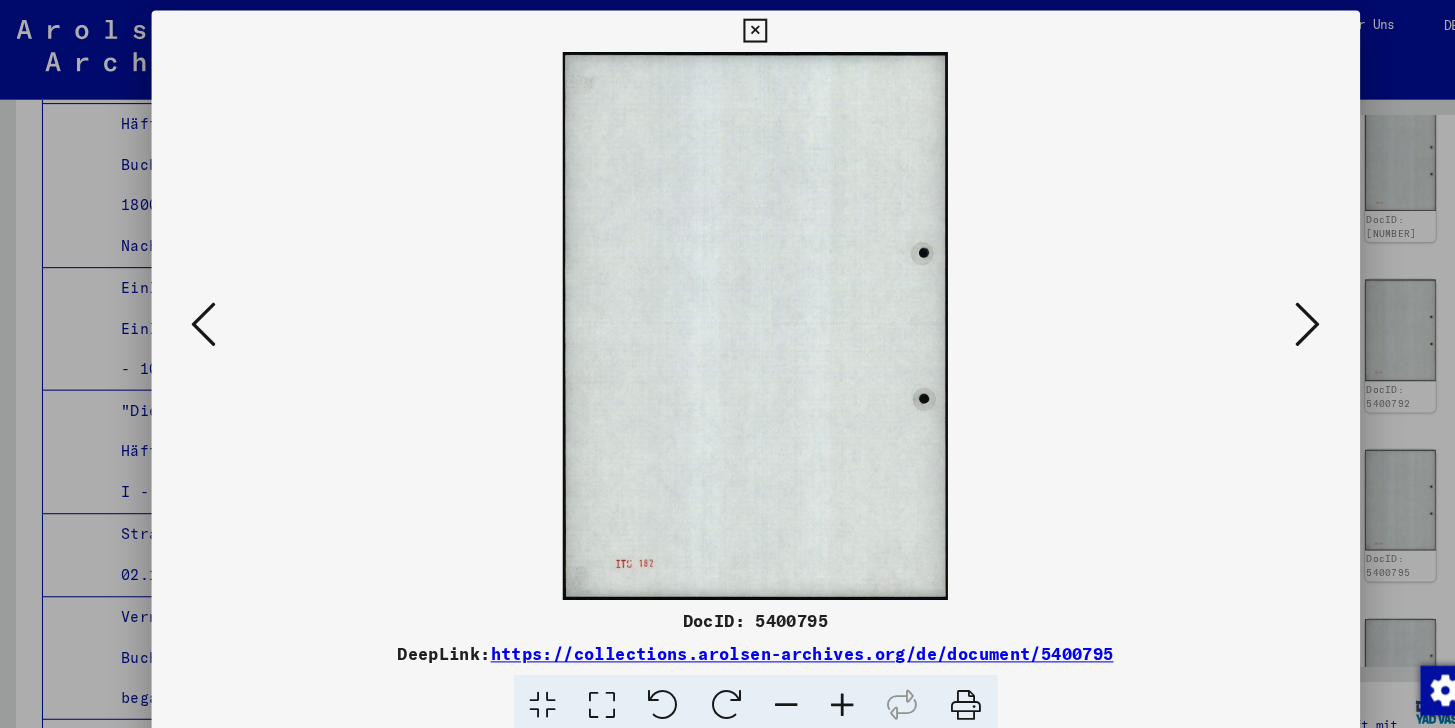 click at bounding box center (1260, 312) 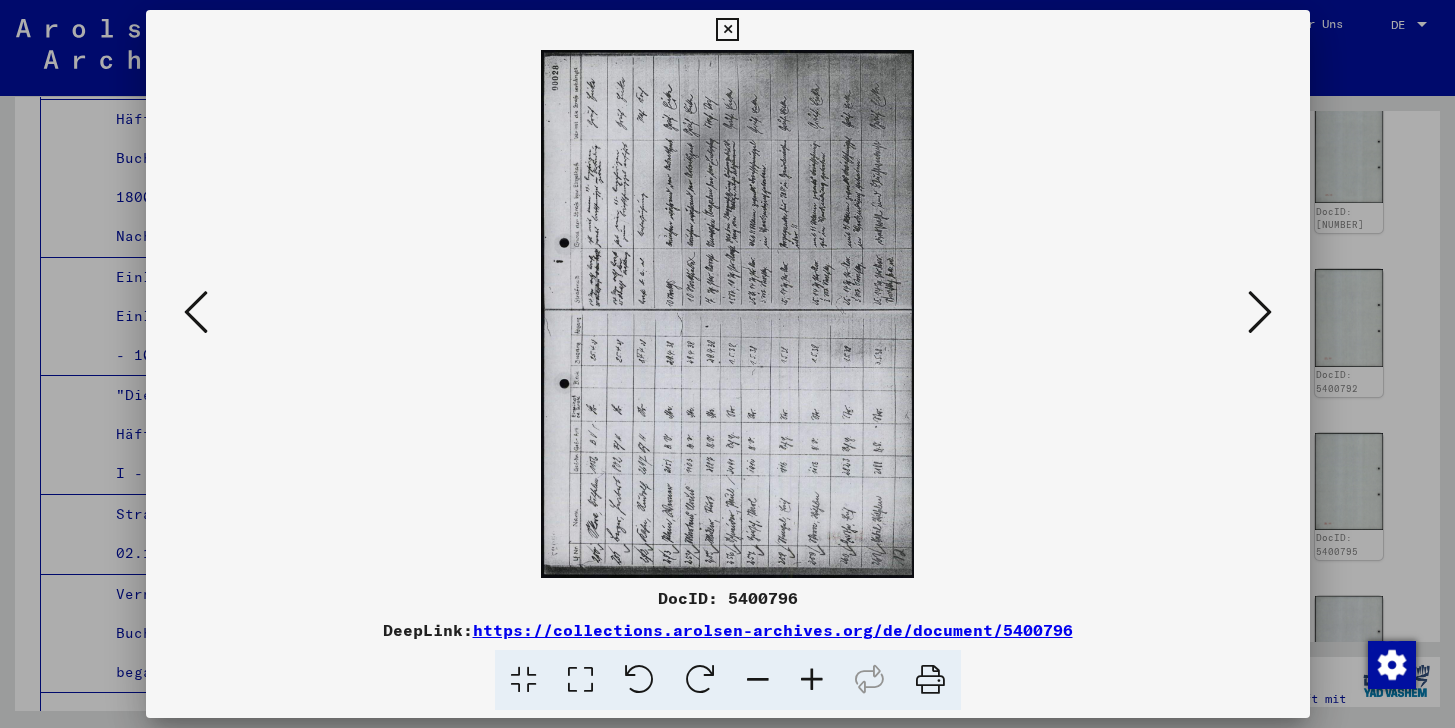 click at bounding box center [196, 312] 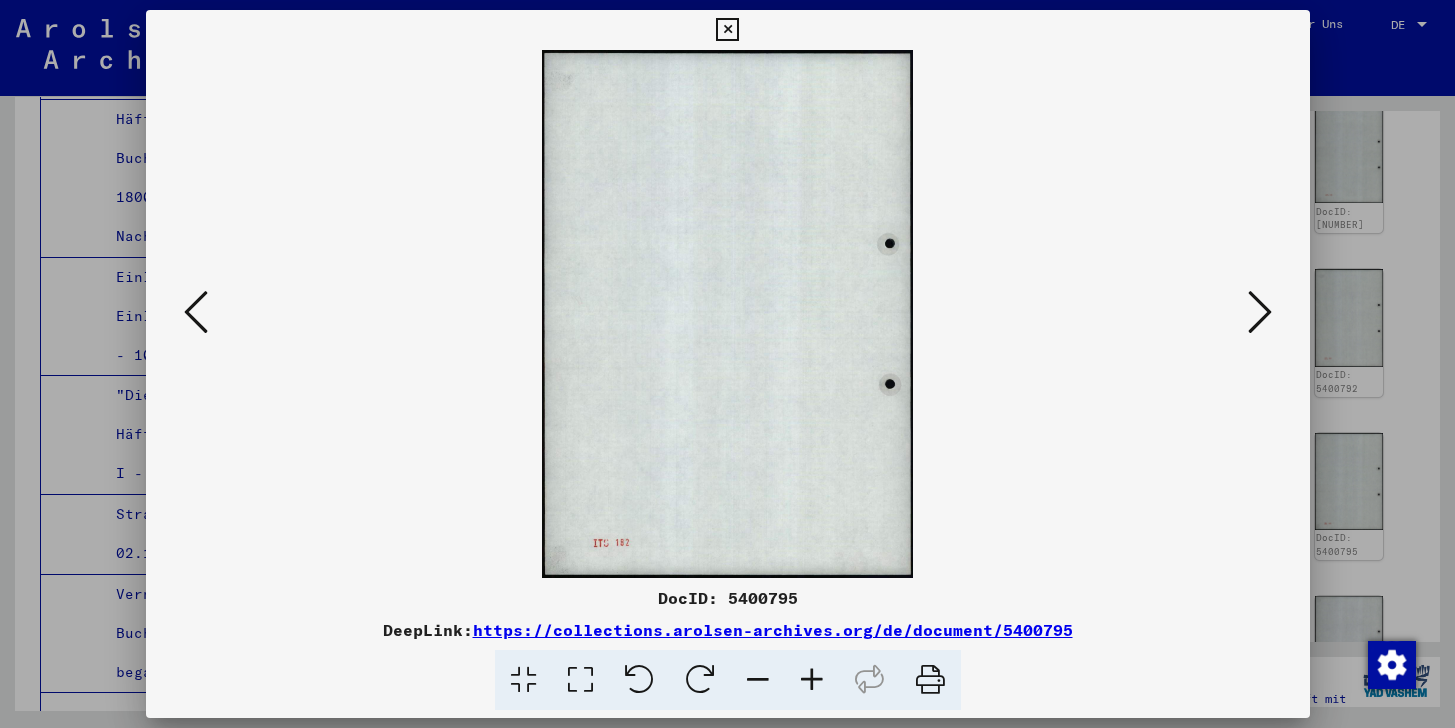 click at bounding box center (196, 312) 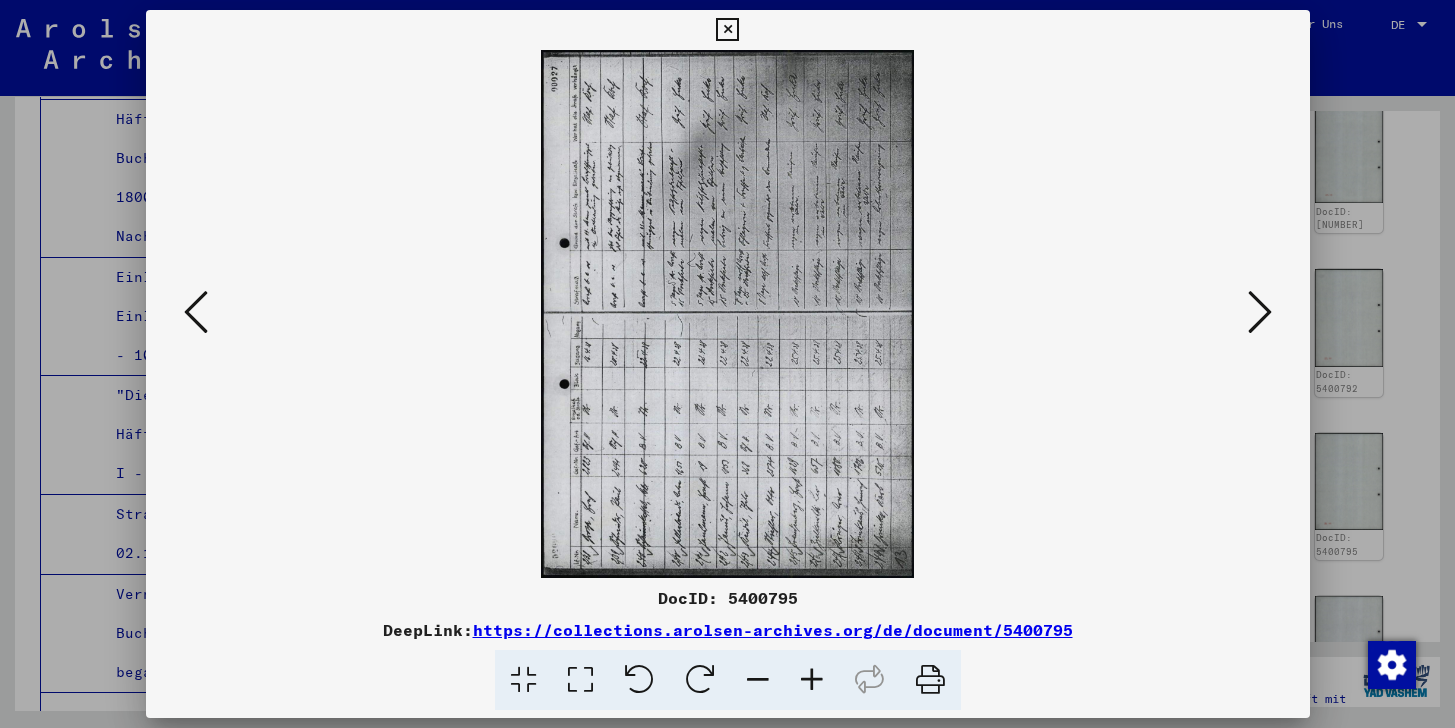 click at bounding box center [1260, 312] 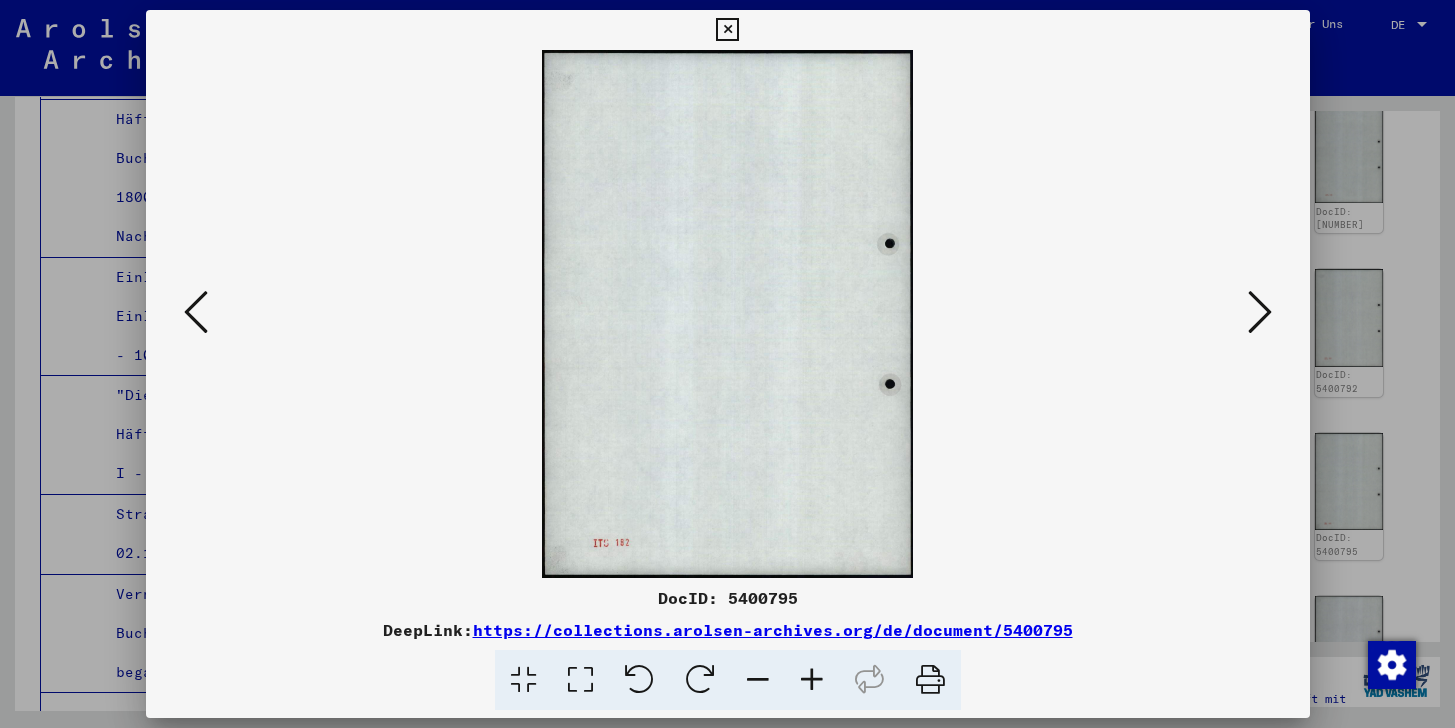 click at bounding box center [1260, 312] 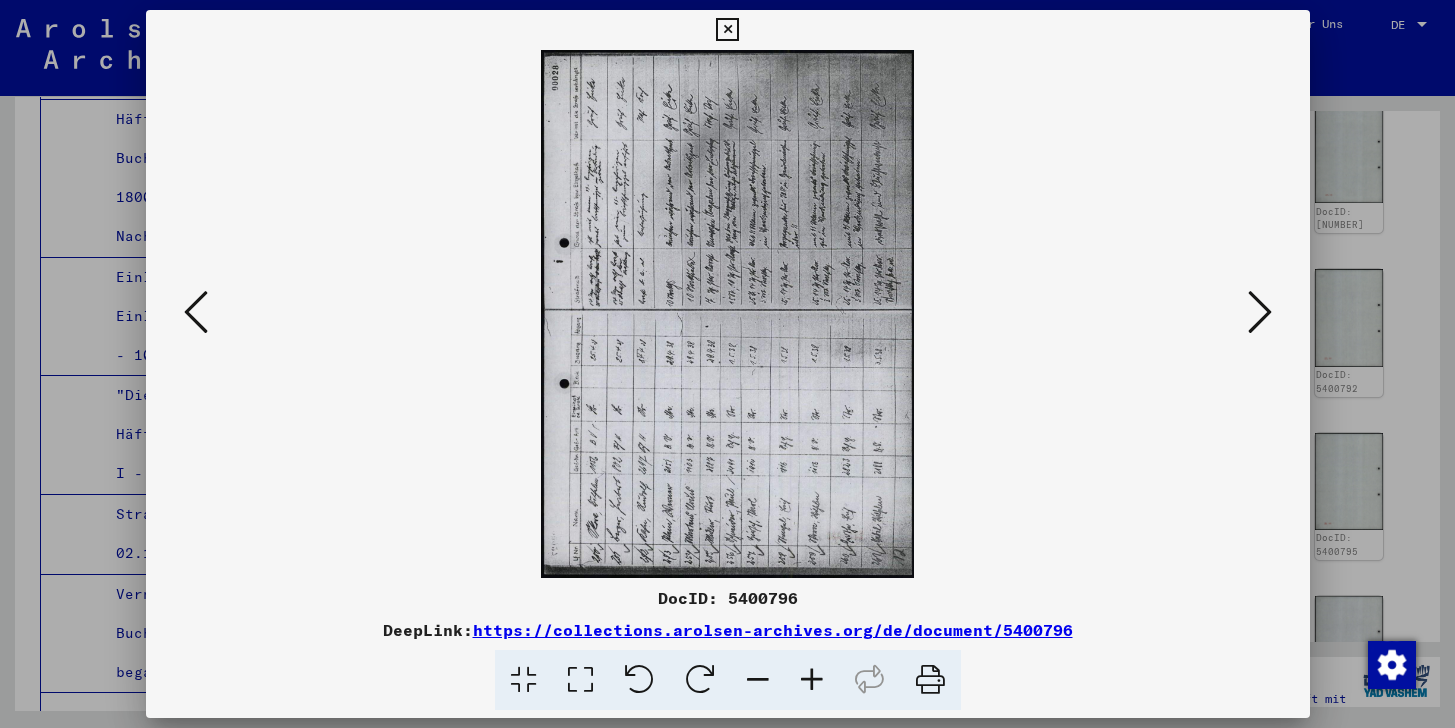 click at bounding box center [1260, 312] 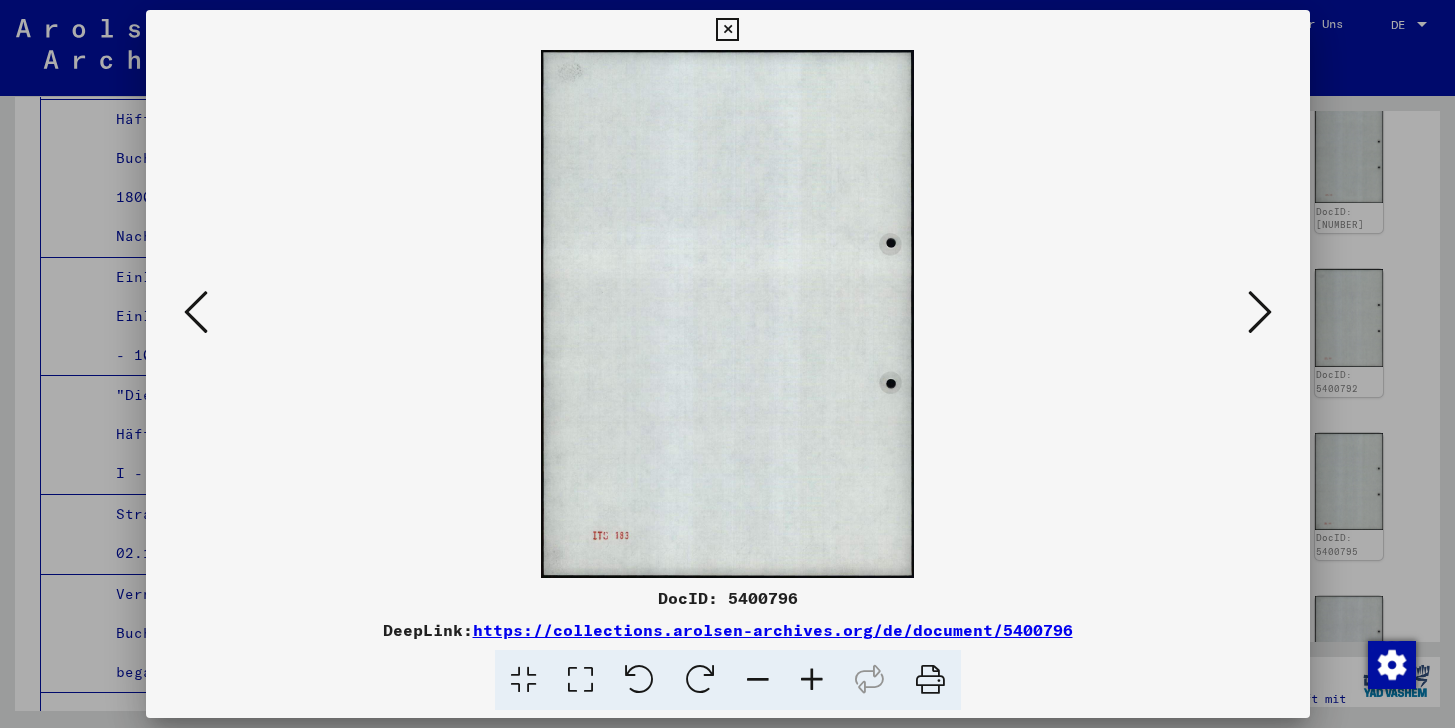 click at bounding box center [1260, 312] 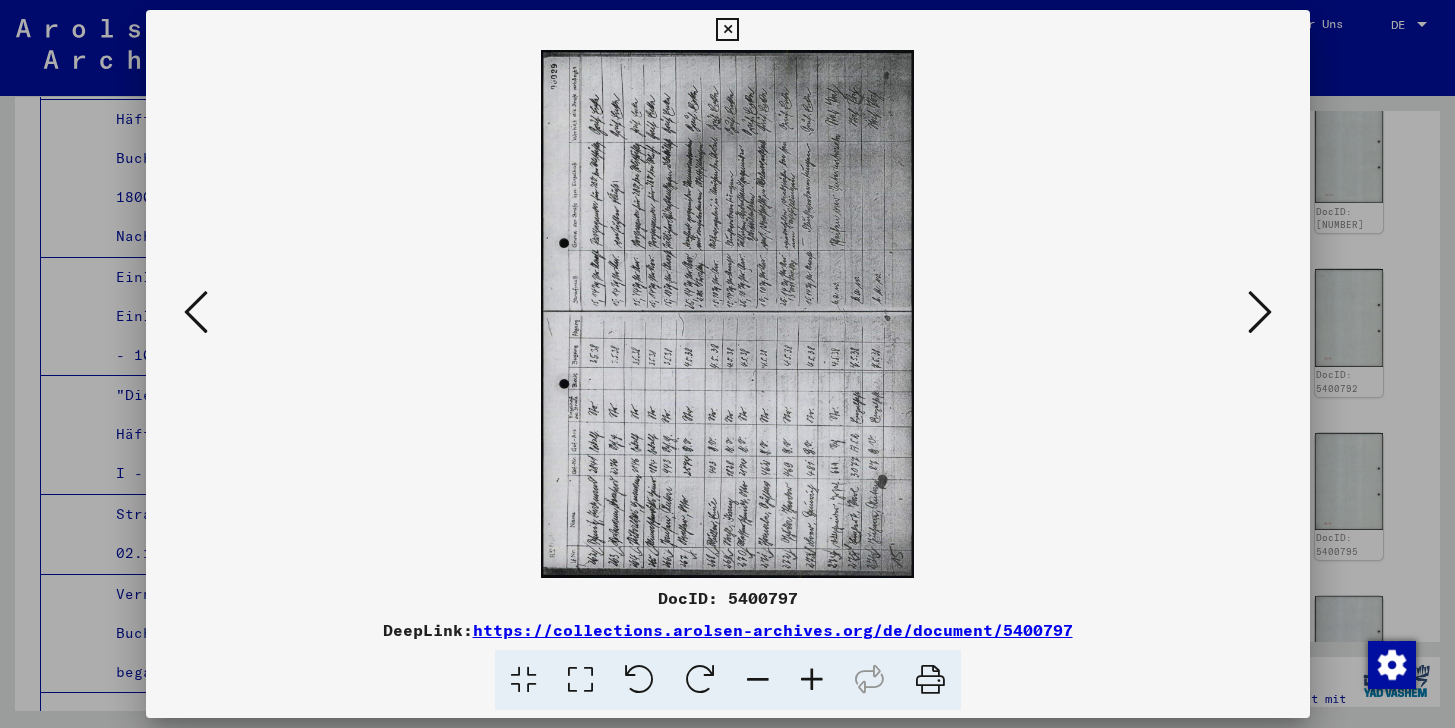 click at bounding box center (728, 314) 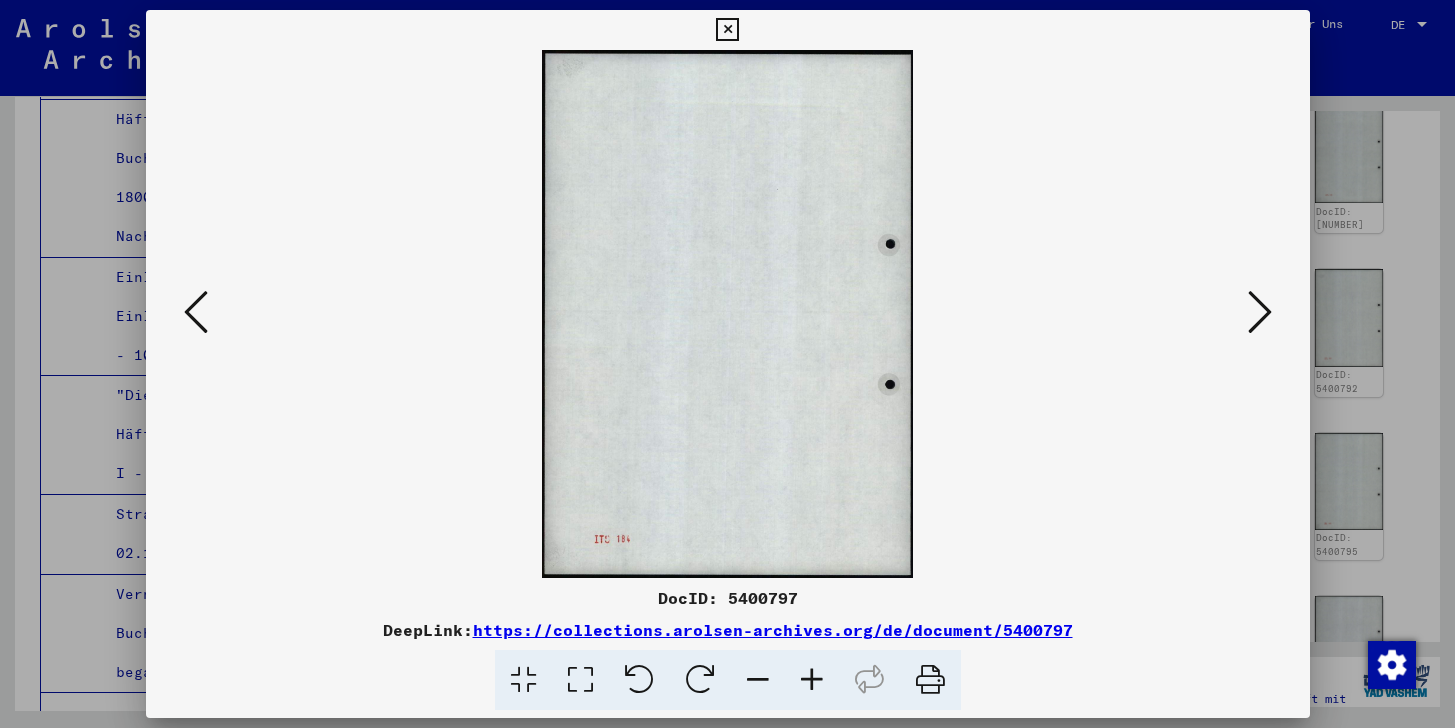 click at bounding box center (1260, 312) 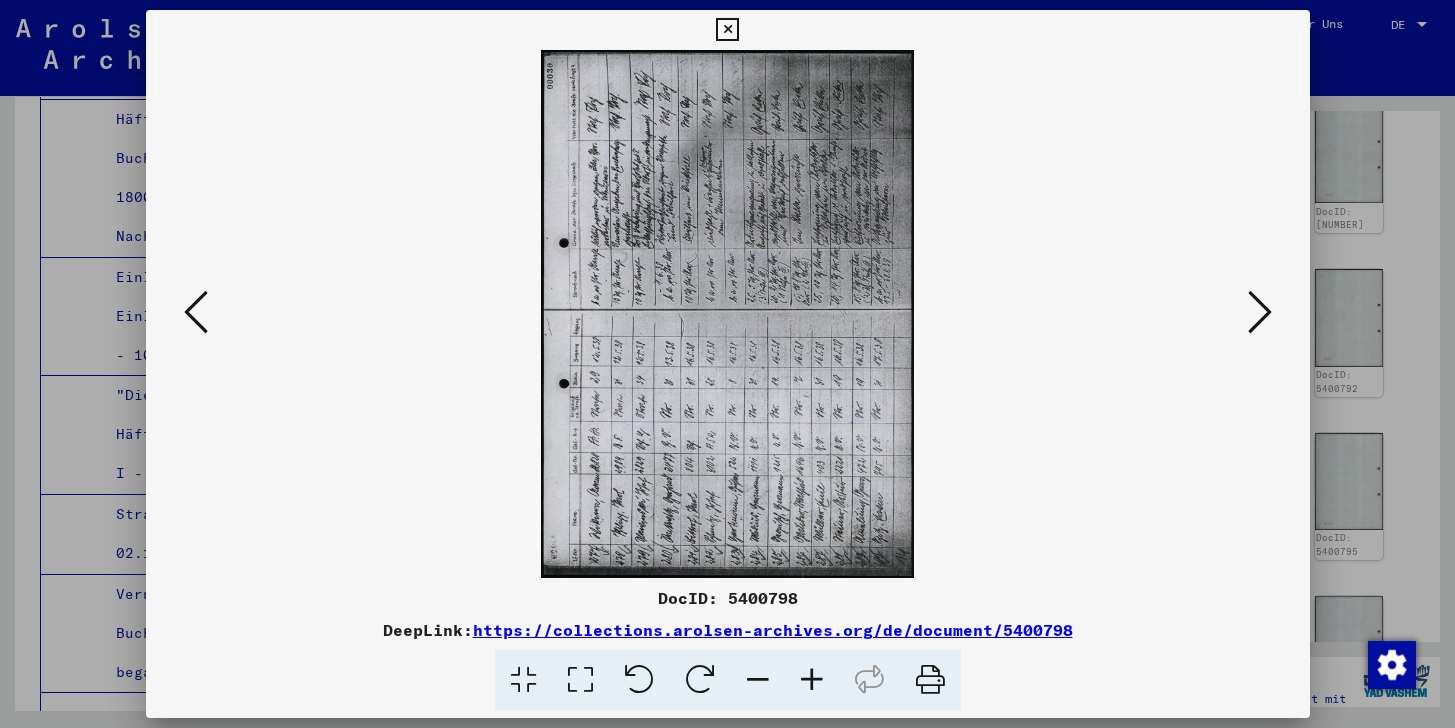 click at bounding box center (727, 30) 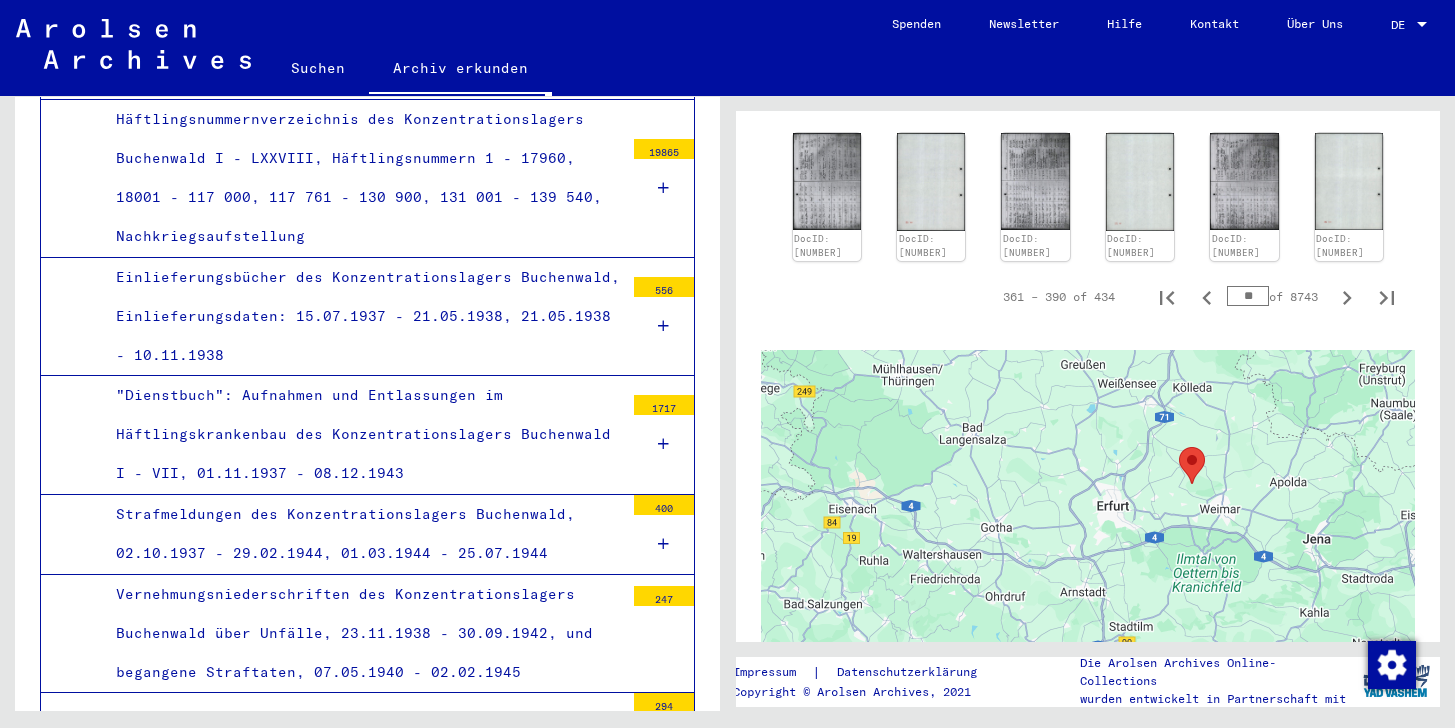 scroll, scrollTop: 1856, scrollLeft: 0, axis: vertical 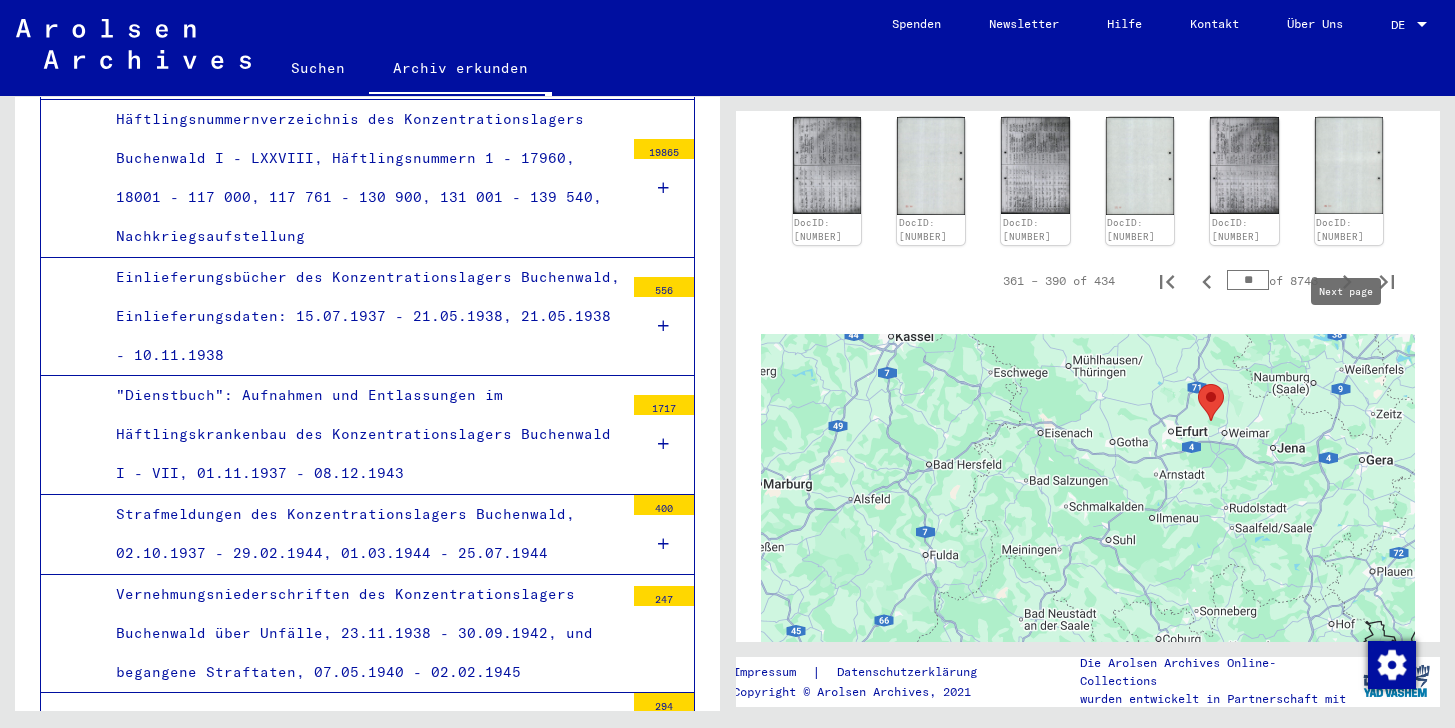 click 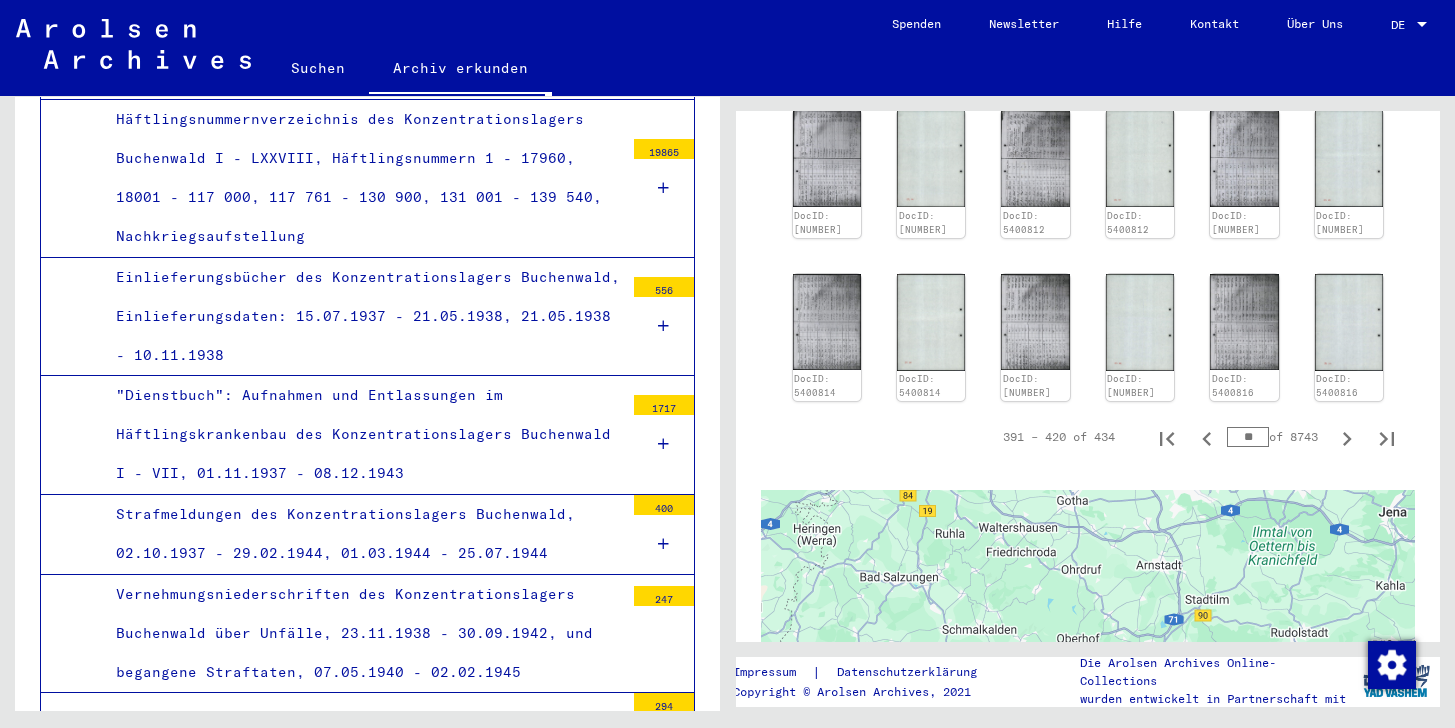 scroll, scrollTop: 1694, scrollLeft: 0, axis: vertical 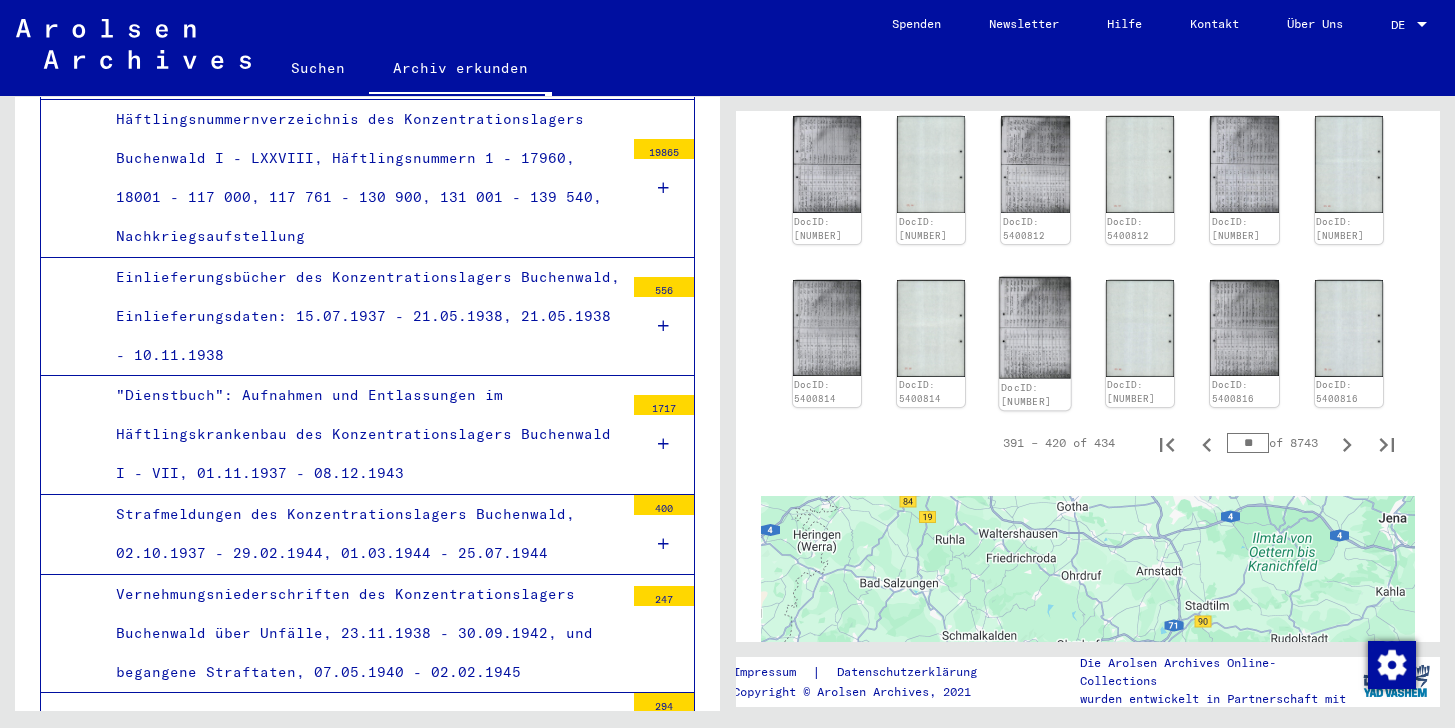 click 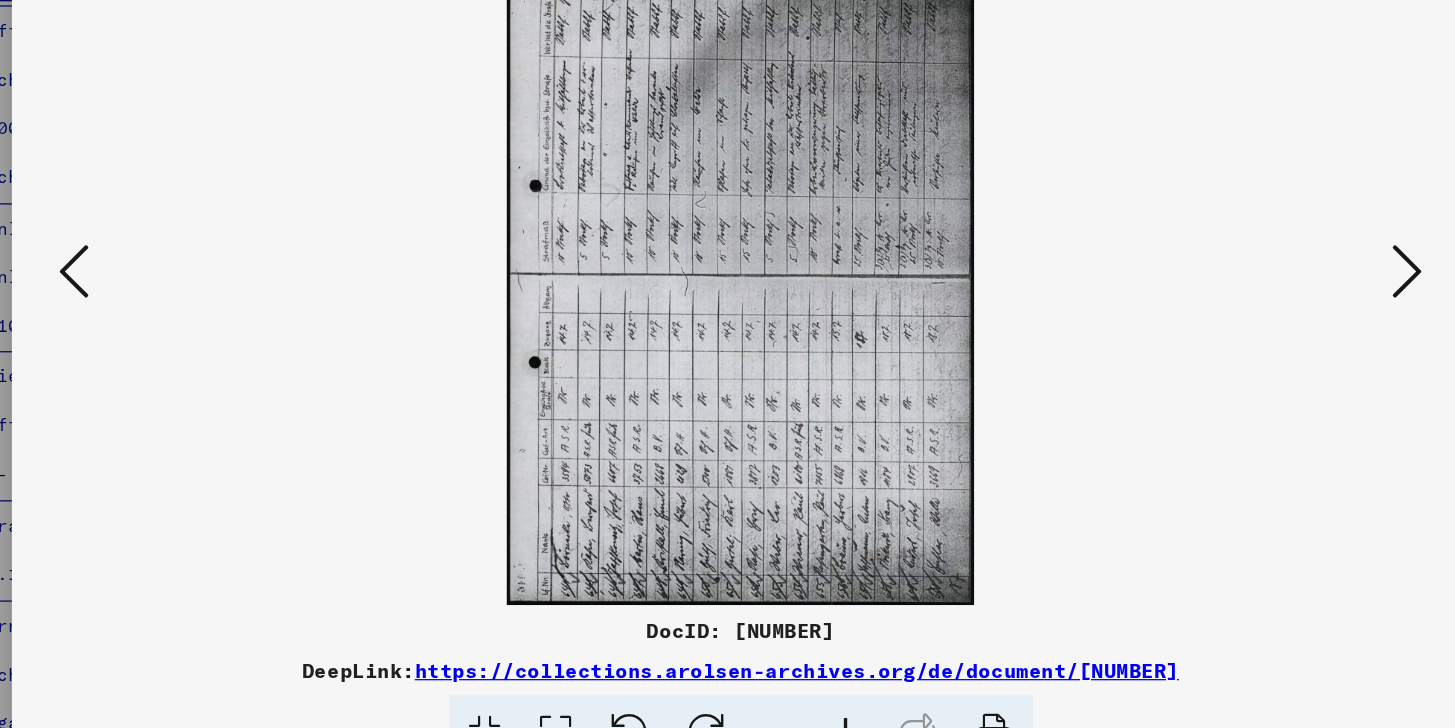 click at bounding box center (1260, 312) 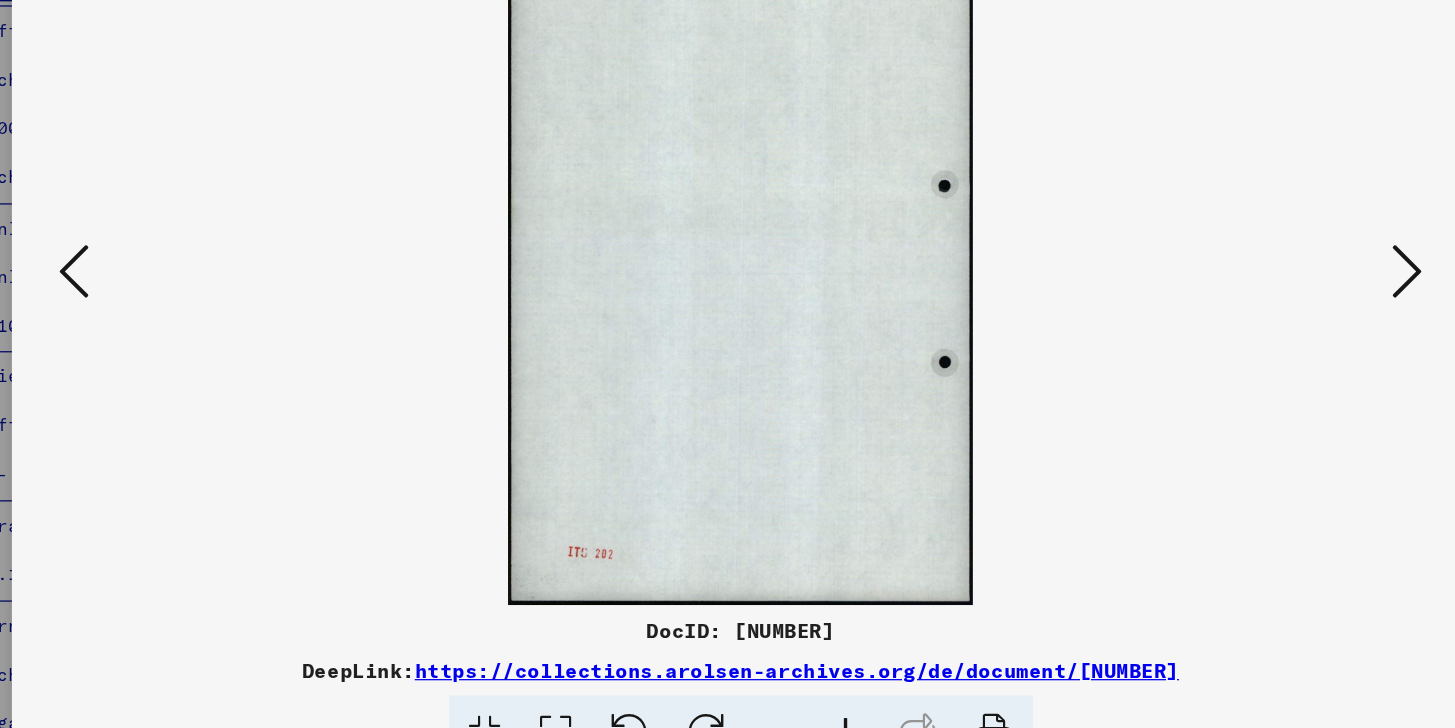 click at bounding box center [1260, 312] 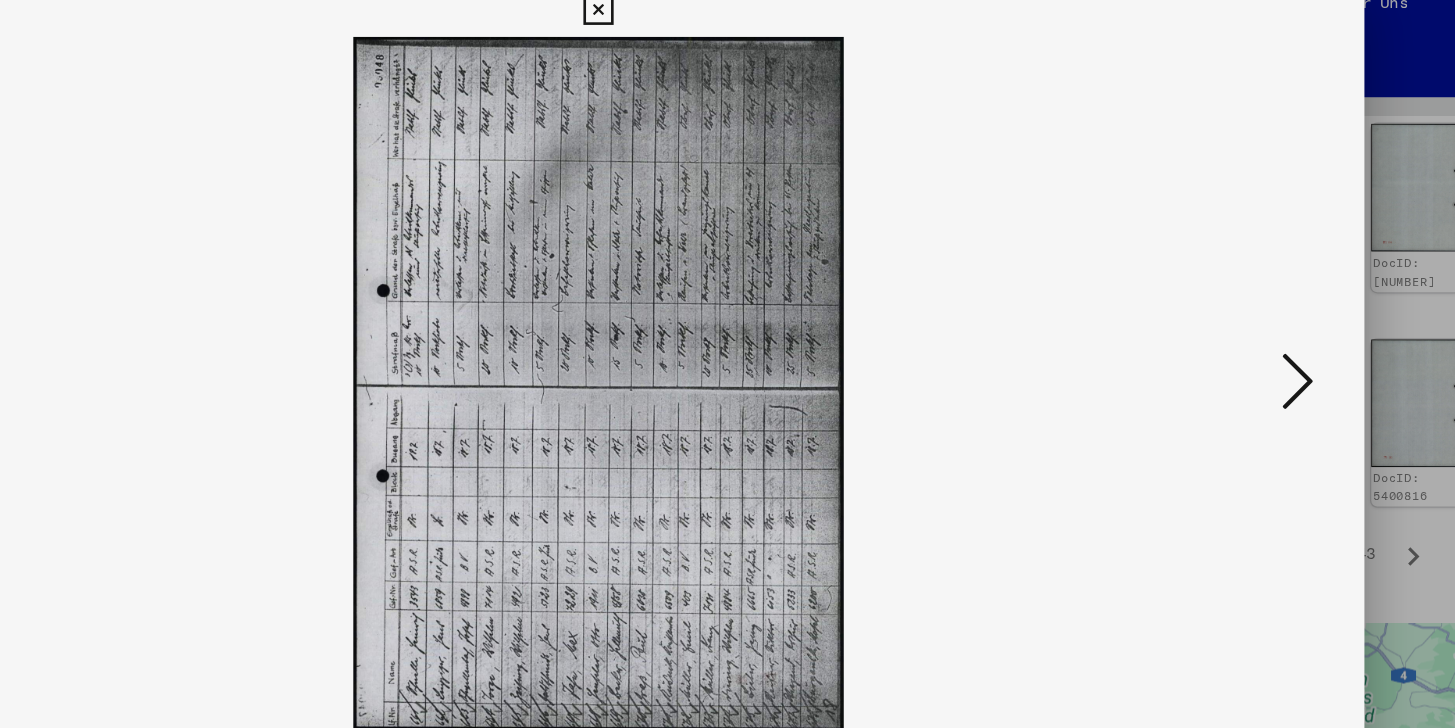 click at bounding box center (1260, 312) 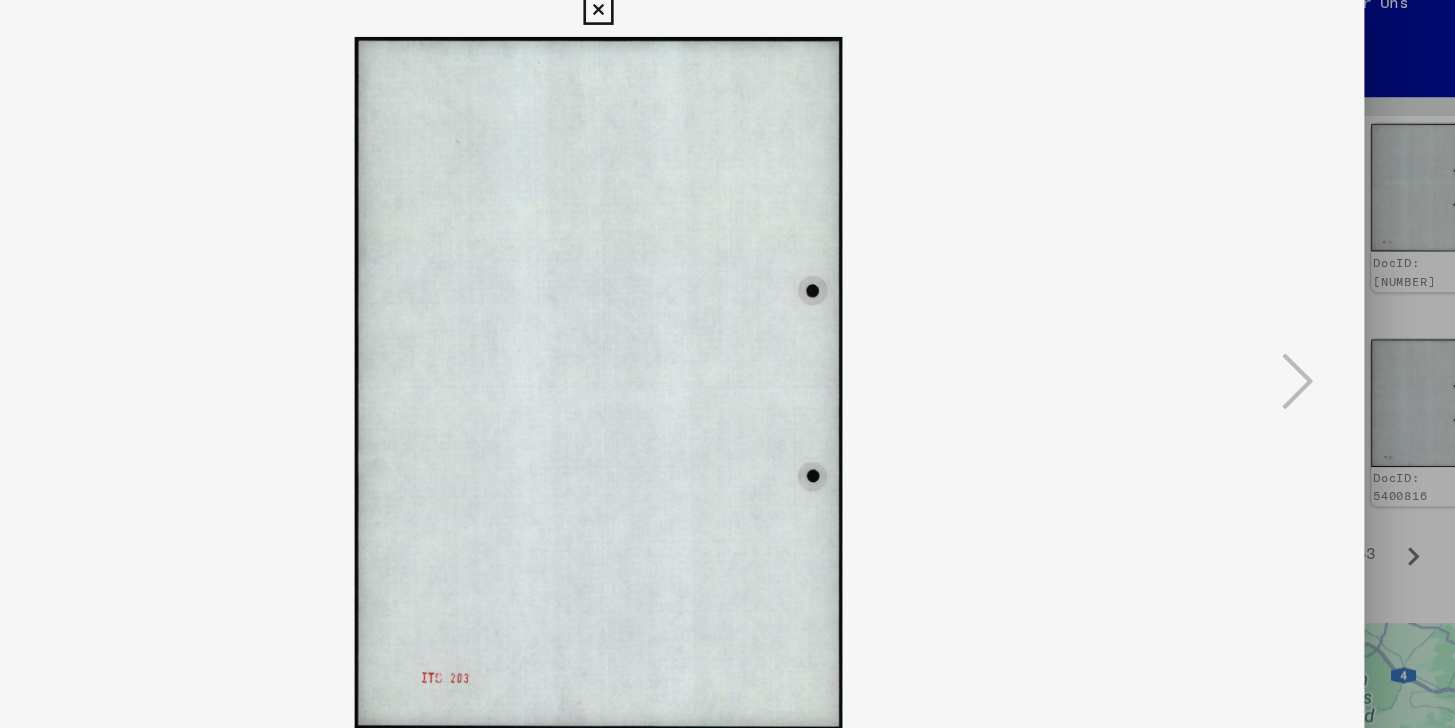 click at bounding box center [727, 30] 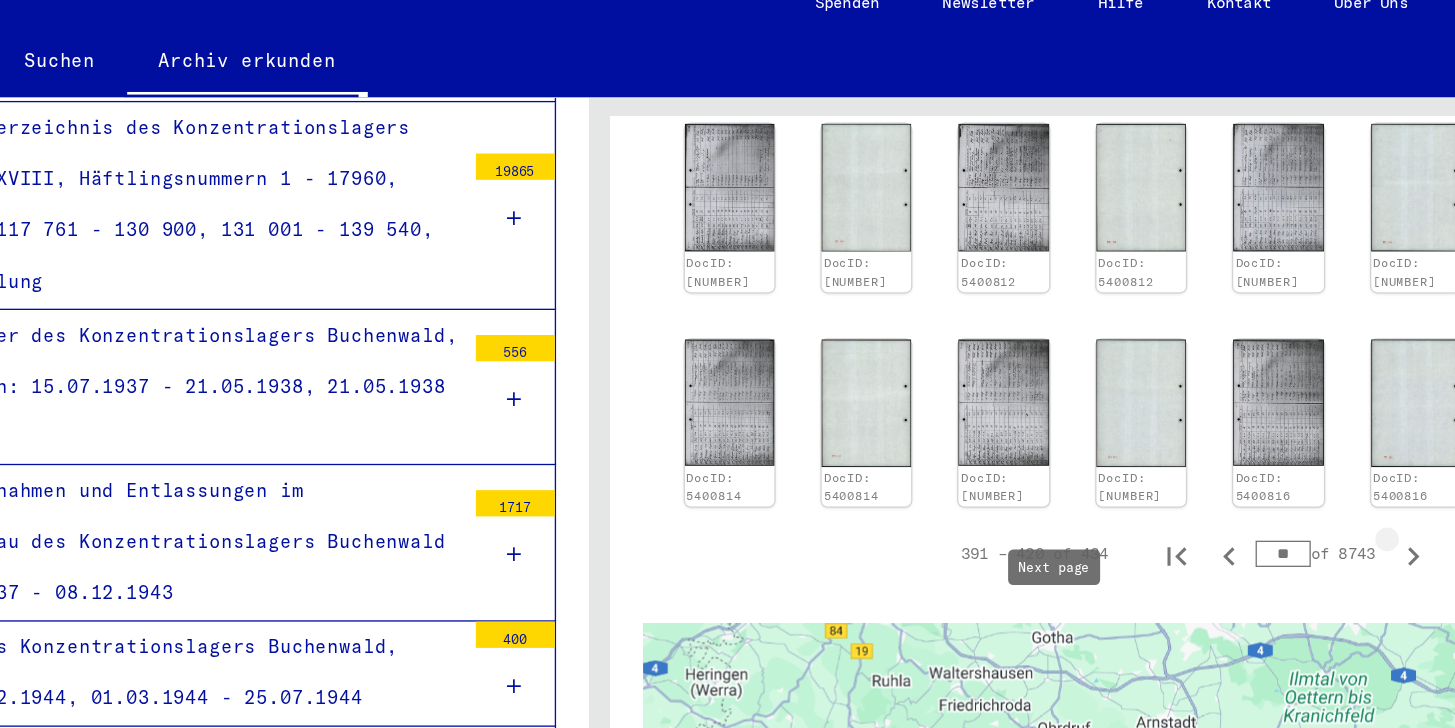 click 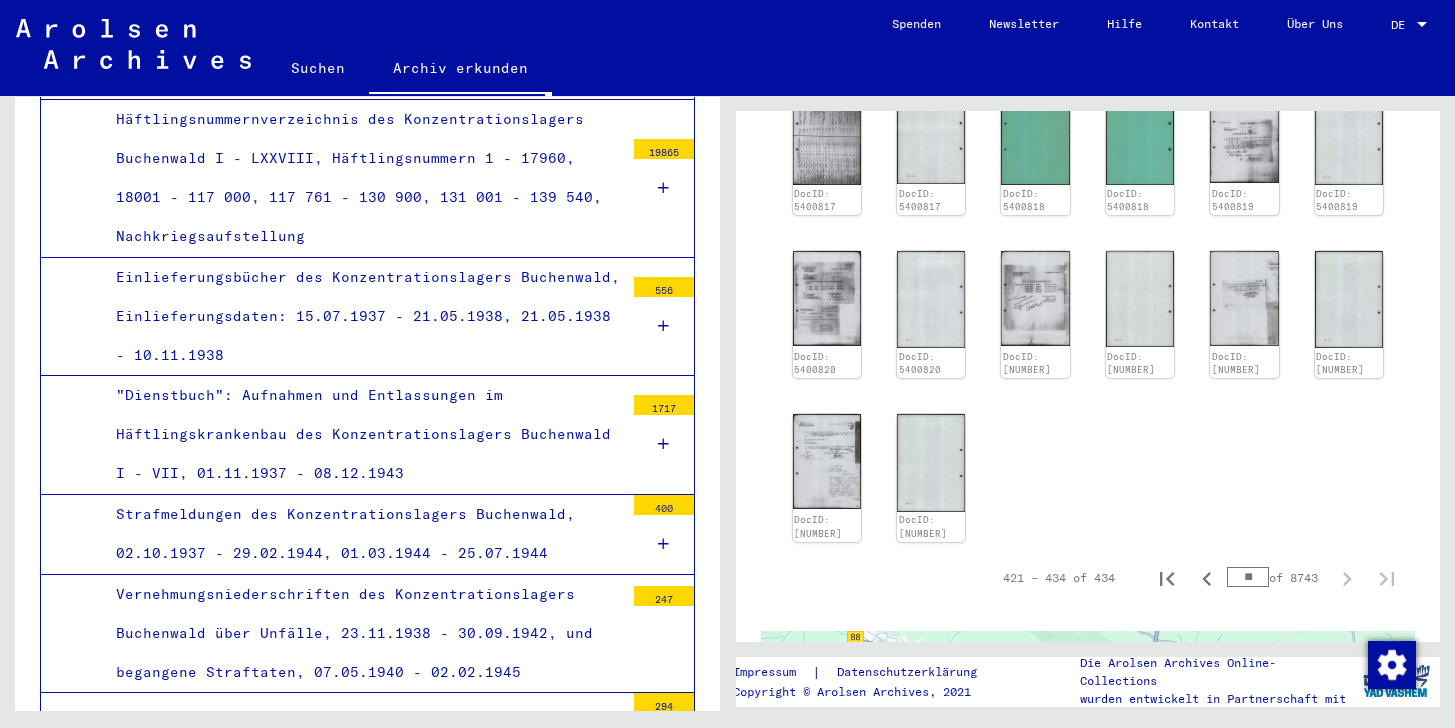 scroll, scrollTop: 1256, scrollLeft: 0, axis: vertical 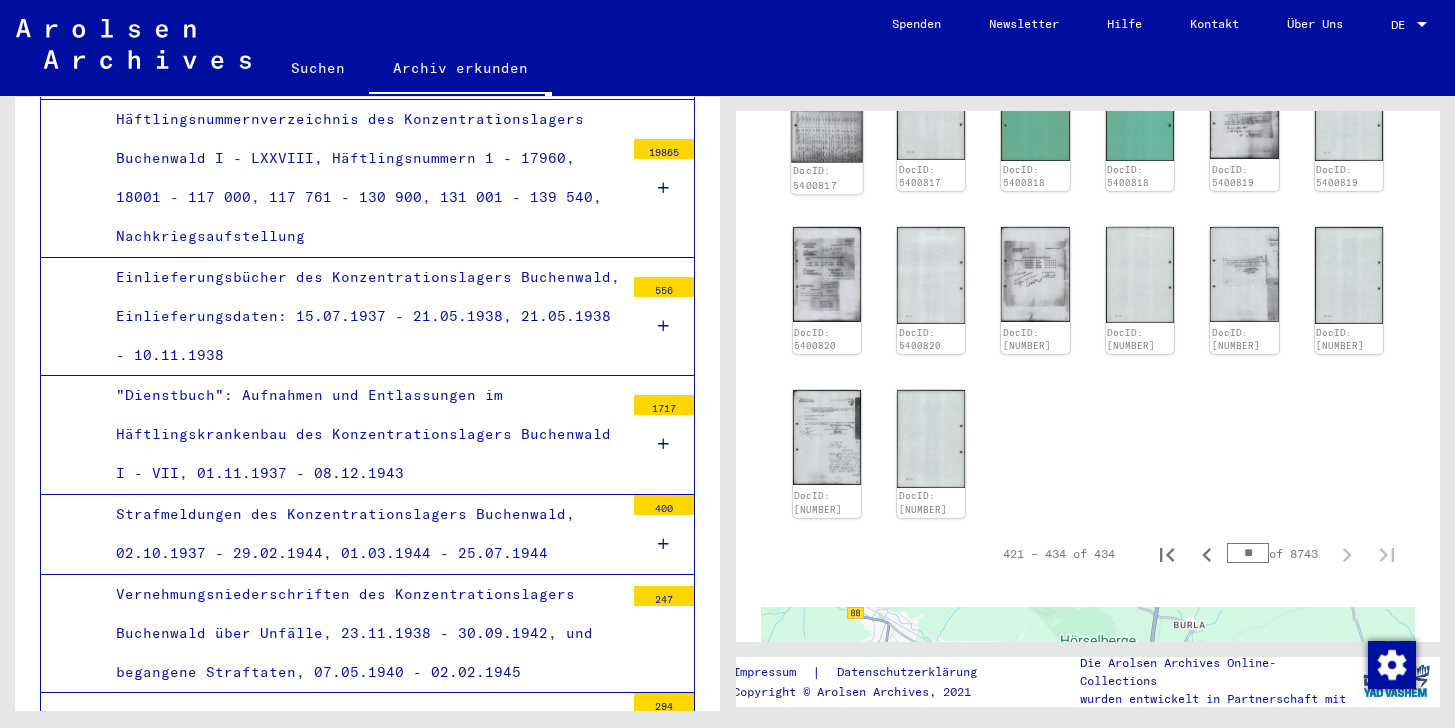 click 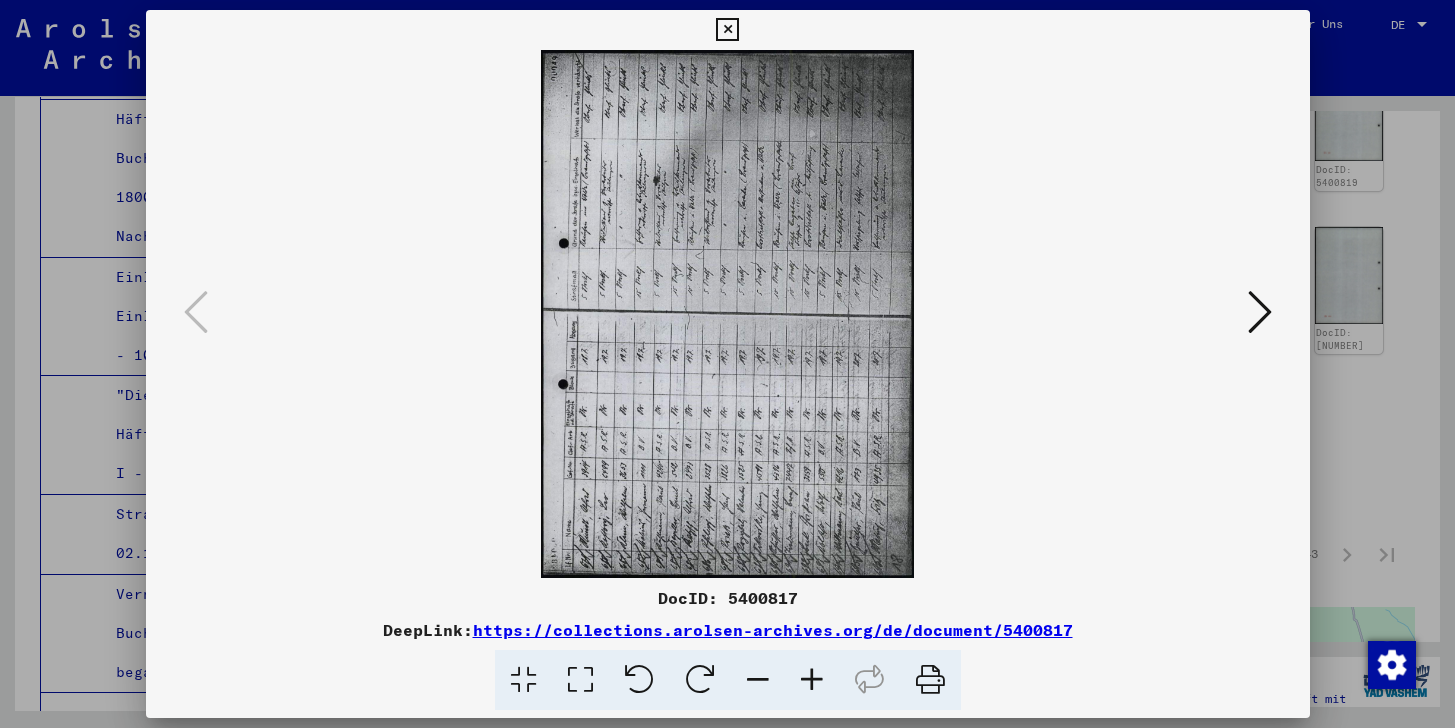 click at bounding box center [1260, 312] 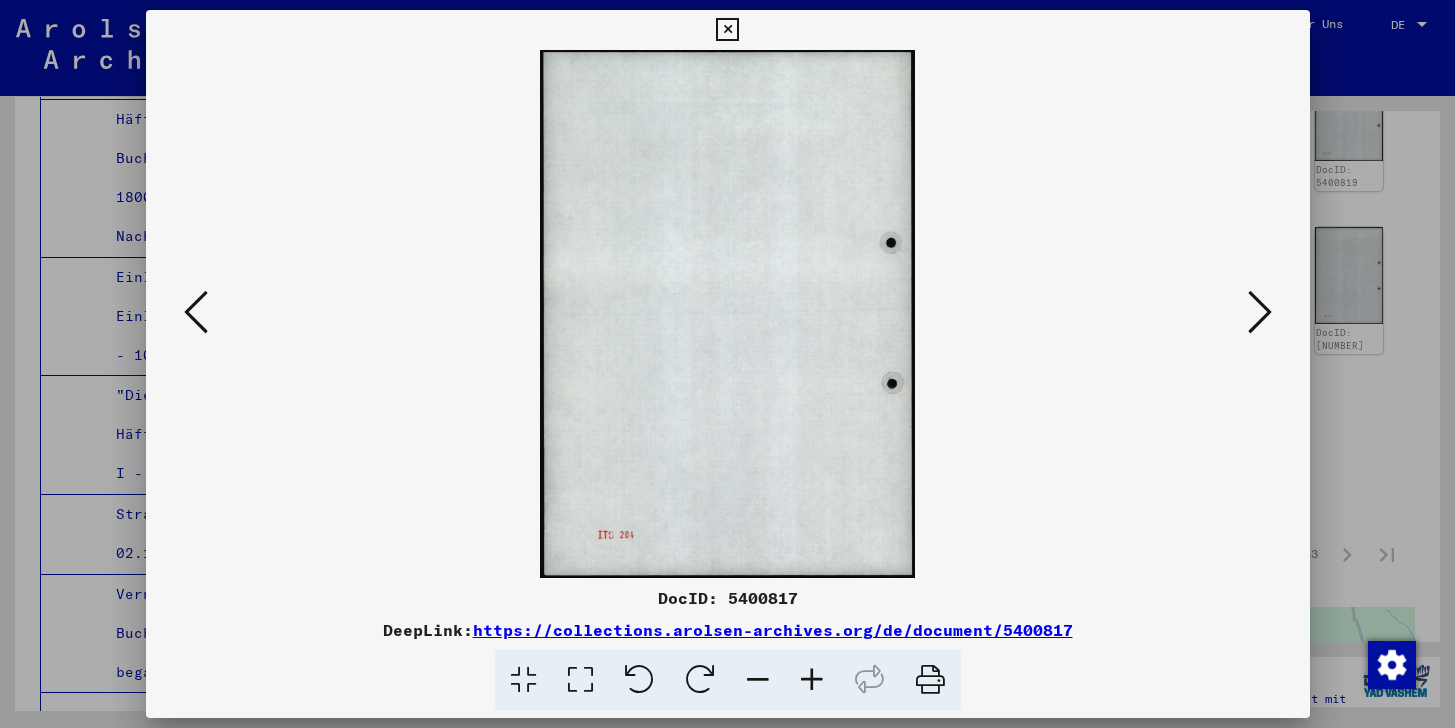 click at bounding box center [1260, 312] 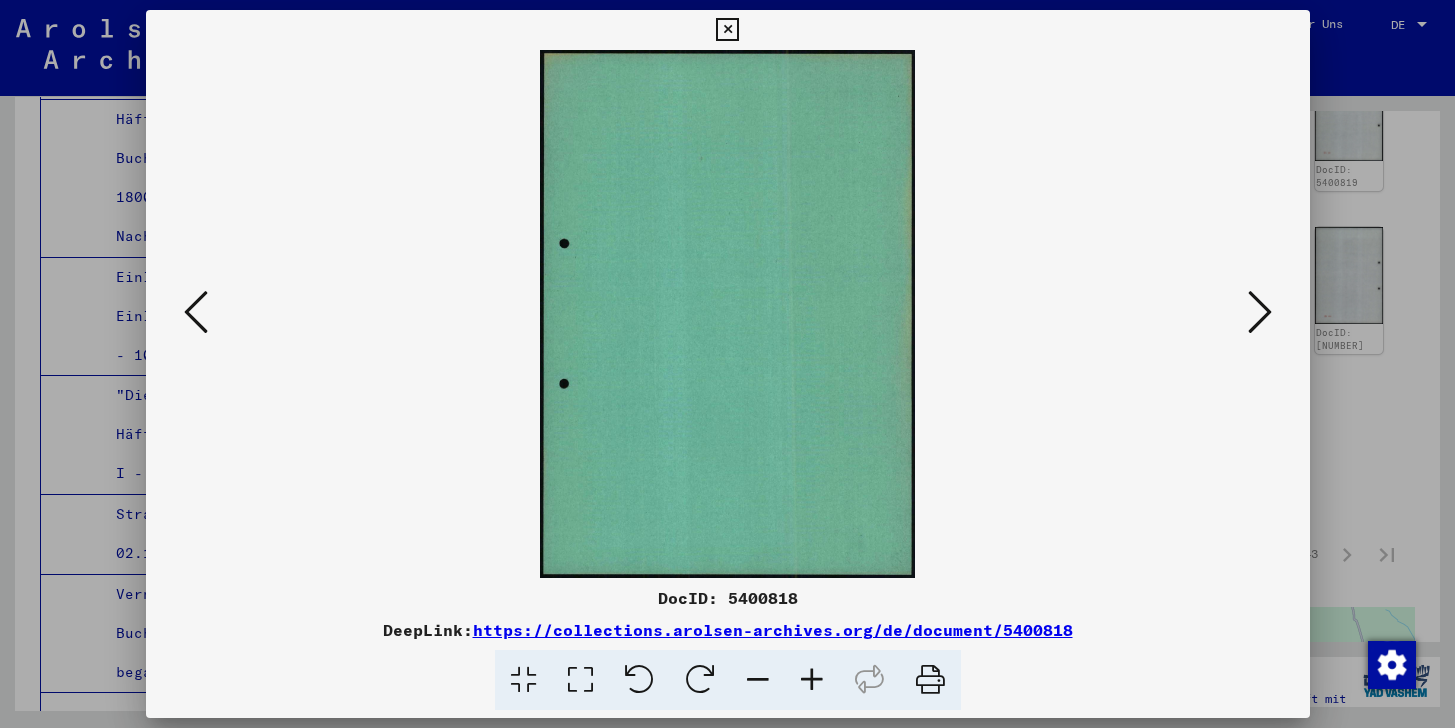 click at bounding box center (1260, 312) 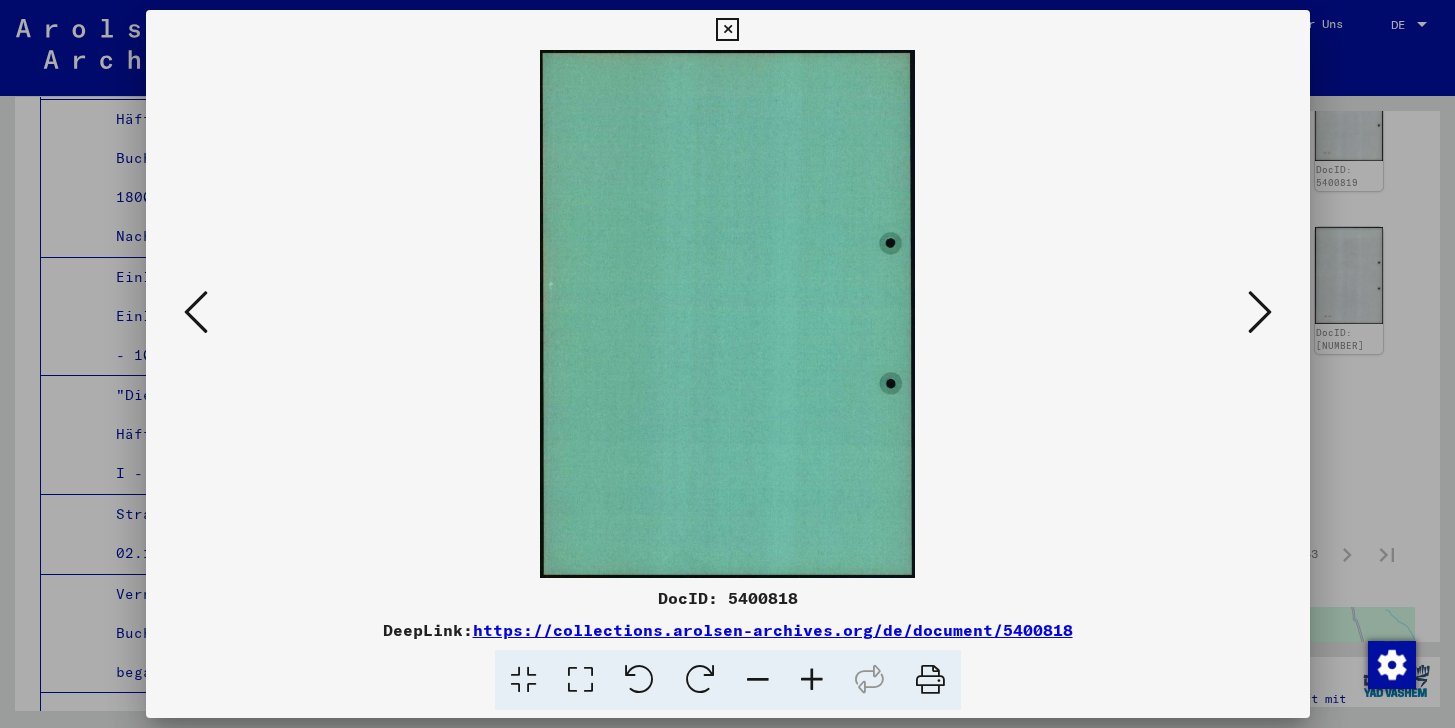 click at bounding box center [1260, 312] 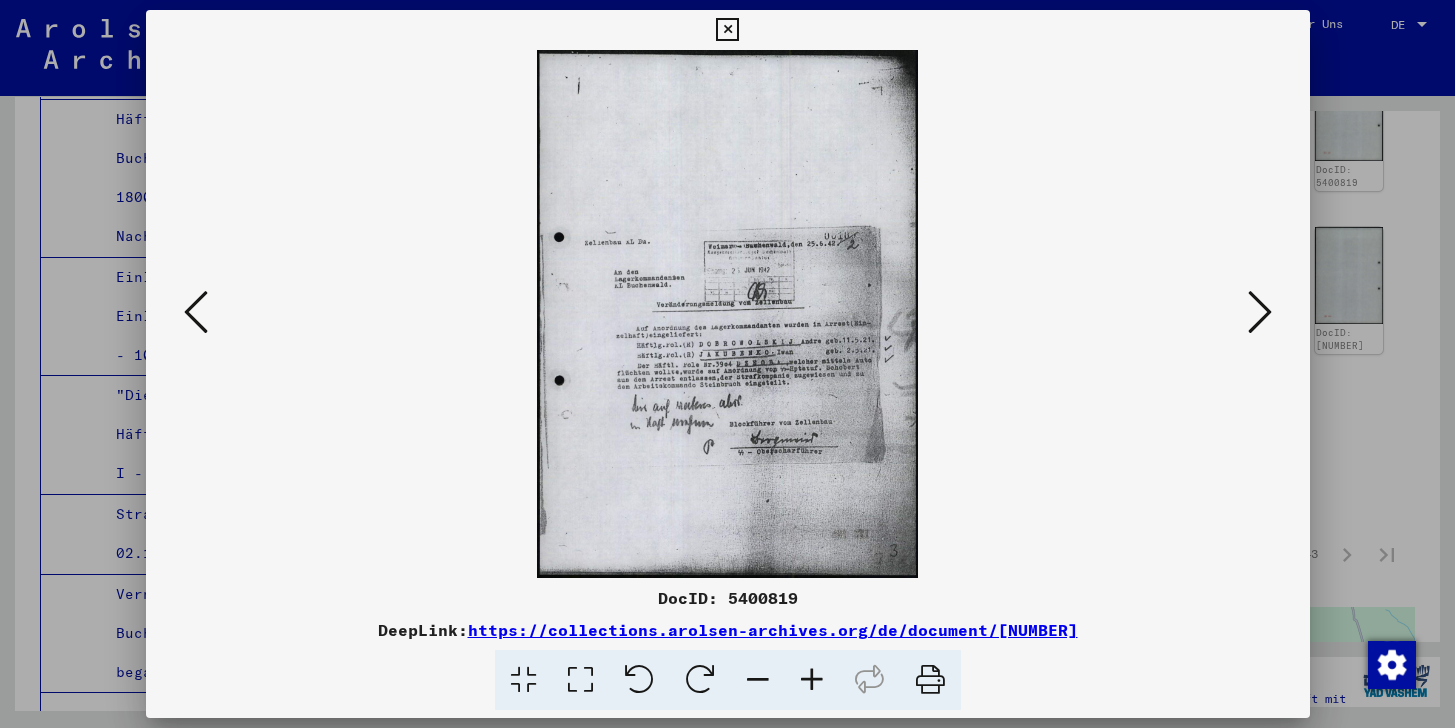 click at bounding box center [1260, 312] 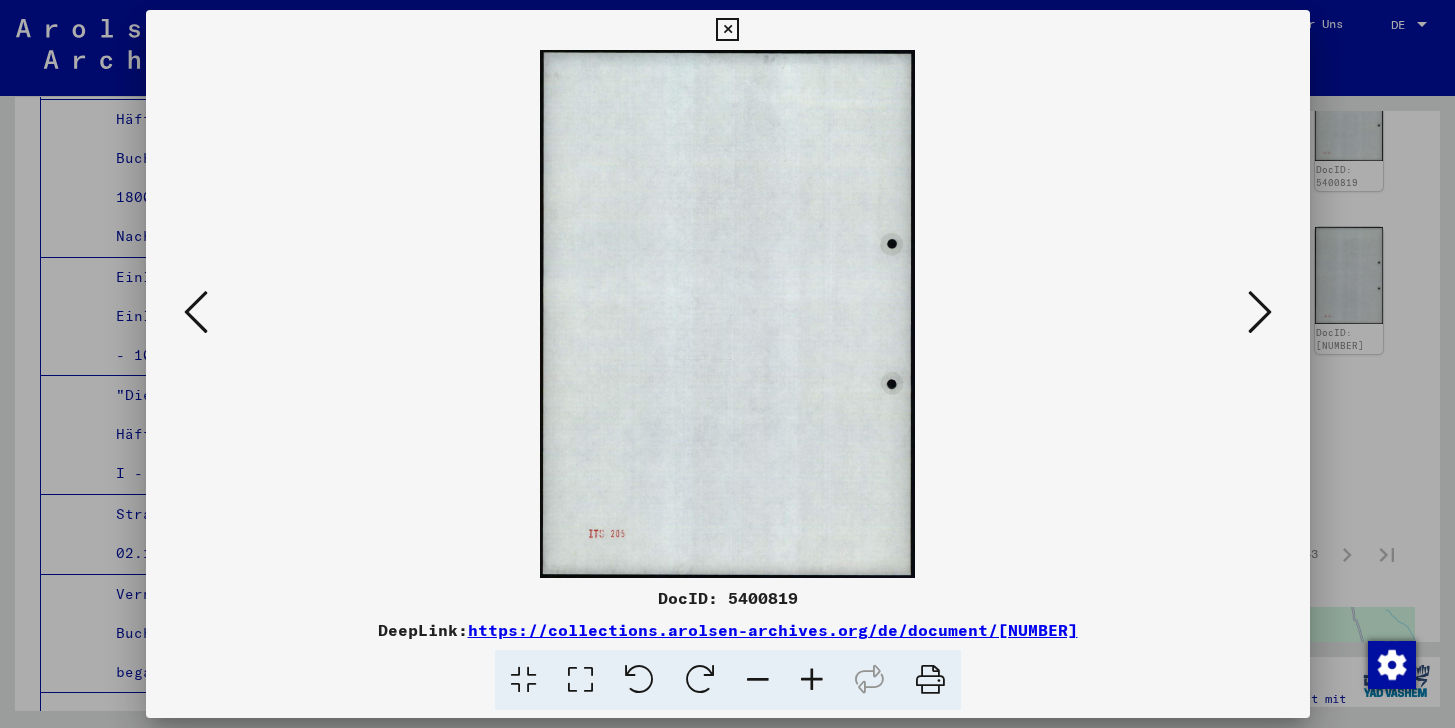 click at bounding box center (1260, 312) 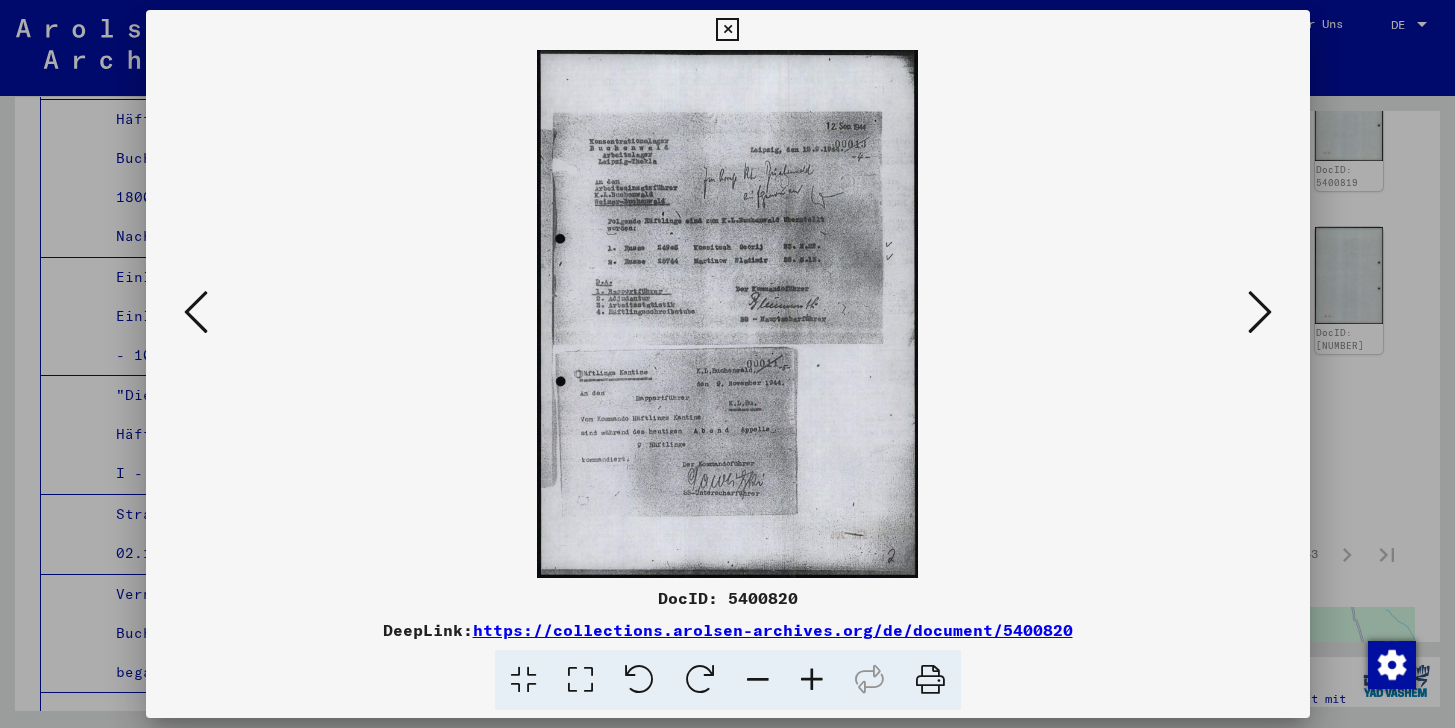 click at bounding box center (1260, 312) 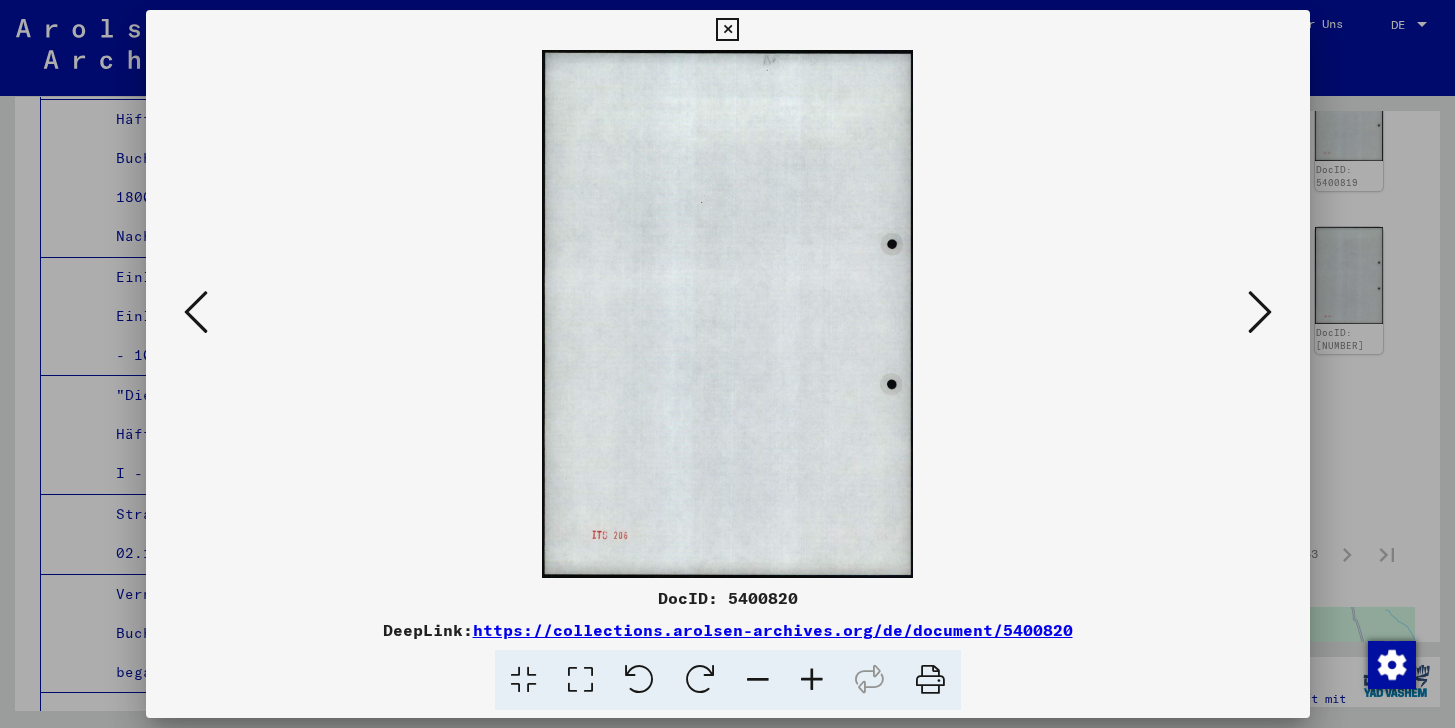 click at bounding box center (1260, 312) 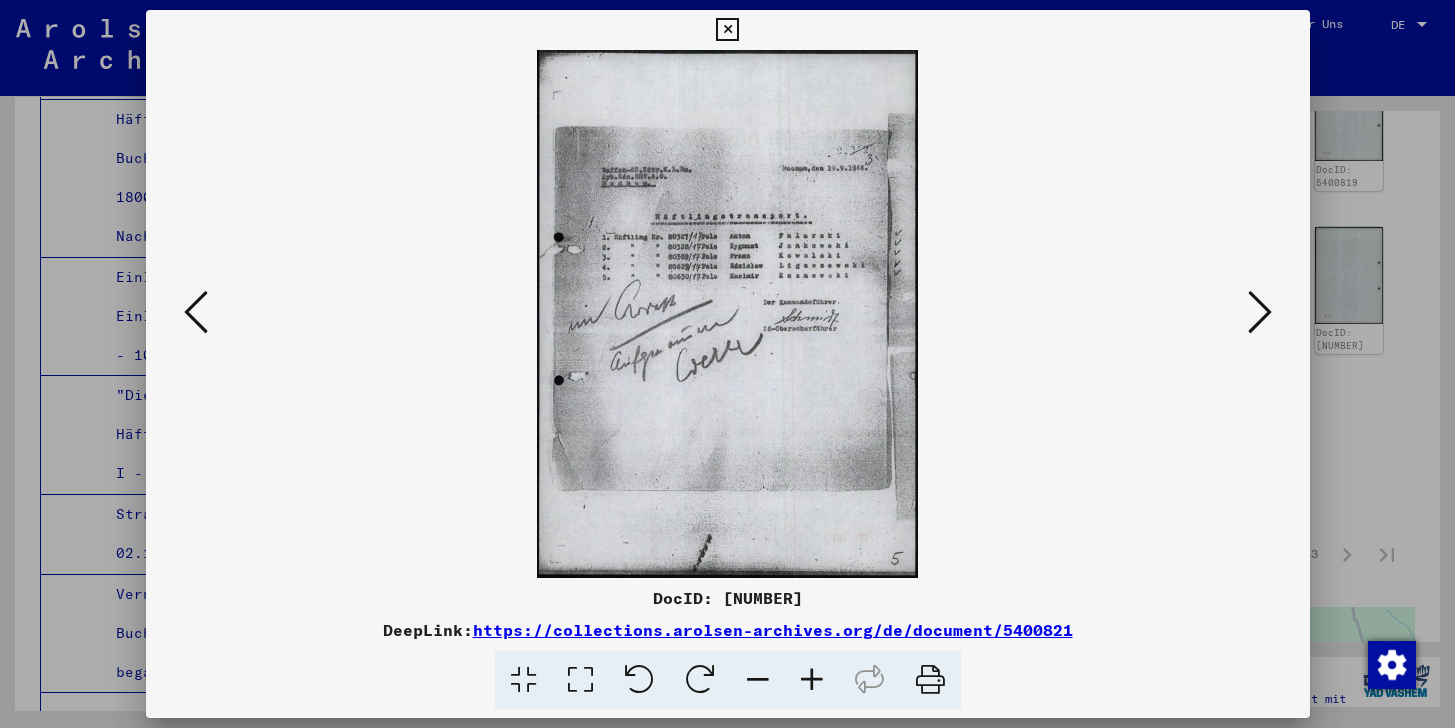 click at bounding box center [1260, 312] 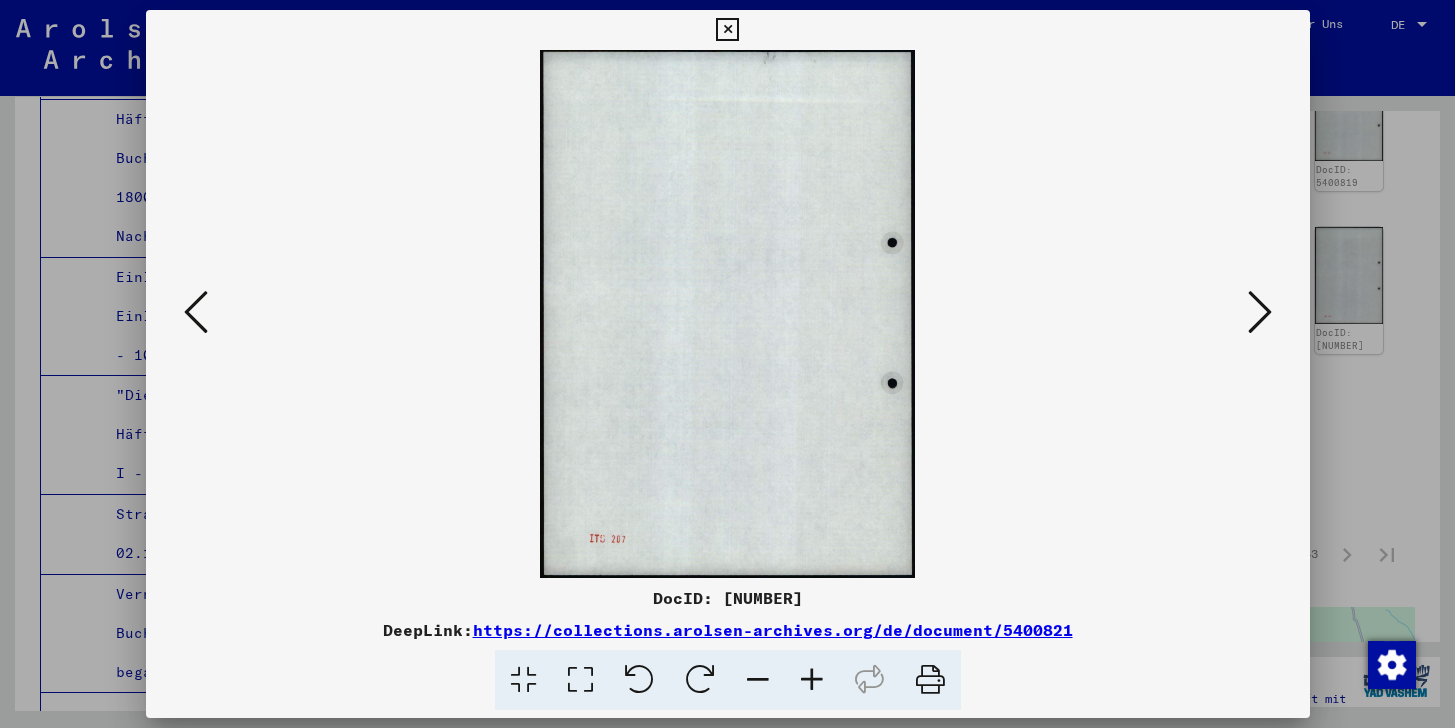 click at bounding box center [1260, 312] 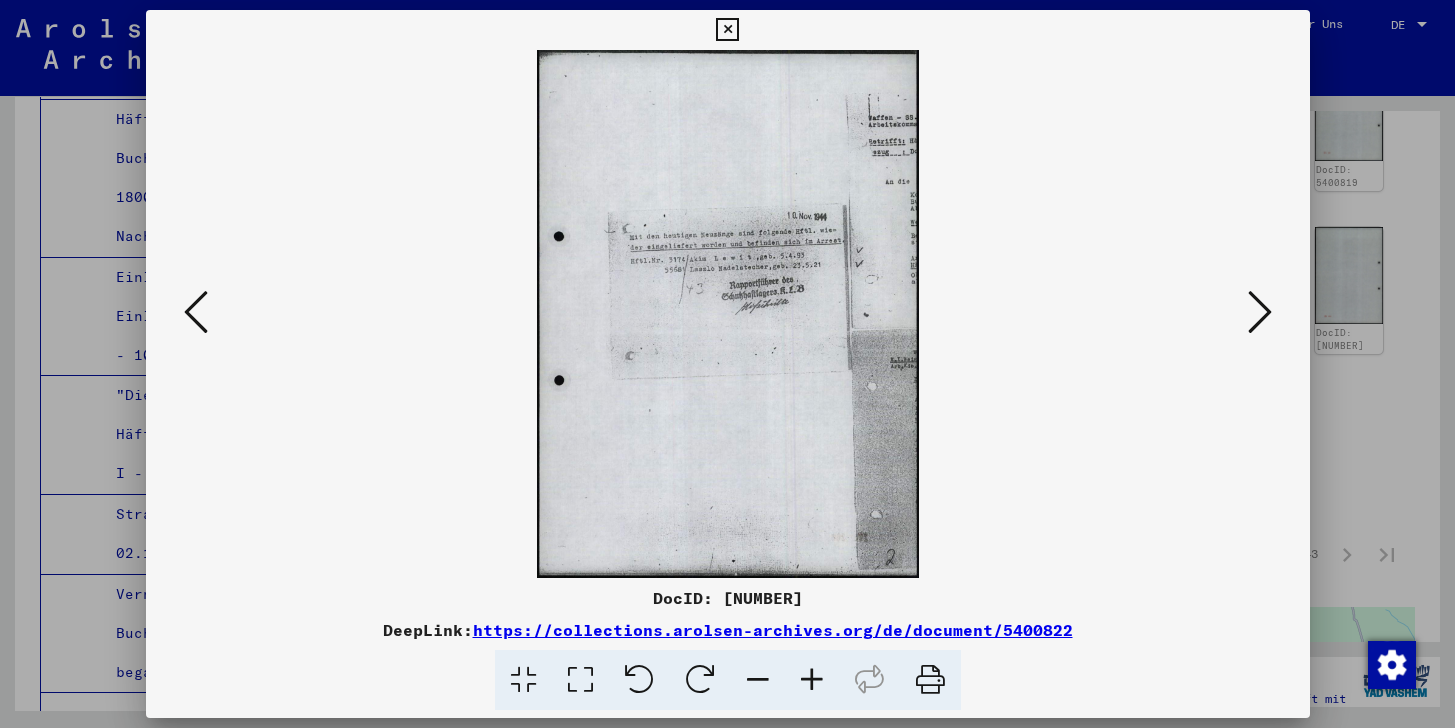 click at bounding box center [1260, 312] 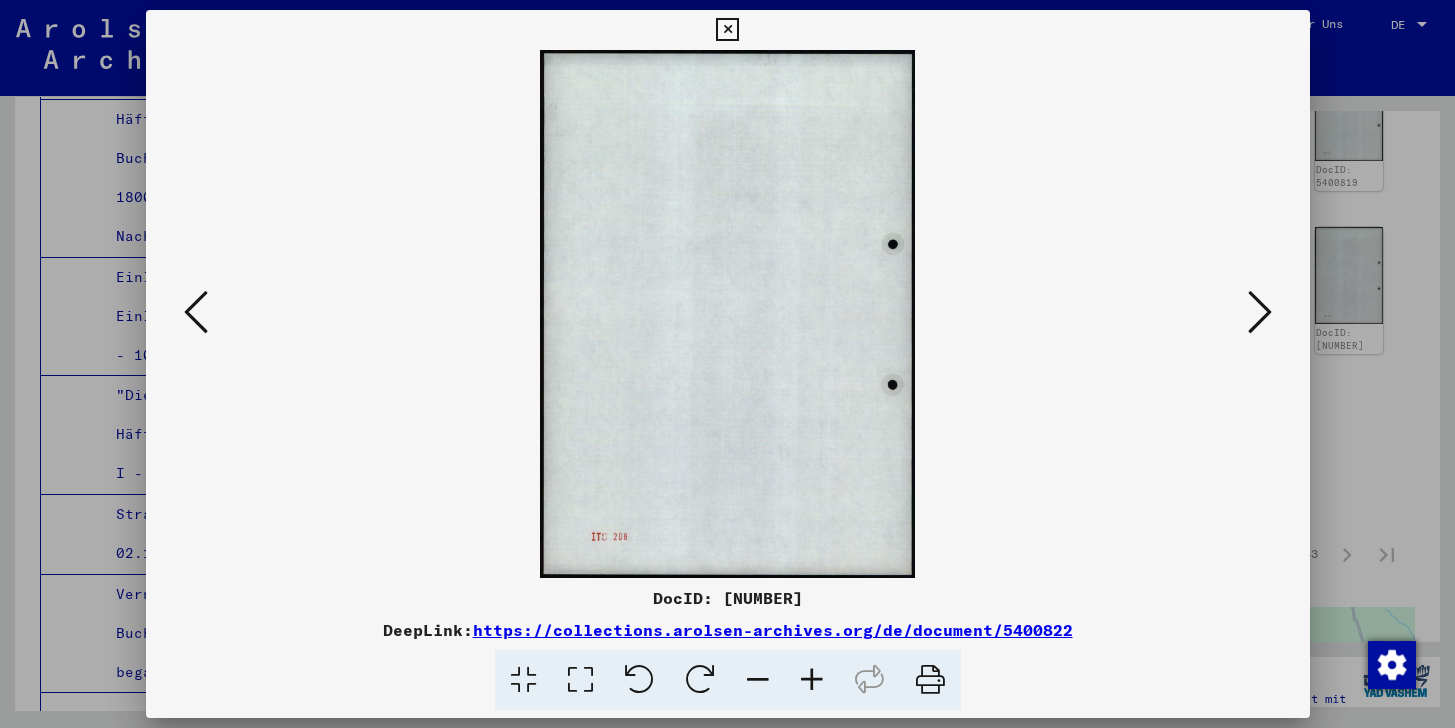 click at bounding box center (1260, 312) 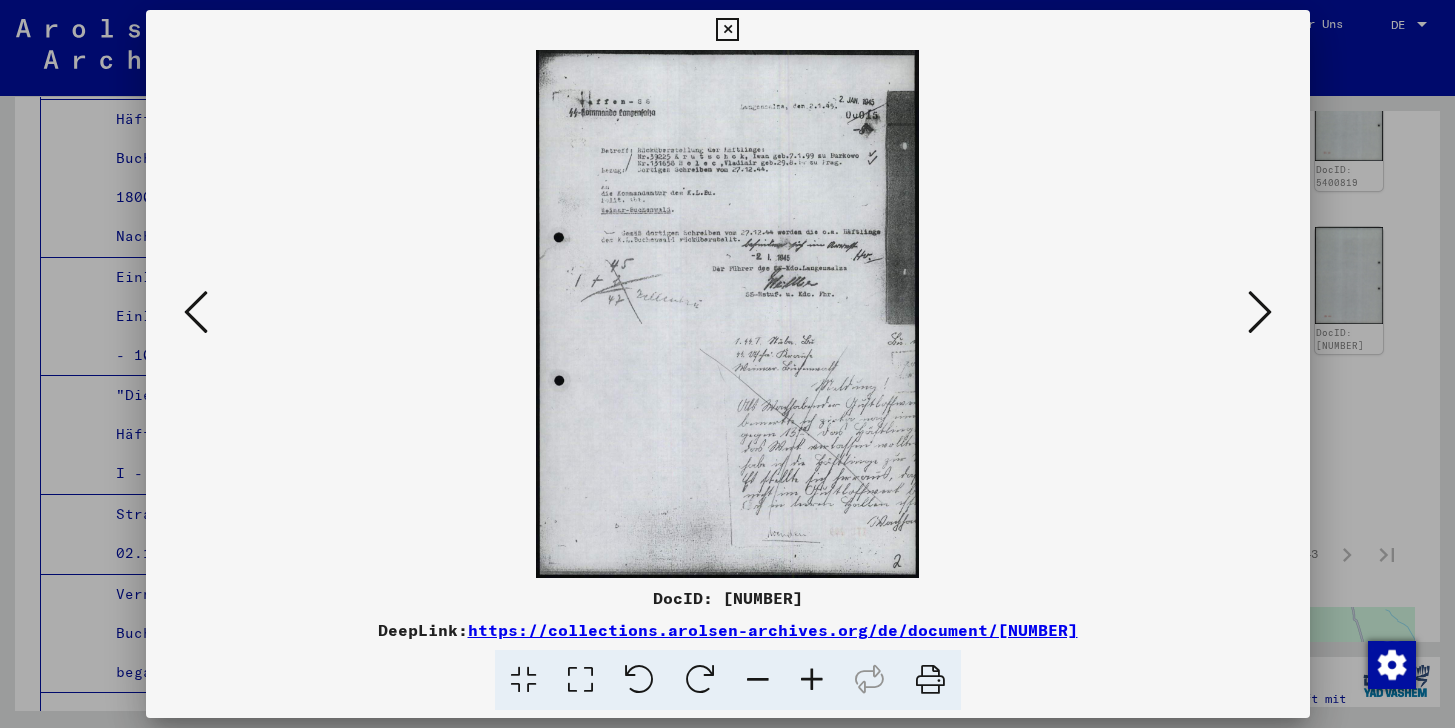 click at bounding box center [1260, 312] 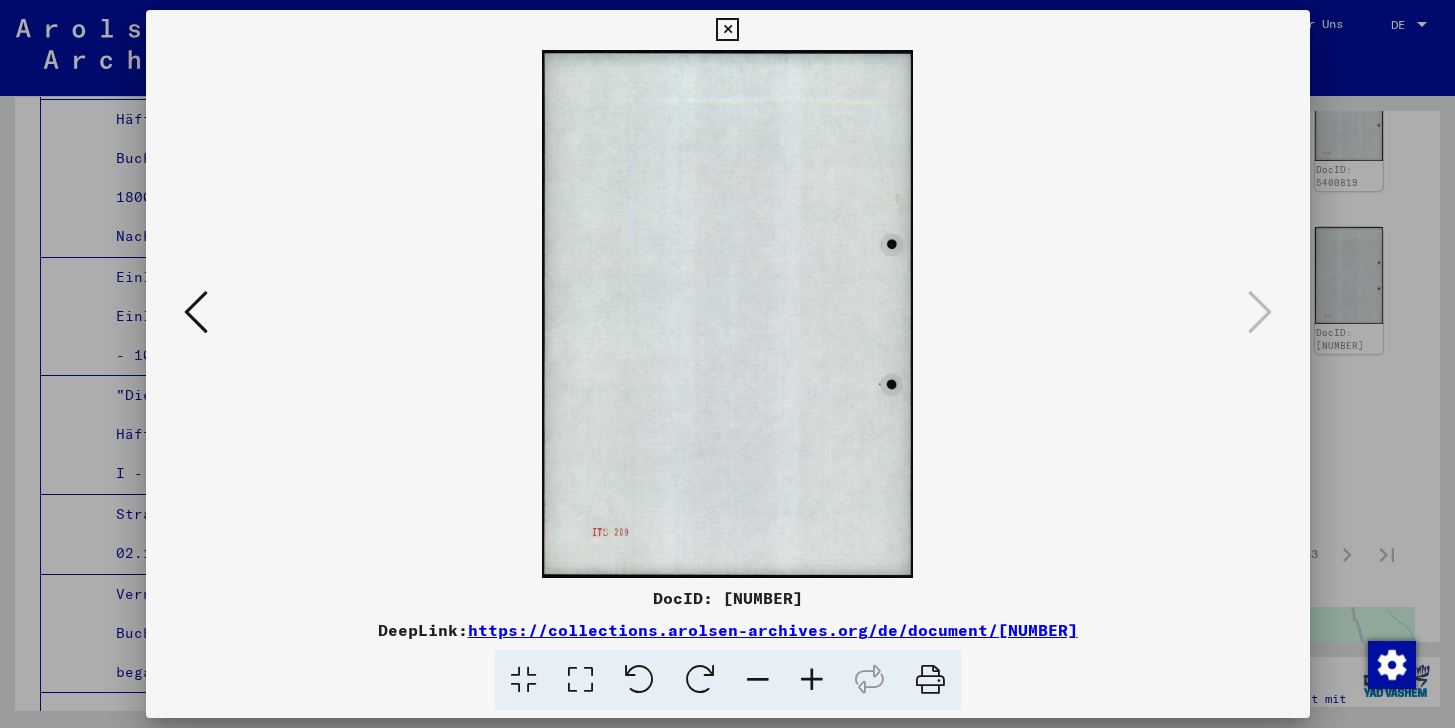 click at bounding box center [727, 30] 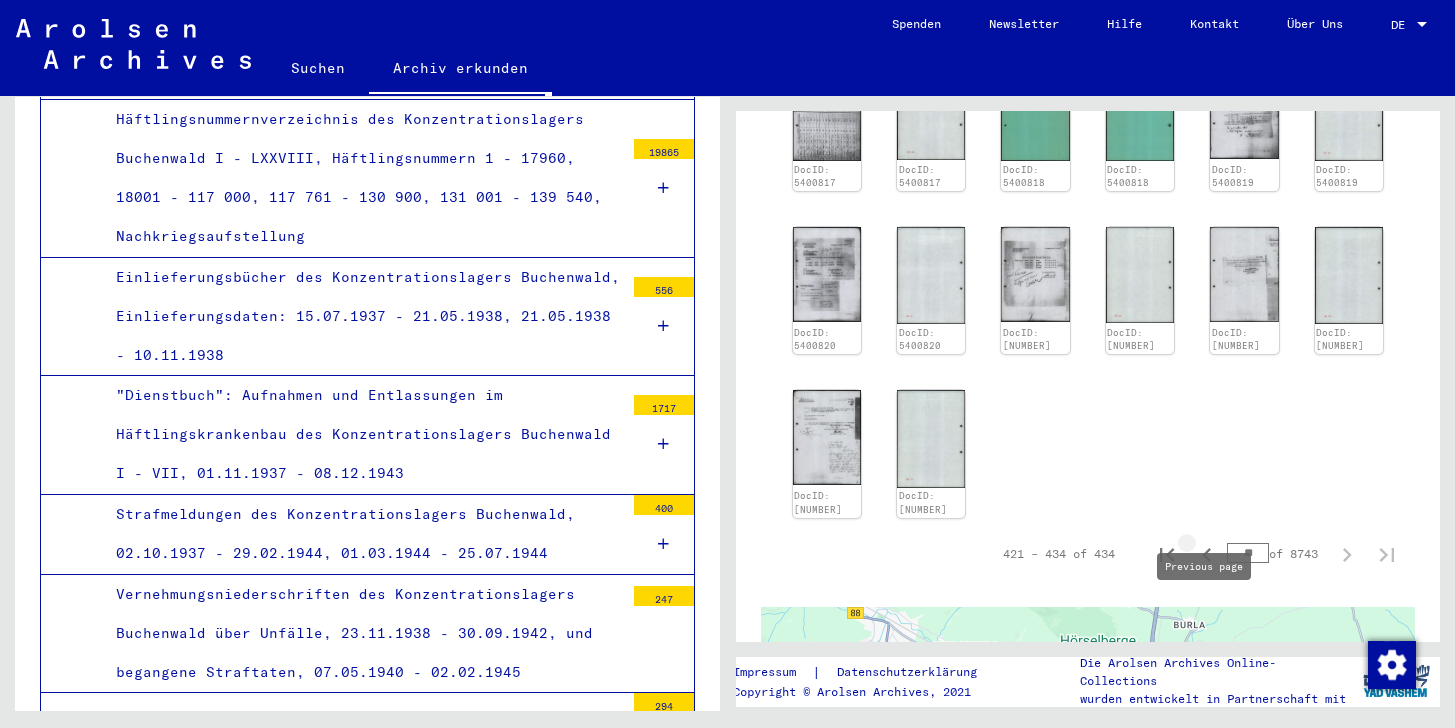 click 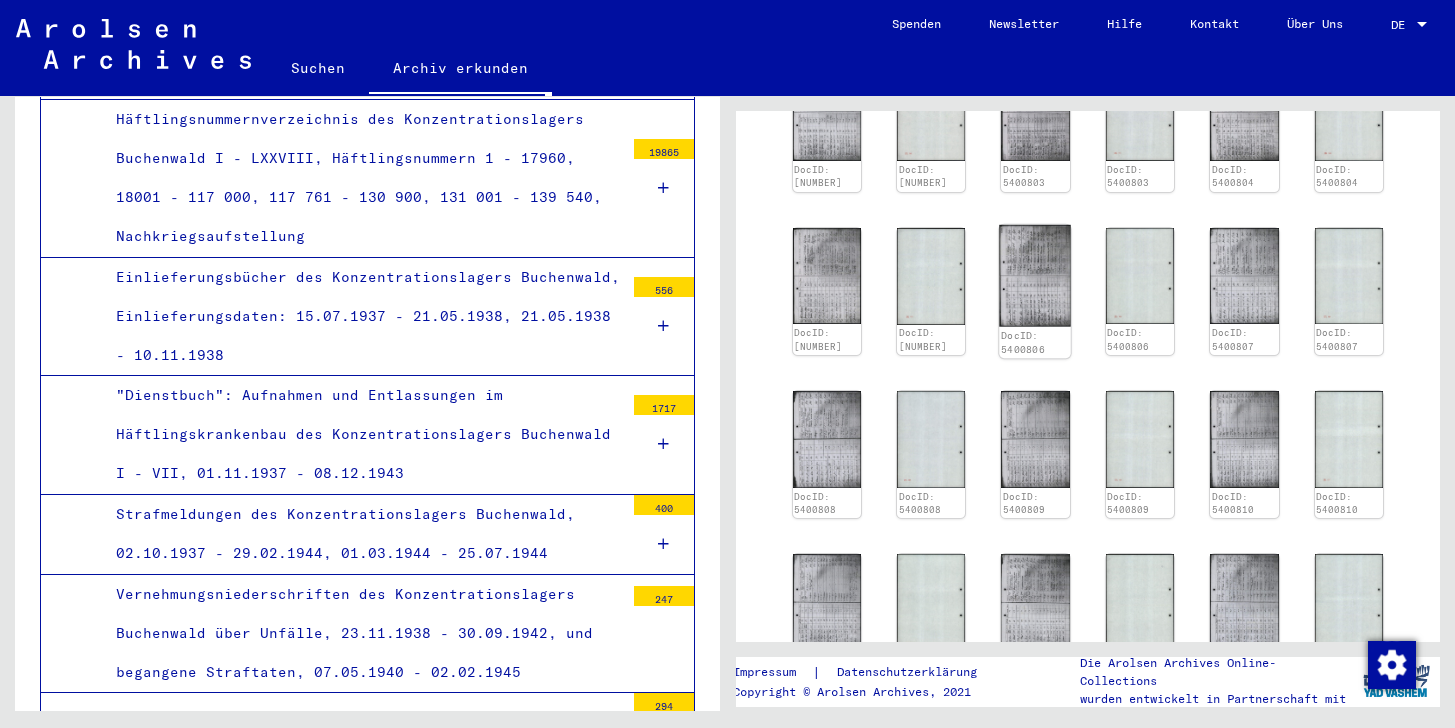 click on "DocID: 5400806" 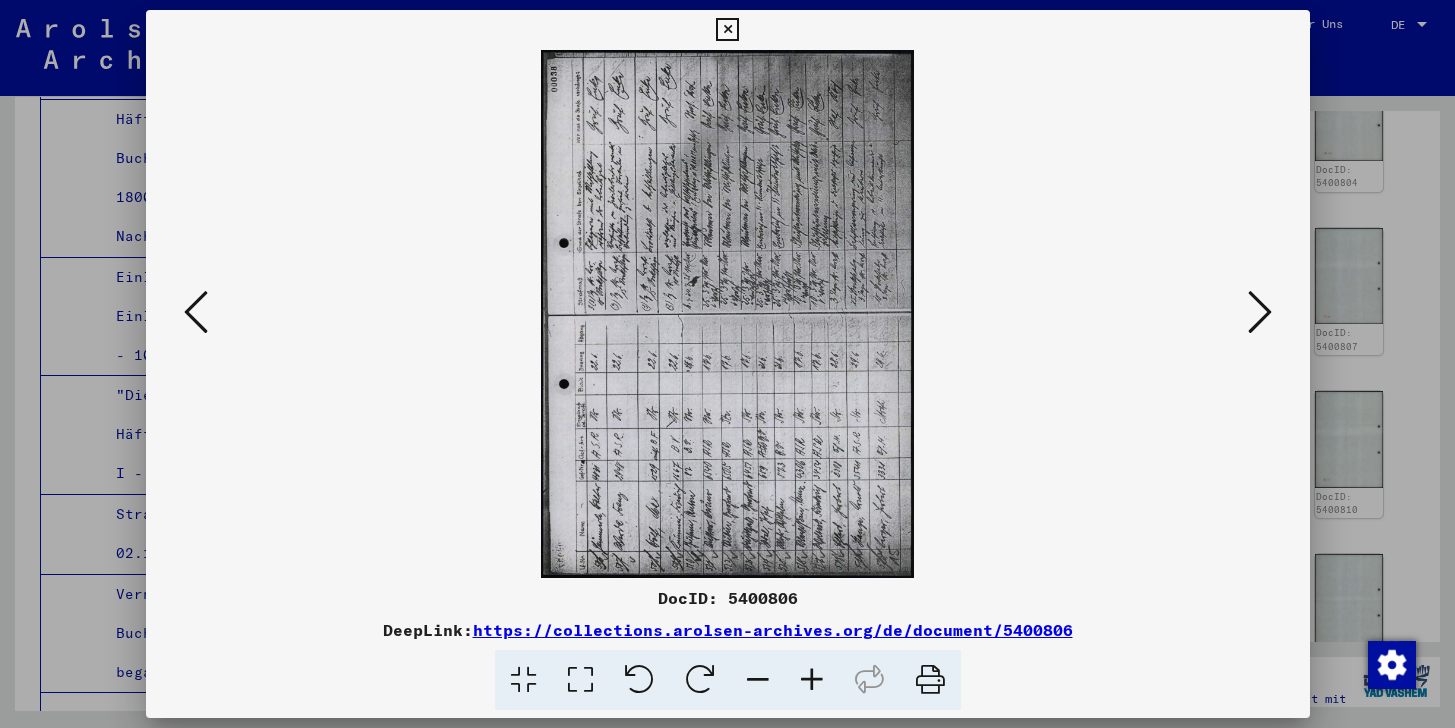 click at bounding box center [196, 312] 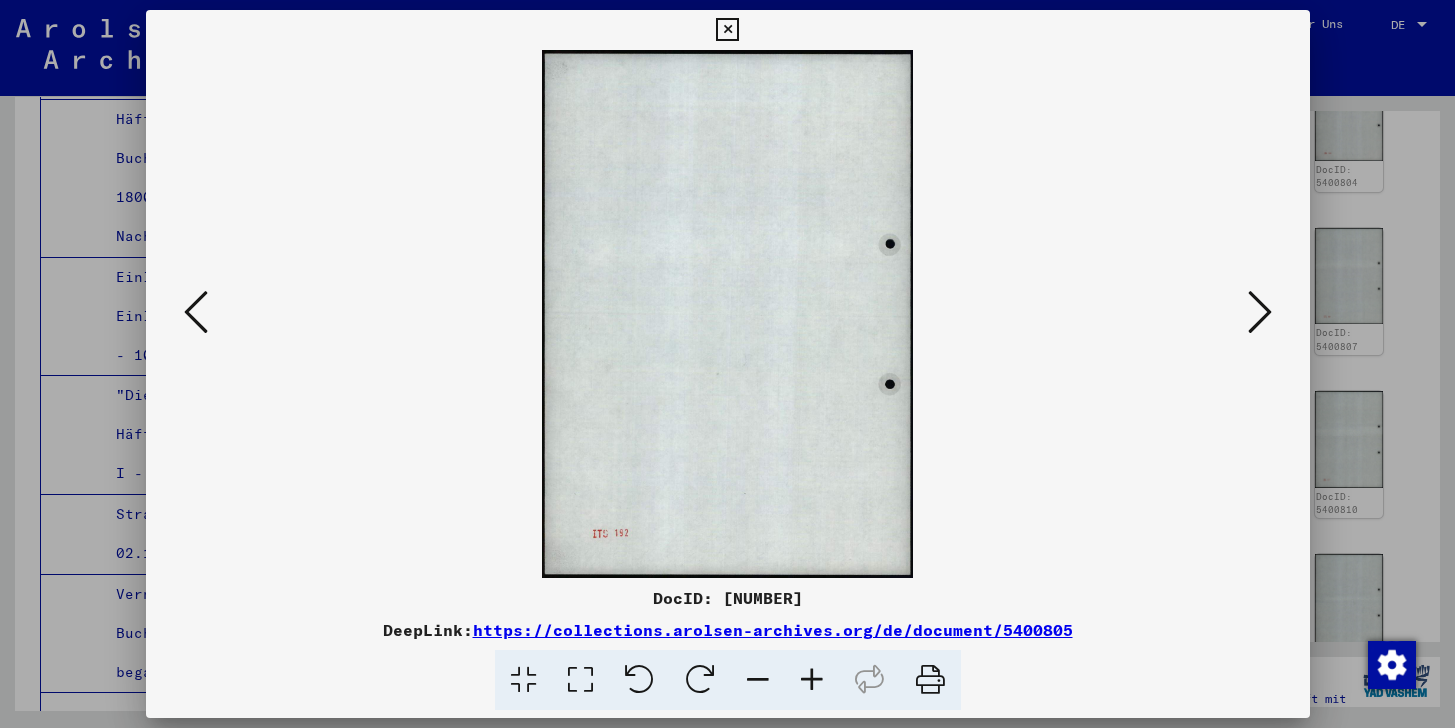 click at bounding box center [196, 312] 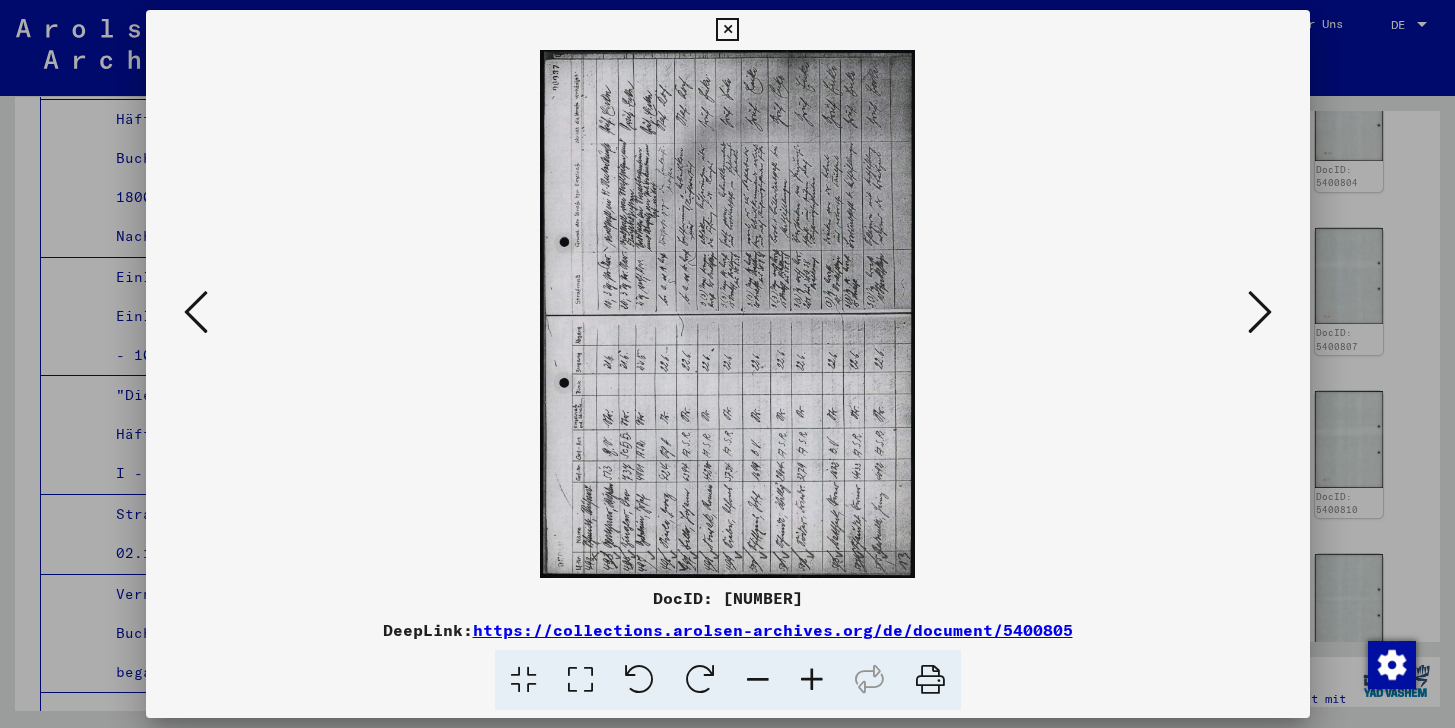 click at bounding box center (196, 312) 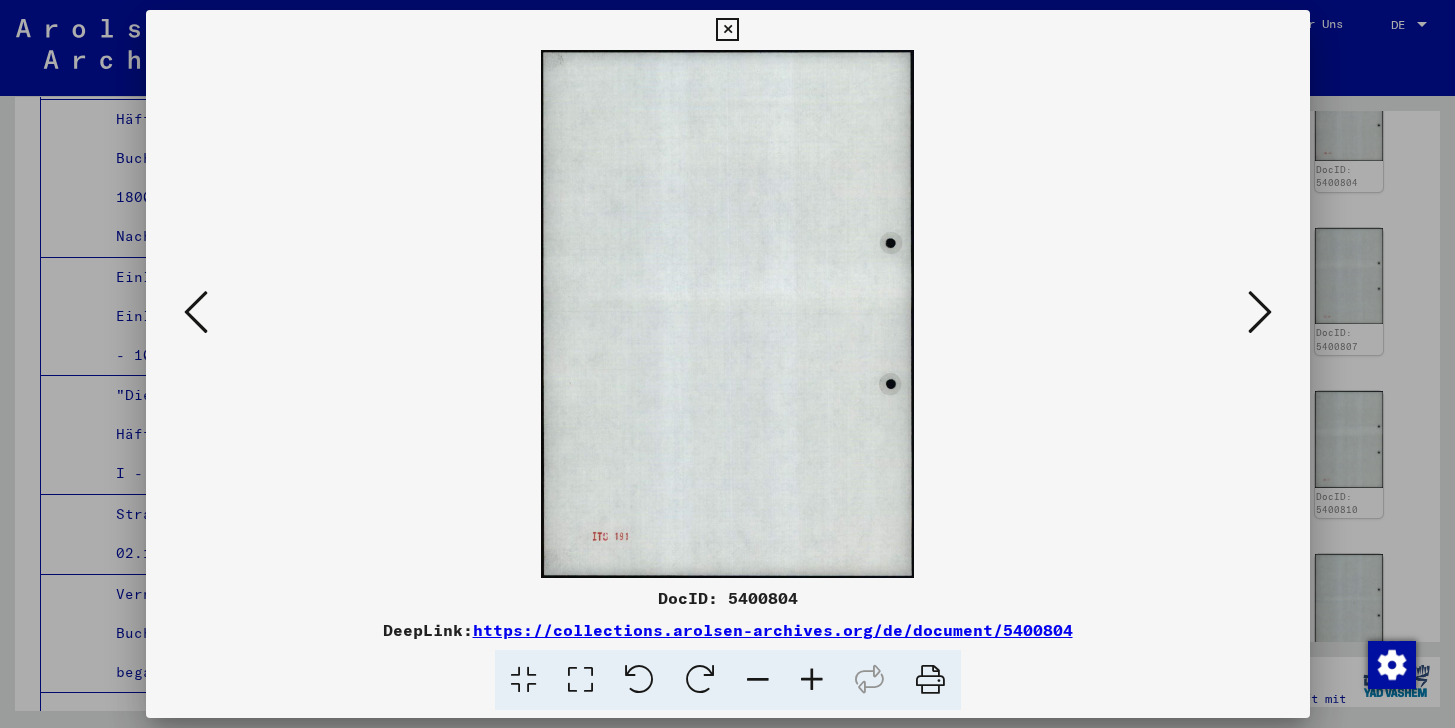 click at bounding box center (196, 312) 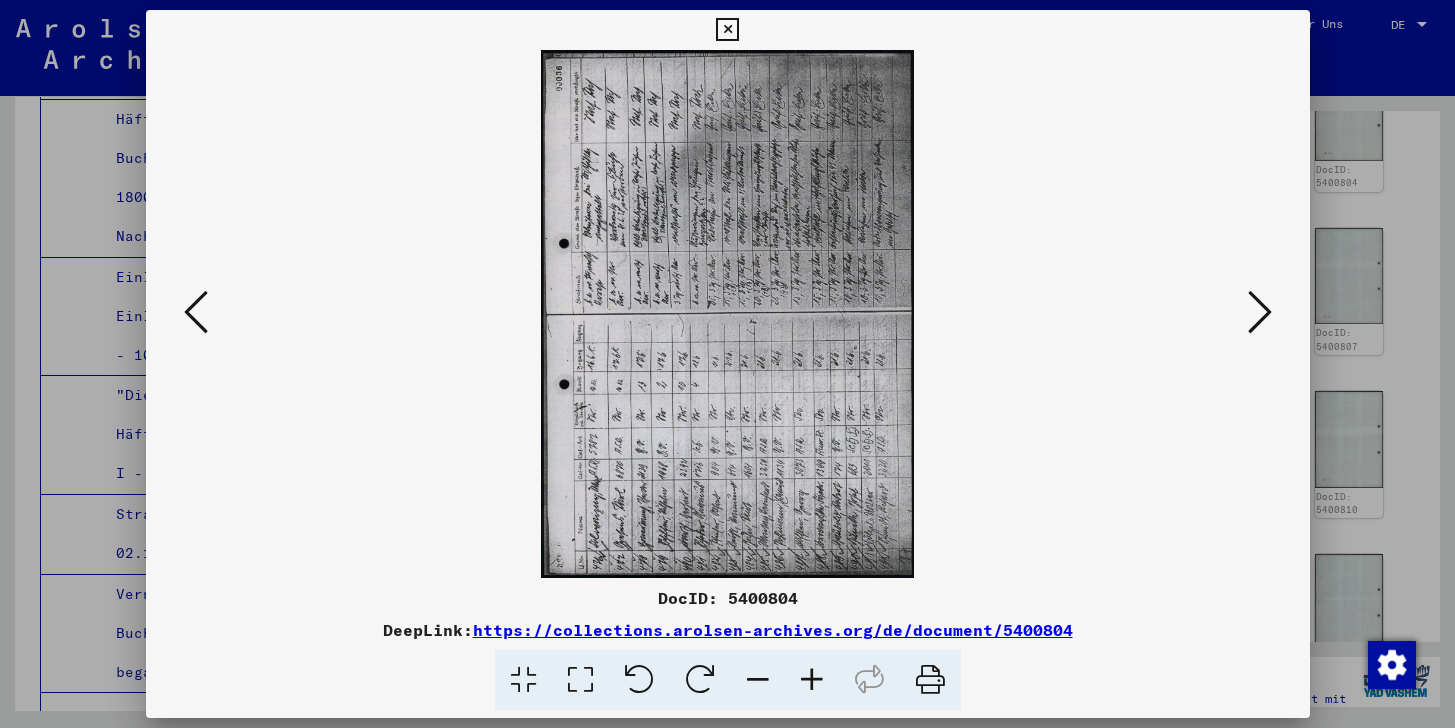 click at bounding box center [196, 312] 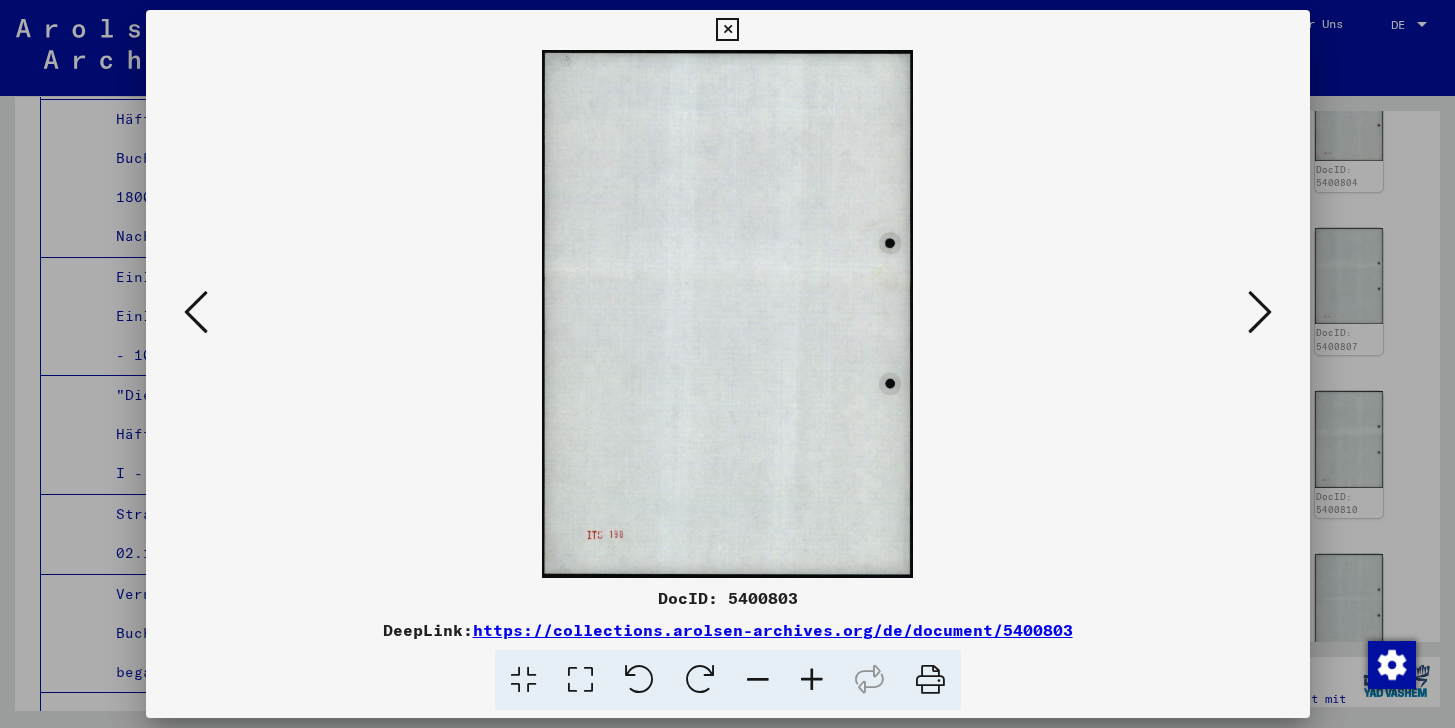 click at bounding box center (196, 312) 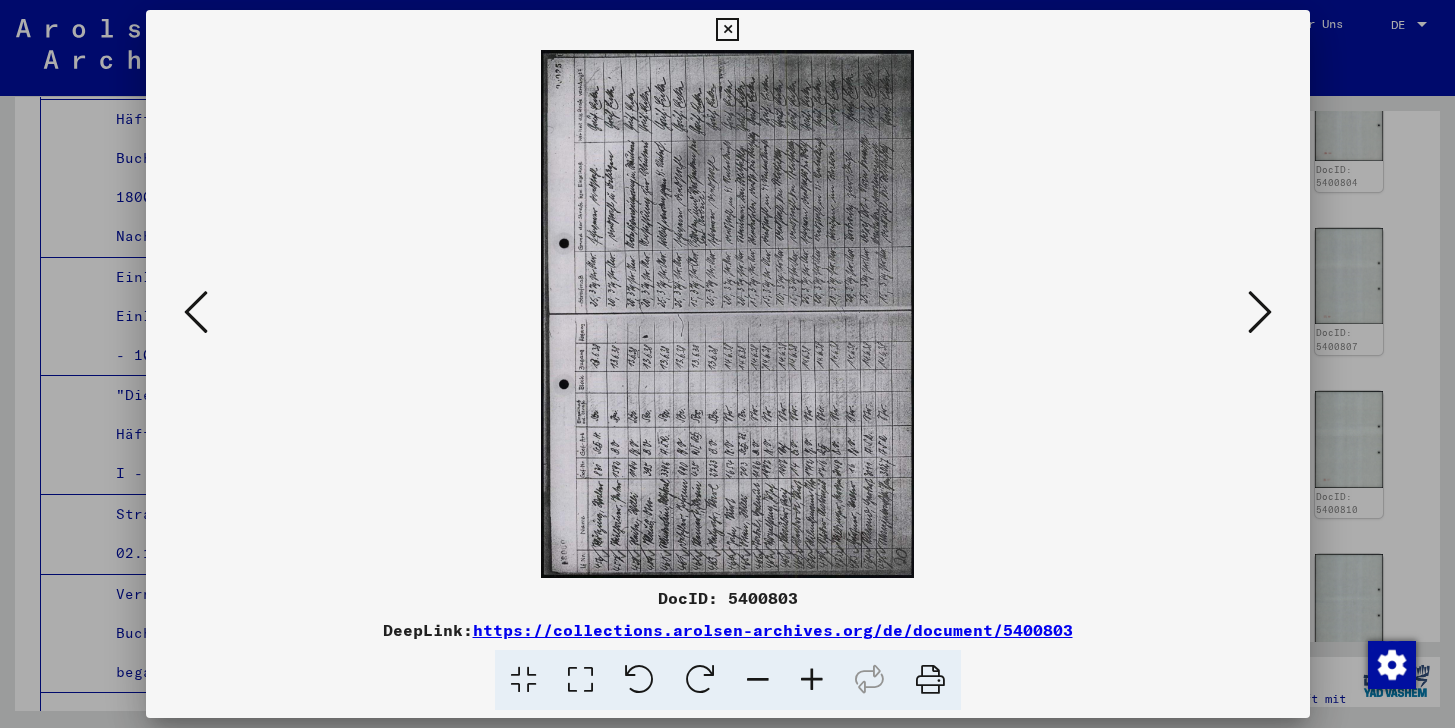 click at bounding box center [196, 312] 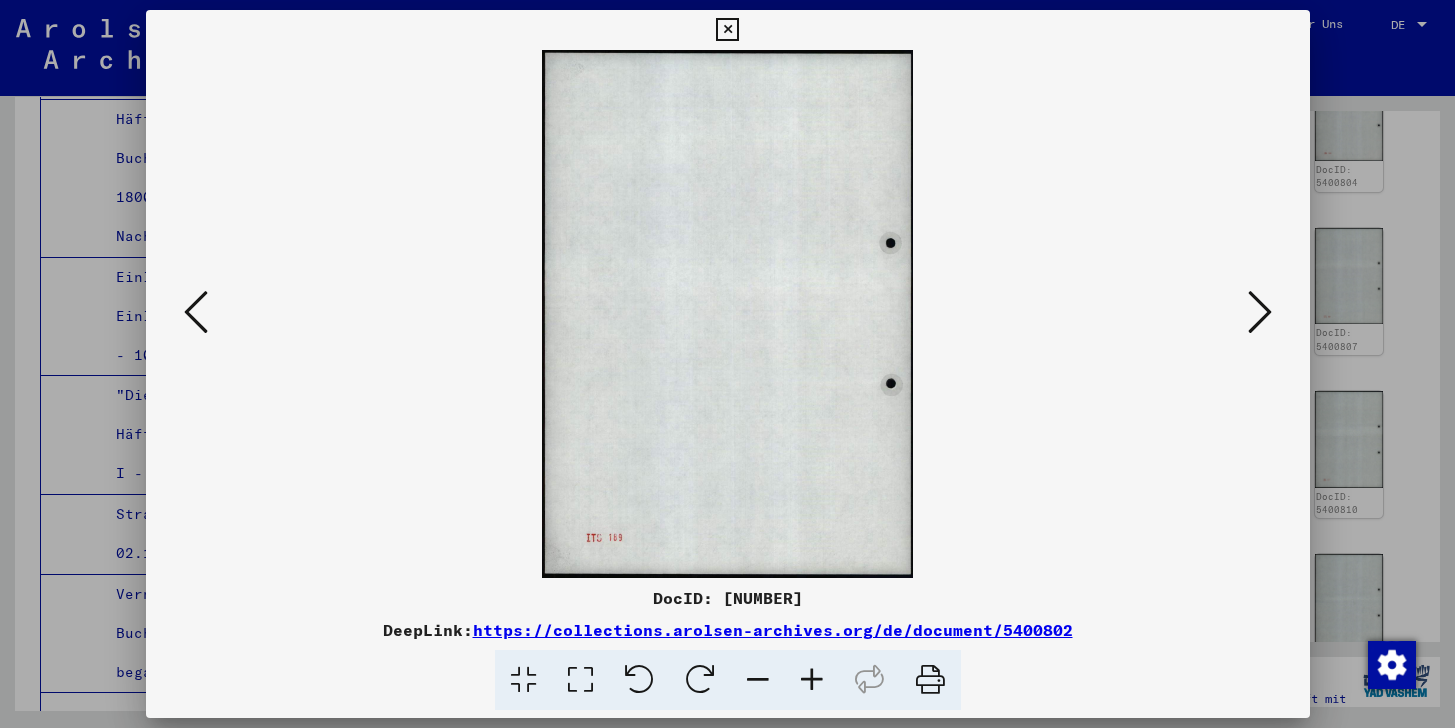 click at bounding box center [196, 312] 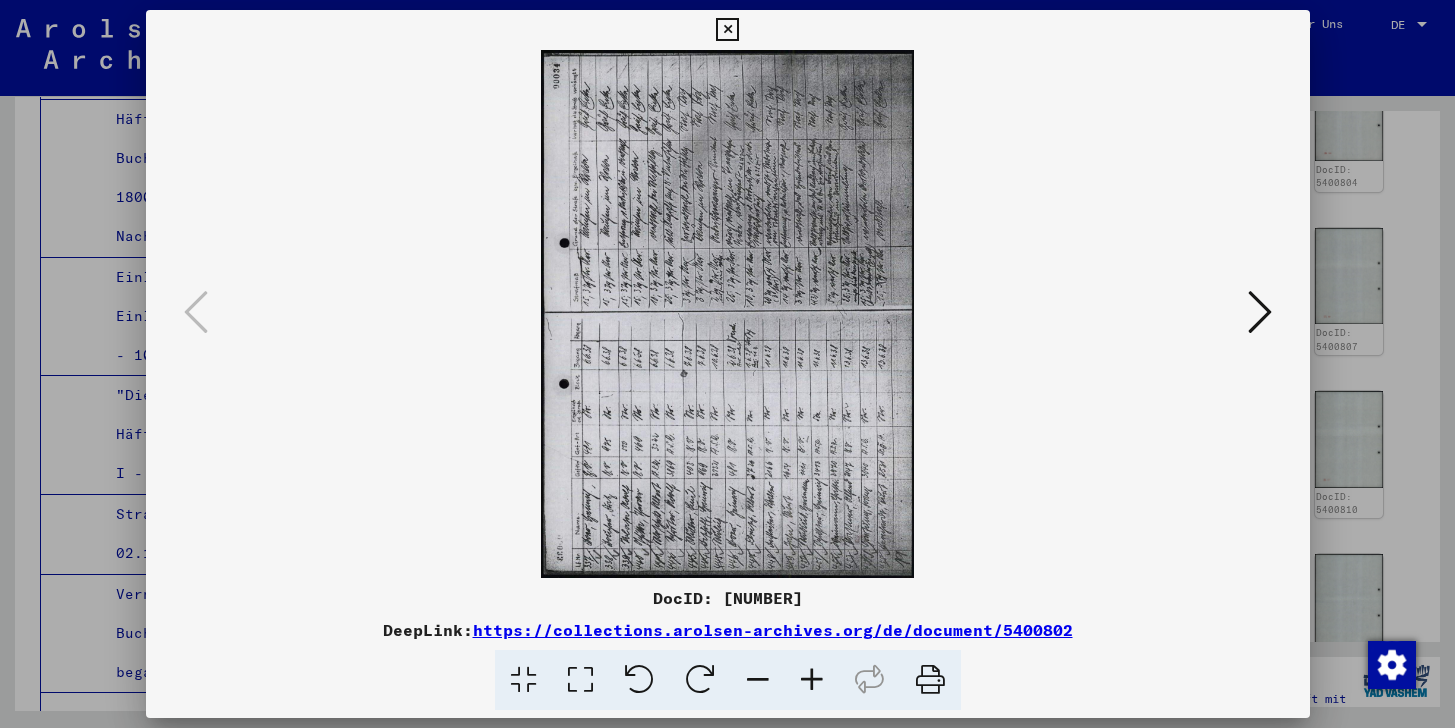 click at bounding box center [727, 30] 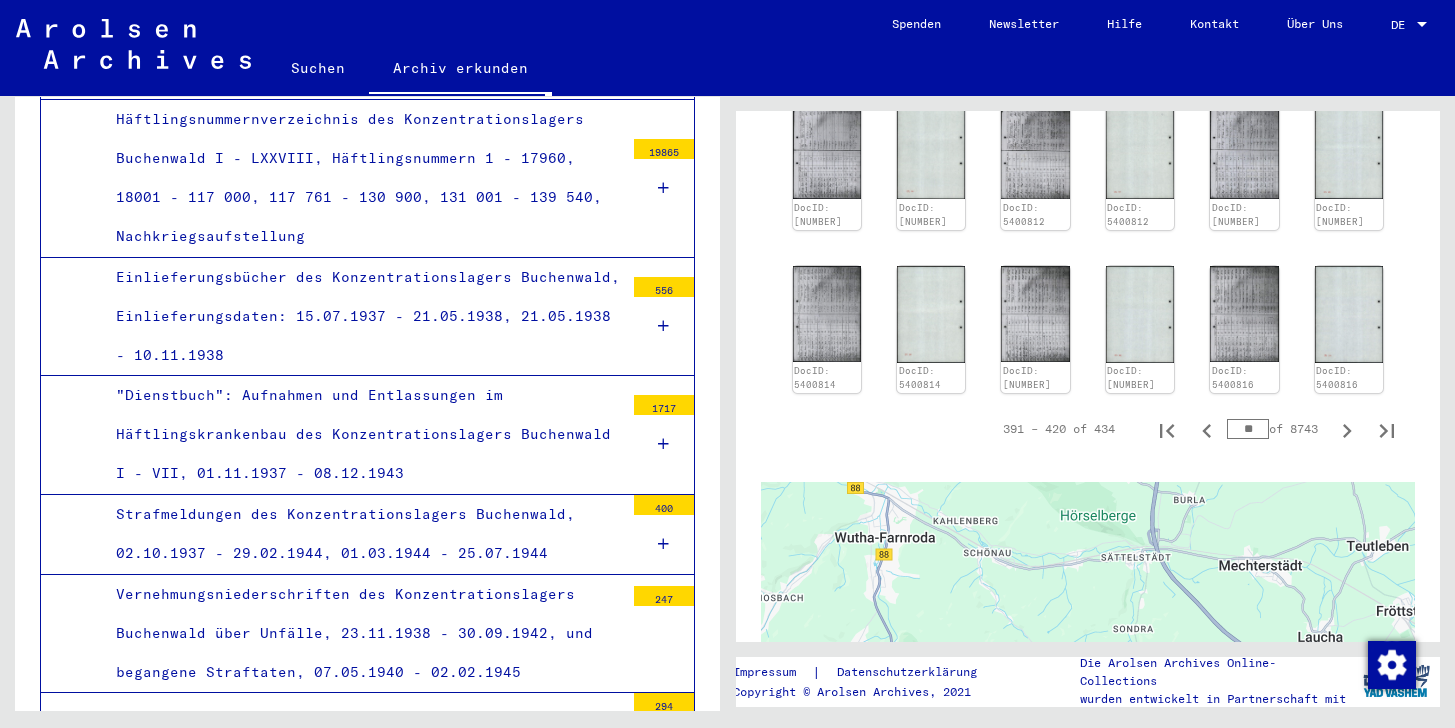 scroll, scrollTop: 1744, scrollLeft: 0, axis: vertical 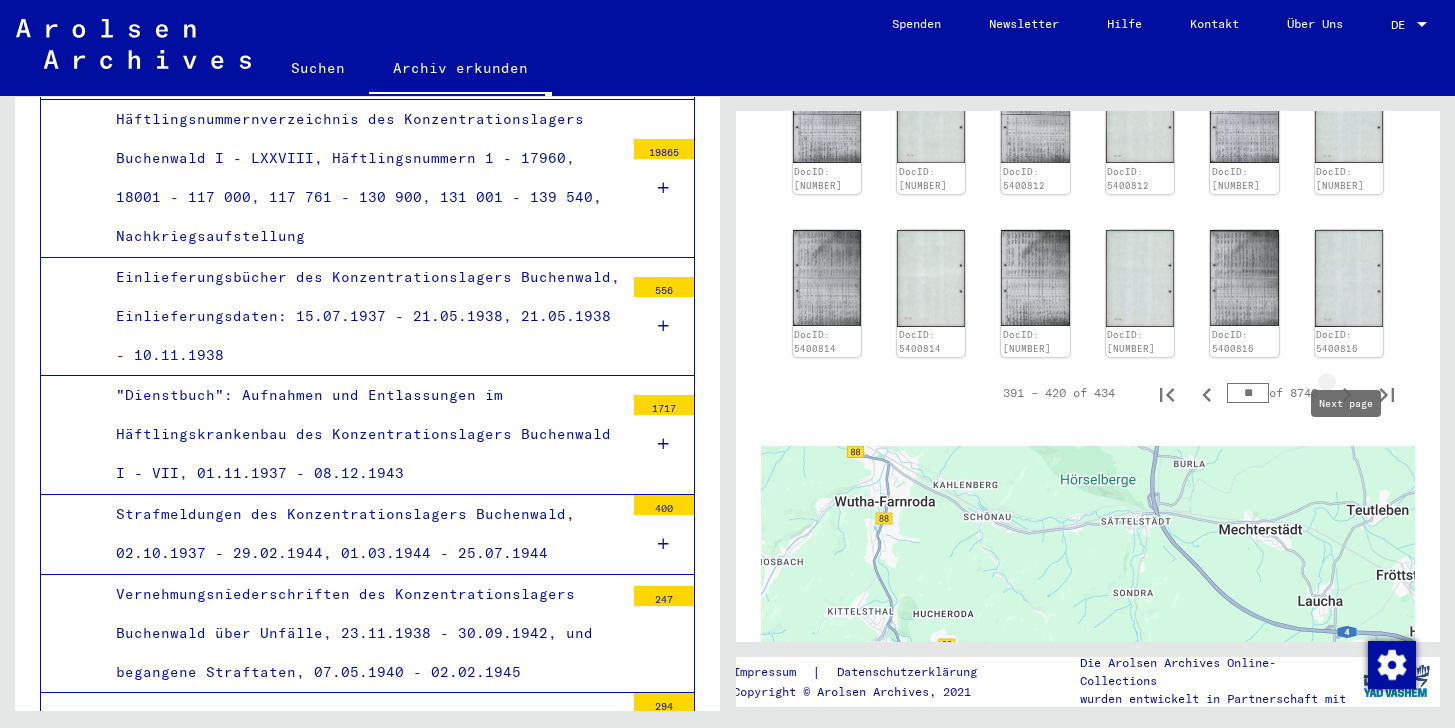 click 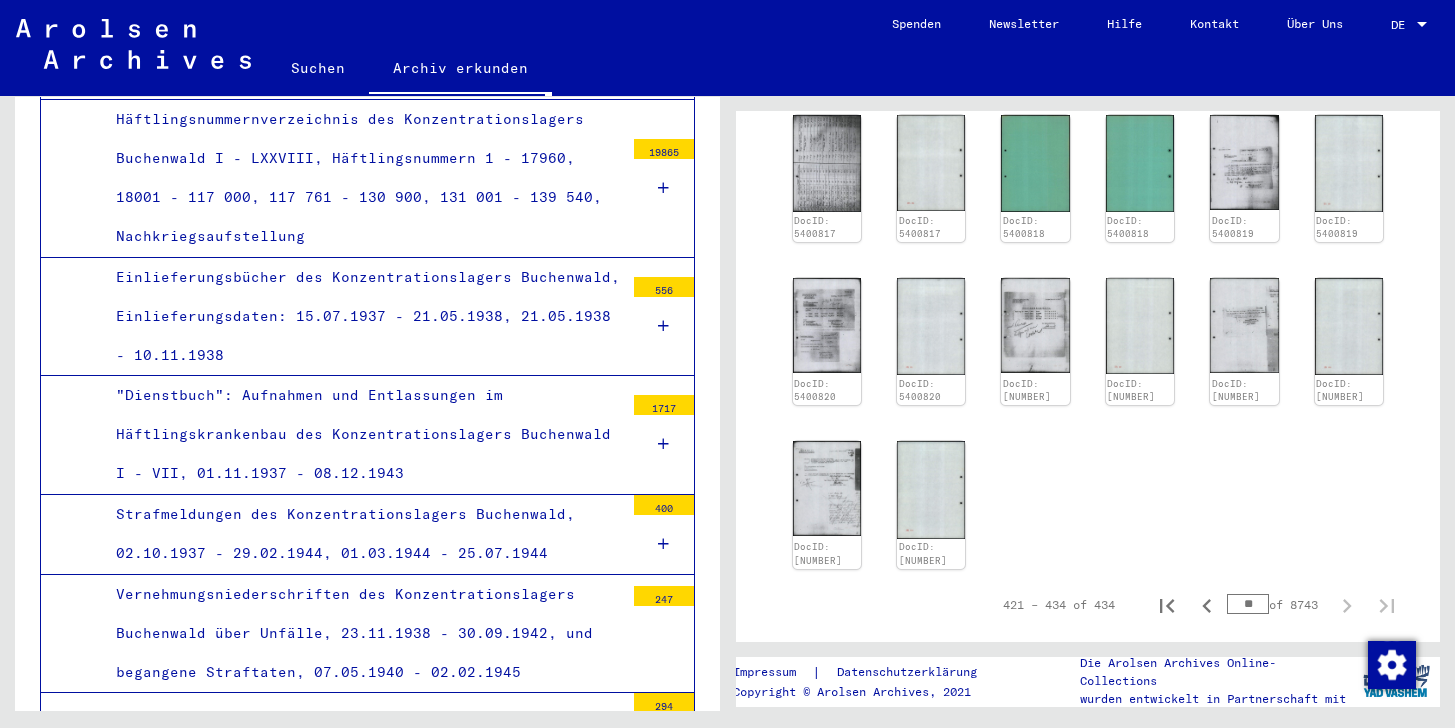 scroll, scrollTop: 1214, scrollLeft: 0, axis: vertical 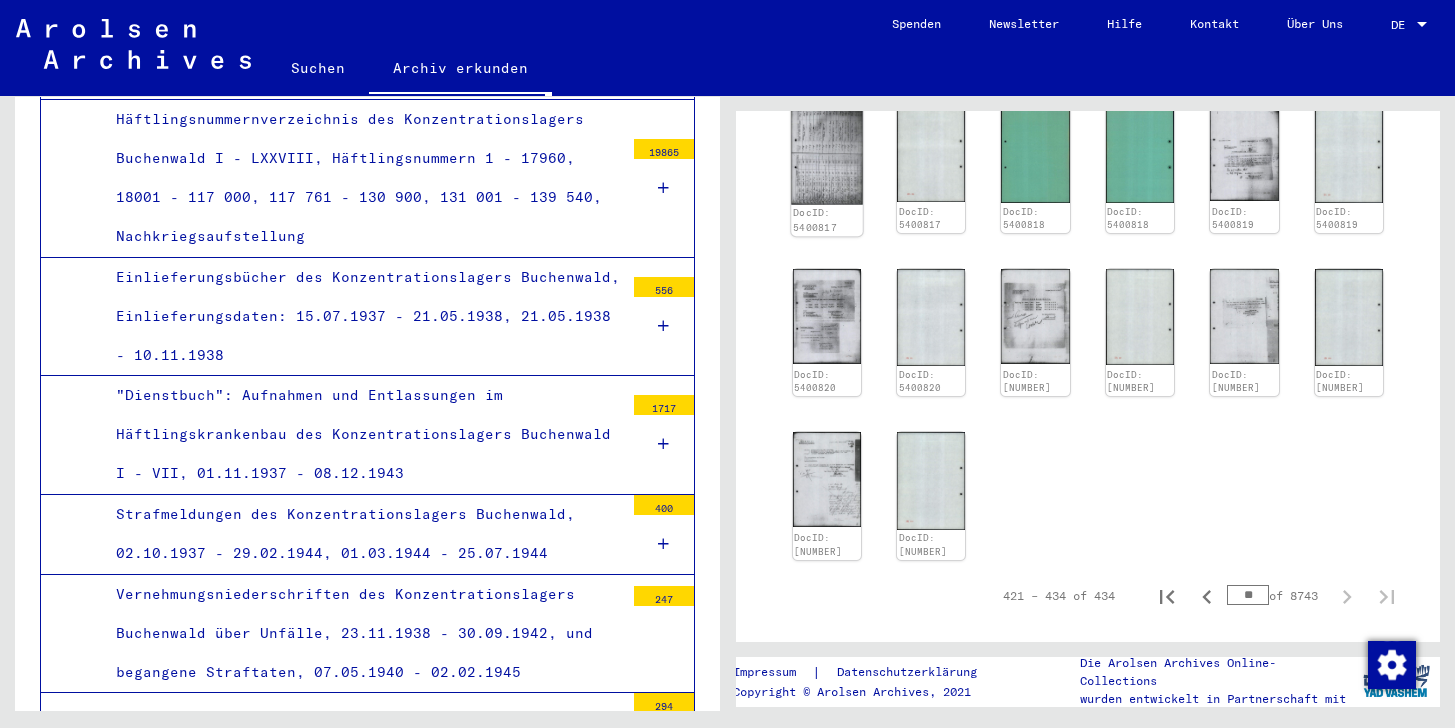 click 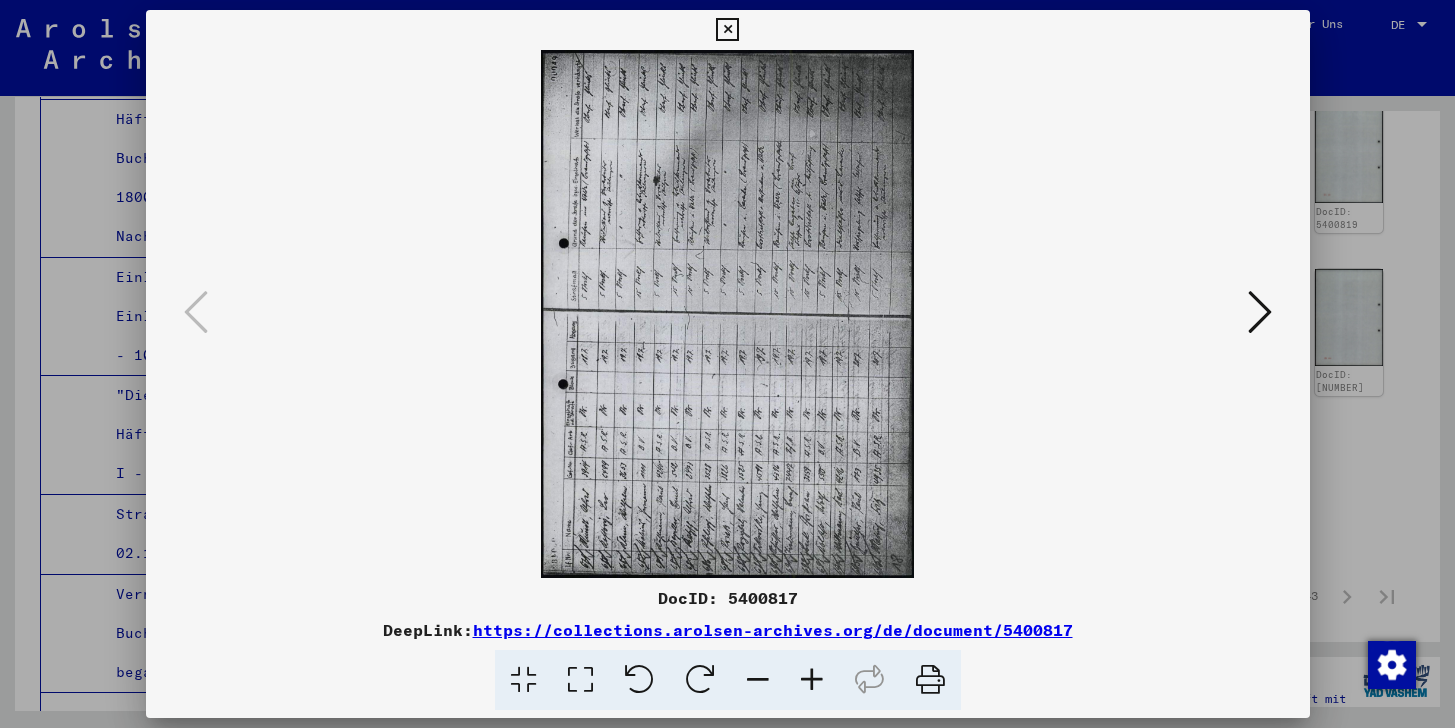 click at bounding box center [1260, 312] 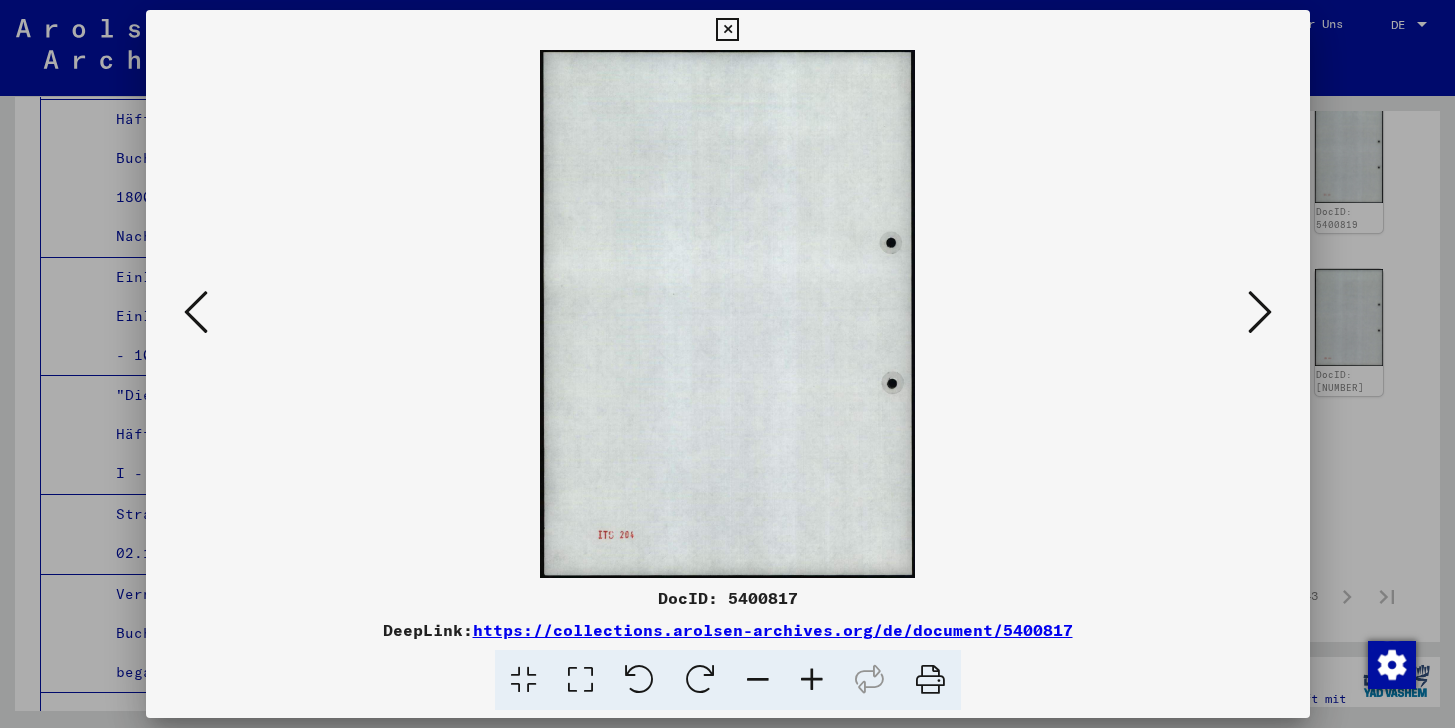 click at bounding box center (1260, 312) 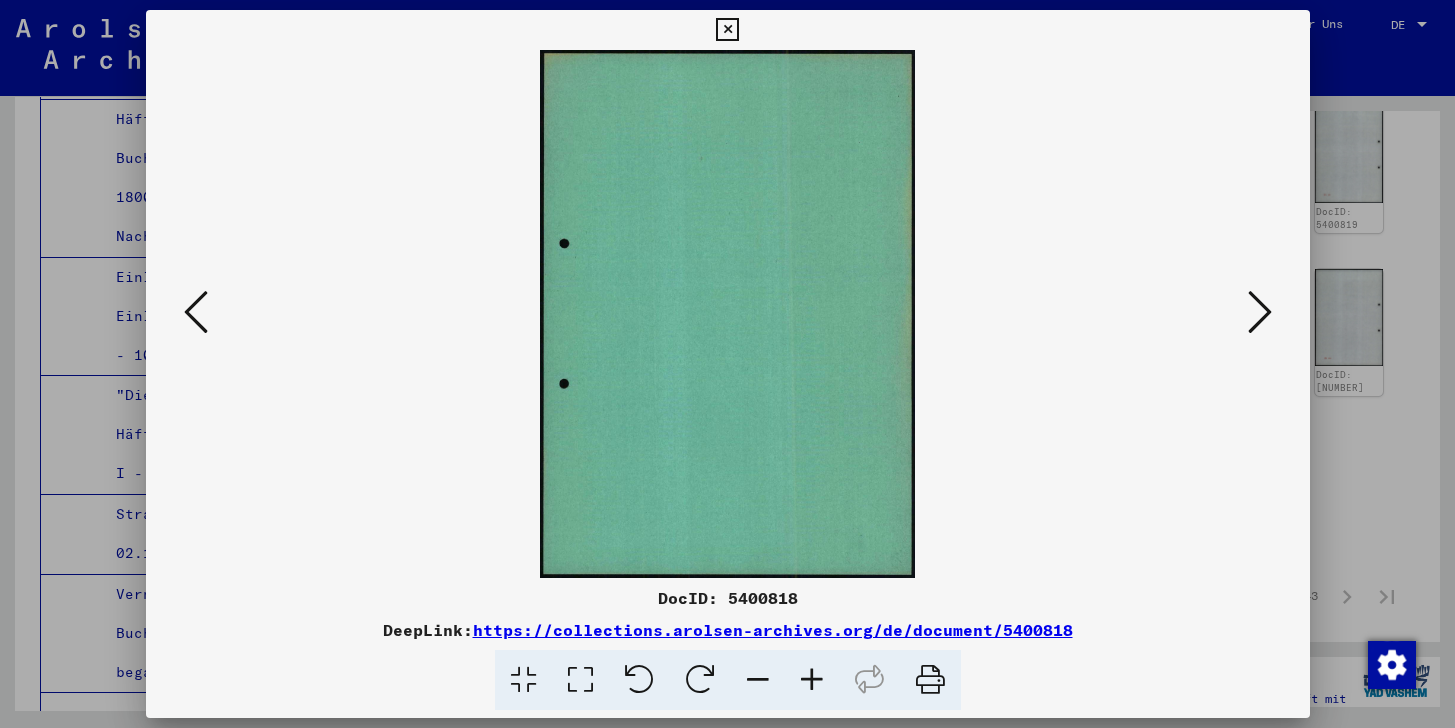 click at bounding box center [1260, 312] 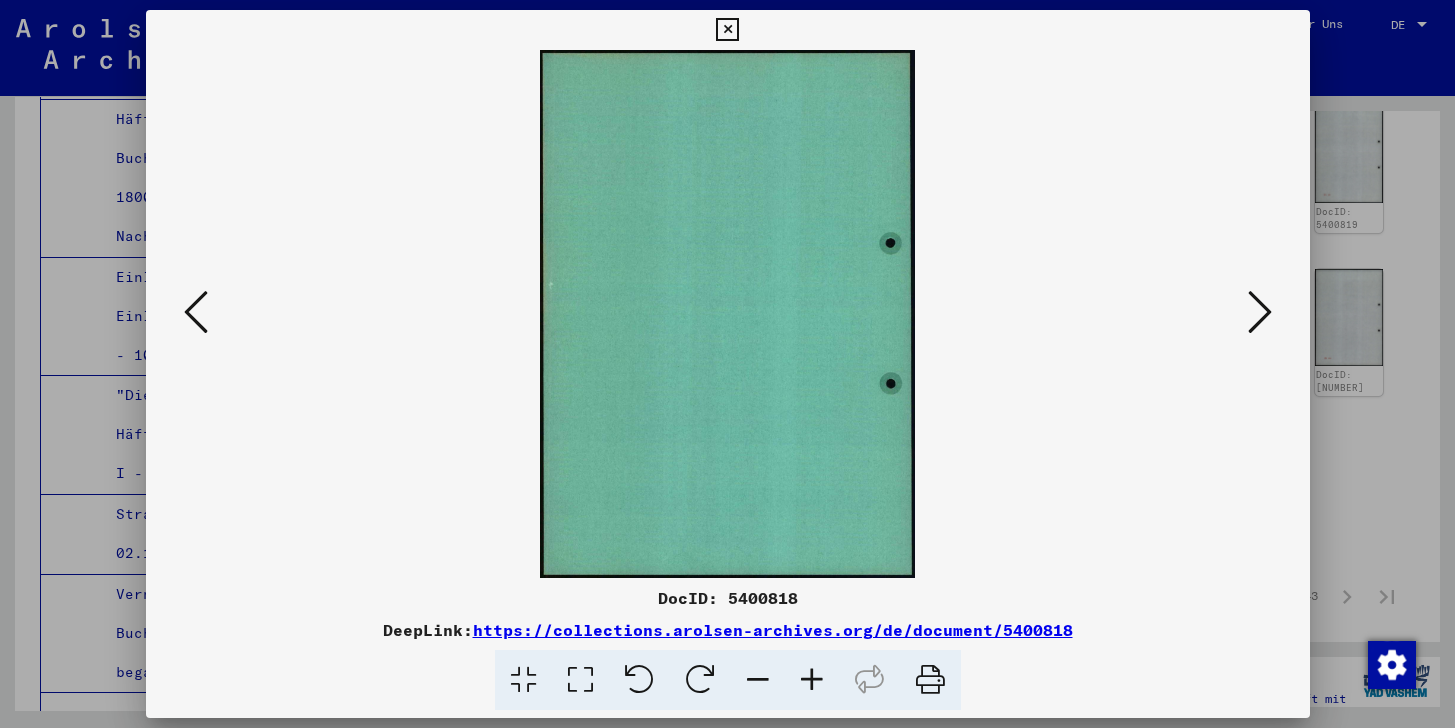 click at bounding box center (1260, 312) 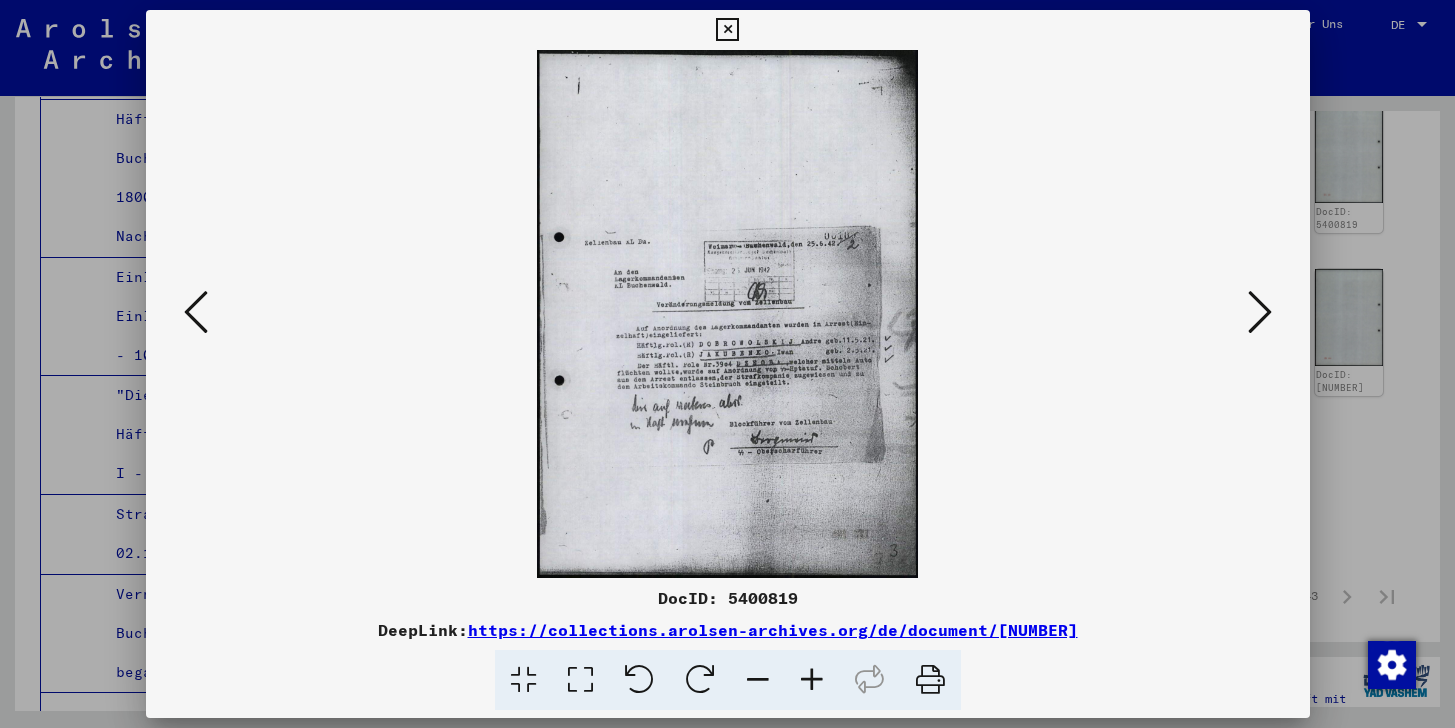 click at bounding box center [727, 30] 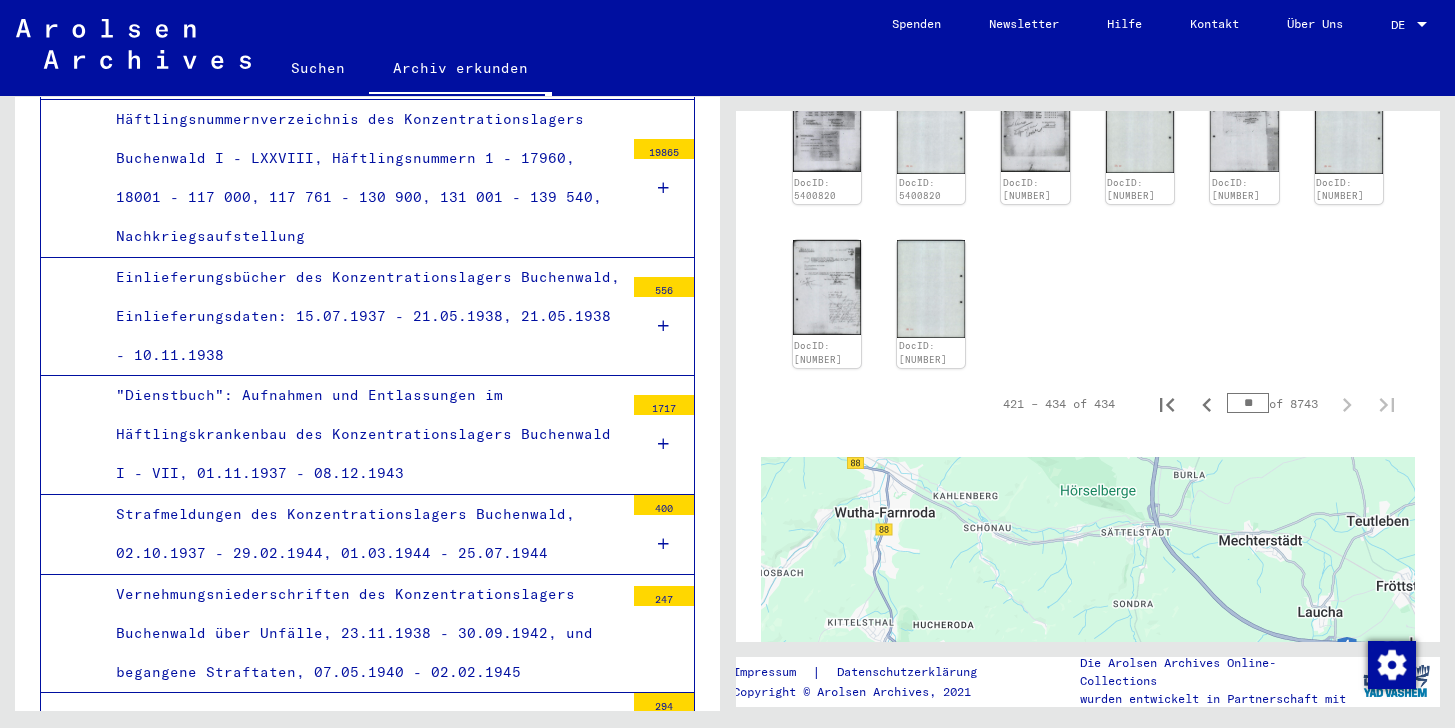 scroll, scrollTop: 1407, scrollLeft: 0, axis: vertical 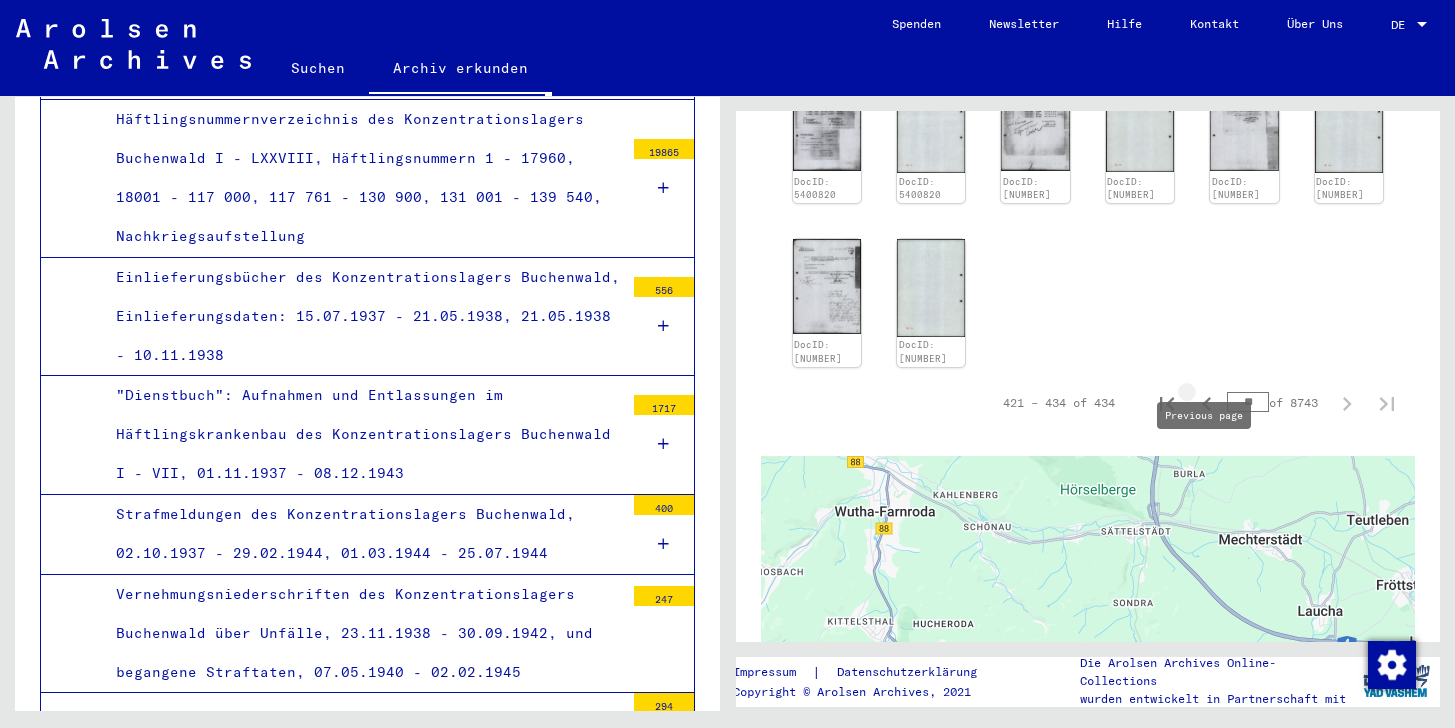 click 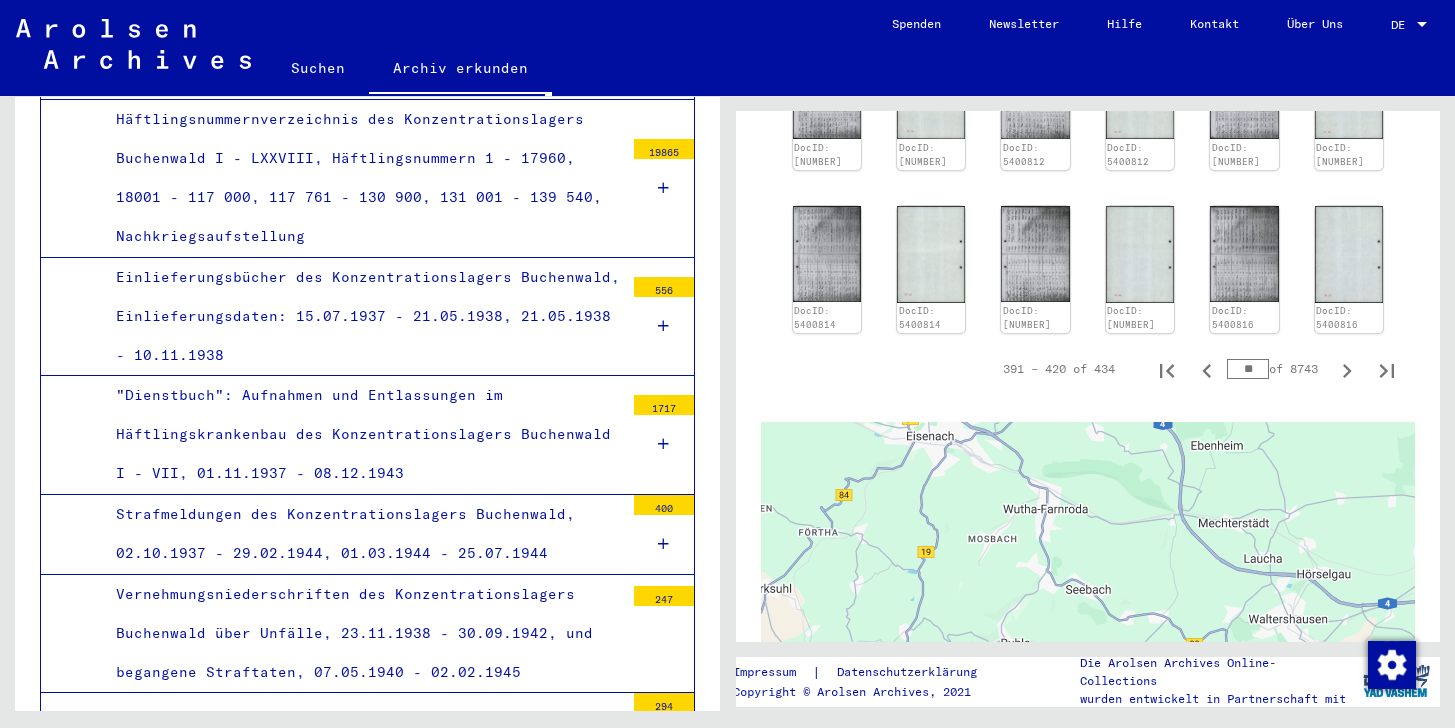 scroll, scrollTop: 1763, scrollLeft: 0, axis: vertical 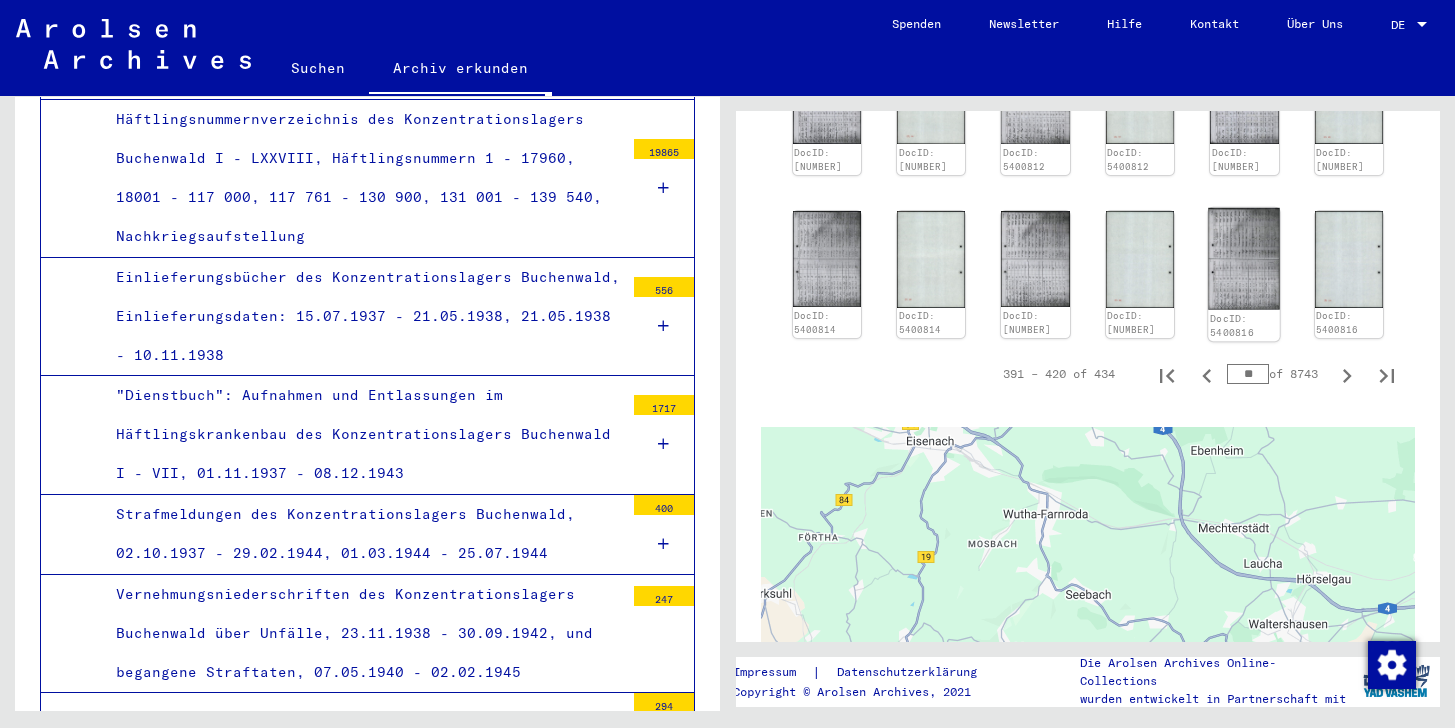 click 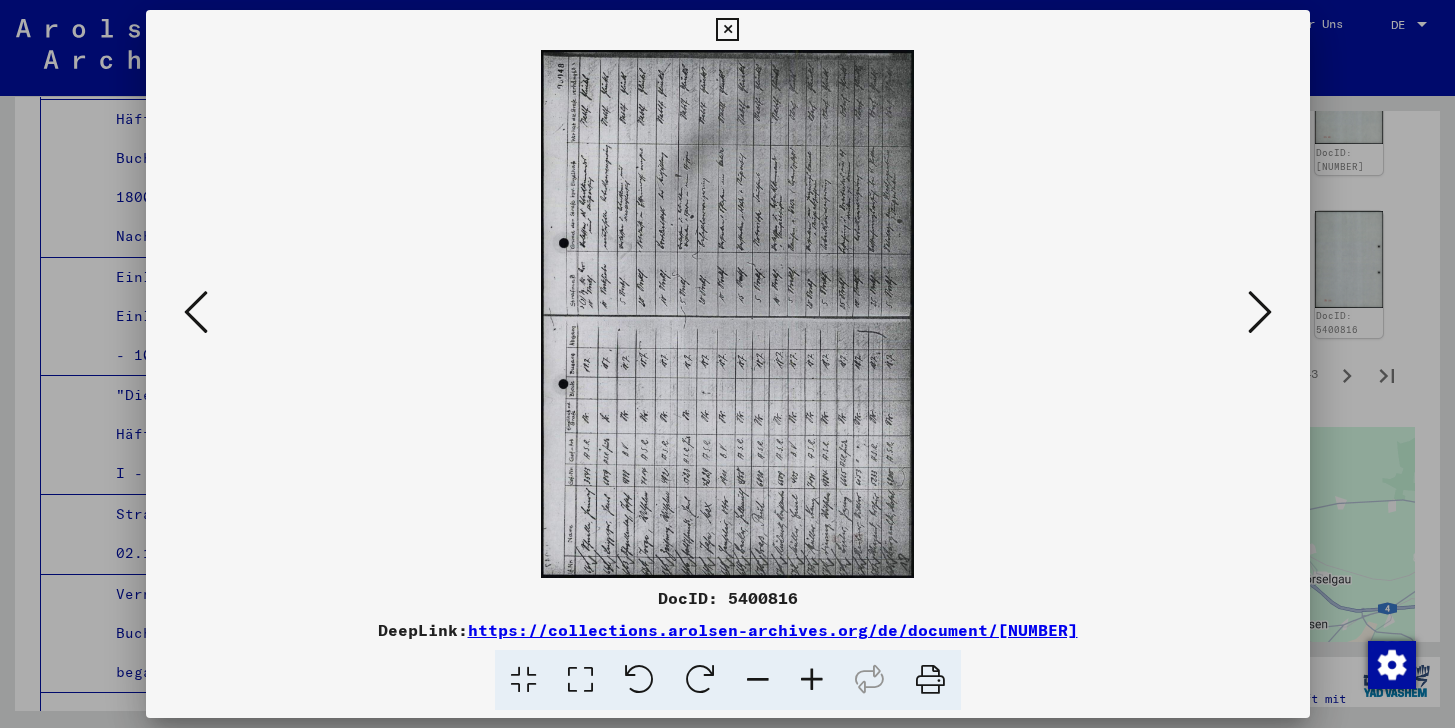 click at bounding box center (727, 30) 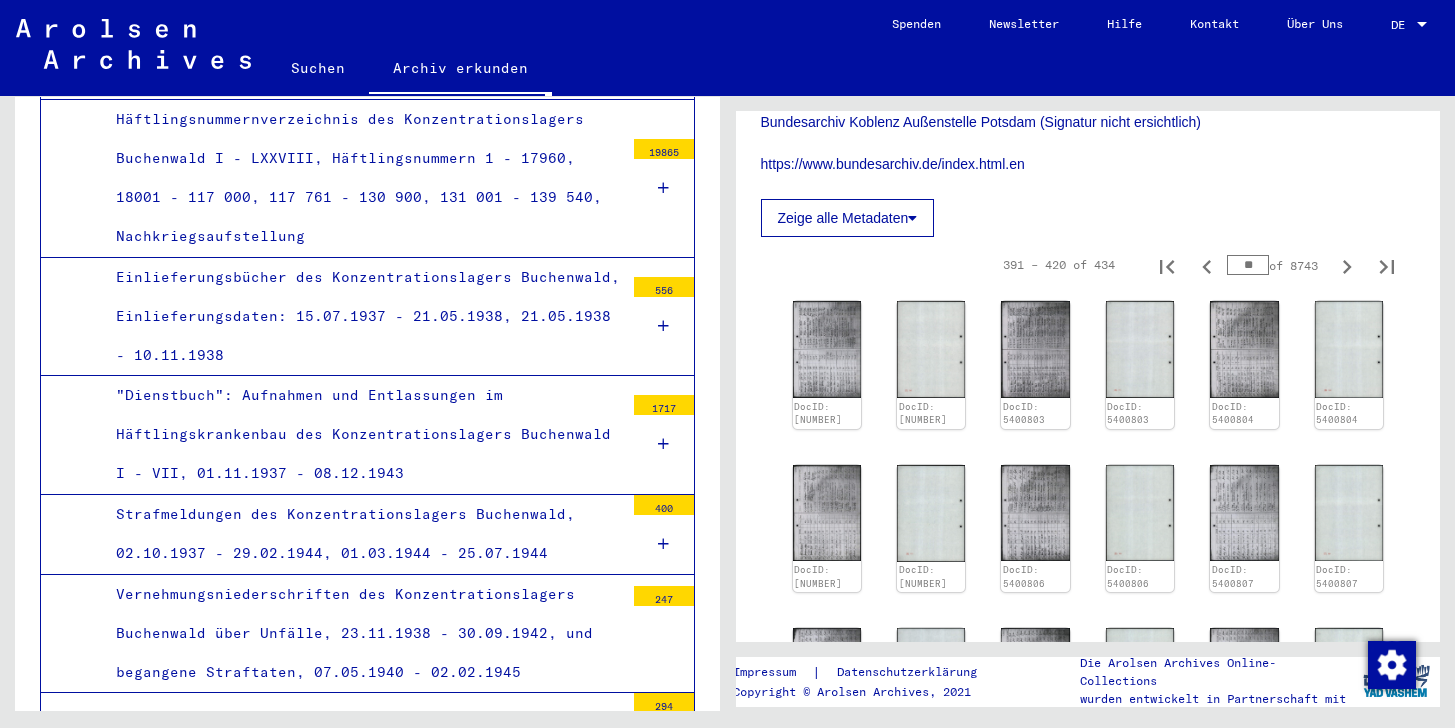 scroll, scrollTop: 1016, scrollLeft: 0, axis: vertical 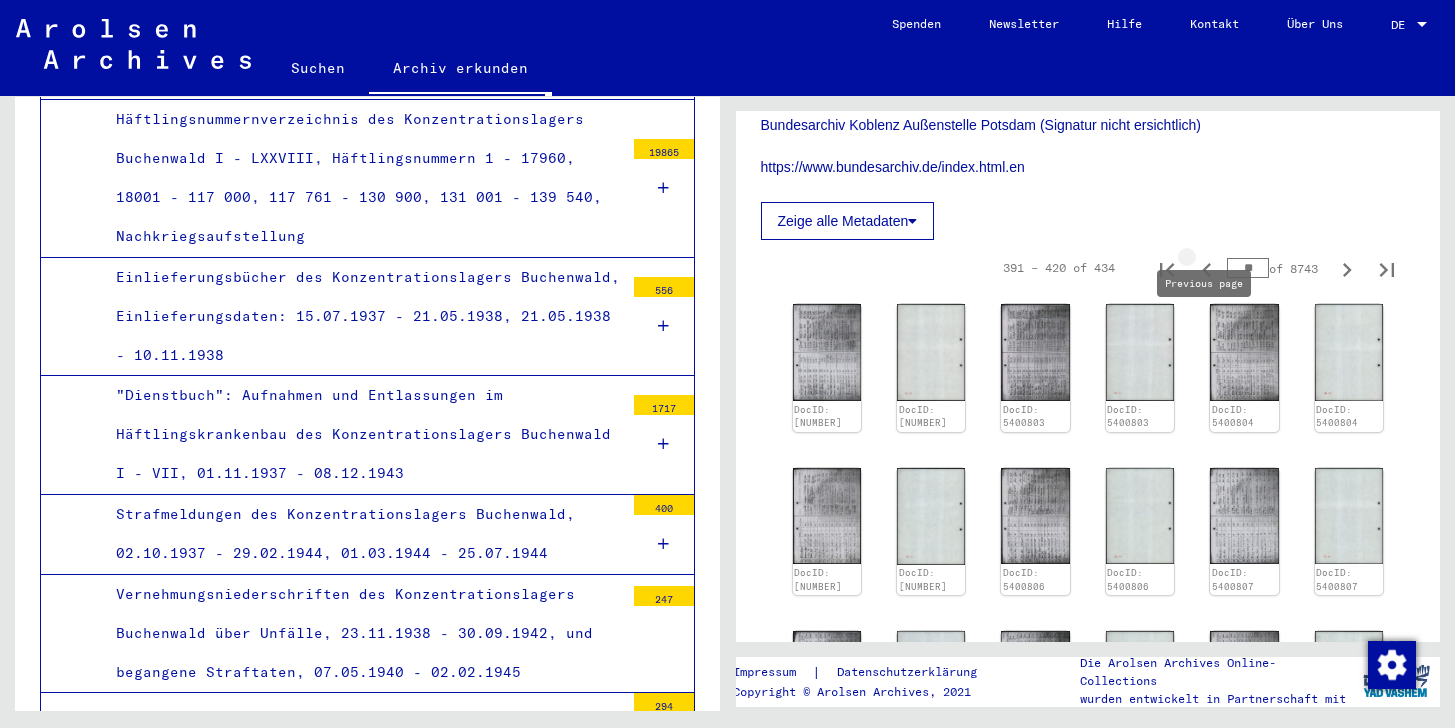 click 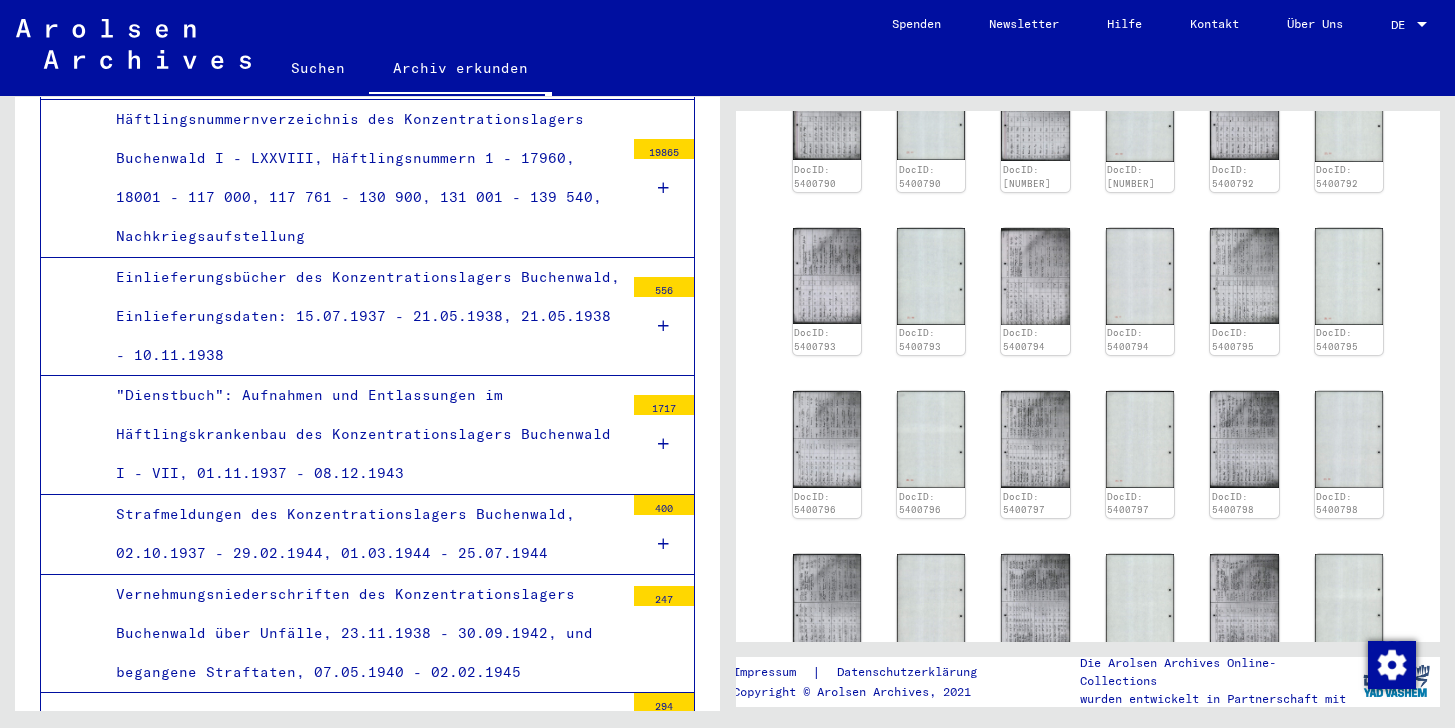 scroll, scrollTop: 1421, scrollLeft: 0, axis: vertical 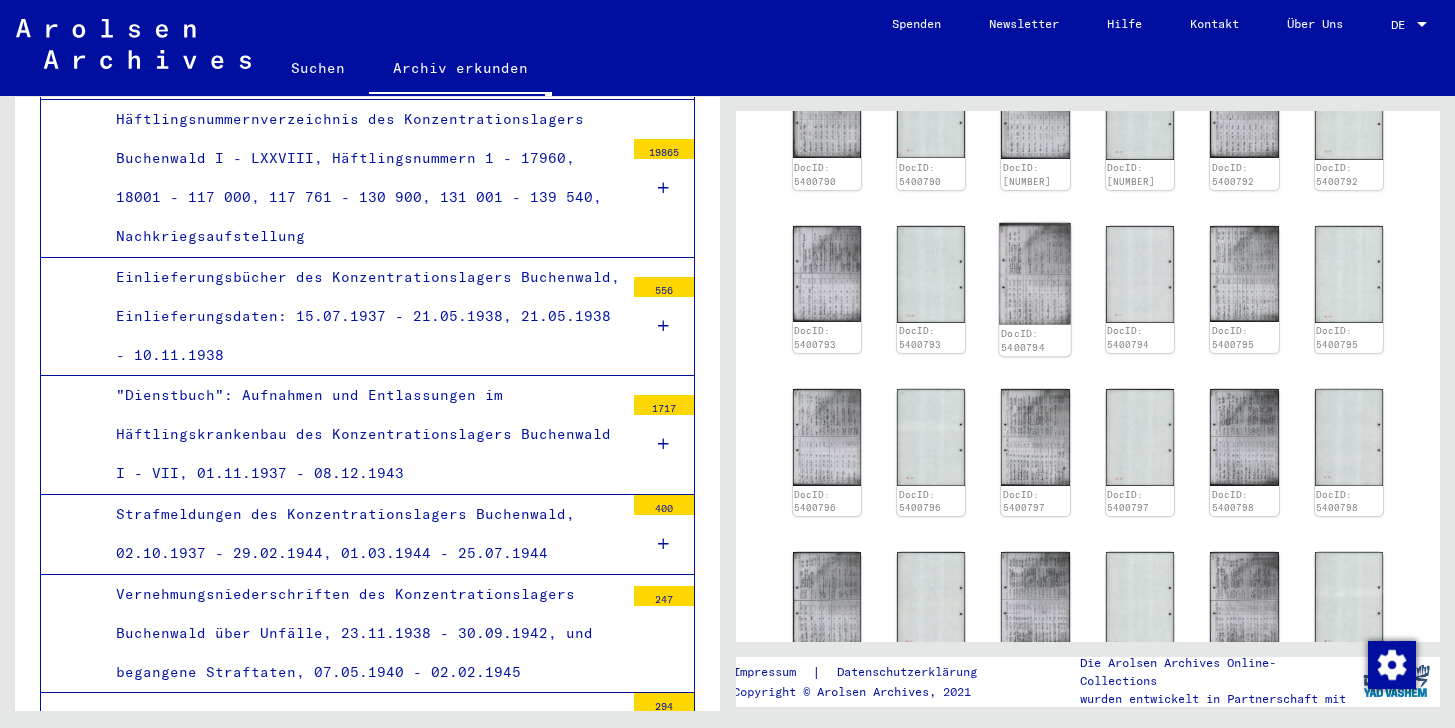 click 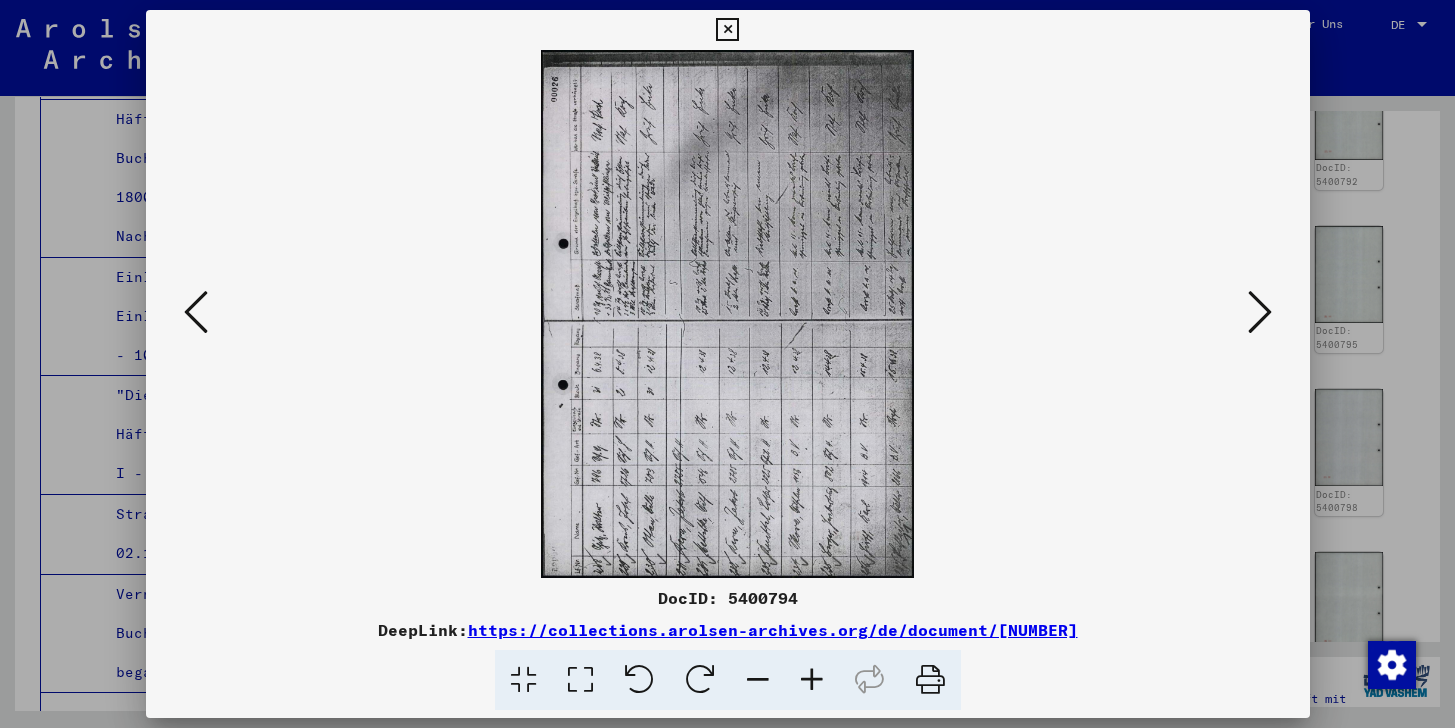 click at bounding box center [1260, 312] 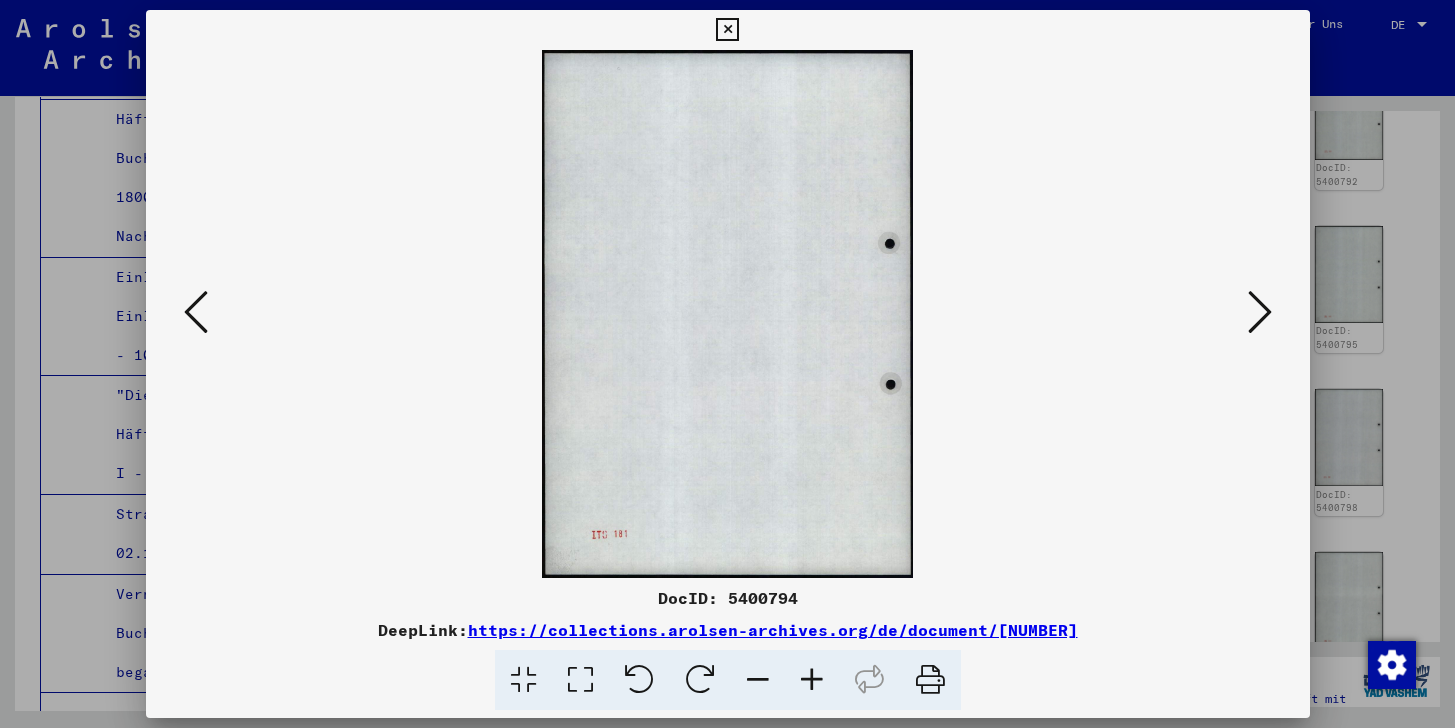 click at bounding box center [1260, 312] 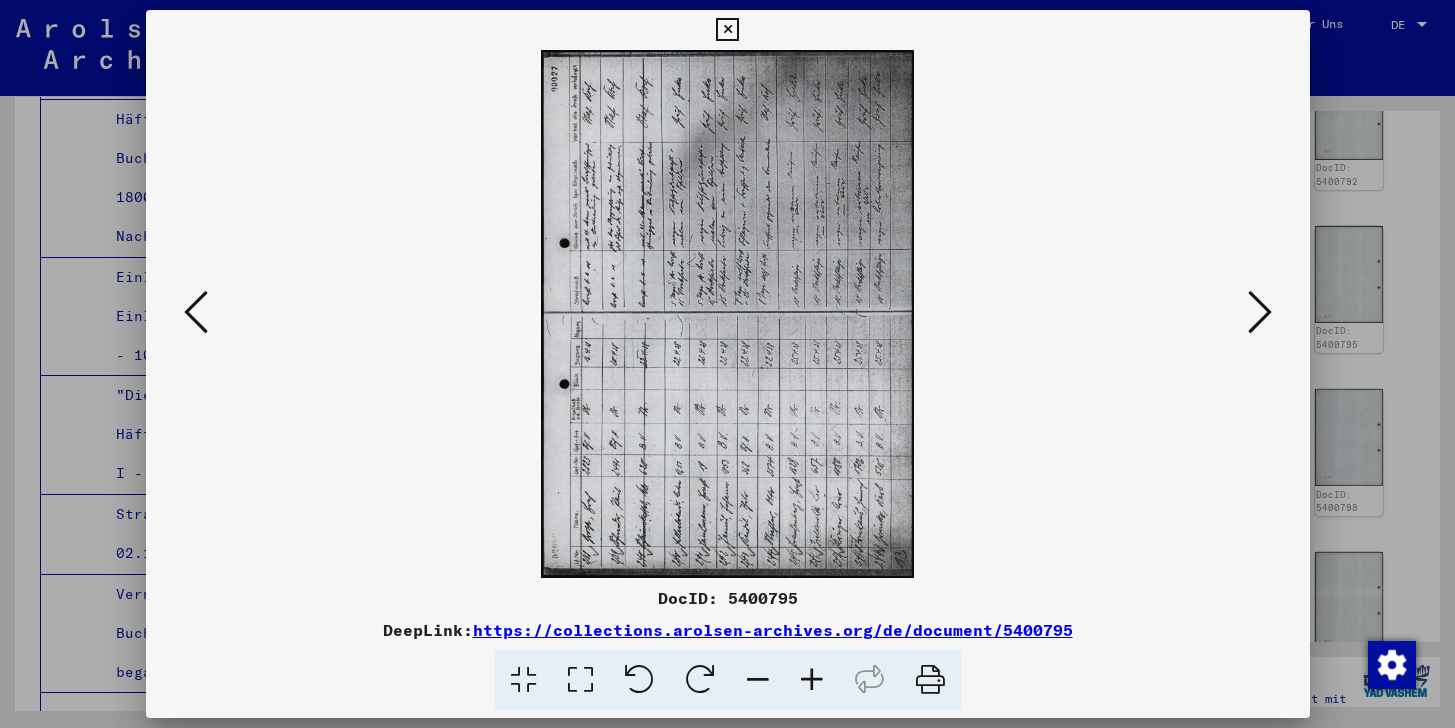 click at bounding box center [1260, 312] 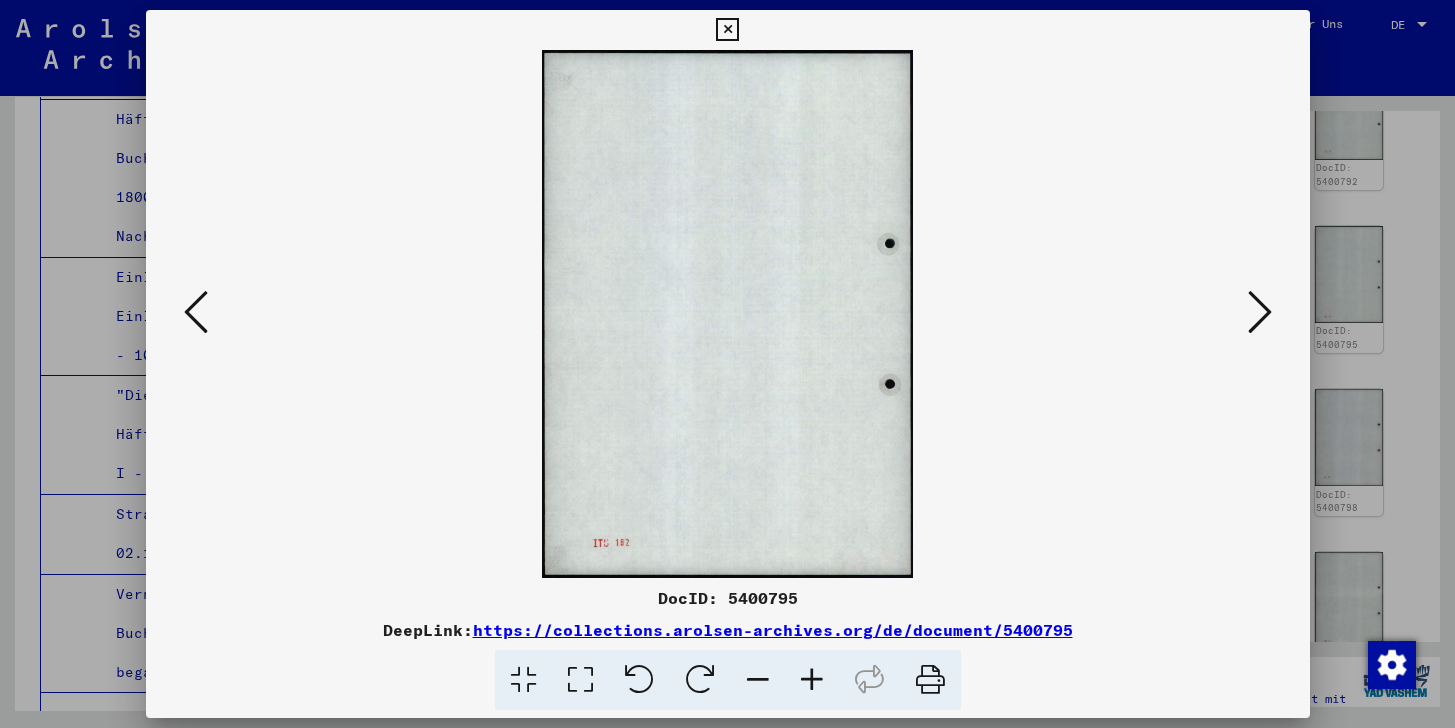 click at bounding box center (1260, 312) 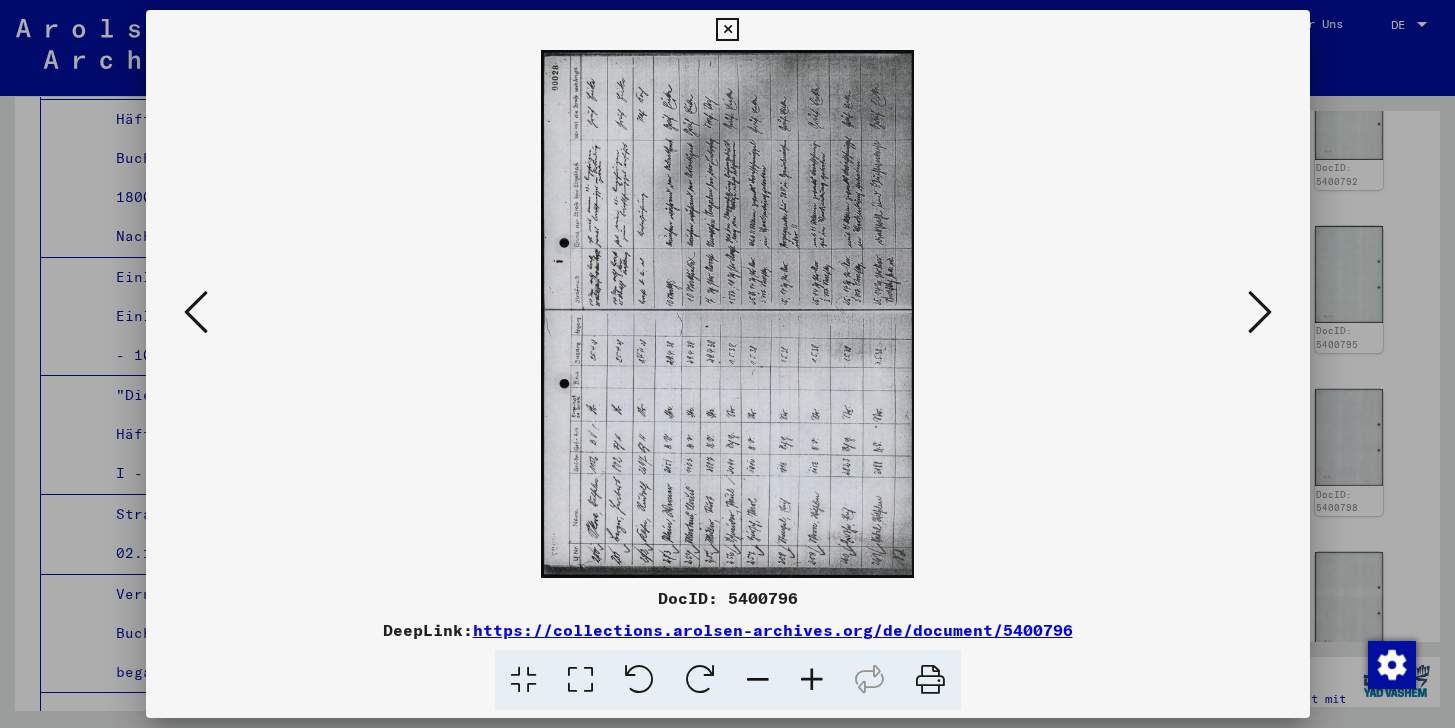 click at bounding box center (930, 680) 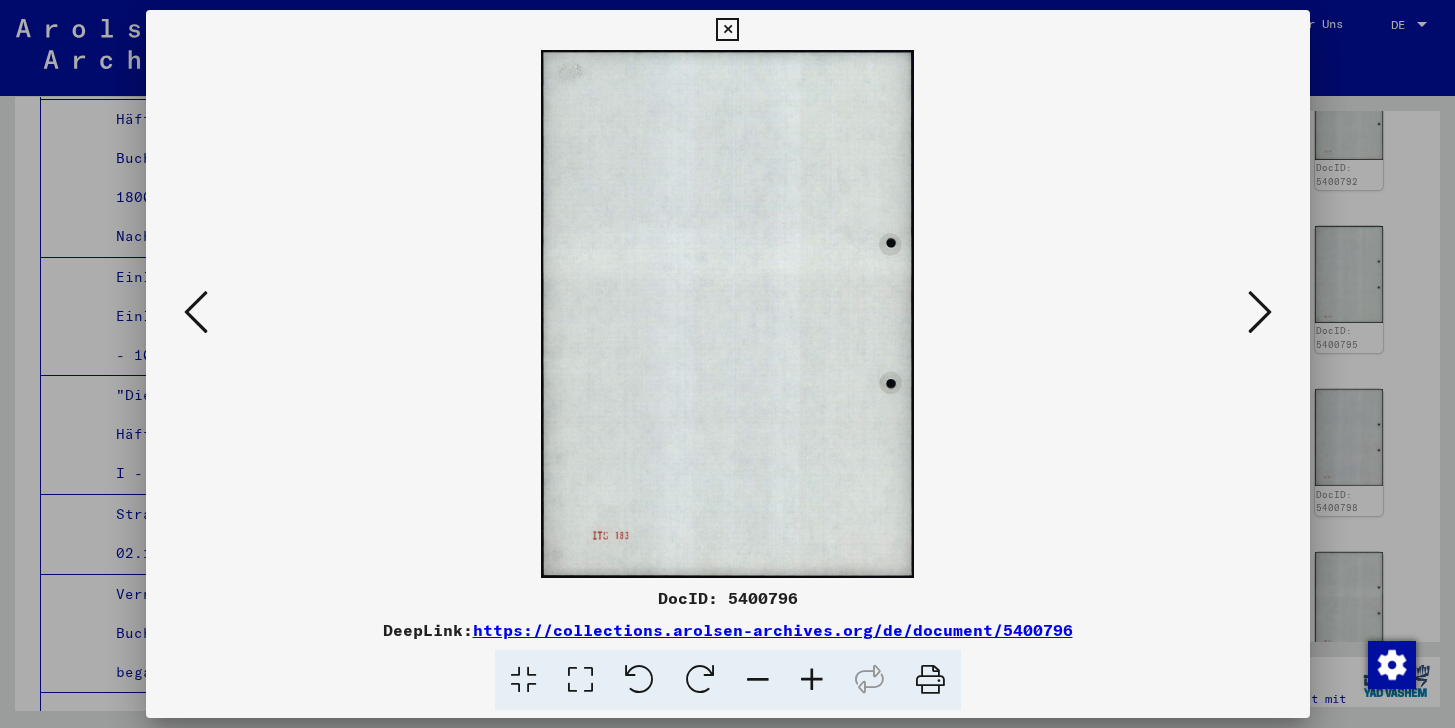 click at bounding box center [1260, 312] 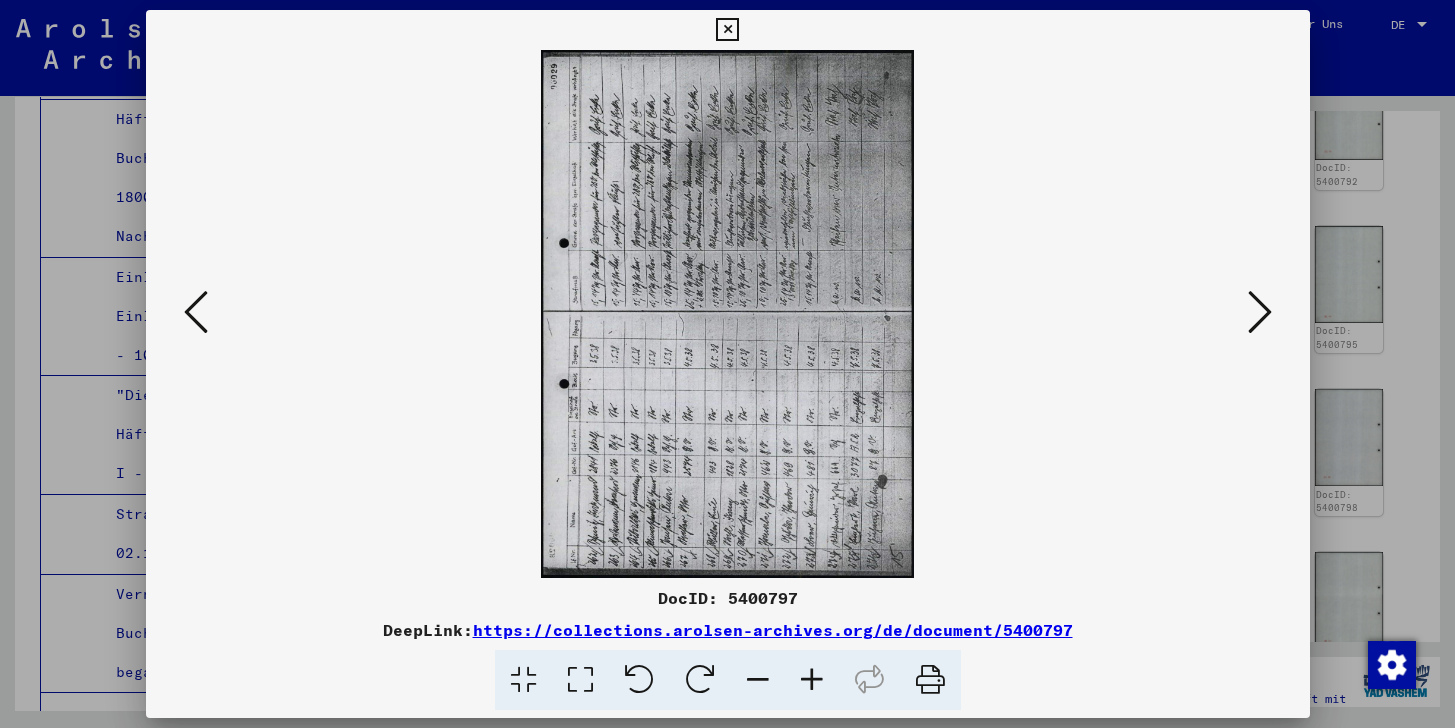 click at bounding box center [1260, 312] 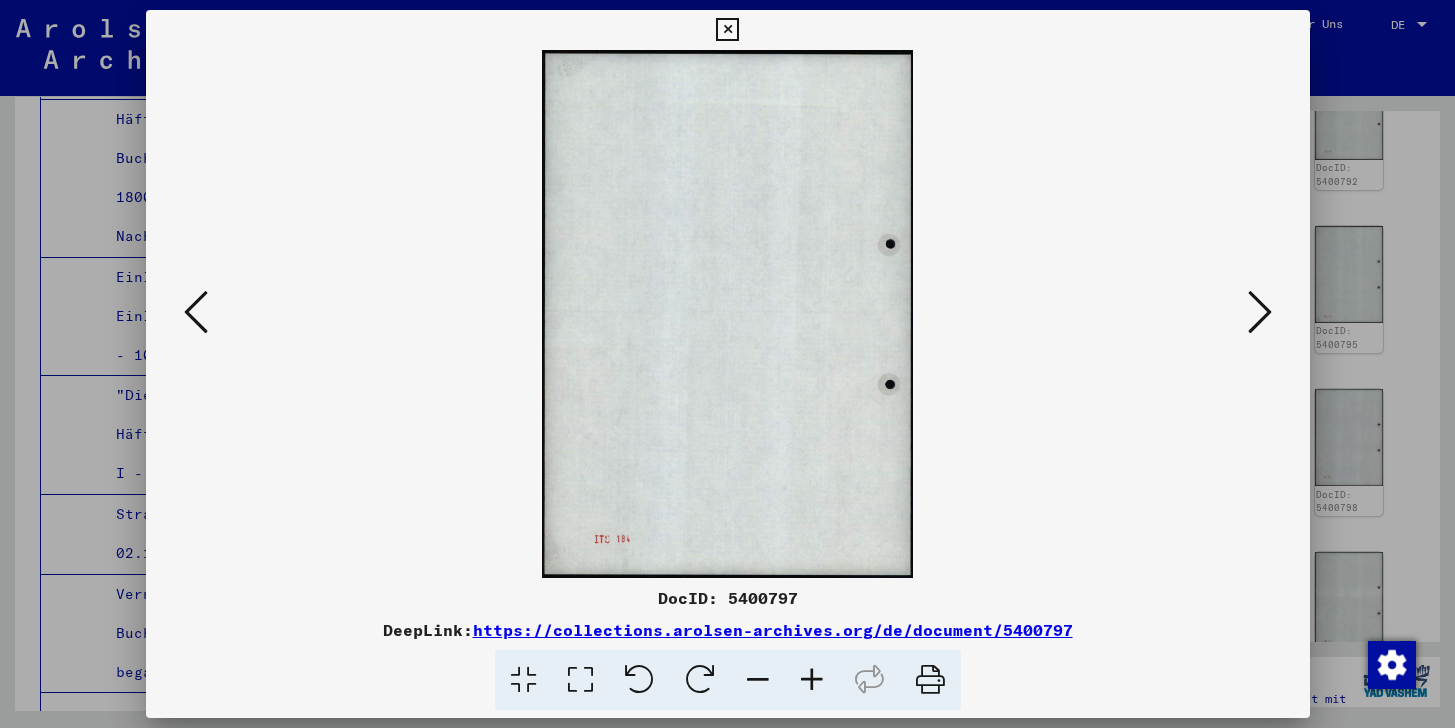 click at bounding box center [1260, 312] 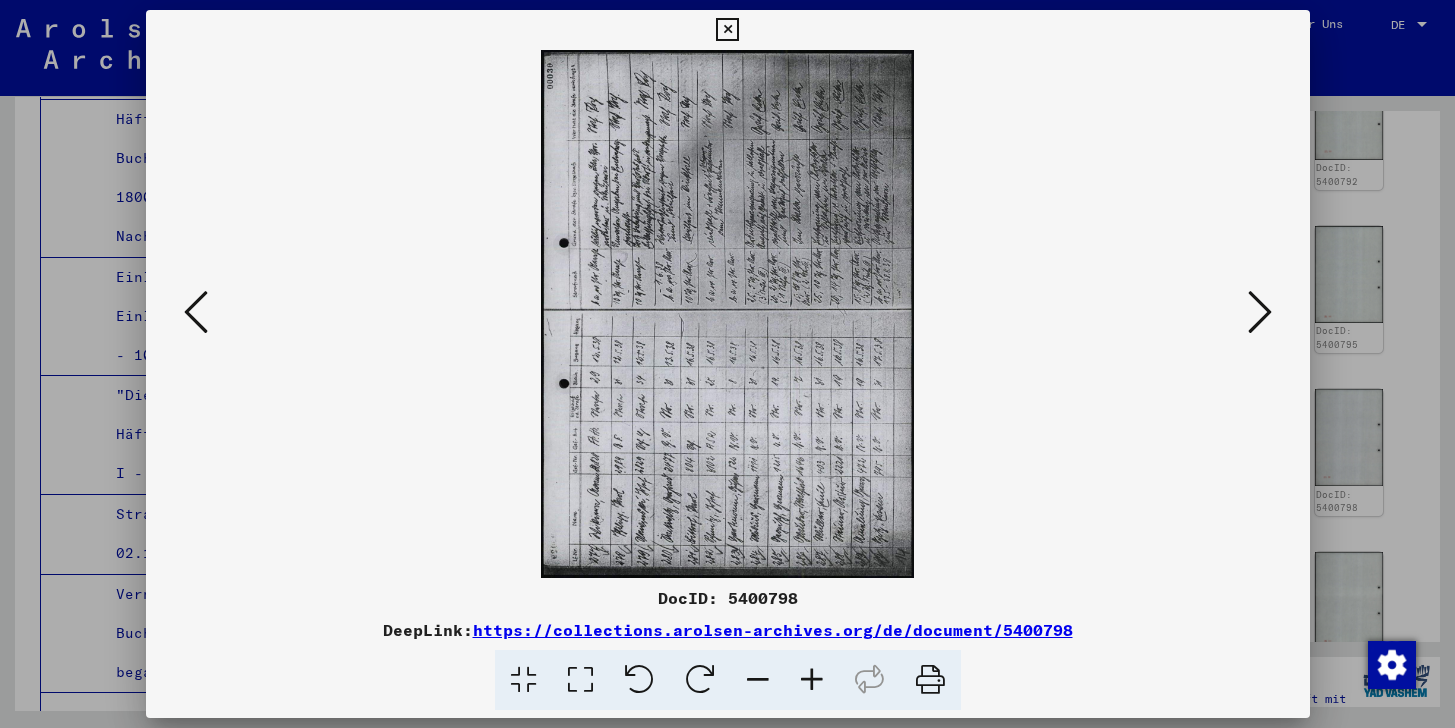 click at bounding box center [196, 312] 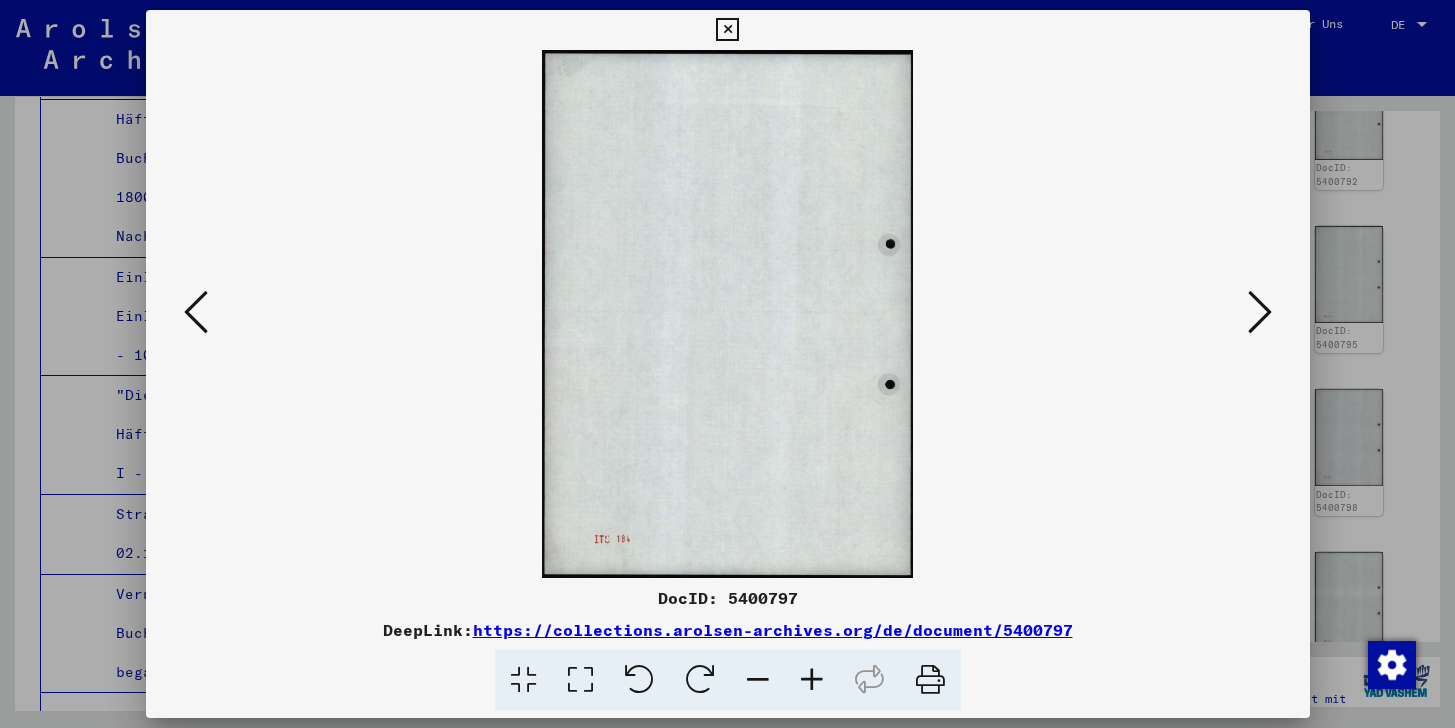 click at bounding box center [196, 312] 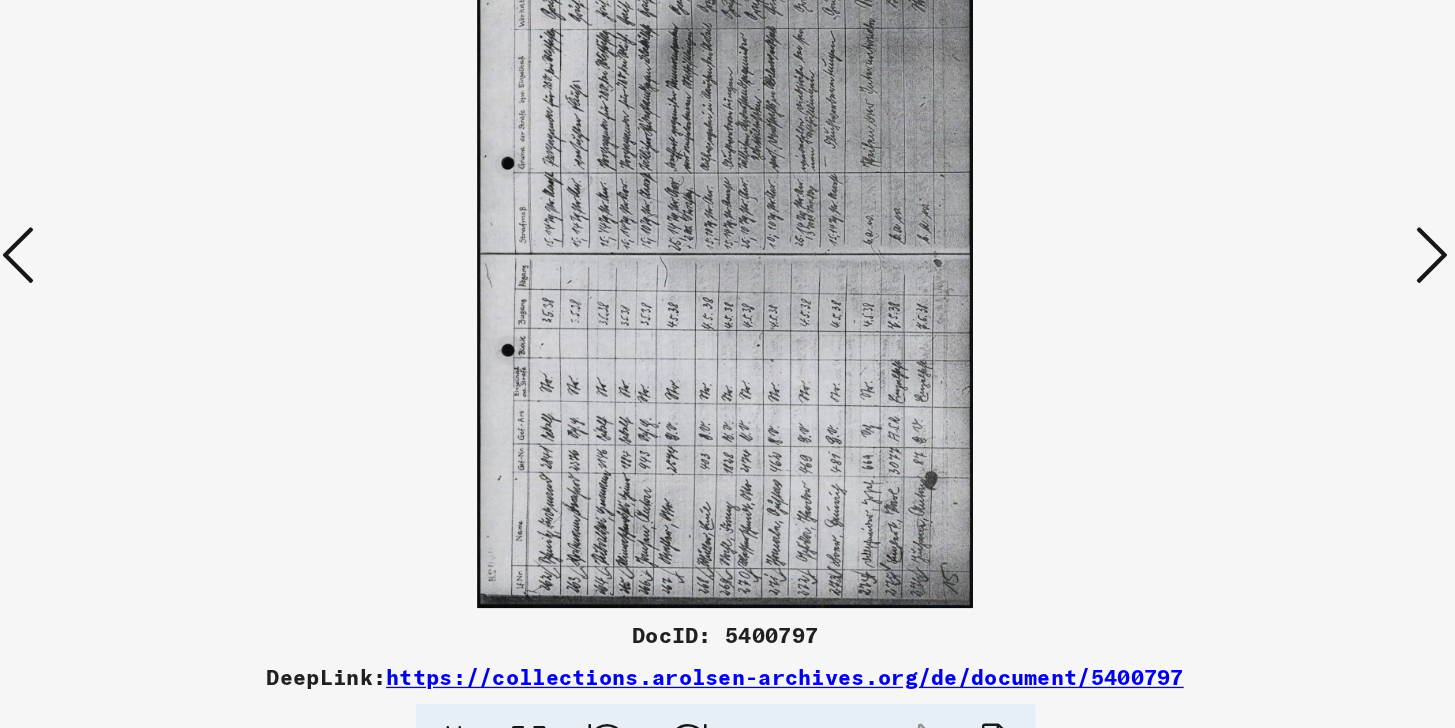 click at bounding box center [1260, 312] 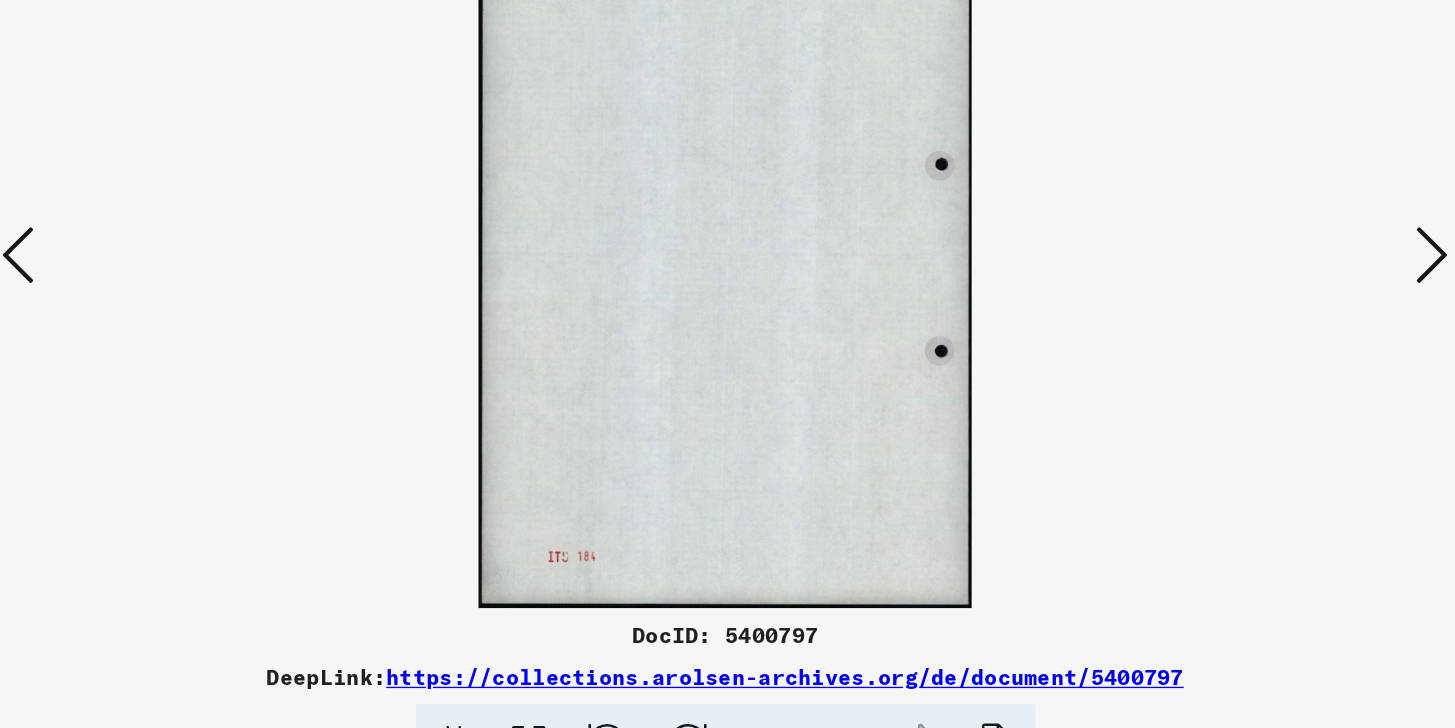 click at bounding box center (1260, 312) 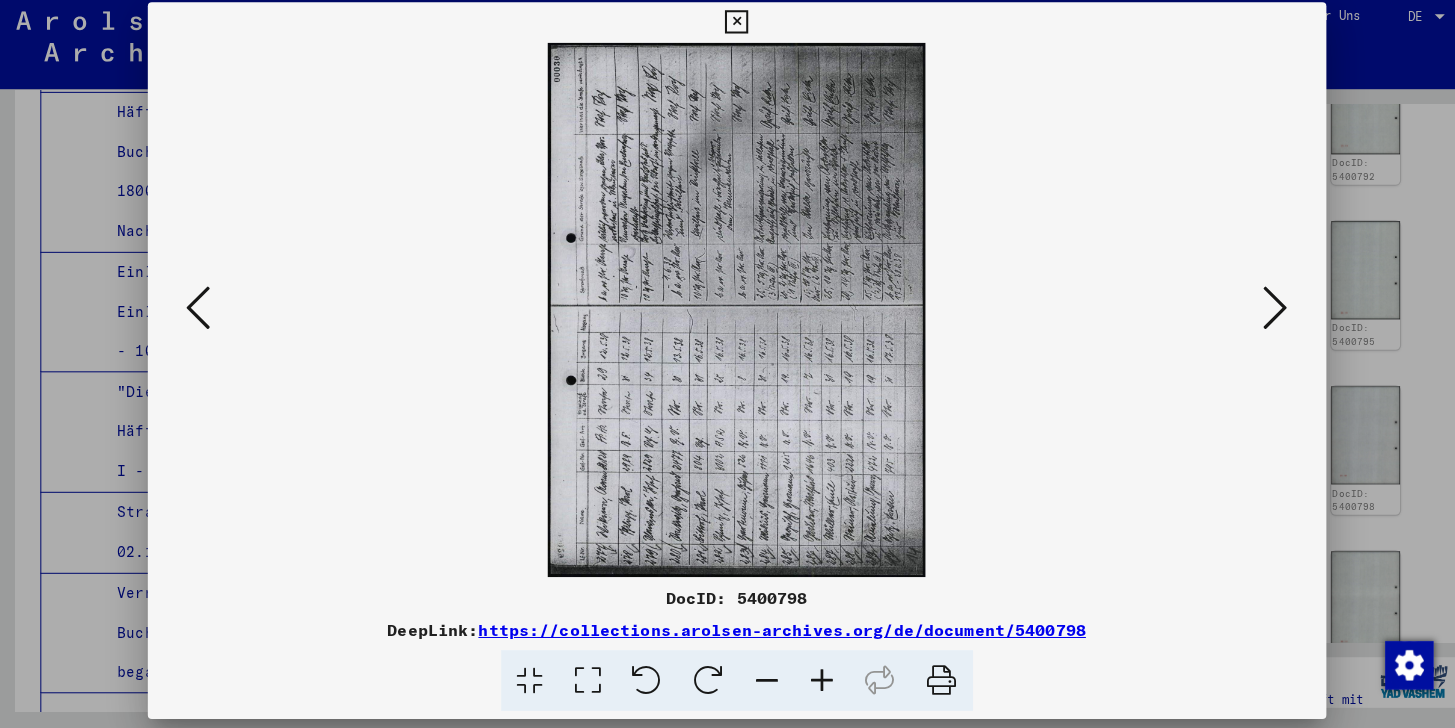 click at bounding box center (1260, 312) 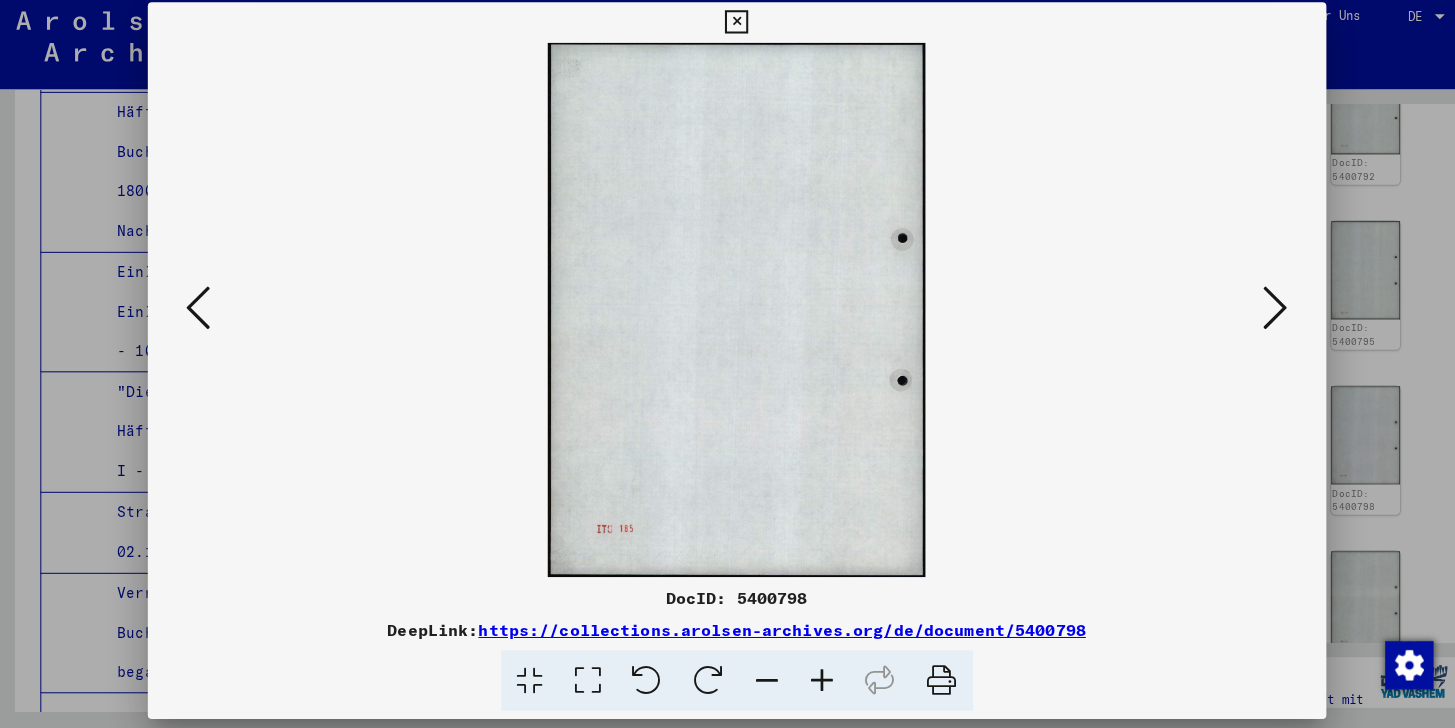 click at bounding box center [1260, 312] 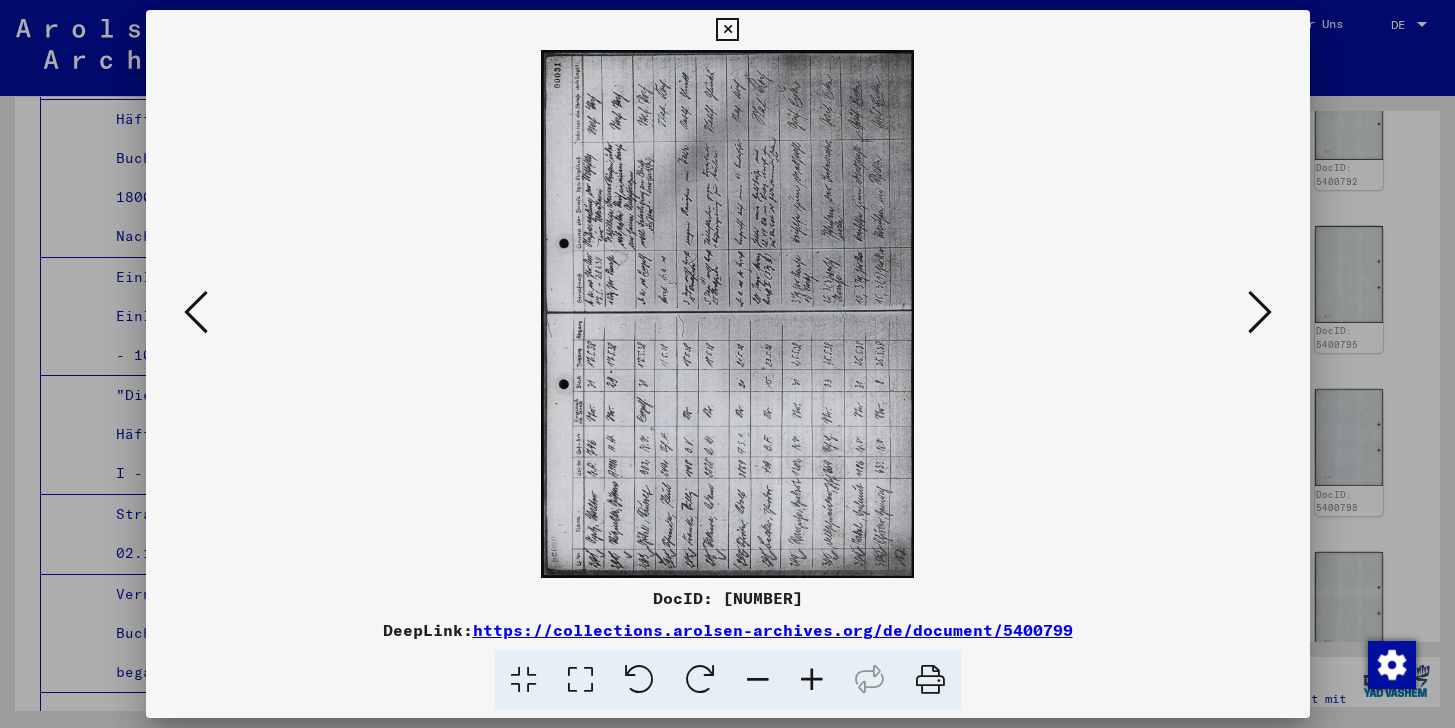 click at bounding box center [1260, 312] 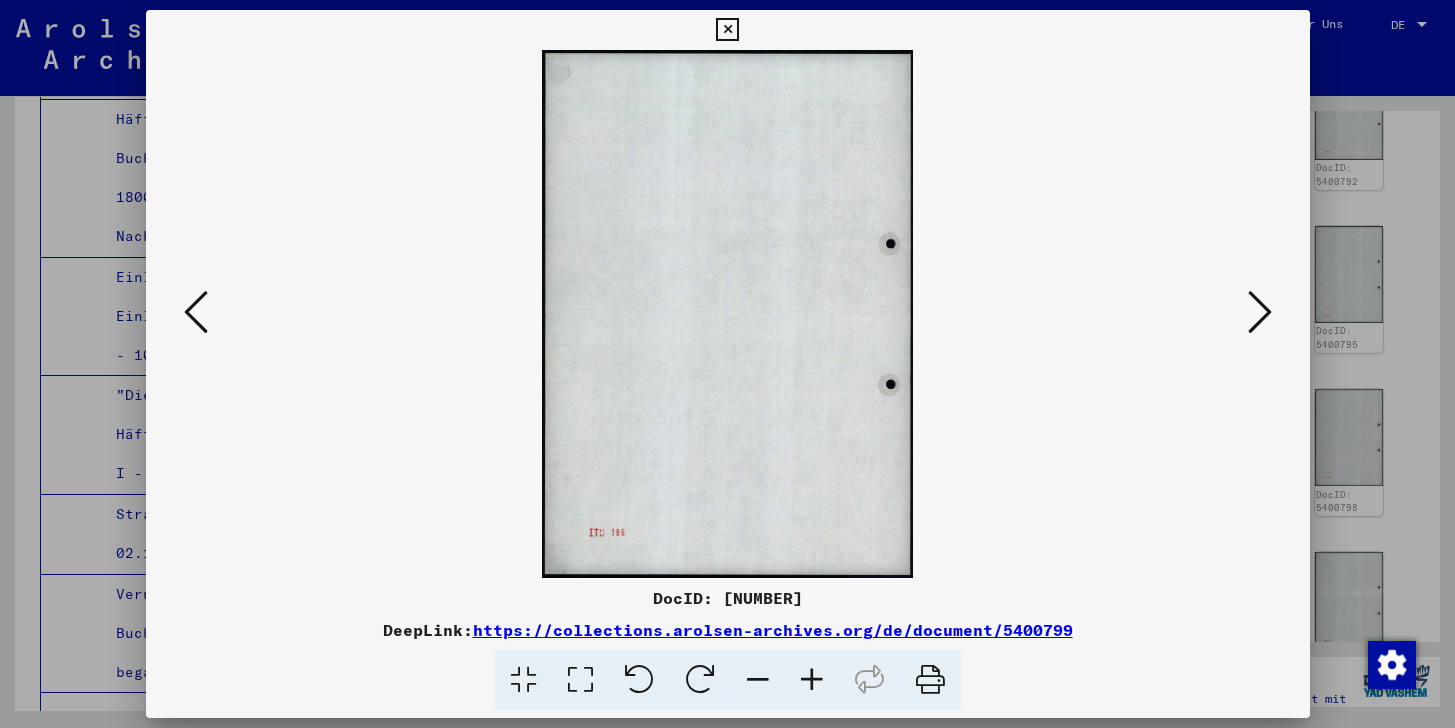 click at bounding box center [1260, 312] 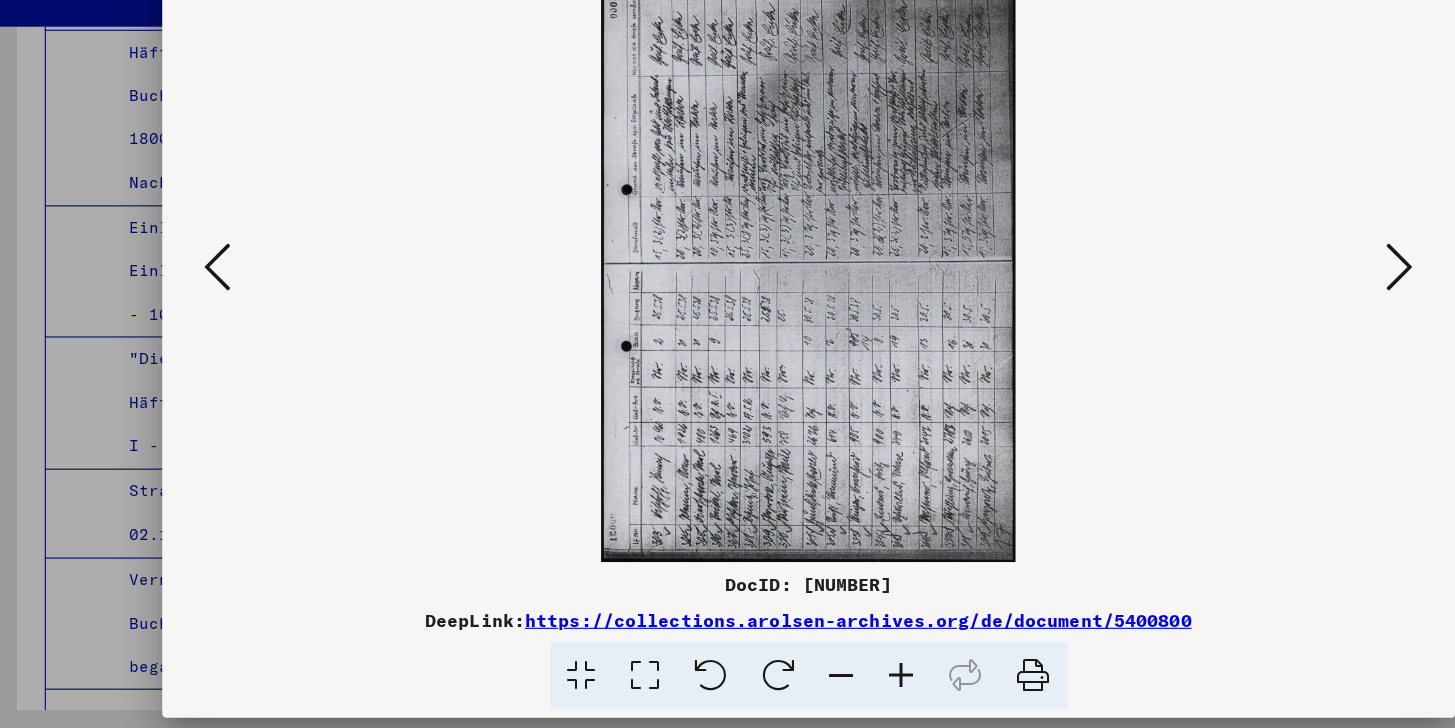 click at bounding box center [1260, 312] 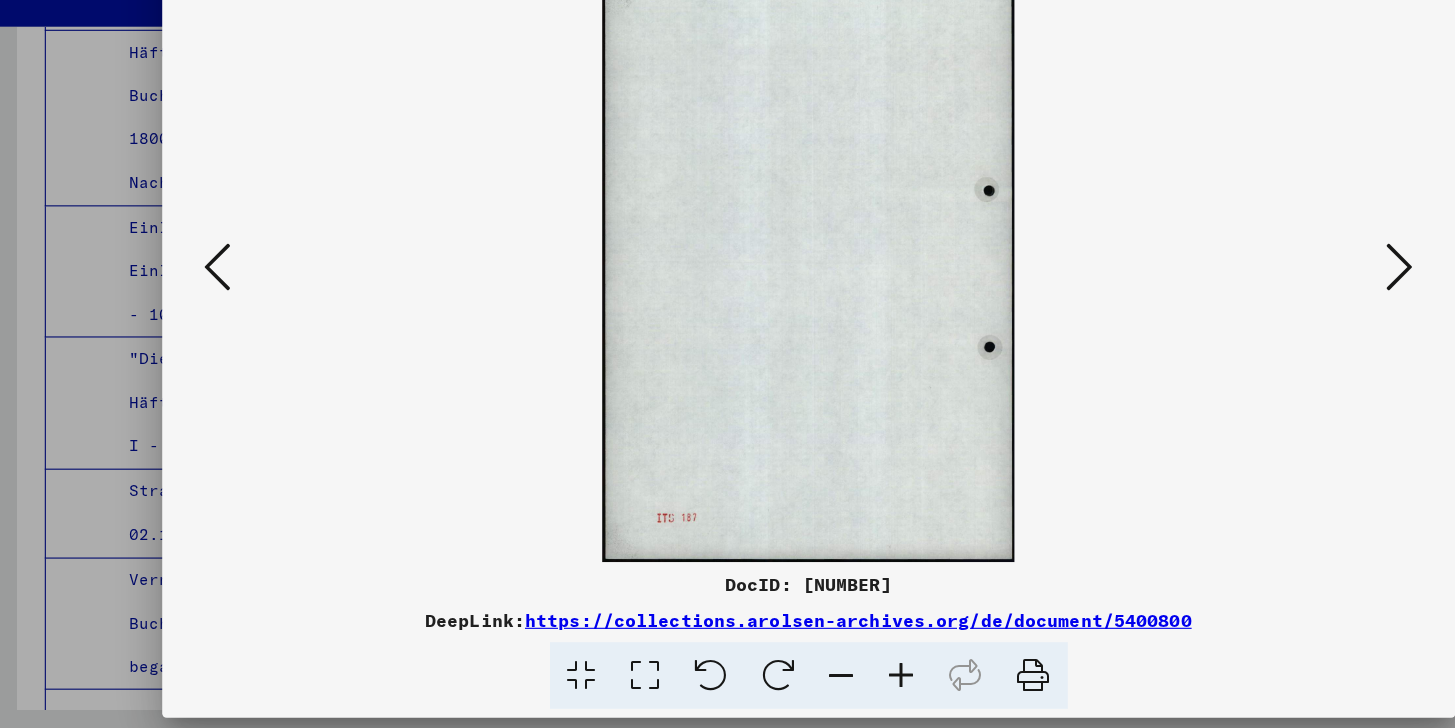 click at bounding box center [1260, 312] 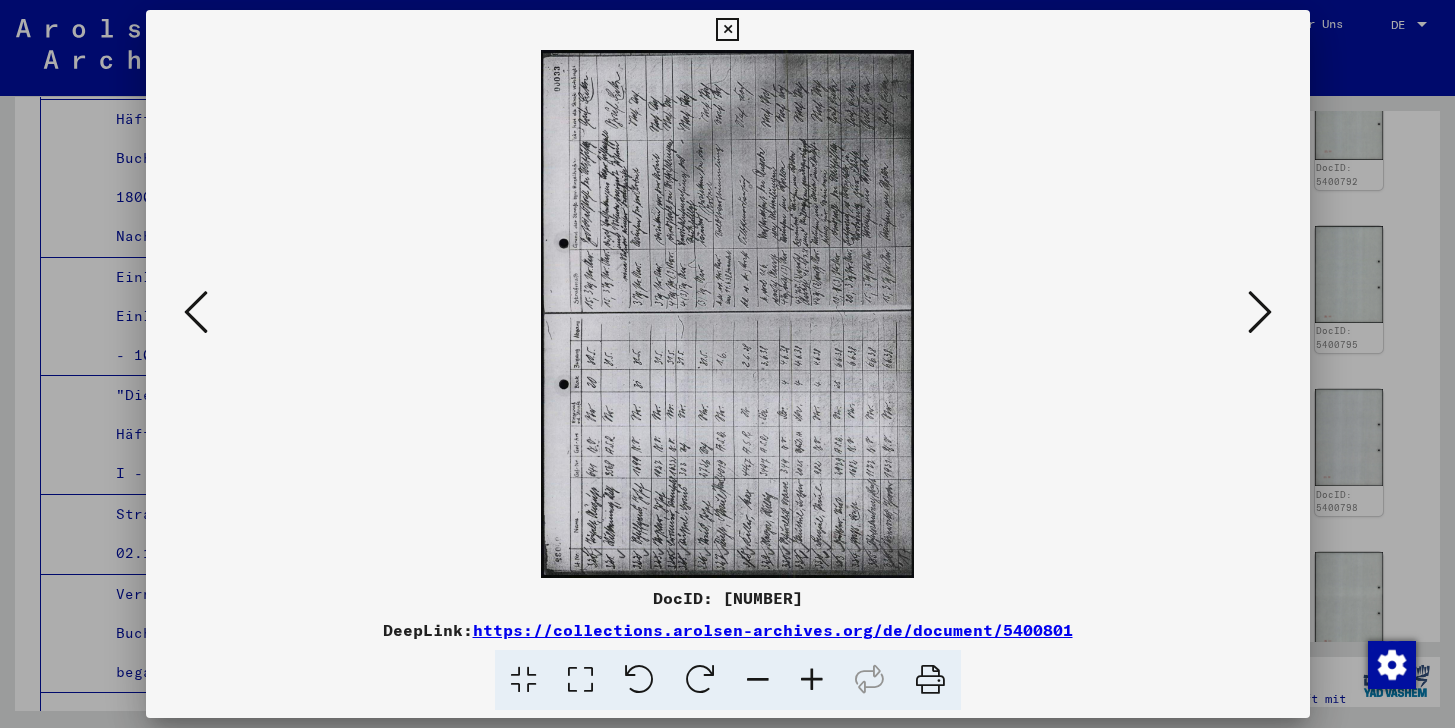 click at bounding box center (1260, 312) 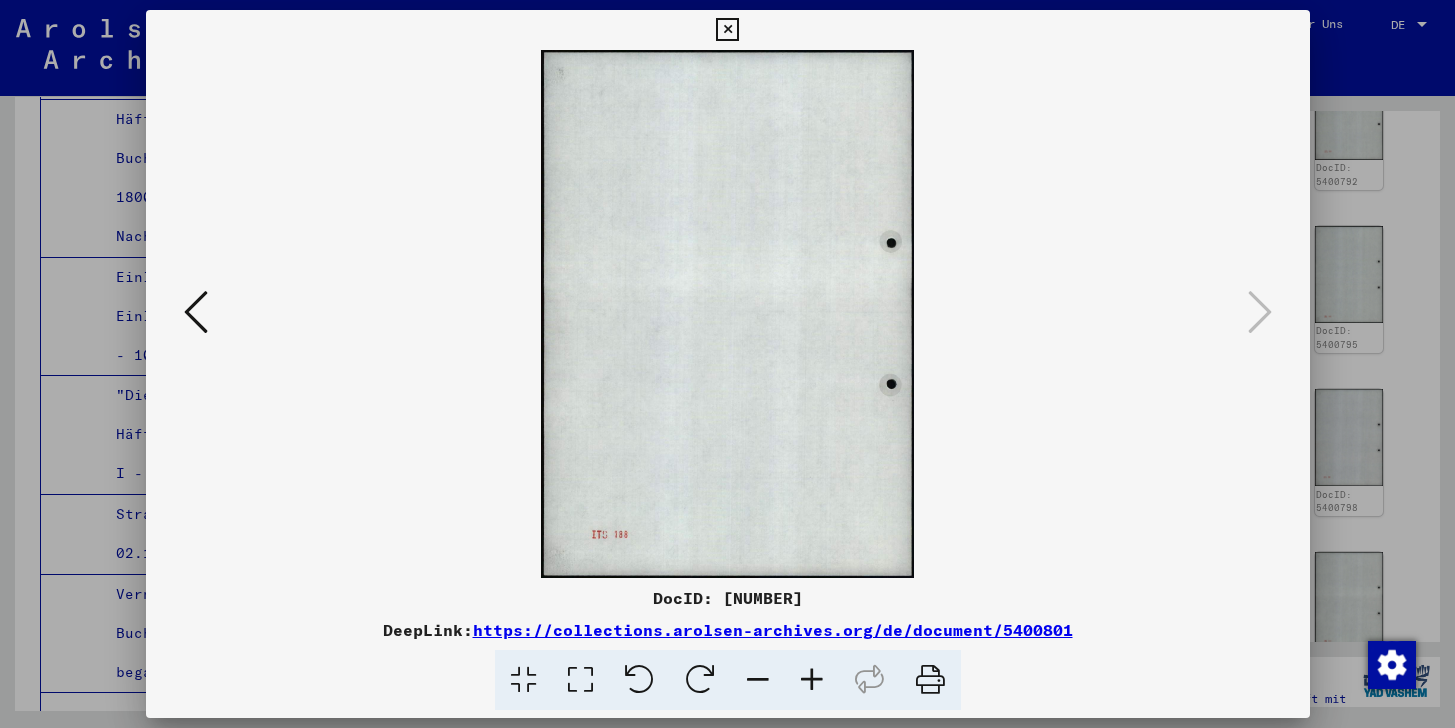 click at bounding box center (727, 30) 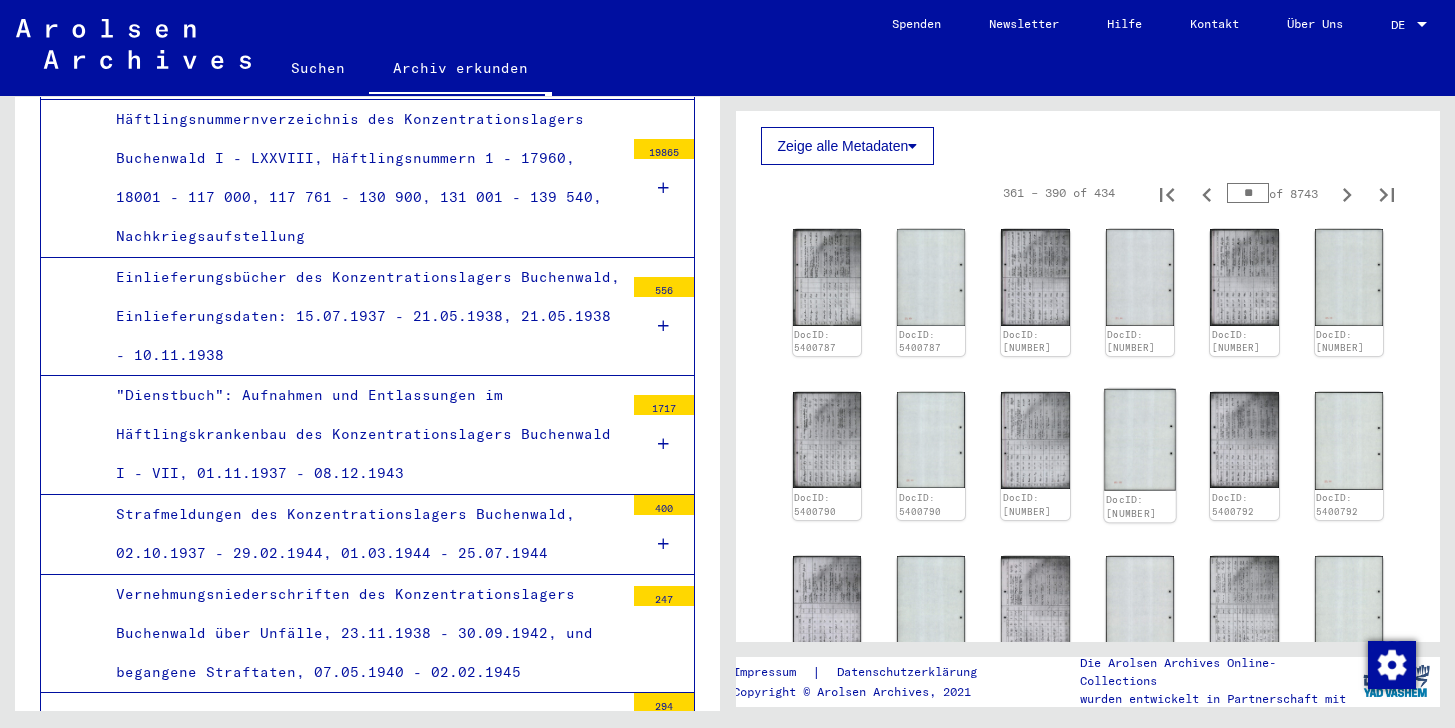 scroll, scrollTop: 1090, scrollLeft: 0, axis: vertical 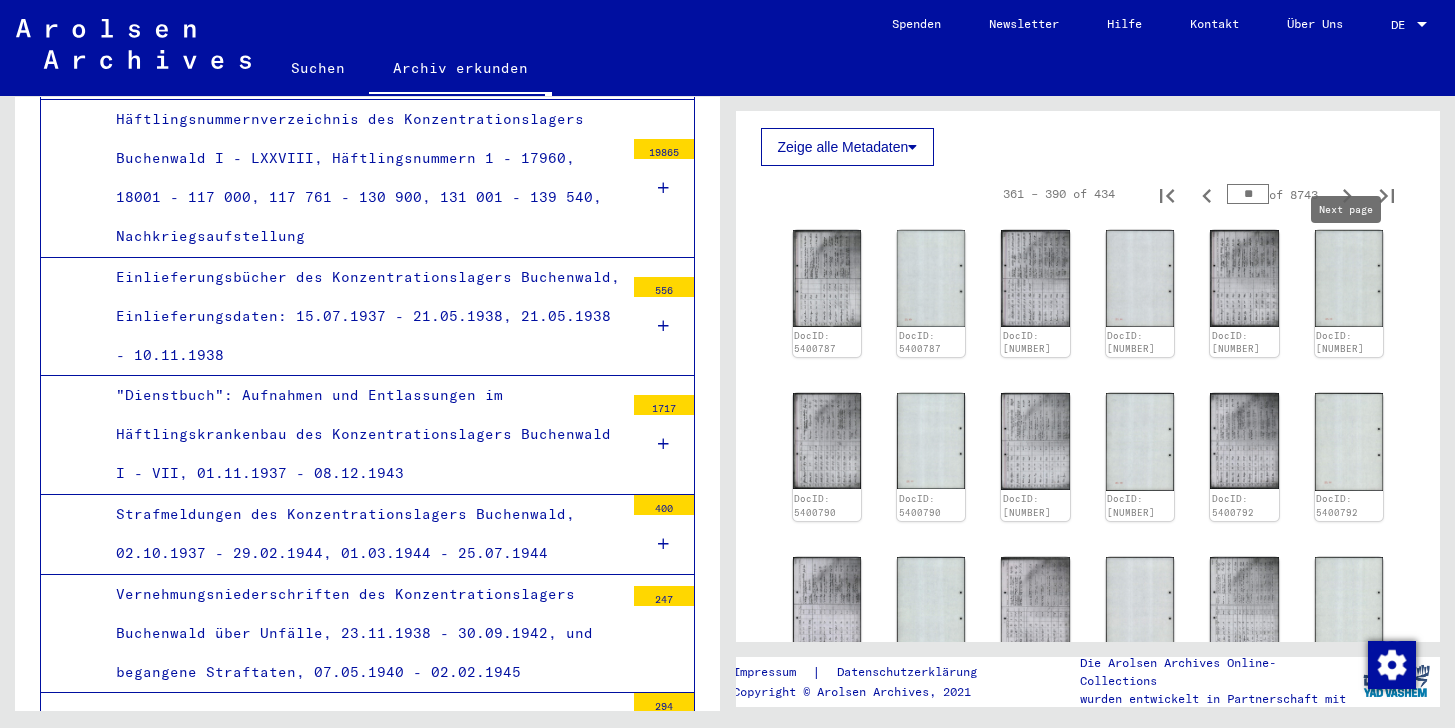 click 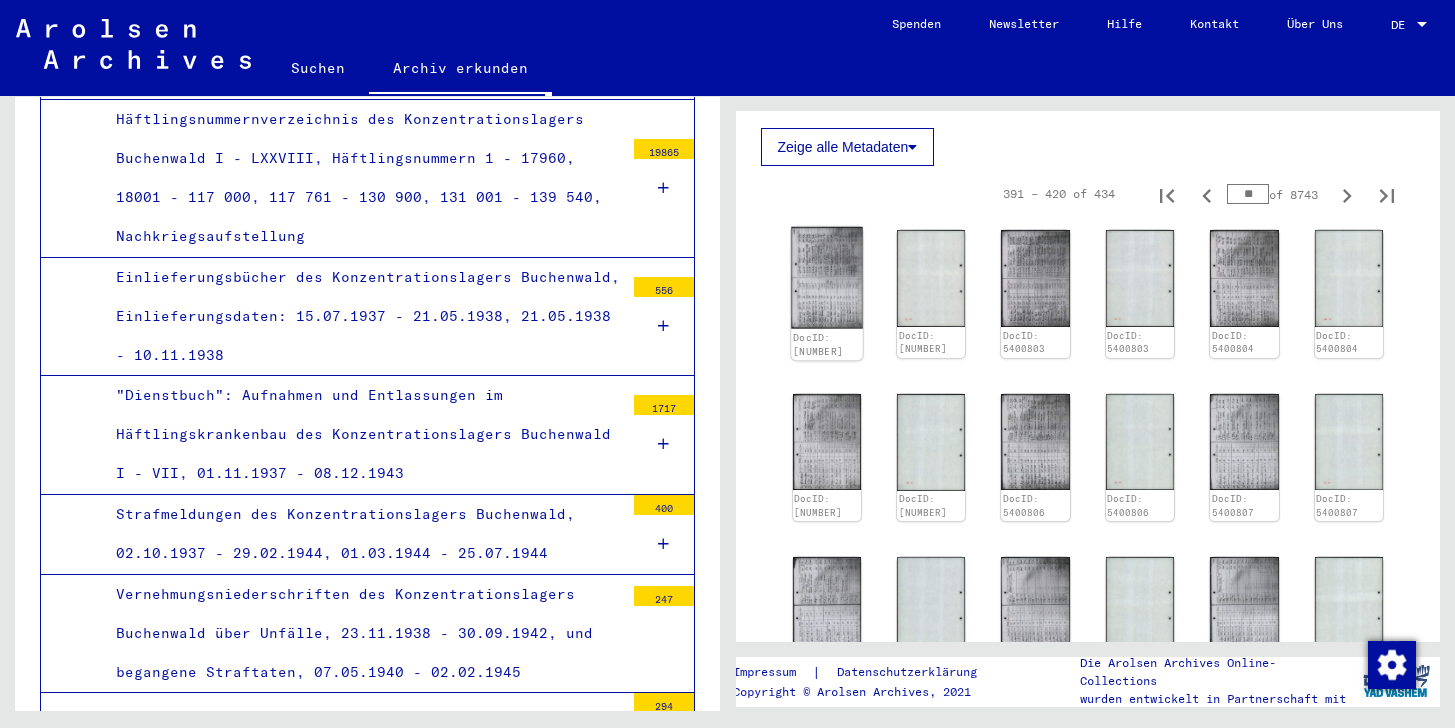 click 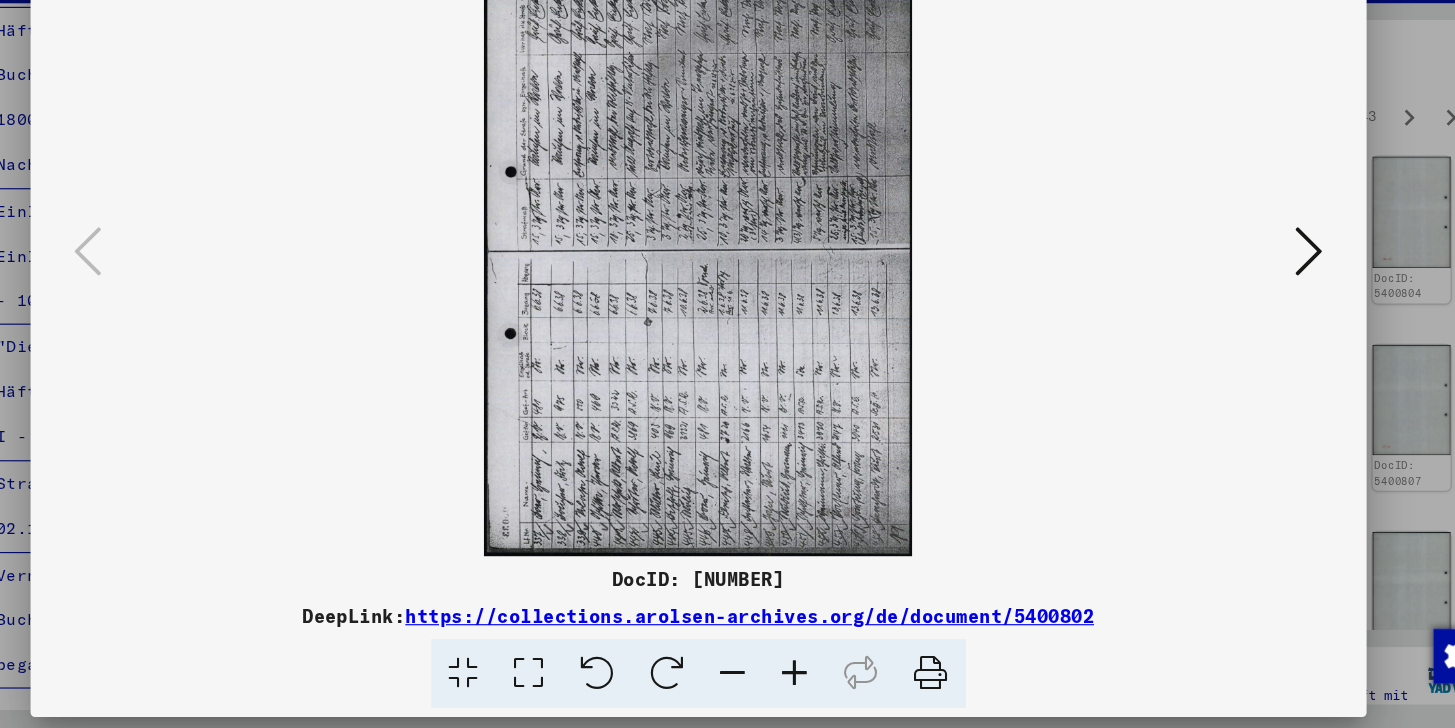 click at bounding box center [1260, 312] 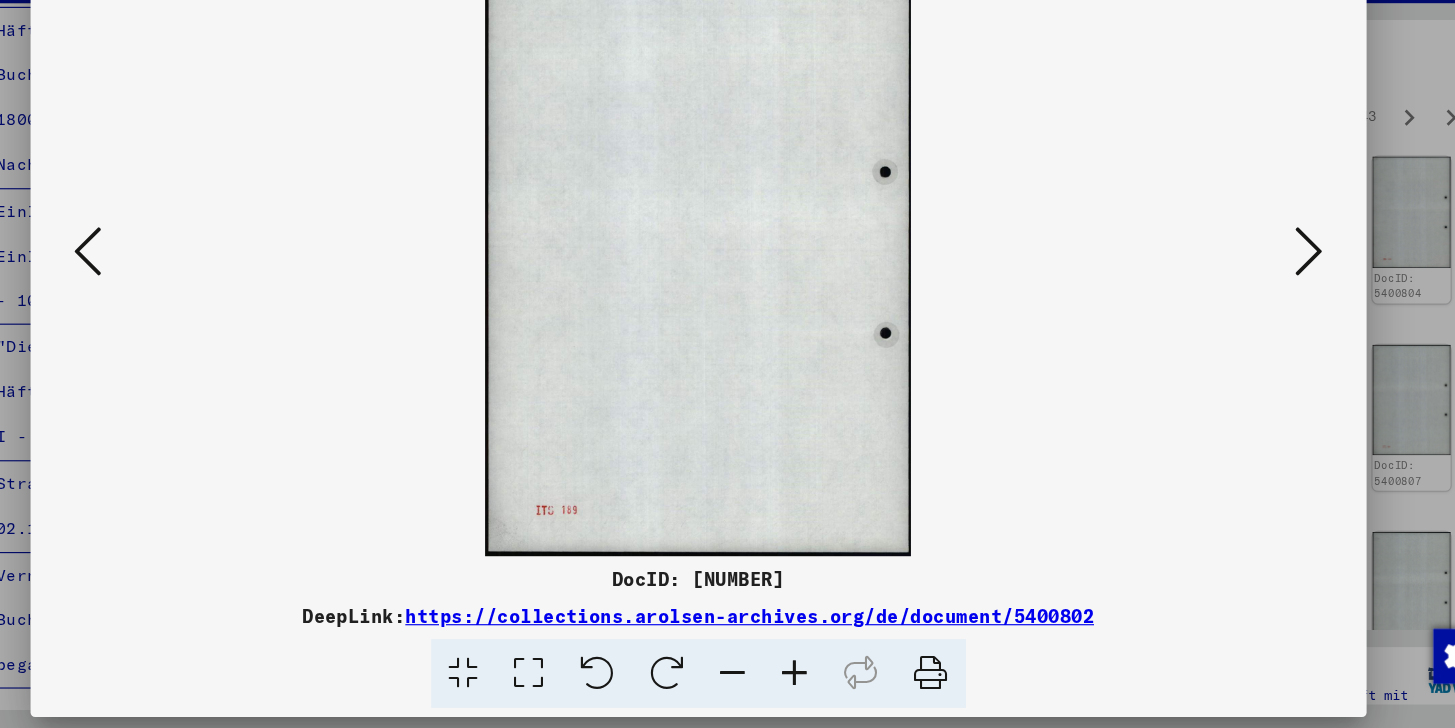 click at bounding box center (1260, 312) 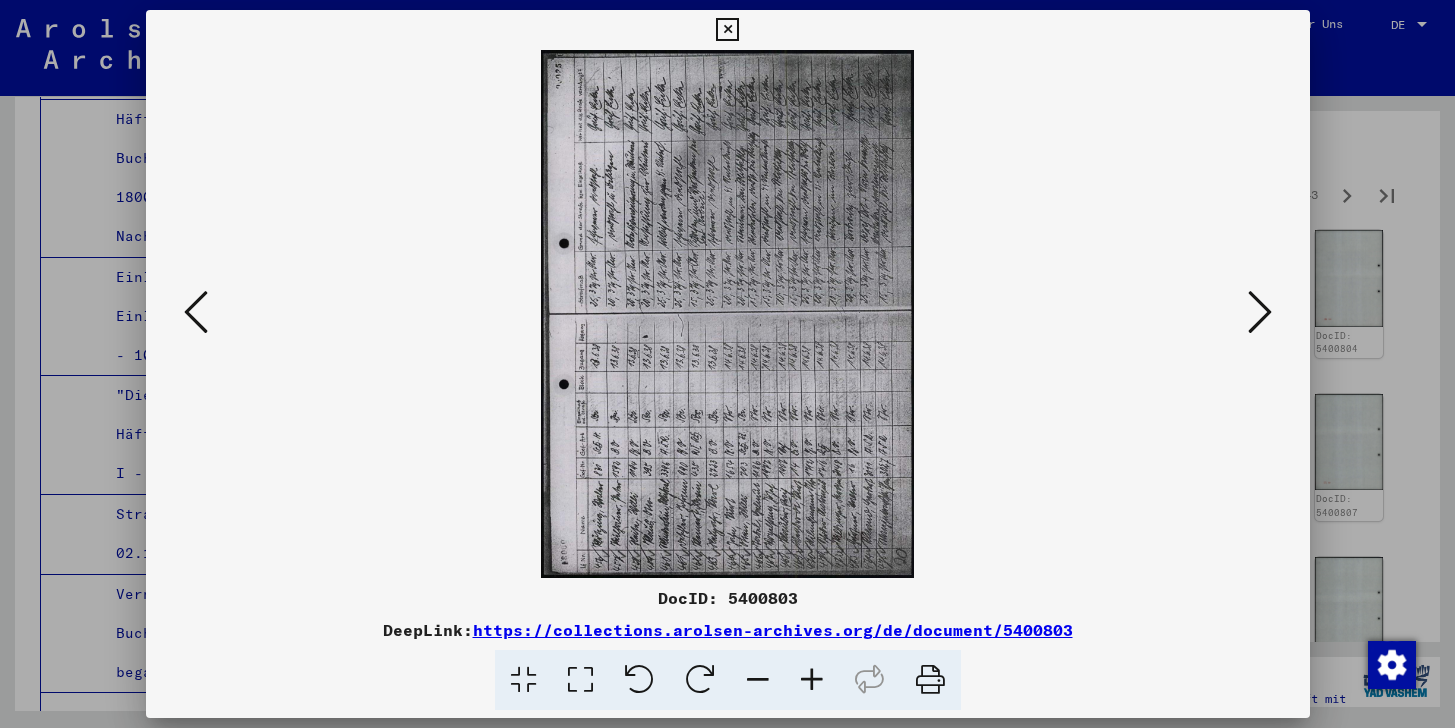click at bounding box center [1260, 312] 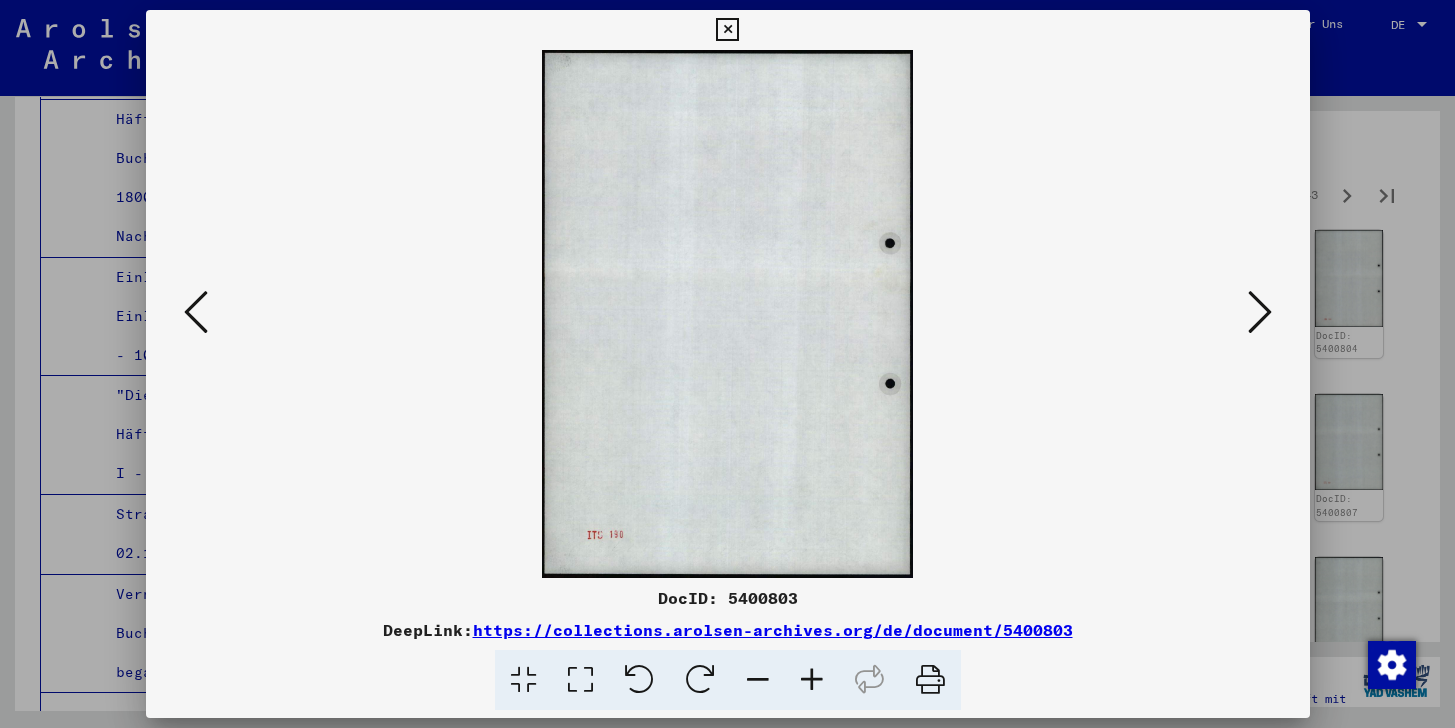 click at bounding box center [1260, 312] 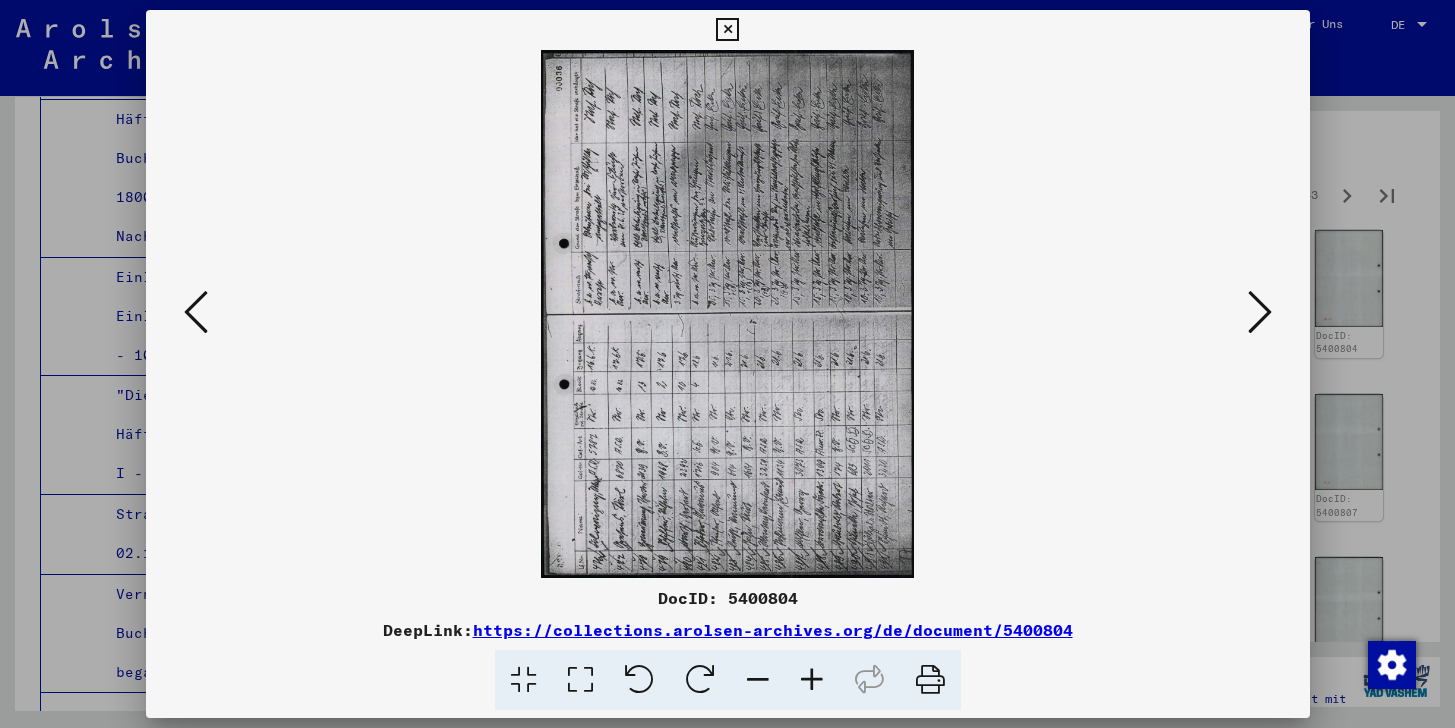 click at bounding box center [1260, 312] 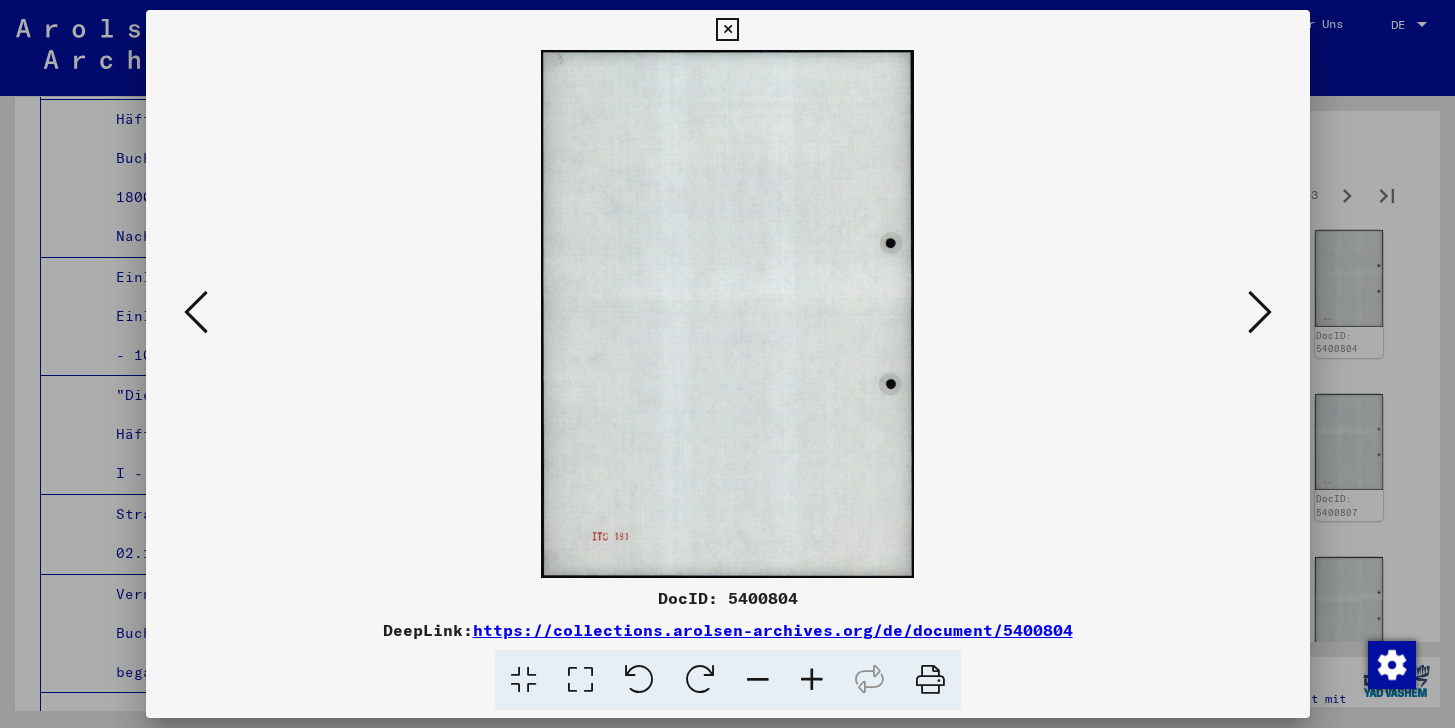 click at bounding box center [1260, 312] 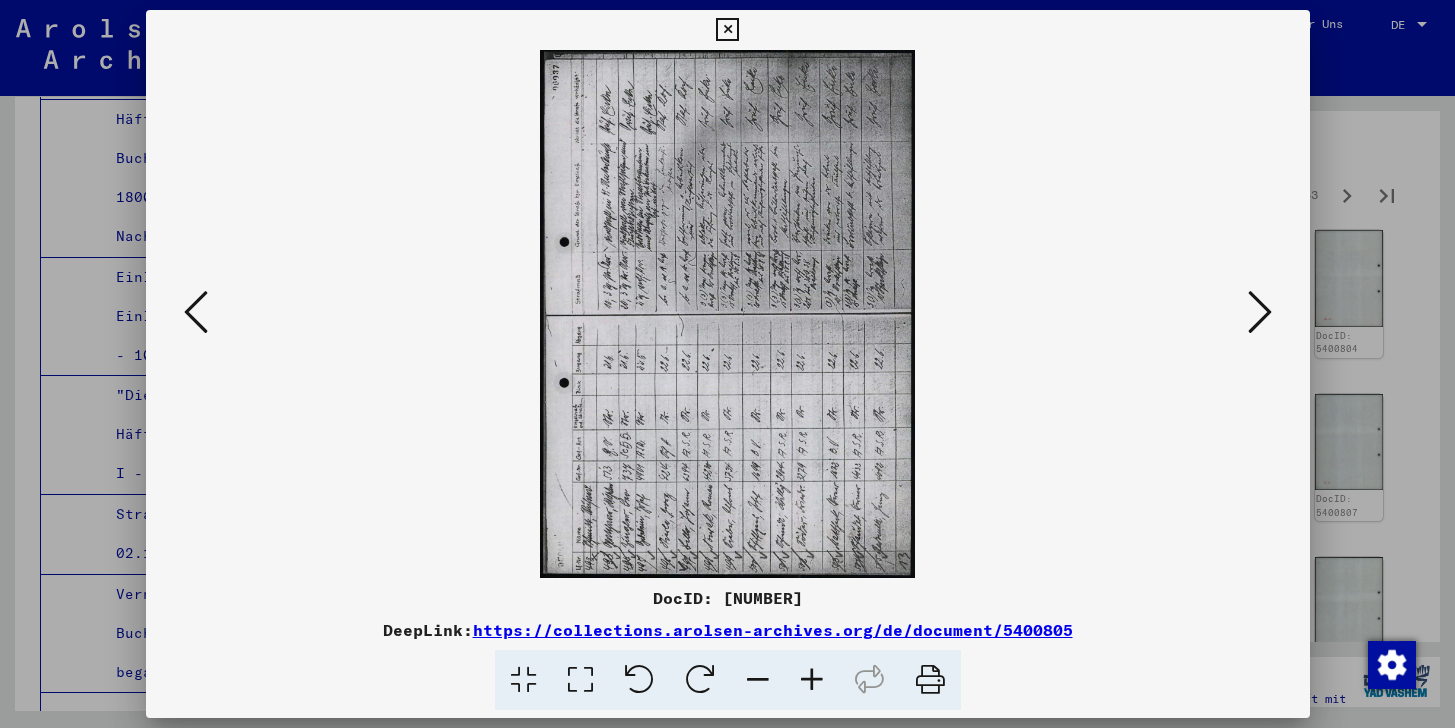 click at bounding box center (1260, 312) 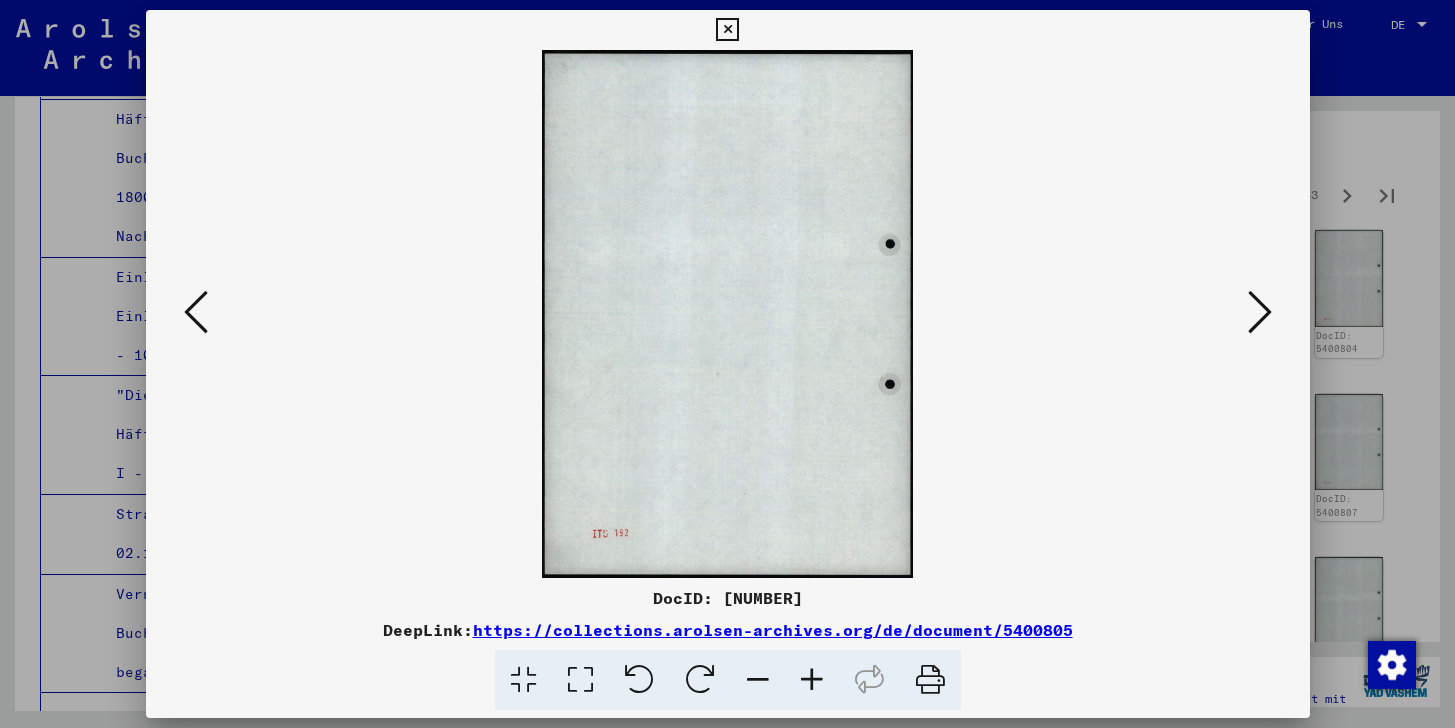 click at bounding box center [1260, 312] 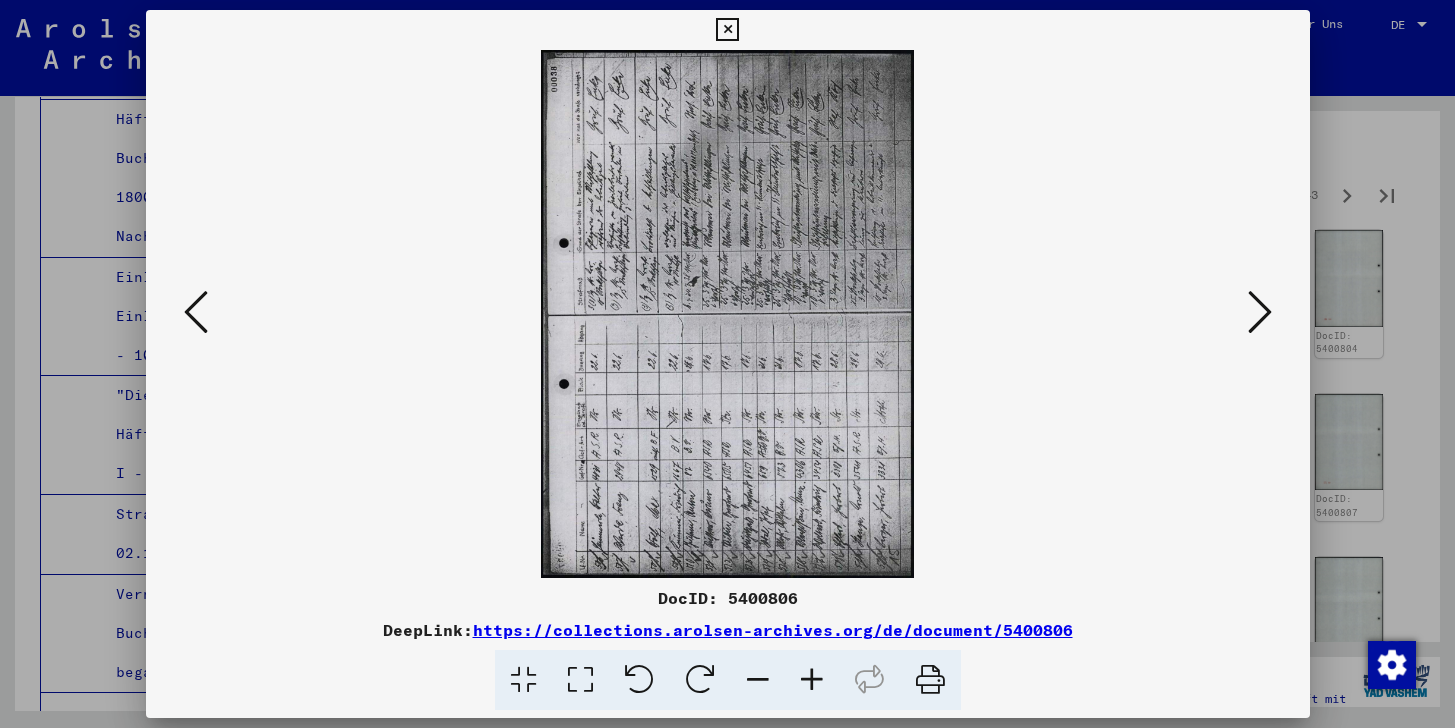 click at bounding box center [1260, 312] 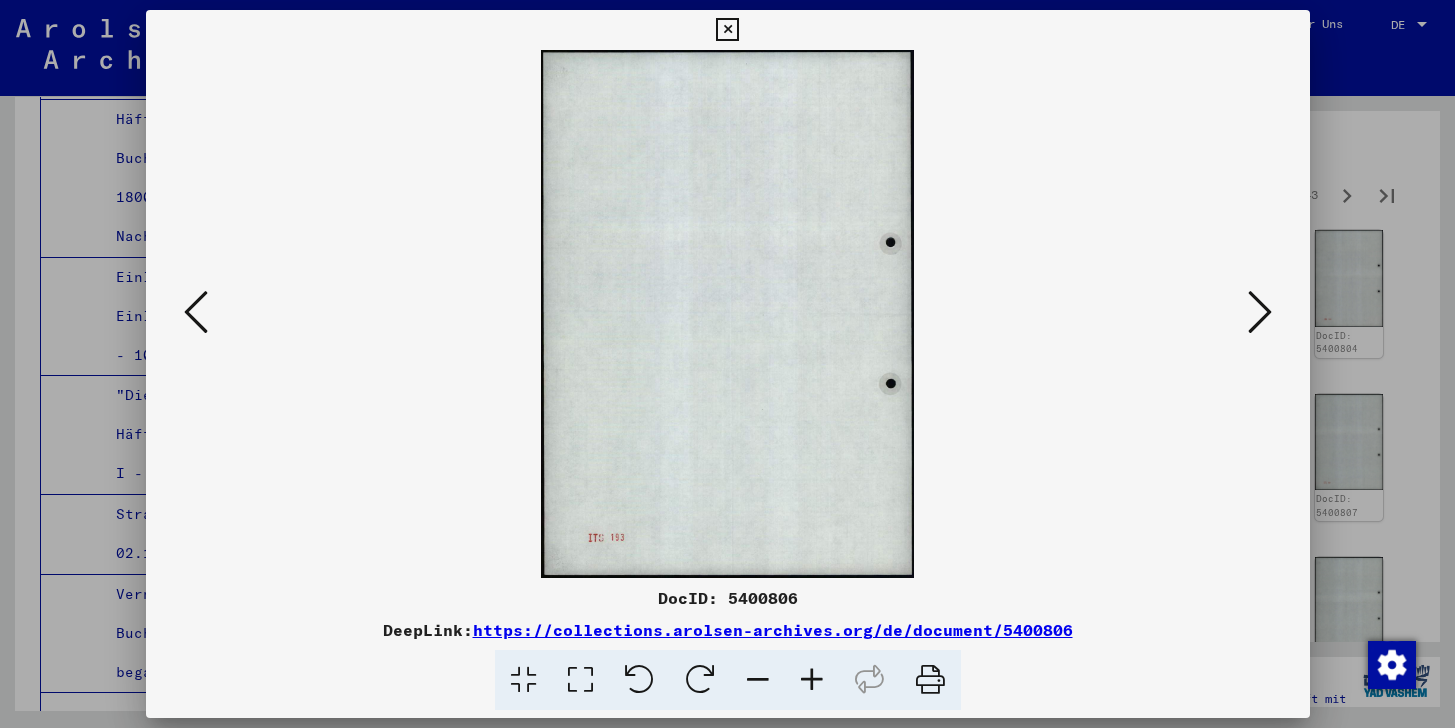 click at bounding box center (1260, 312) 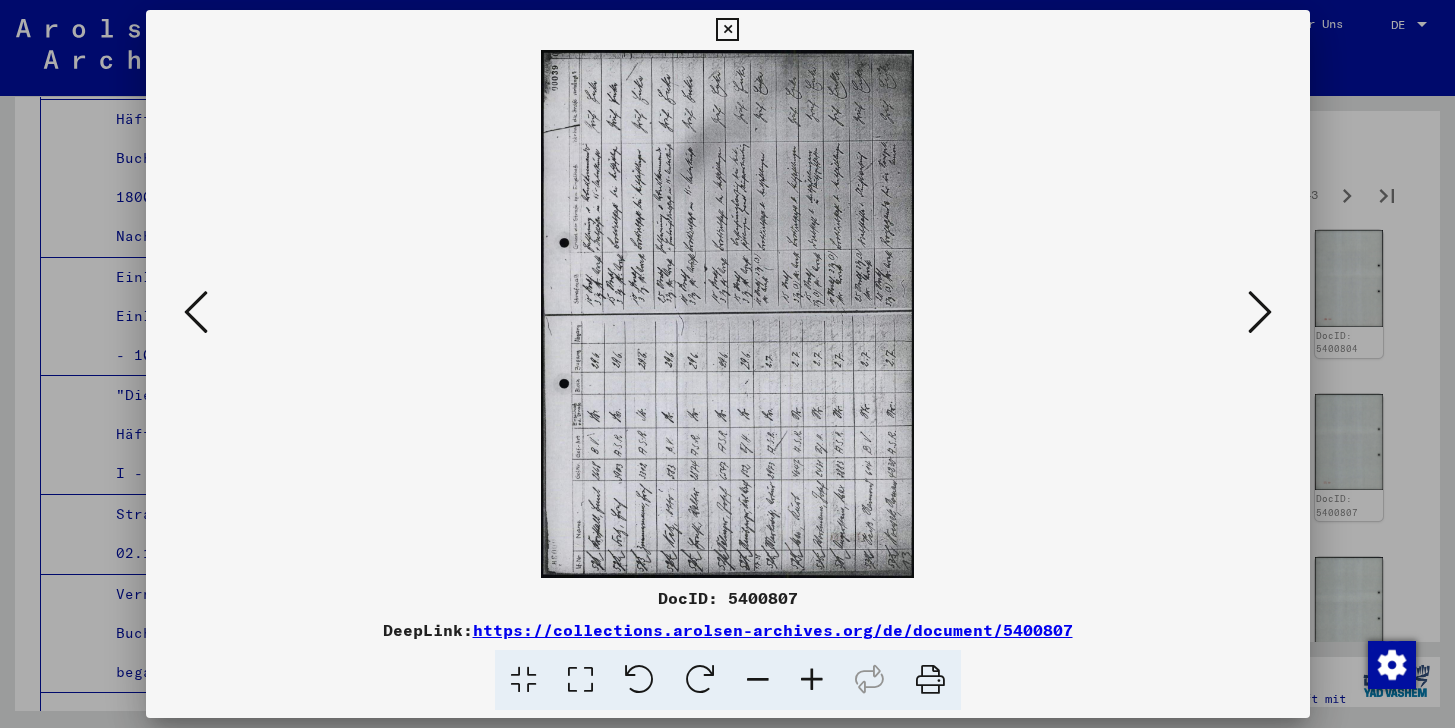 click at bounding box center (1260, 312) 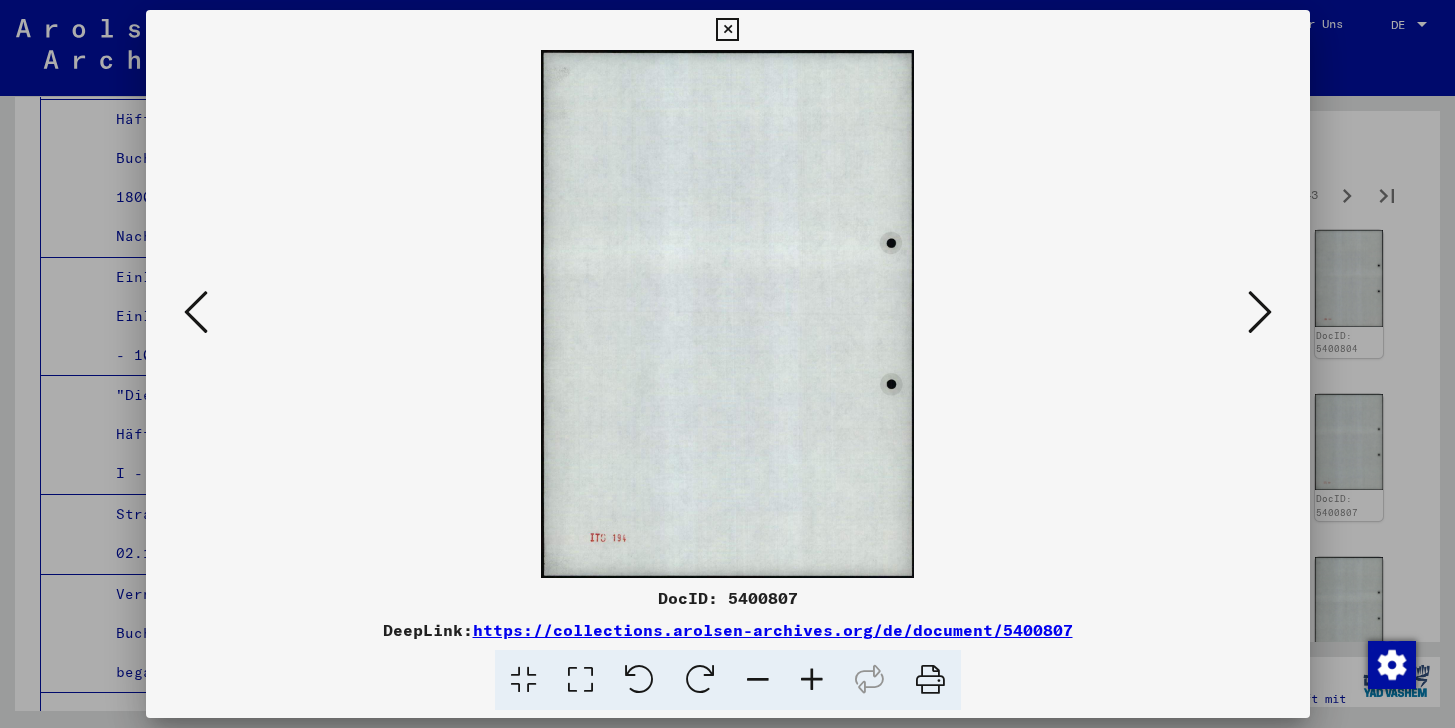 click at bounding box center [1260, 312] 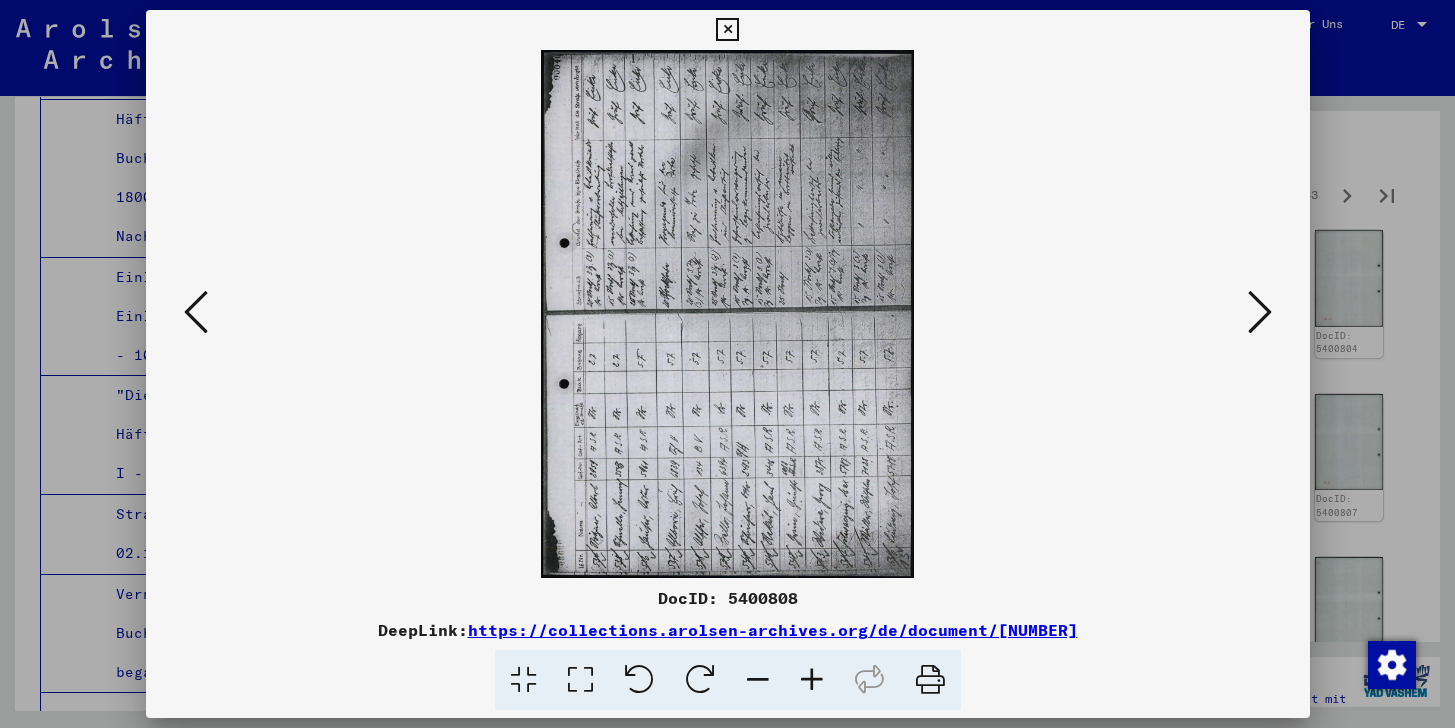 click at bounding box center (1260, 312) 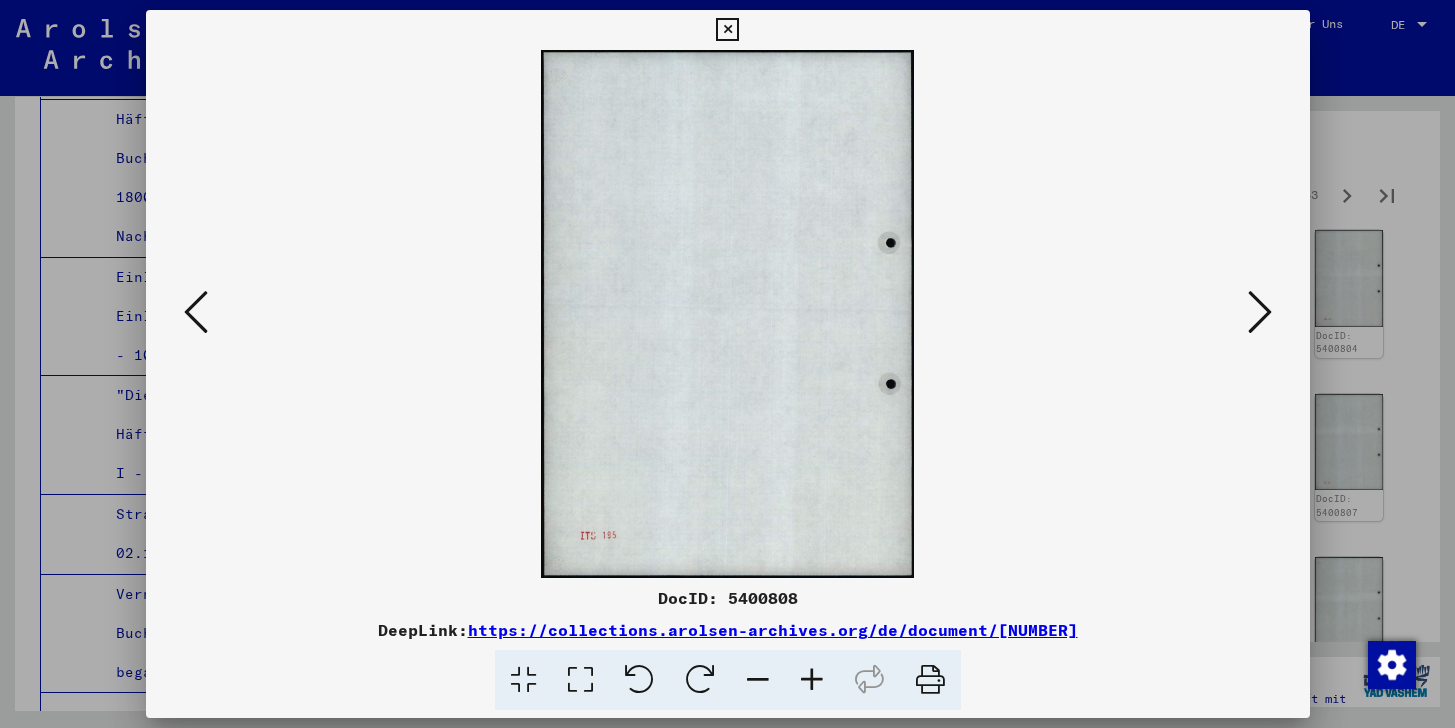 click at bounding box center (1260, 312) 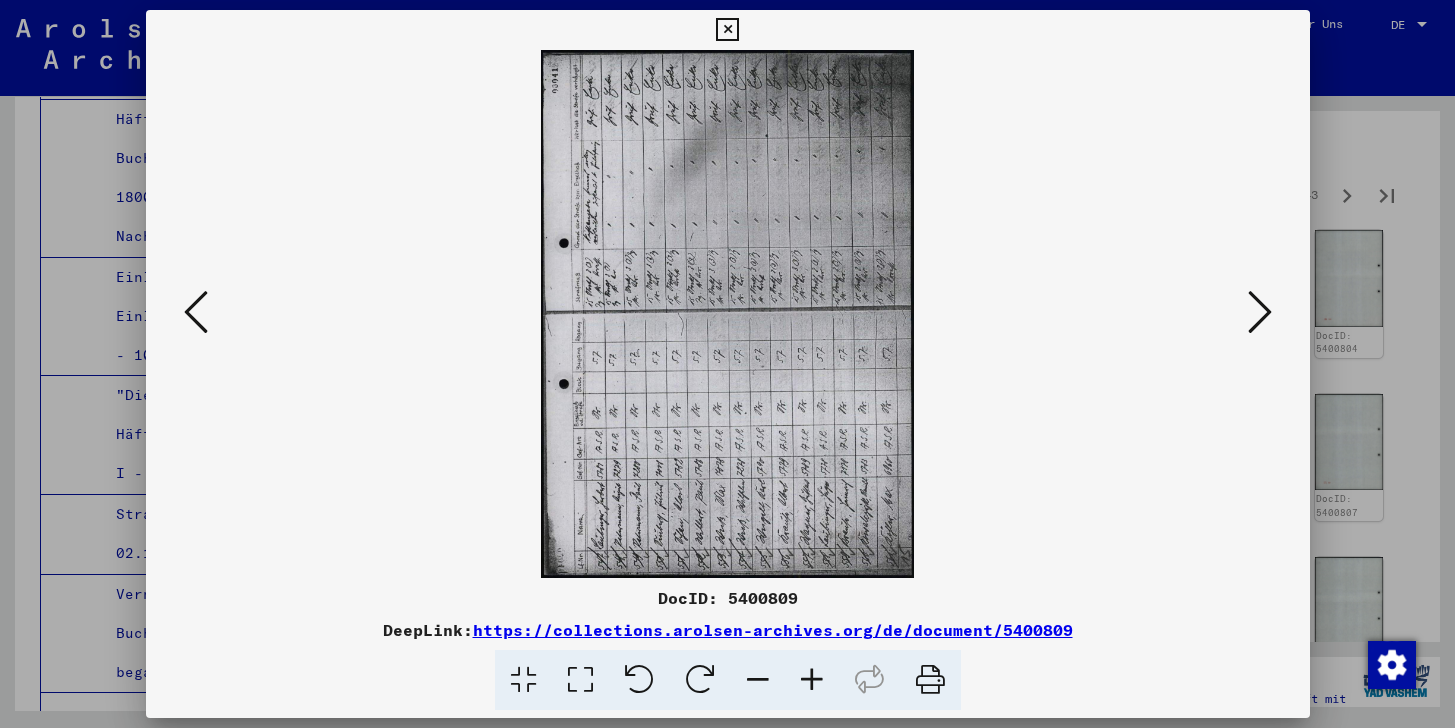 click at bounding box center (196, 312) 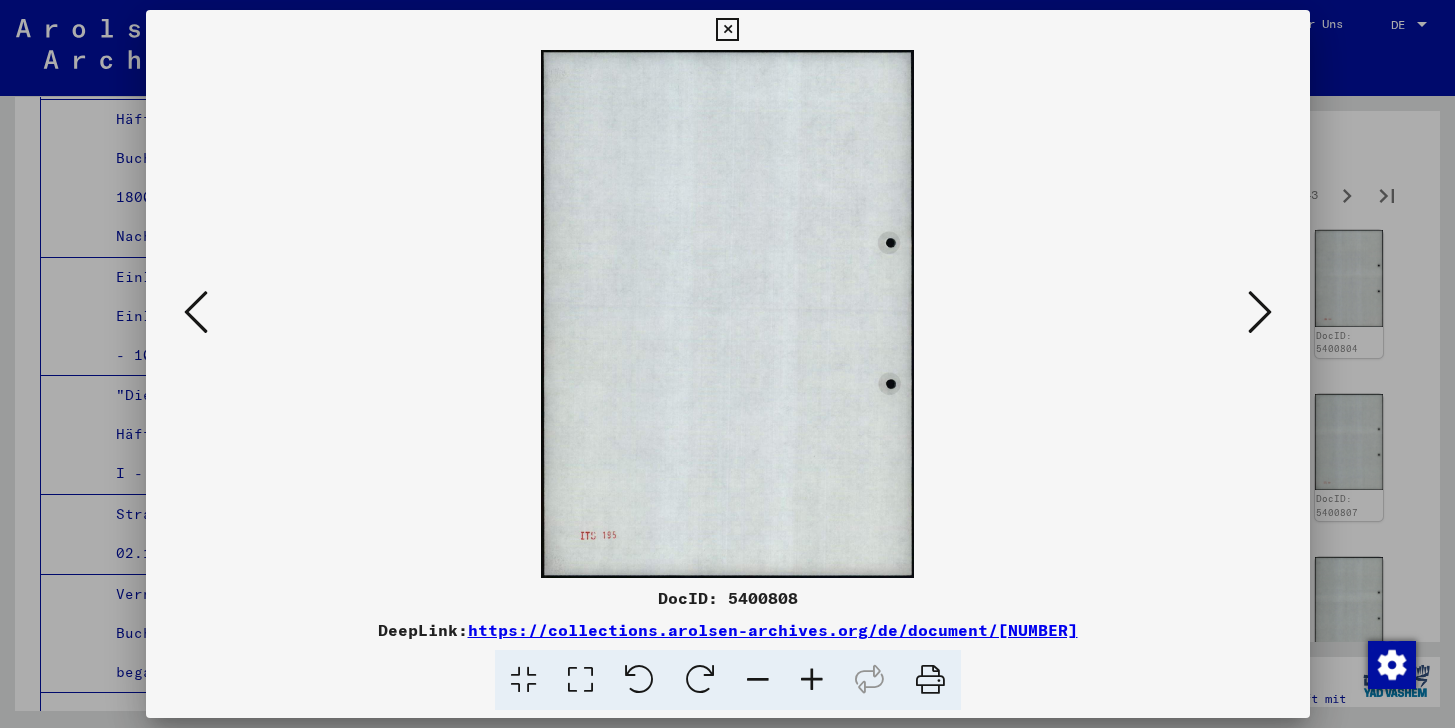 click at bounding box center (196, 312) 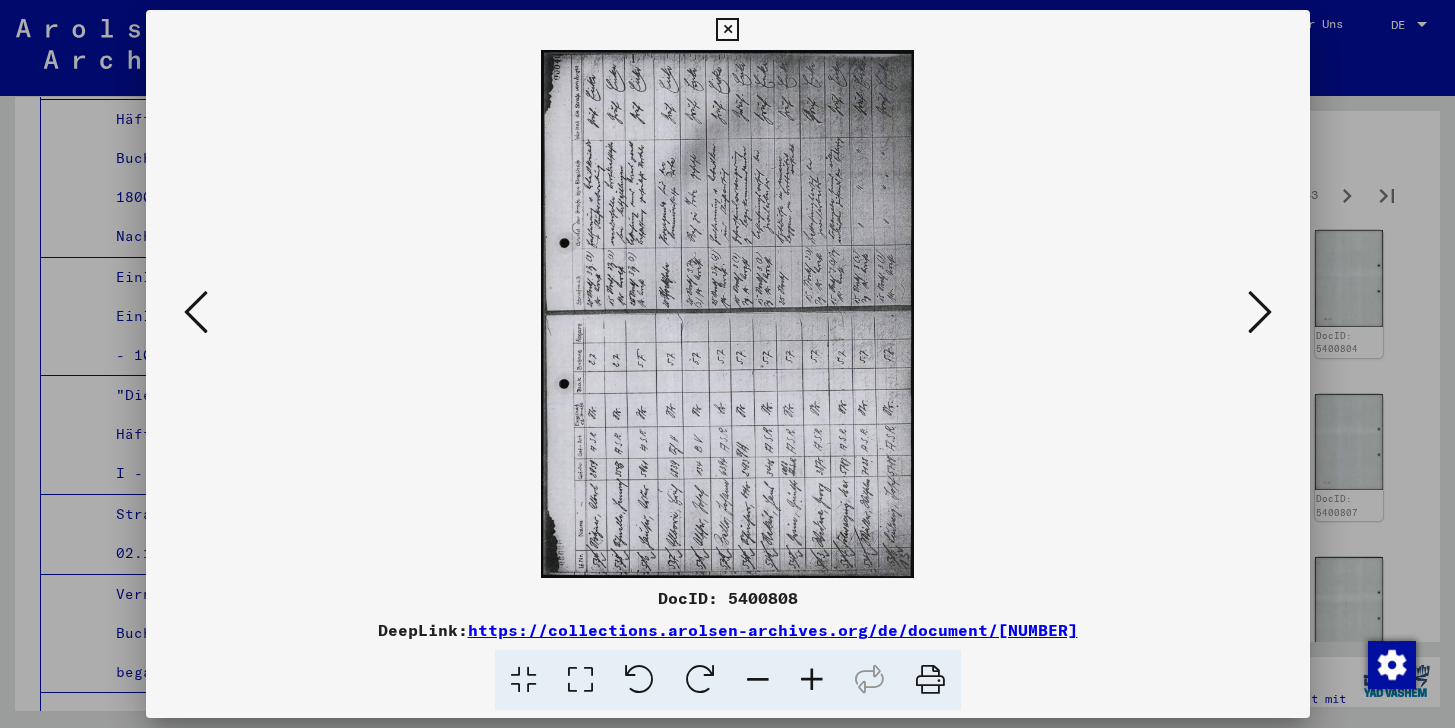 click at bounding box center (196, 312) 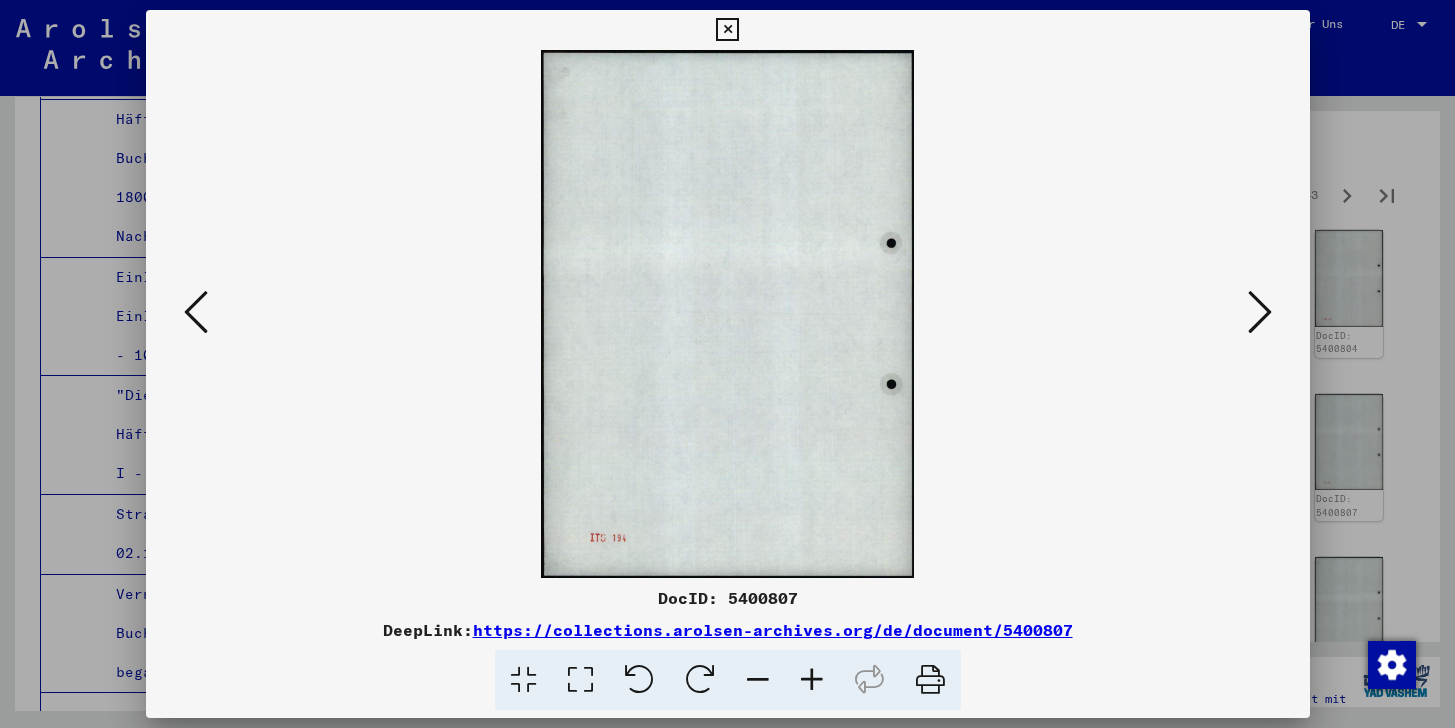 click at bounding box center (196, 312) 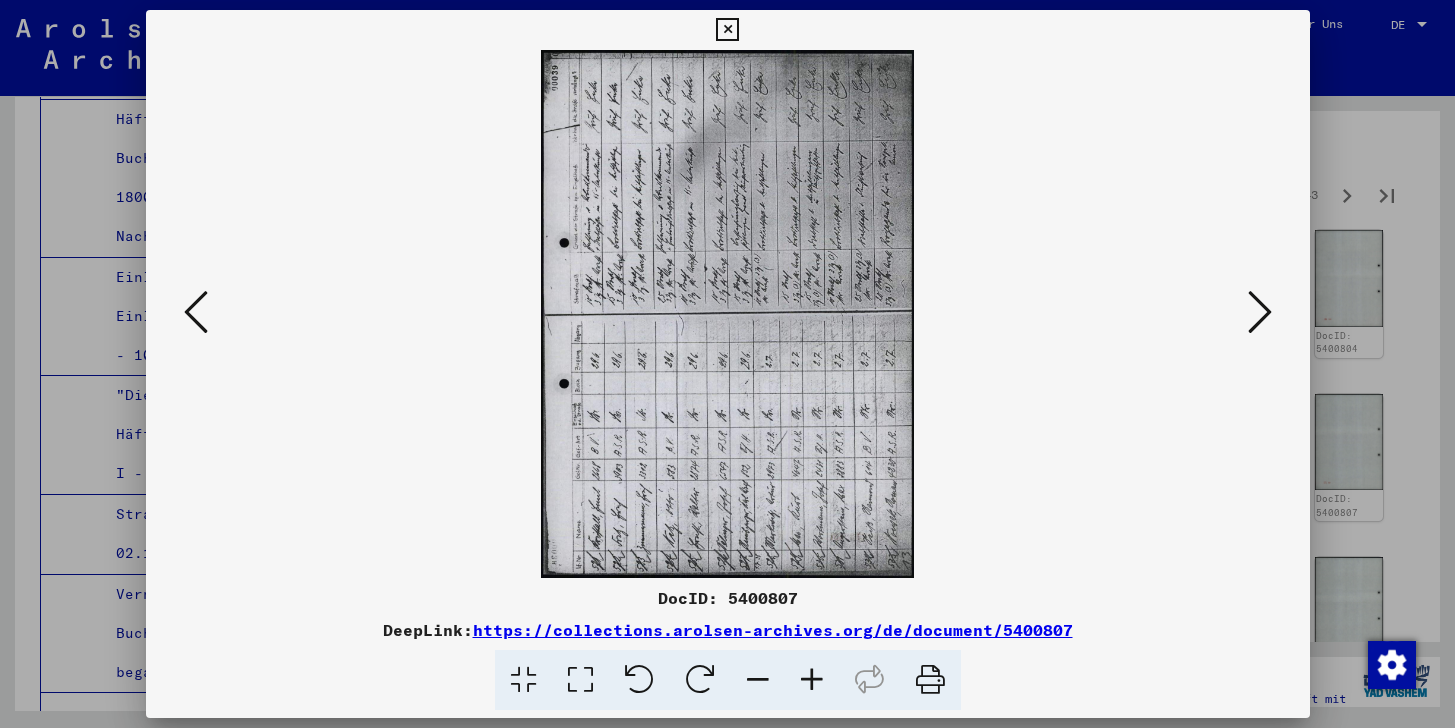 click at bounding box center (196, 312) 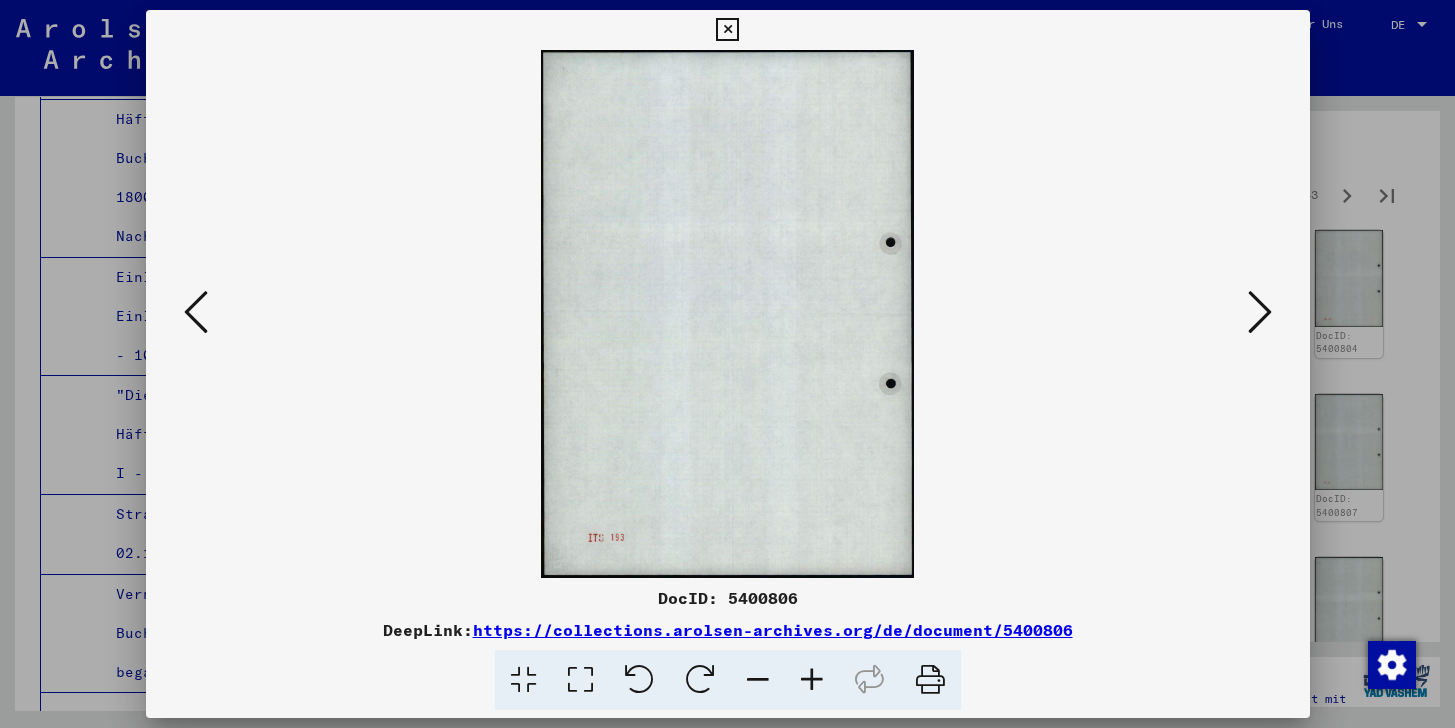 click at bounding box center (196, 312) 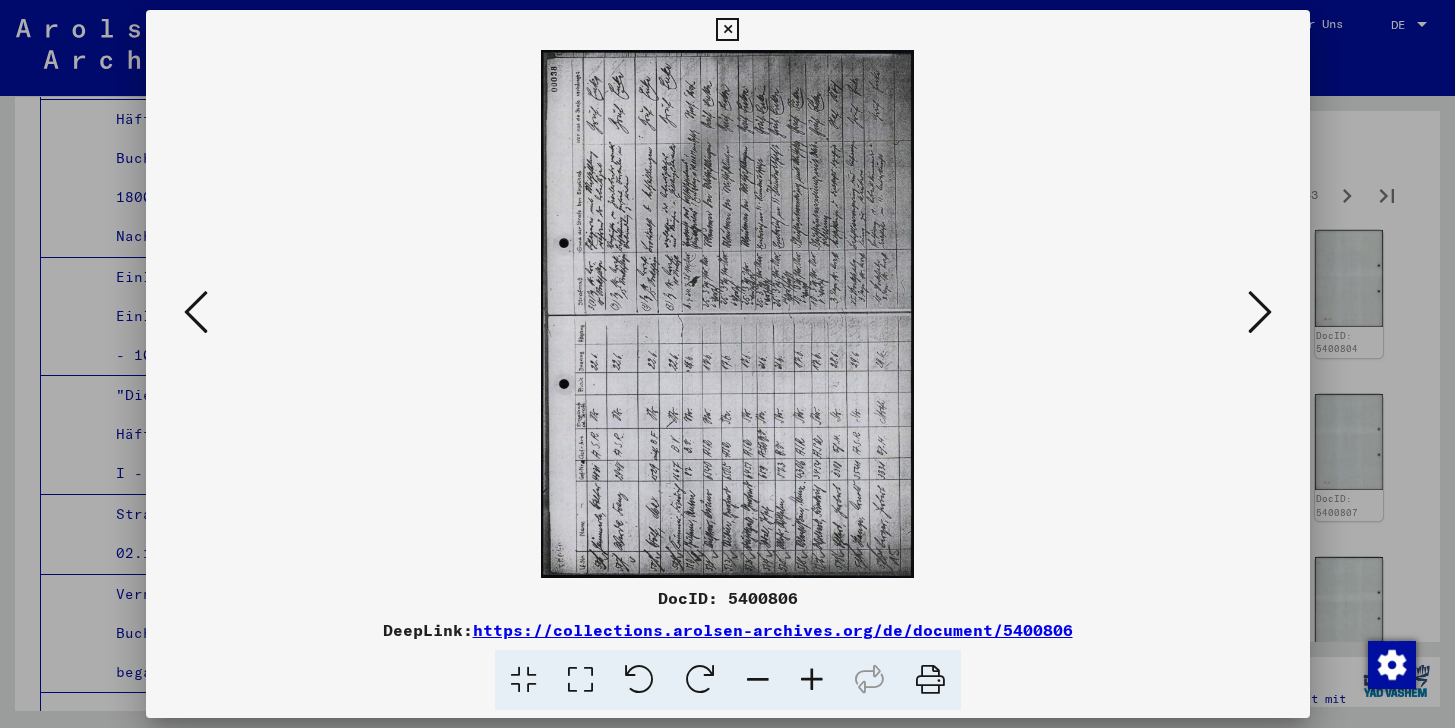 click at bounding box center [196, 312] 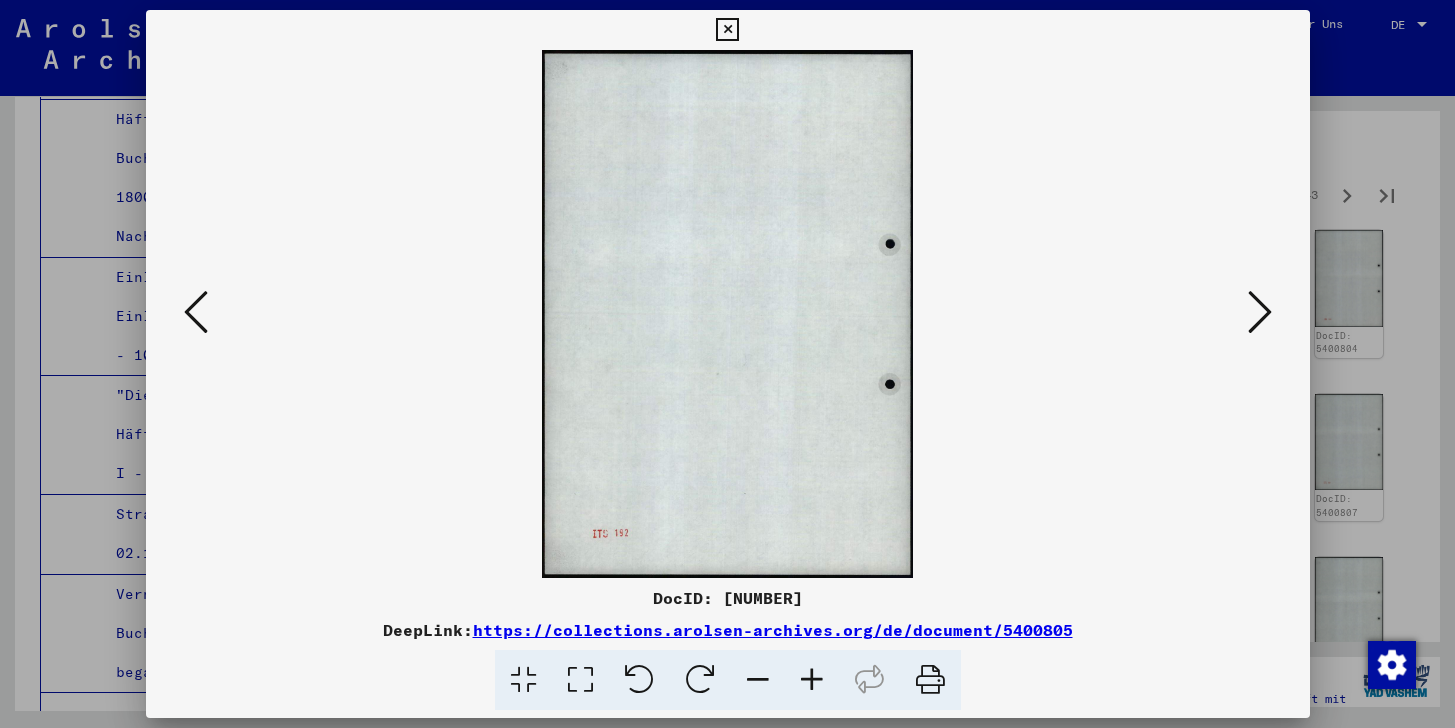 click at bounding box center (196, 312) 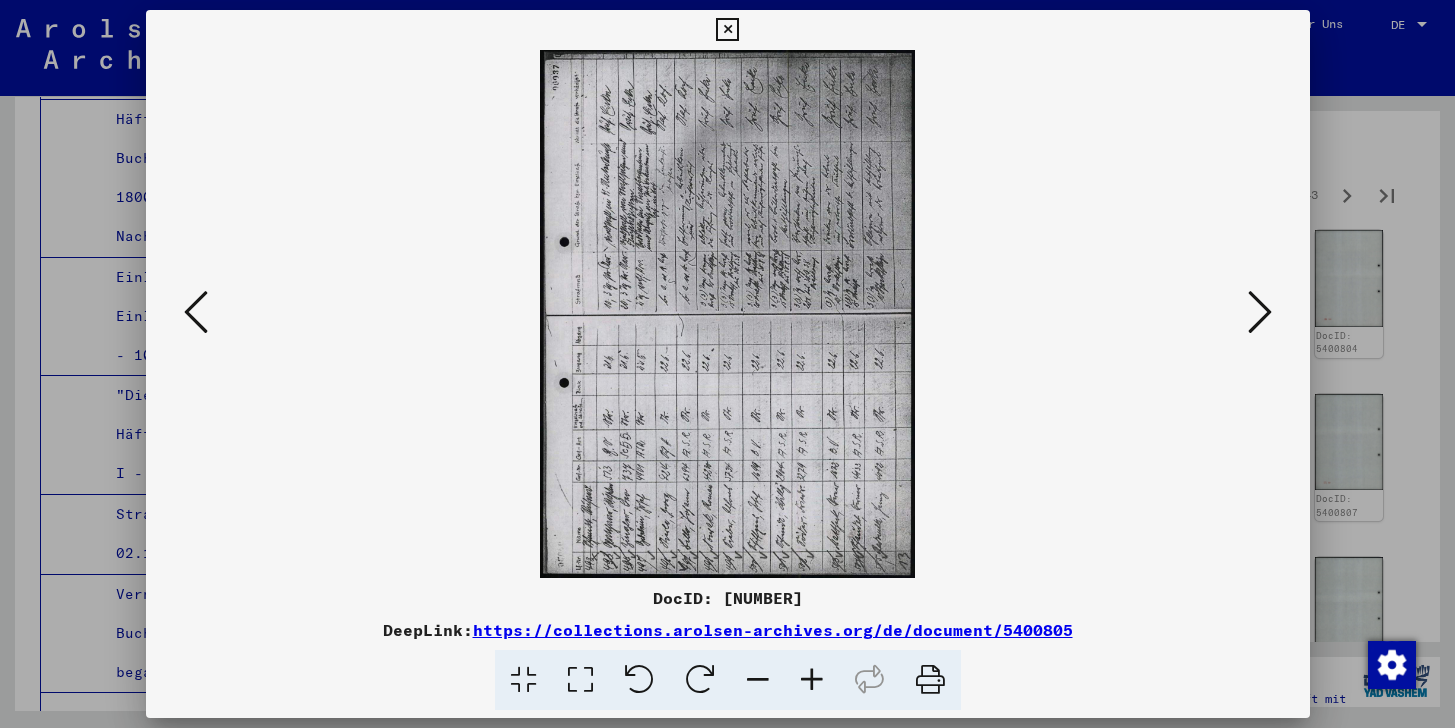 click at bounding box center (196, 312) 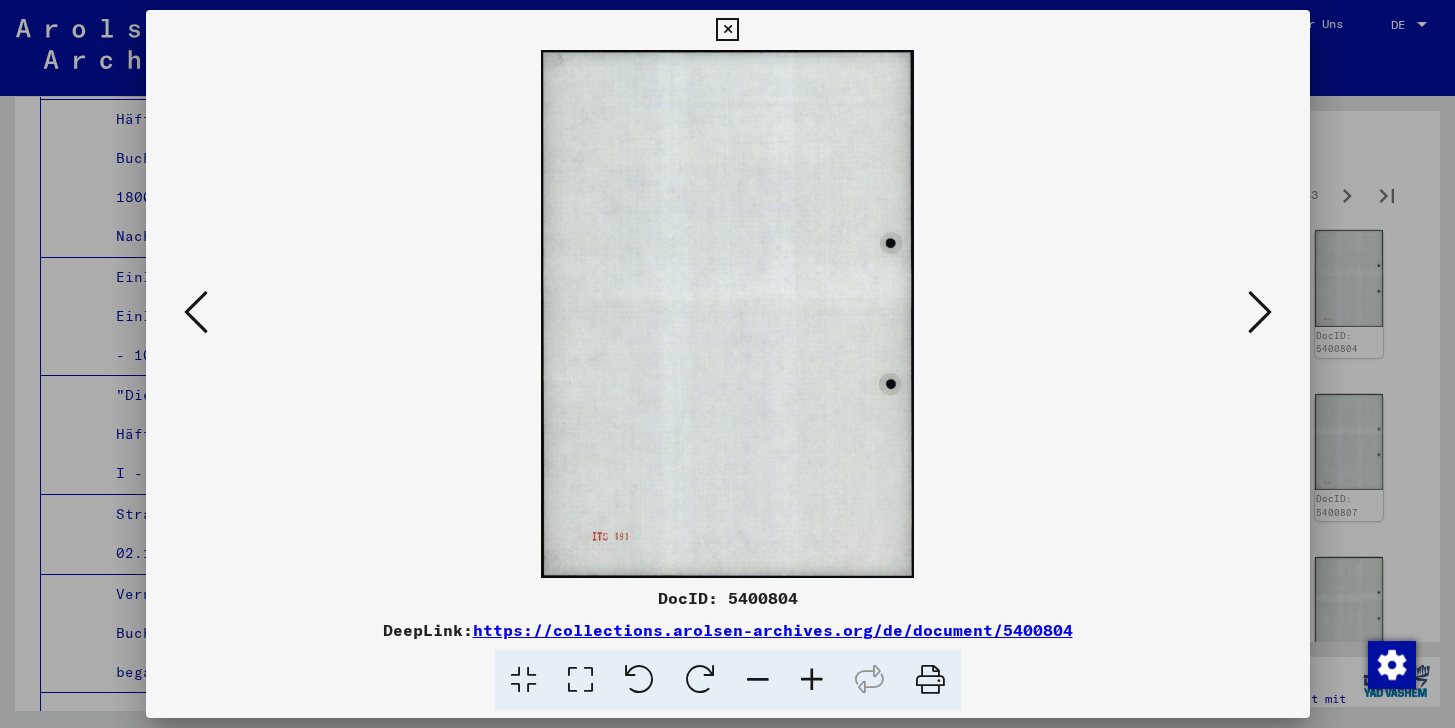 click at bounding box center [196, 312] 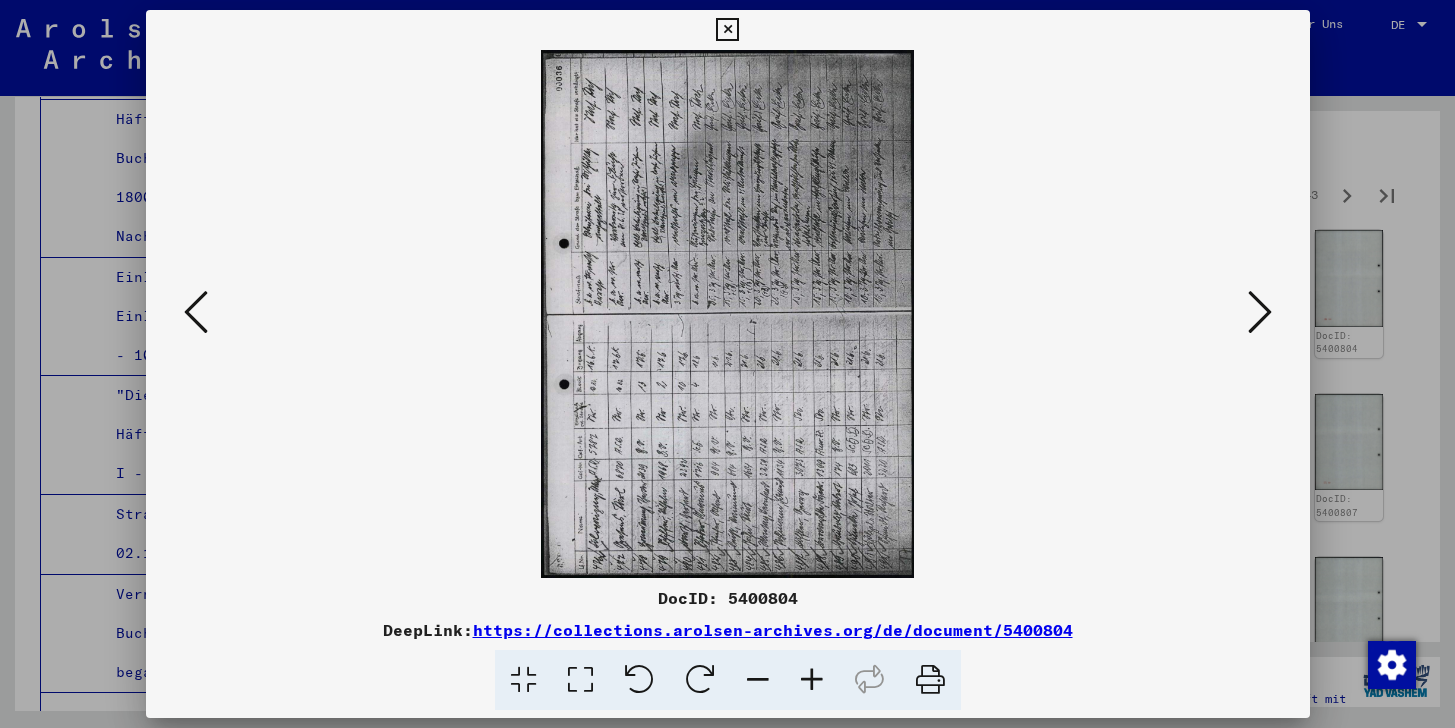 click at bounding box center [196, 312] 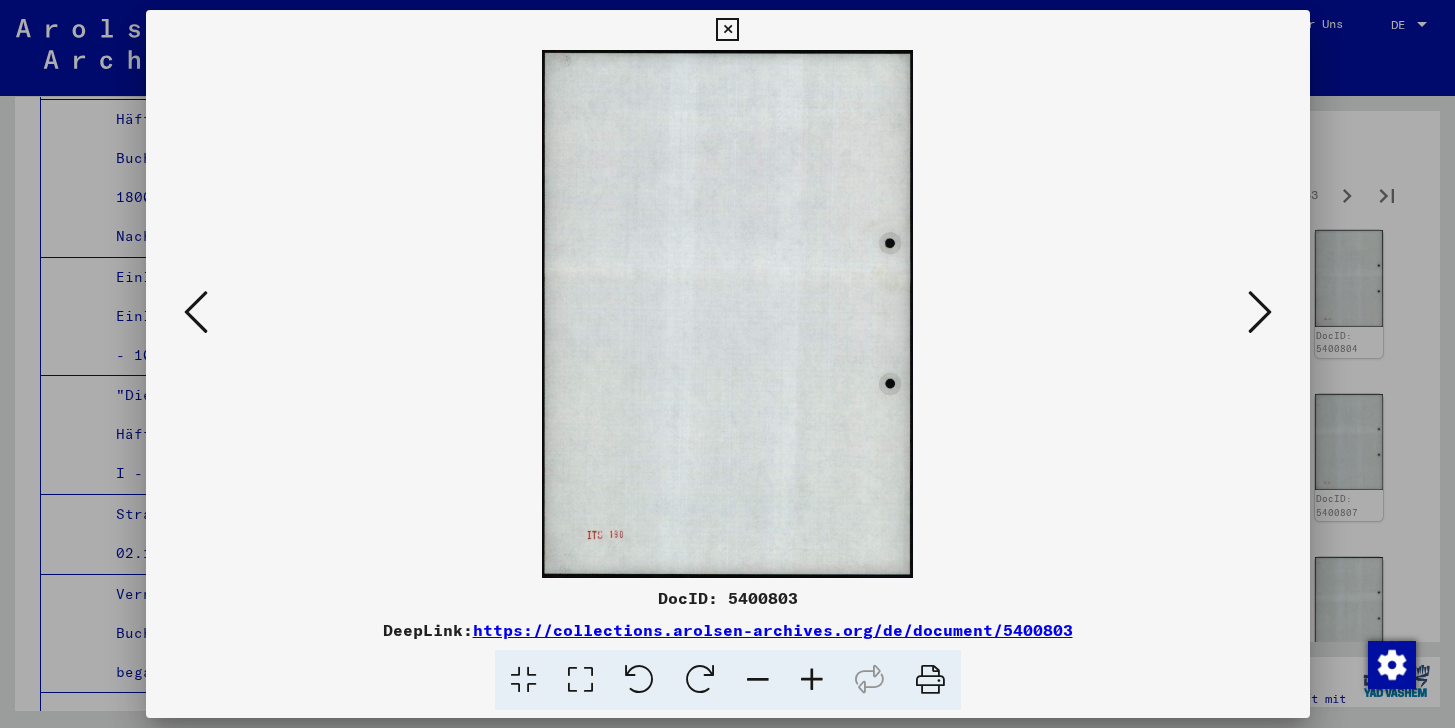 click at bounding box center (196, 312) 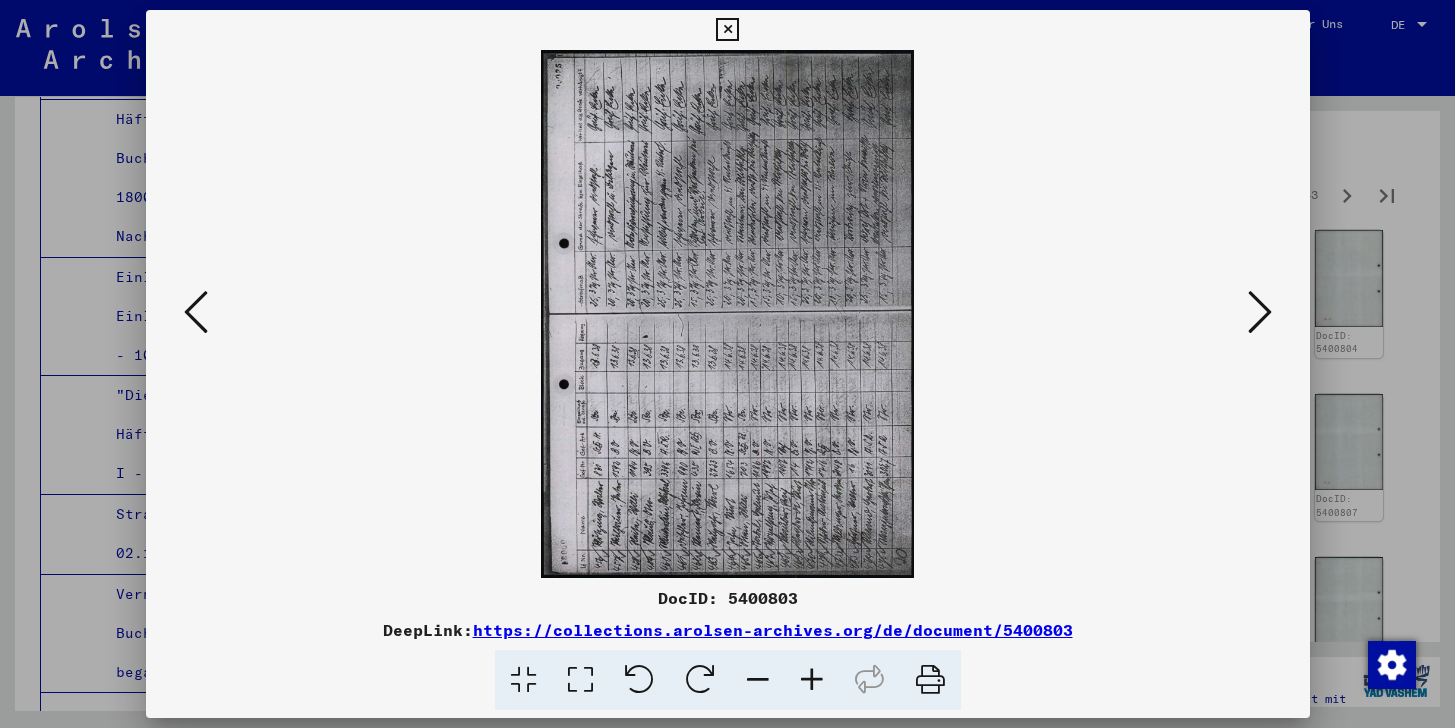 click at bounding box center (1260, 312) 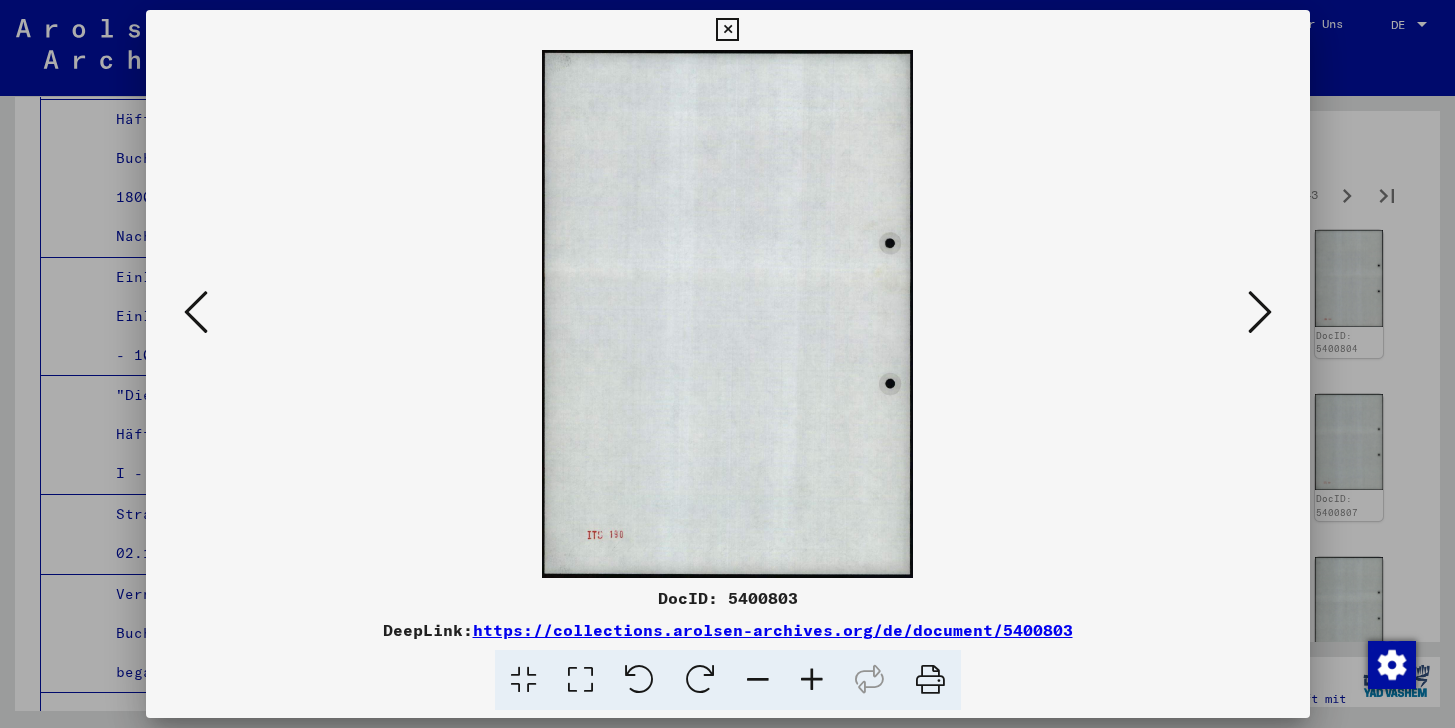 click at bounding box center [1260, 312] 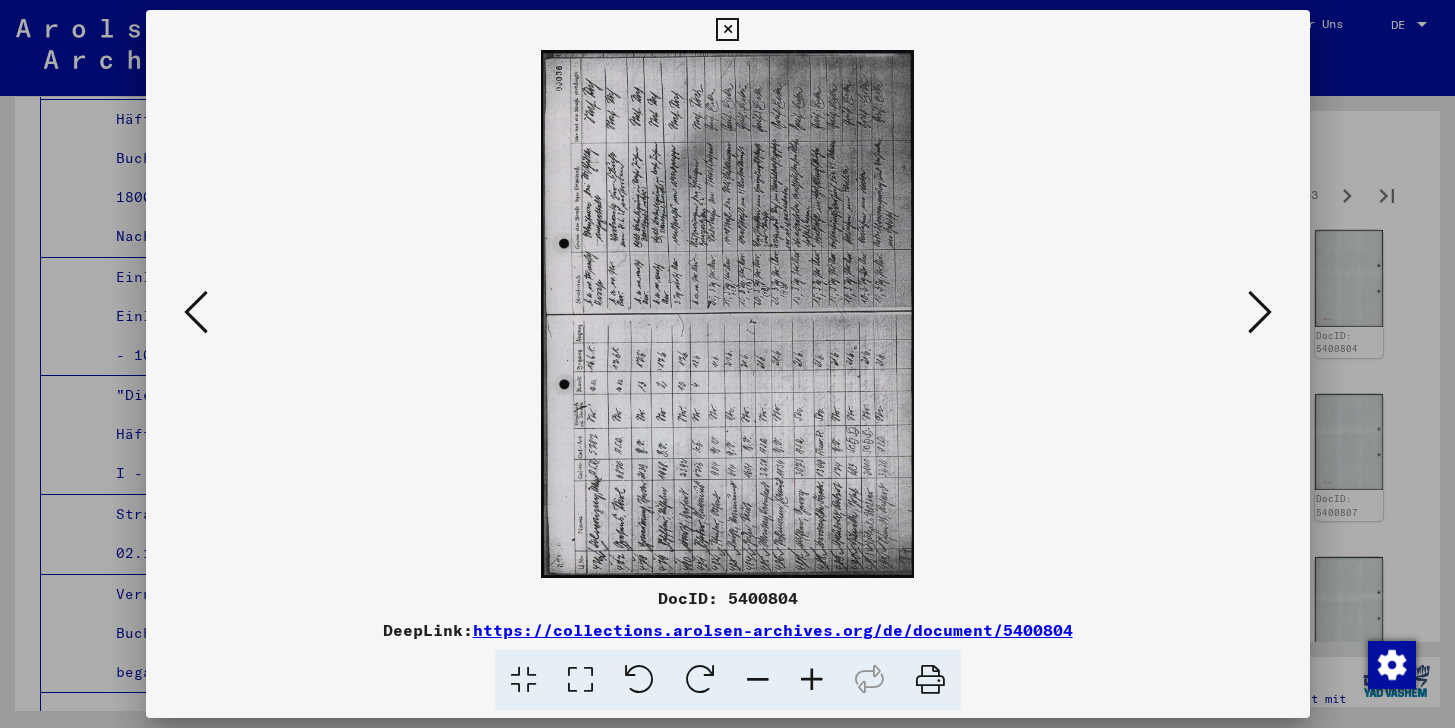 click at bounding box center (1260, 312) 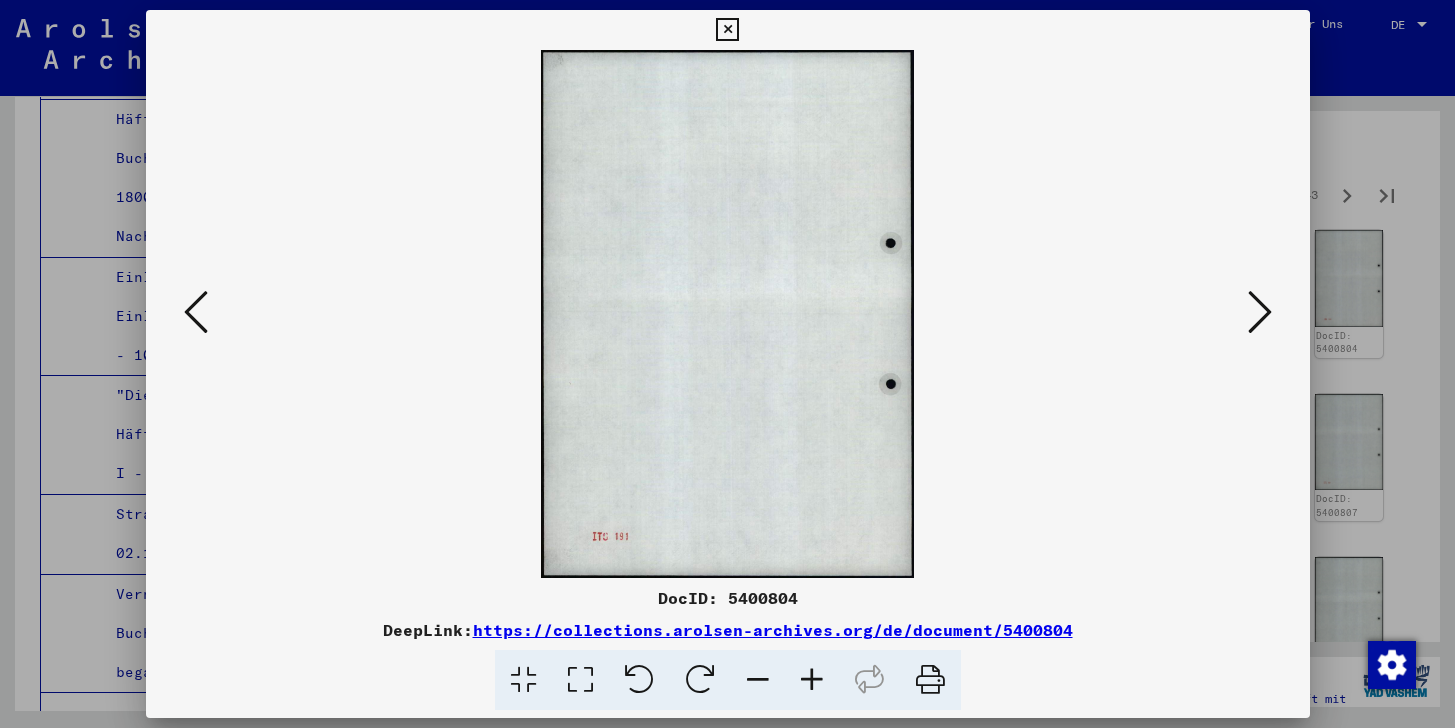 click at bounding box center [1260, 312] 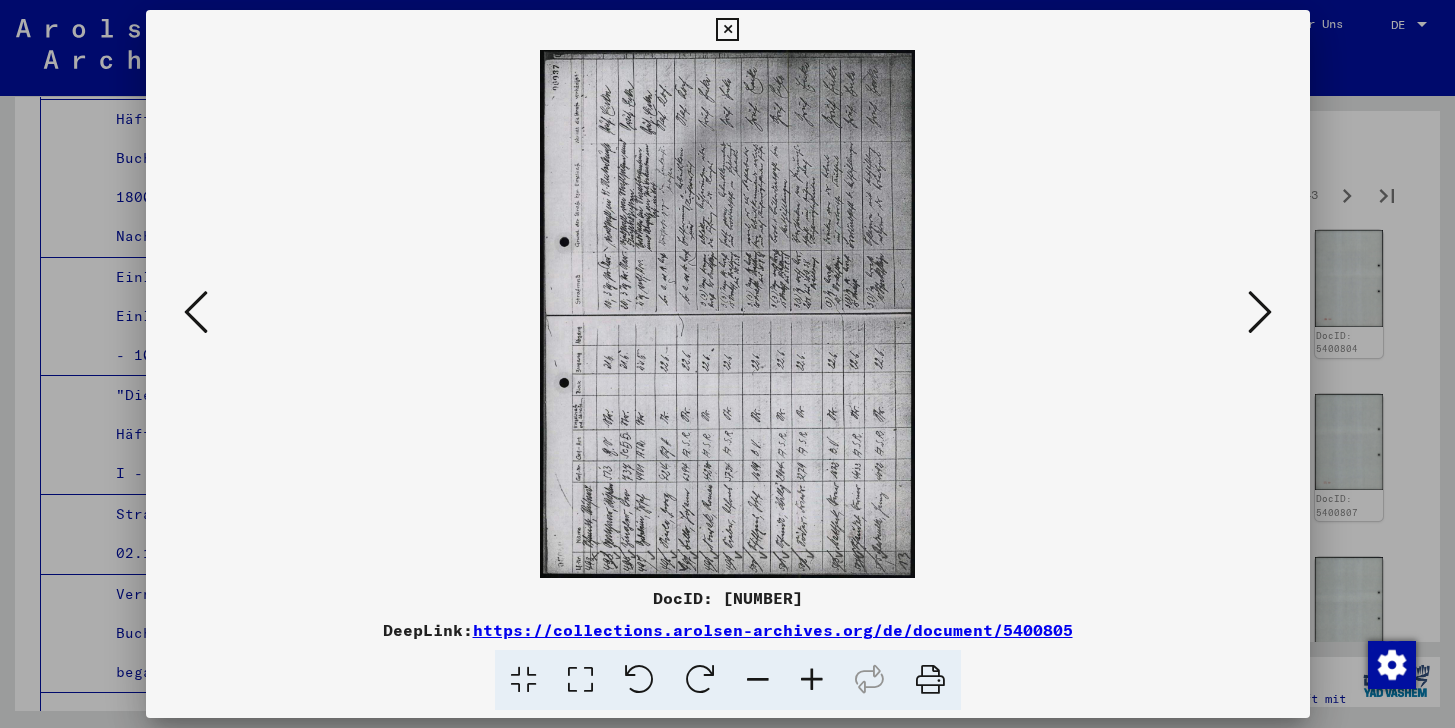 click at bounding box center [1260, 312] 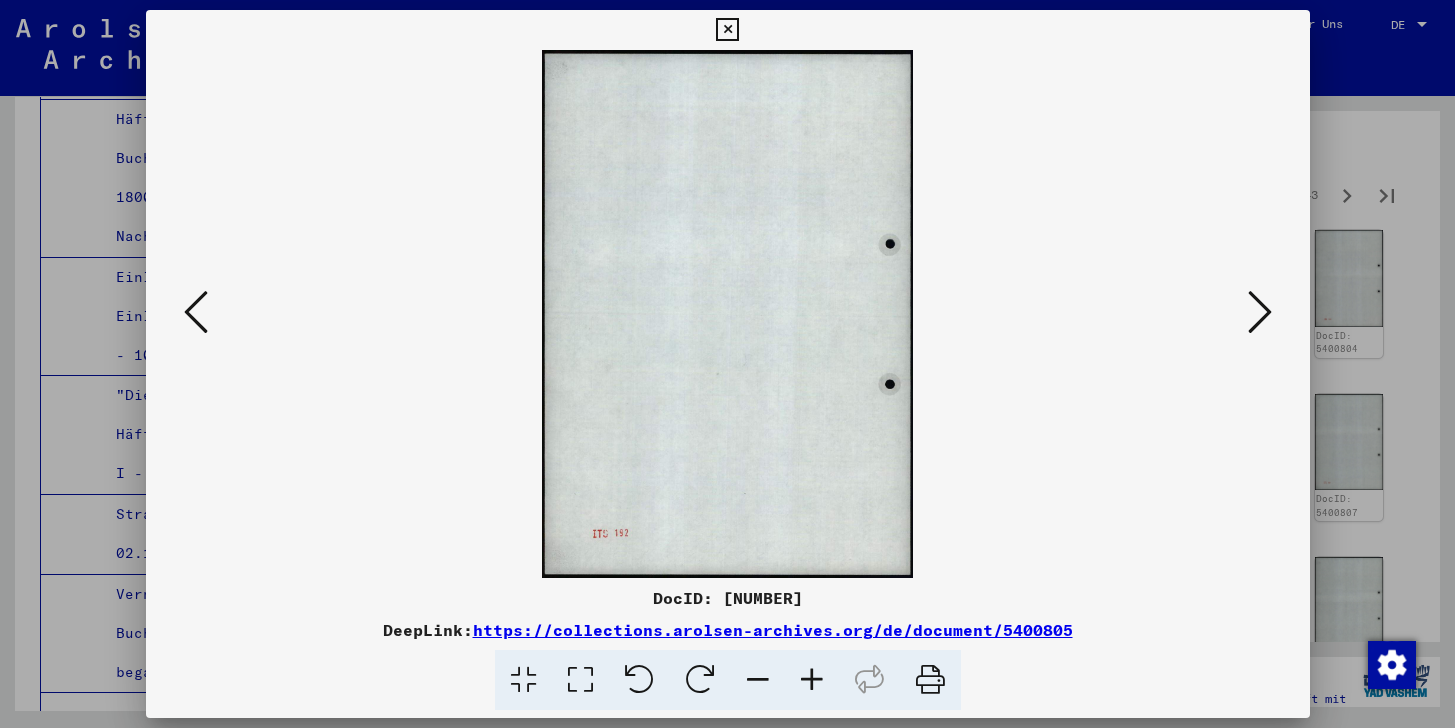 click at bounding box center (1260, 312) 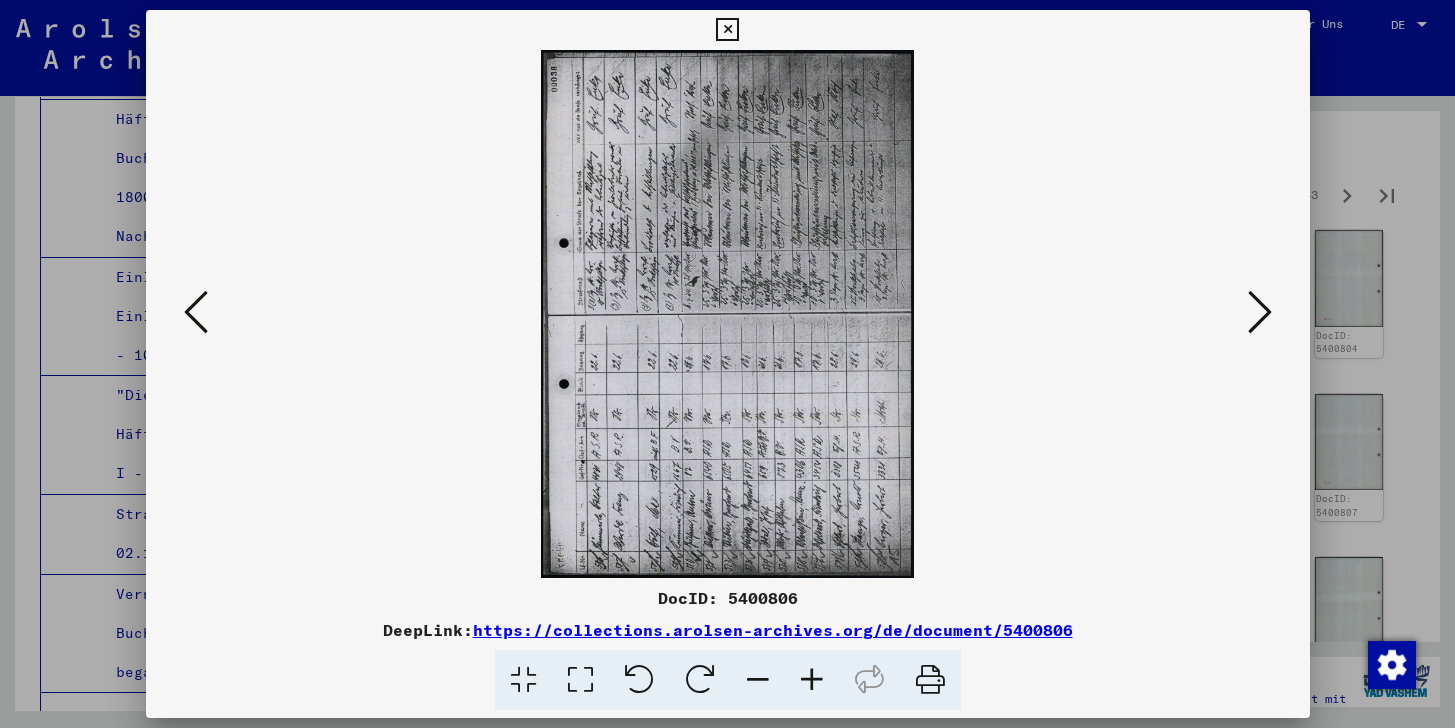 click at bounding box center (1260, 312) 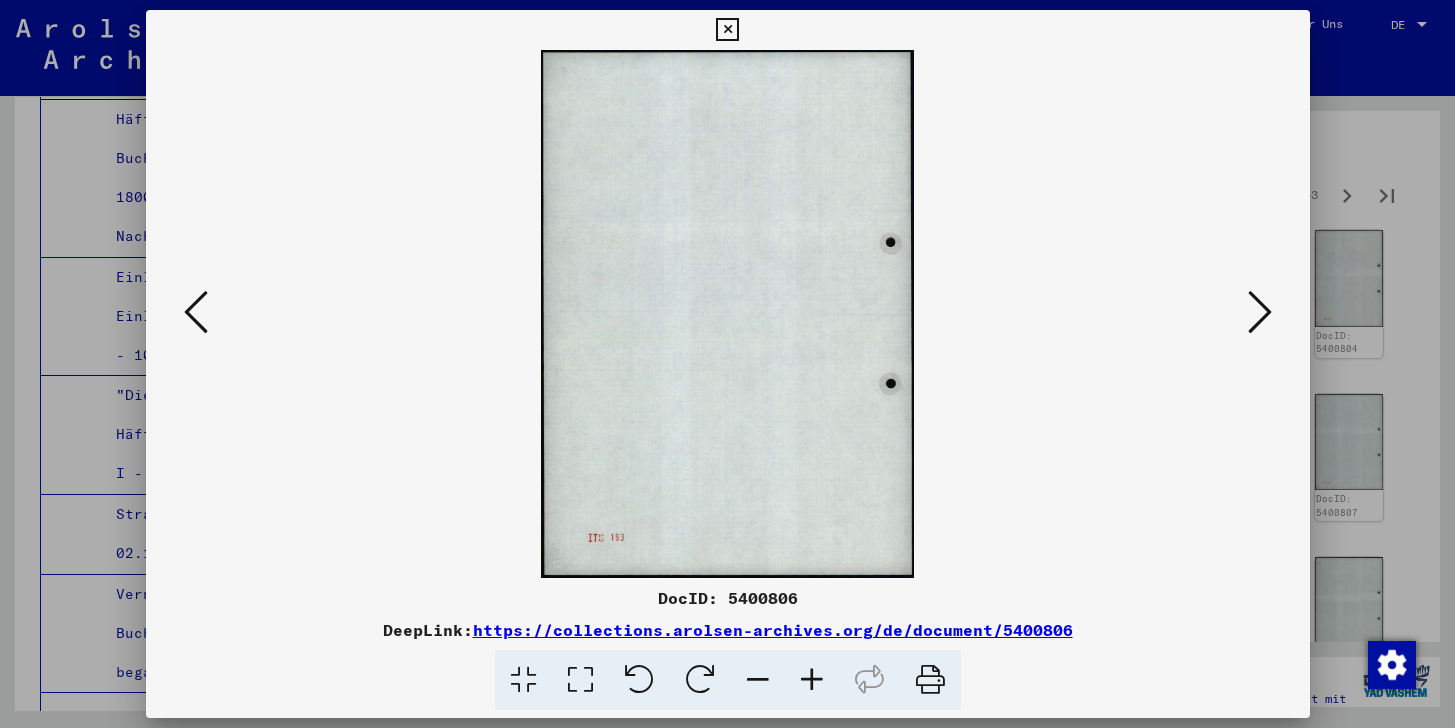 click at bounding box center (1260, 312) 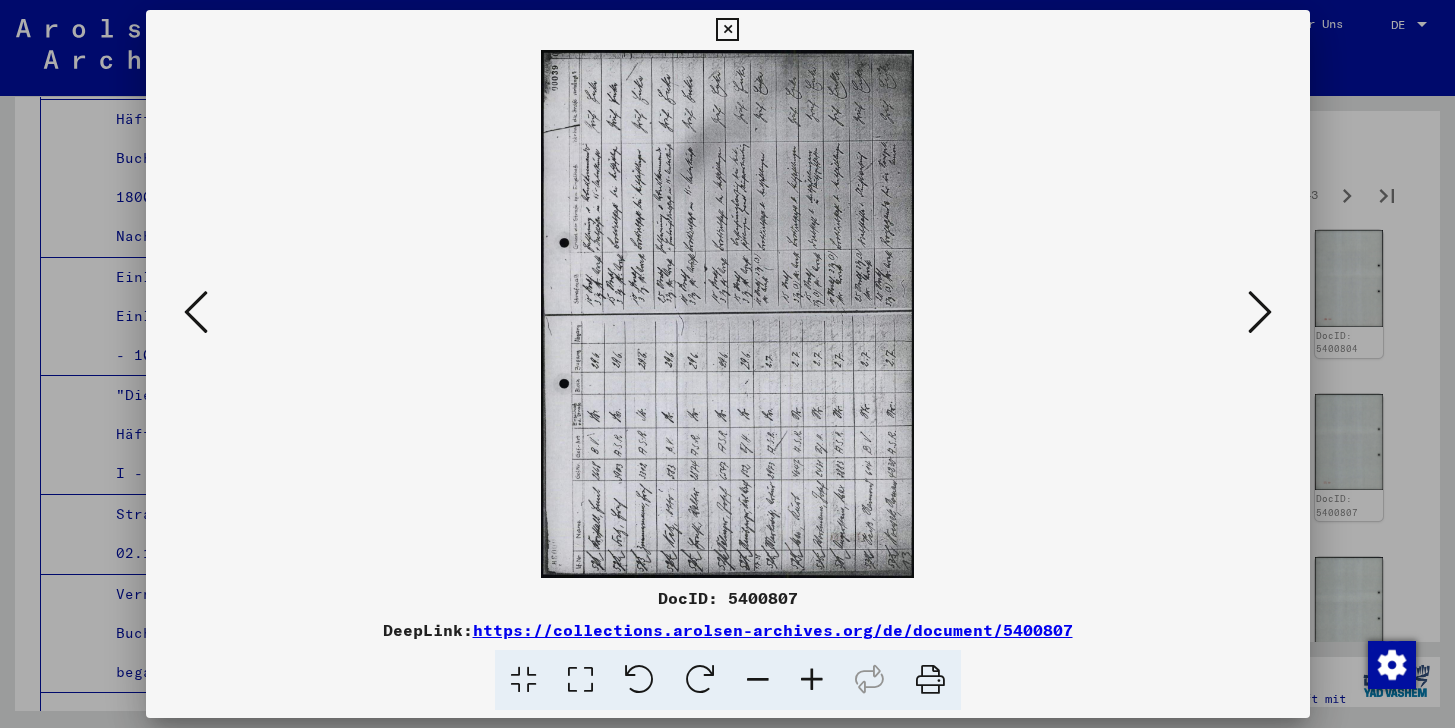 click at bounding box center [1260, 312] 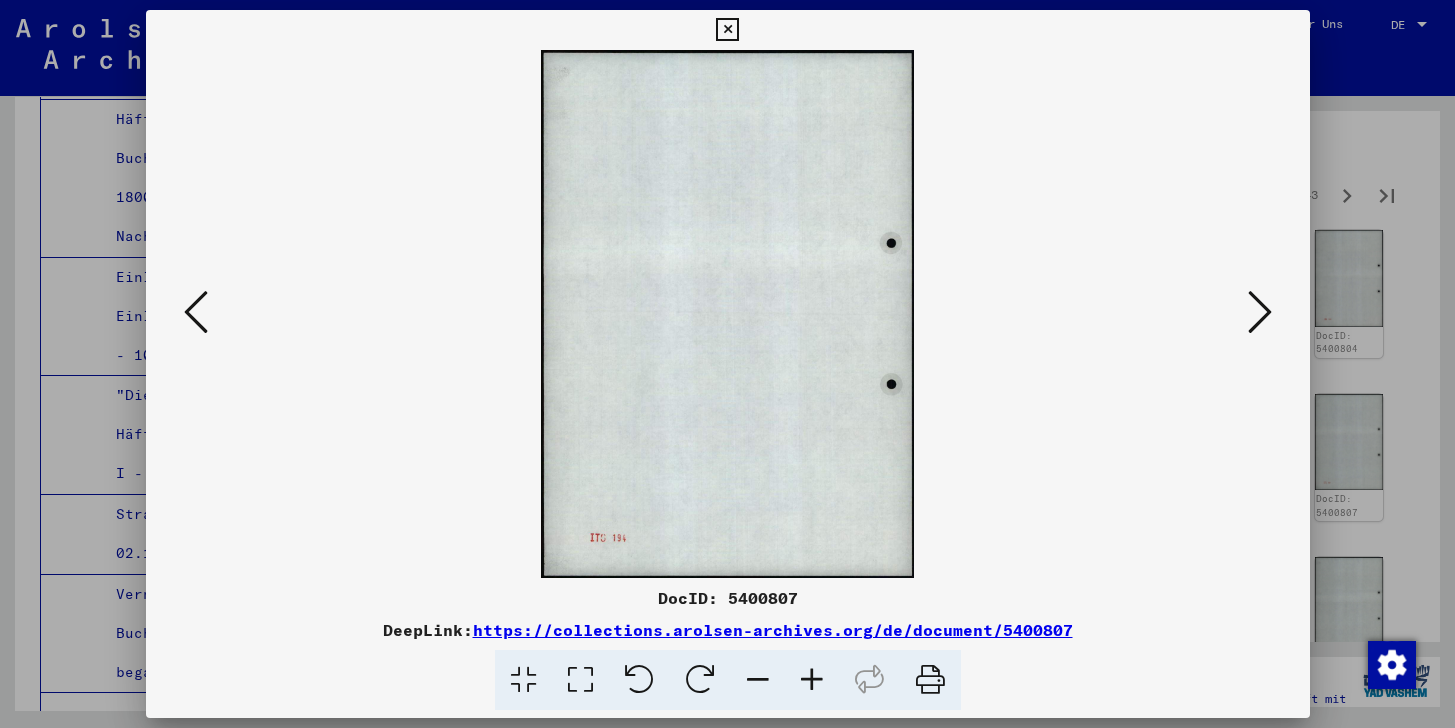 click at bounding box center (1260, 312) 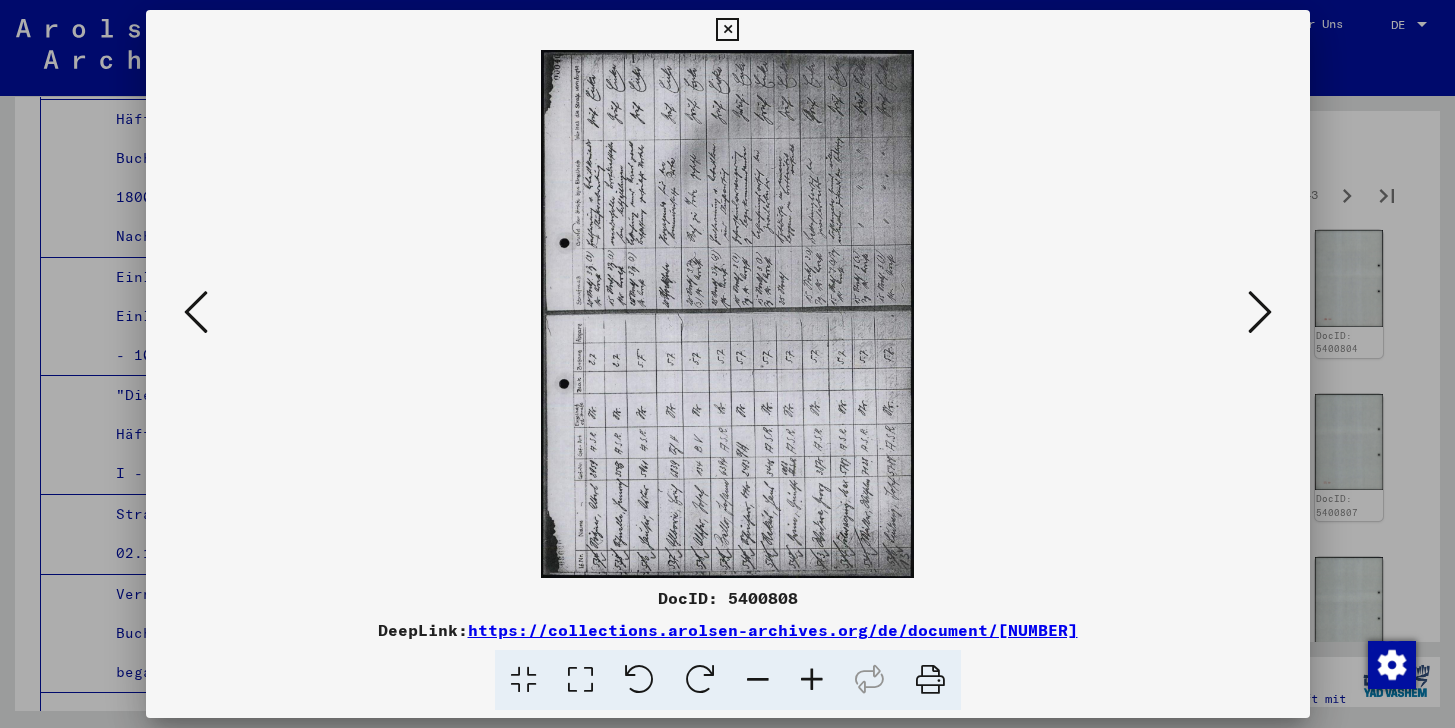 click at bounding box center [728, 314] 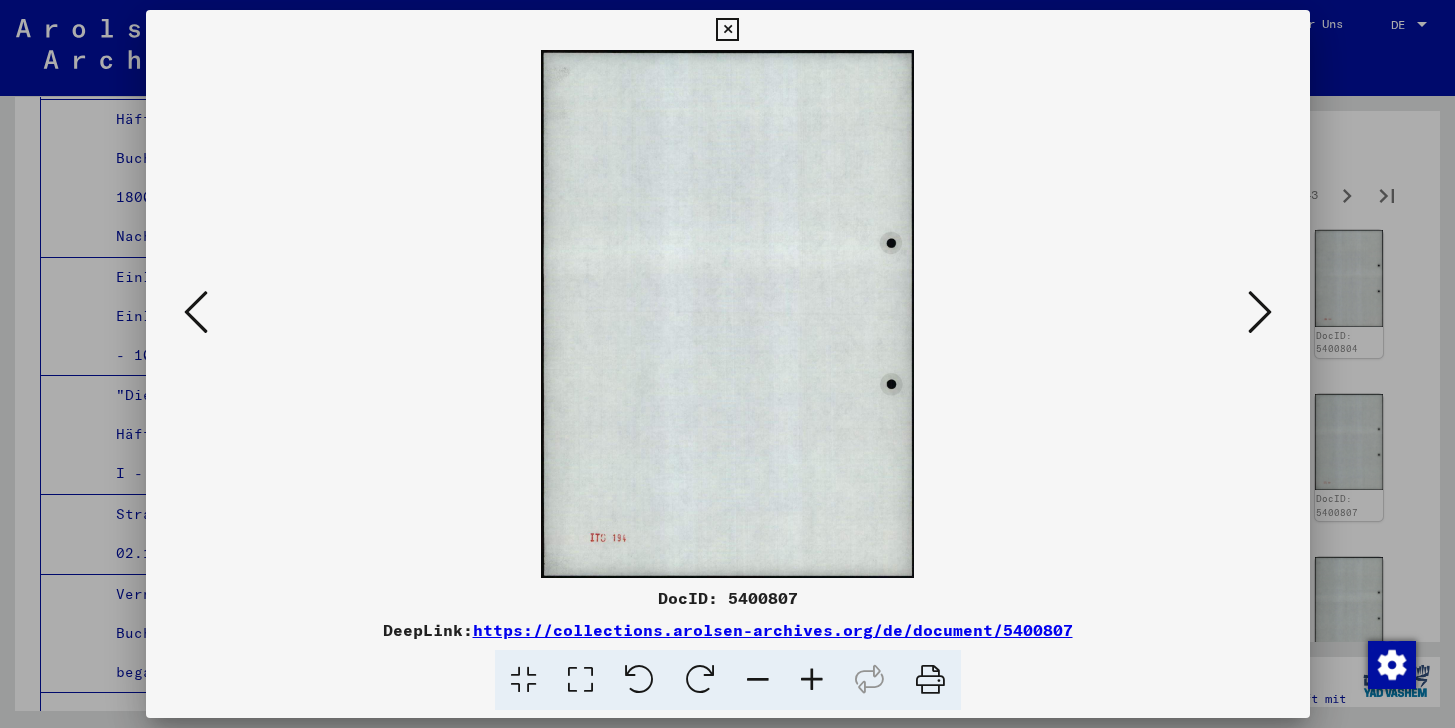 click at bounding box center [196, 313] 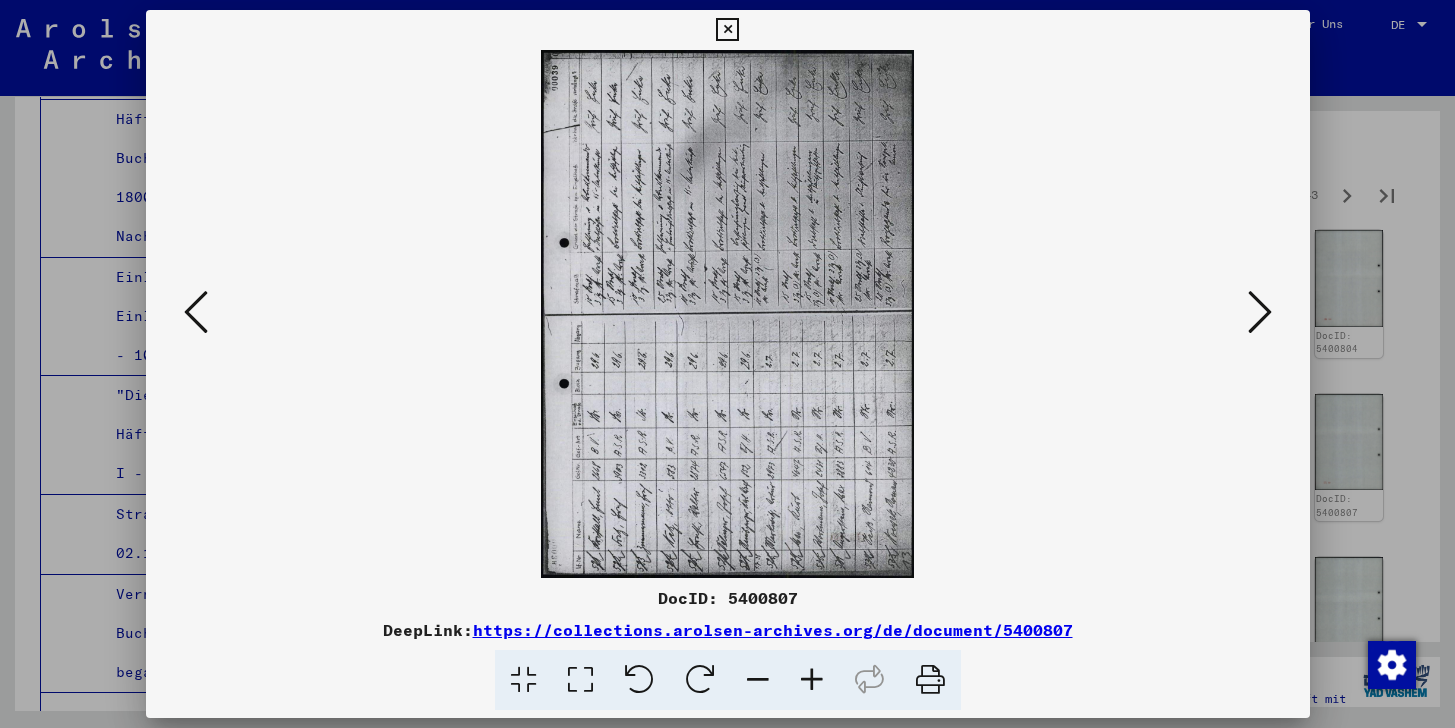 click at bounding box center (728, 314) 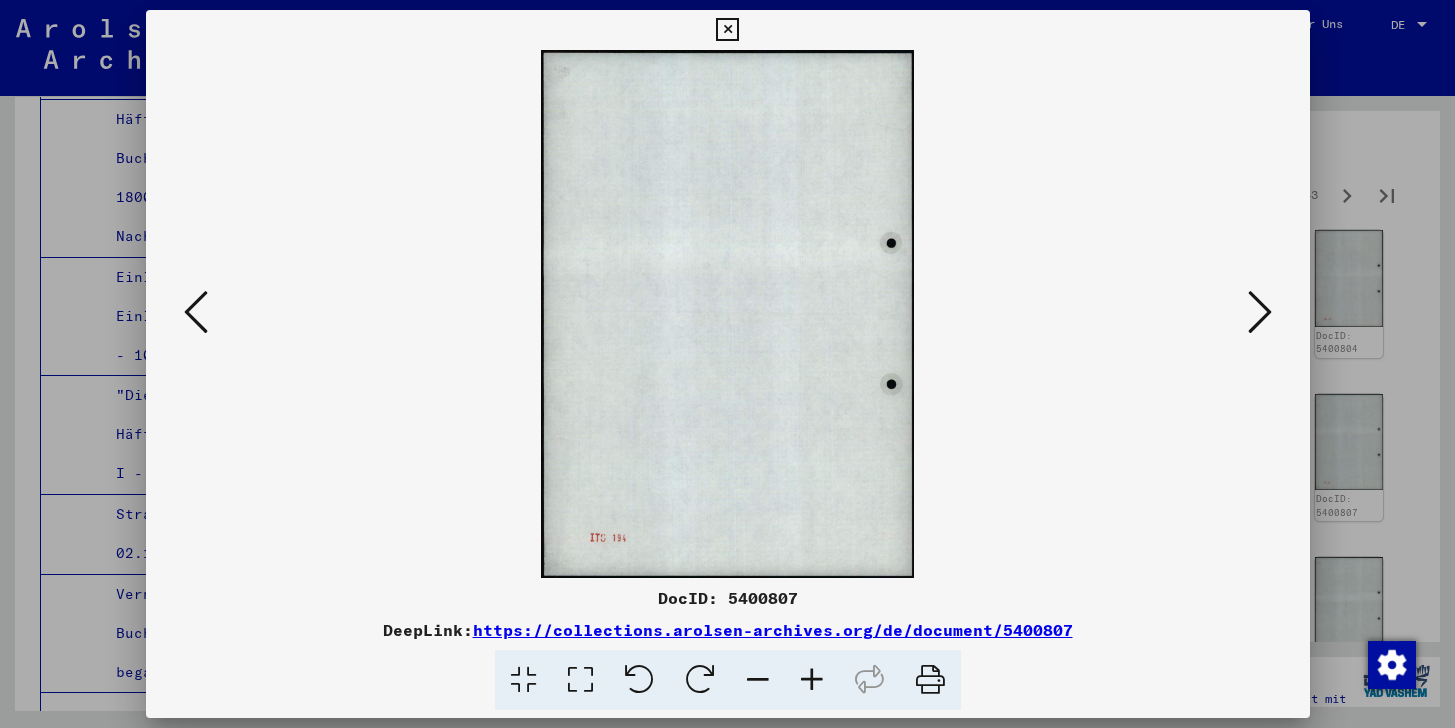 click at bounding box center [1260, 312] 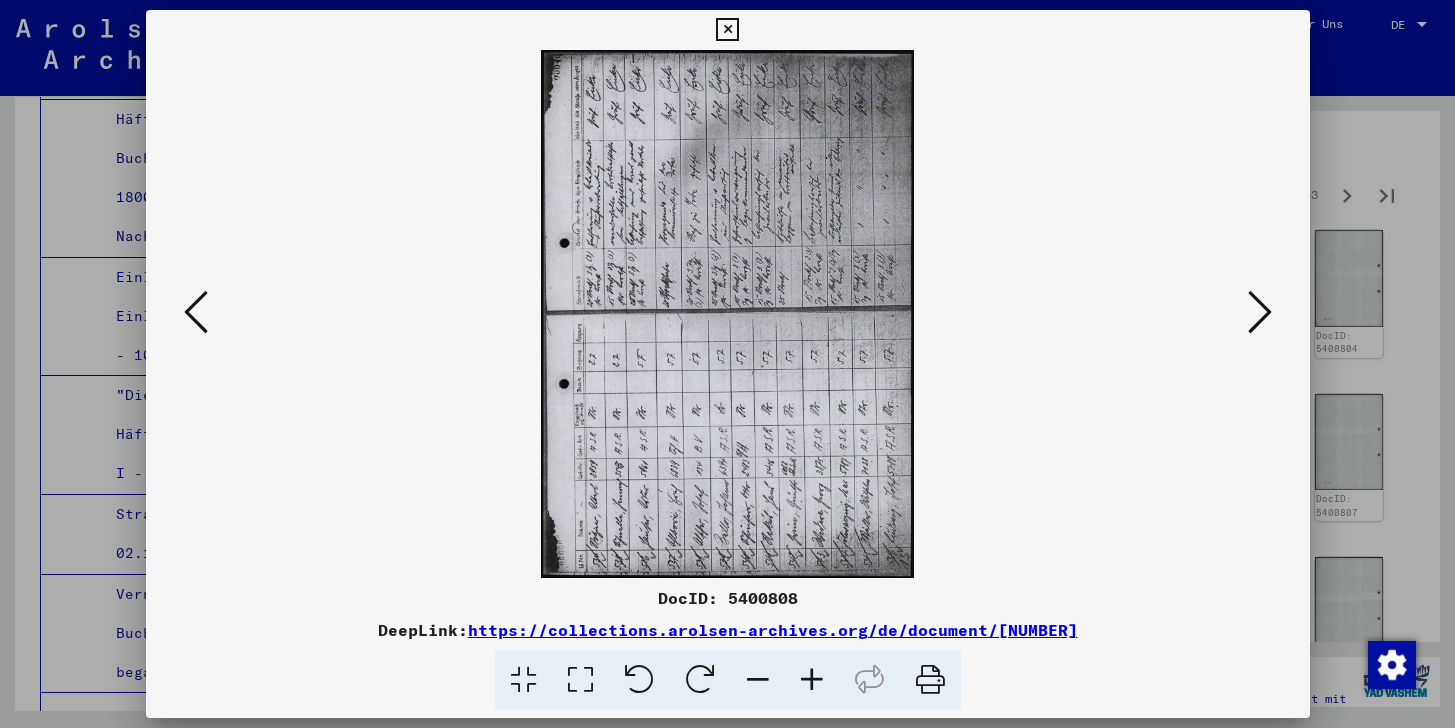 click at bounding box center [1260, 312] 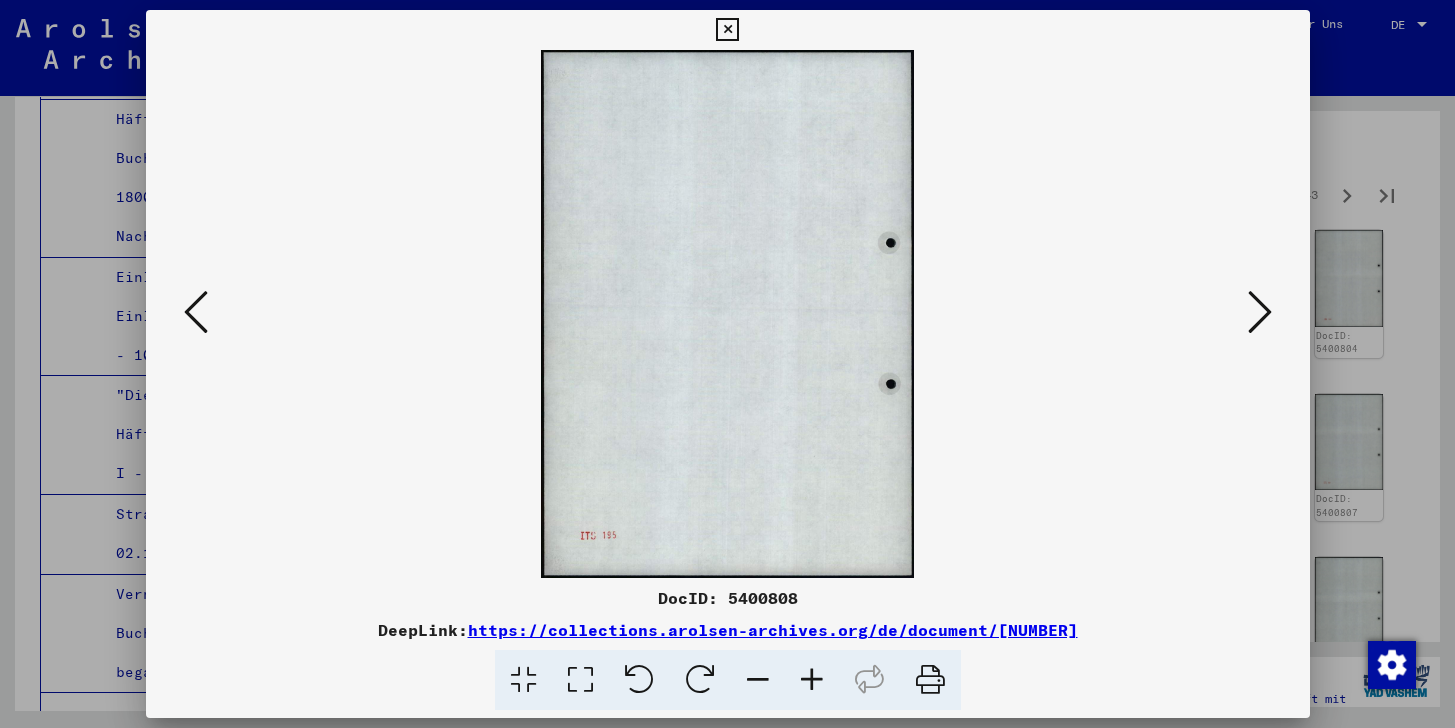 click at bounding box center (1260, 312) 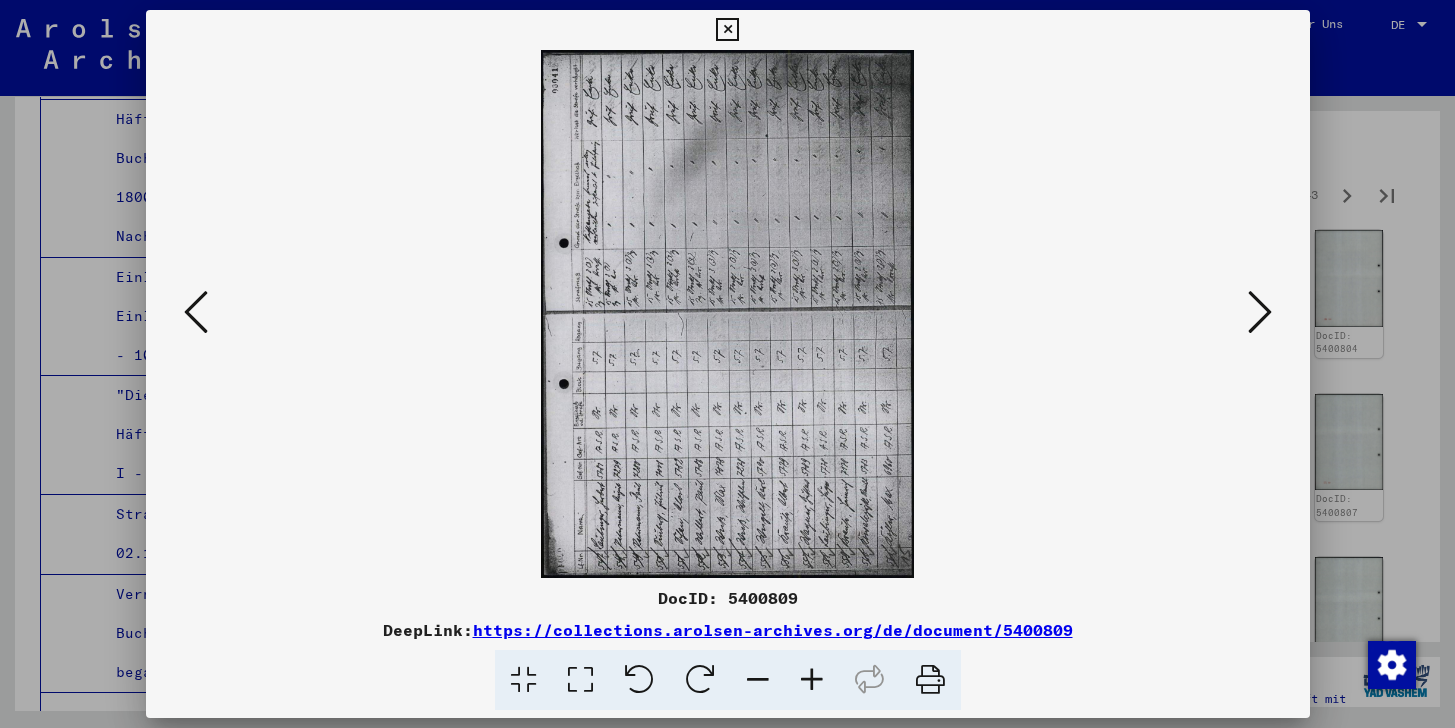 click at bounding box center (1260, 313) 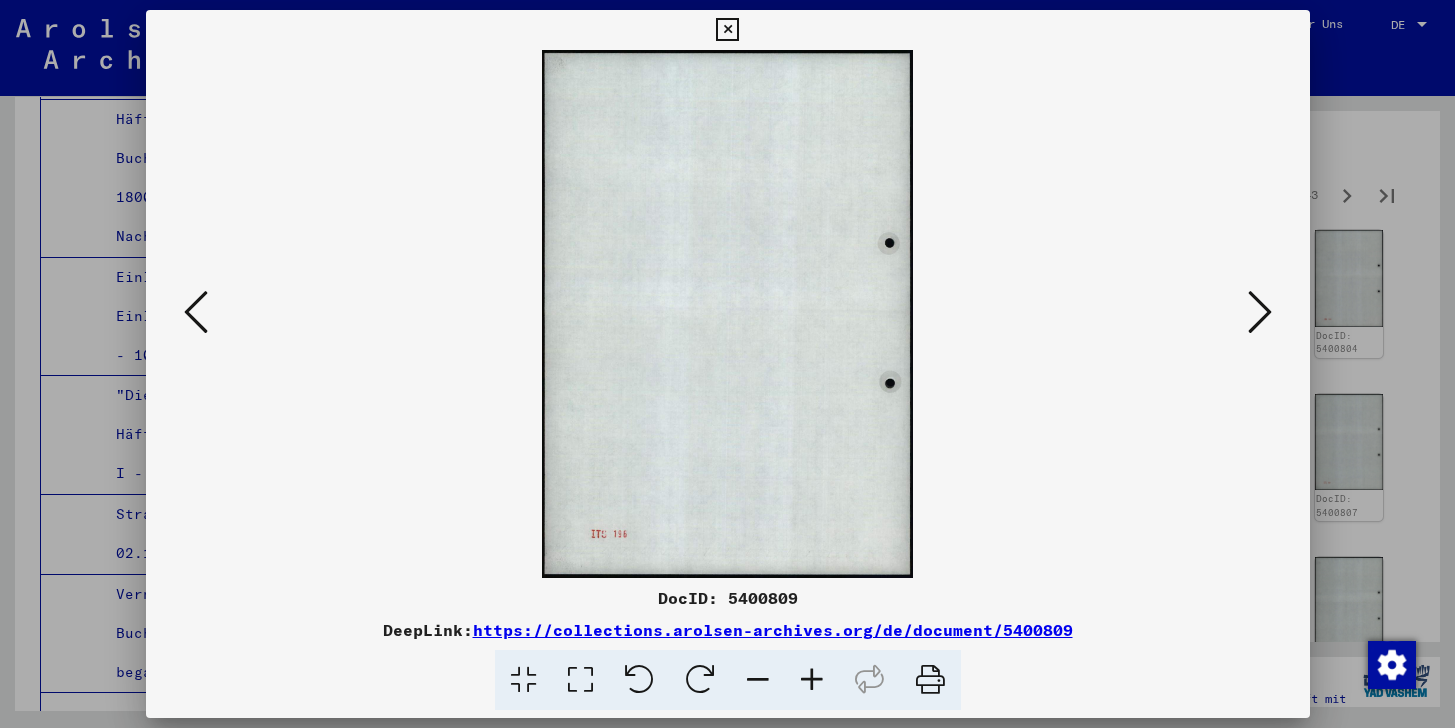 click at bounding box center [1260, 313] 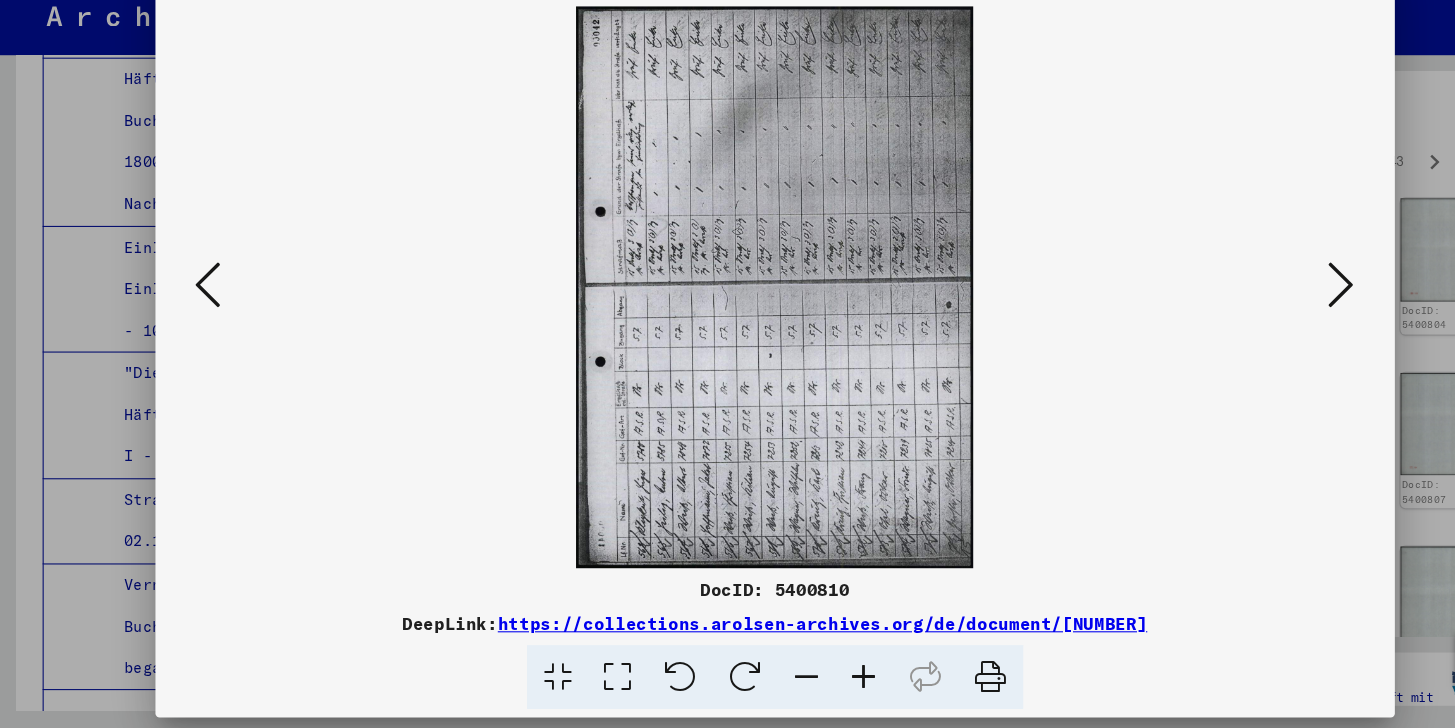click at bounding box center (1260, 312) 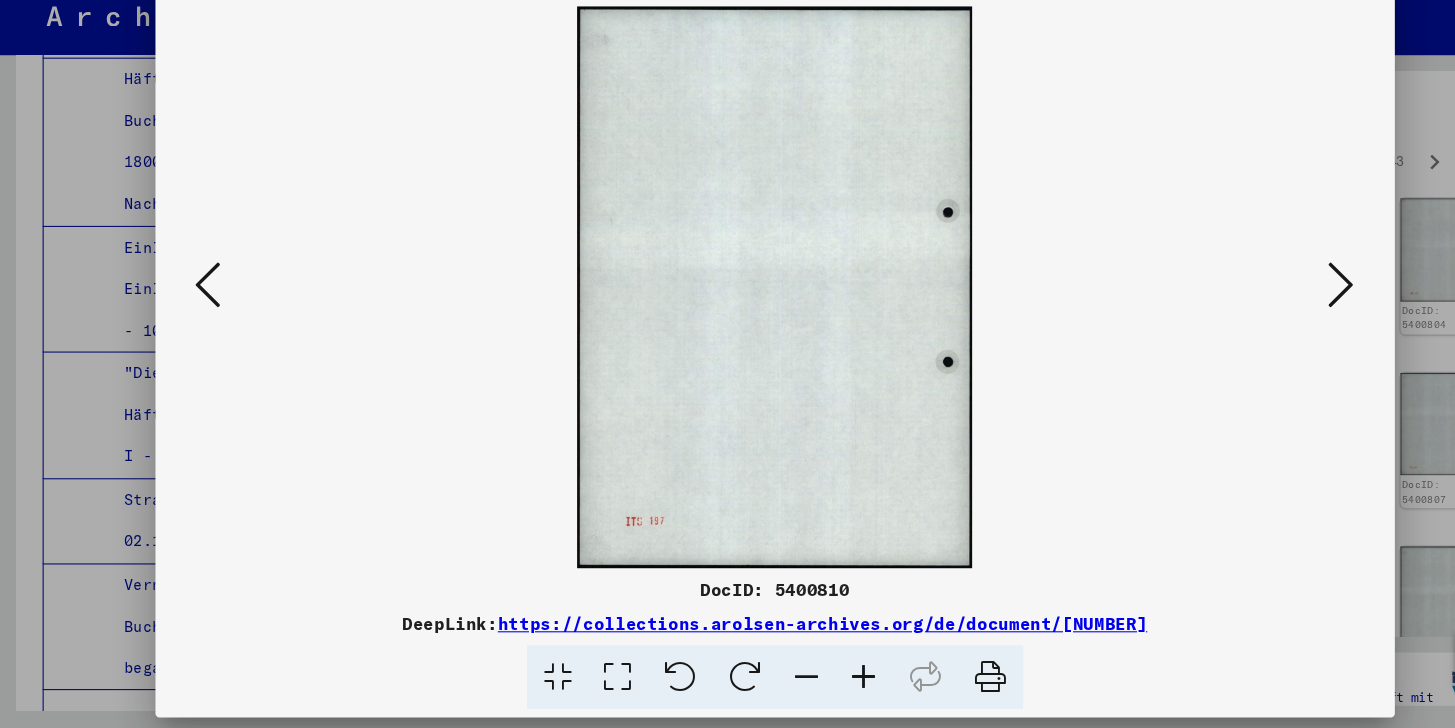 click at bounding box center (1260, 312) 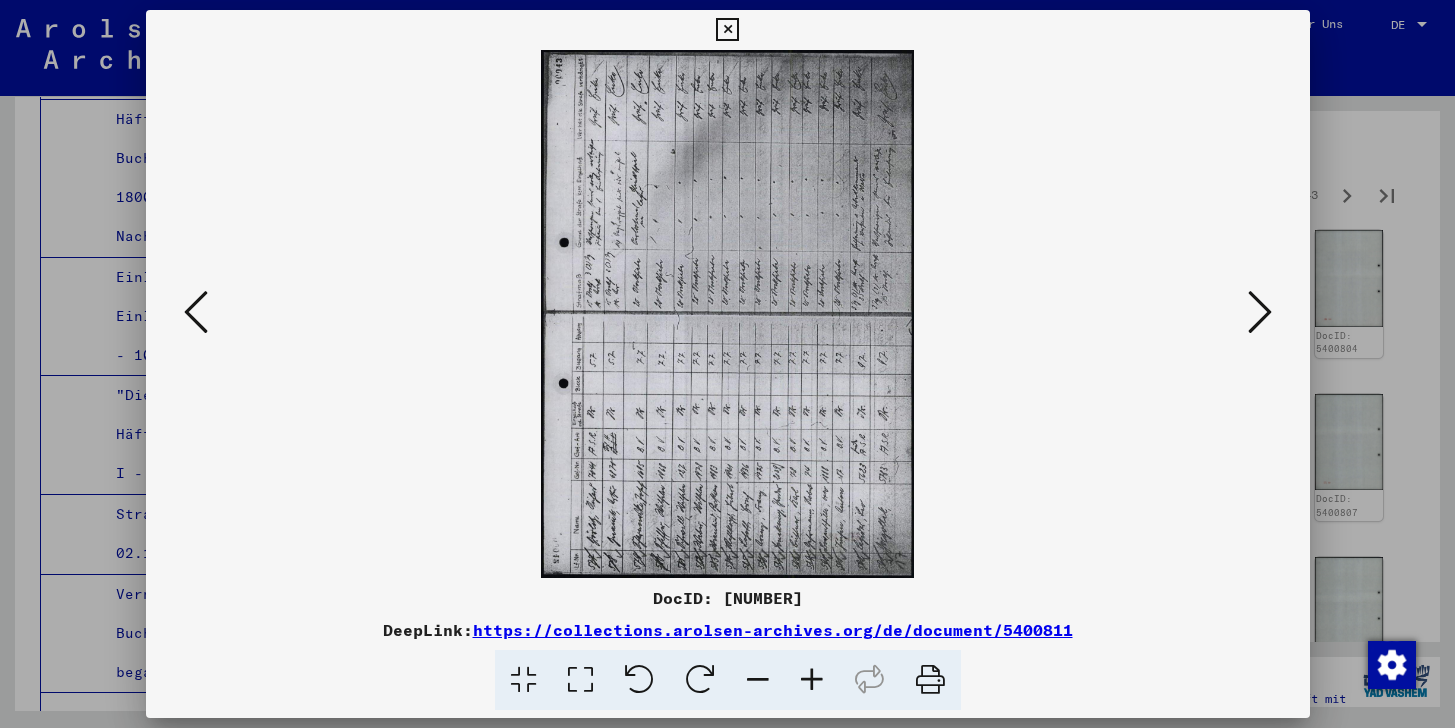 click at bounding box center [1260, 312] 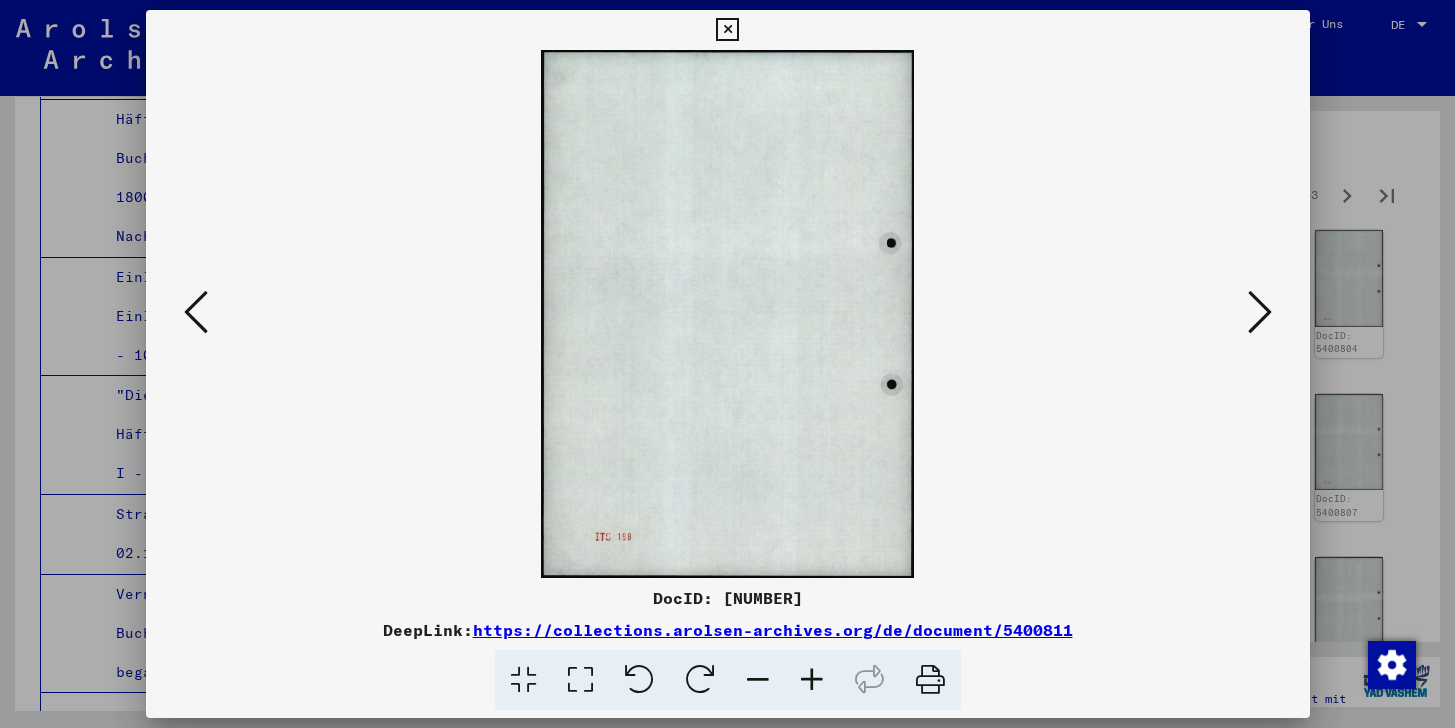 click at bounding box center [1260, 312] 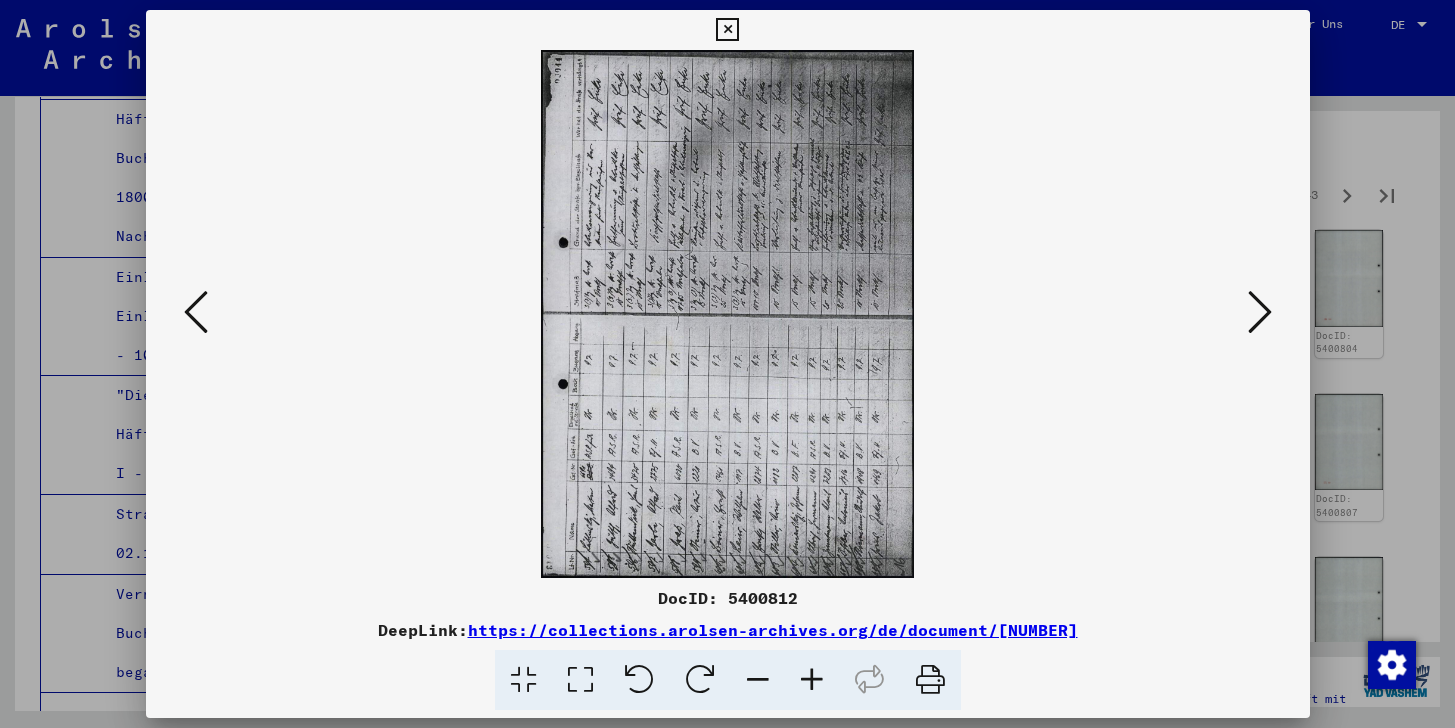 click at bounding box center [1260, 312] 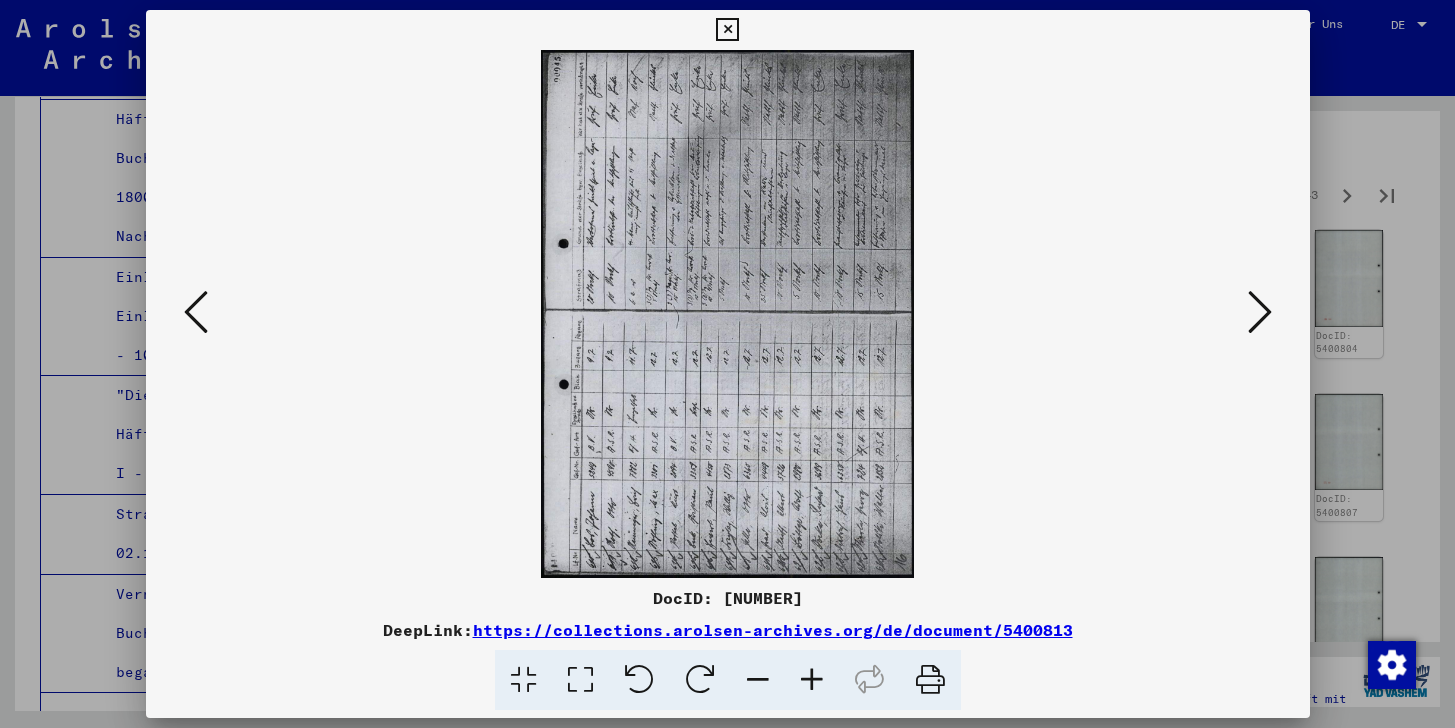 click at bounding box center [1260, 312] 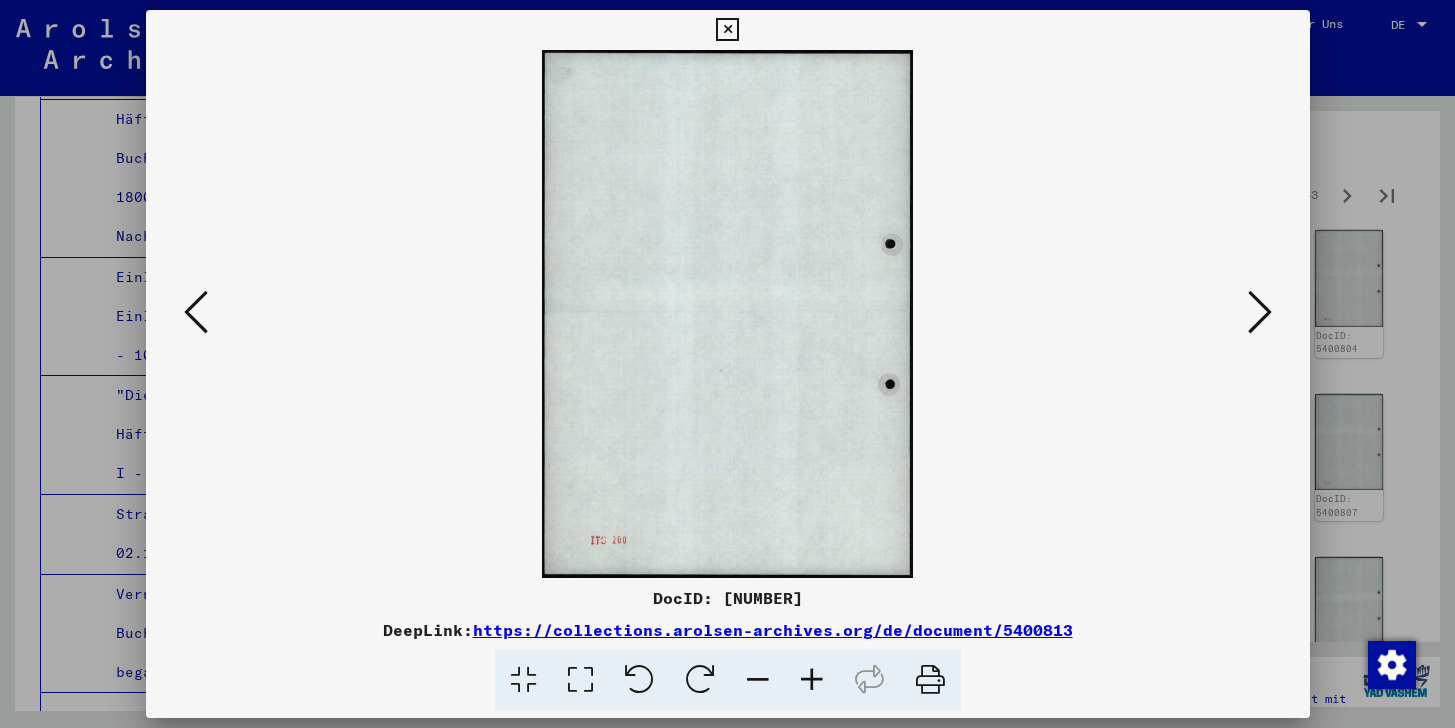 click at bounding box center (1260, 312) 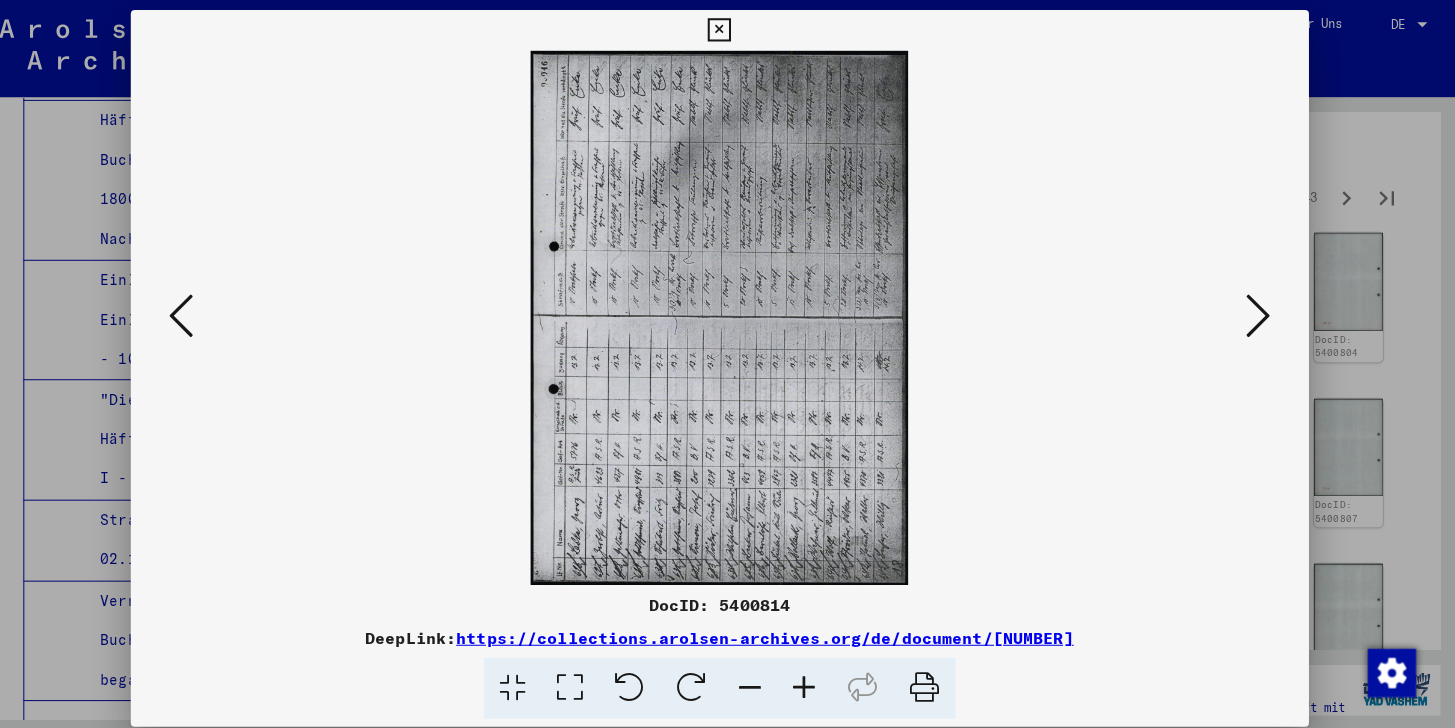click at bounding box center [1260, 312] 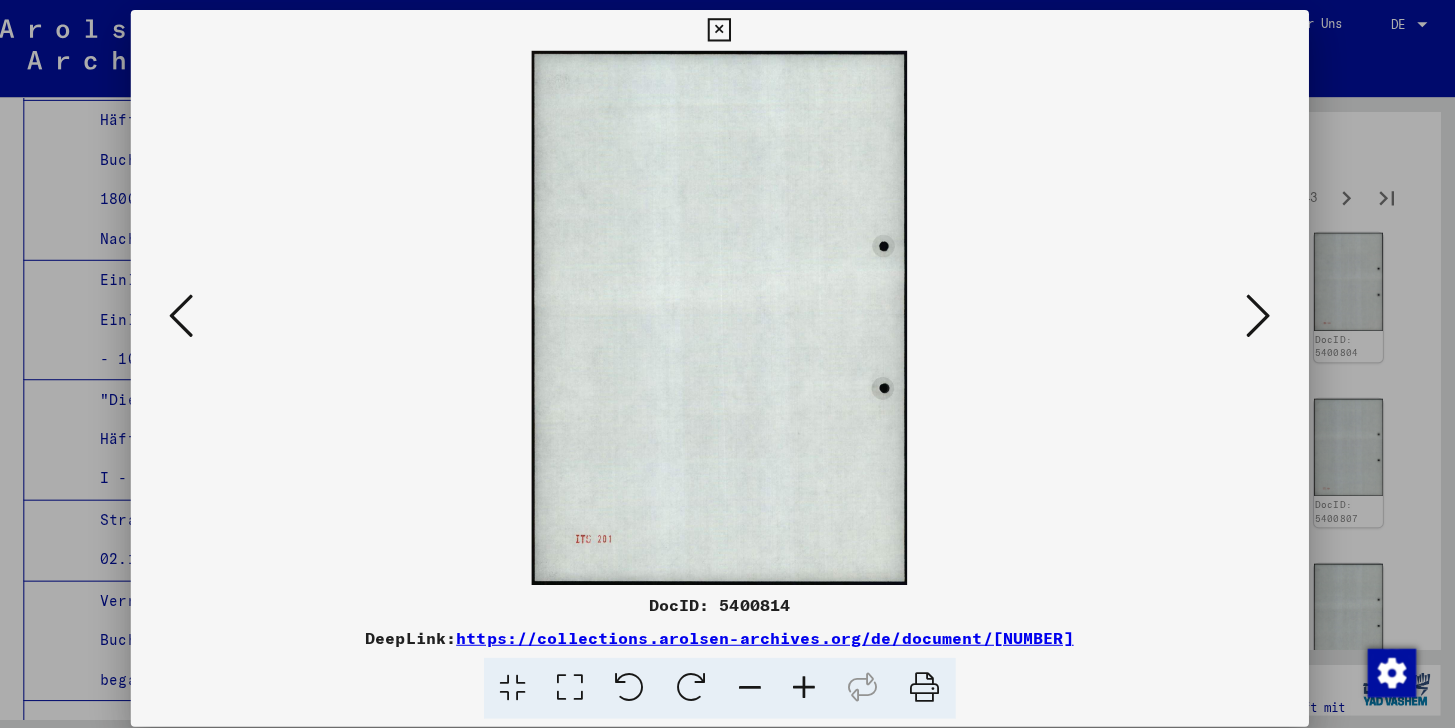click at bounding box center [1260, 312] 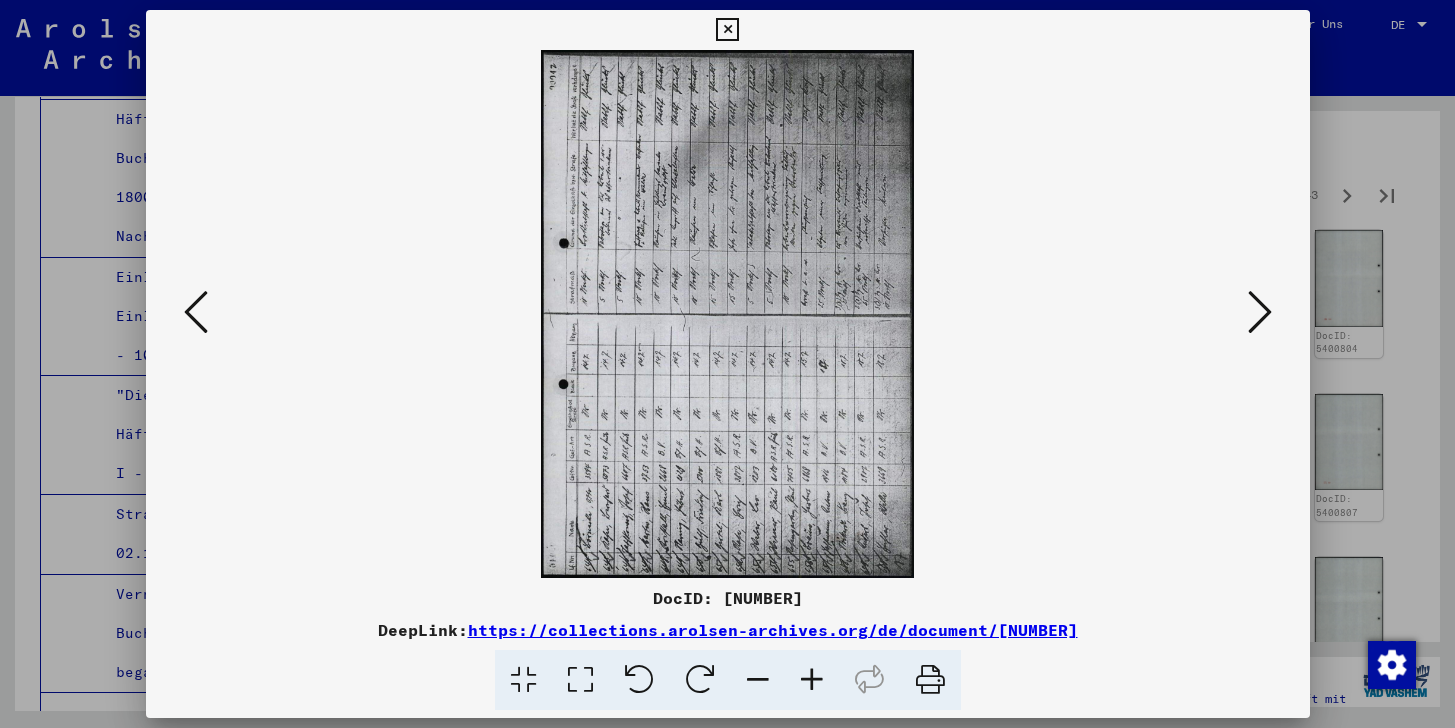 click at bounding box center [1260, 313] 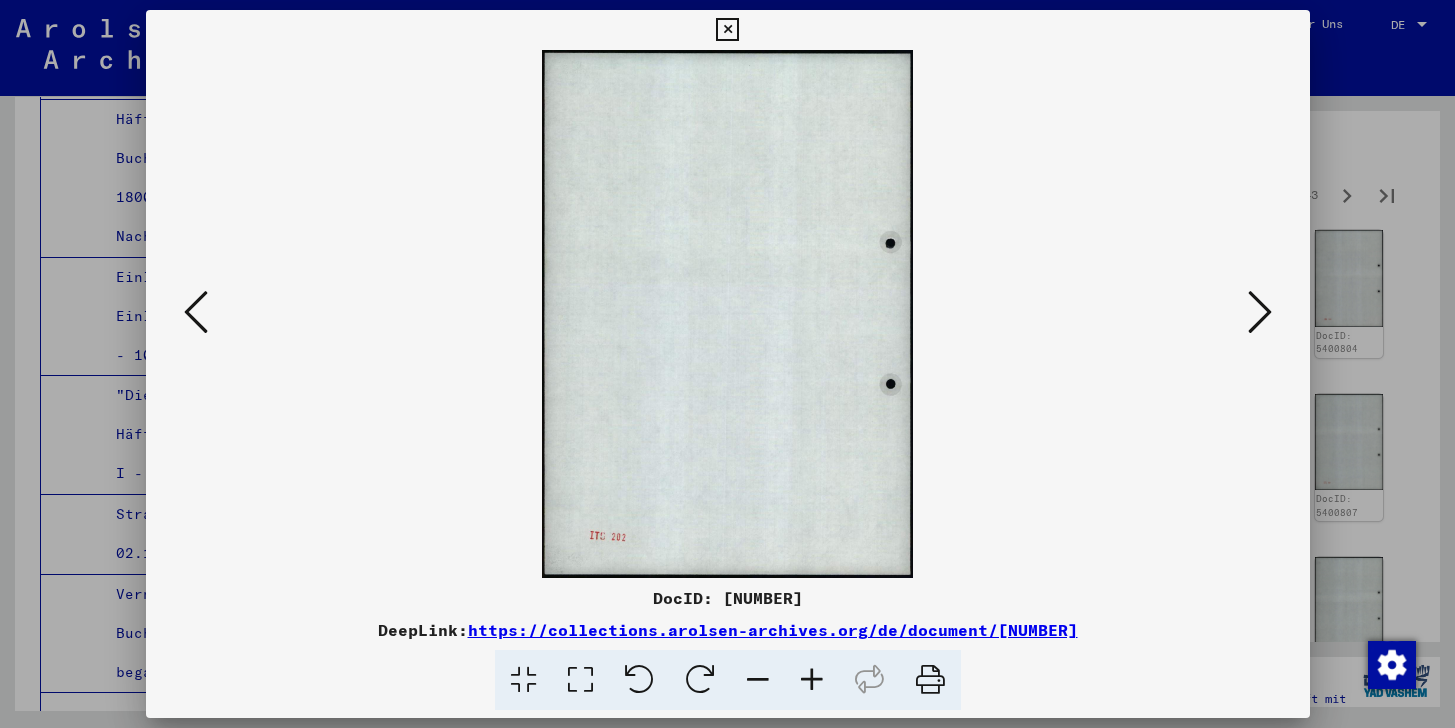click at bounding box center (1260, 313) 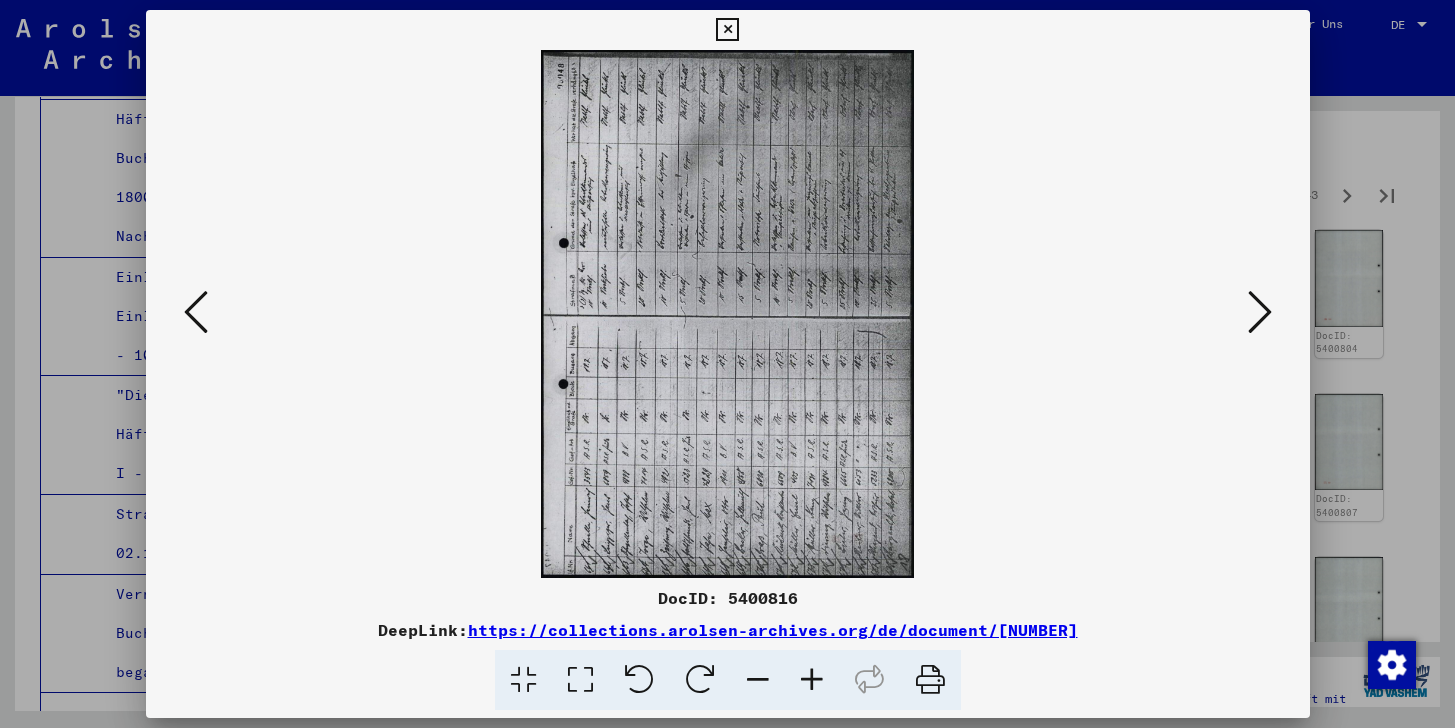 click at bounding box center (1260, 313) 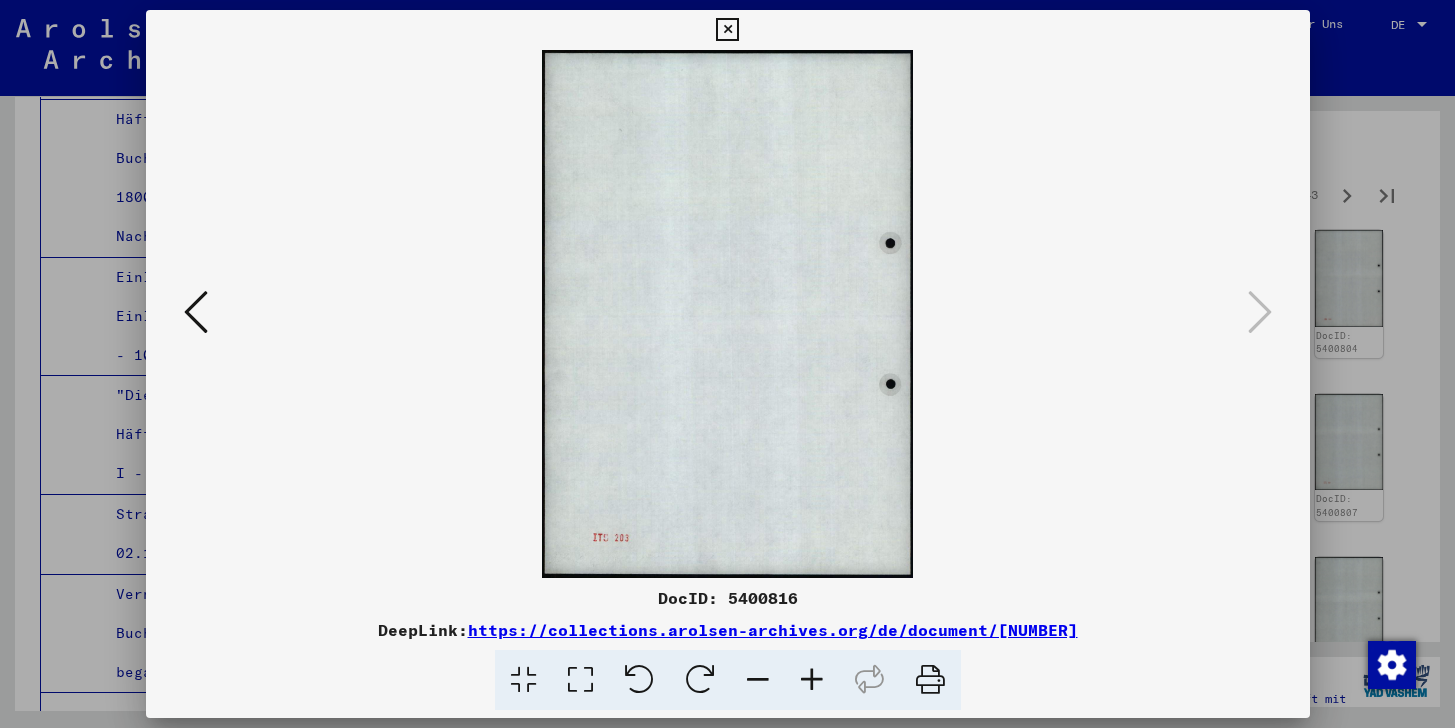 click at bounding box center [727, 30] 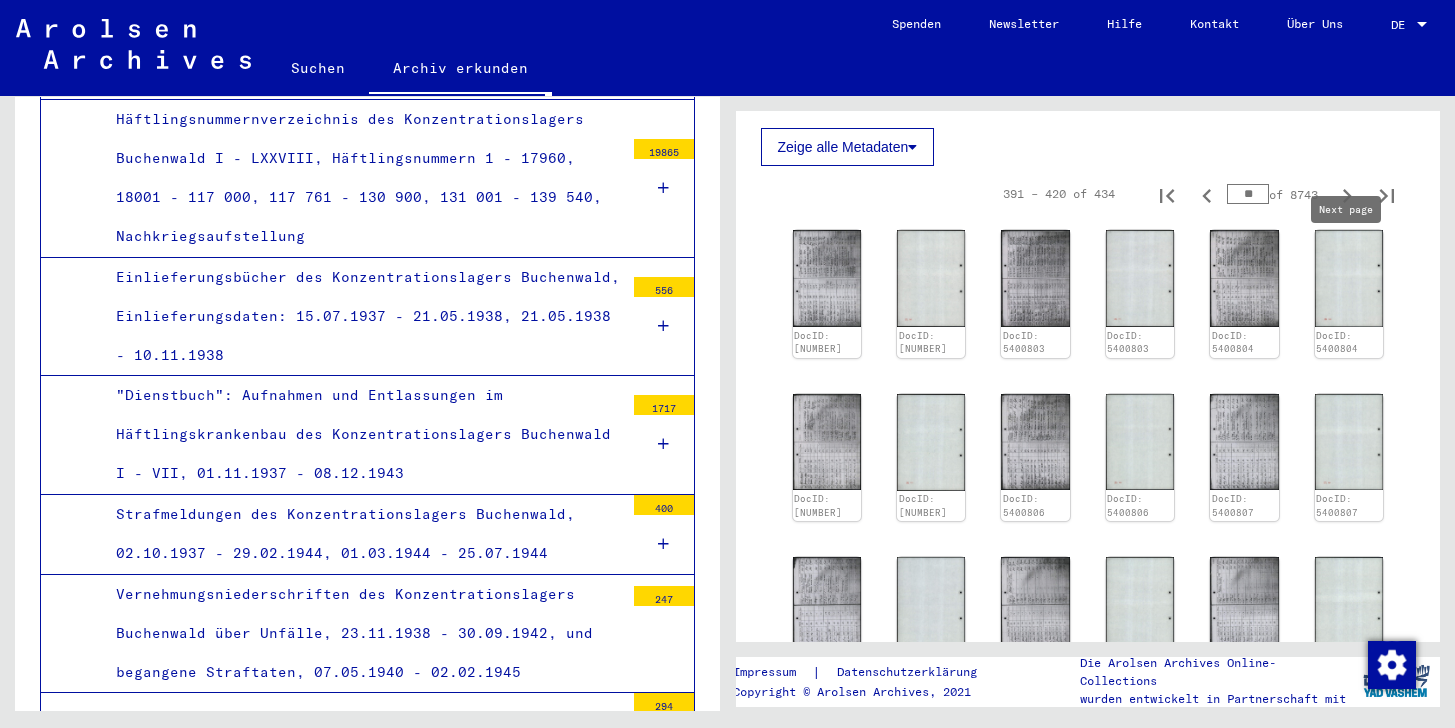 click 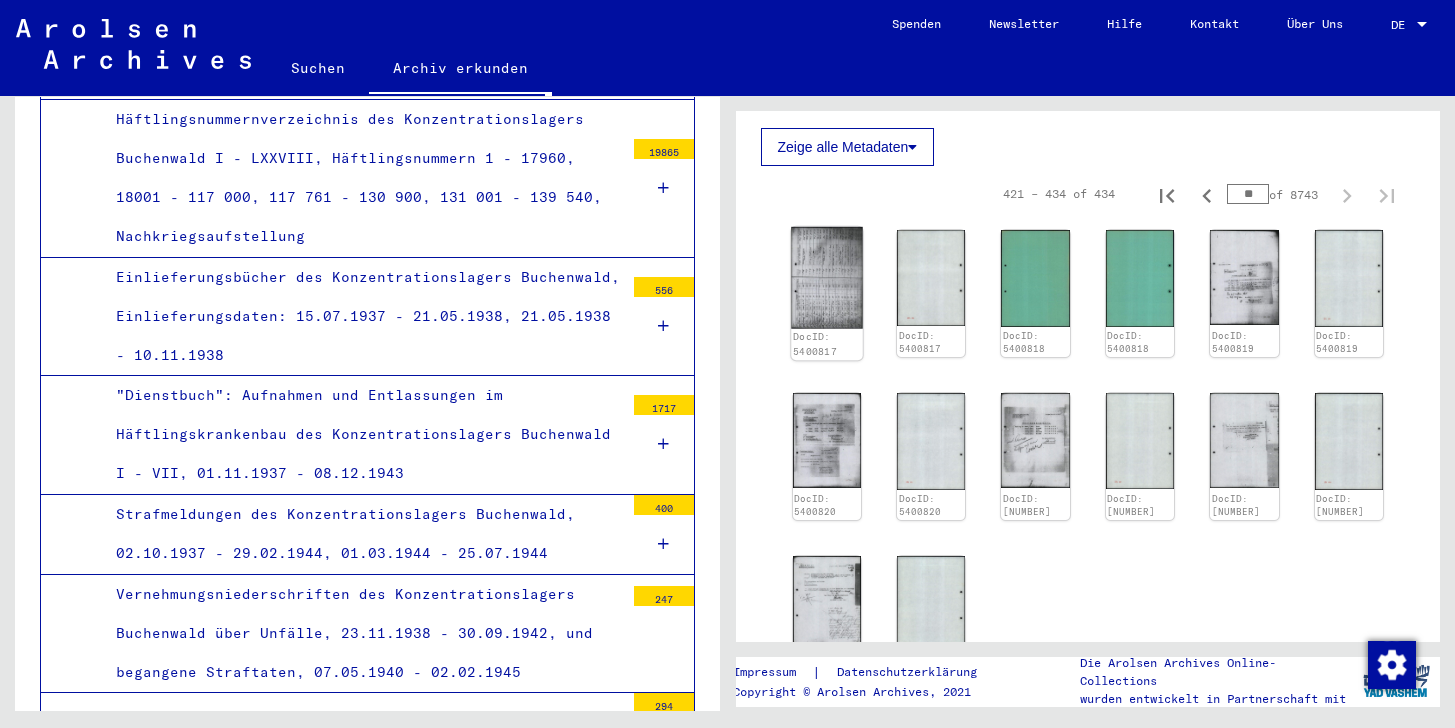 click 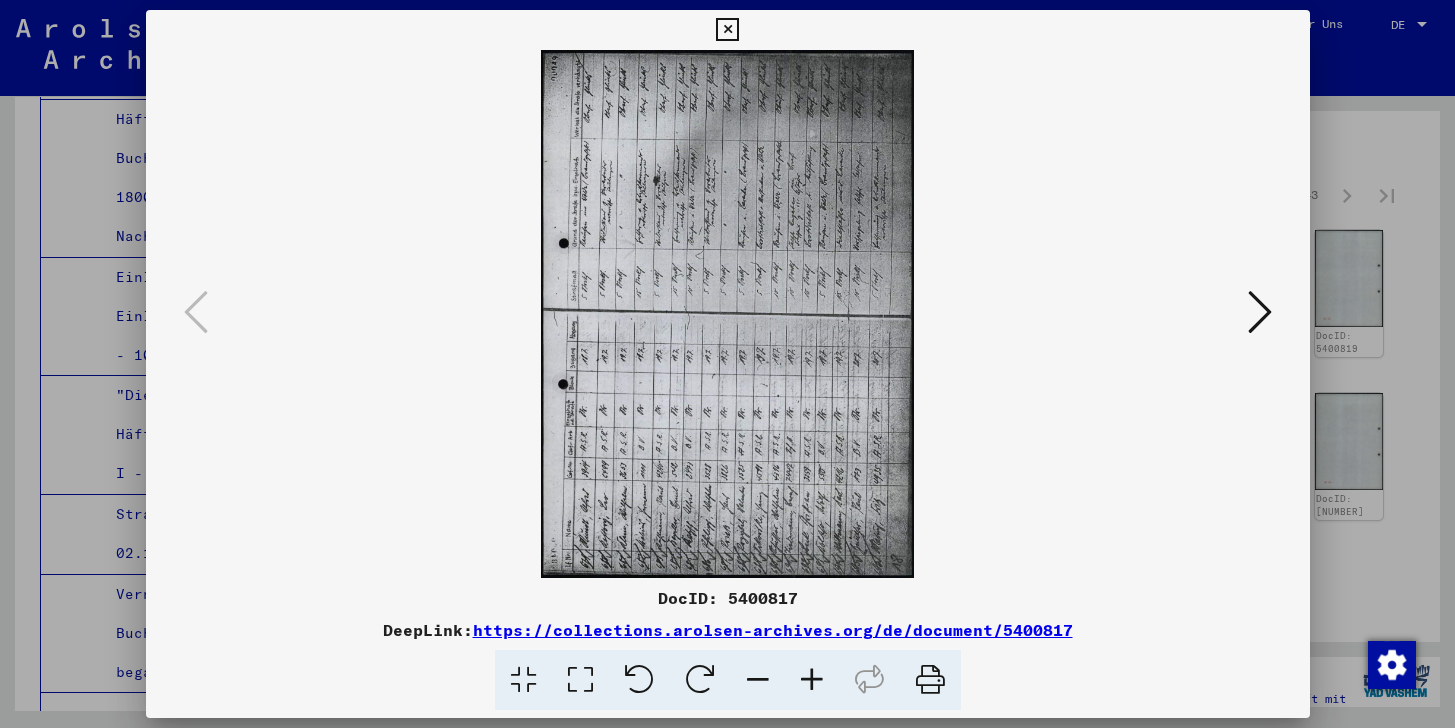 click at bounding box center (727, 30) 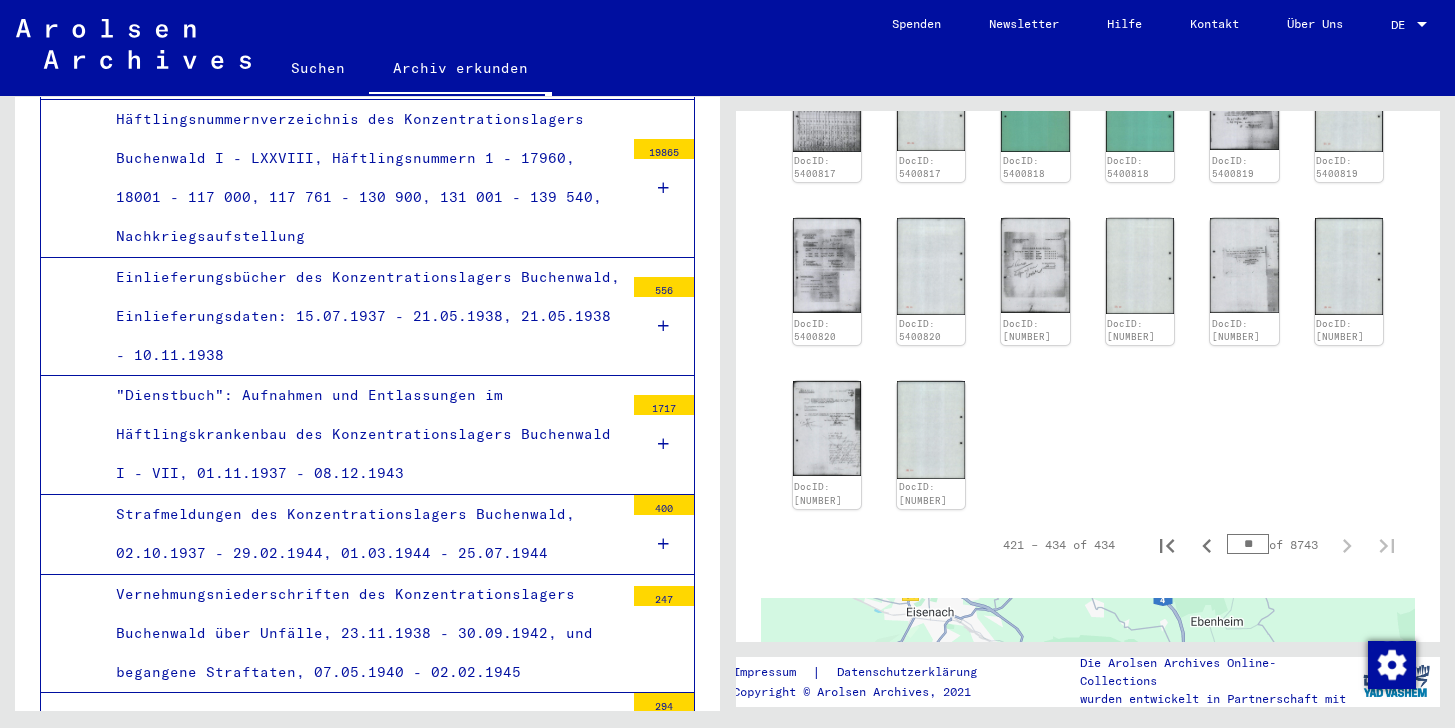 scroll, scrollTop: 1266, scrollLeft: 0, axis: vertical 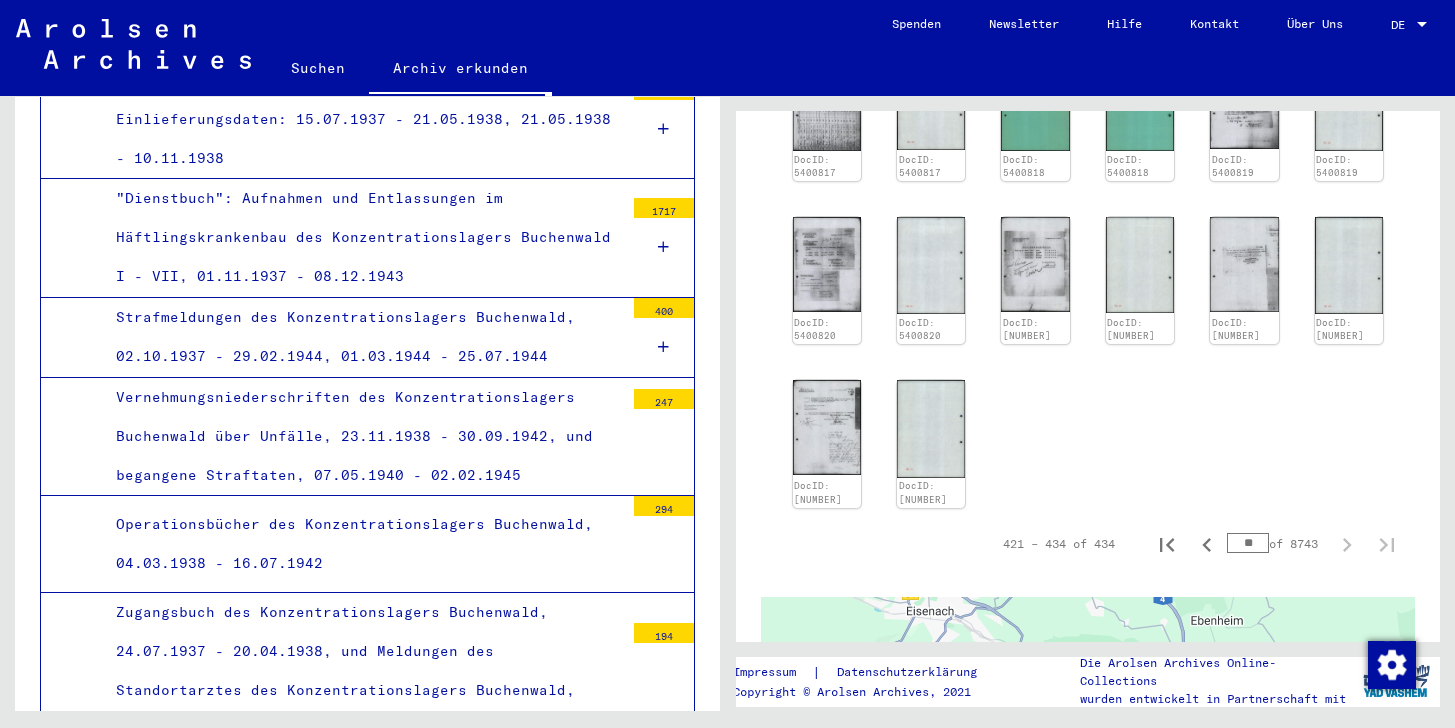 click on "Namenslisten zu Überstellungen, Sonderkontrollen, Hafterleichterung,      Arbeitsstatistik und Blocklisten des Konzentrationslager Buchenwald" at bounding box center [362, 2227] 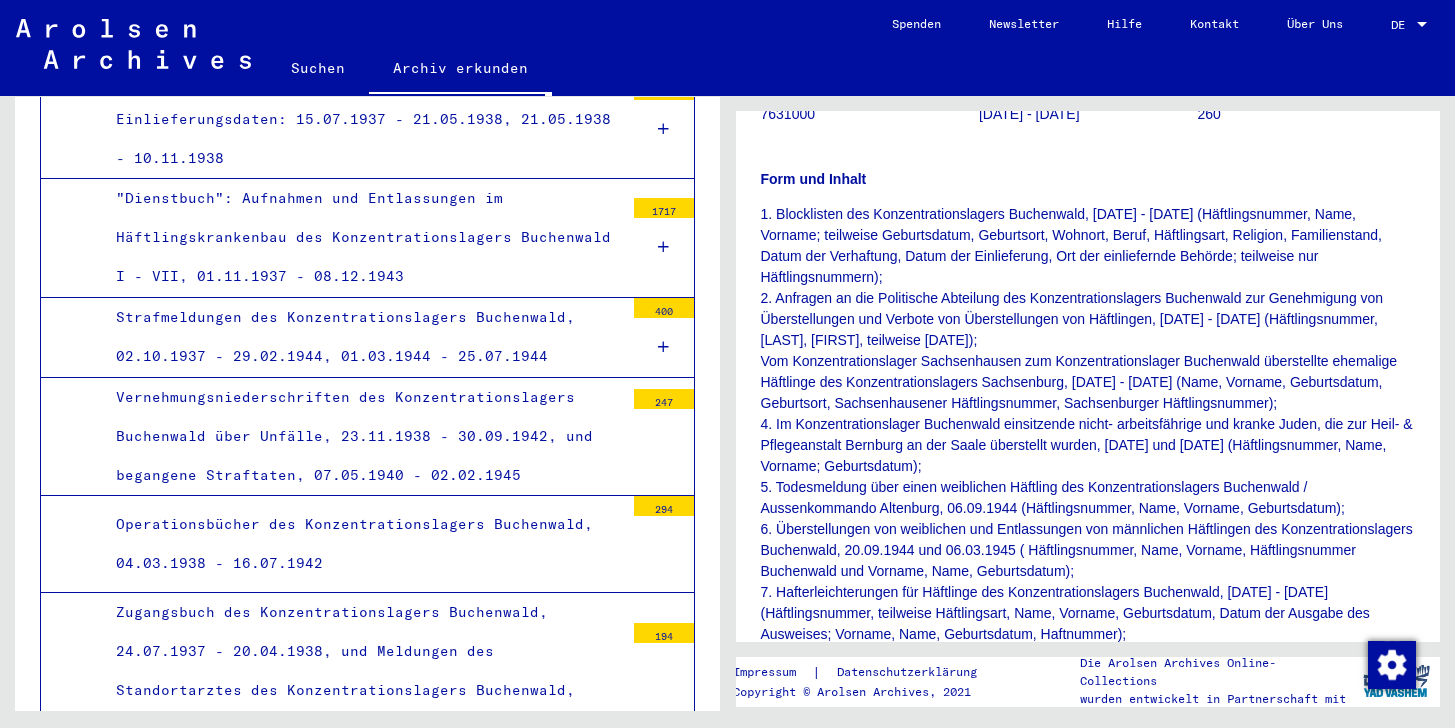 scroll, scrollTop: 354, scrollLeft: 0, axis: vertical 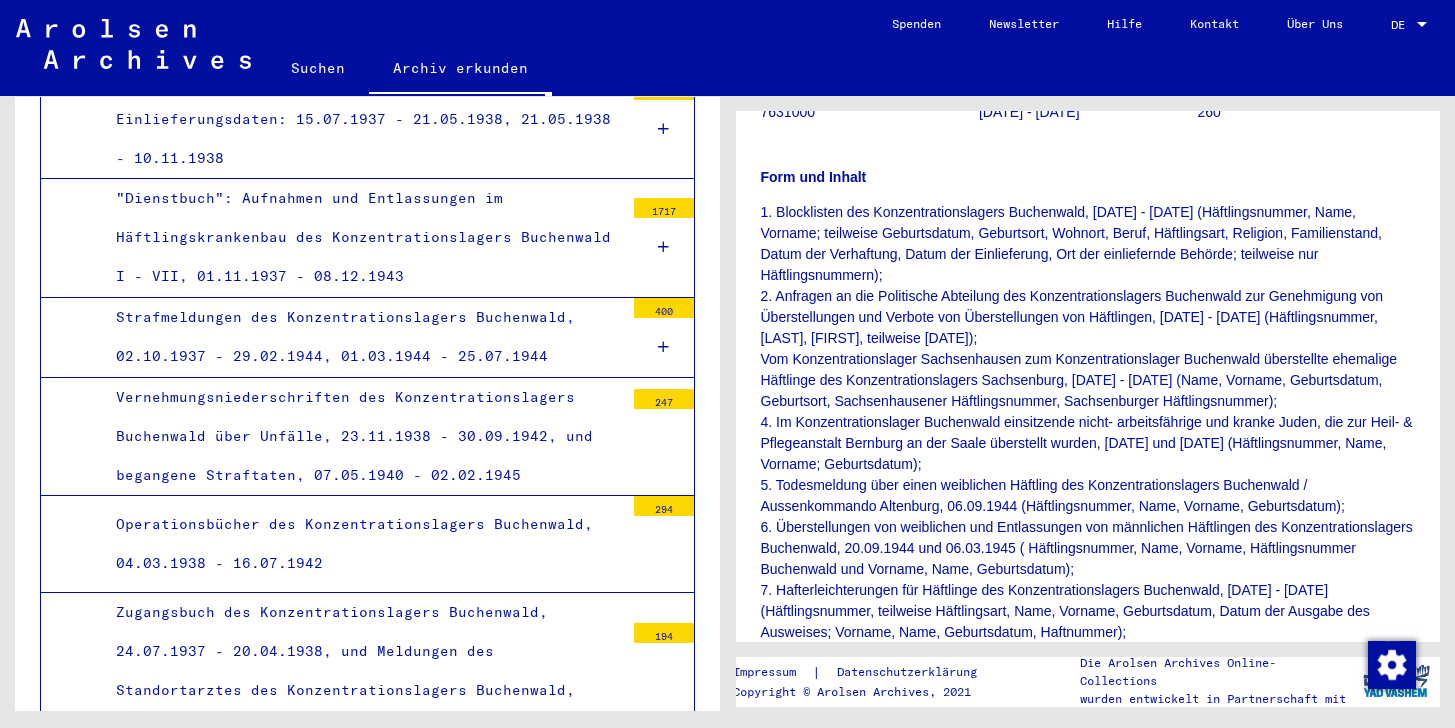 click on "Zugangslisten, Fluchtpunktträger, Bestrafungen und Arrest im      Konzentrationslager Buchenwald, 18.08.1937 - 02.01.1945" at bounding box center (362, 2108) 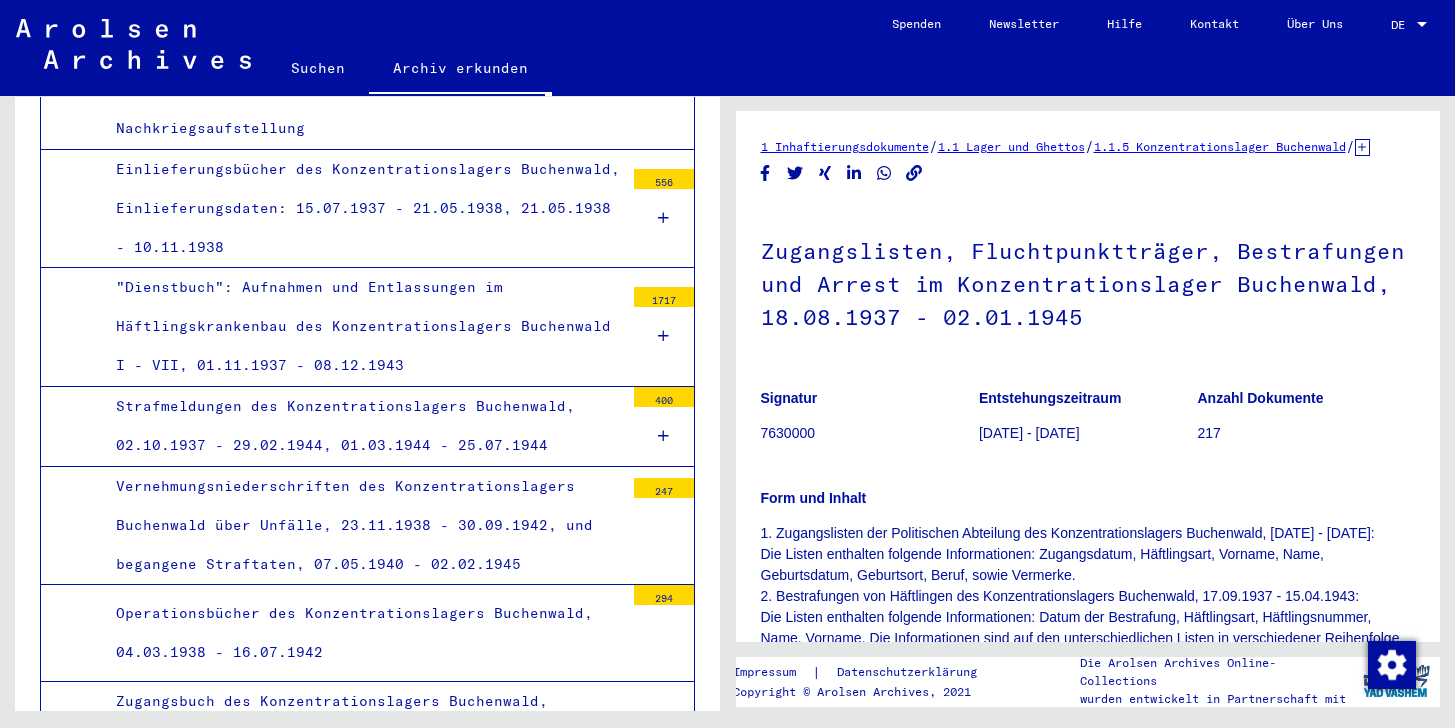 scroll, scrollTop: 30401, scrollLeft: 0, axis: vertical 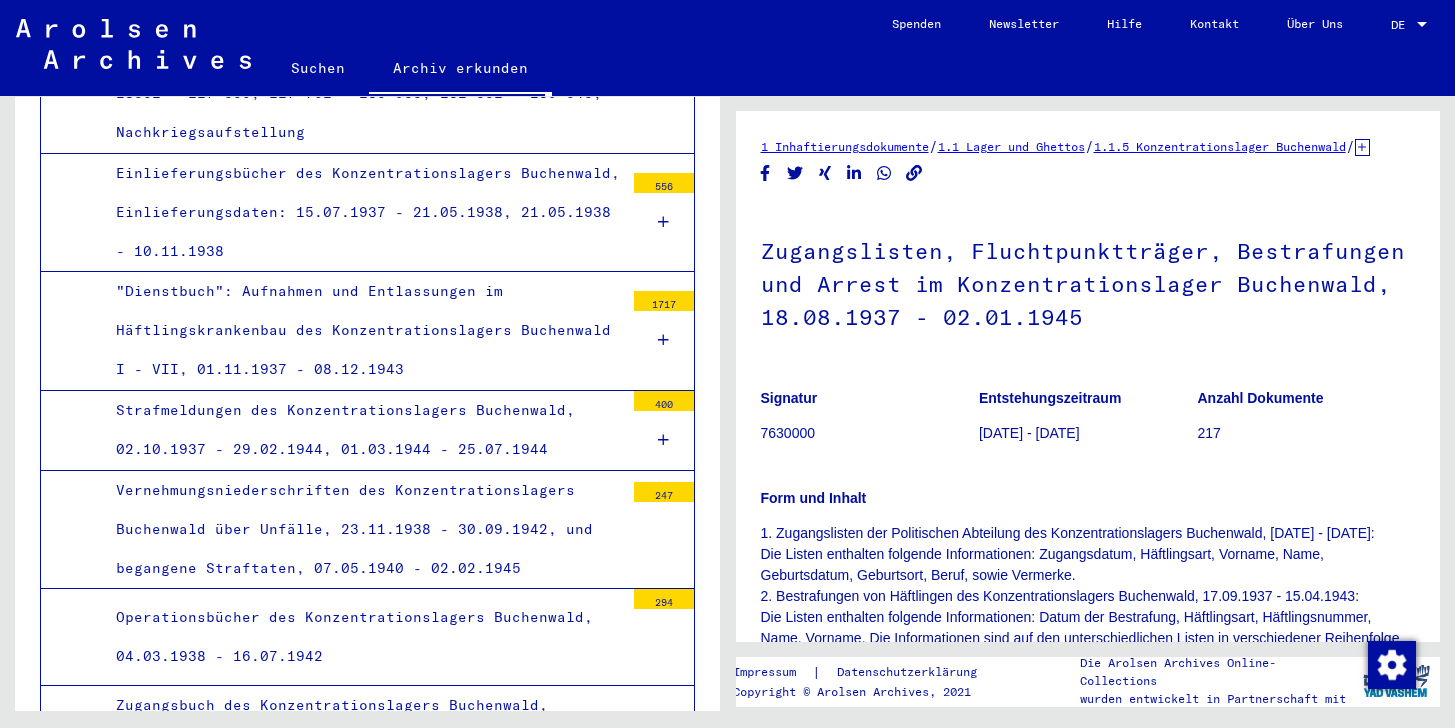 click on "Verzeichnisse der Effekten verstorbener Häftlinge des Konzentrationslagers      Buchenwald I - II, 01.02.1940 - 11.05.1943" at bounding box center (362, 2082) 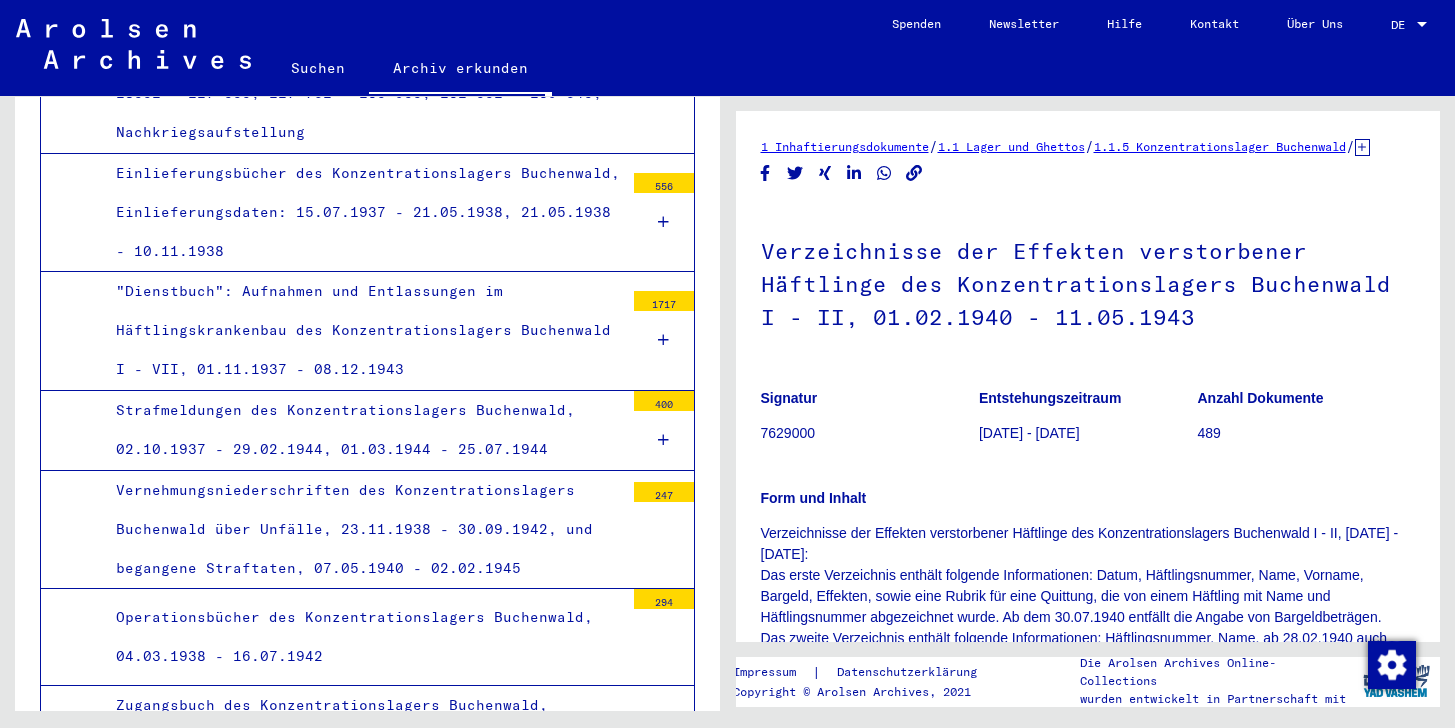 click on "Verzeichnisse der Effekten verstorbener Häftlinge des Konzentrationslagers      Buchenwald I - II, 01.02.1940 - 11.05.1943" at bounding box center (362, 2083) 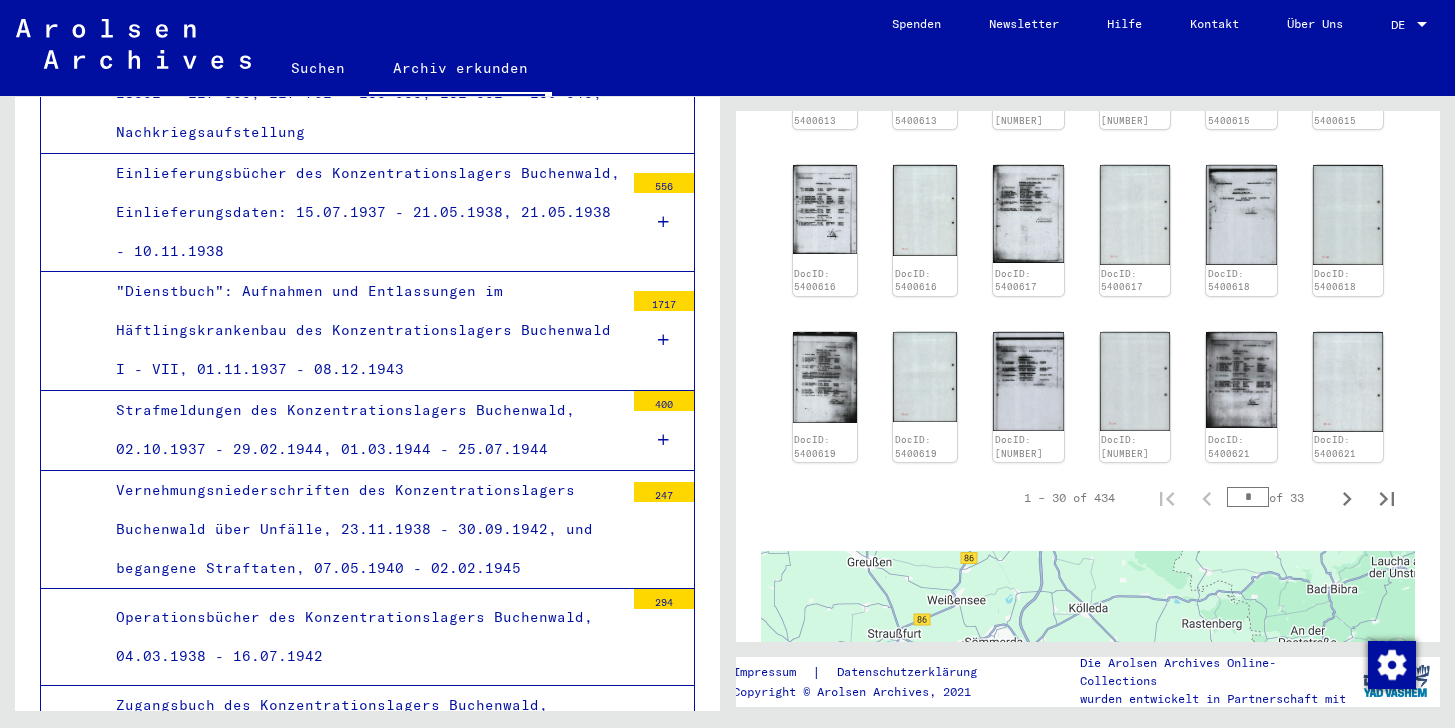 scroll, scrollTop: 1654, scrollLeft: 0, axis: vertical 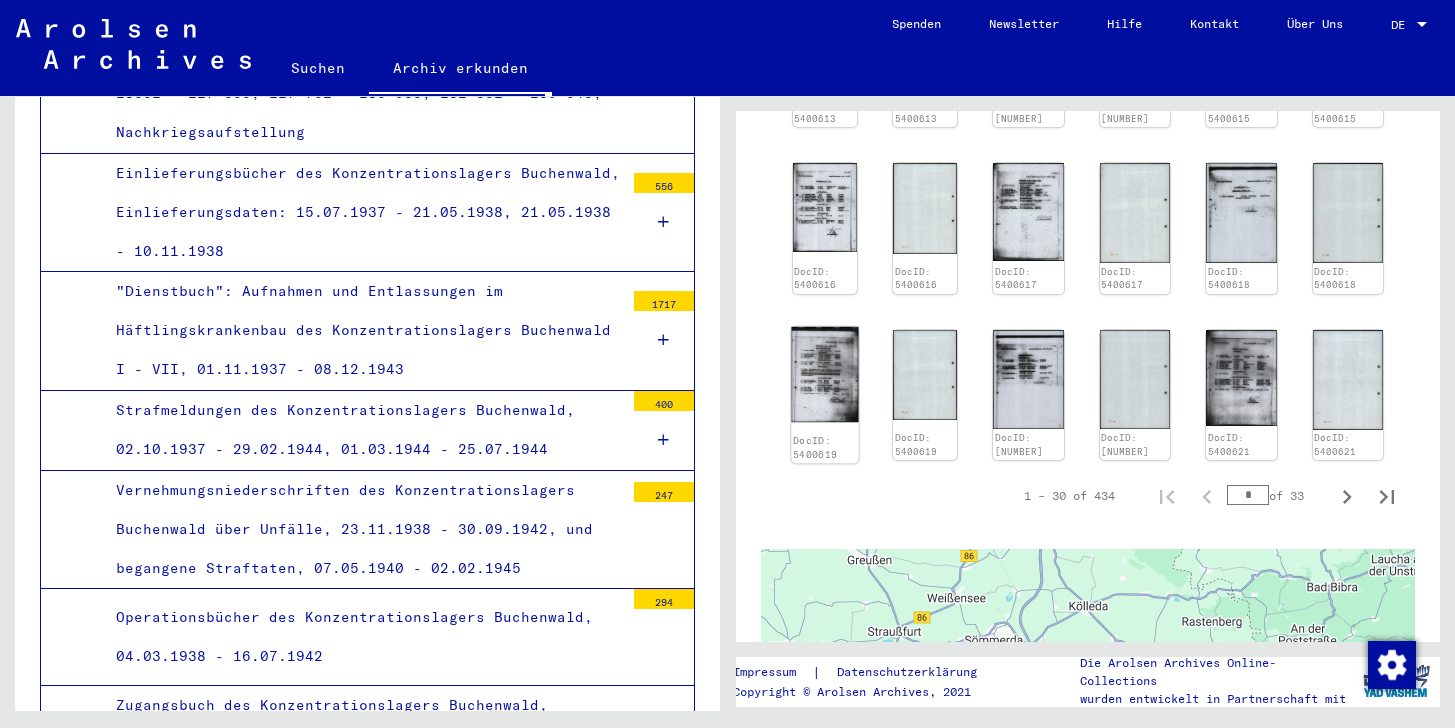 click 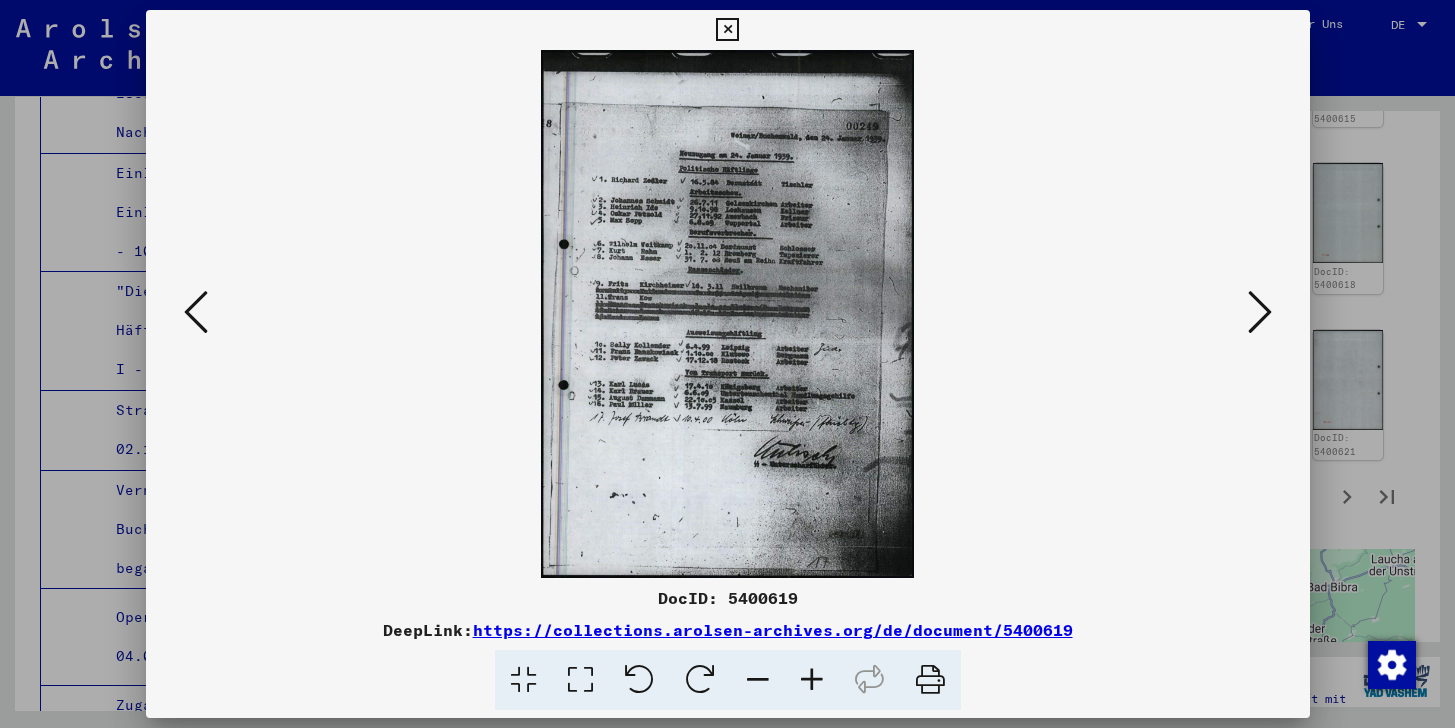 click at bounding box center (727, 30) 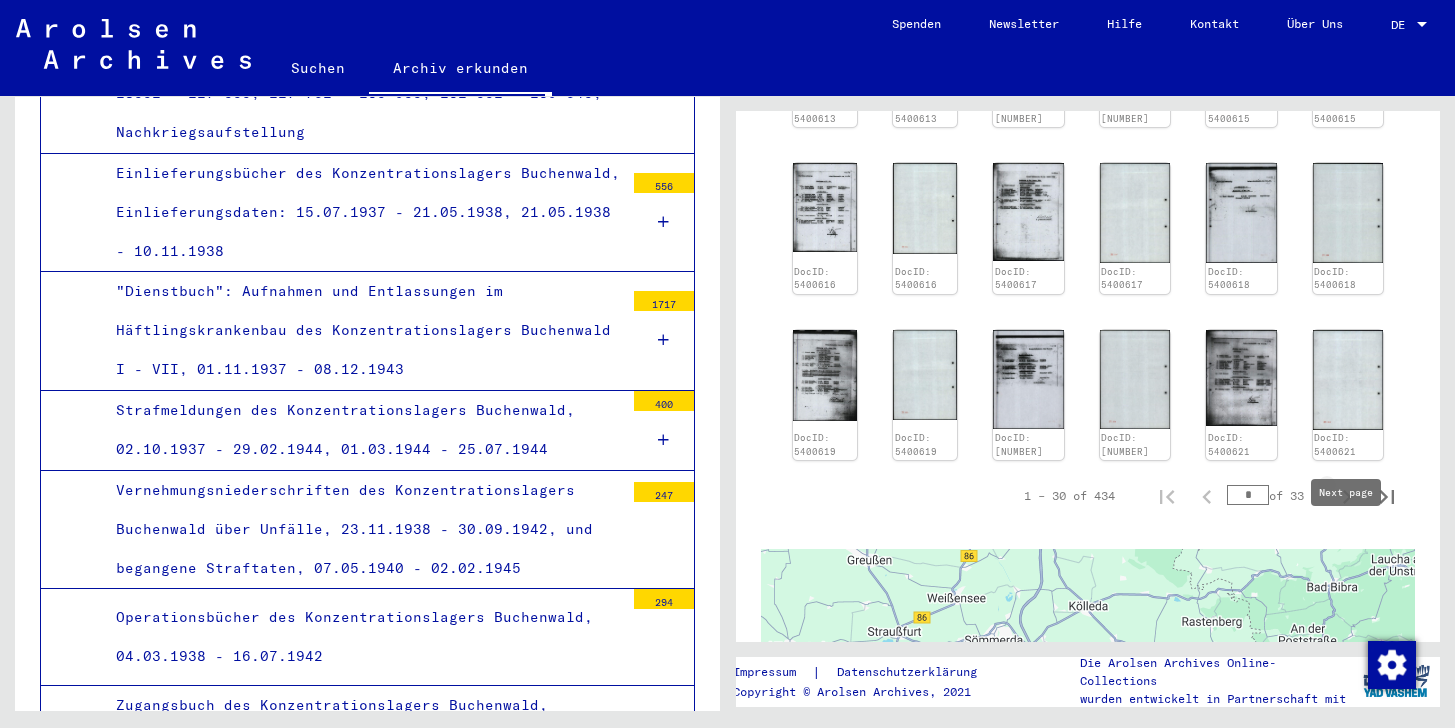 click 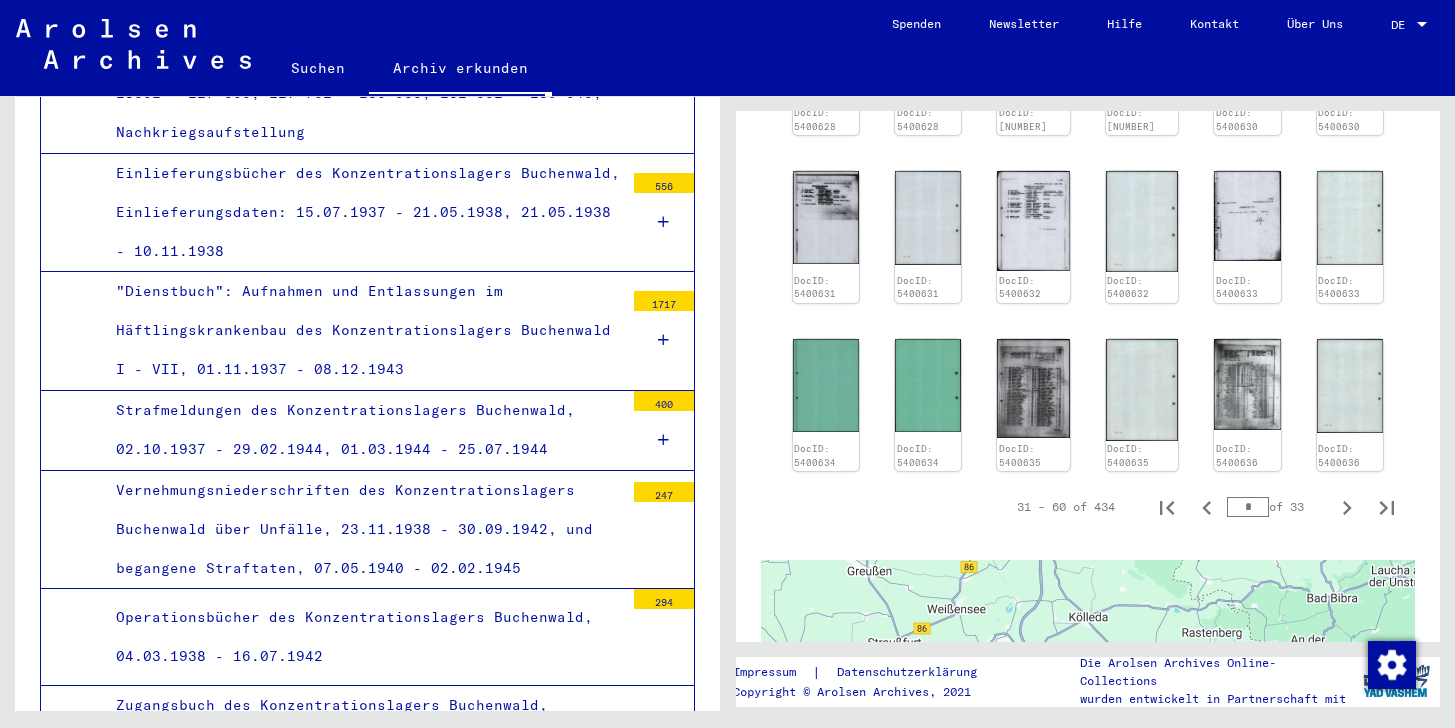 click 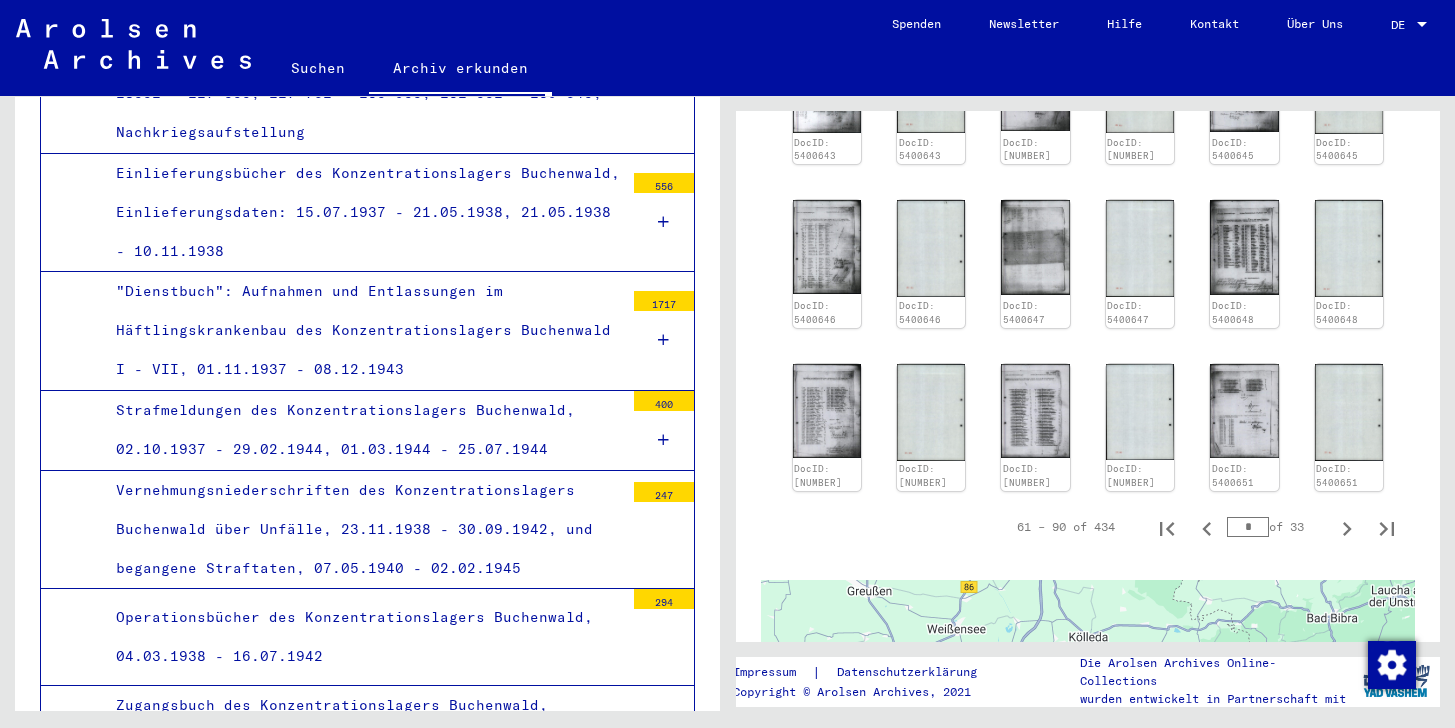 scroll, scrollTop: 1610, scrollLeft: 0, axis: vertical 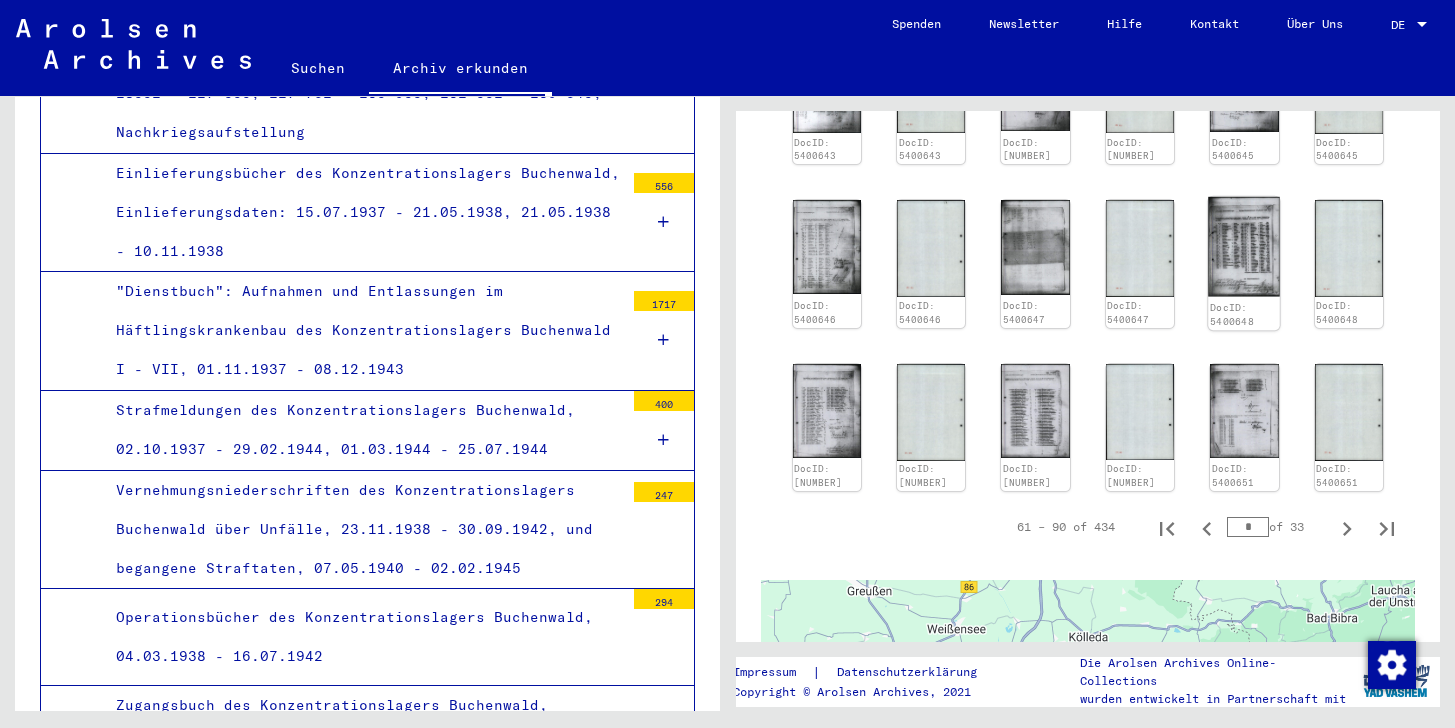 click 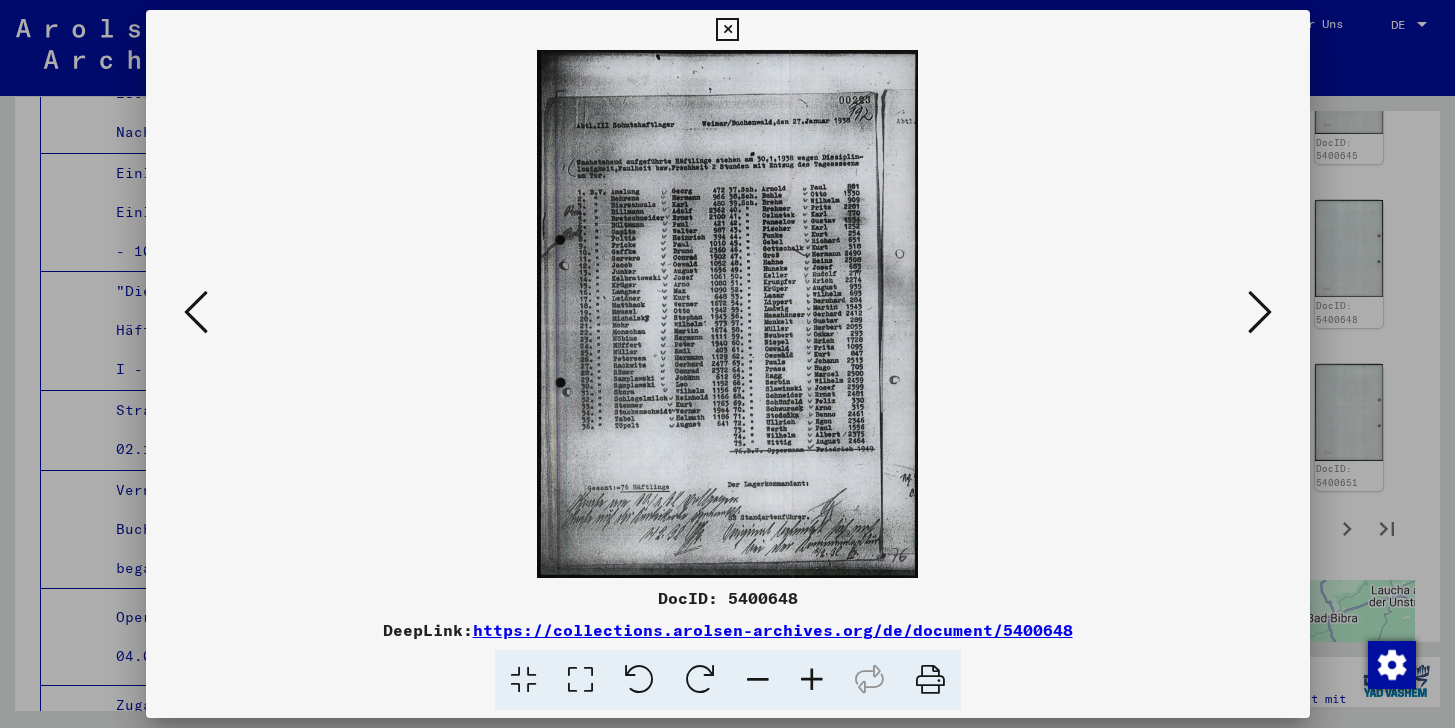 click at bounding box center [727, 30] 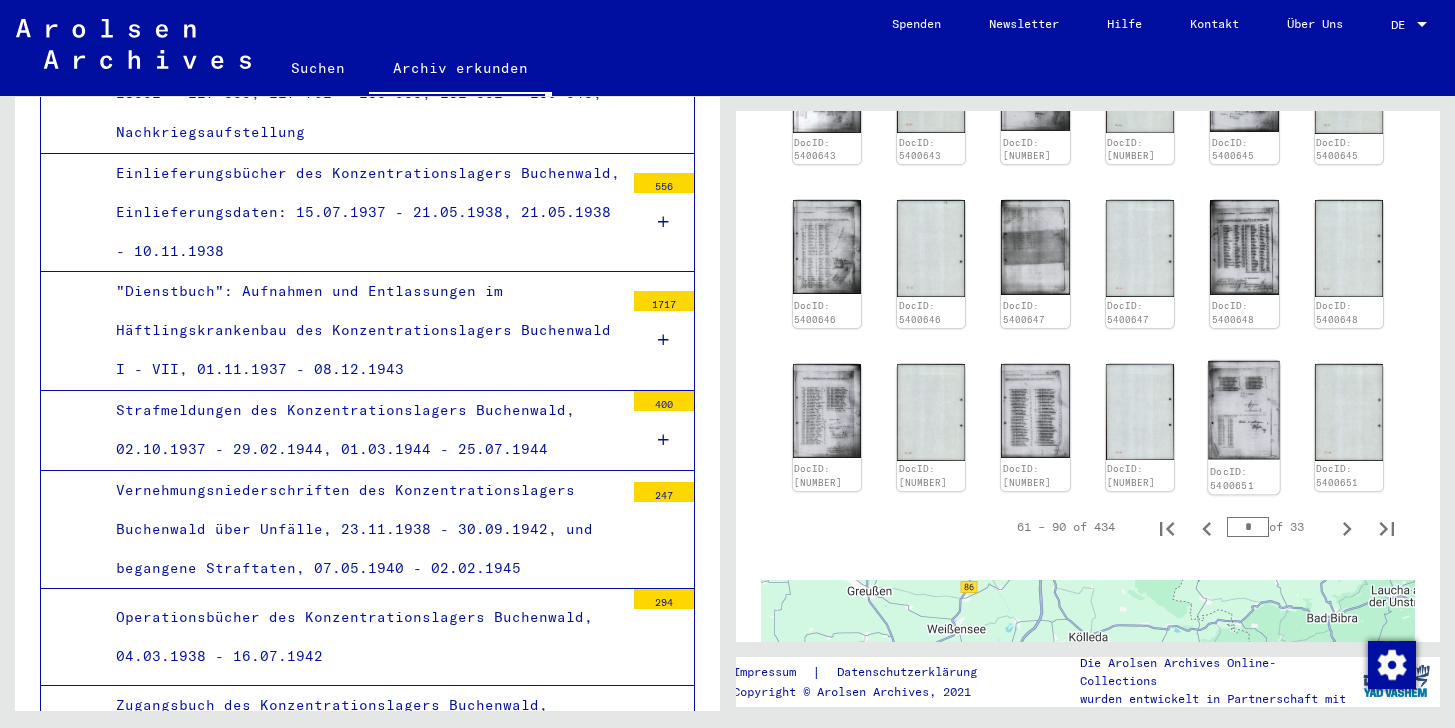 click 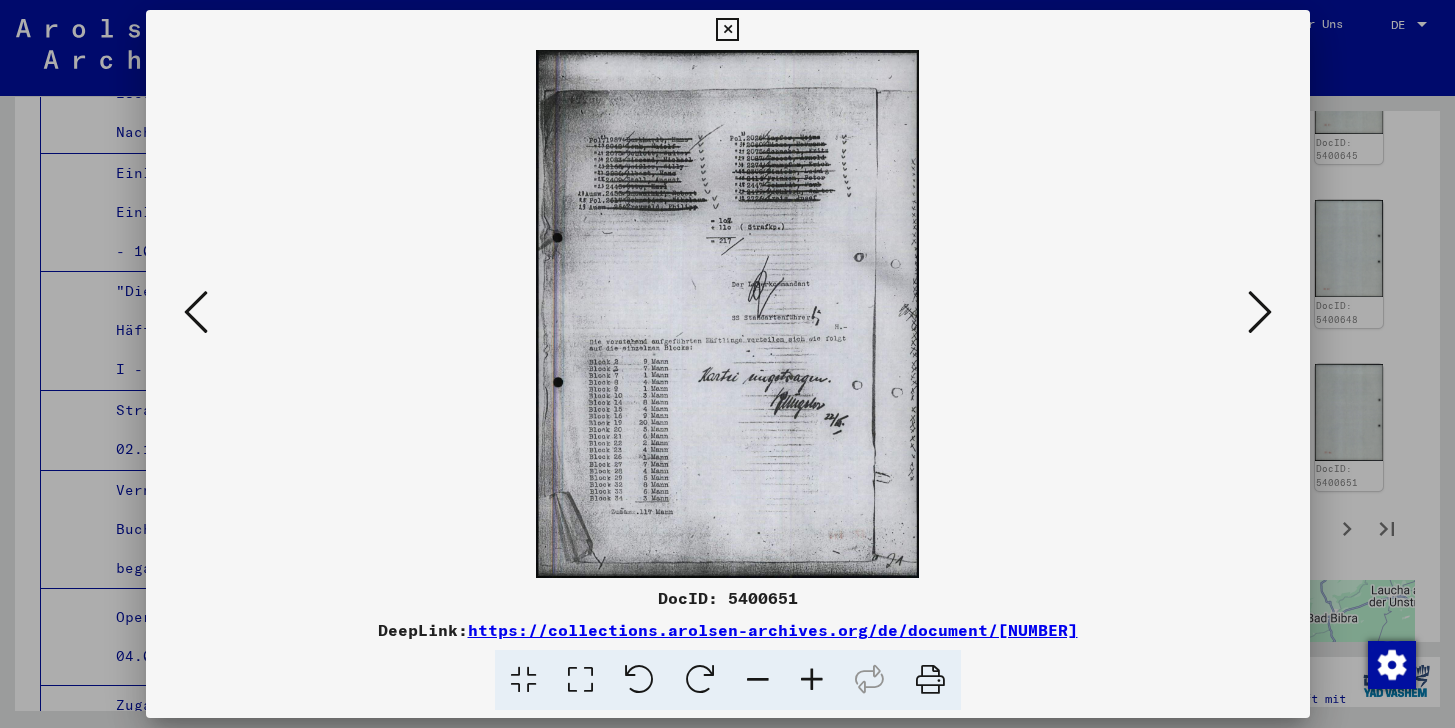 click at bounding box center [727, 30] 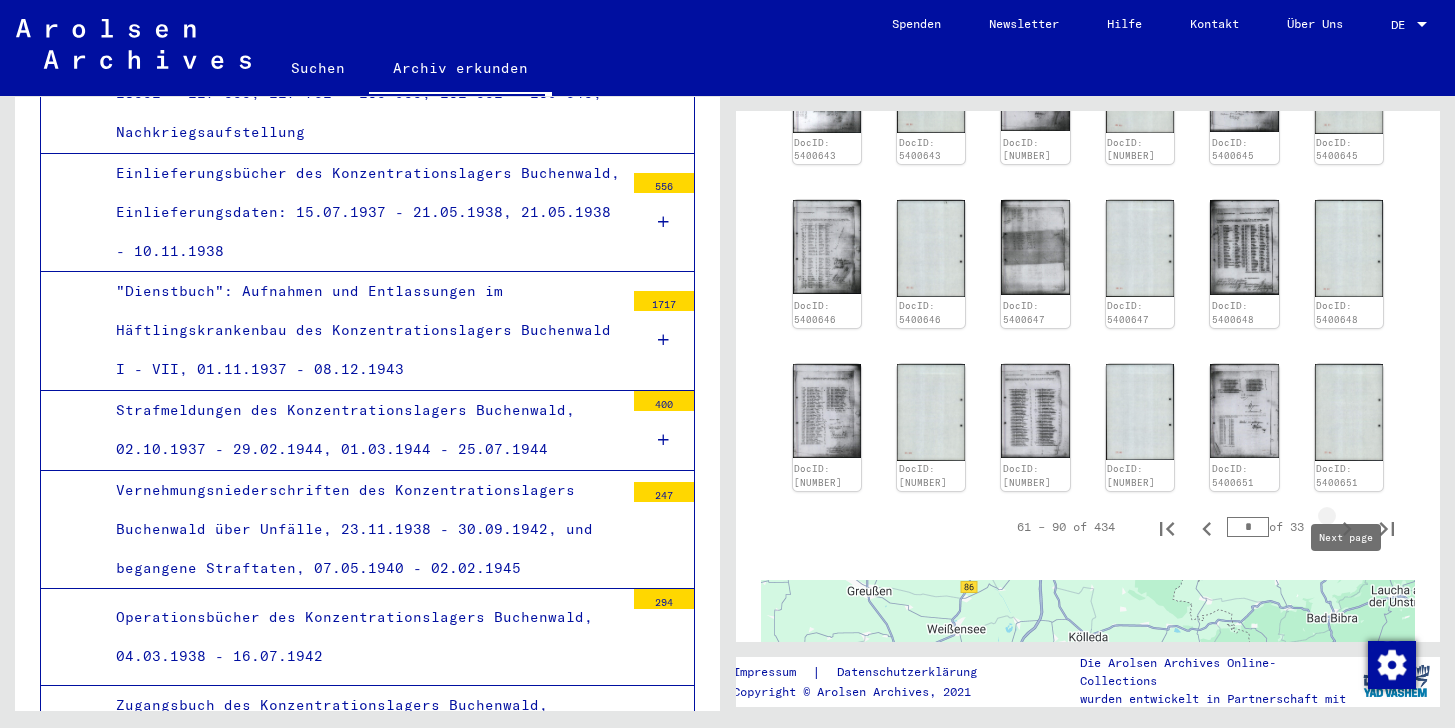 click 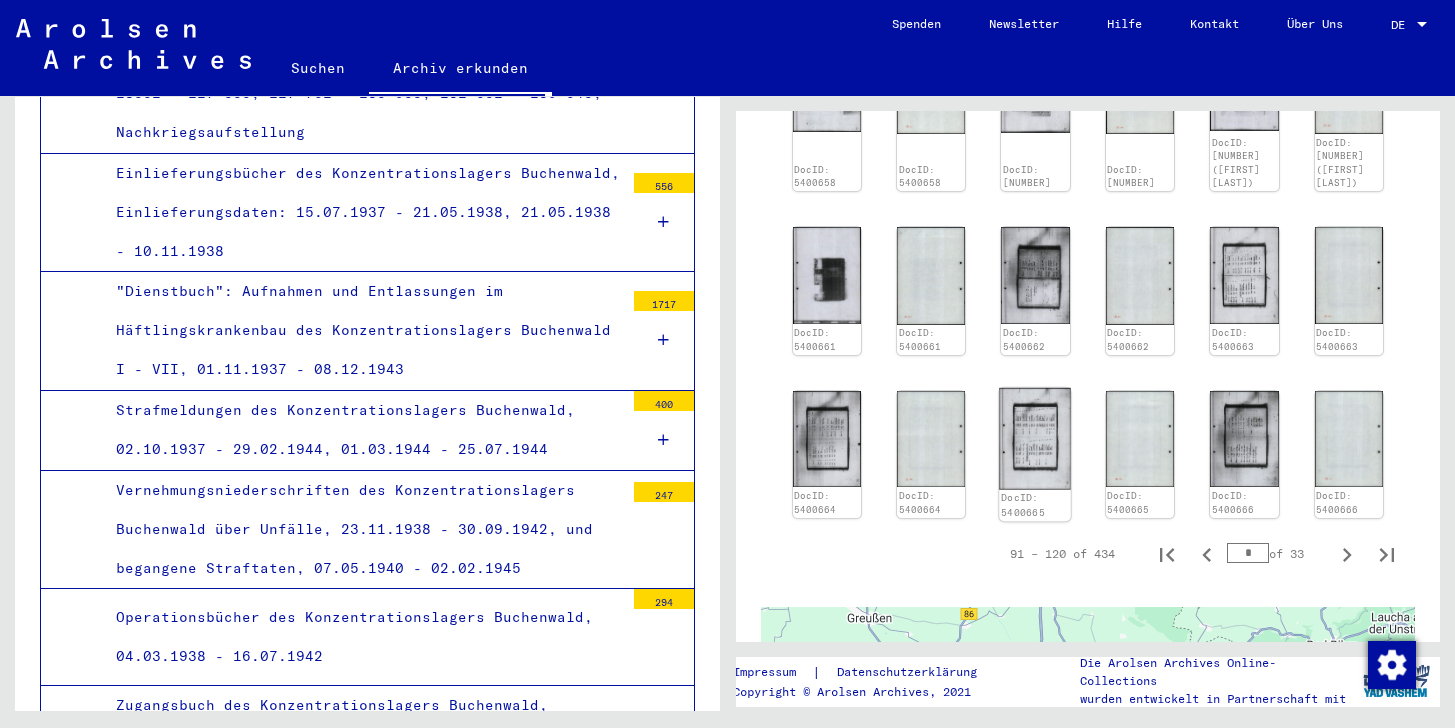 click 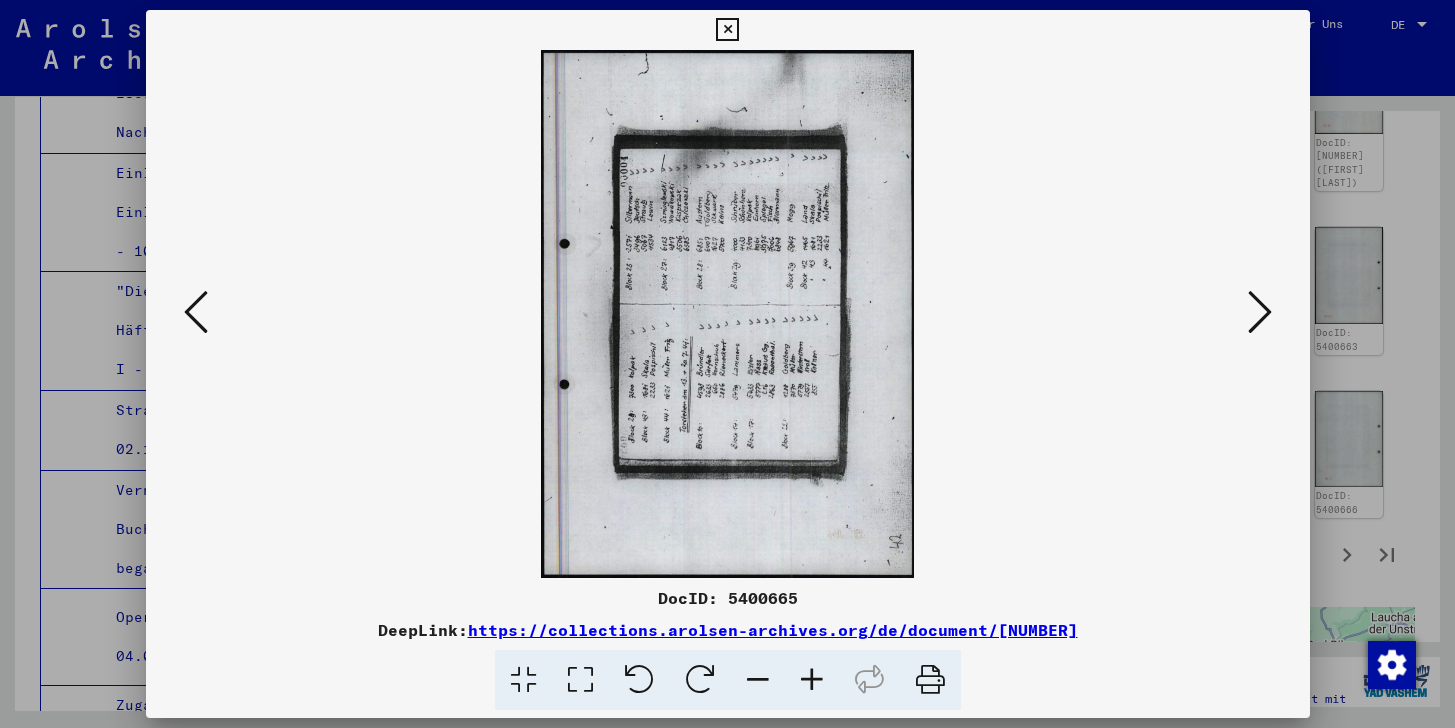 click at bounding box center [727, 30] 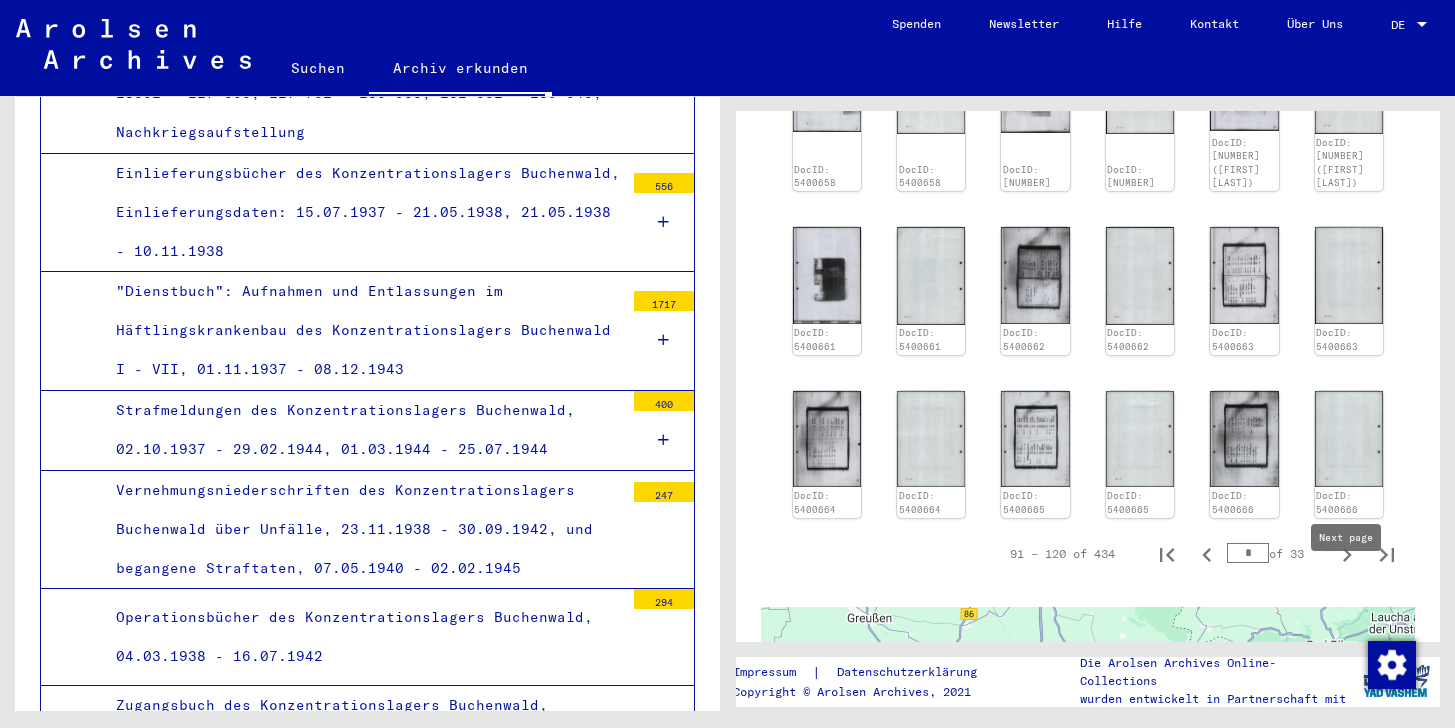 click 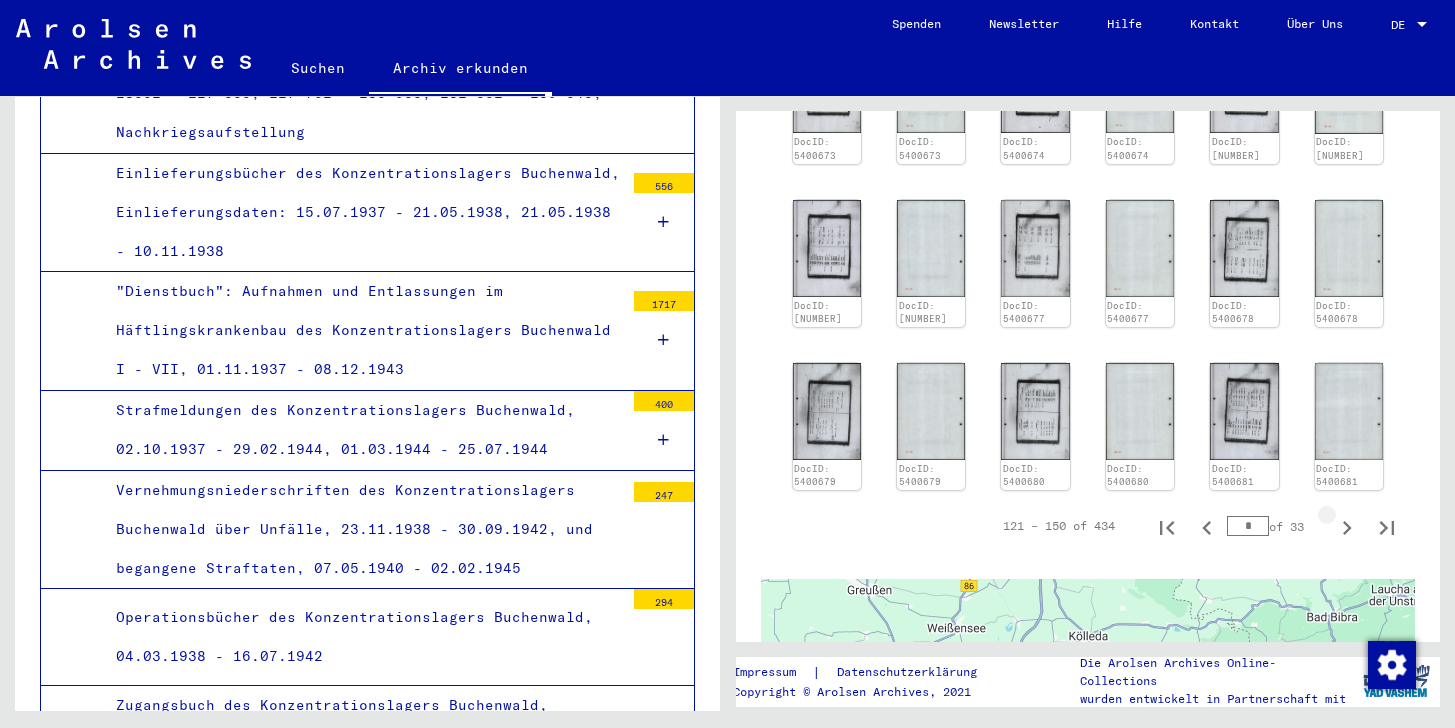 click 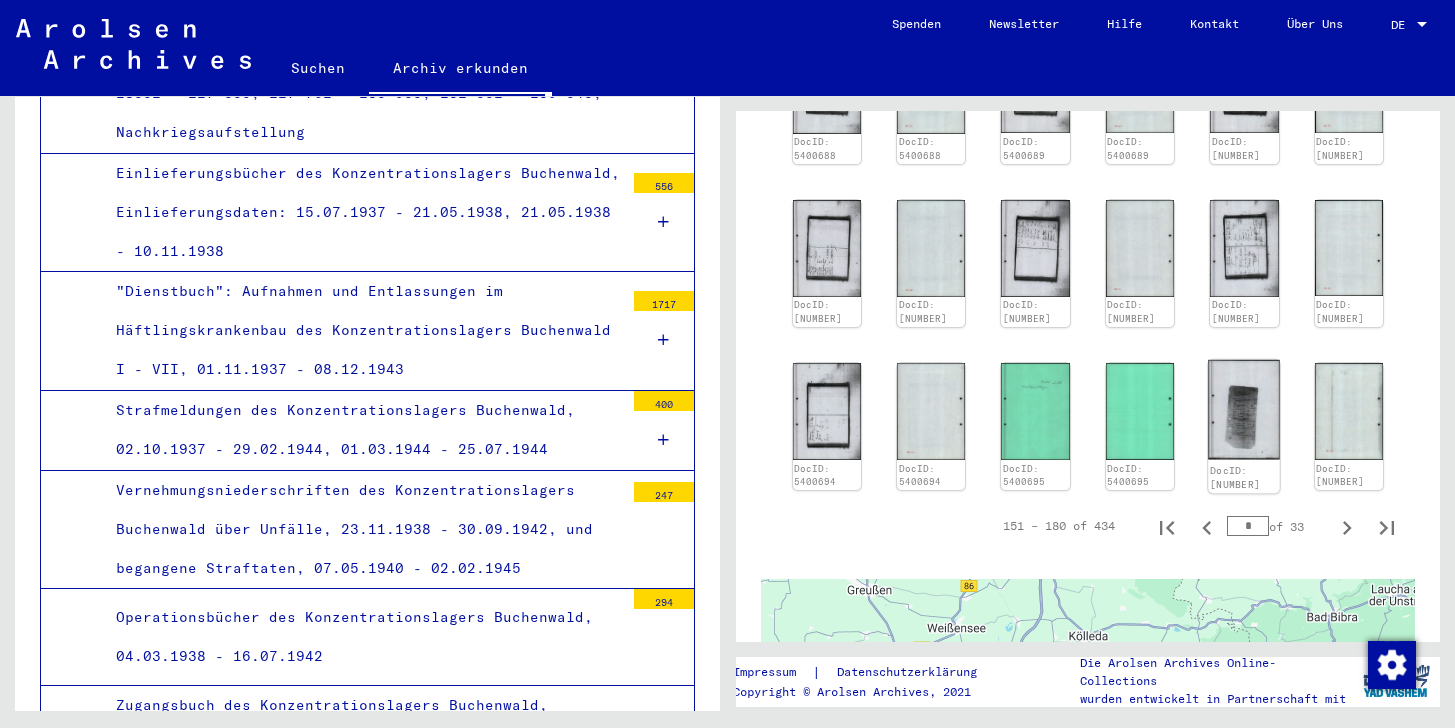click 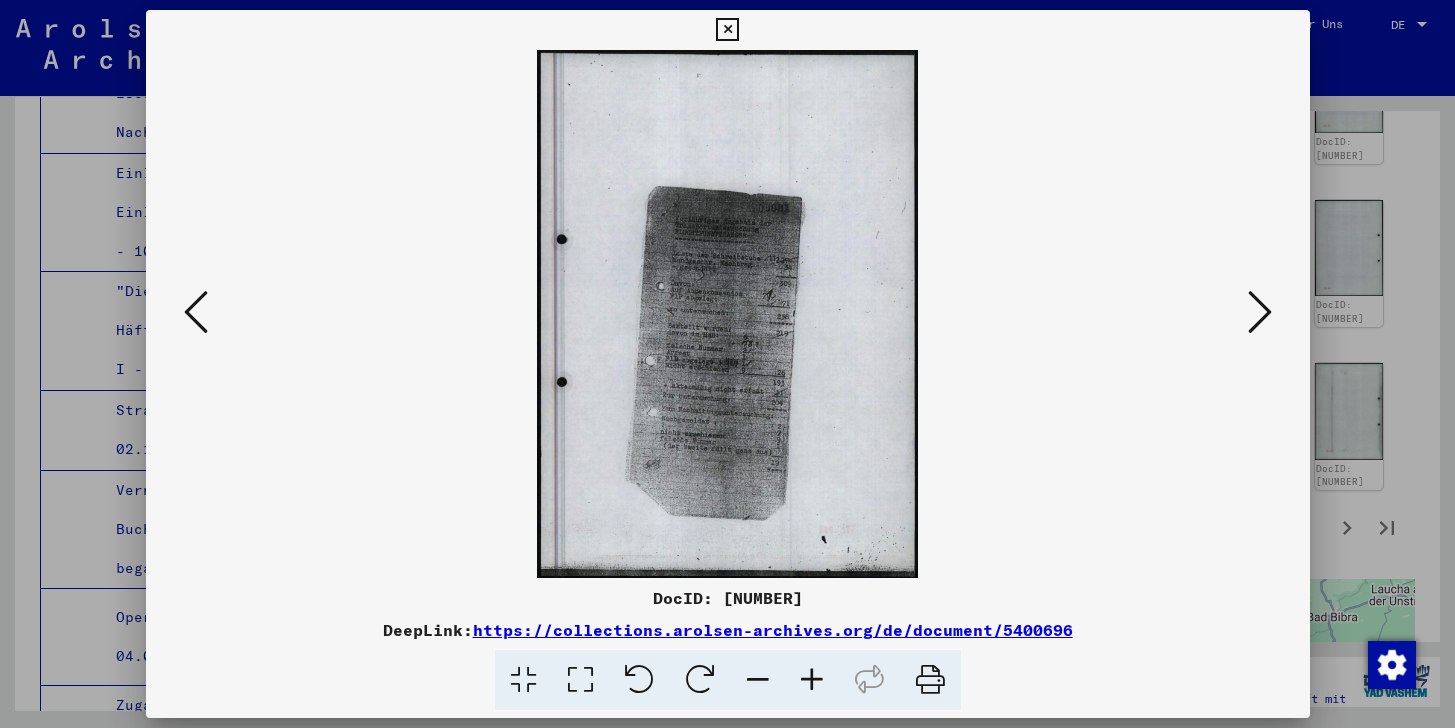 click at bounding box center (727, 30) 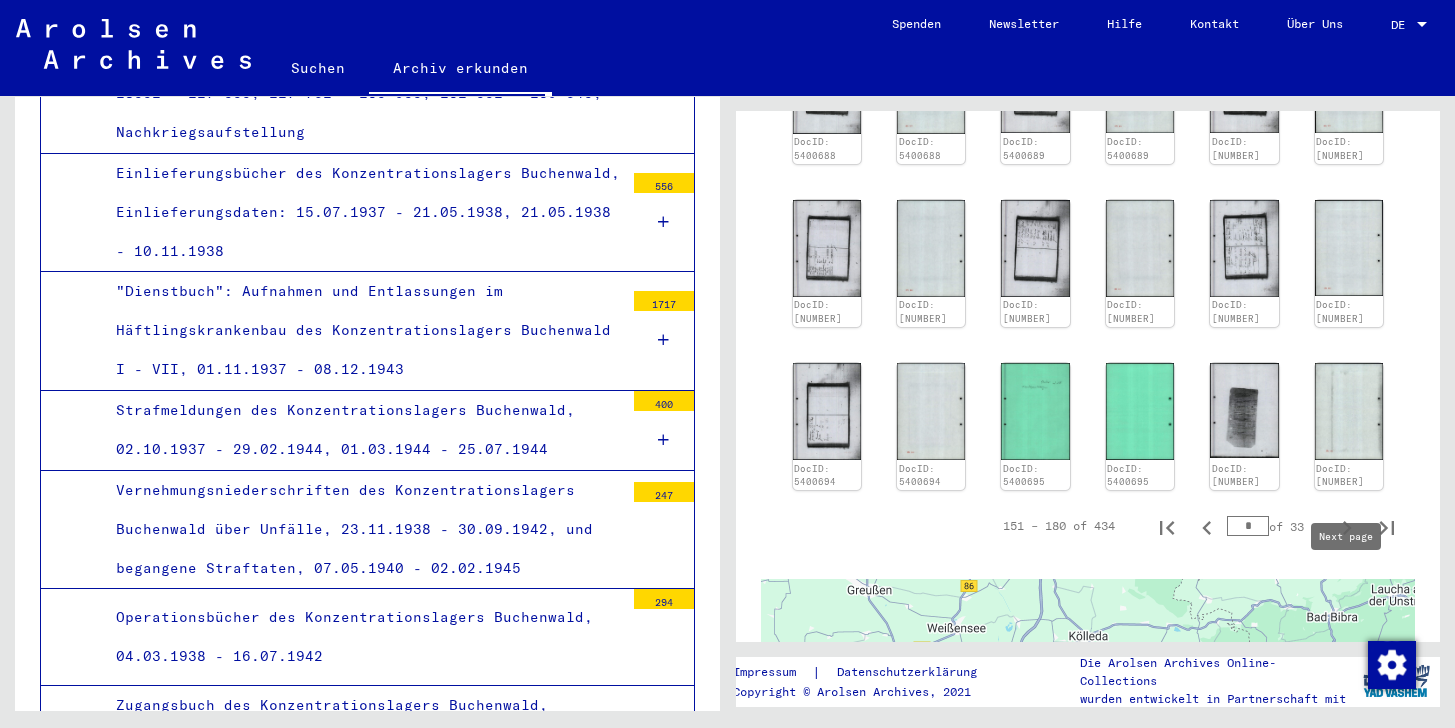 click 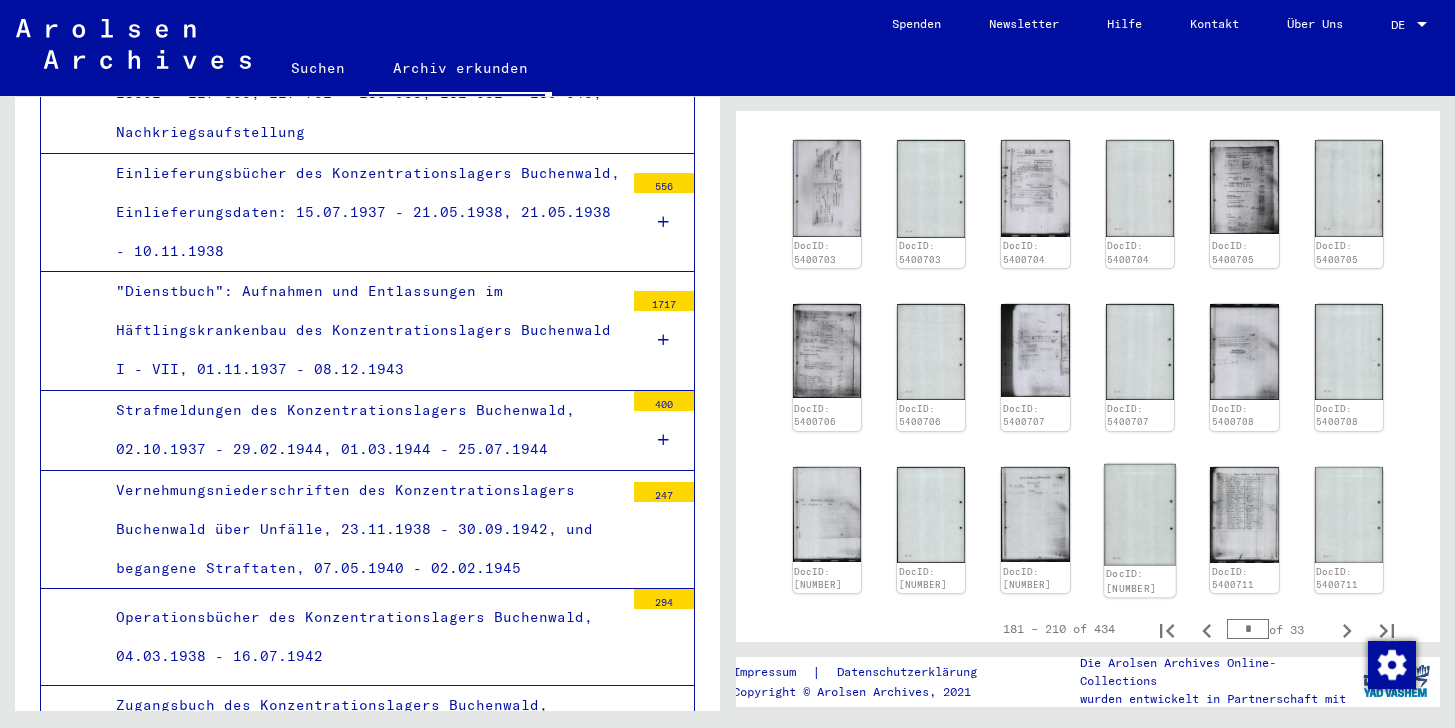 scroll, scrollTop: 1504, scrollLeft: 0, axis: vertical 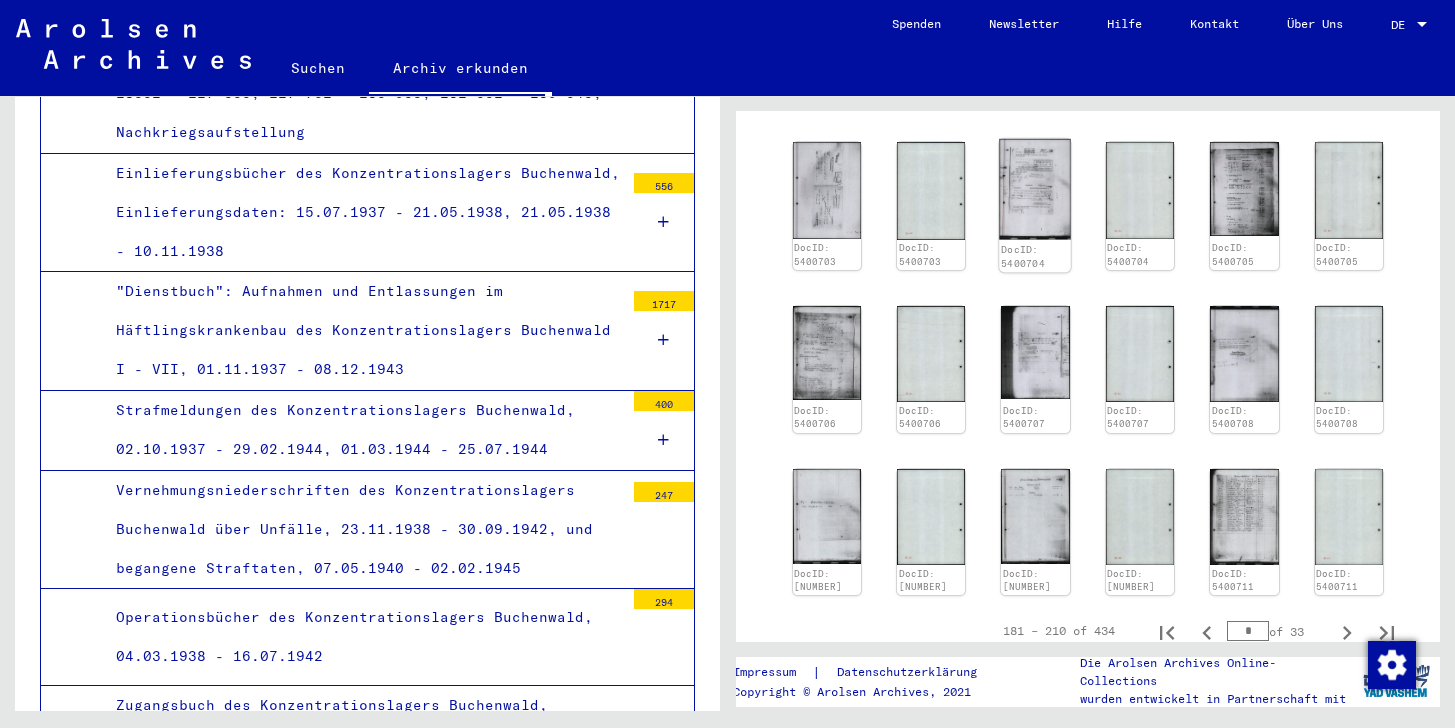click 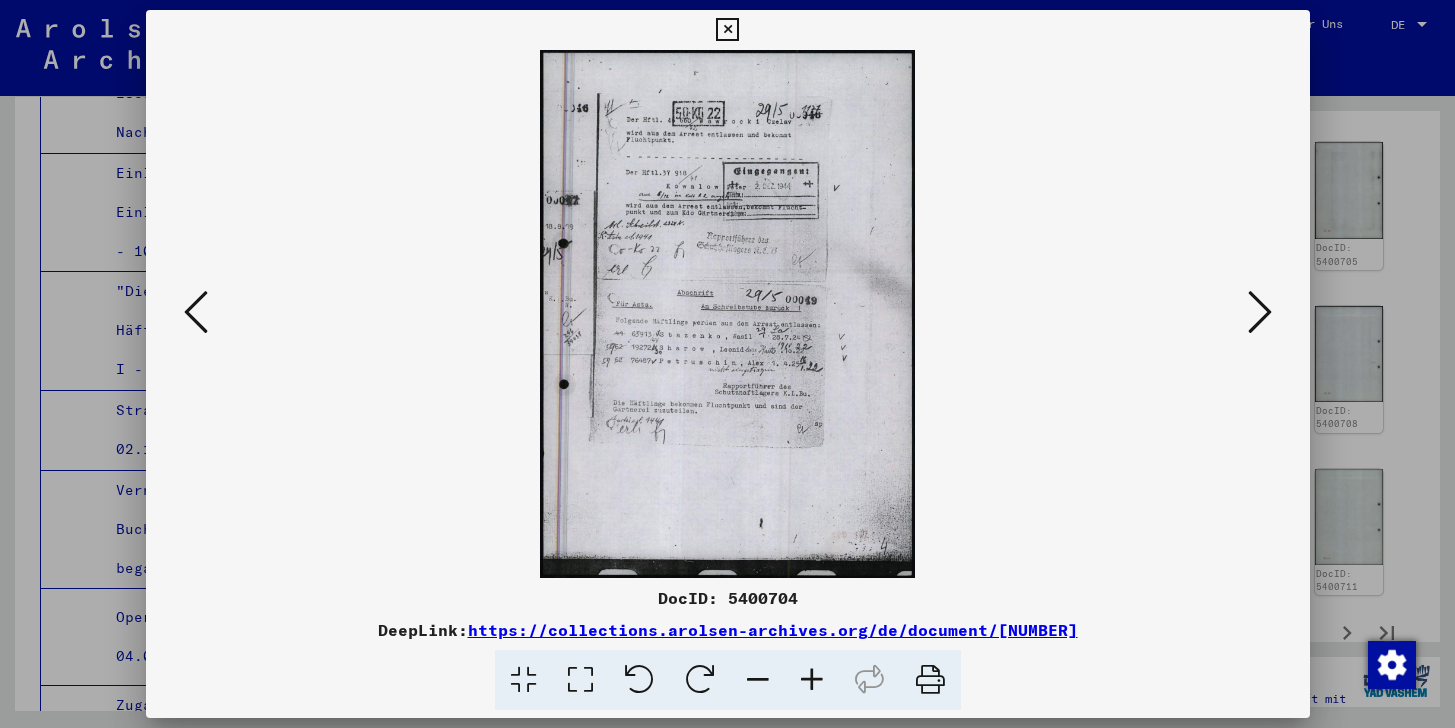 click at bounding box center (727, 30) 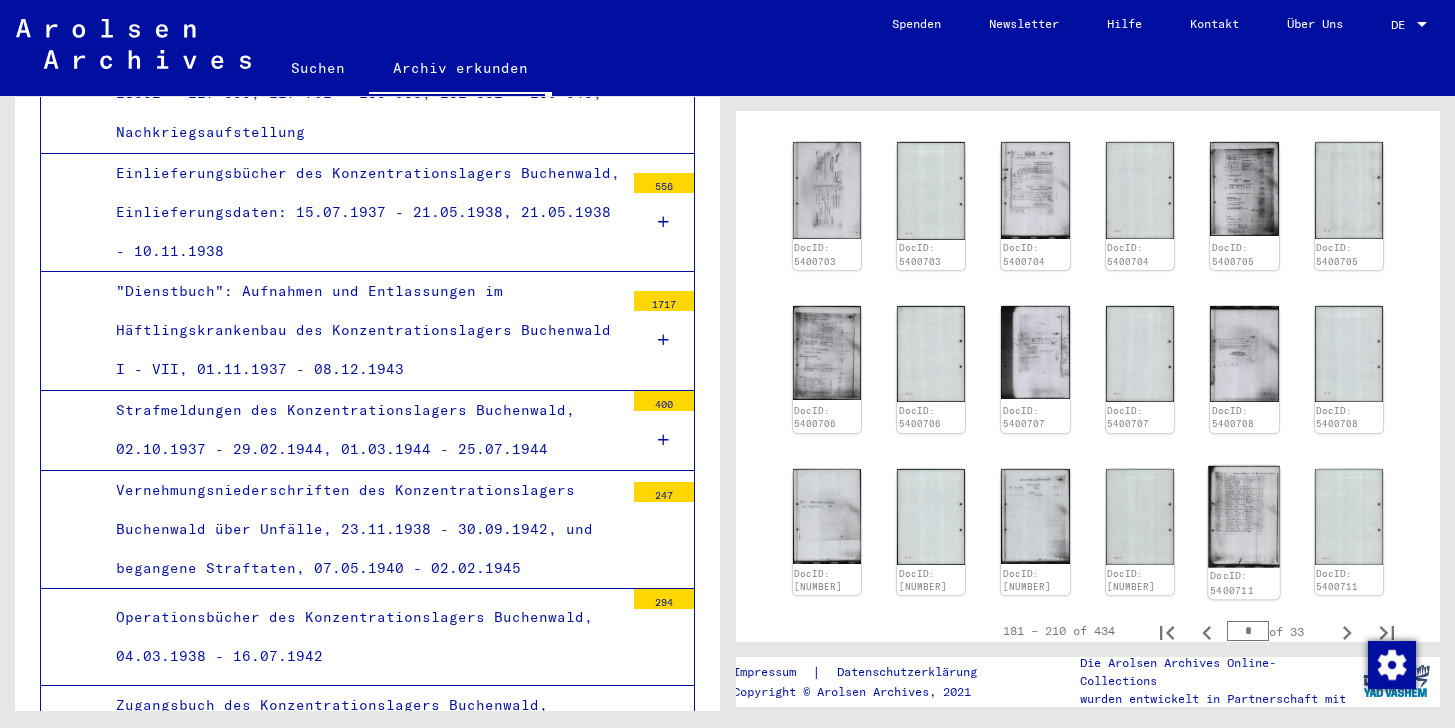 click 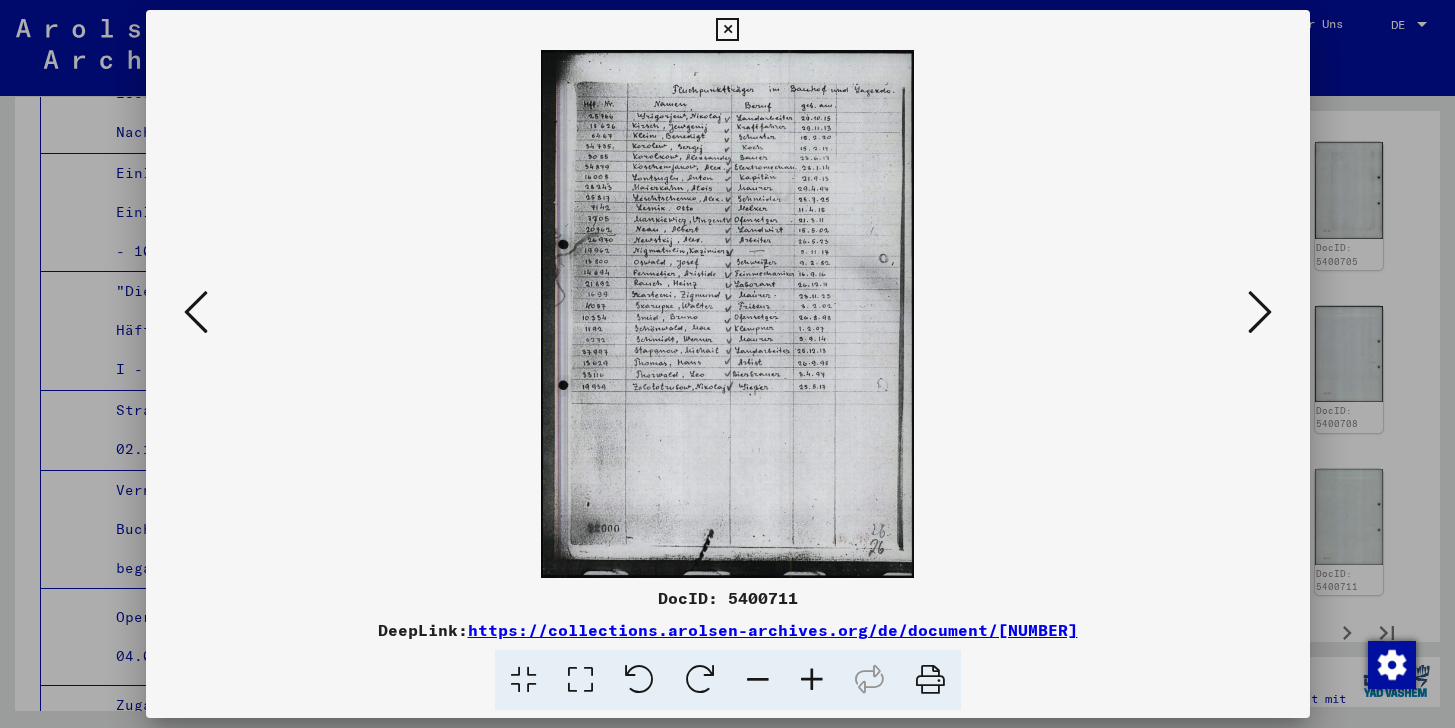 click at bounding box center [727, 30] 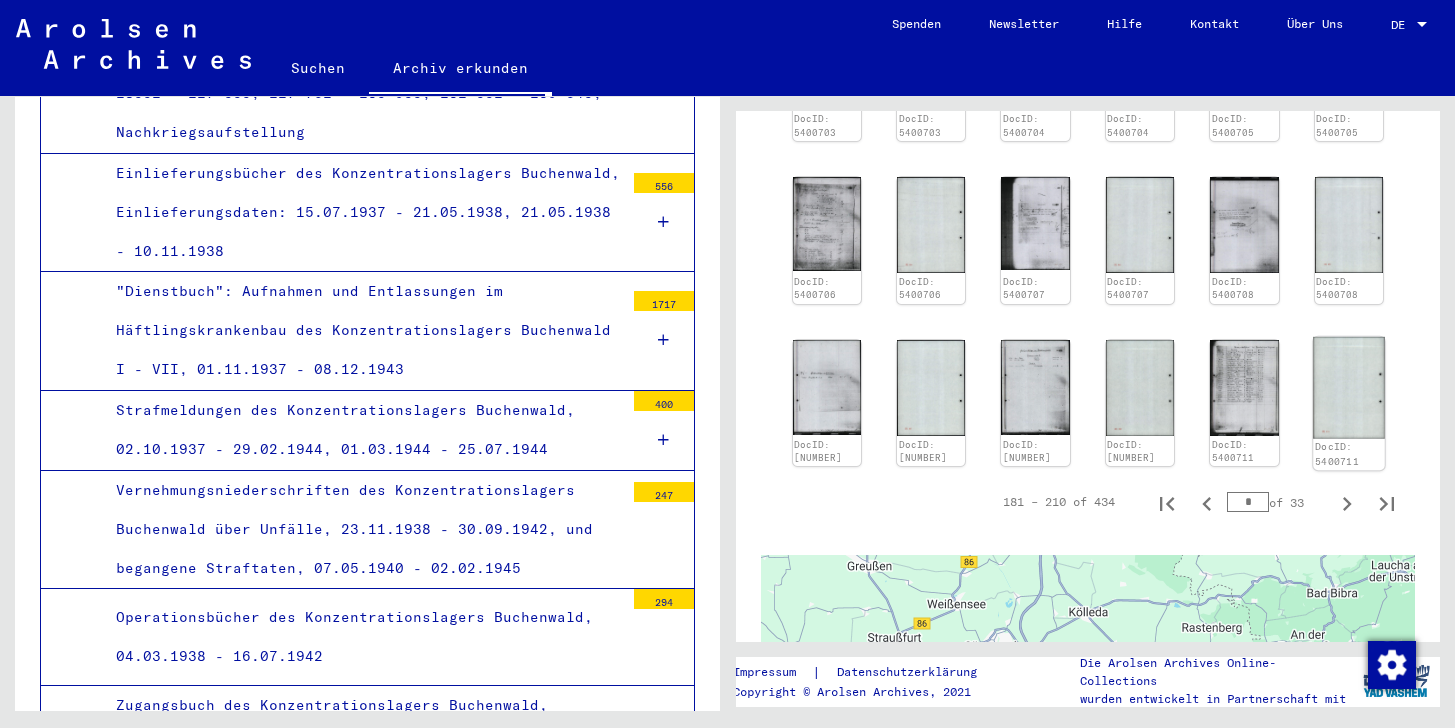 scroll, scrollTop: 1639, scrollLeft: 0, axis: vertical 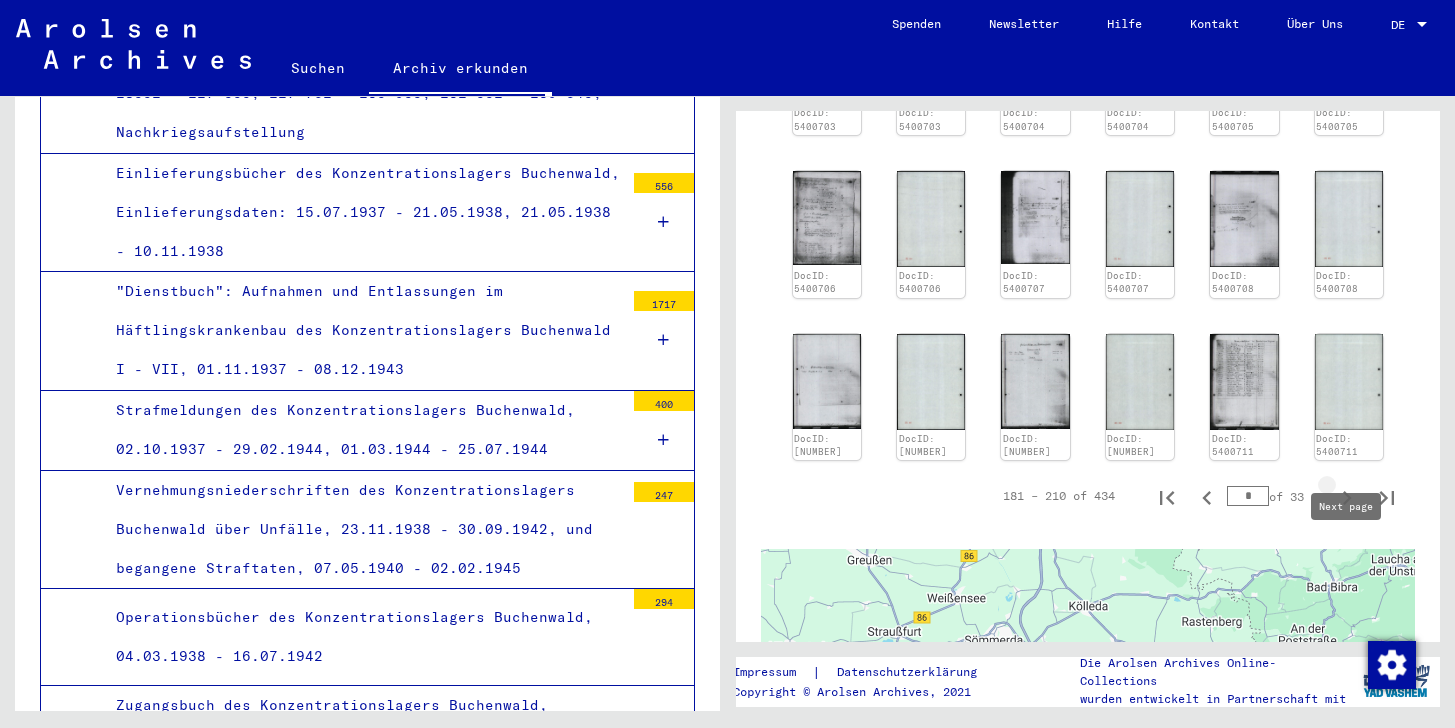 click 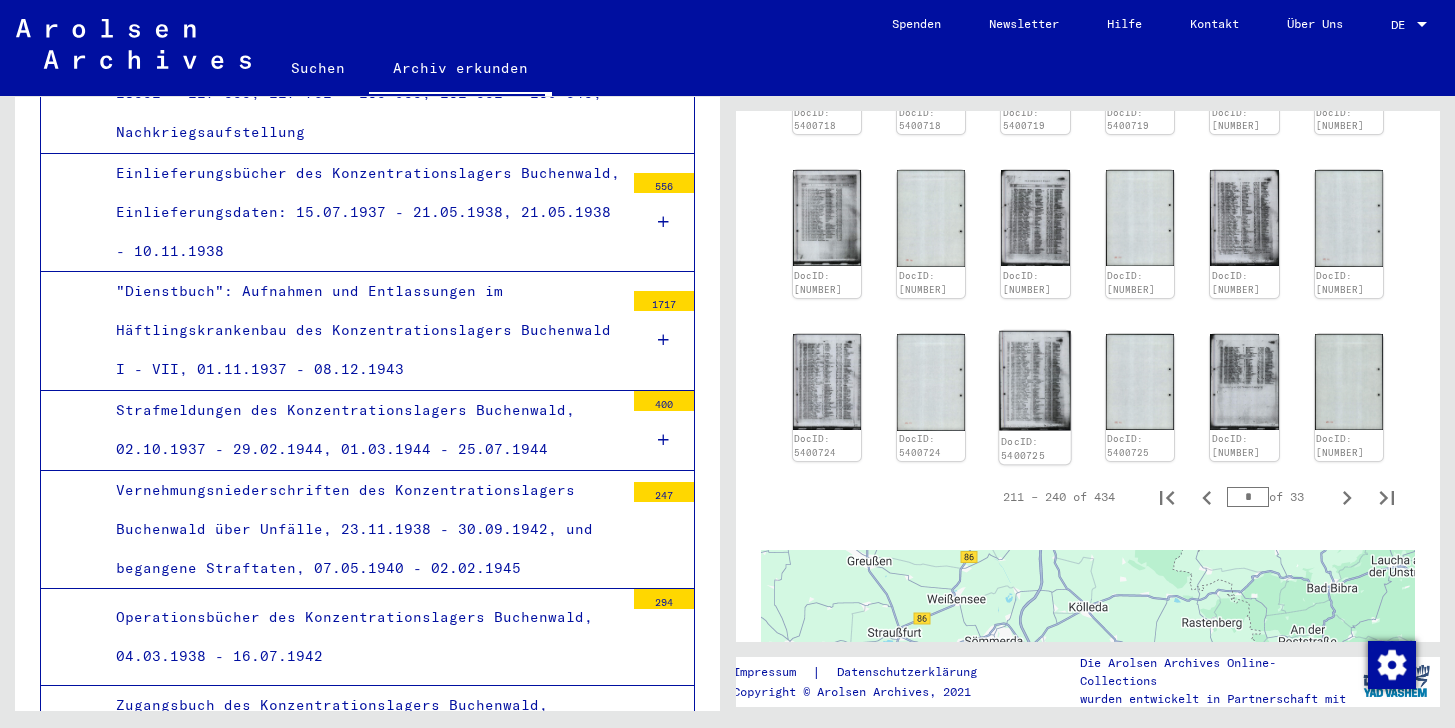 click 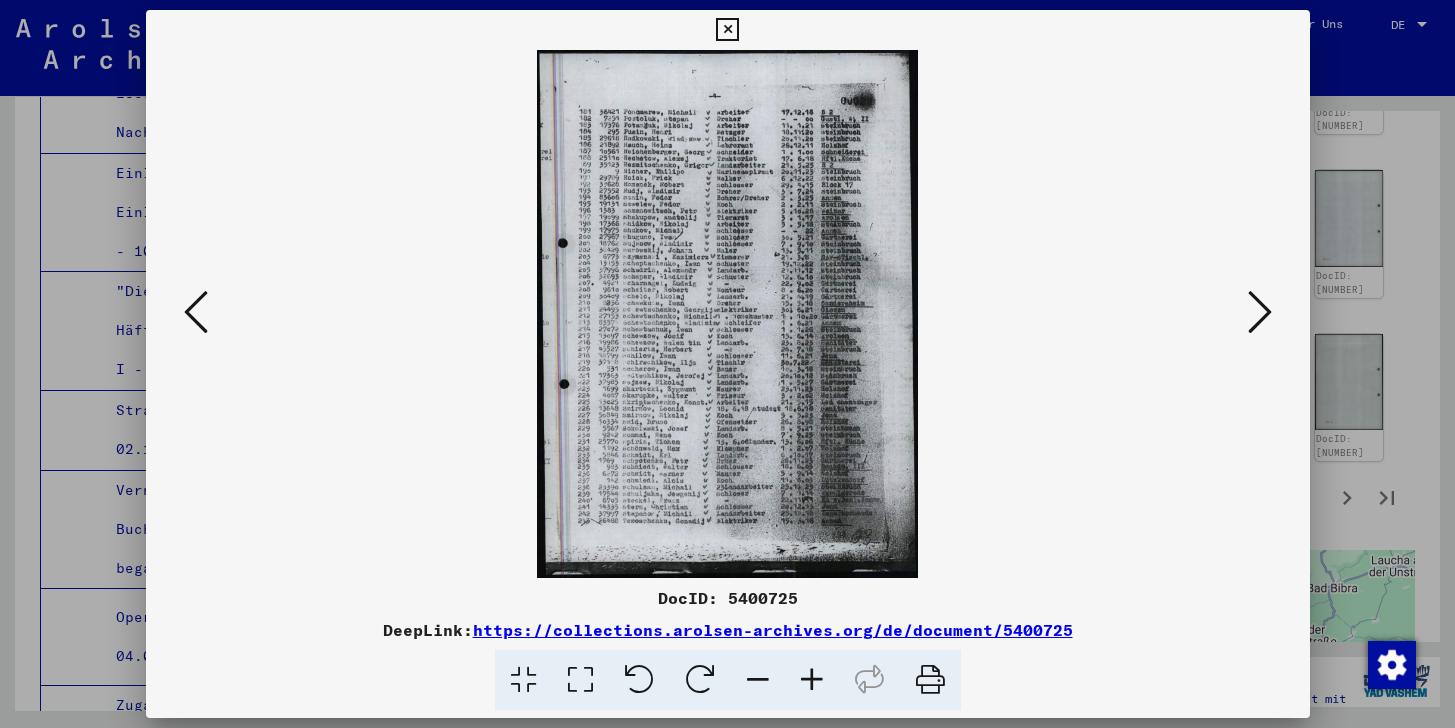 click at bounding box center (728, 314) 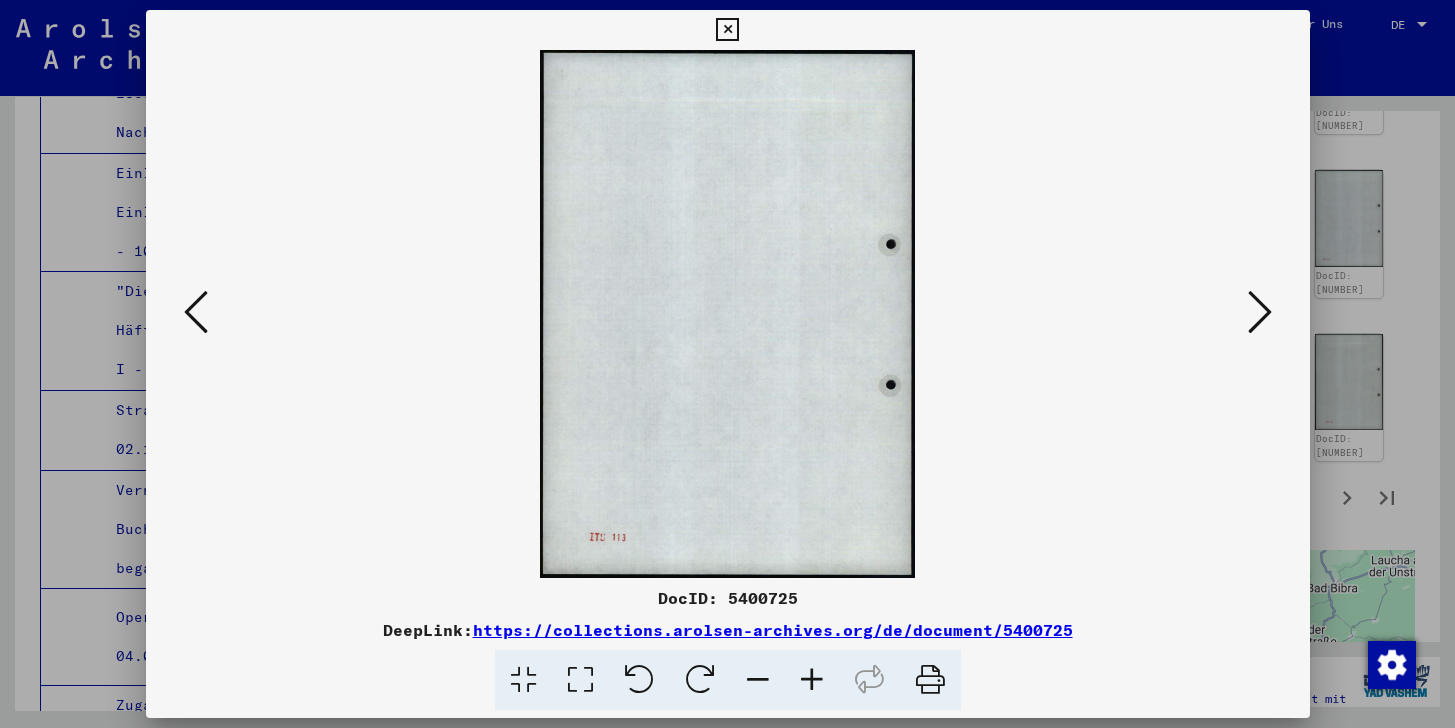 click at bounding box center (1260, 312) 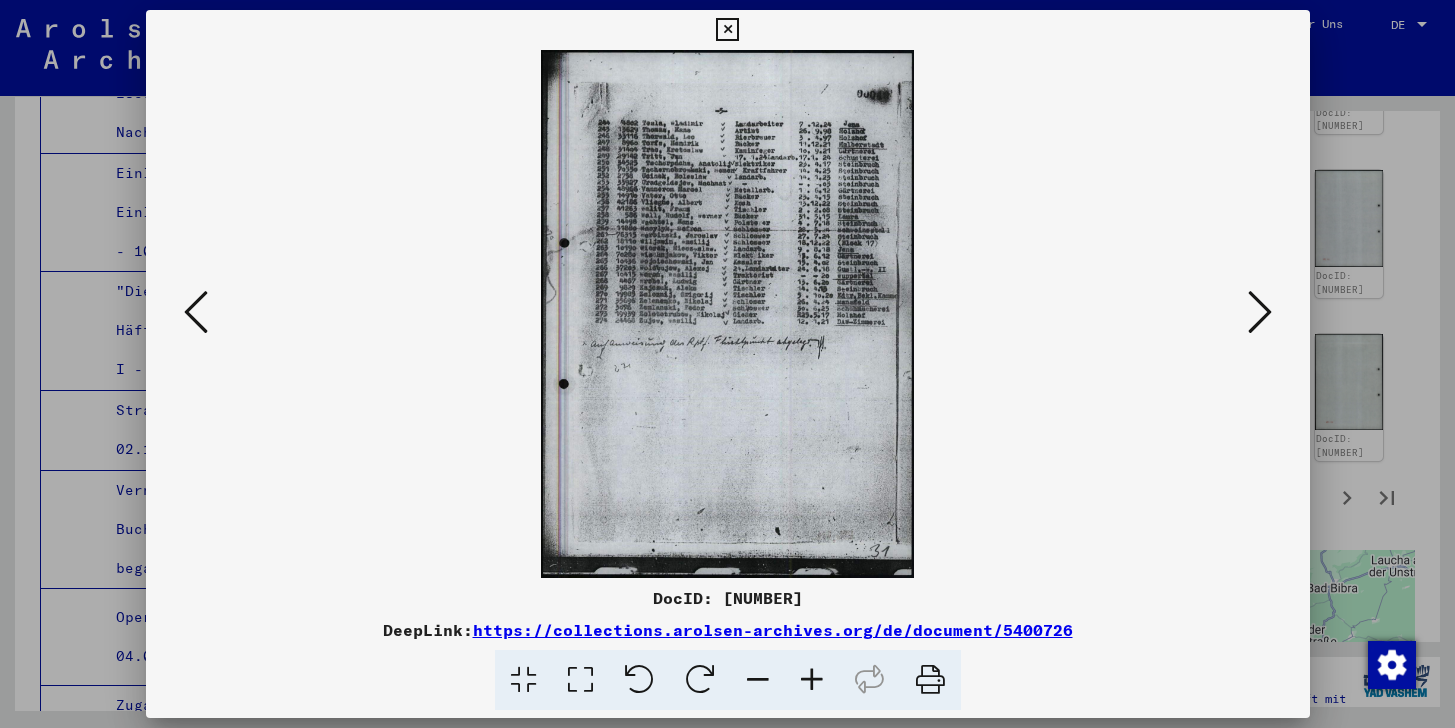 click at bounding box center [728, 314] 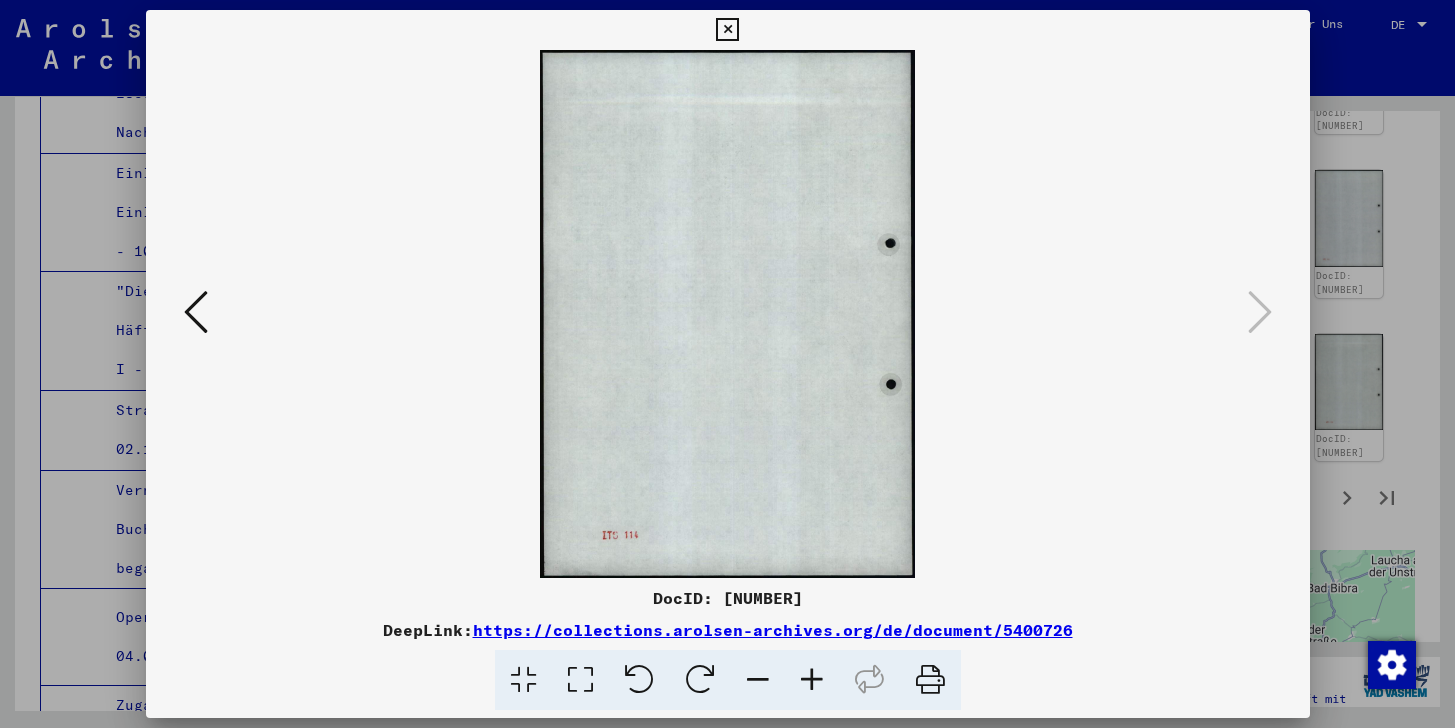 click at bounding box center [727, 30] 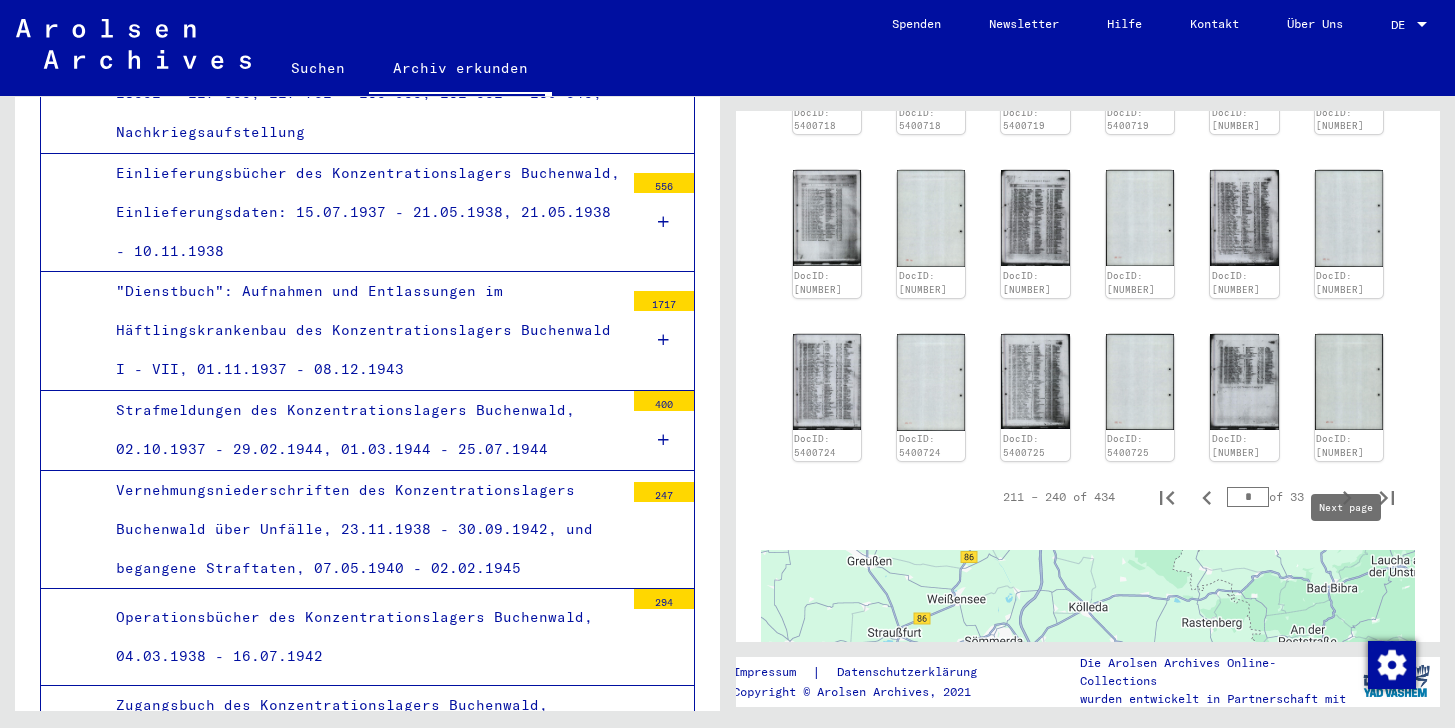 click 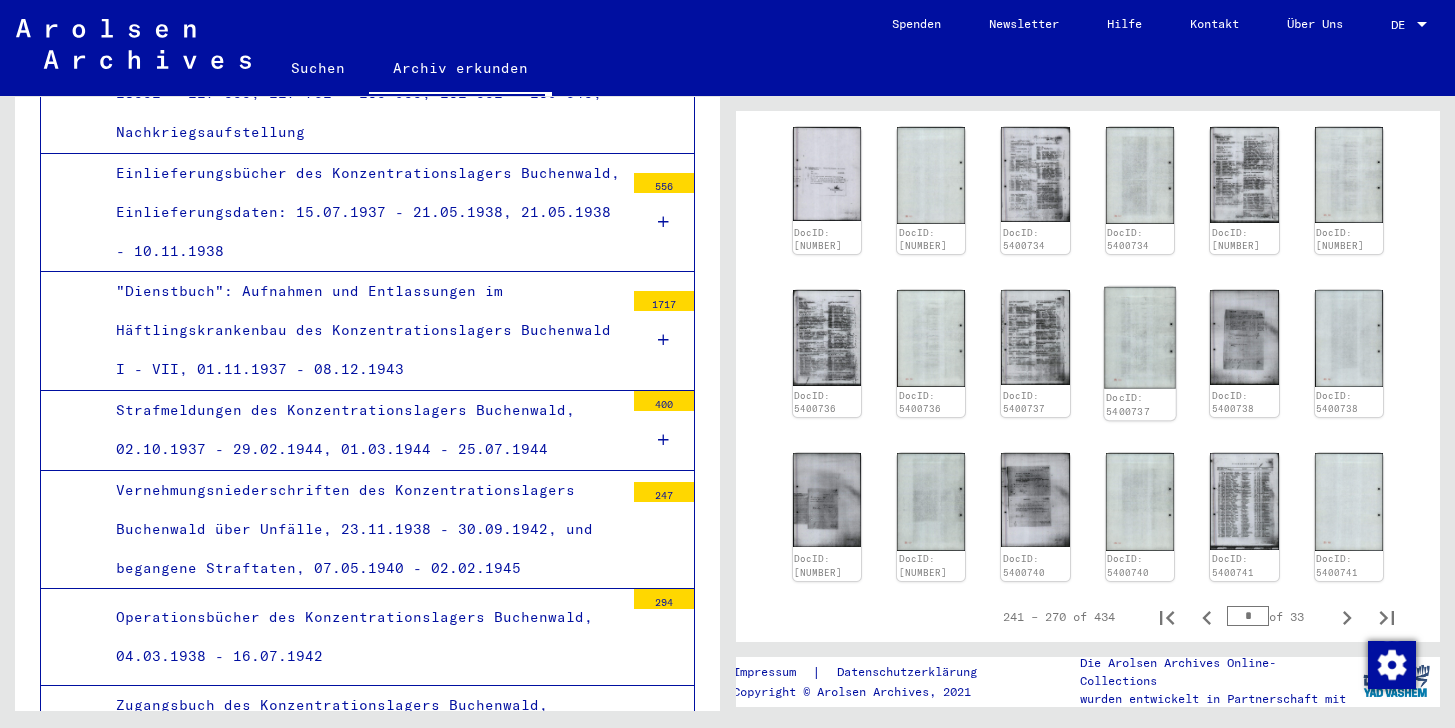 scroll, scrollTop: 1498, scrollLeft: 0, axis: vertical 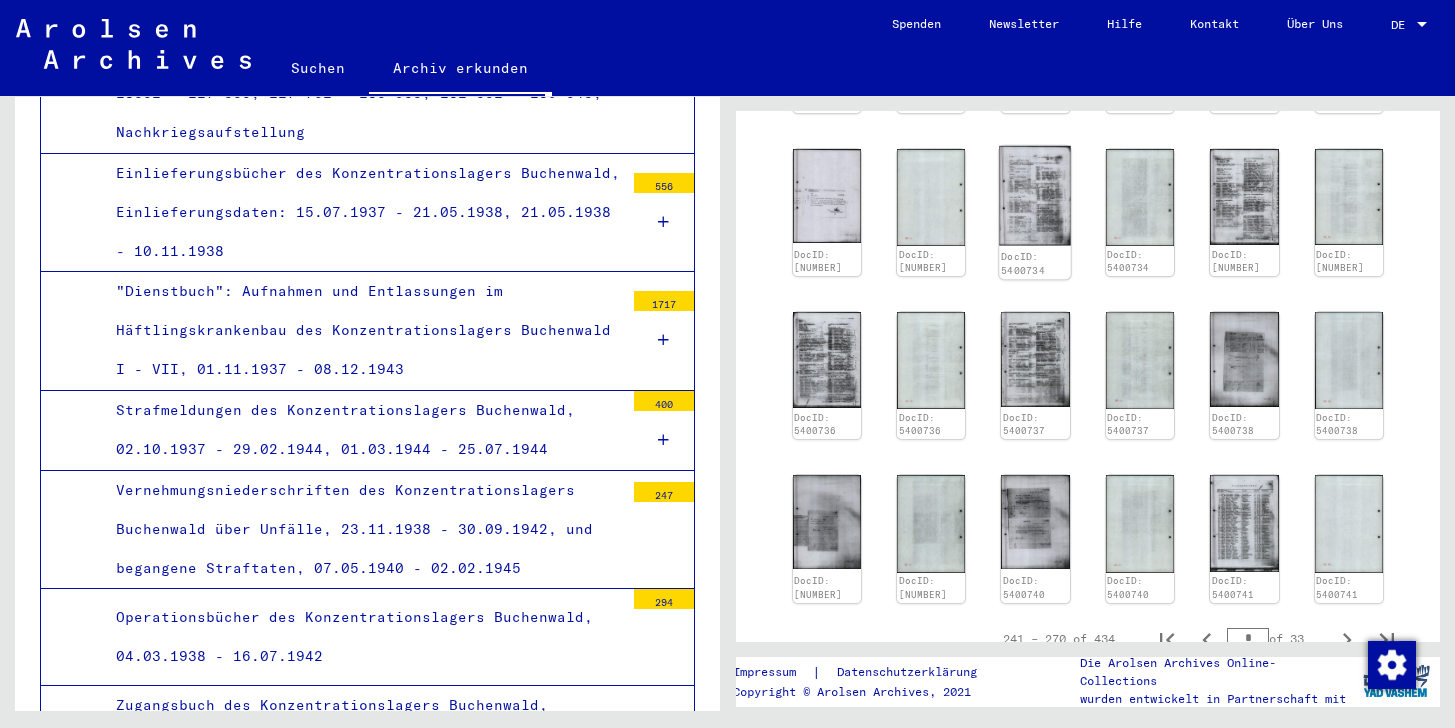 click 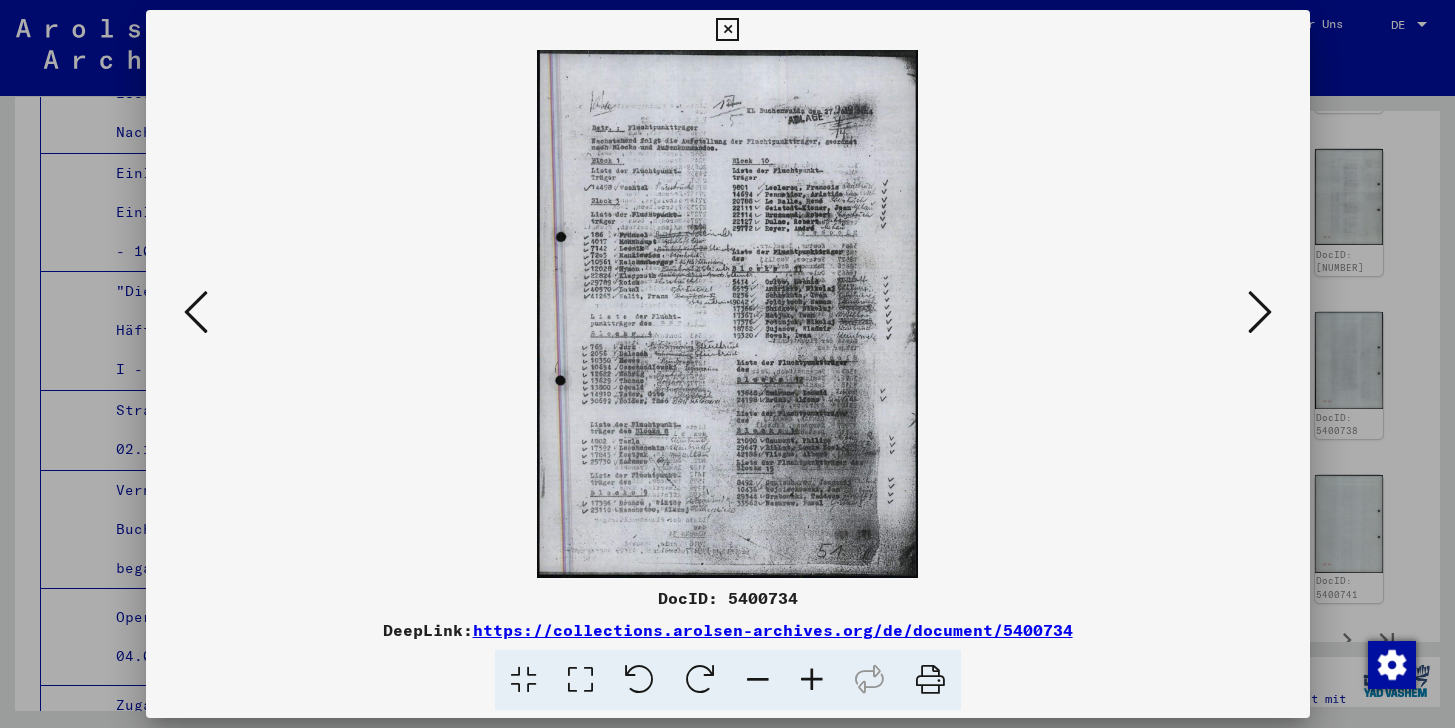 click at bounding box center (727, 30) 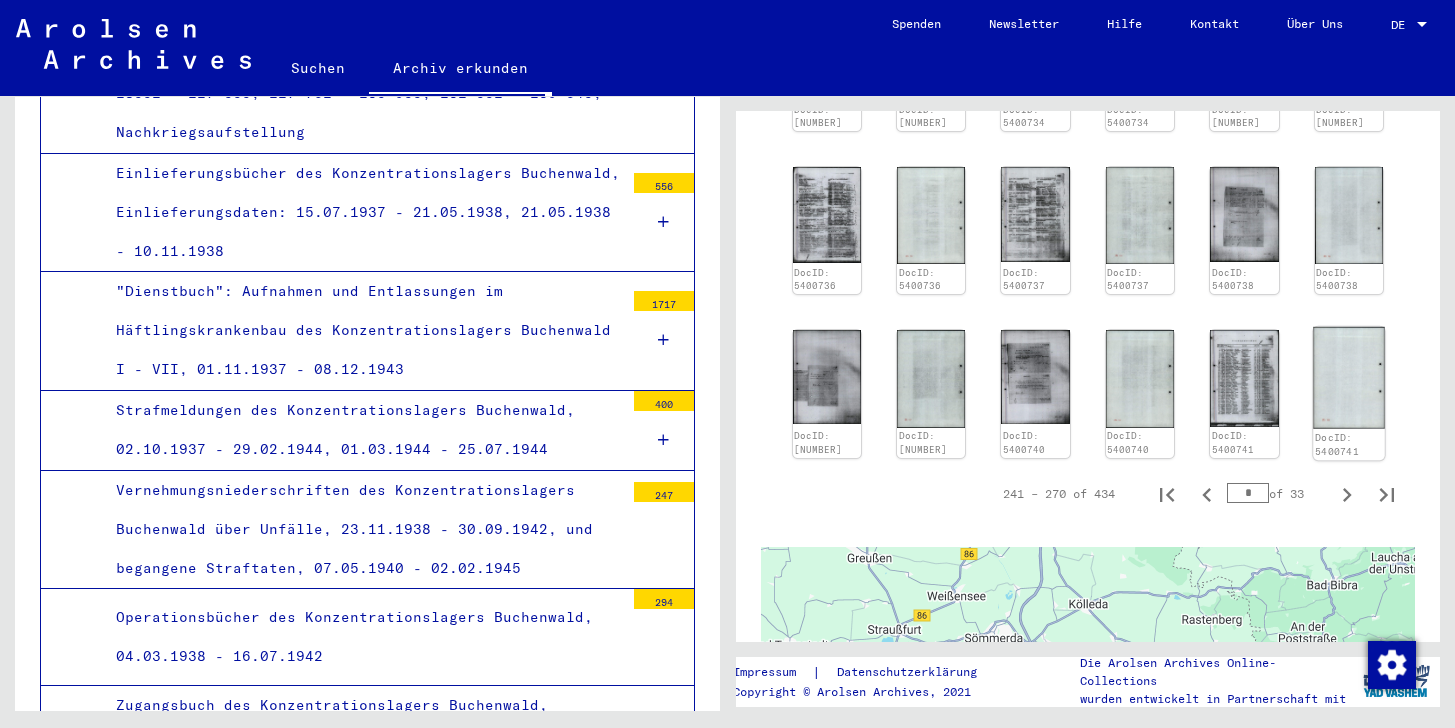 scroll, scrollTop: 1682, scrollLeft: 0, axis: vertical 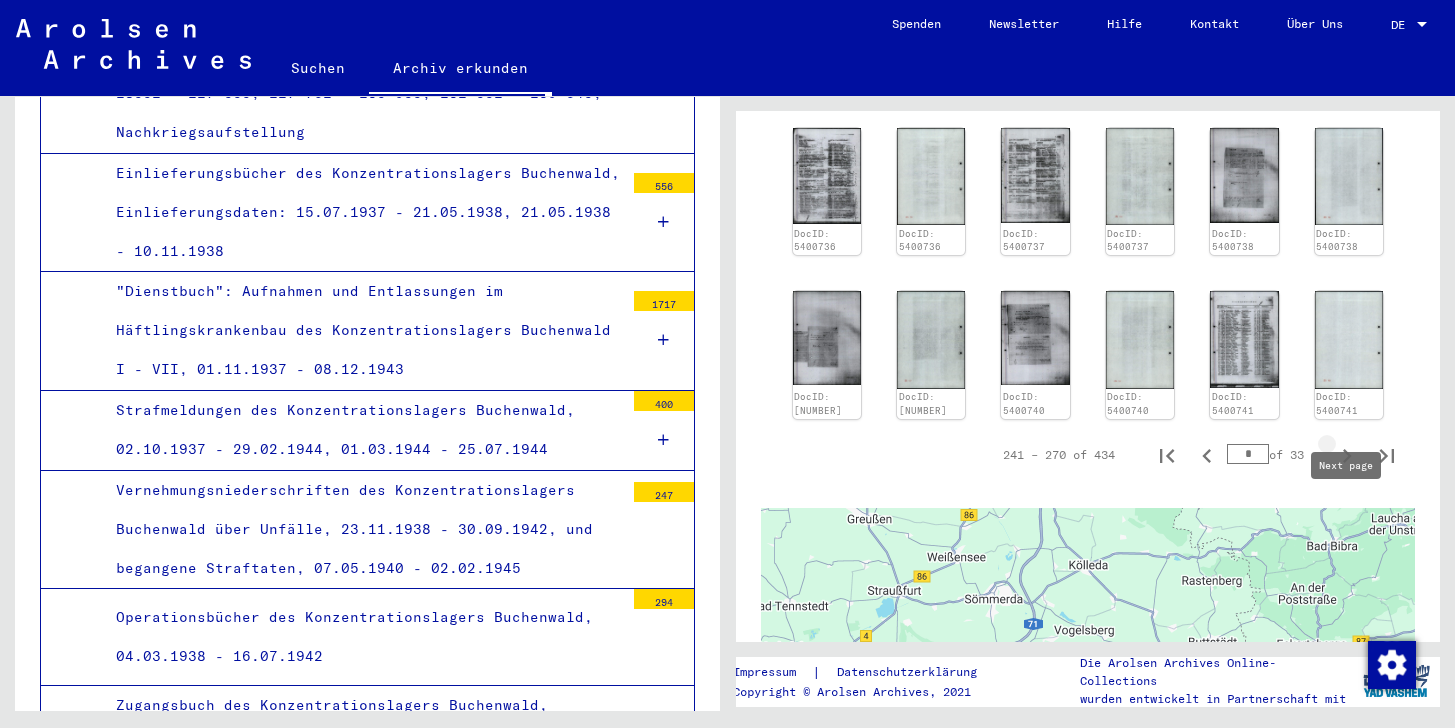 click 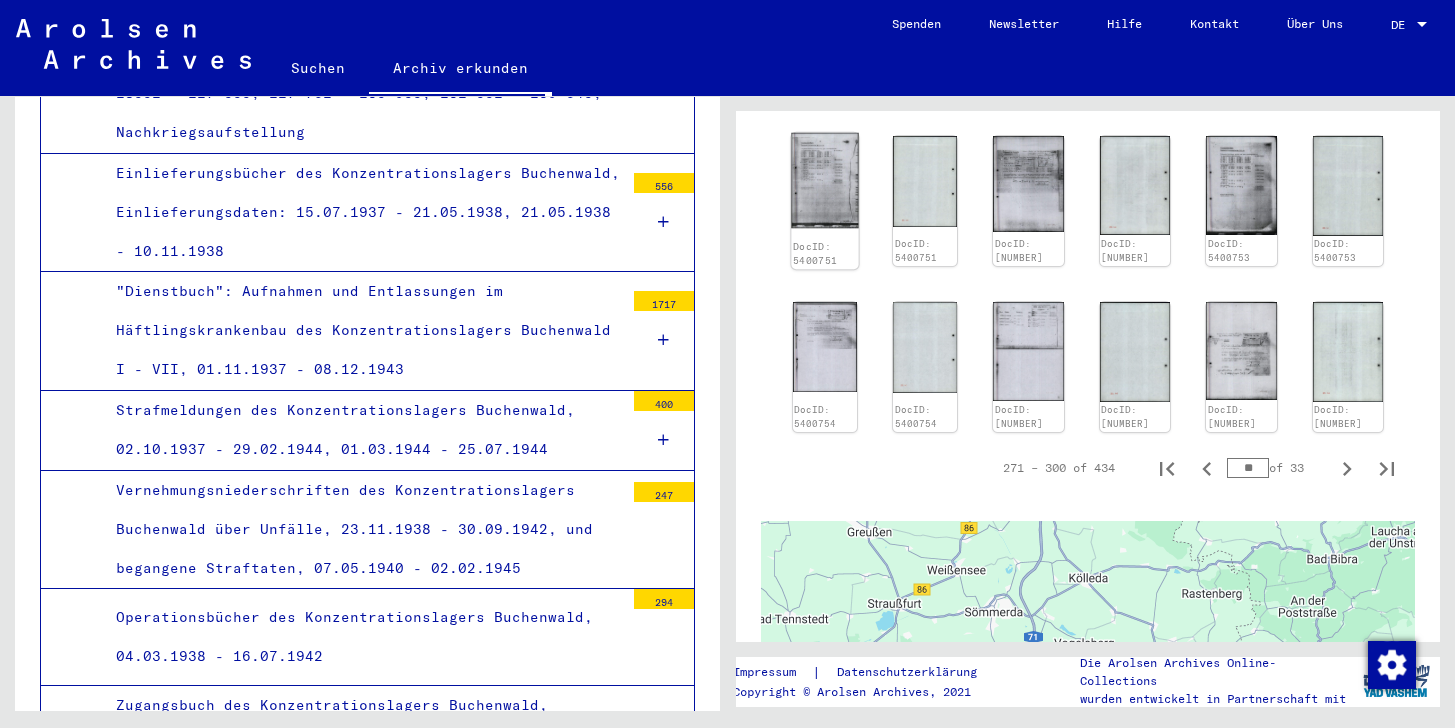 click 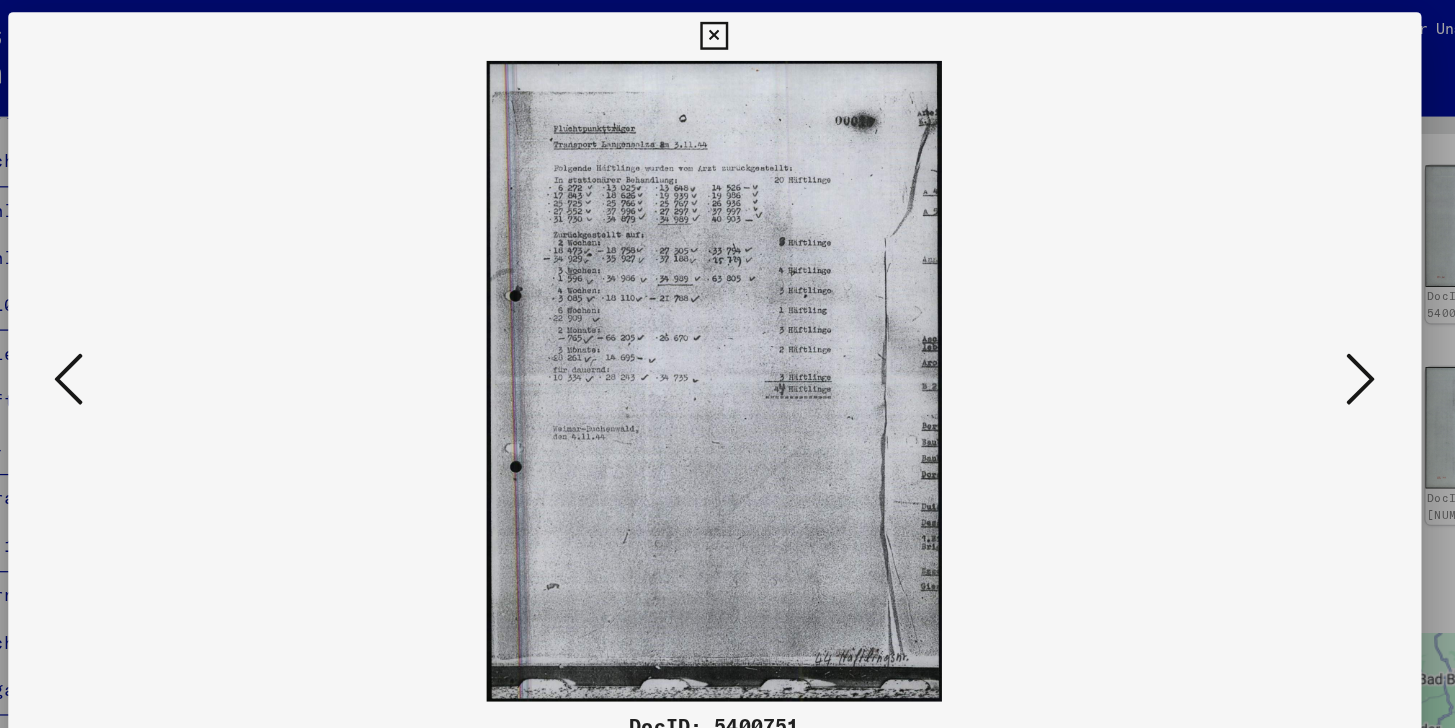 click at bounding box center (727, 30) 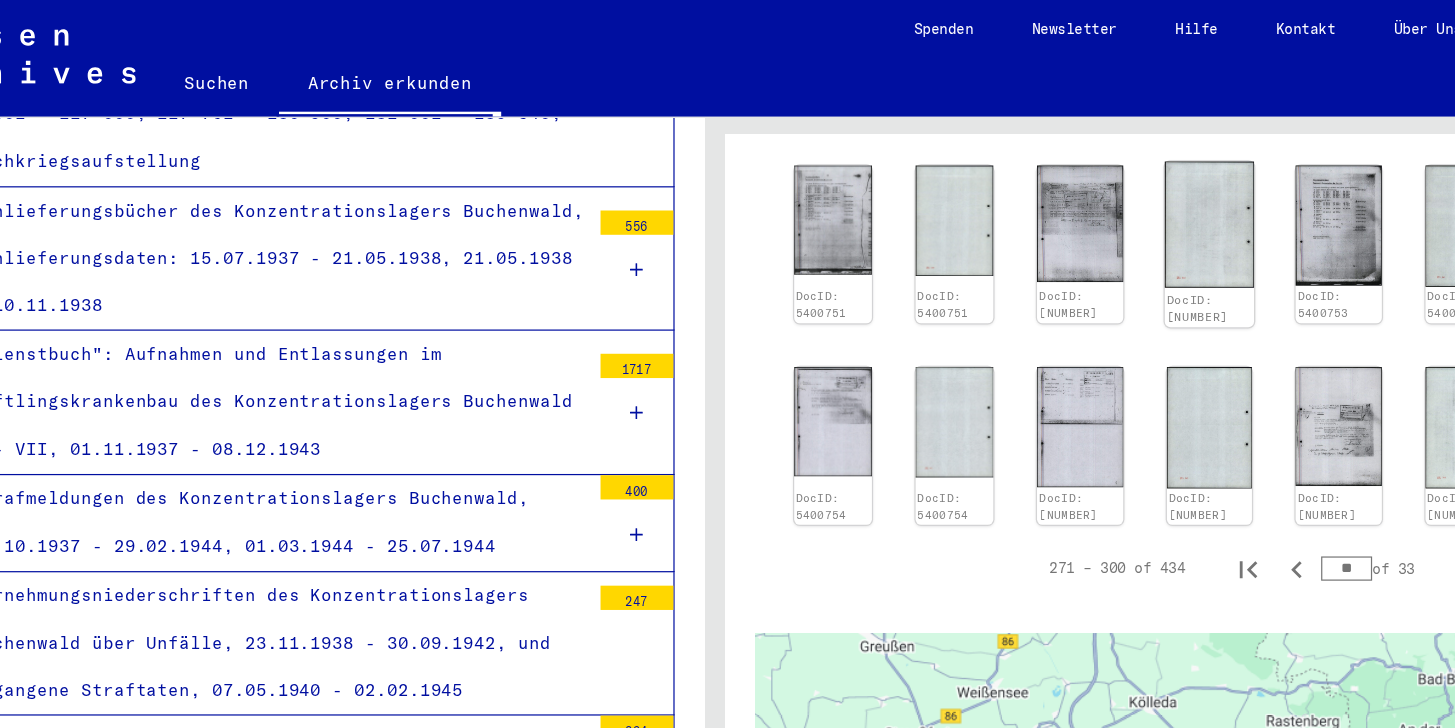 scroll, scrollTop: 1686, scrollLeft: 0, axis: vertical 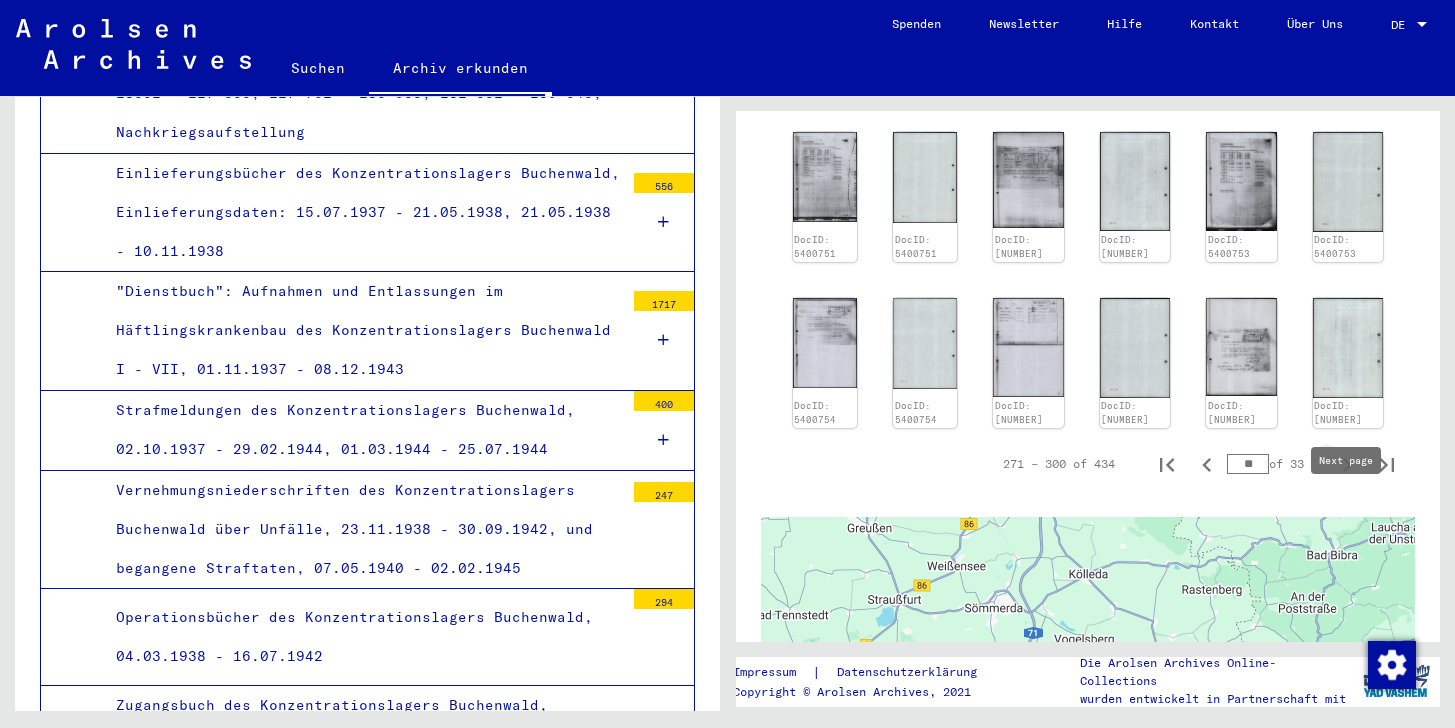 click 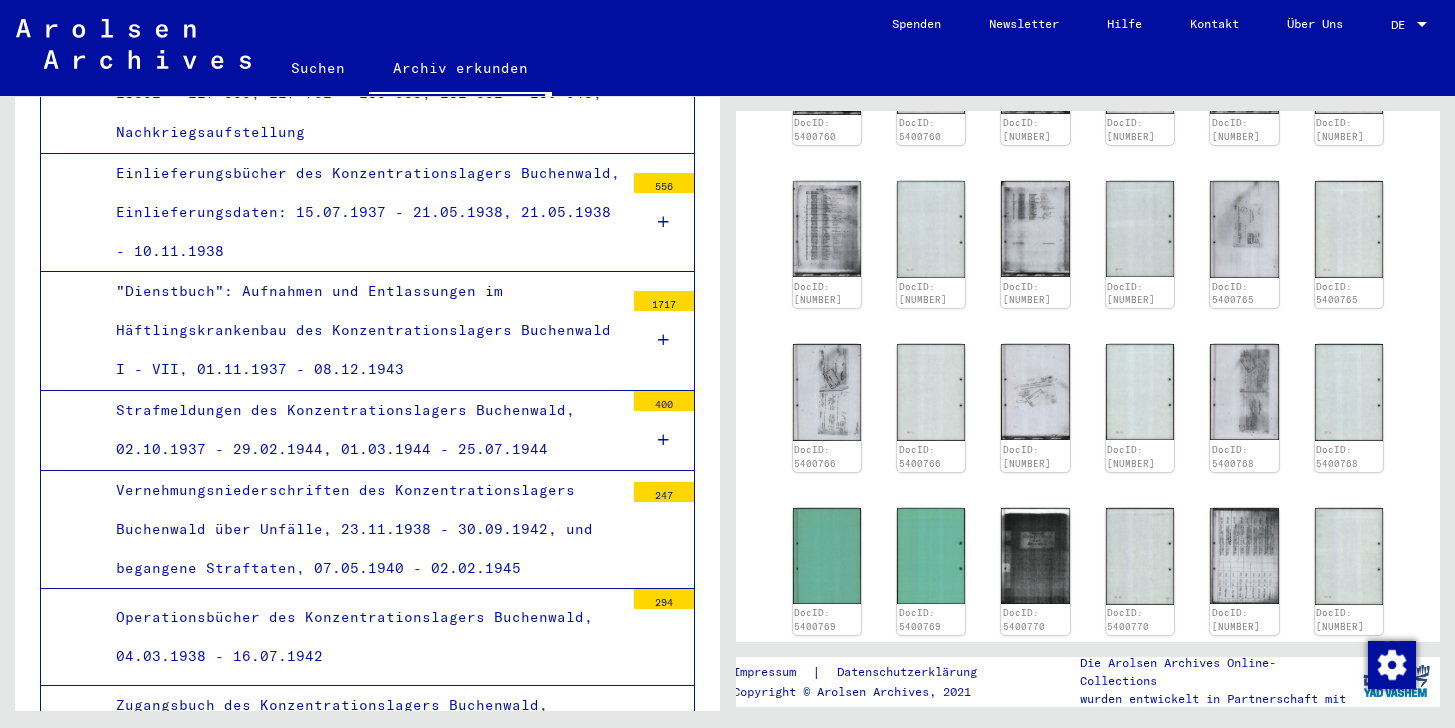 scroll, scrollTop: 1467, scrollLeft: 0, axis: vertical 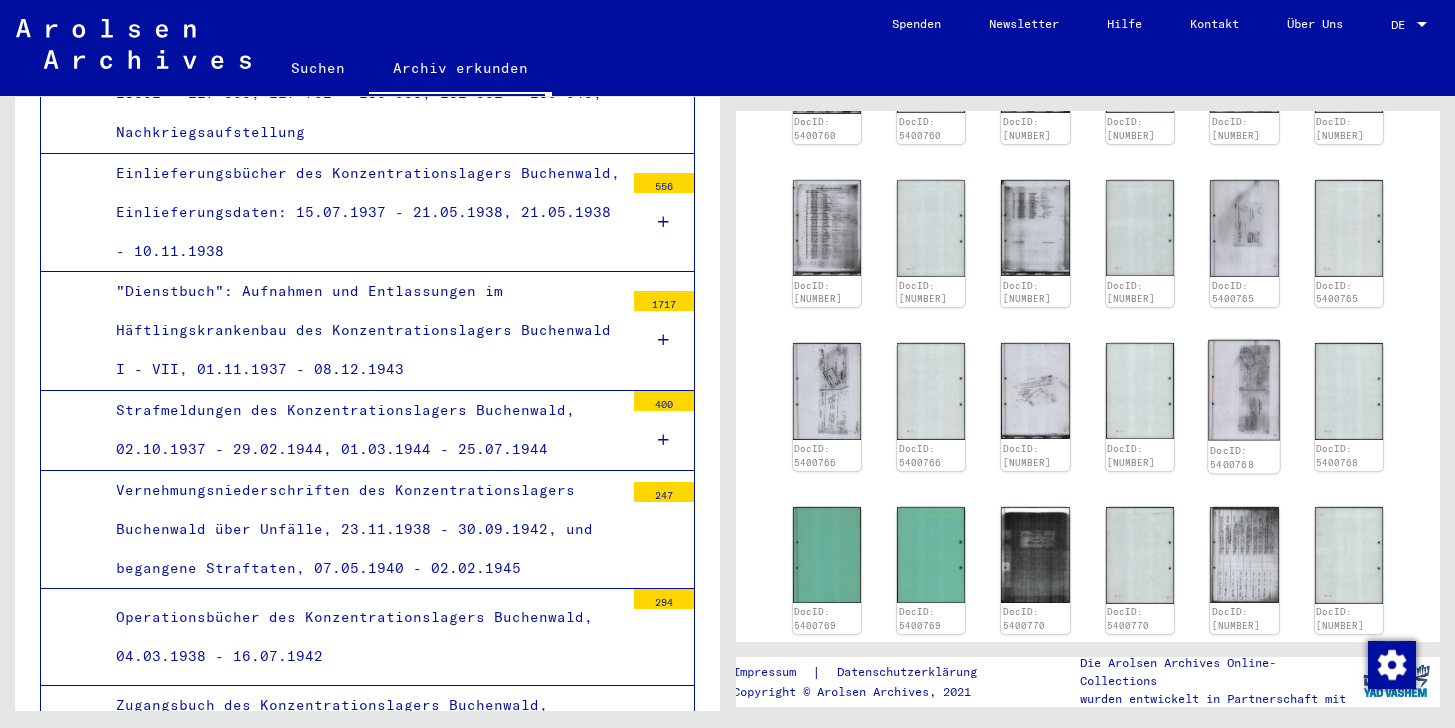 click 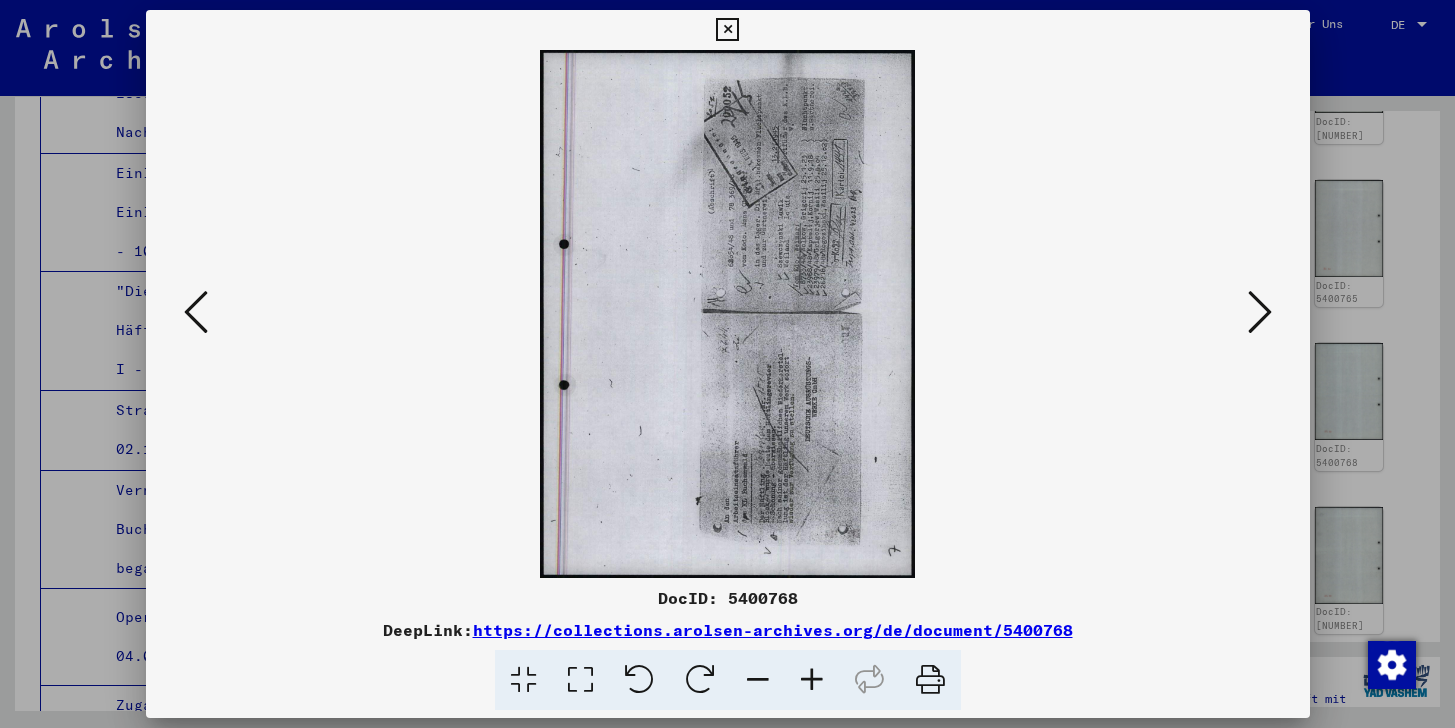 click at bounding box center [727, 30] 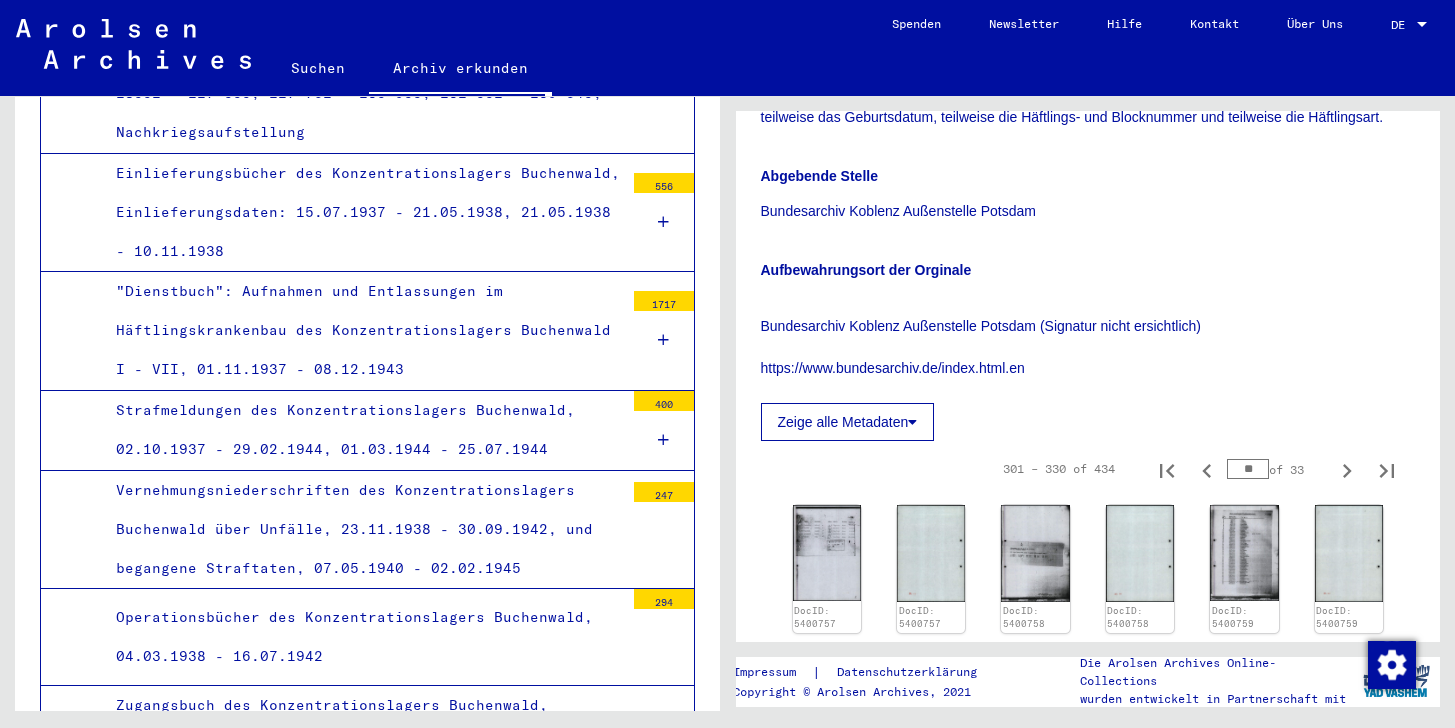 scroll, scrollTop: 794, scrollLeft: 0, axis: vertical 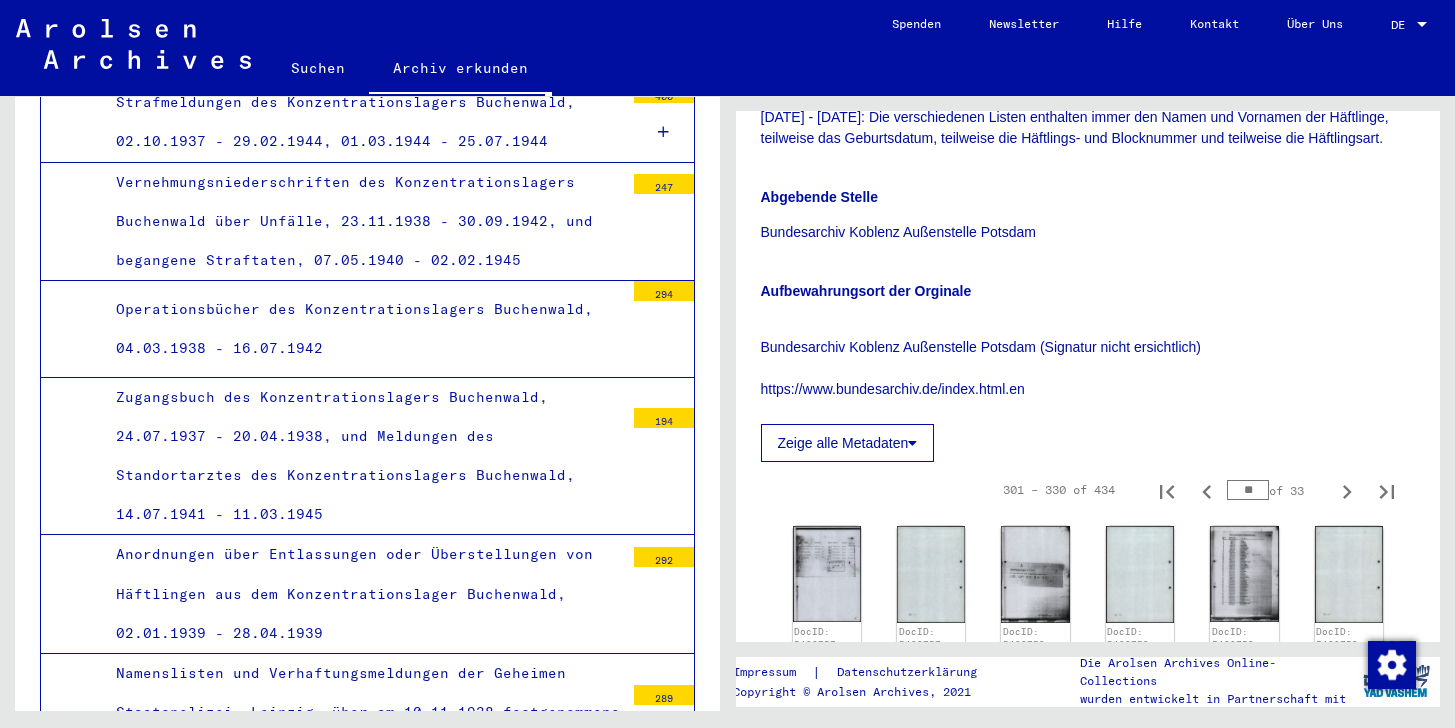 click on "Namenslisten der im Aussenkommando Langensalza verstorbenen Häftlinge" at bounding box center (362, 2492) 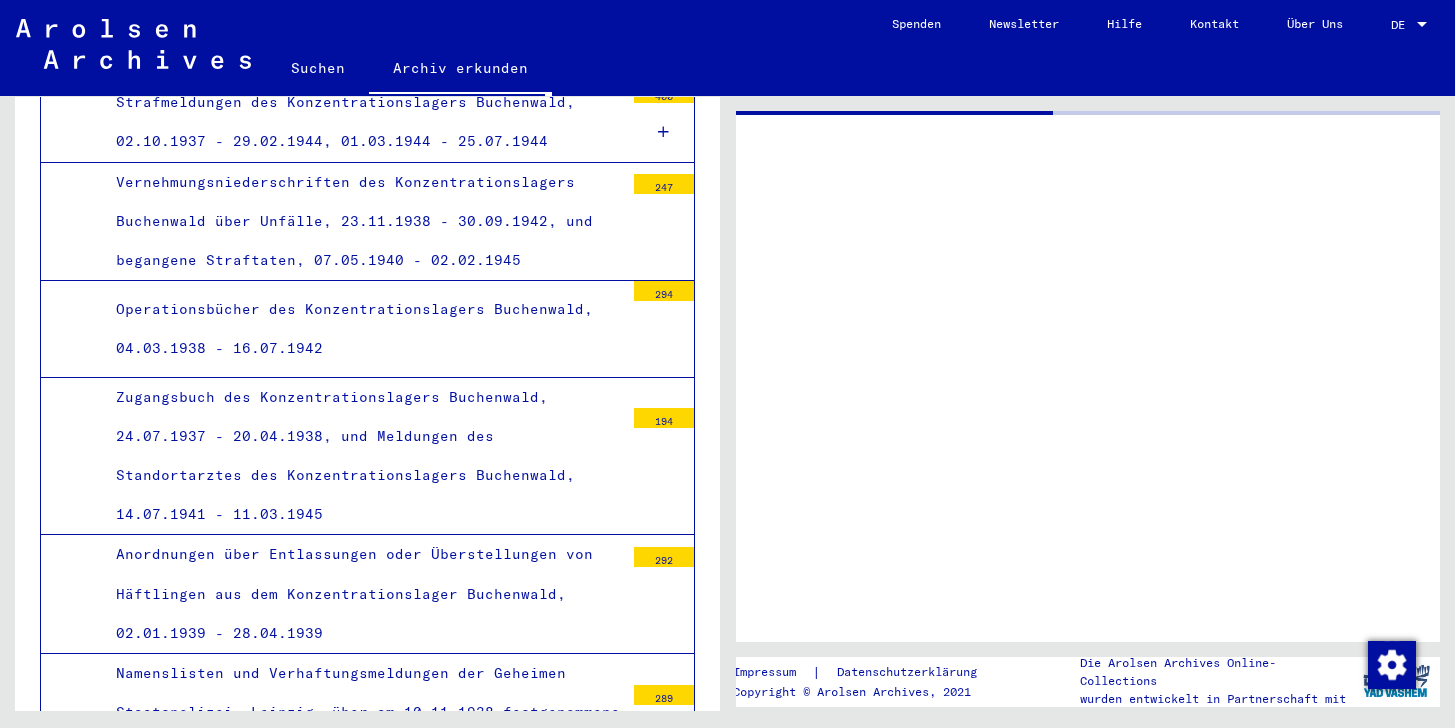 scroll, scrollTop: 0, scrollLeft: 0, axis: both 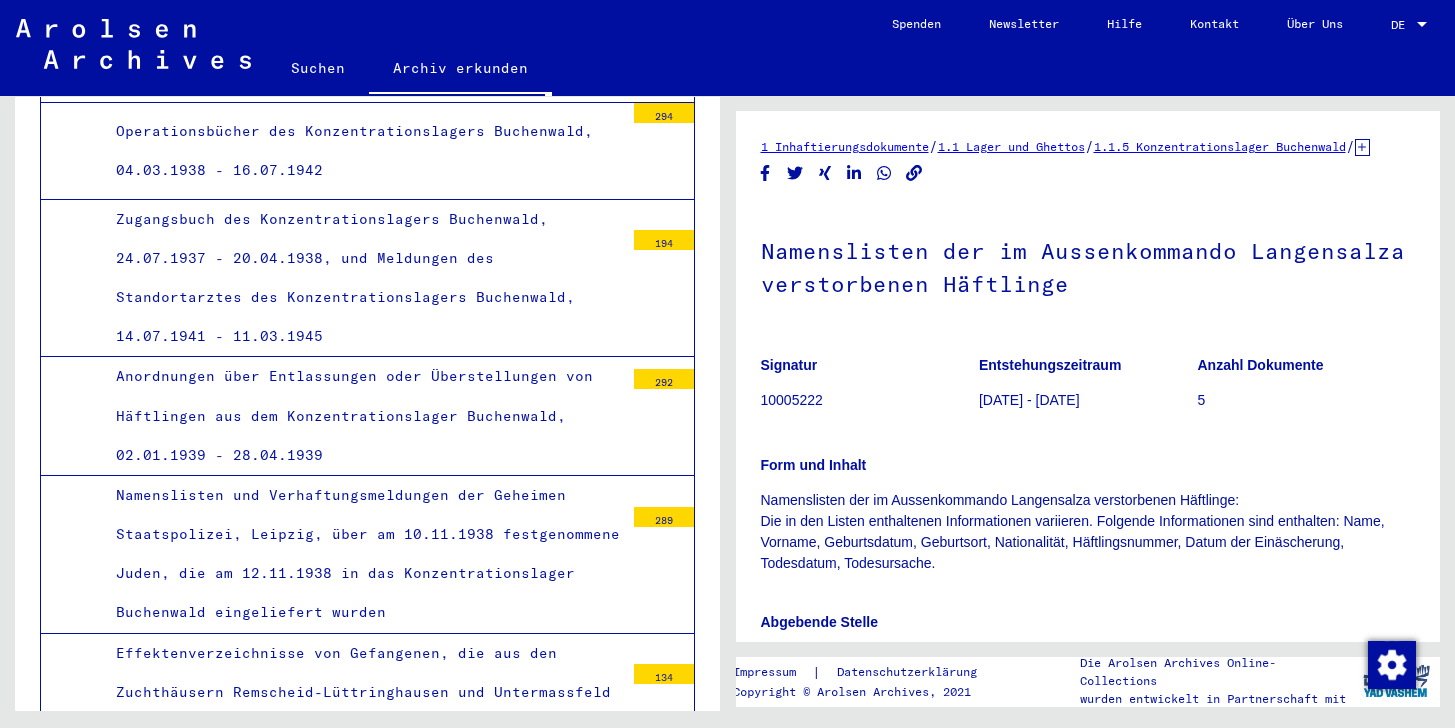 click on "Bericht der Ortspolizeibehörde Langensalza über verstorbene Häftlinge      Aussenkommandos Langensalza" at bounding box center (362, 2410) 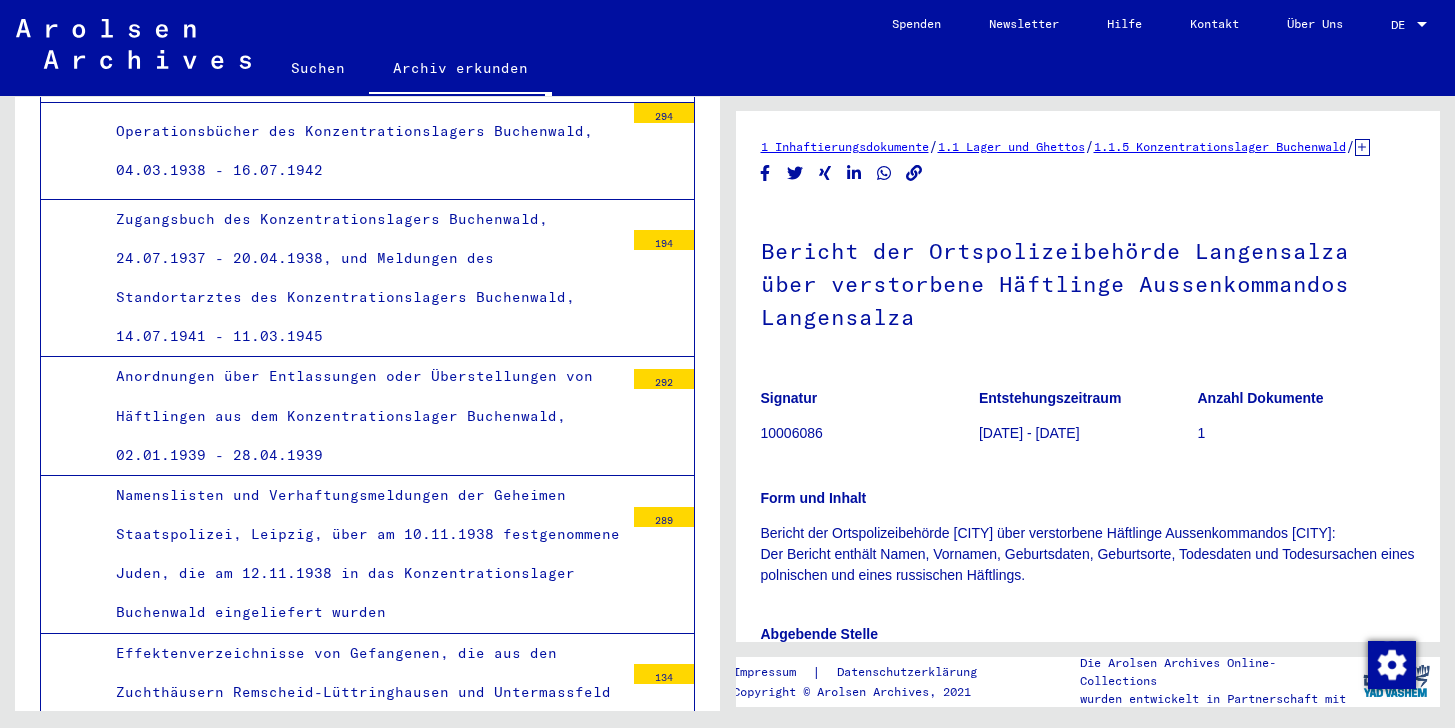click on "Gräberliste von Juden, die im Aussenkommando Tröglitz verstorben und in      Gera beerdigt sind" at bounding box center (362, 2506) 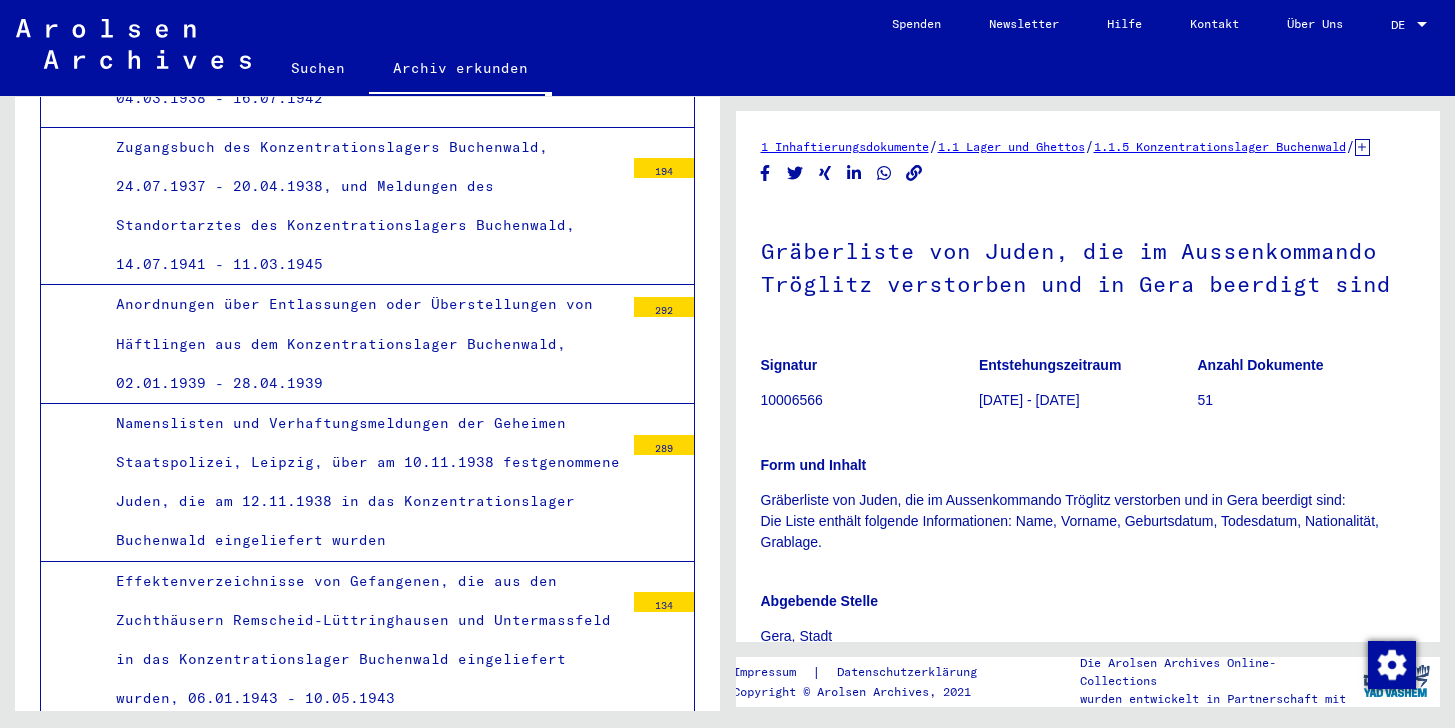 scroll, scrollTop: 31016, scrollLeft: 0, axis: vertical 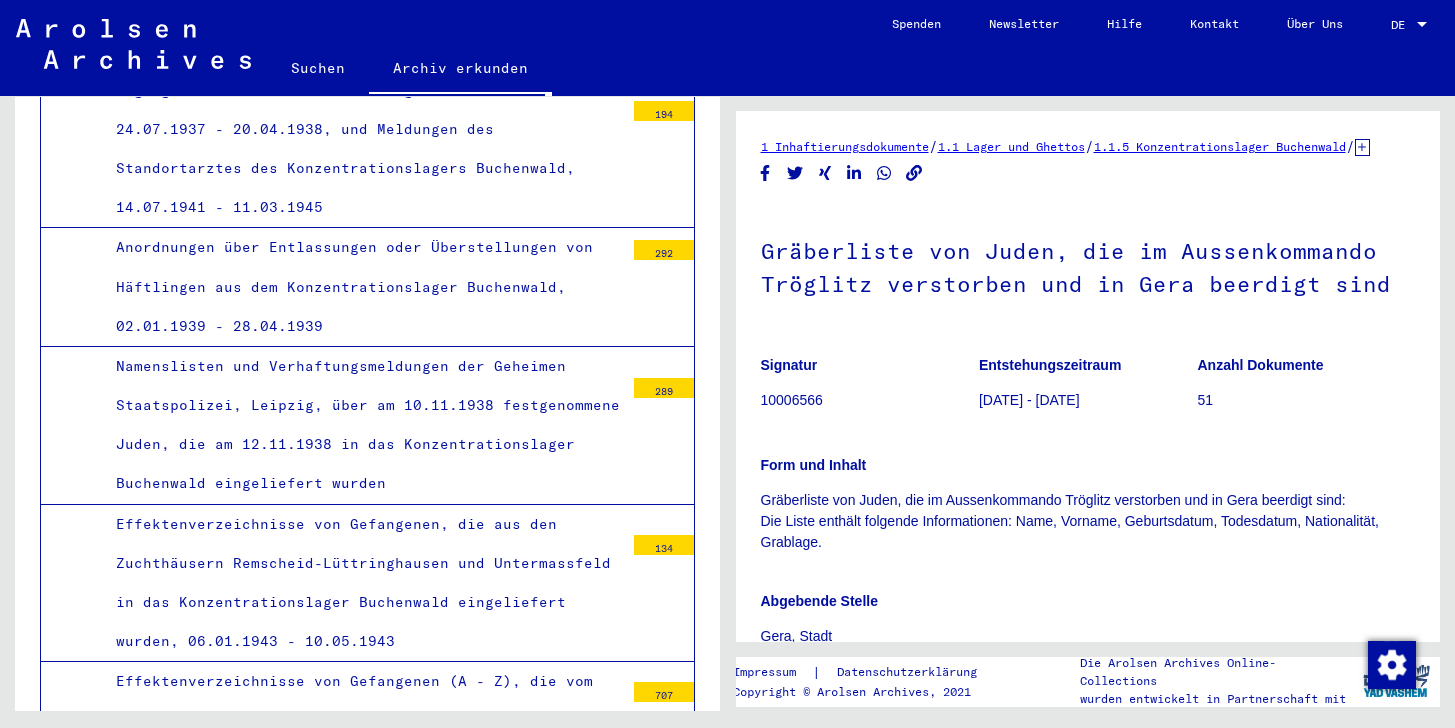 click on "Namenslisten ehemaliger Häftlinge des Aussenkommandos Halberstadt-Zwieberge" at bounding box center [362, 2473] 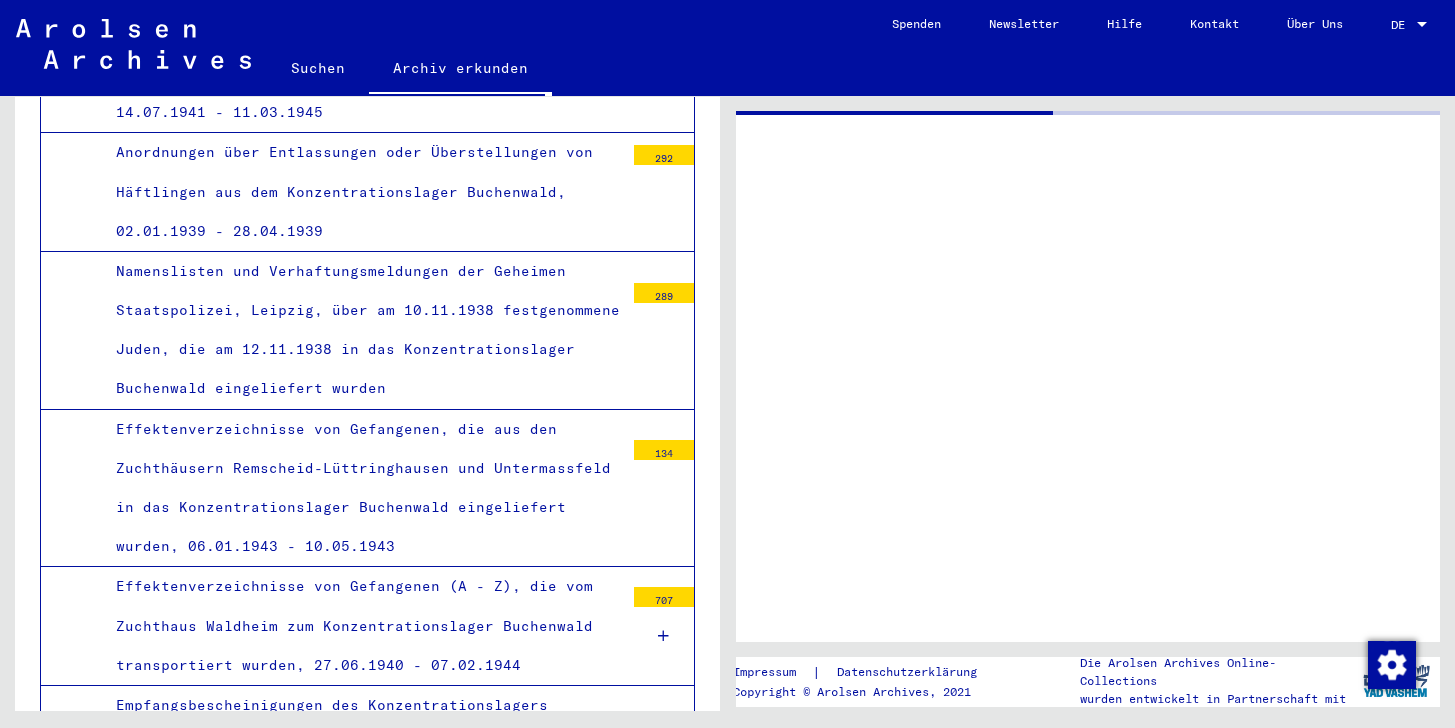 scroll, scrollTop: 31113, scrollLeft: 0, axis: vertical 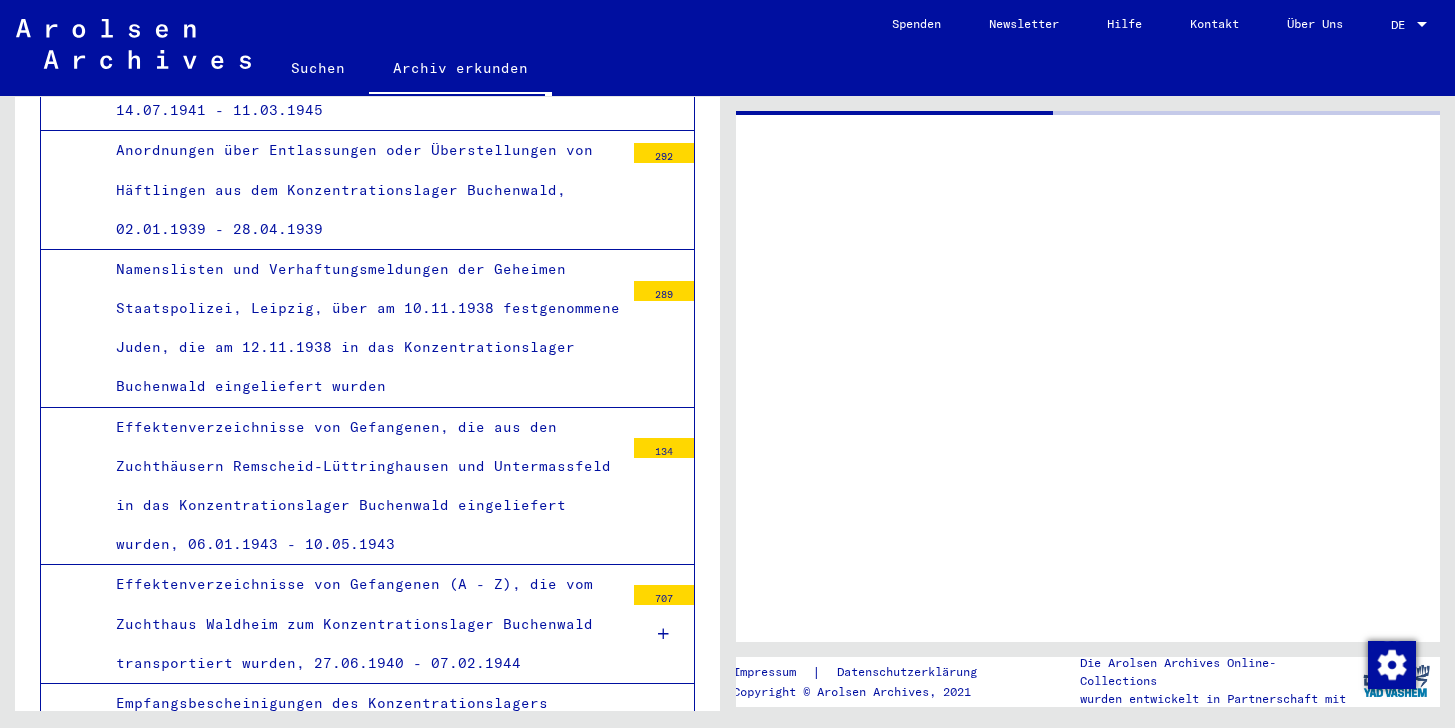 click on "Liste verstorbener polnischer Häftlinge des Aussenkommandos Halberstadt,      die in Quedlinburg eingeäschert und begraben wurden" at bounding box center (362, 2484) 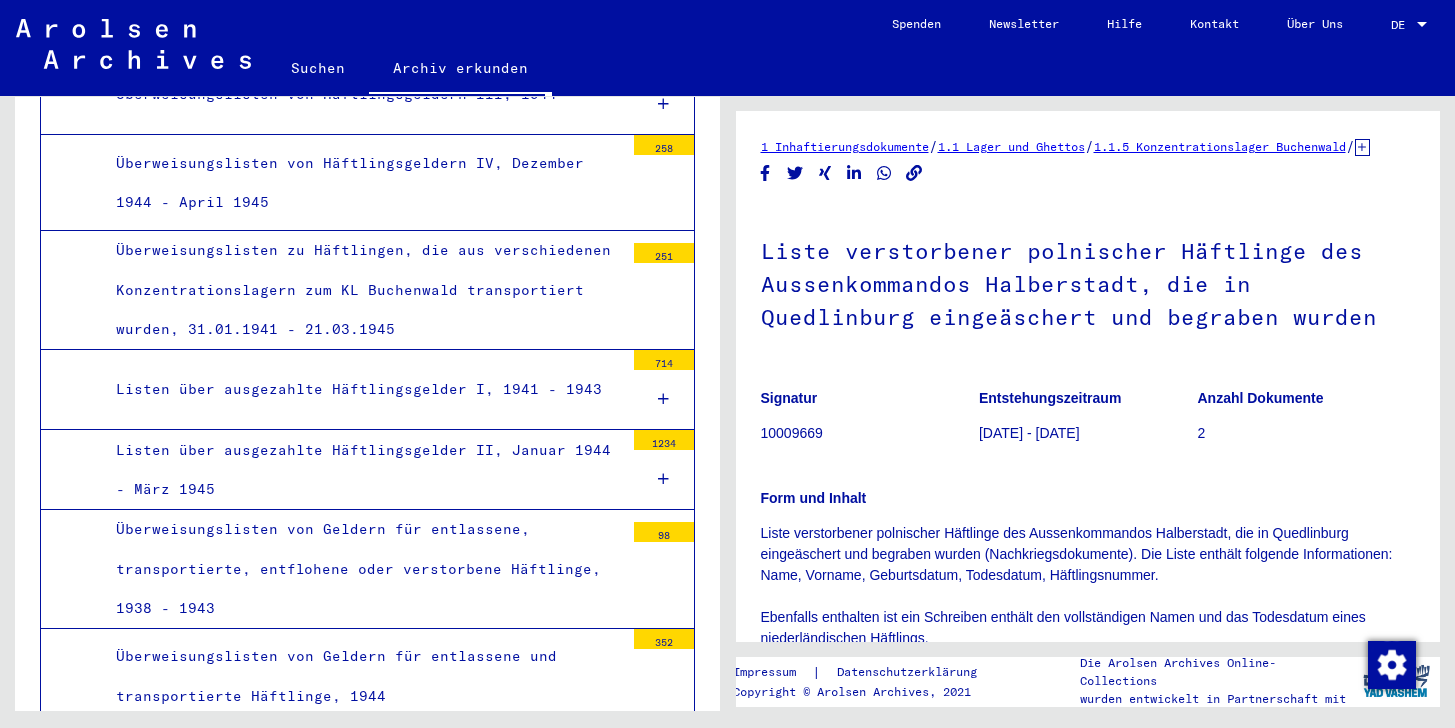 scroll, scrollTop: 9042, scrollLeft: 0, axis: vertical 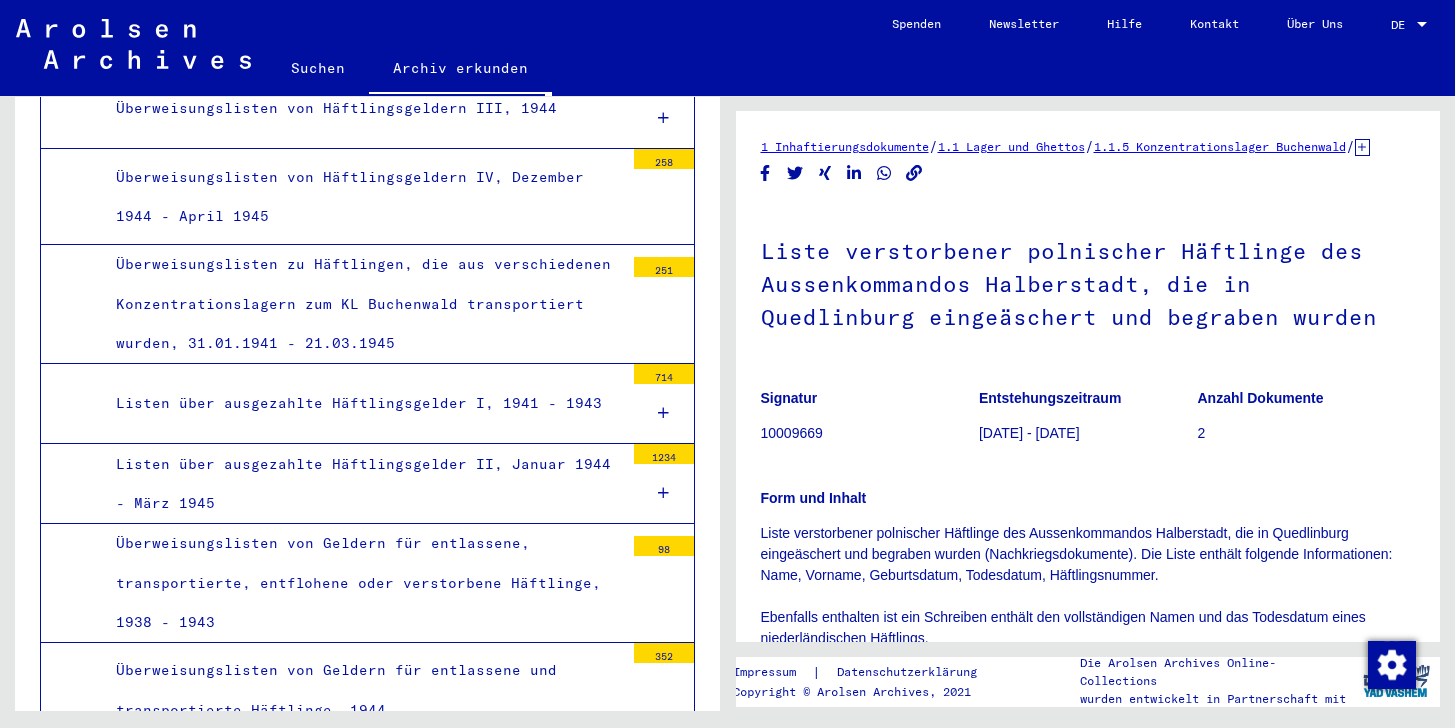 click on "Häftlingsgeld und Prämienlisten (Männer), Januar 1945 - März 1945" at bounding box center [362, 1266] 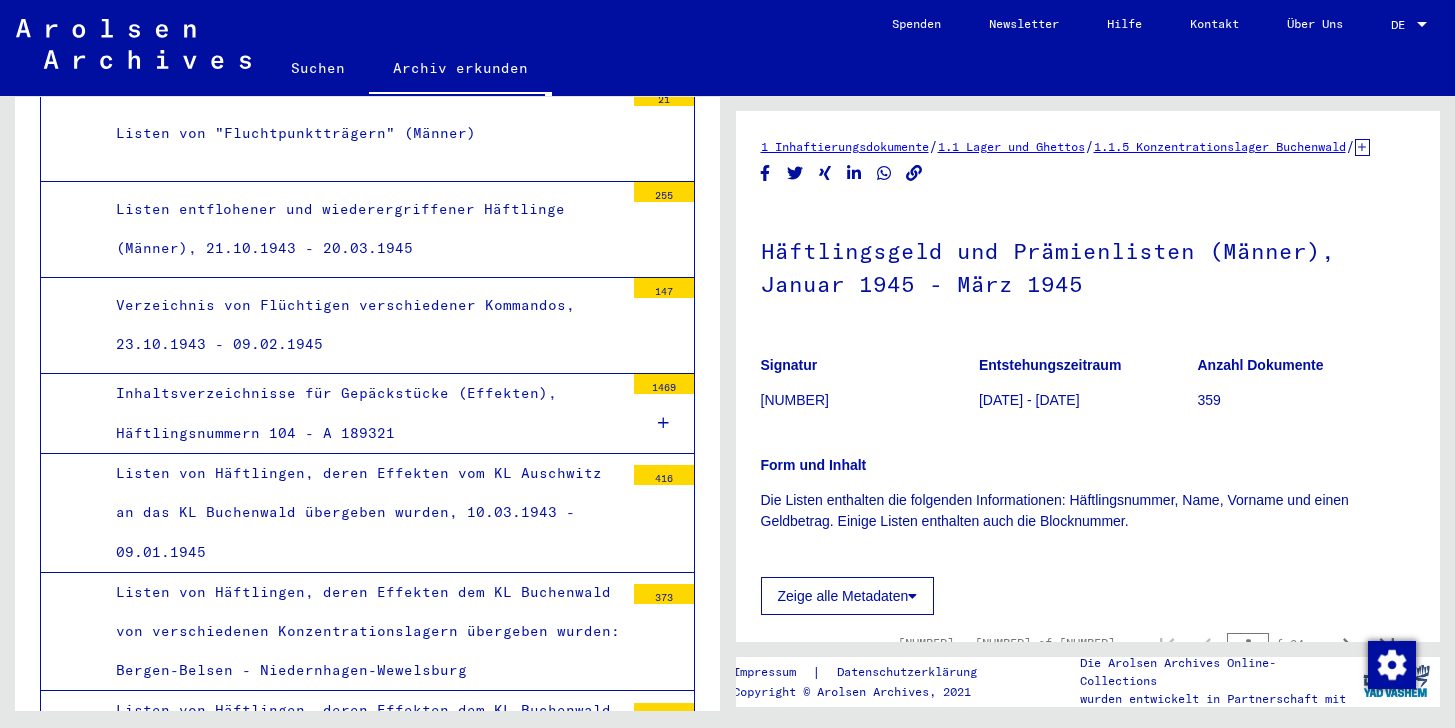 scroll, scrollTop: 5398, scrollLeft: 0, axis: vertical 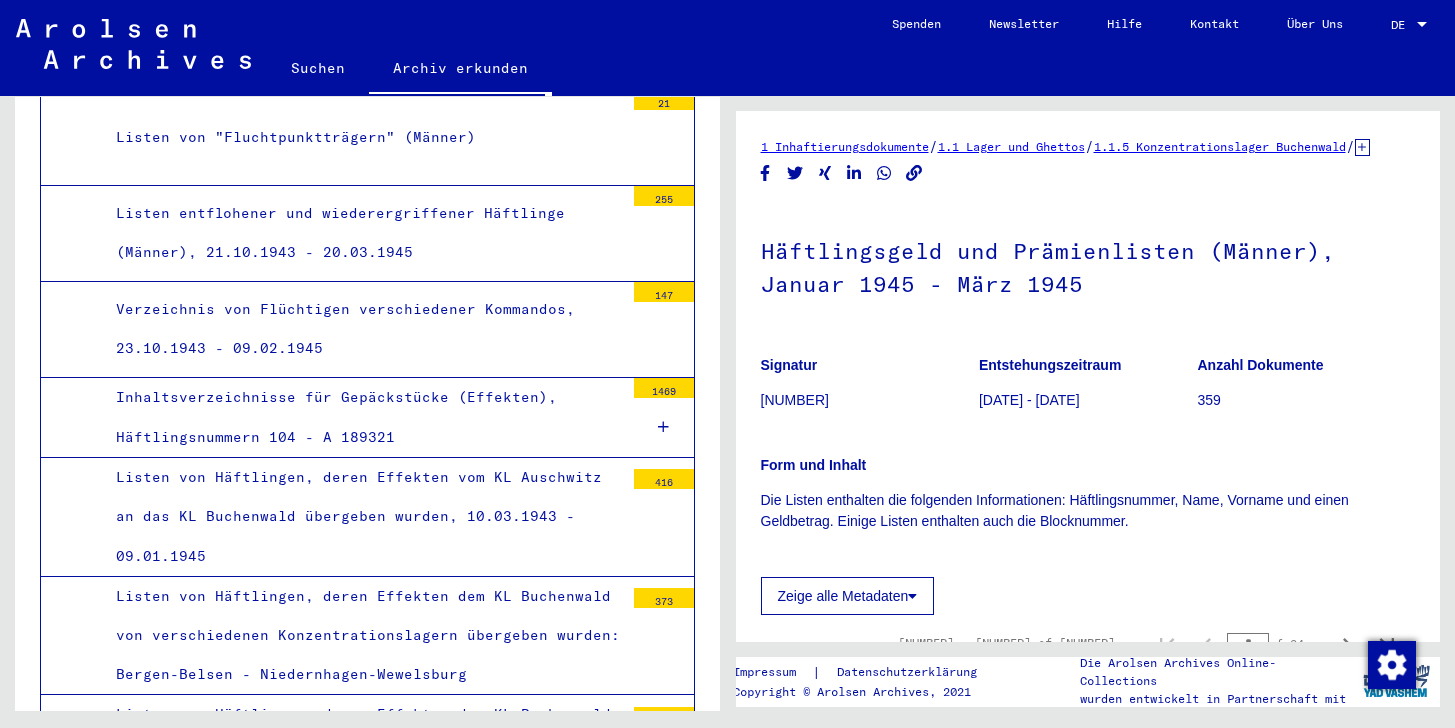 click on "Listen von Häftlingen, deren Effekten dem KL Buchenwald von verschiedenen      Gefängnissen, Polizeidienststellen und anderen Inhaftierungsanstalten      innerhalb und außerhalb des Deutschen Reichs übergeben wurden, A - Z" at bounding box center (362, 892) 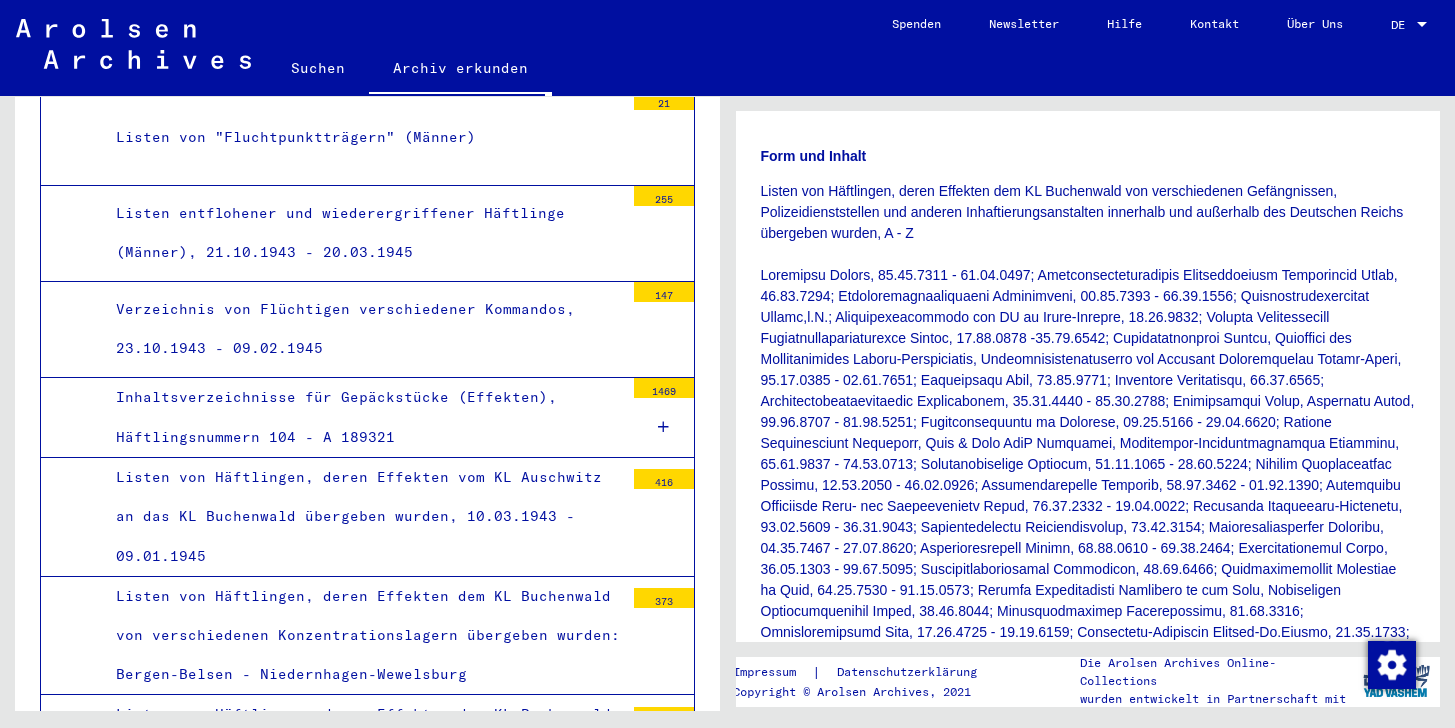 scroll, scrollTop: 432, scrollLeft: 0, axis: vertical 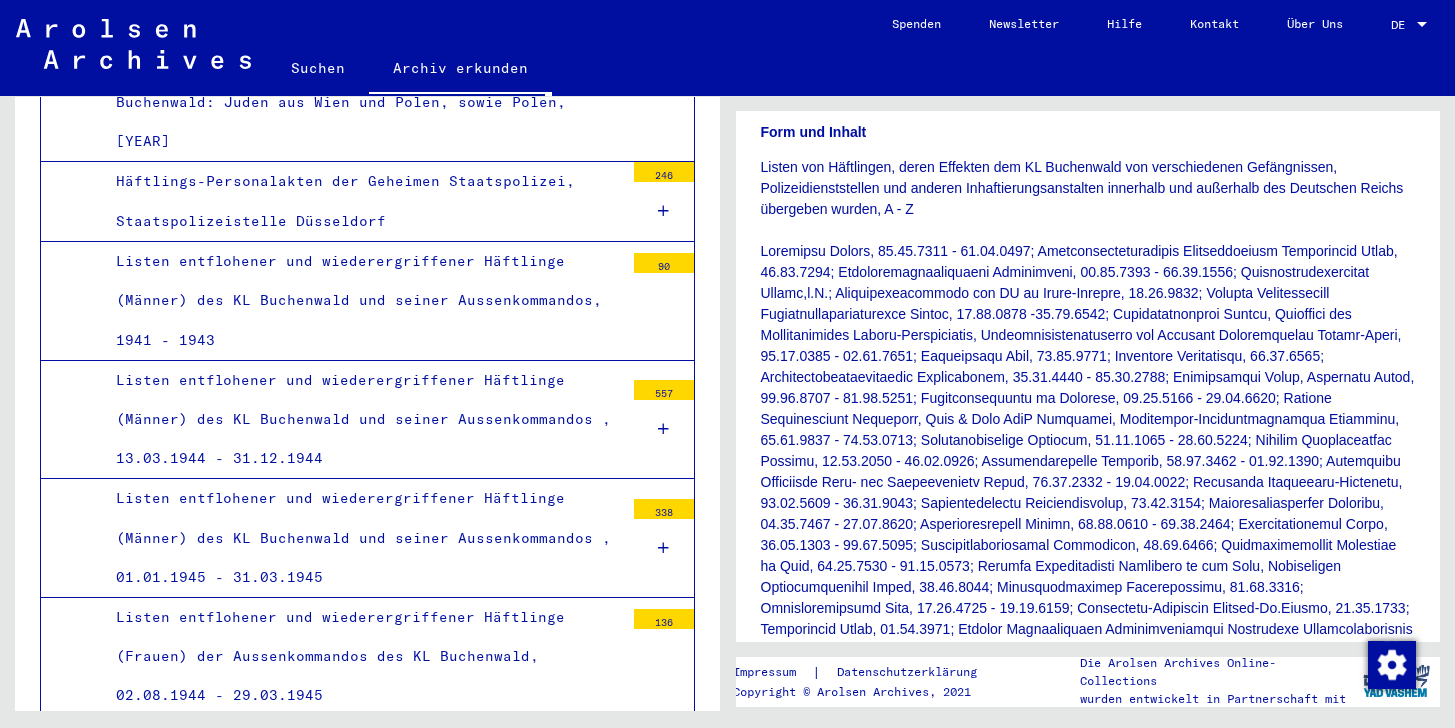 click on "Verzeichnis von Flüchtigen verschiedener Kommandos, 23.10.1943 - 09.02.1945" at bounding box center [362, 956] 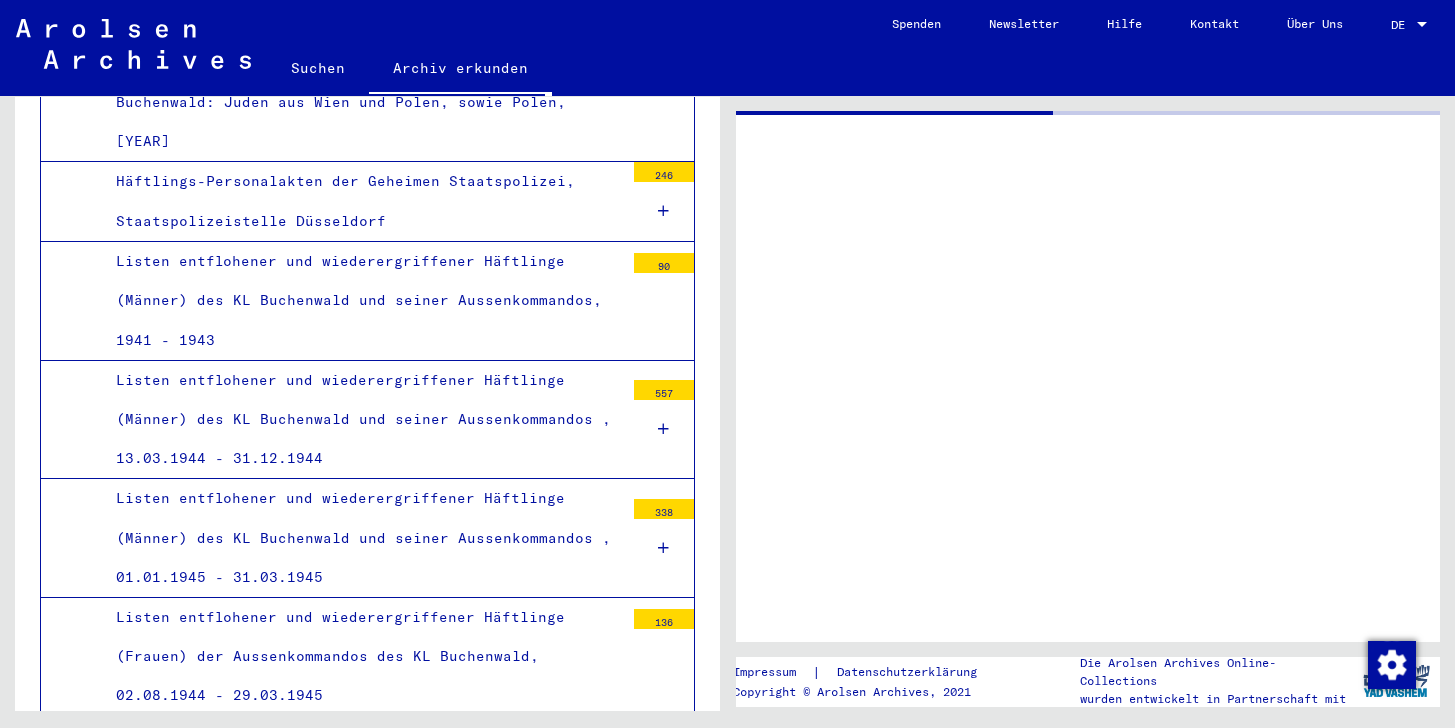 scroll, scrollTop: 0, scrollLeft: 0, axis: both 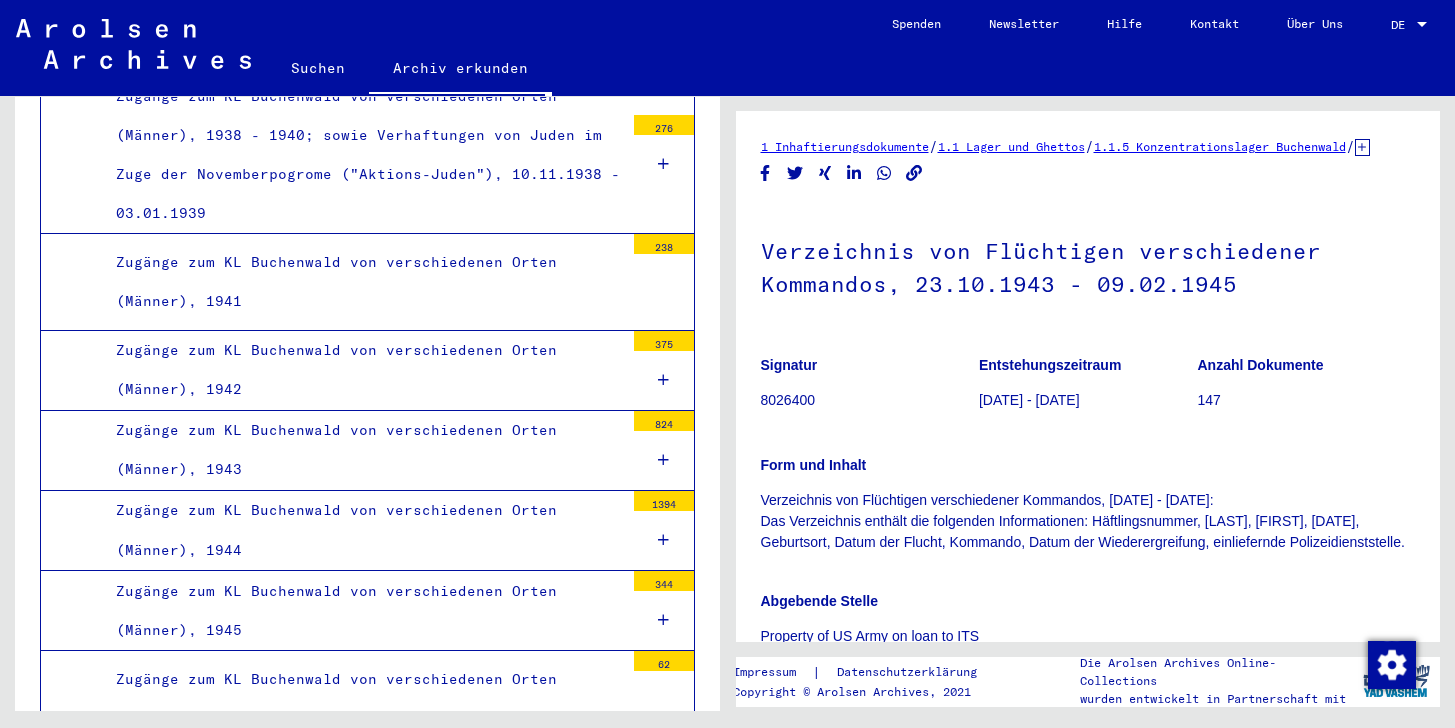 click on "Häftlings-Personalakten der Geheimen Staatspolizei, Staatspolizeistelle      Düsseldorf" at bounding box center (362, 905) 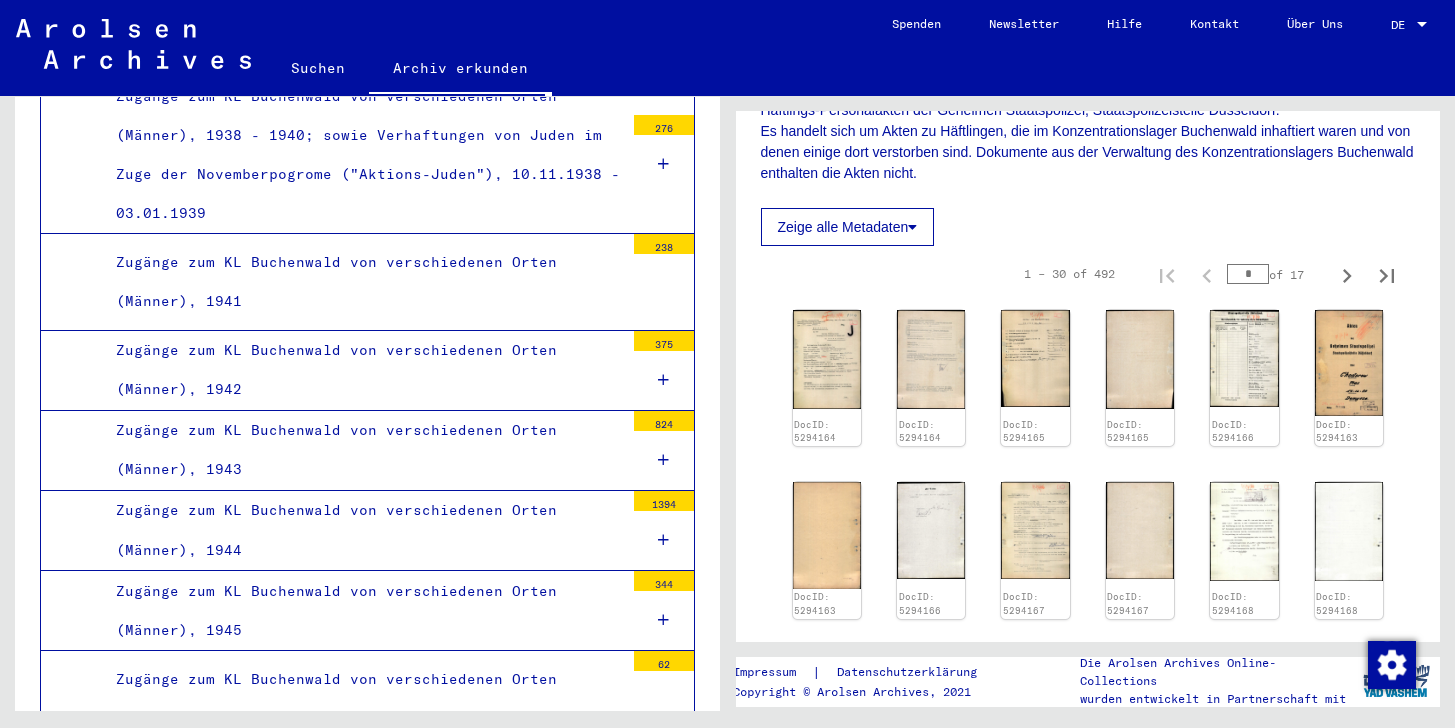 scroll, scrollTop: 398, scrollLeft: 0, axis: vertical 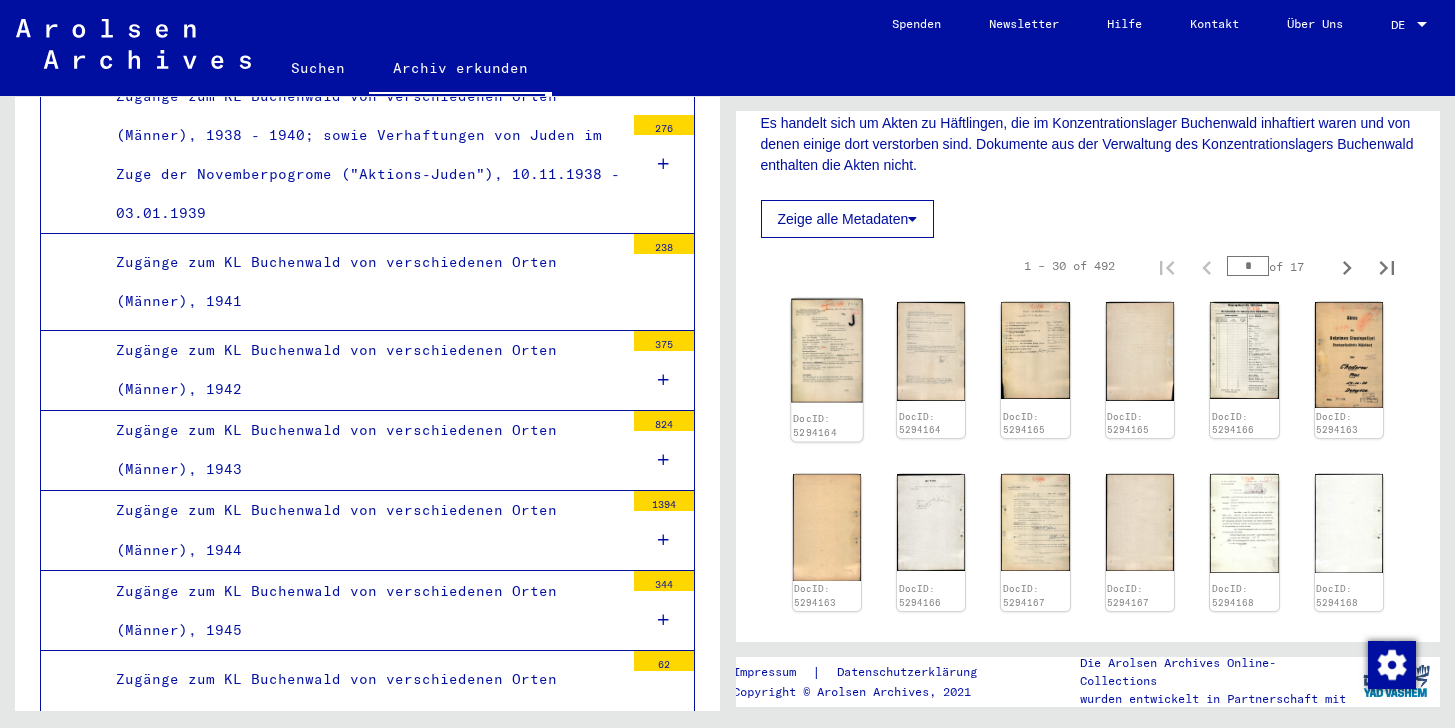 click 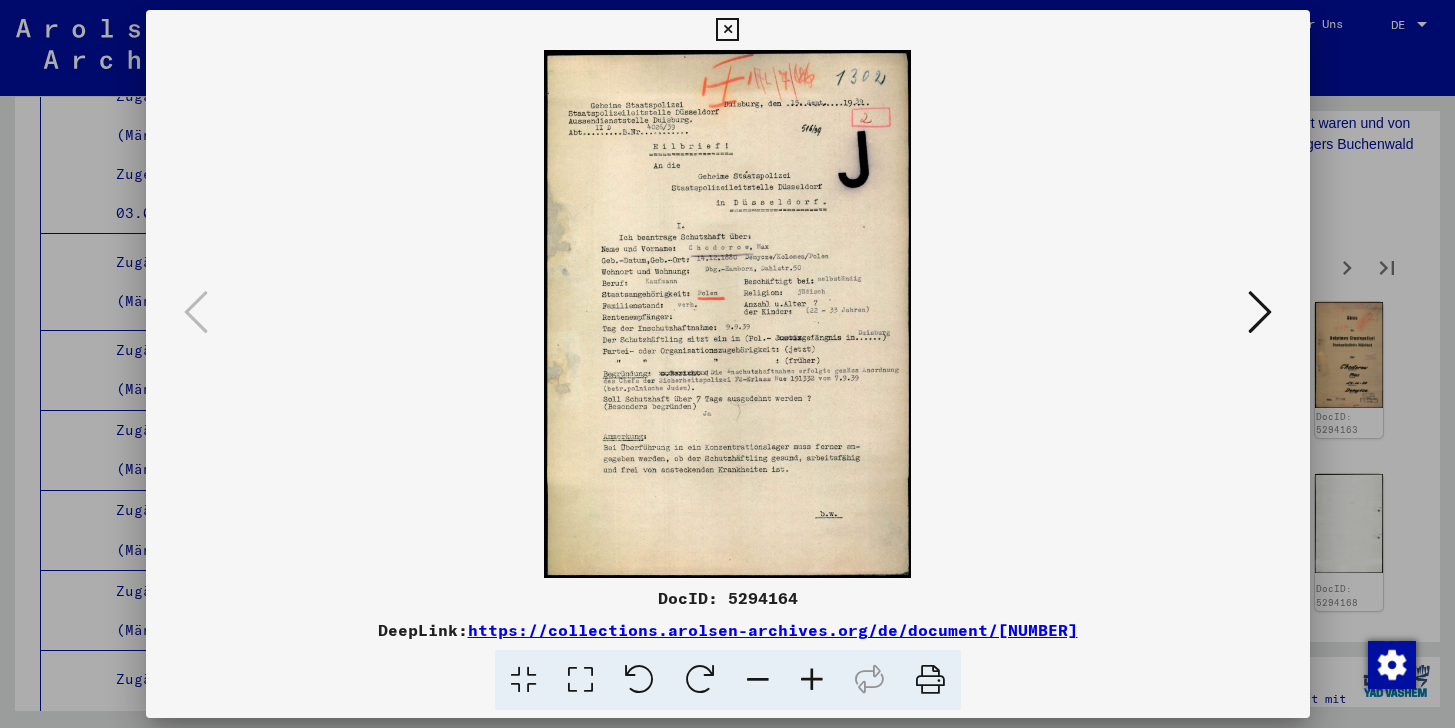 click at bounding box center (727, 30) 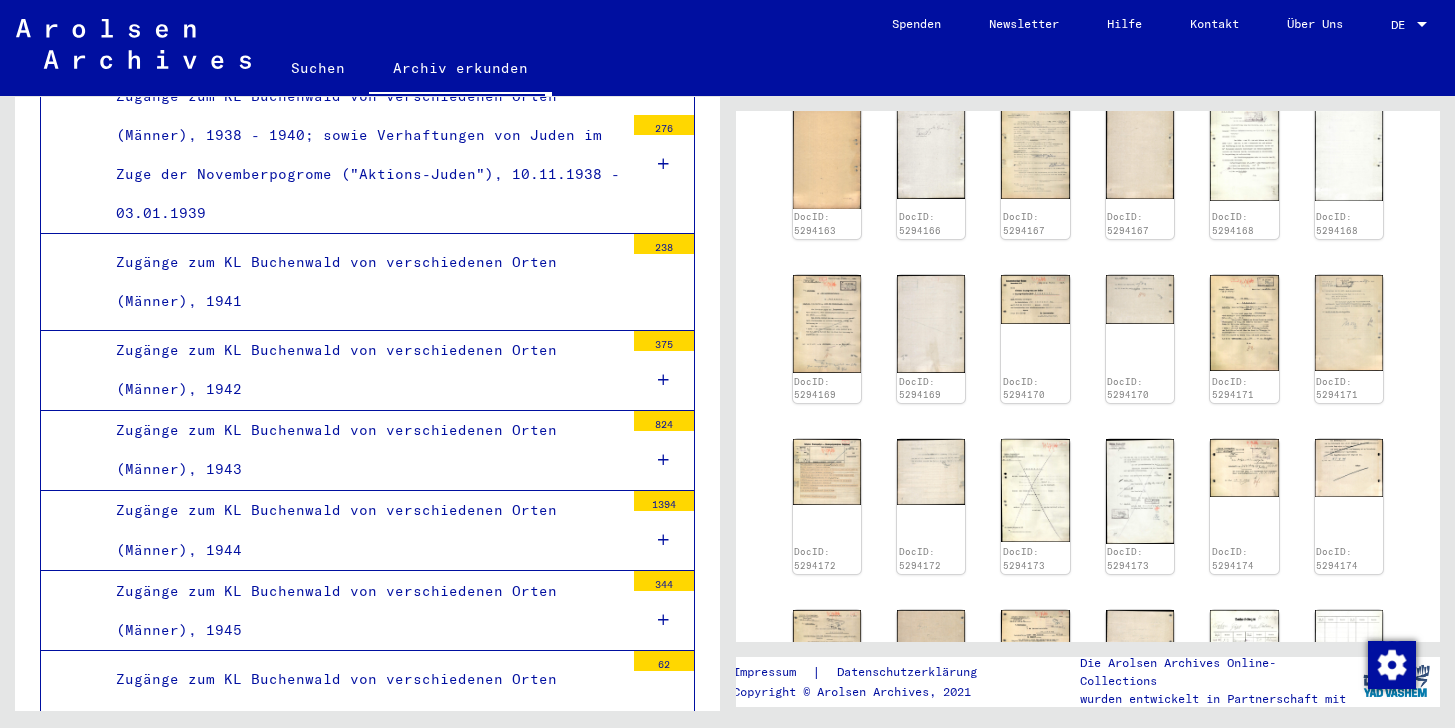 scroll, scrollTop: 776, scrollLeft: 0, axis: vertical 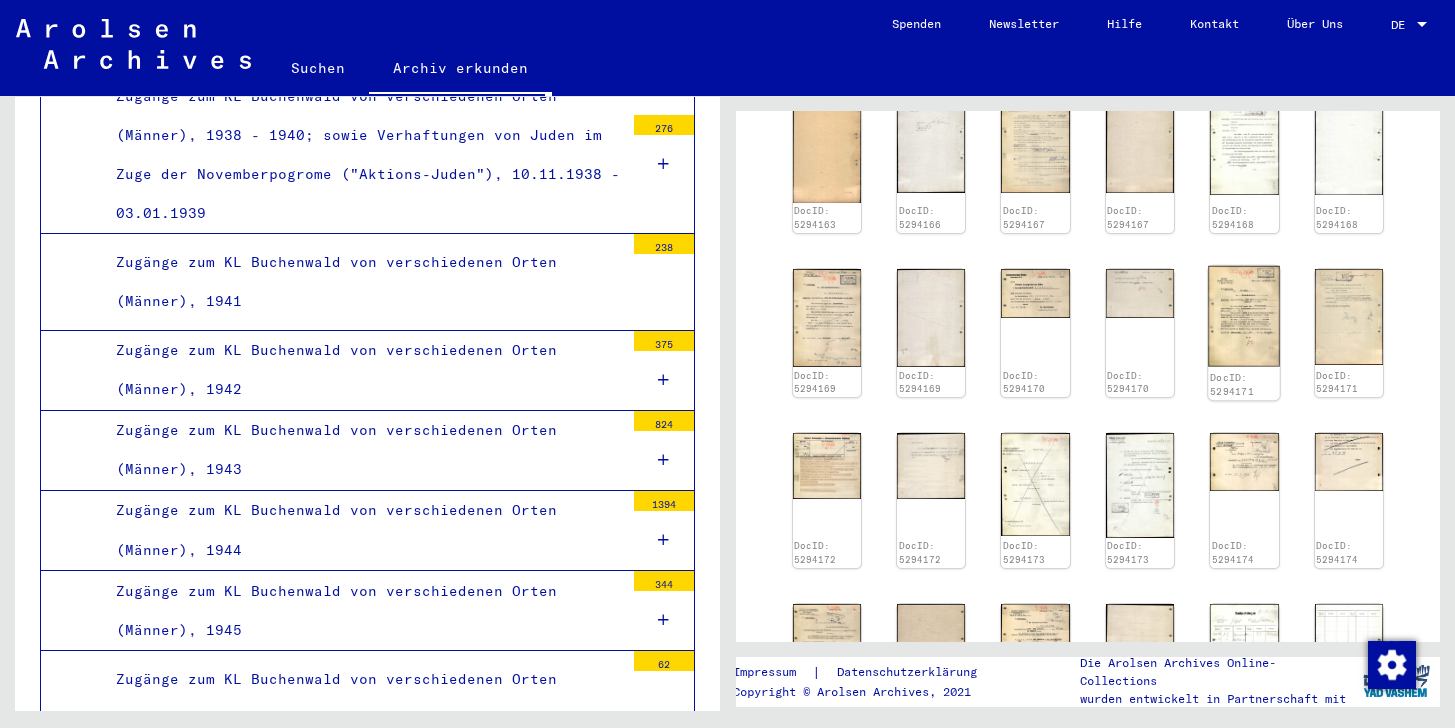 click 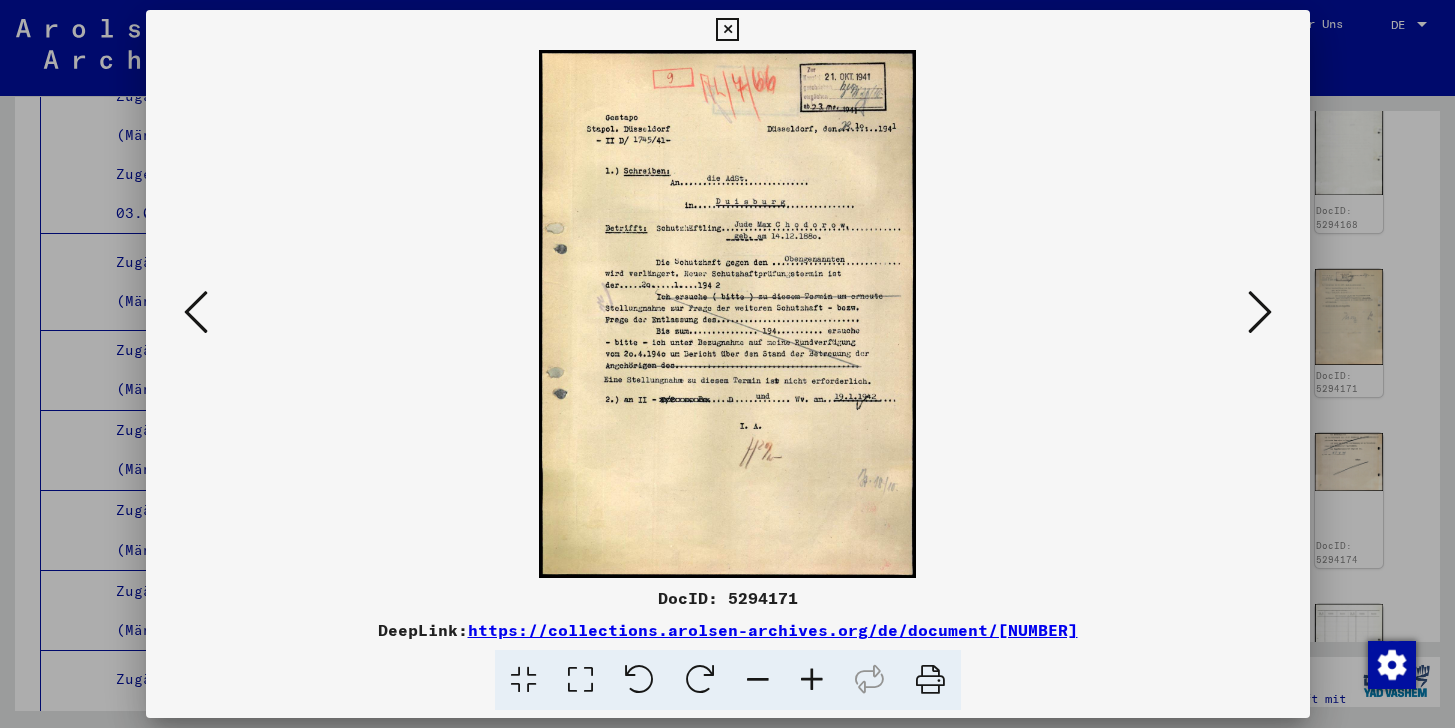 click at bounding box center [727, 30] 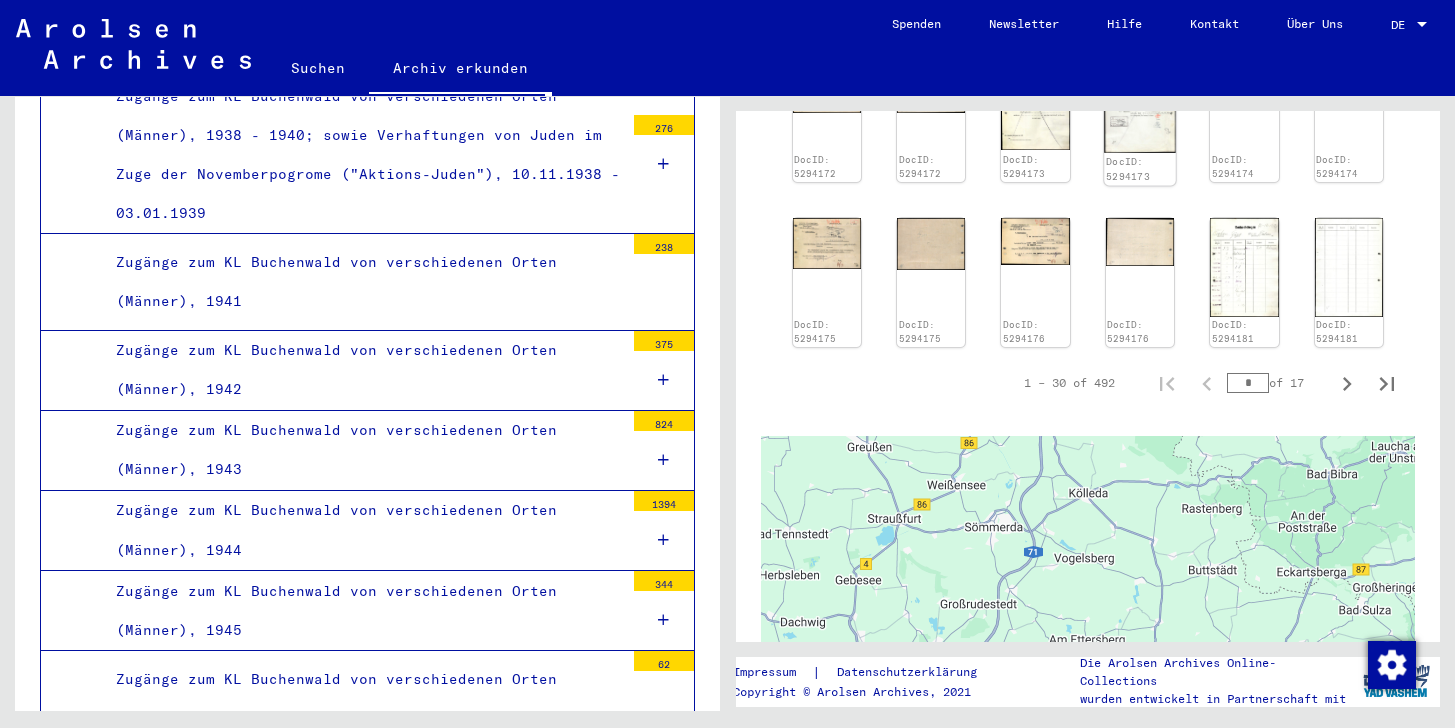 scroll, scrollTop: 1162, scrollLeft: 0, axis: vertical 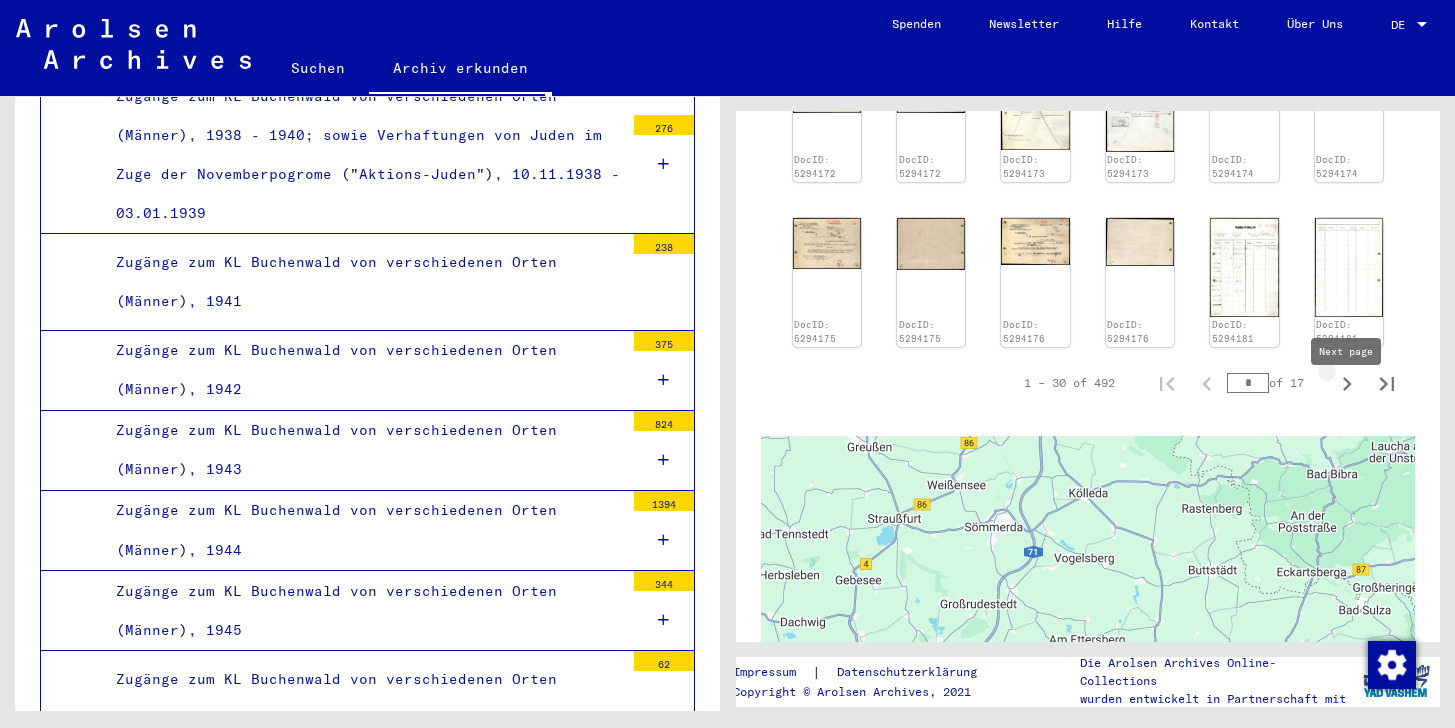 click 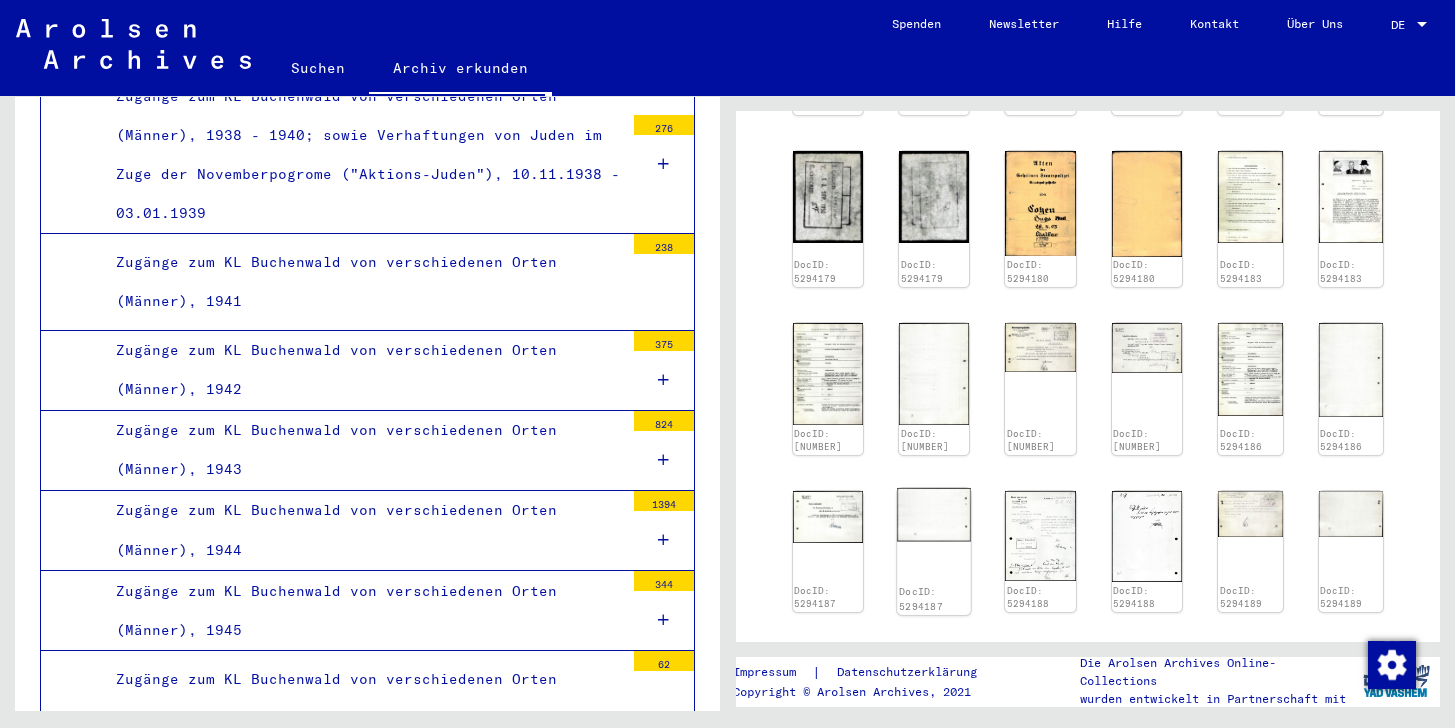 scroll, scrollTop: 706, scrollLeft: 0, axis: vertical 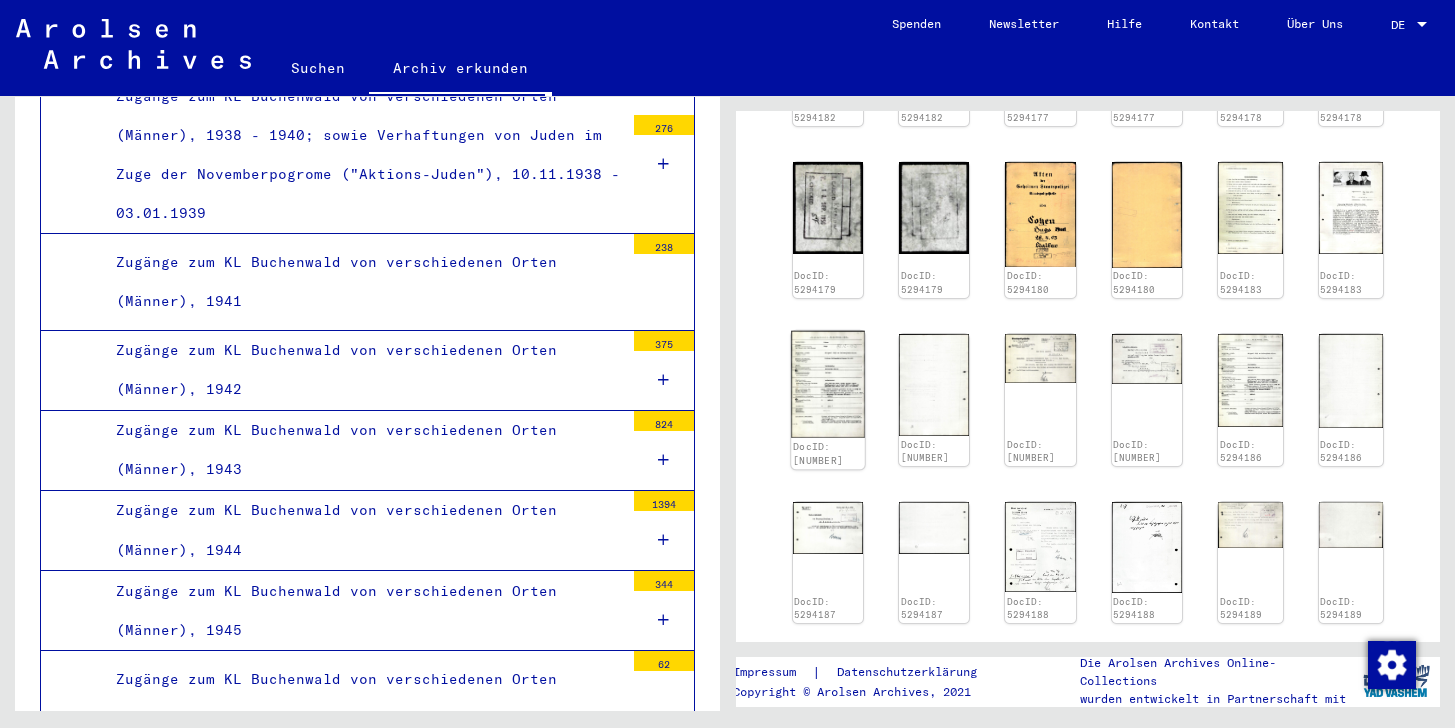 click 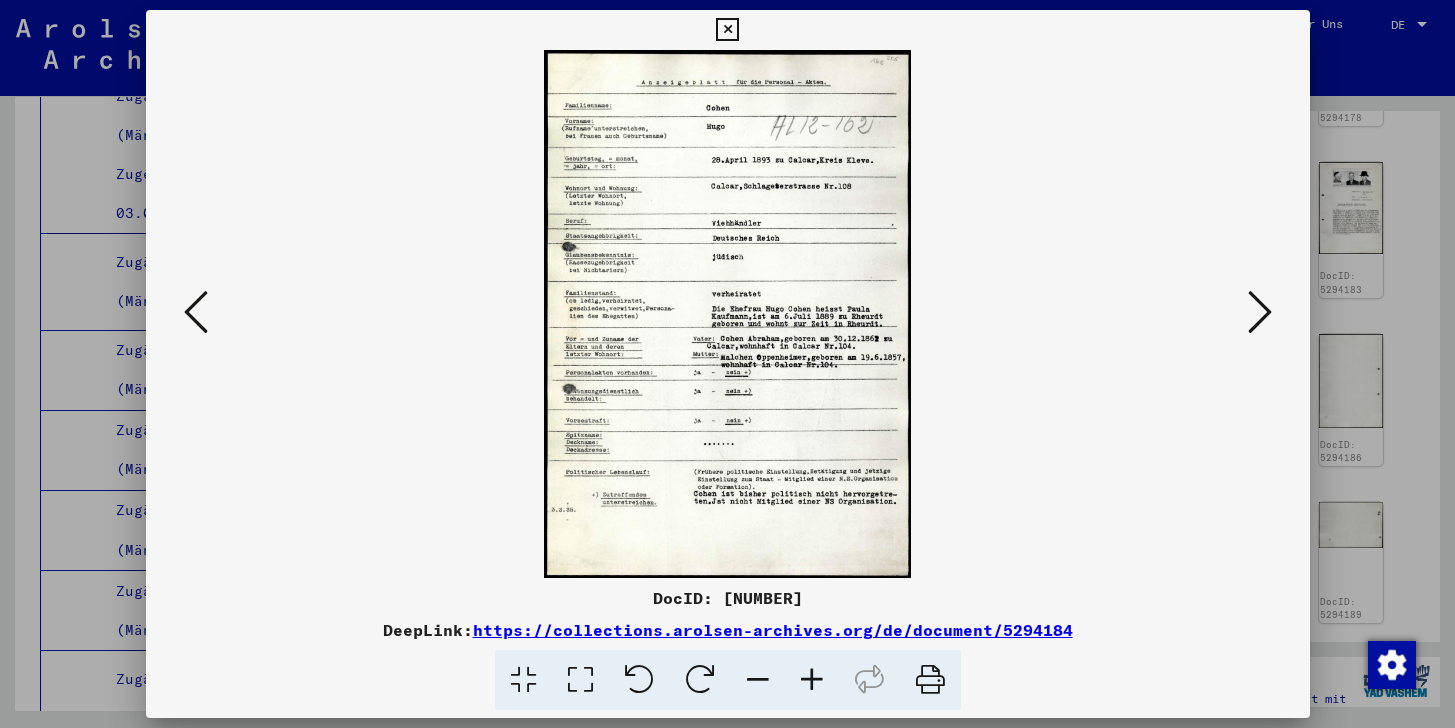 click at bounding box center [728, 314] 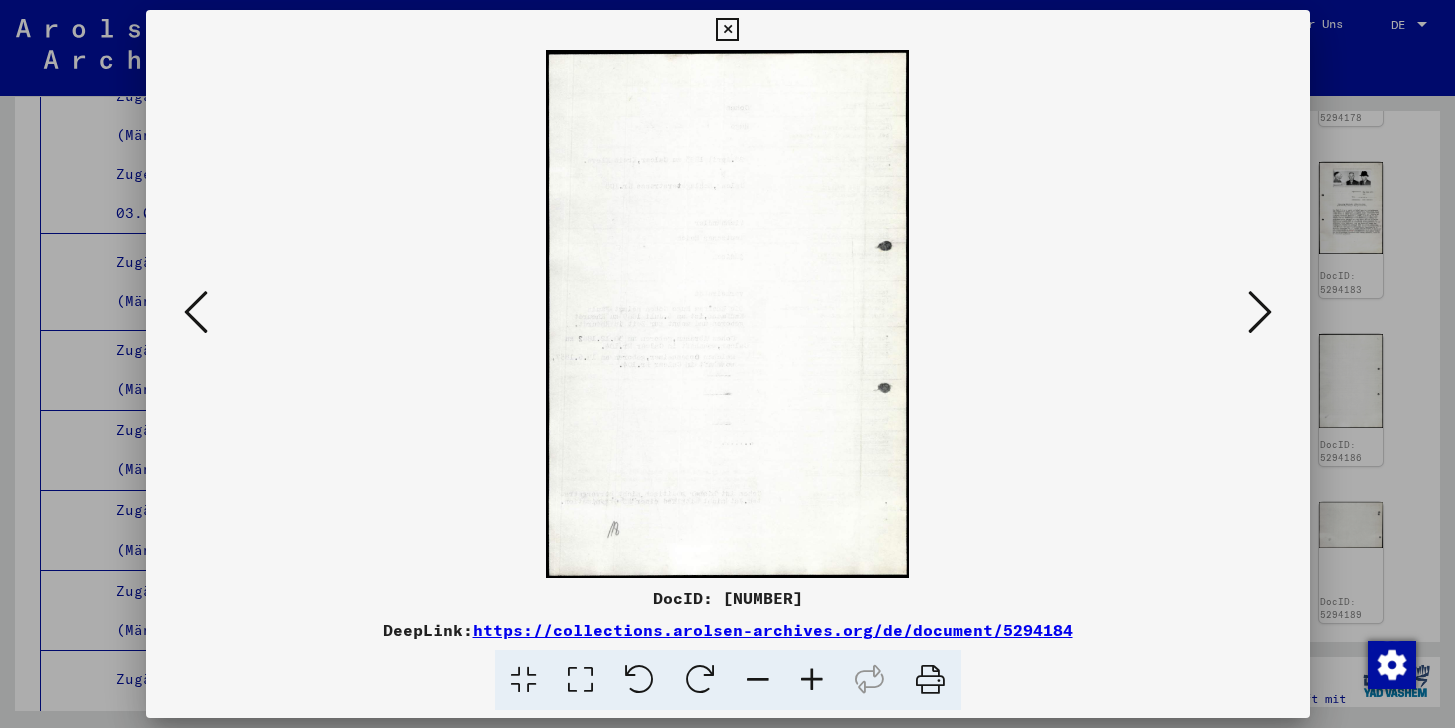 click at bounding box center [1260, 312] 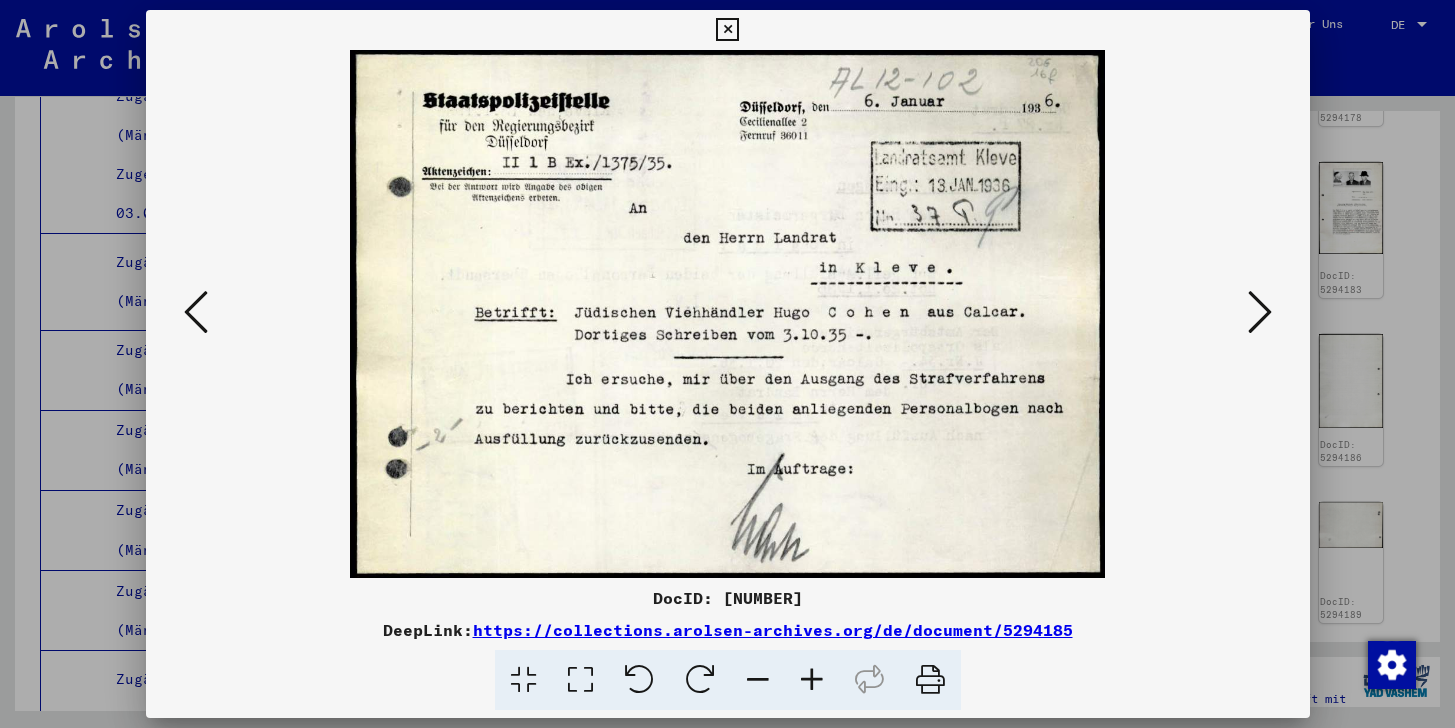 click at bounding box center (727, 30) 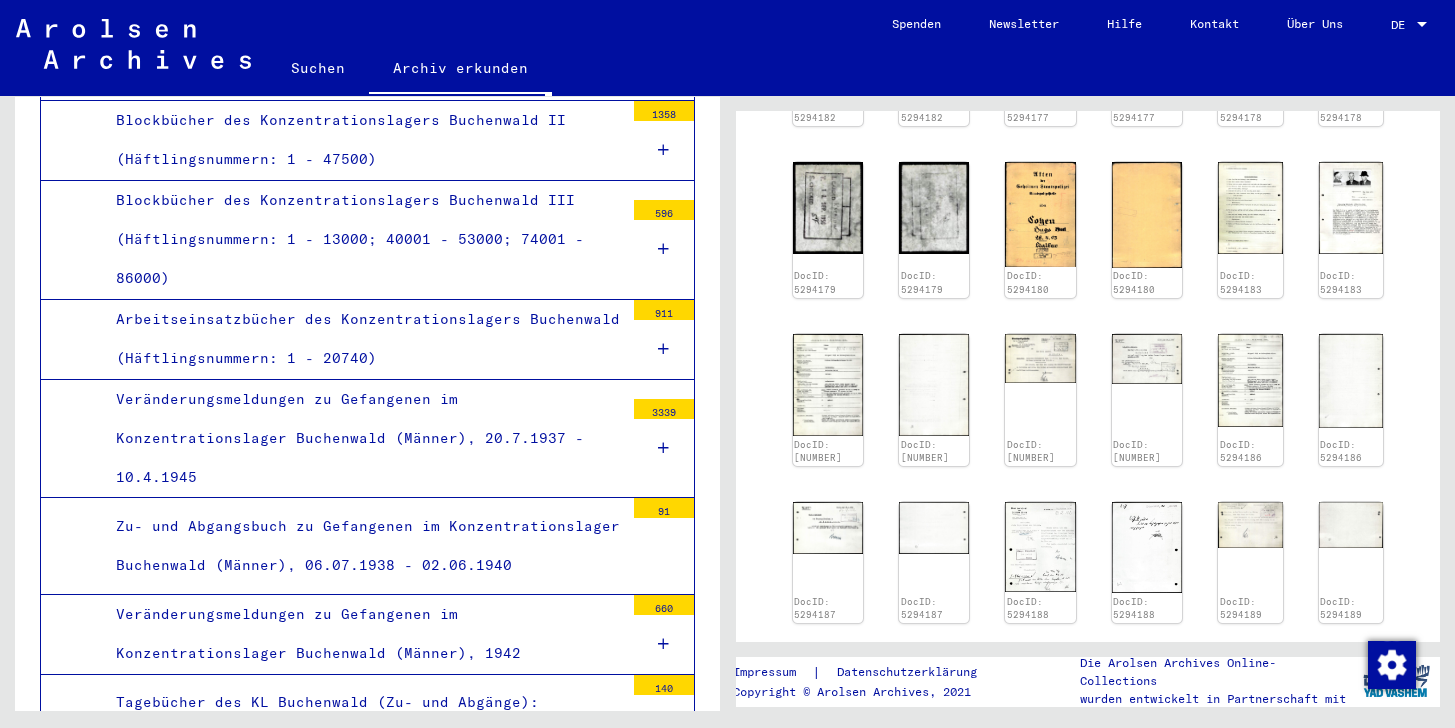 scroll, scrollTop: 991, scrollLeft: 0, axis: vertical 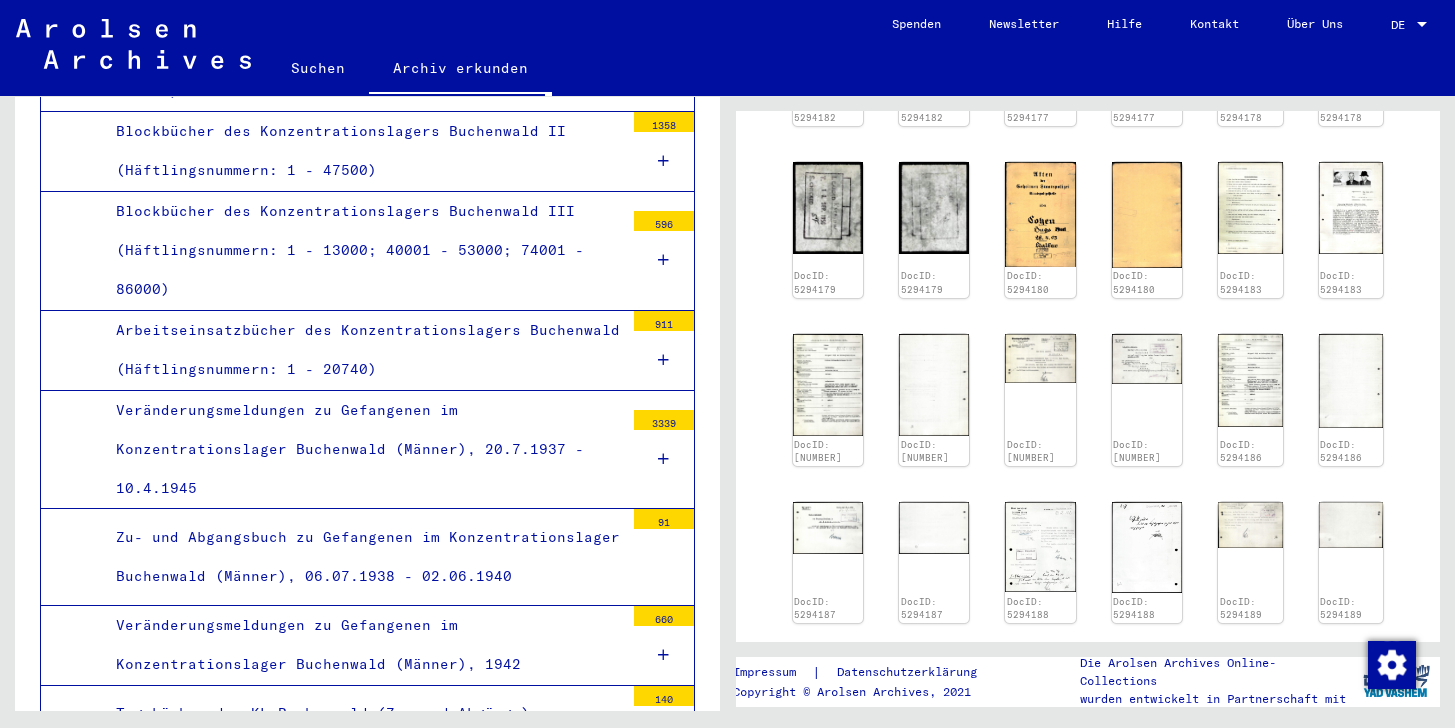 click on "Zu- und Abgangsbuch zu Gefangenen im Konzentrationslager Buchenwald      (Männer), 06.07.1938 - 02.06.1940" at bounding box center (362, 557) 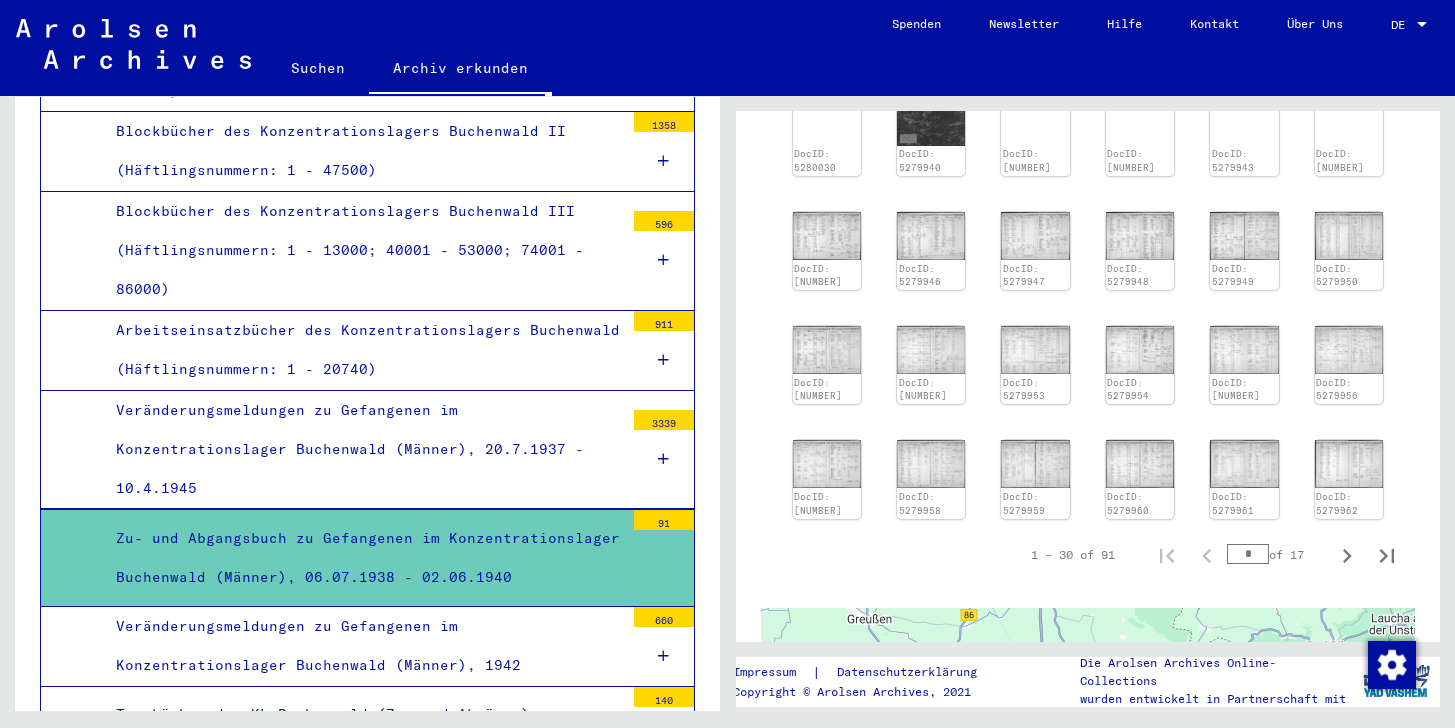 scroll, scrollTop: 834, scrollLeft: 0, axis: vertical 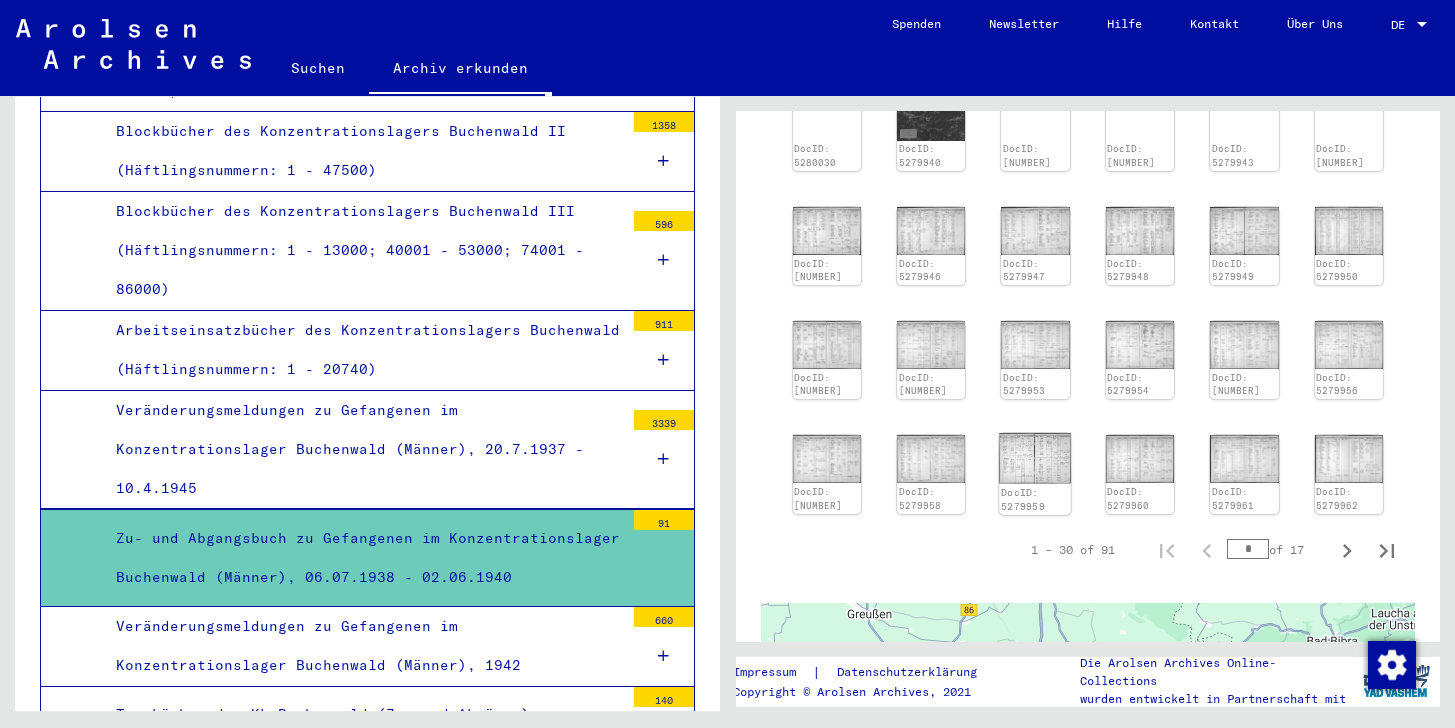 click 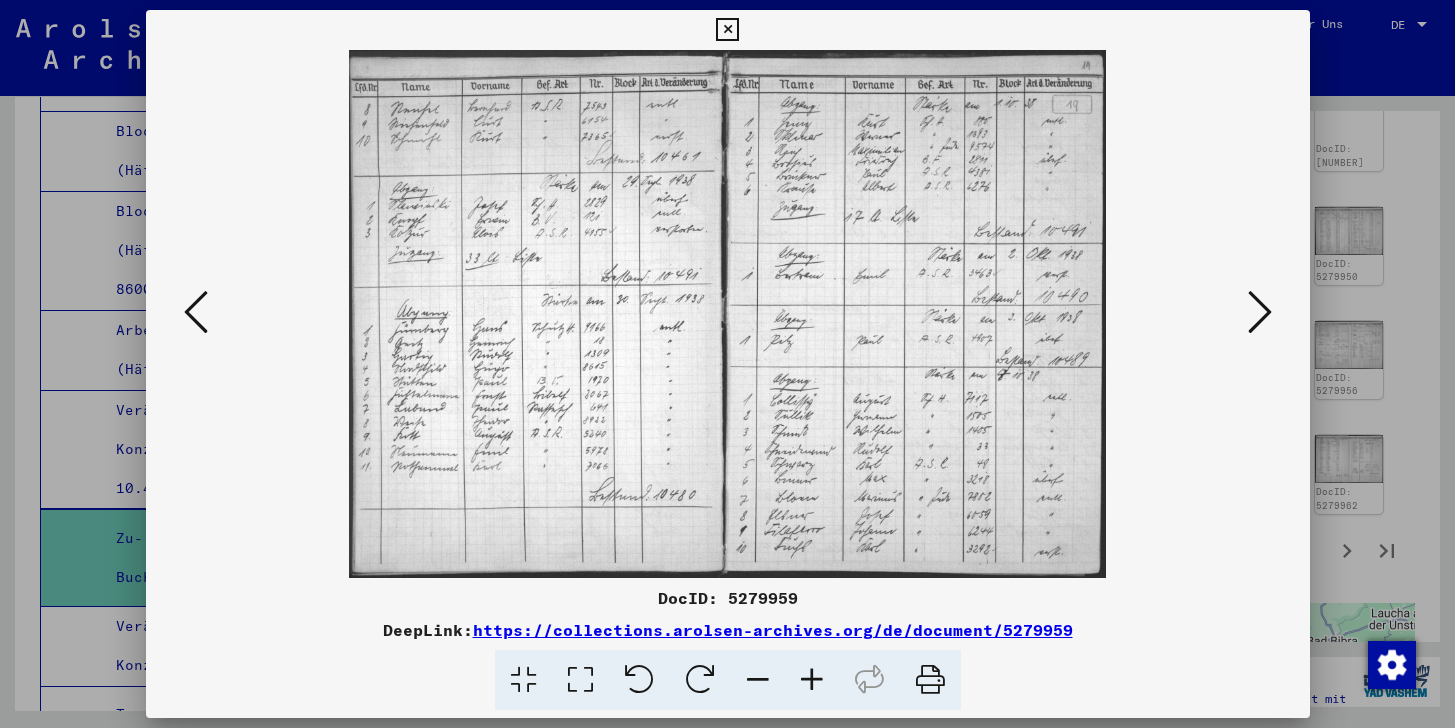 click at bounding box center (727, 30) 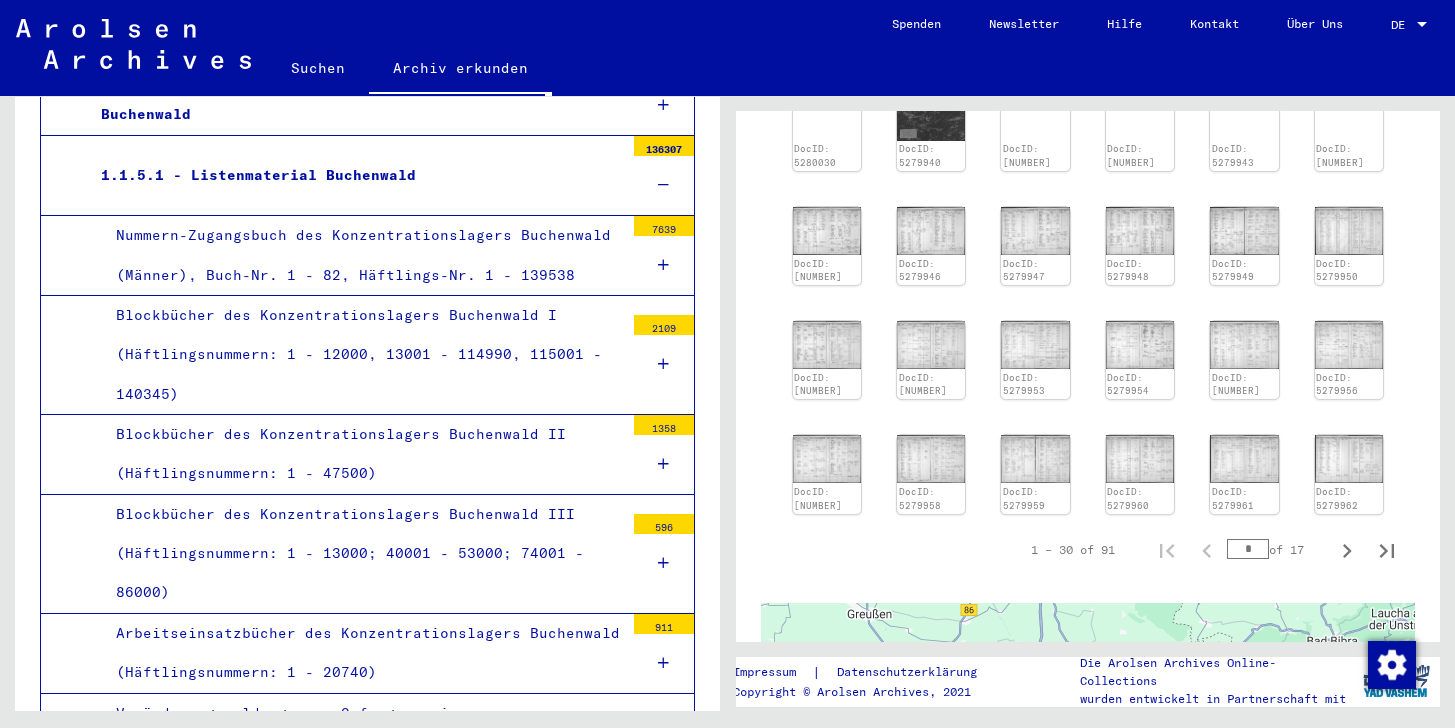 scroll, scrollTop: 685, scrollLeft: 0, axis: vertical 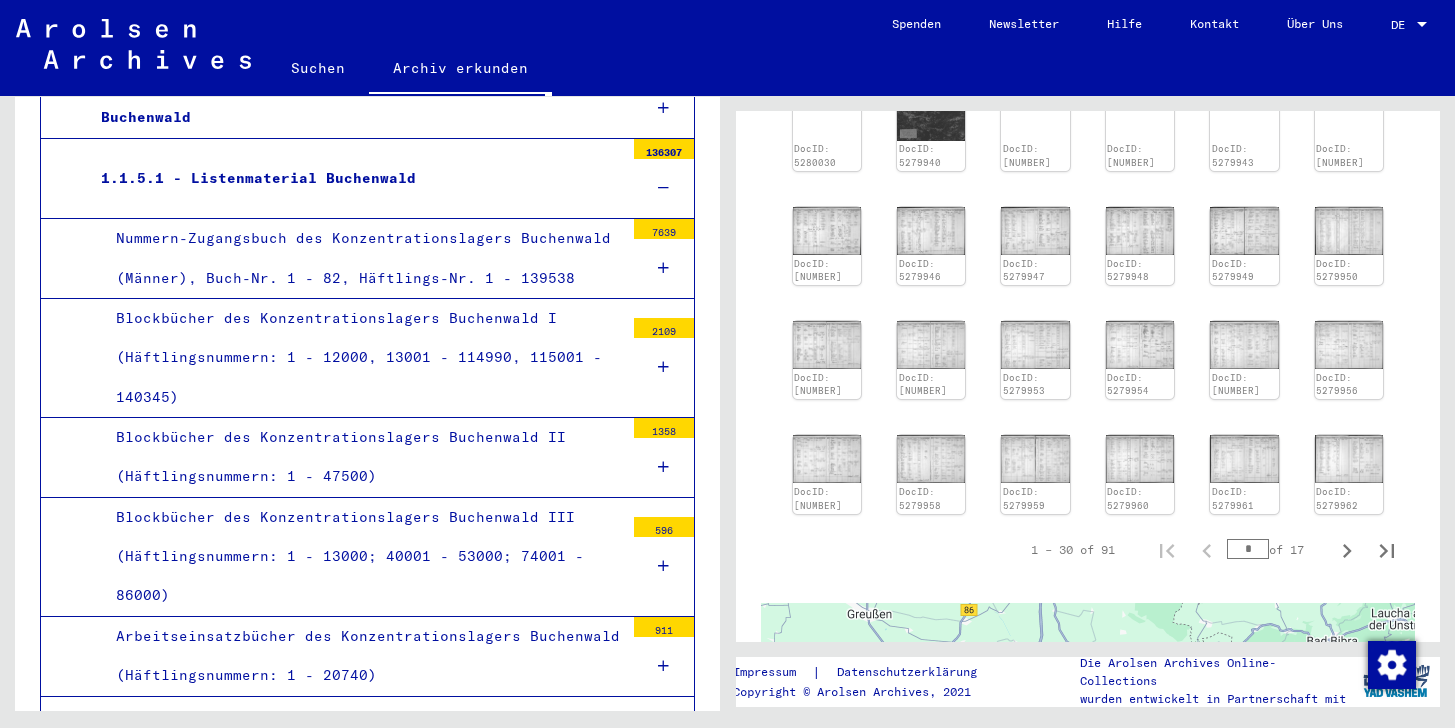 click on "Blockbücher des Konzentrationslagers Buchenwald I (Häftlingsnummern: 1 -      12000, 13001 - 114990, 115001 - 140345)" at bounding box center (362, 358) 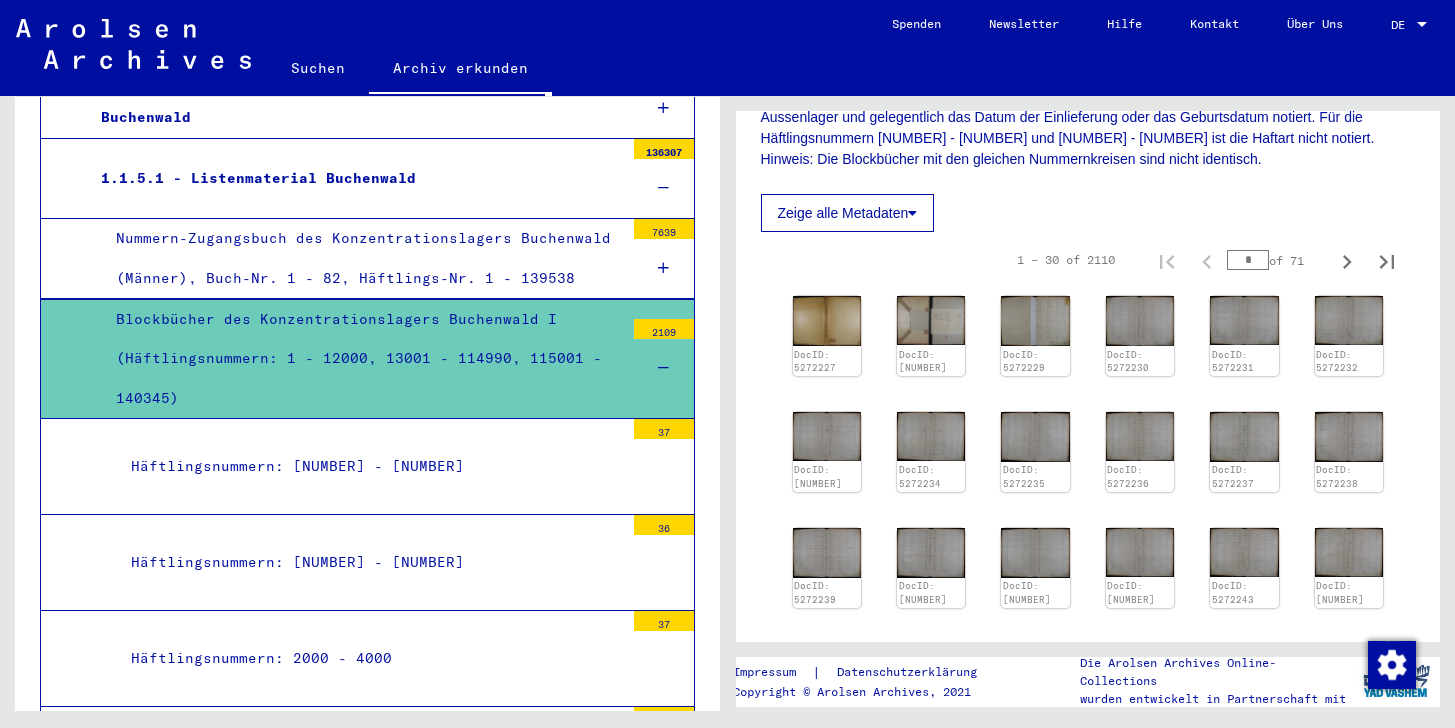 scroll, scrollTop: 611, scrollLeft: 0, axis: vertical 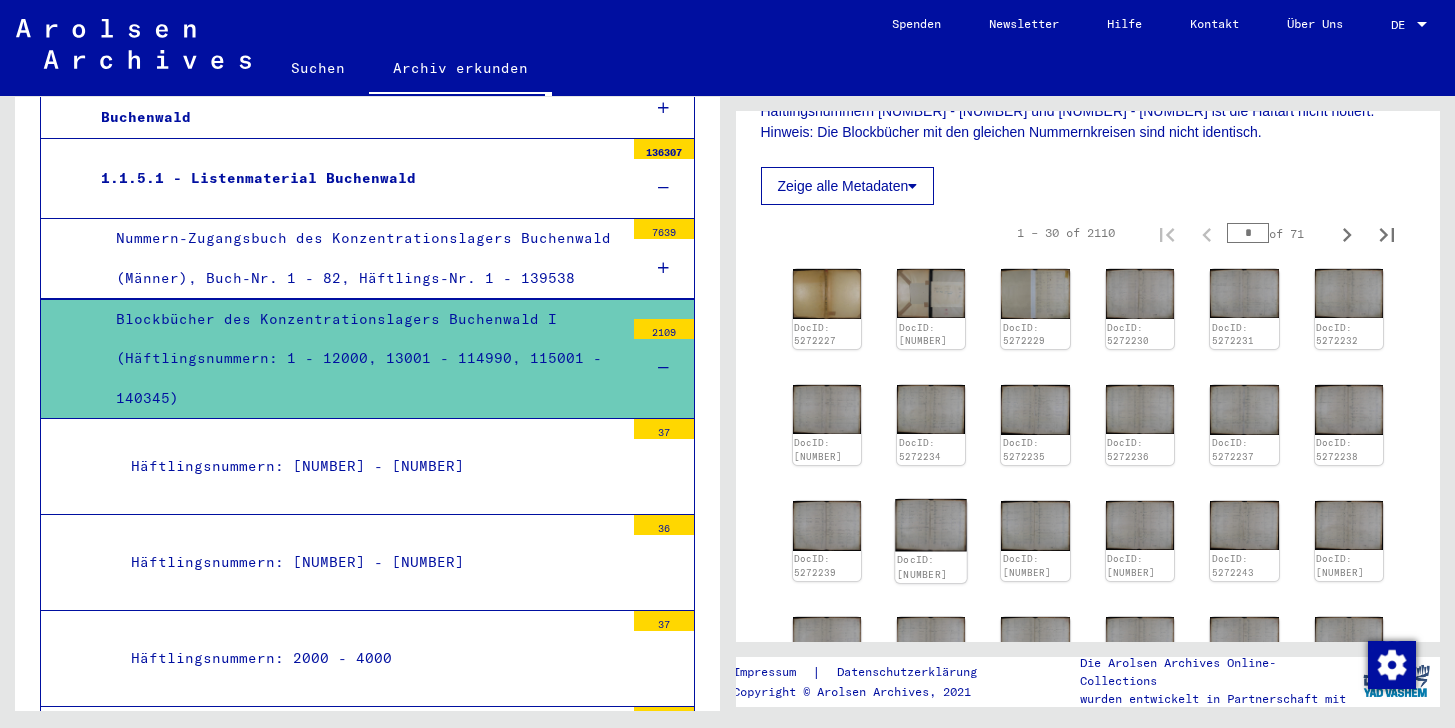 click 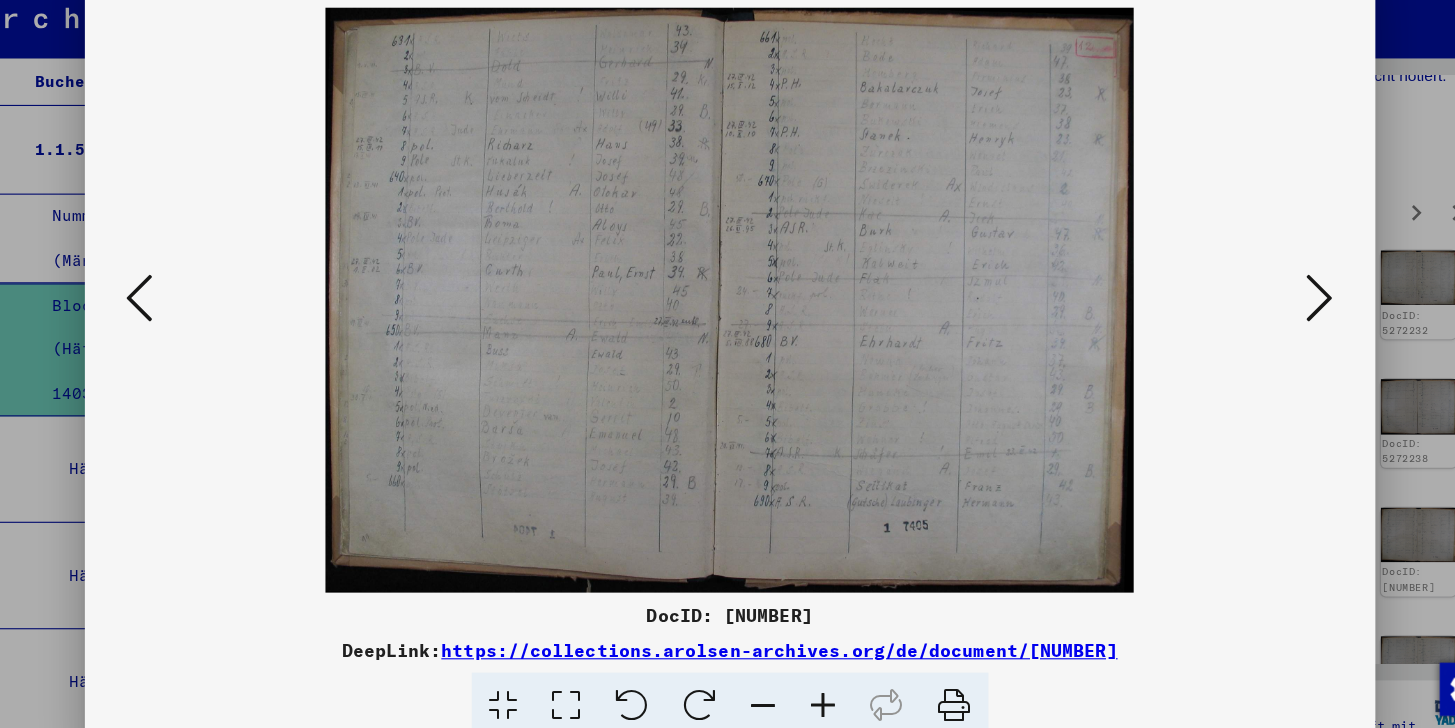 click at bounding box center (727, 364) 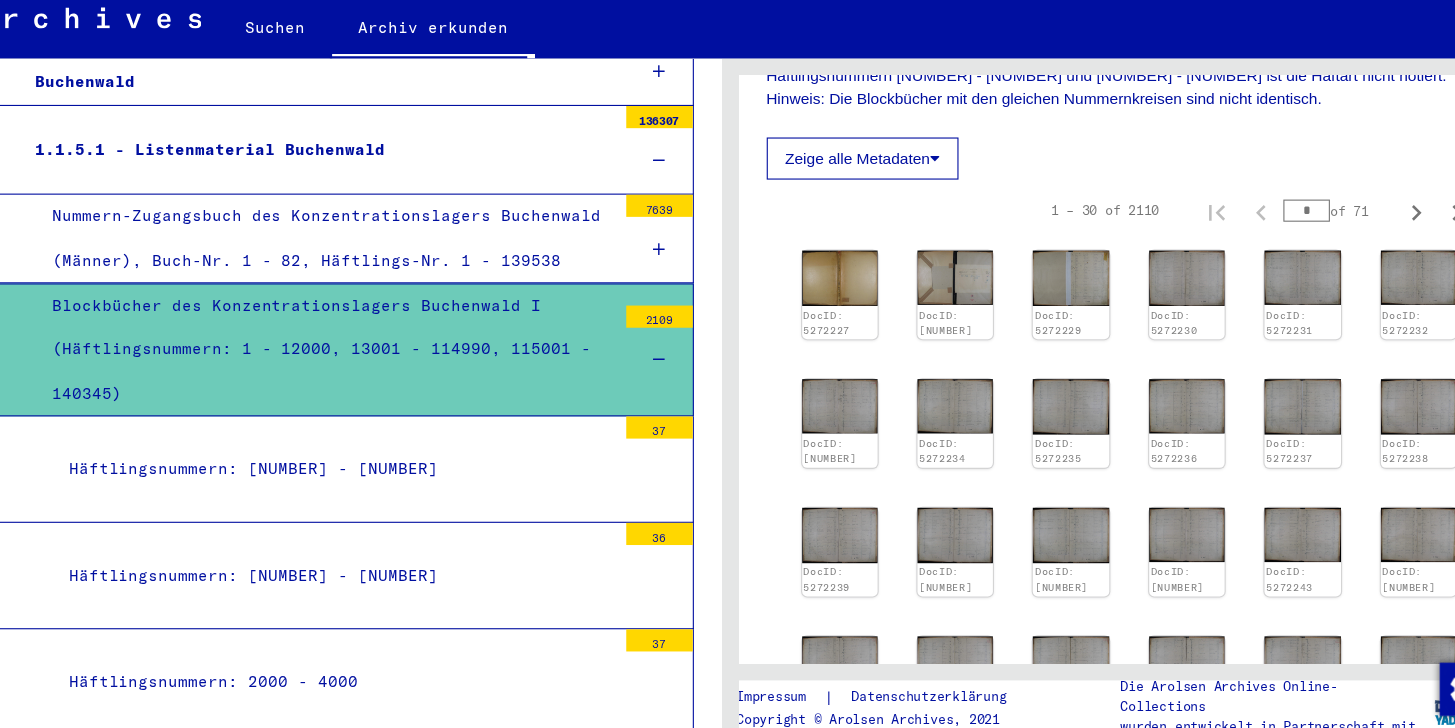 click on "Nummern-Zugangsbuch des Konzentrationslagers Buchenwald (Männer), Buch-Nr.      1 - 82, Häftlings-Nr. 1 - 139538" at bounding box center [362, 258] 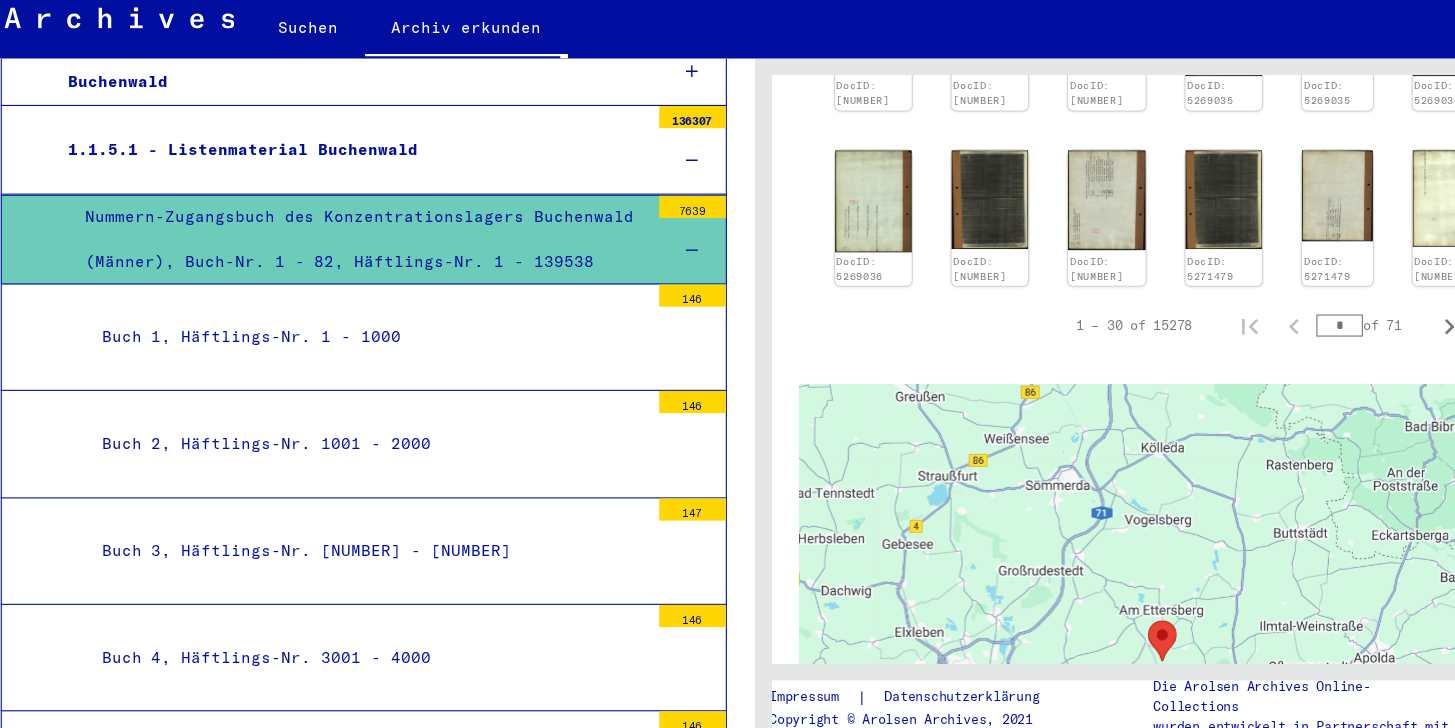 scroll, scrollTop: 1341, scrollLeft: 0, axis: vertical 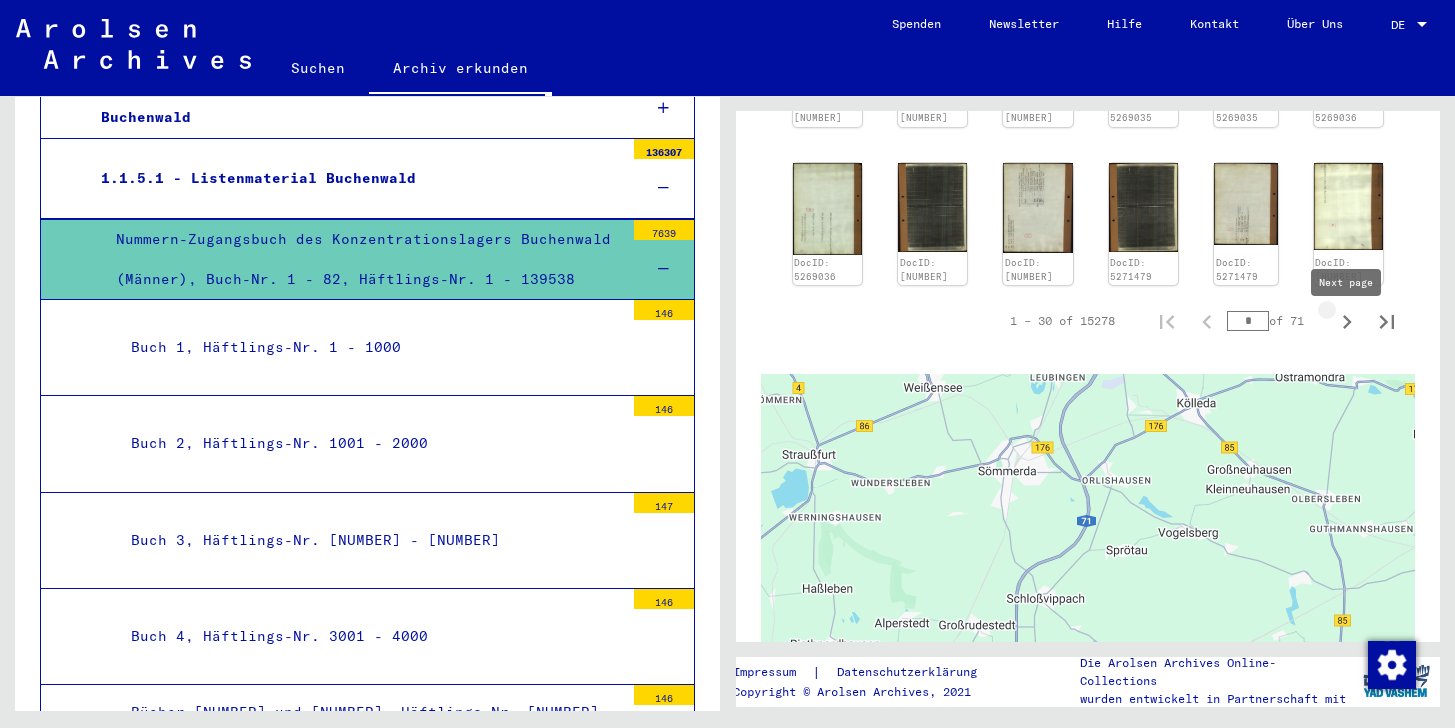 click 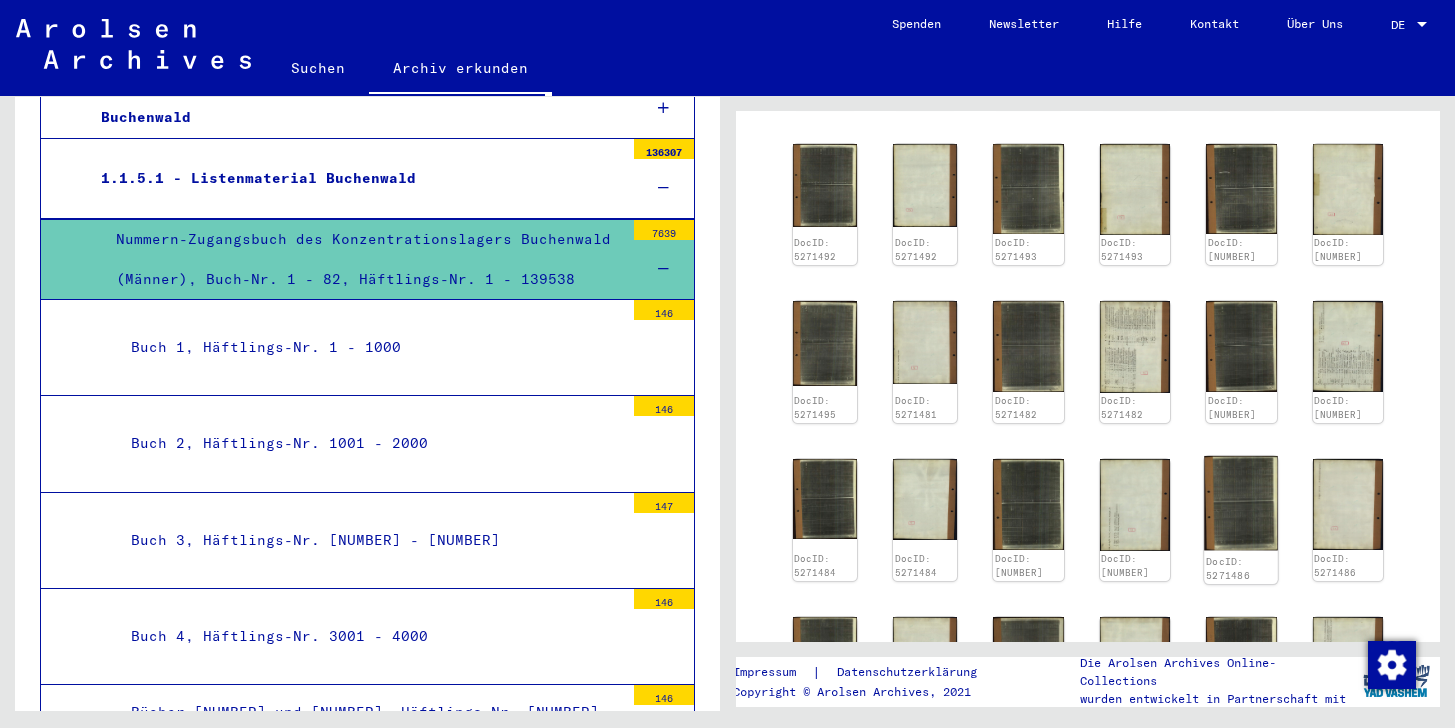 scroll, scrollTop: 871, scrollLeft: 0, axis: vertical 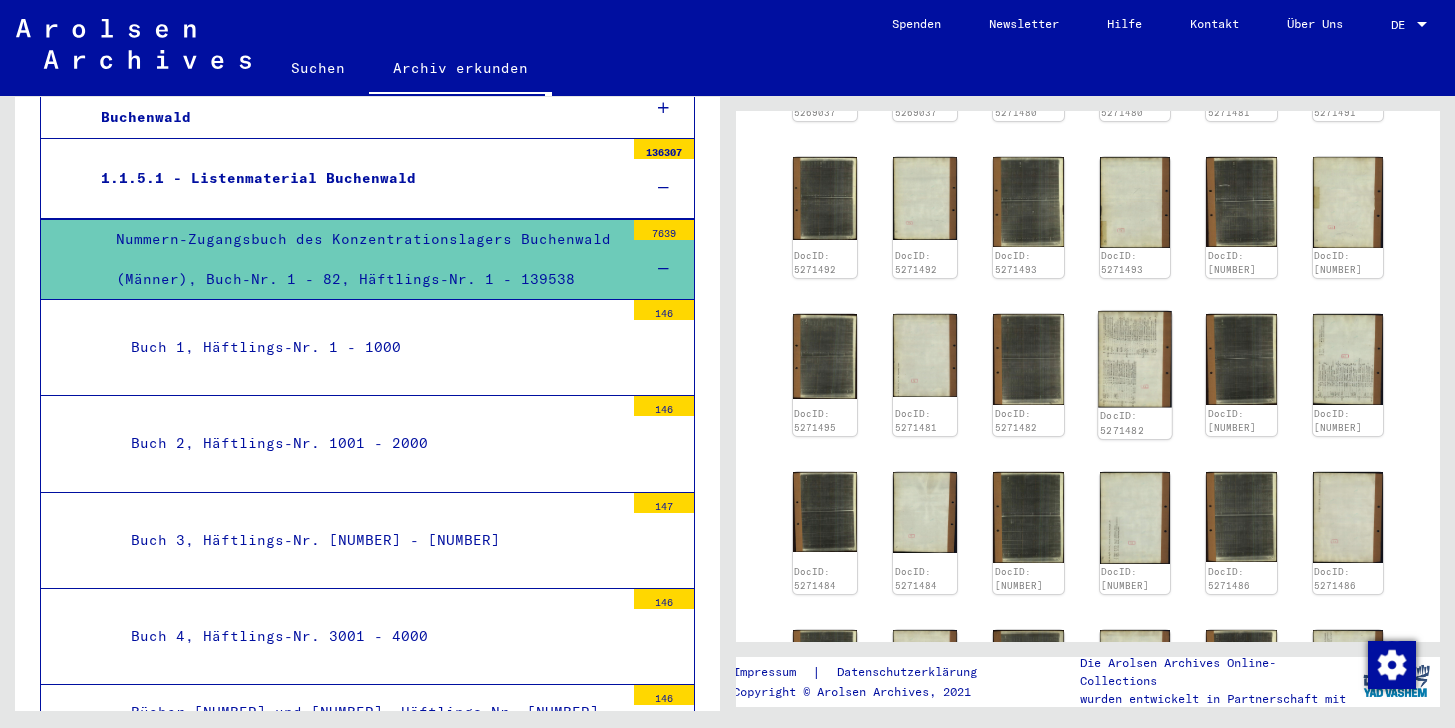 click 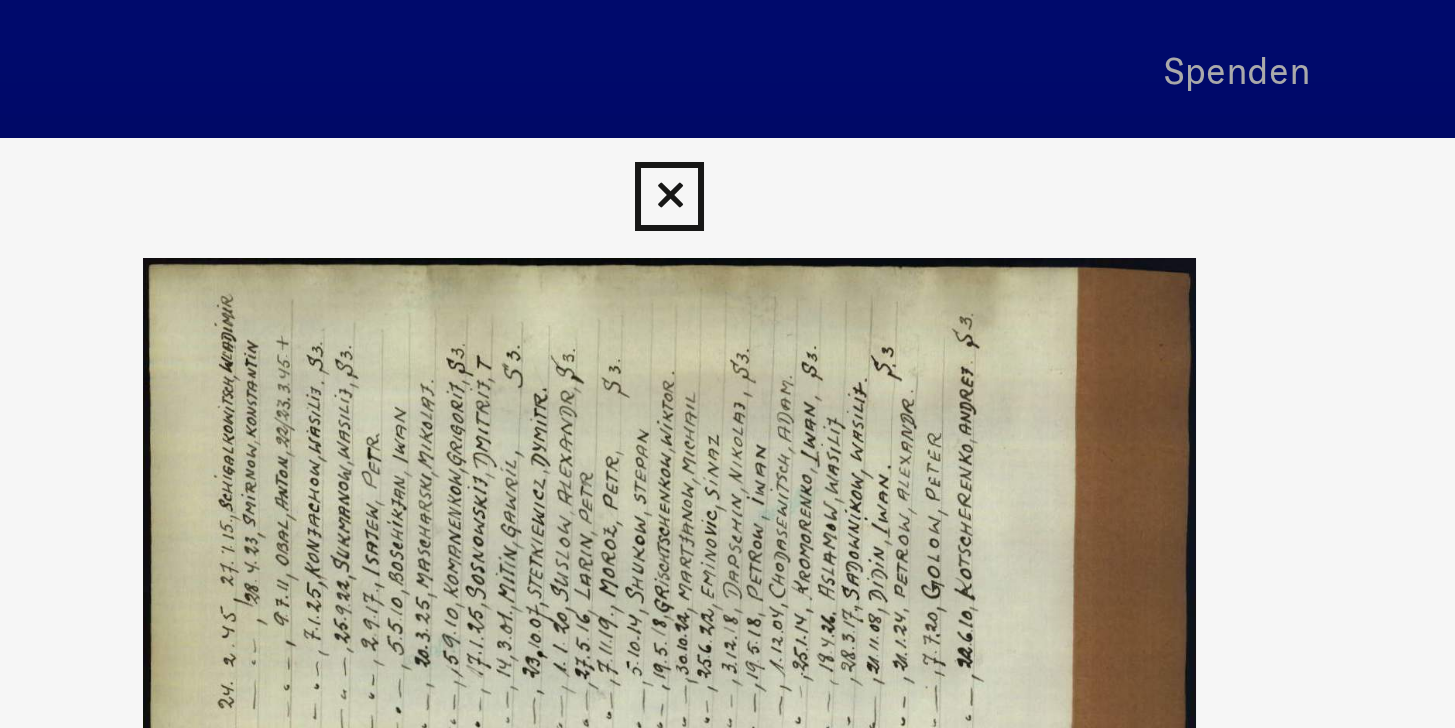 scroll, scrollTop: 0, scrollLeft: 0, axis: both 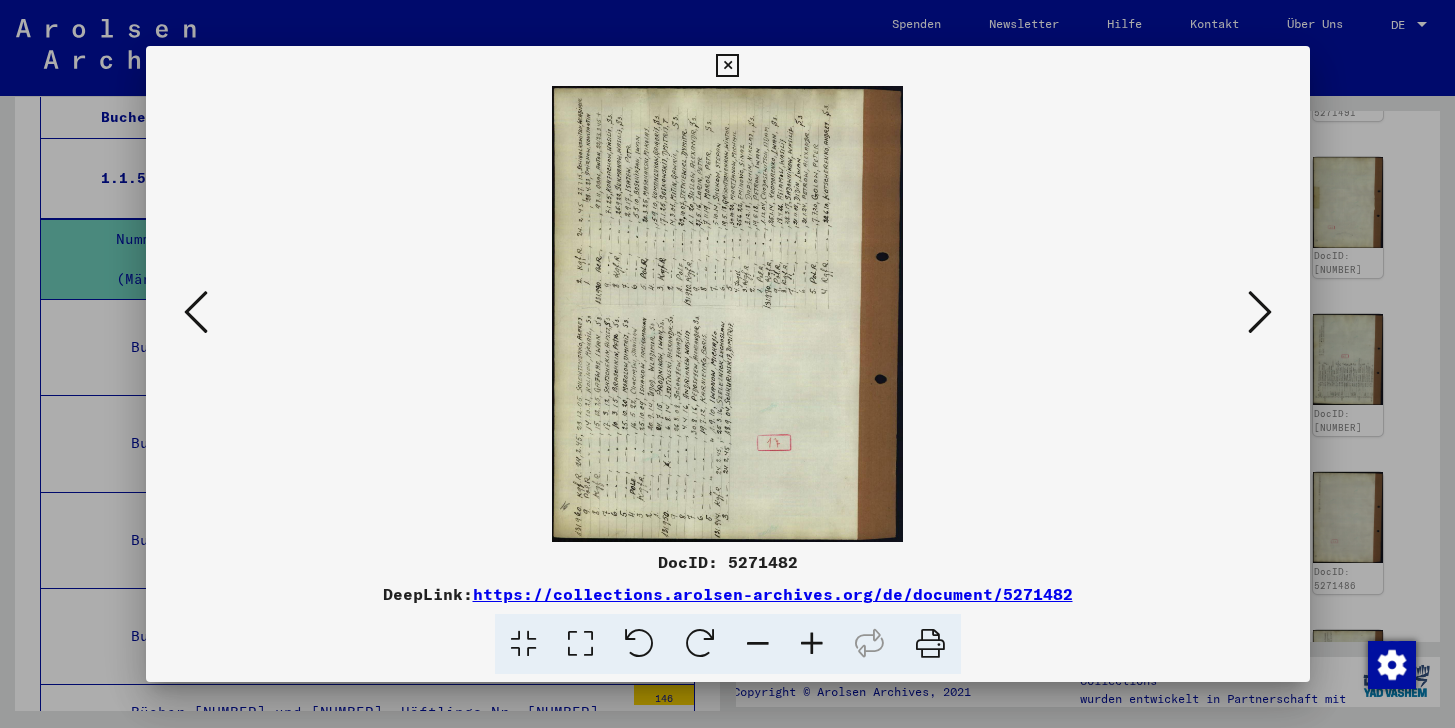 click at bounding box center (727, 66) 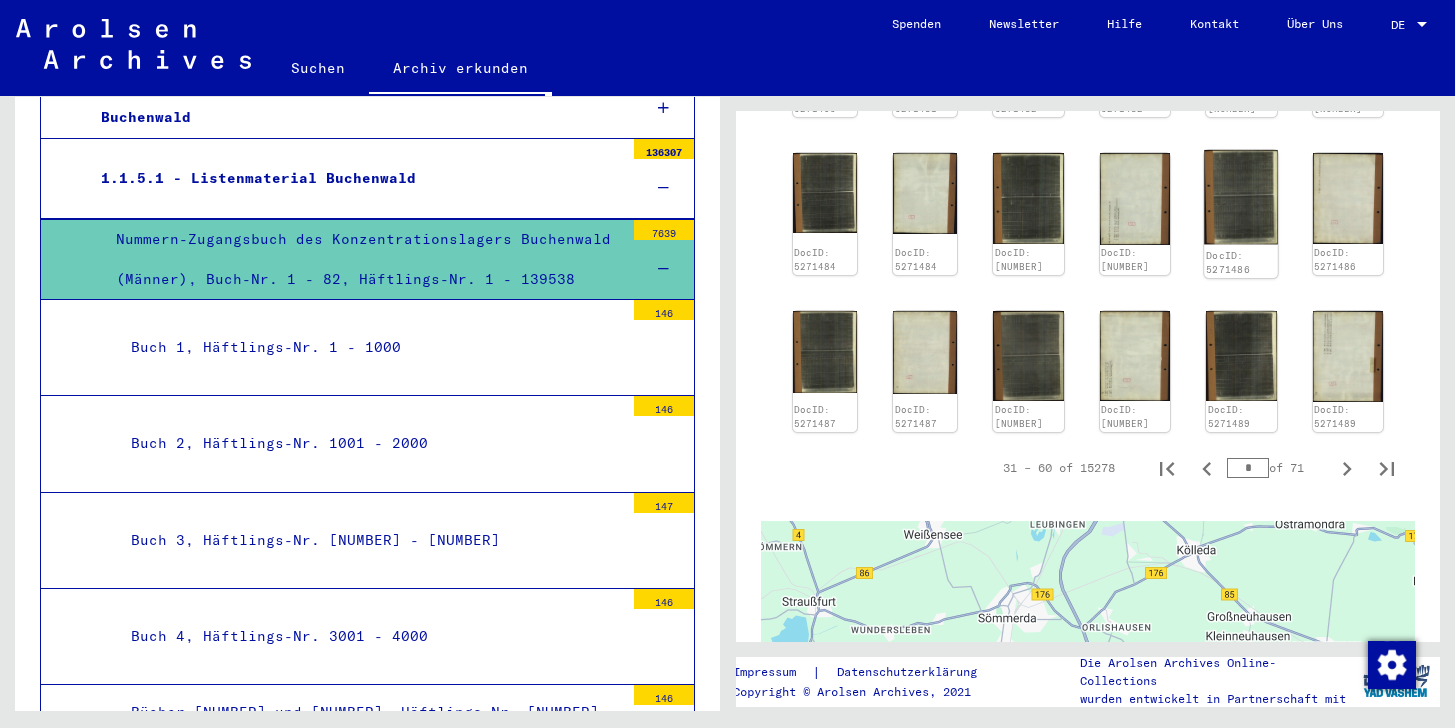 scroll, scrollTop: 1132, scrollLeft: 0, axis: vertical 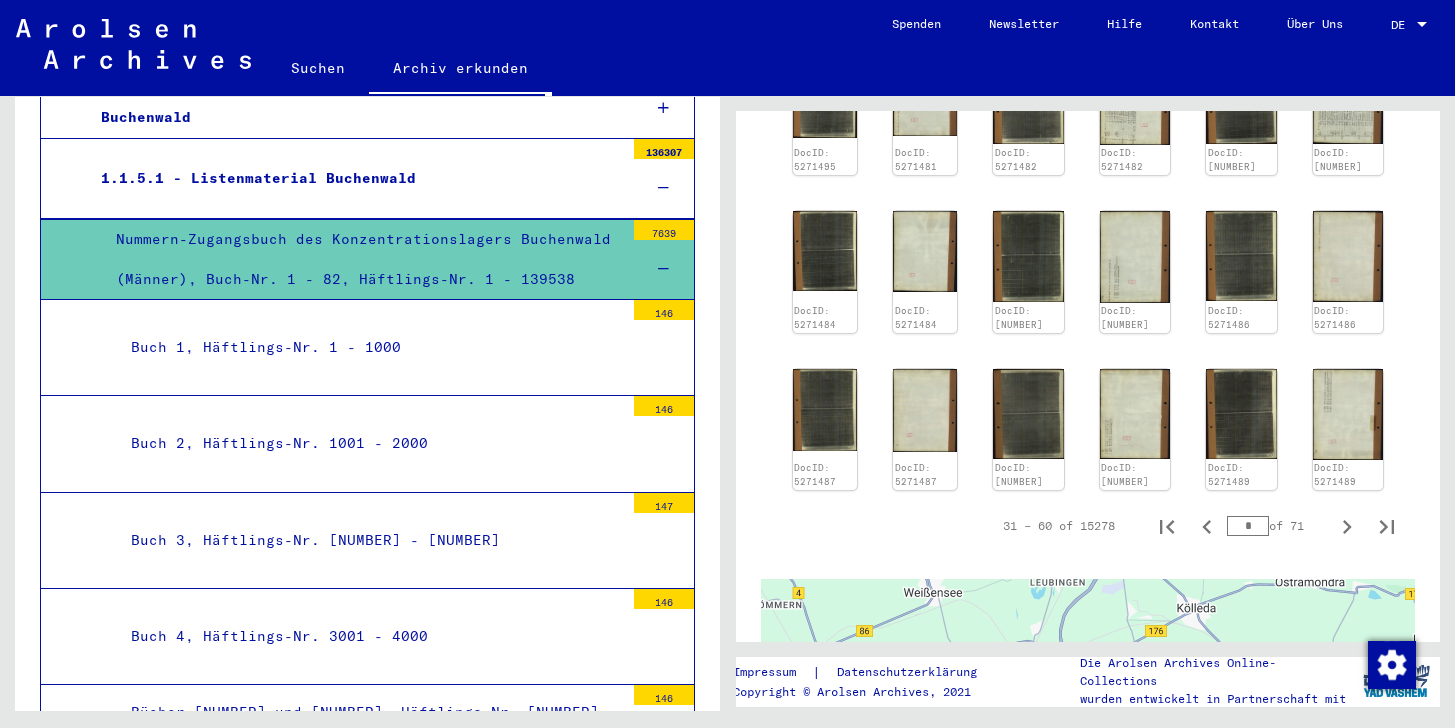 click on "*" at bounding box center (1248, 526) 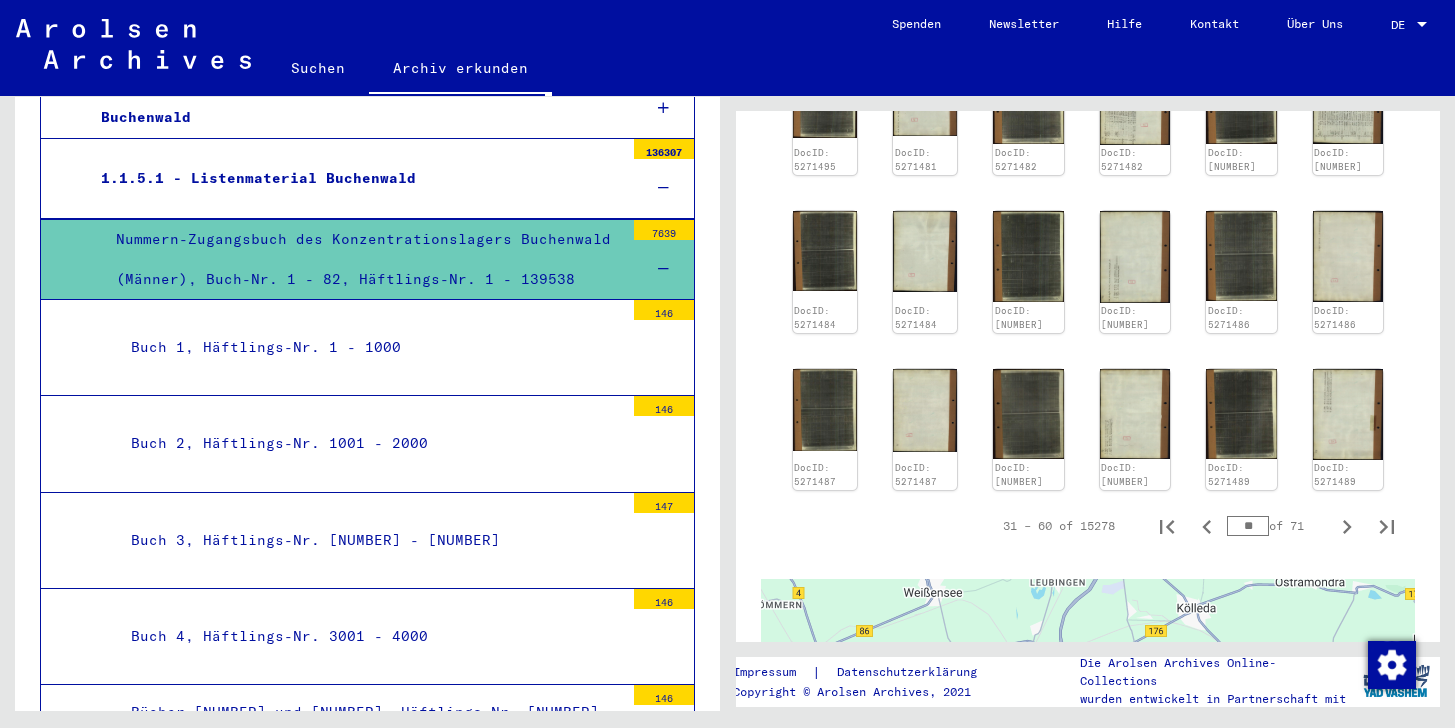 type on "**" 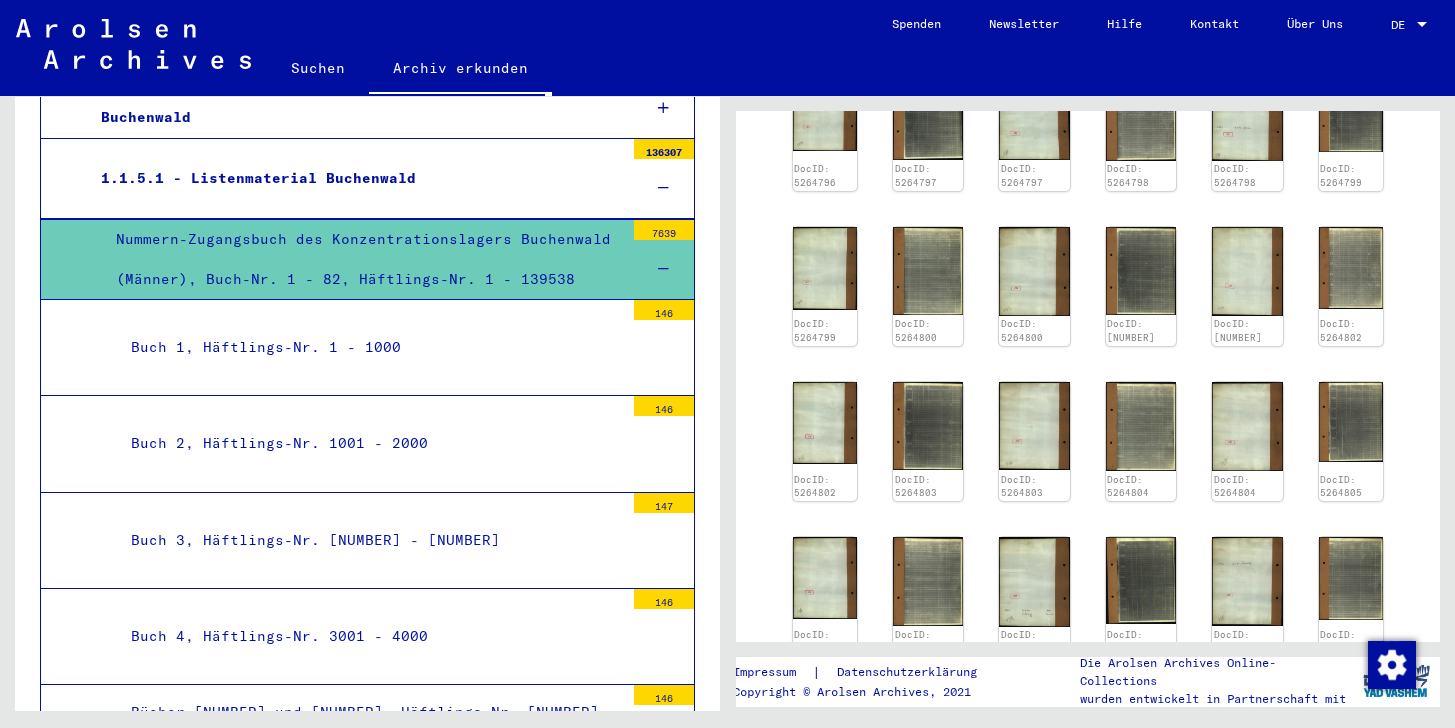 scroll, scrollTop: 937, scrollLeft: 0, axis: vertical 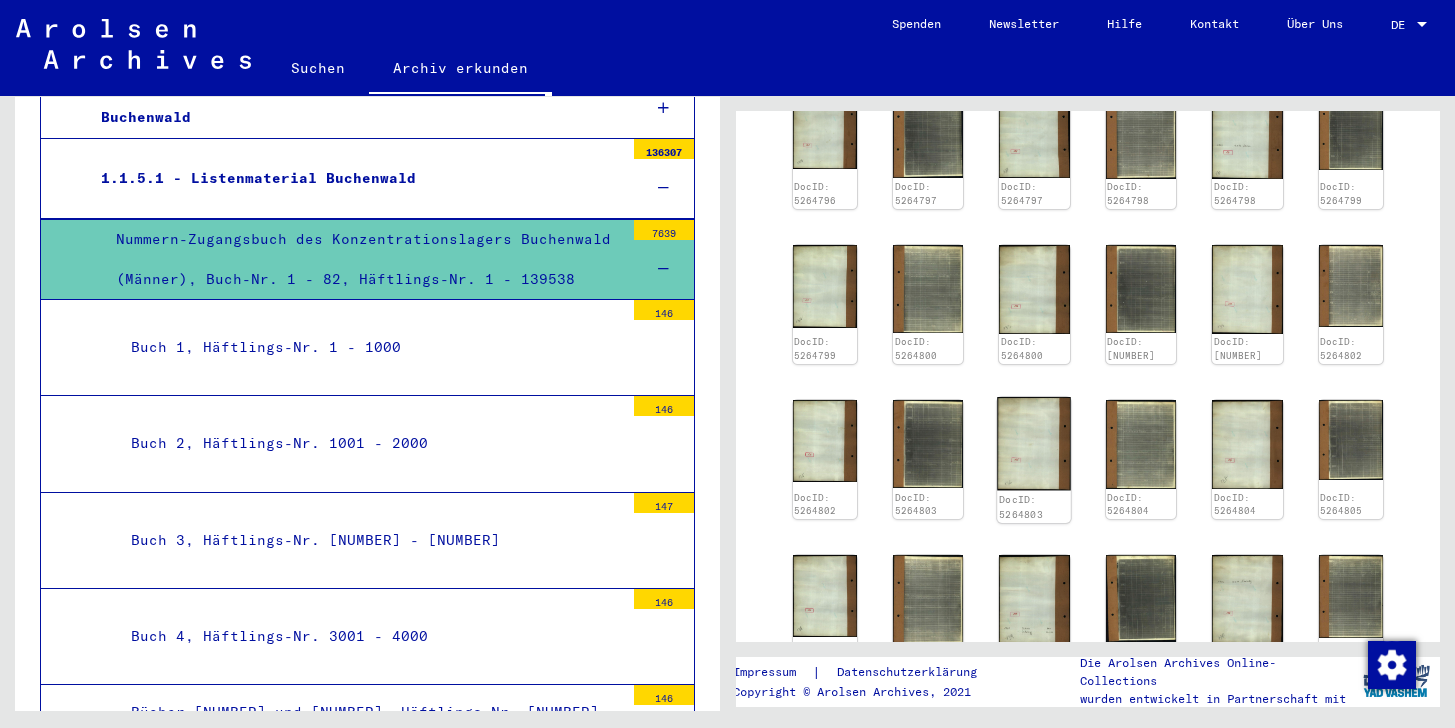 click 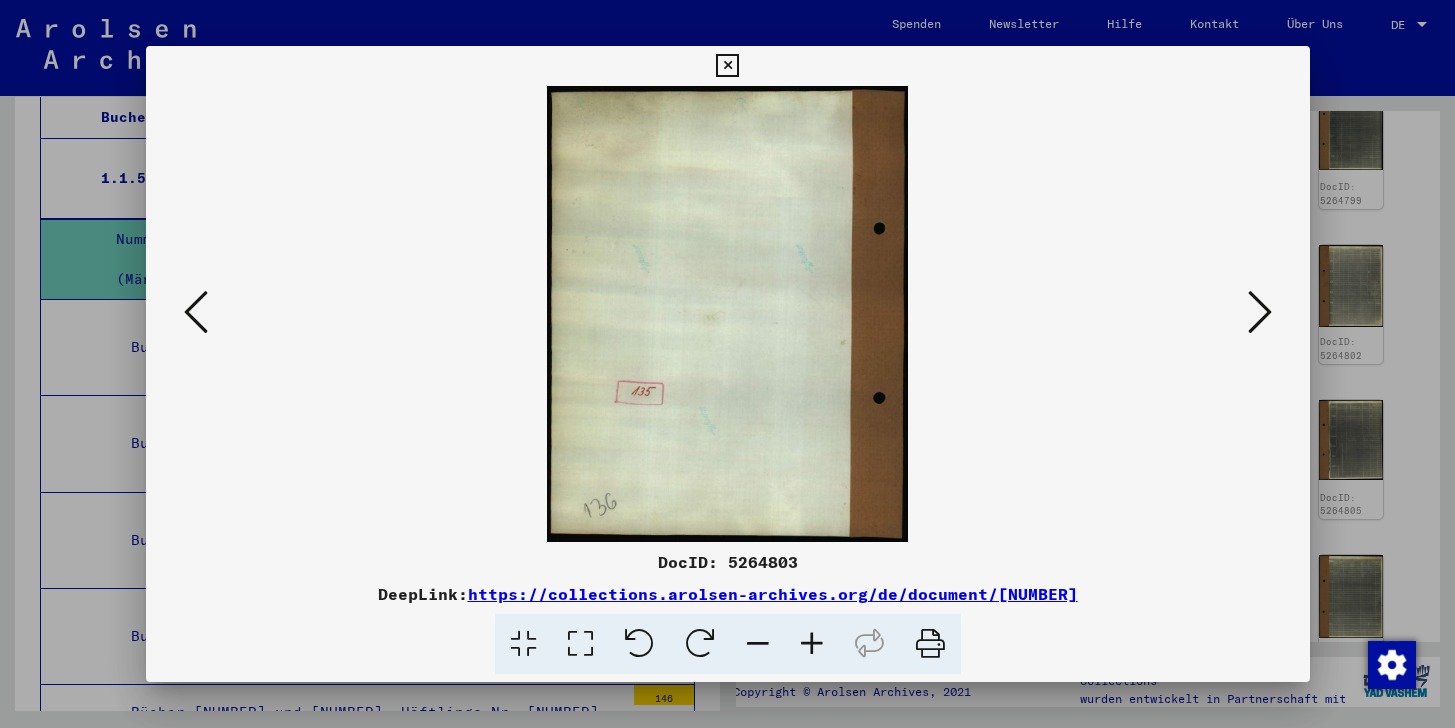 type 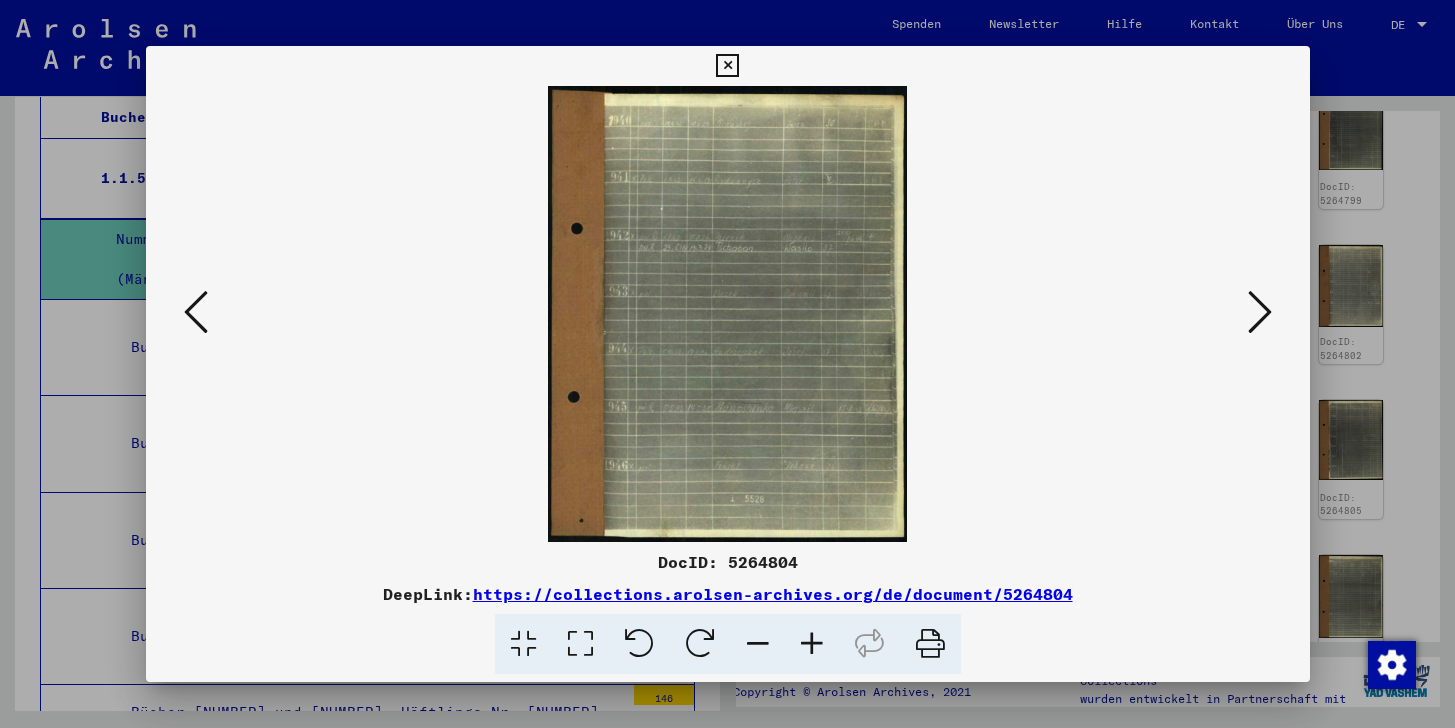 click at bounding box center (727, 66) 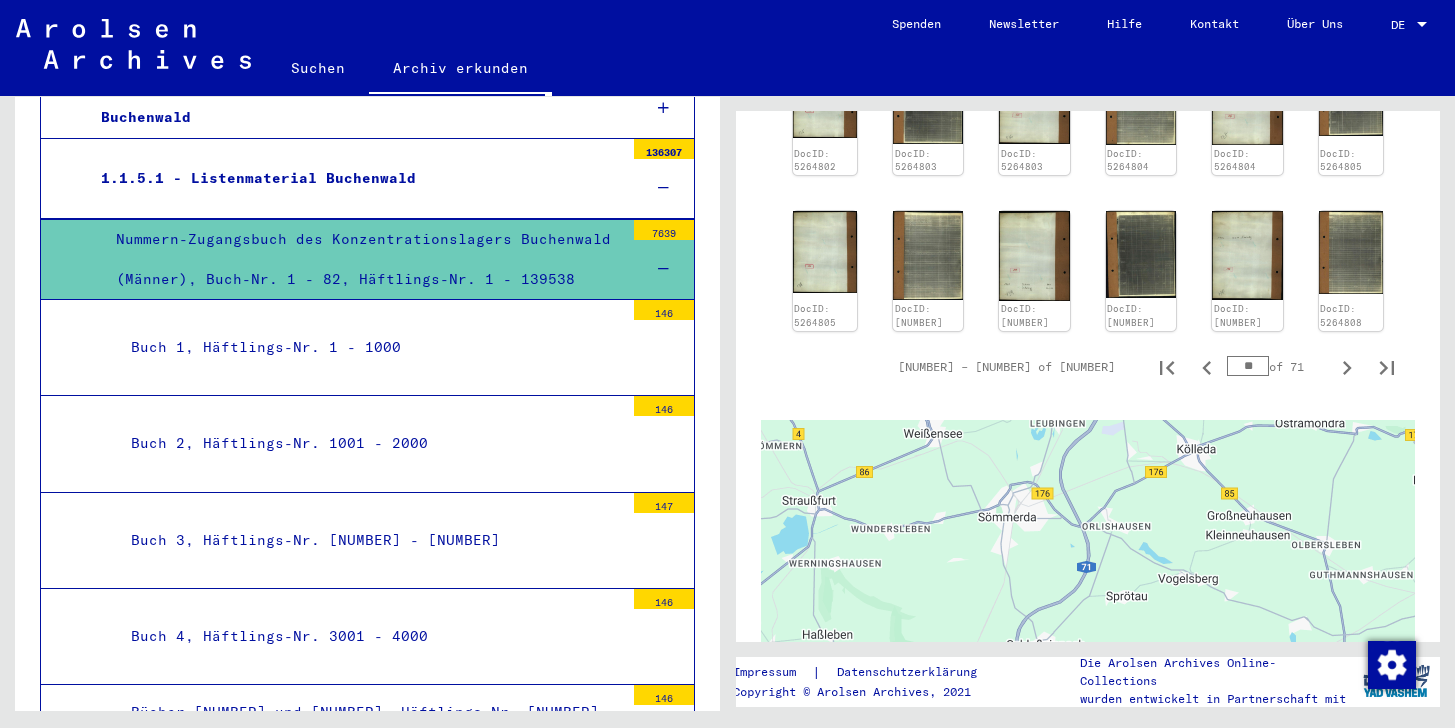 scroll, scrollTop: 1284, scrollLeft: 0, axis: vertical 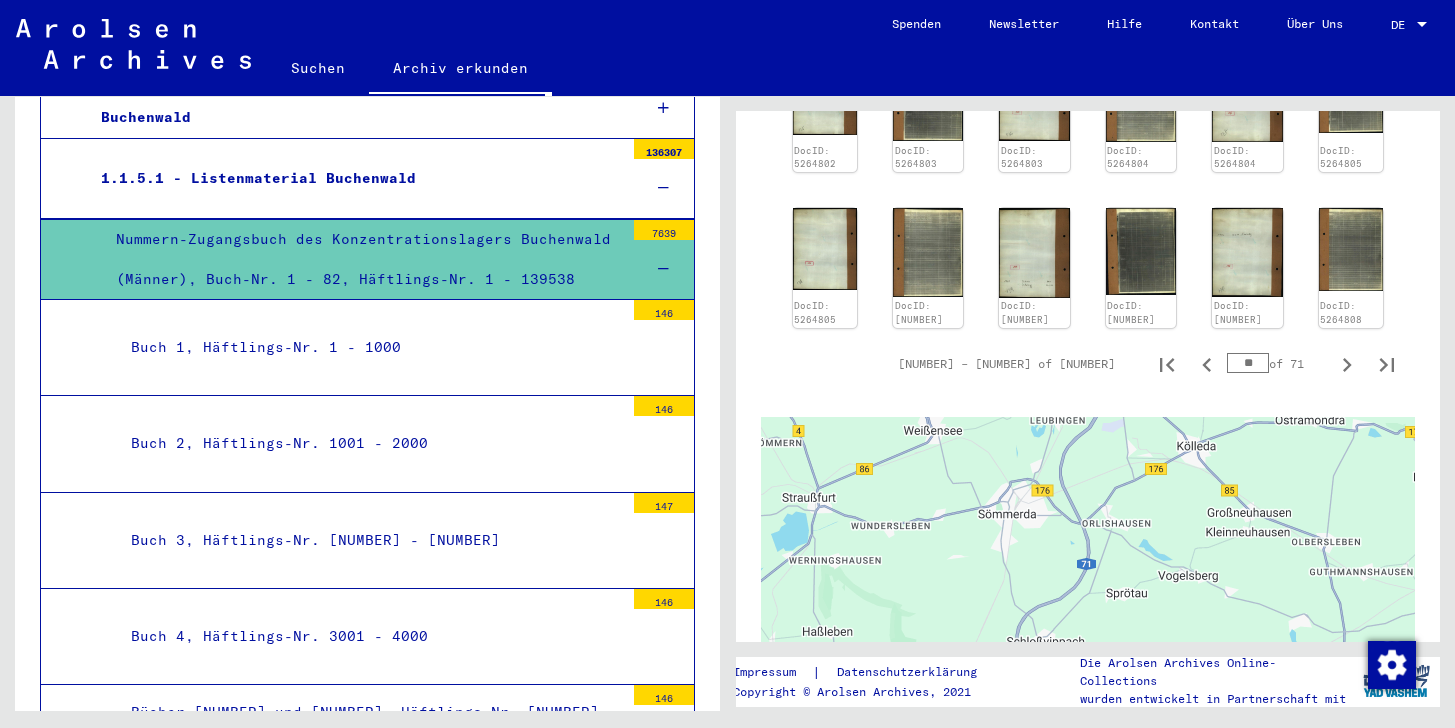 click on "1471 – 1500 of 15278  **  of 71" at bounding box center [1140, 364] 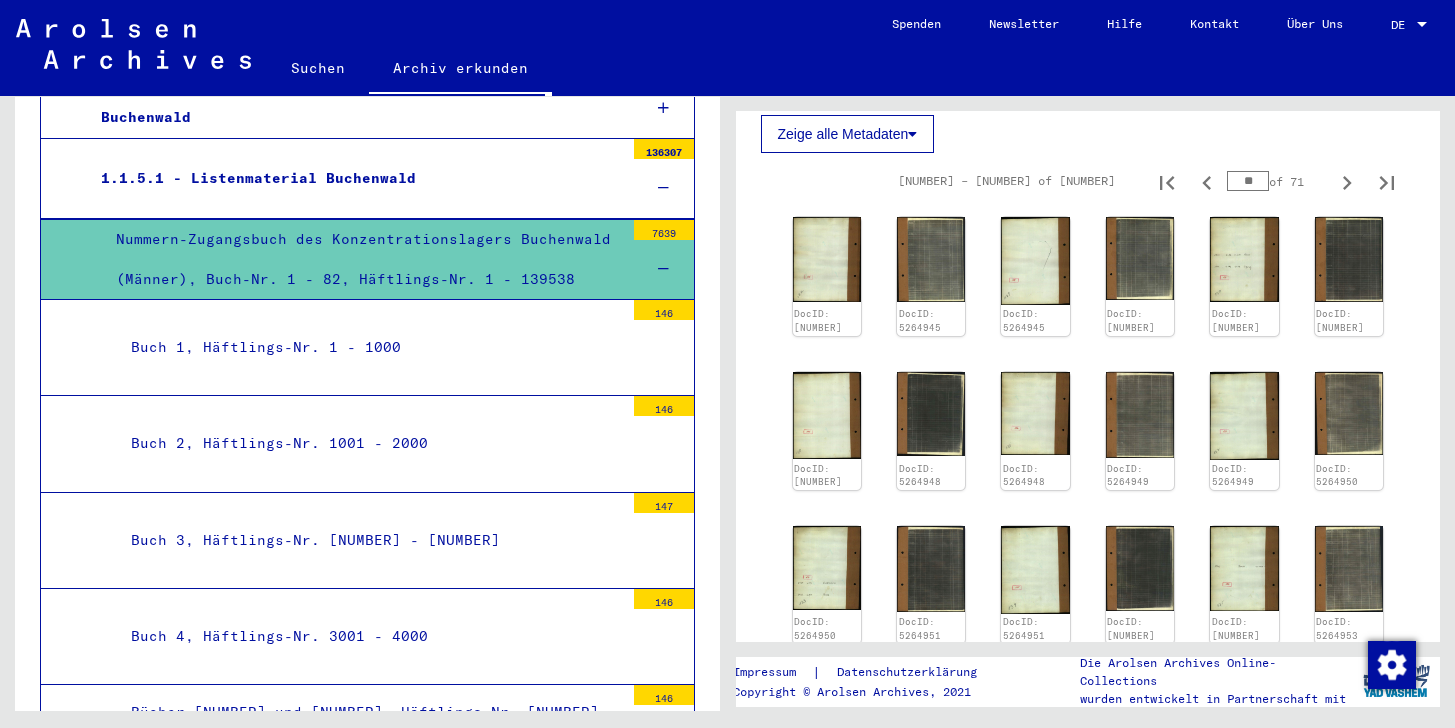 scroll, scrollTop: 648, scrollLeft: 0, axis: vertical 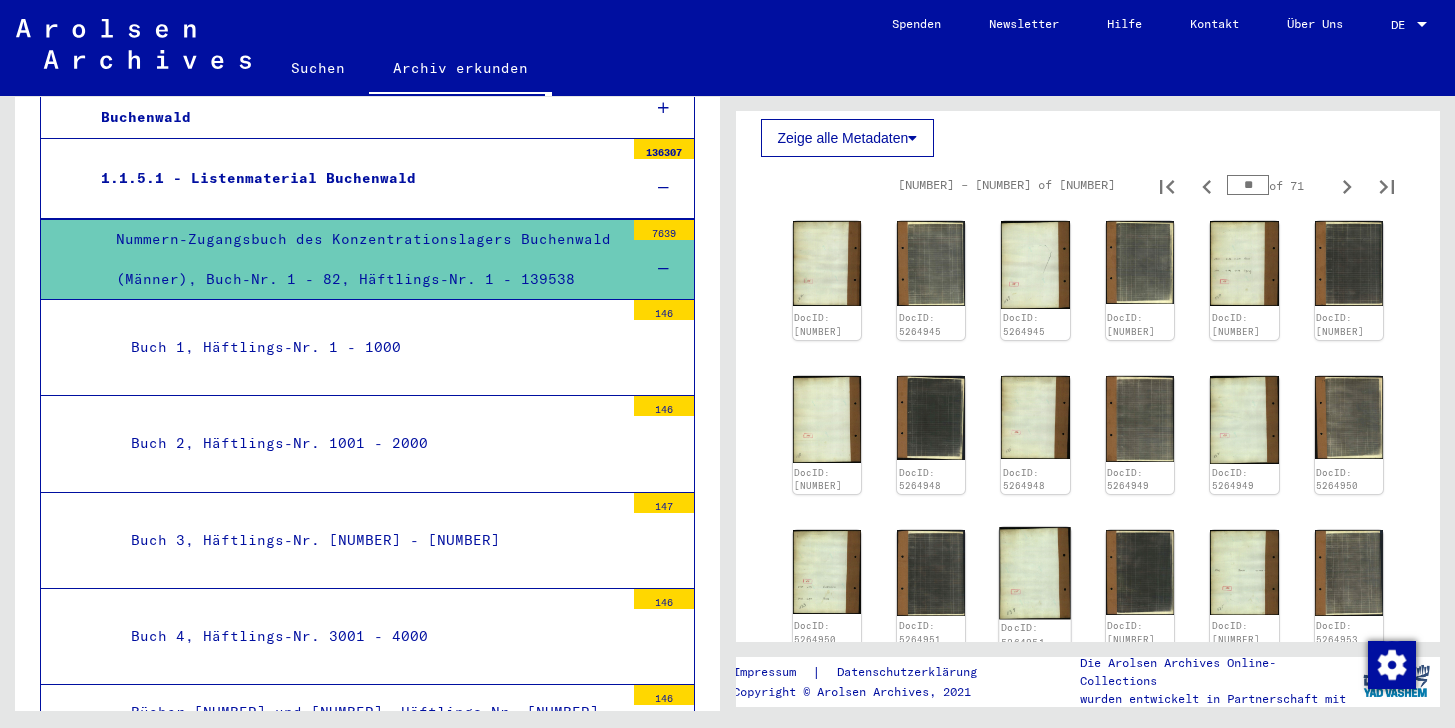click 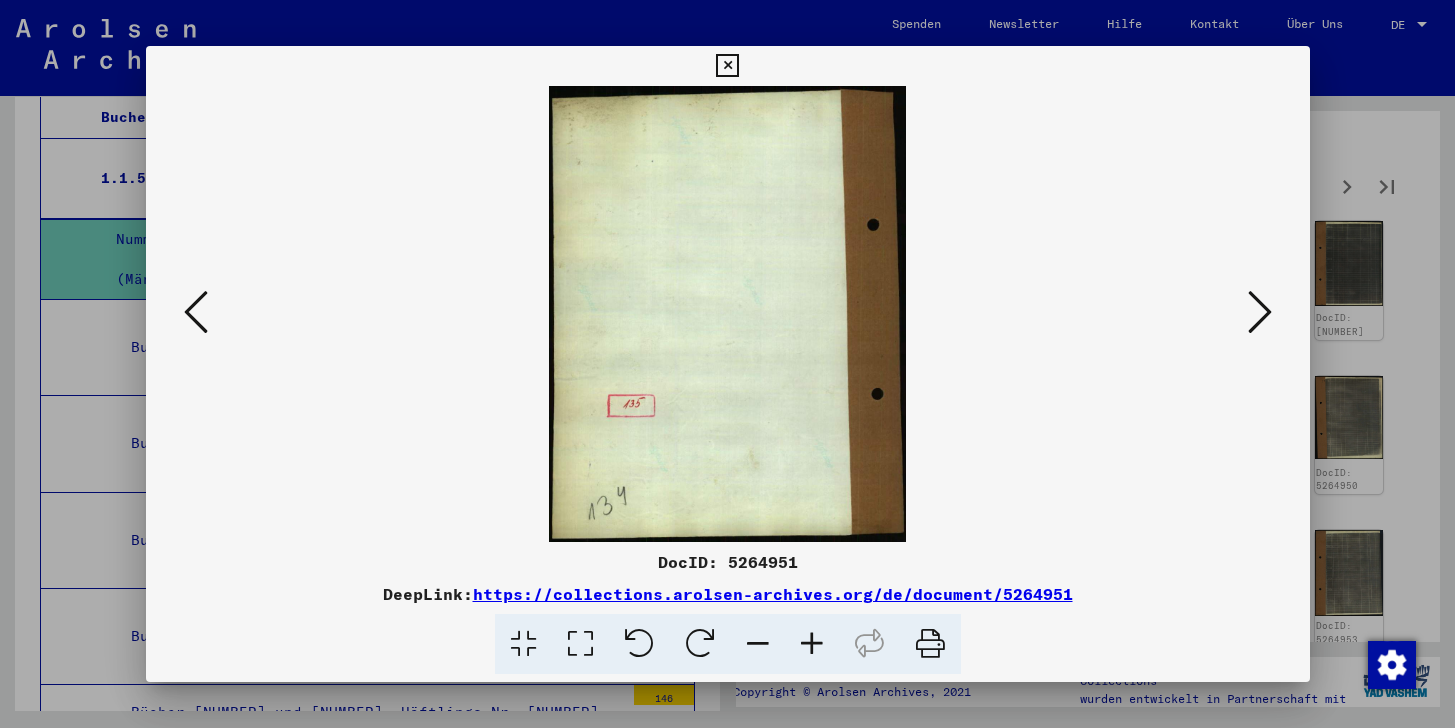 type 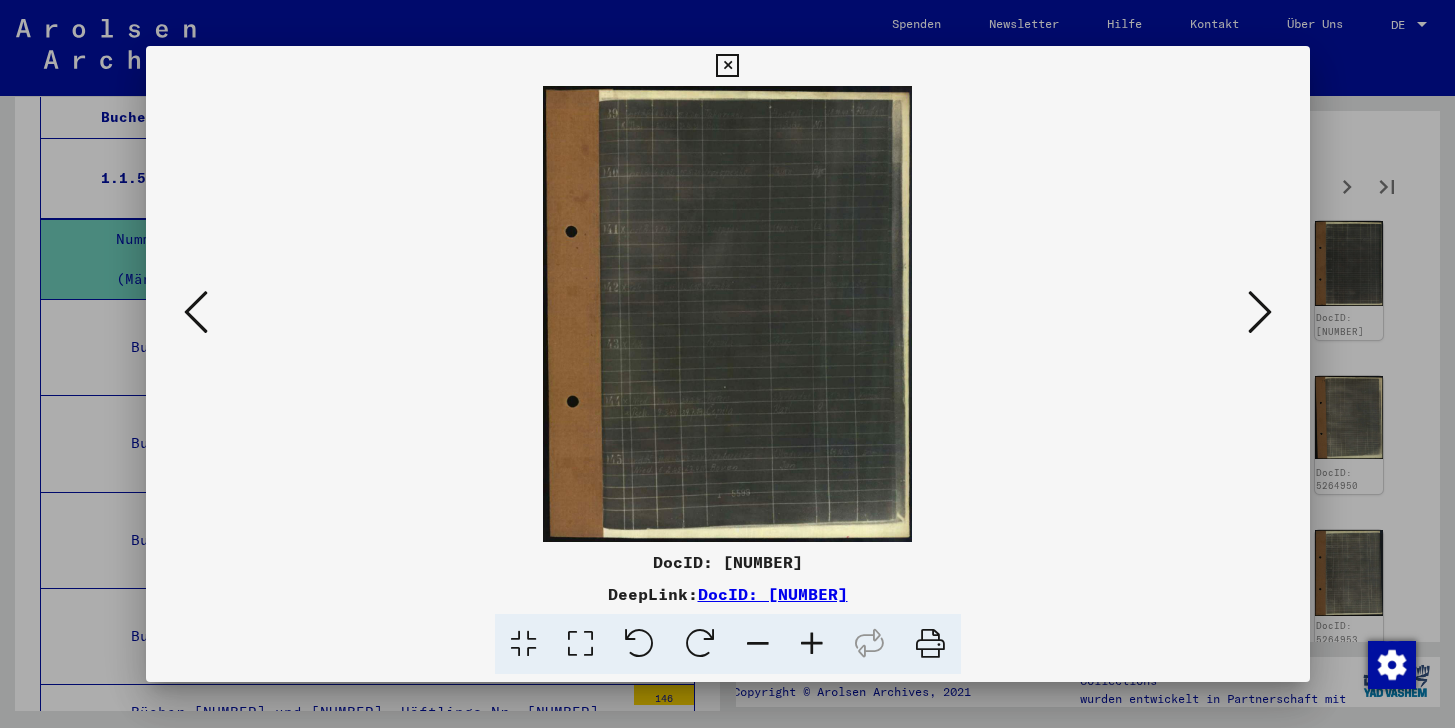 click at bounding box center [1260, 312] 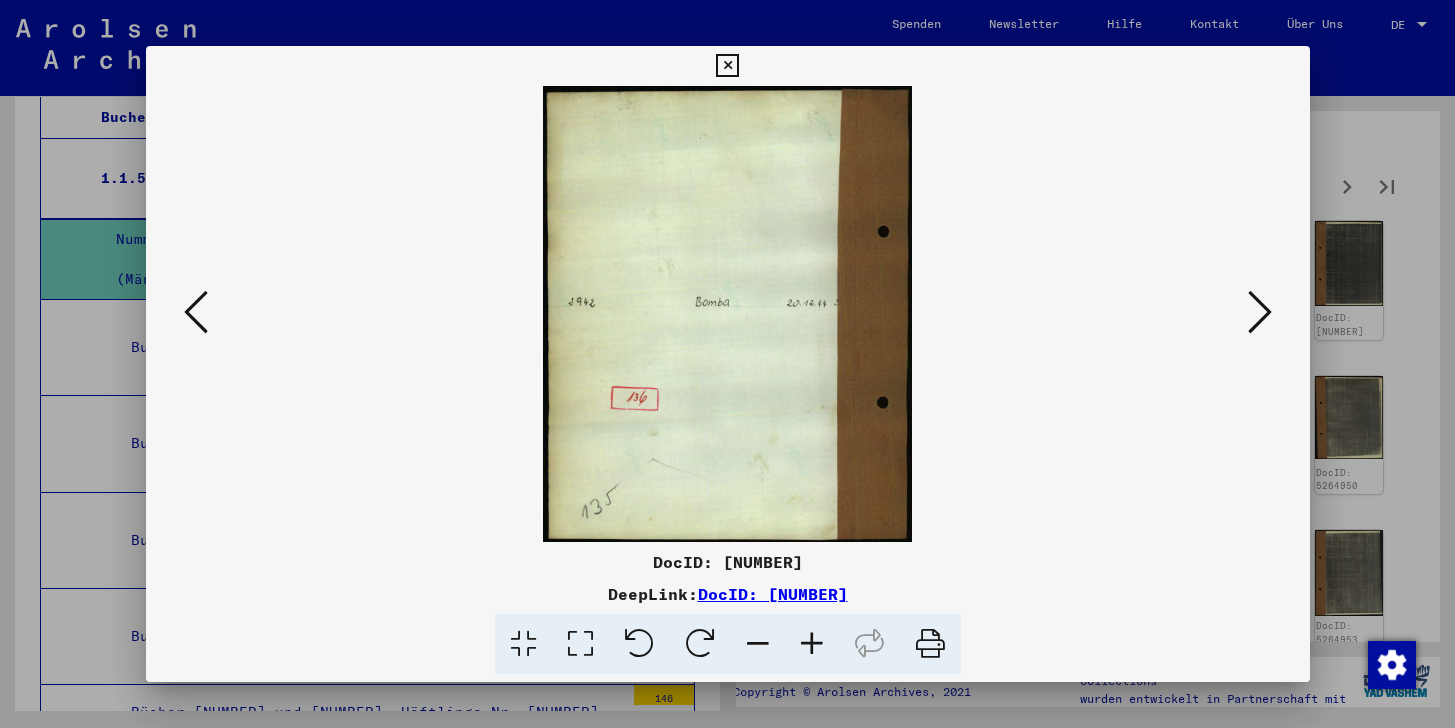 click at bounding box center (1260, 312) 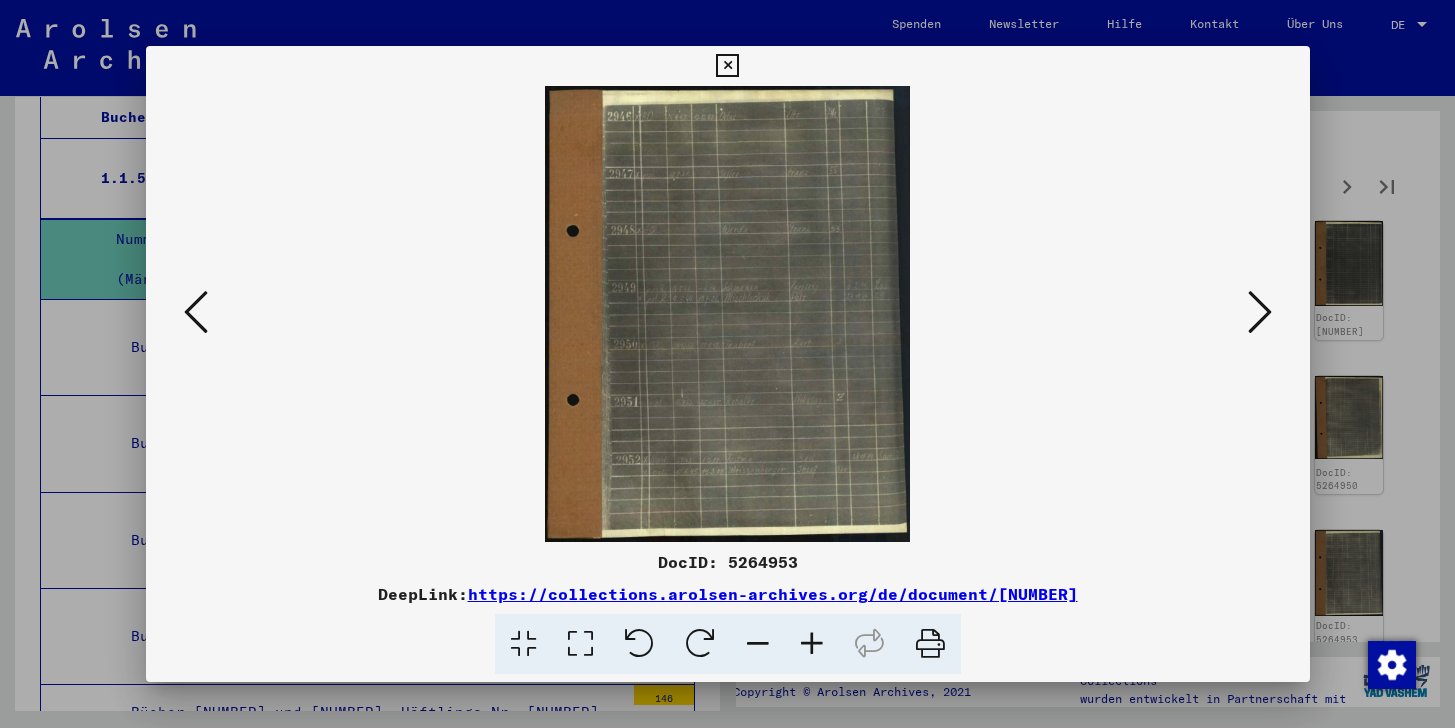 click at bounding box center (727, 66) 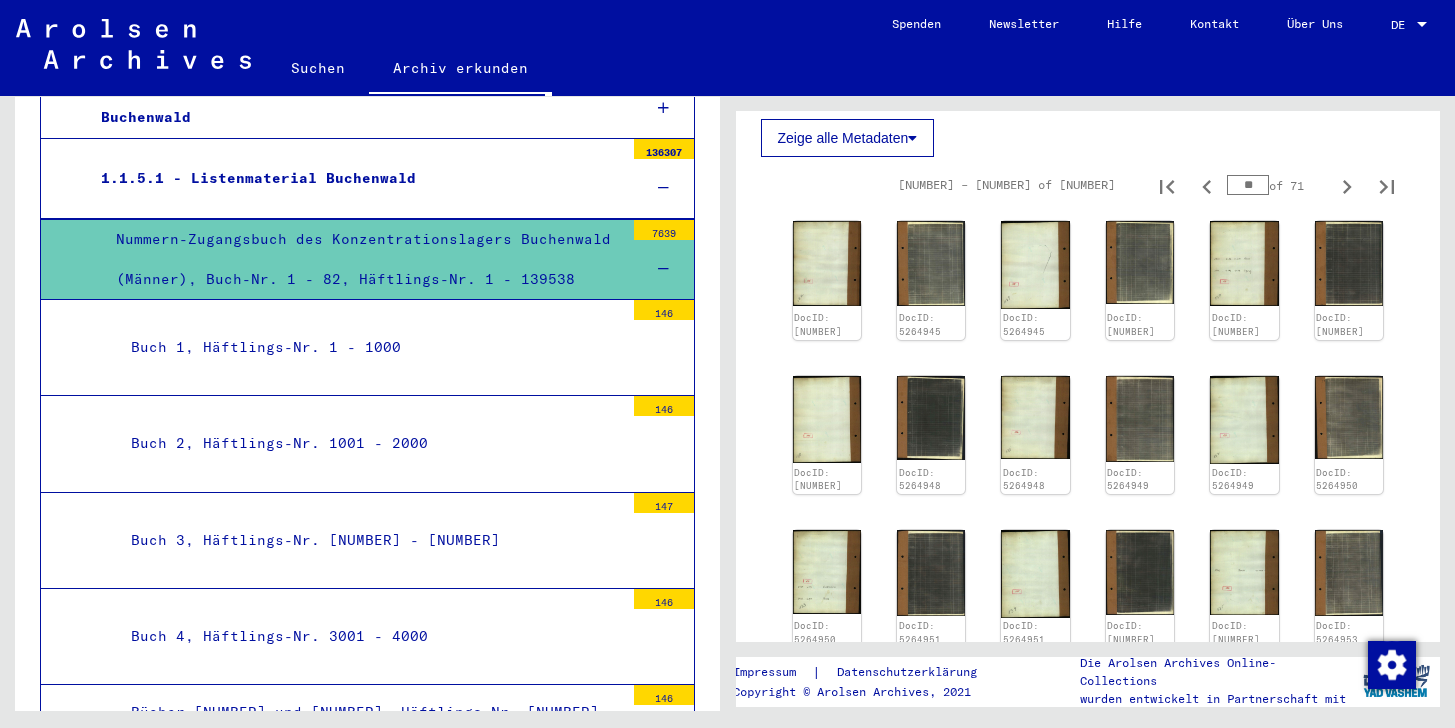 scroll, scrollTop: 0, scrollLeft: 0, axis: both 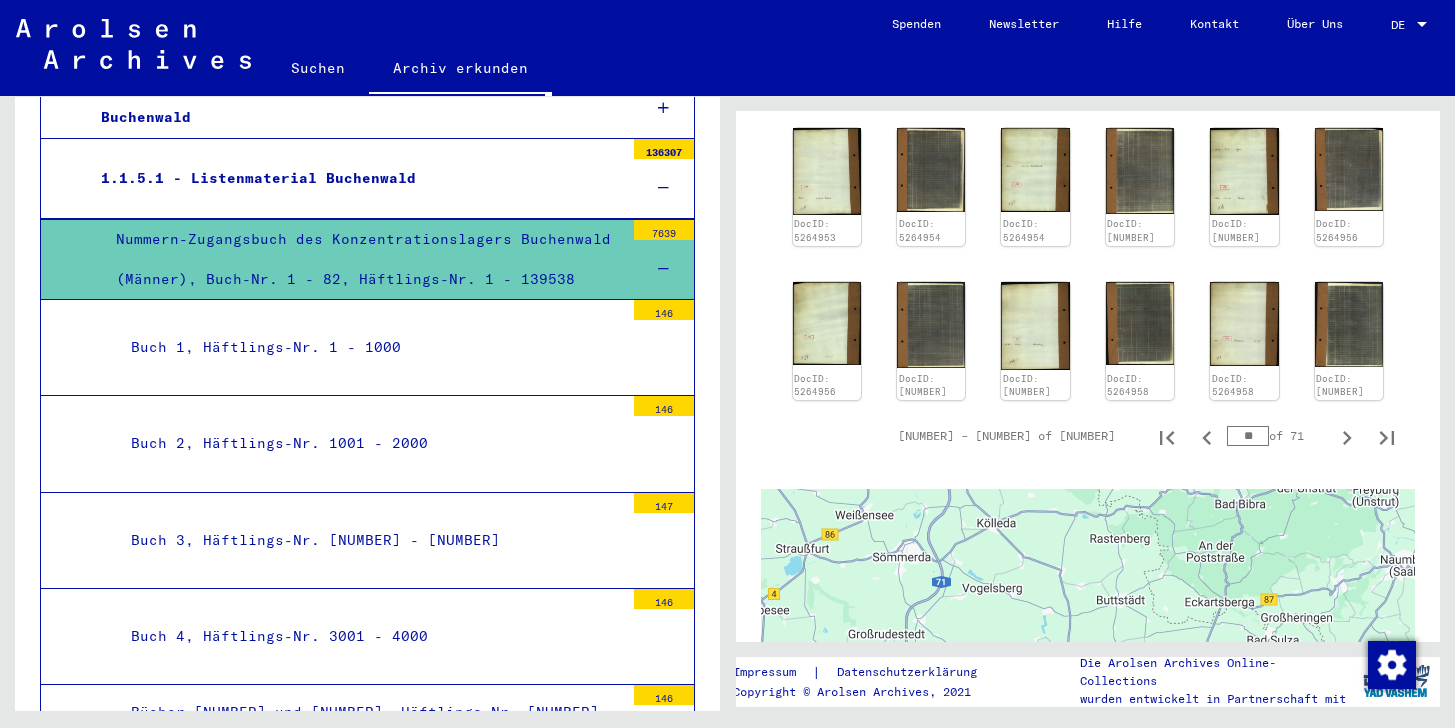 click on "**" at bounding box center (1248, 436) 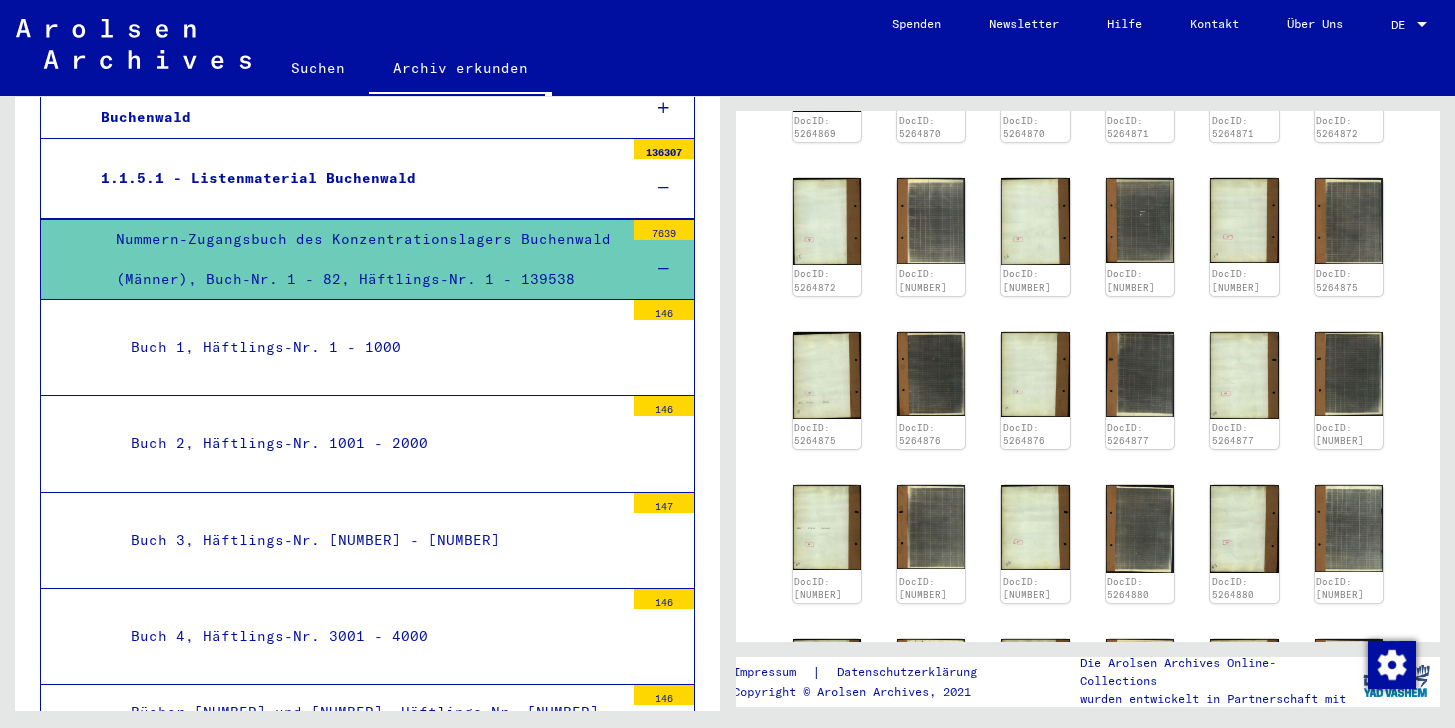 scroll, scrollTop: 846, scrollLeft: 0, axis: vertical 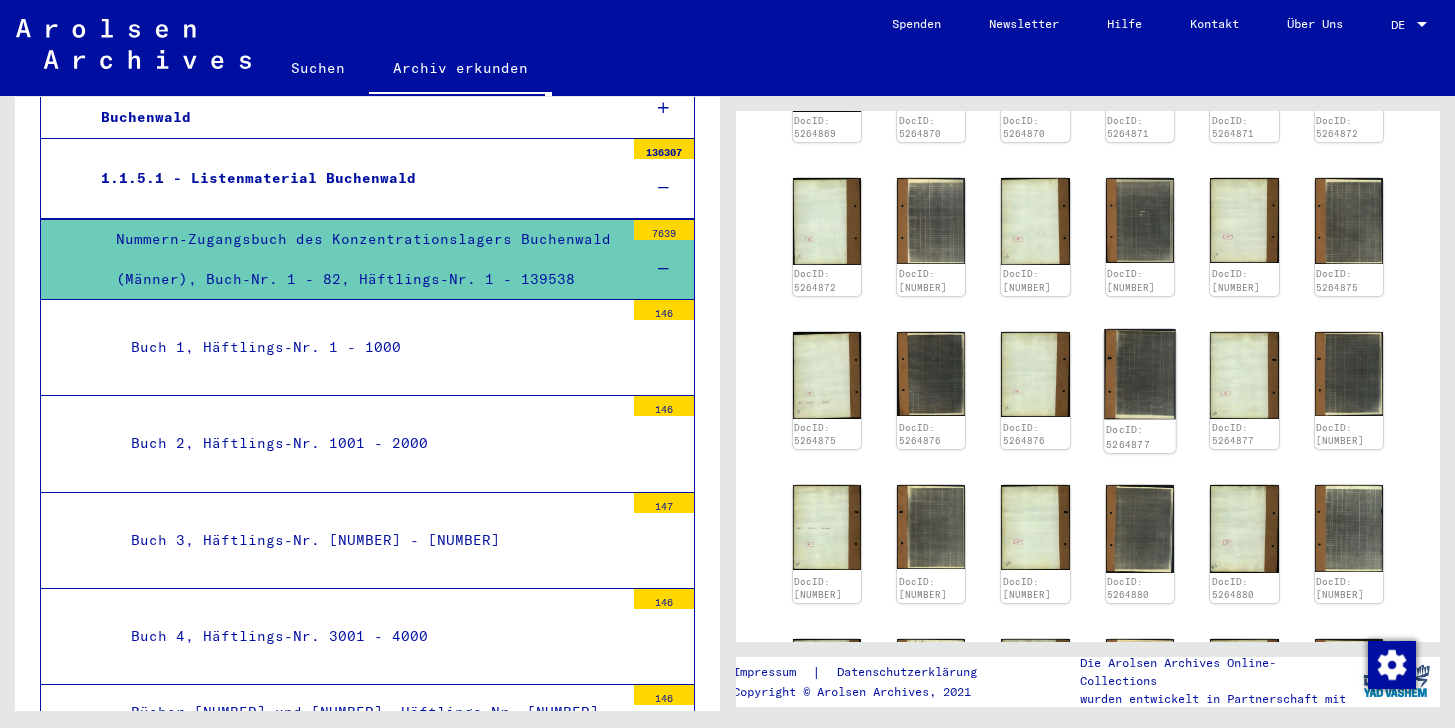 click 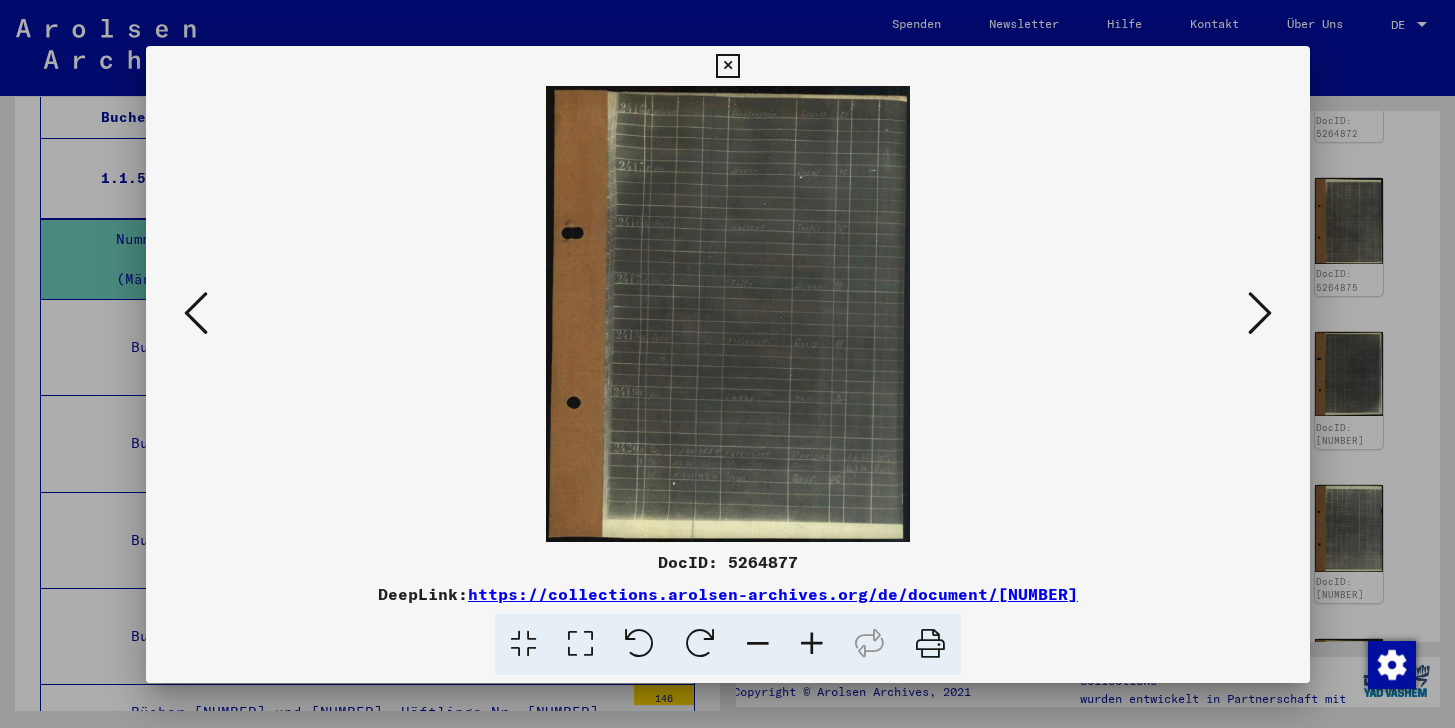 click at bounding box center [728, 314] 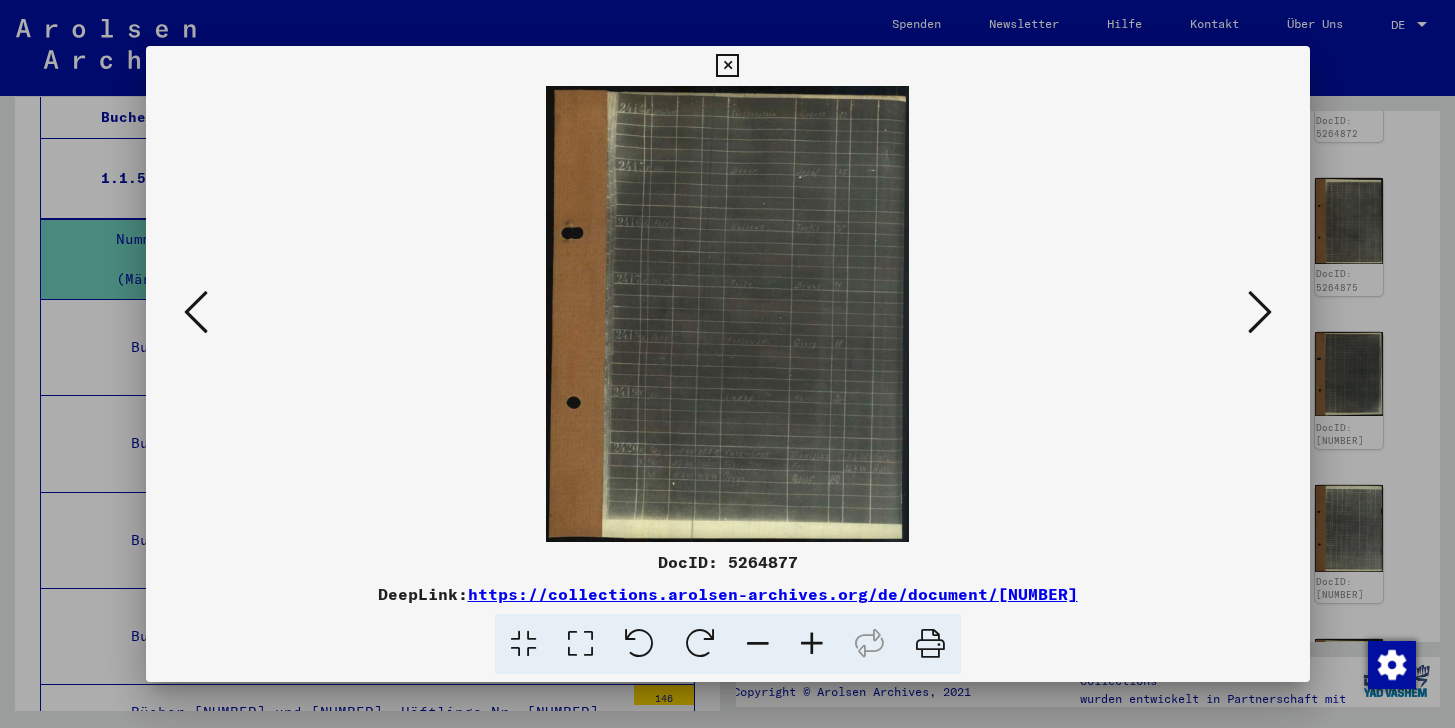 click at bounding box center [1260, 312] 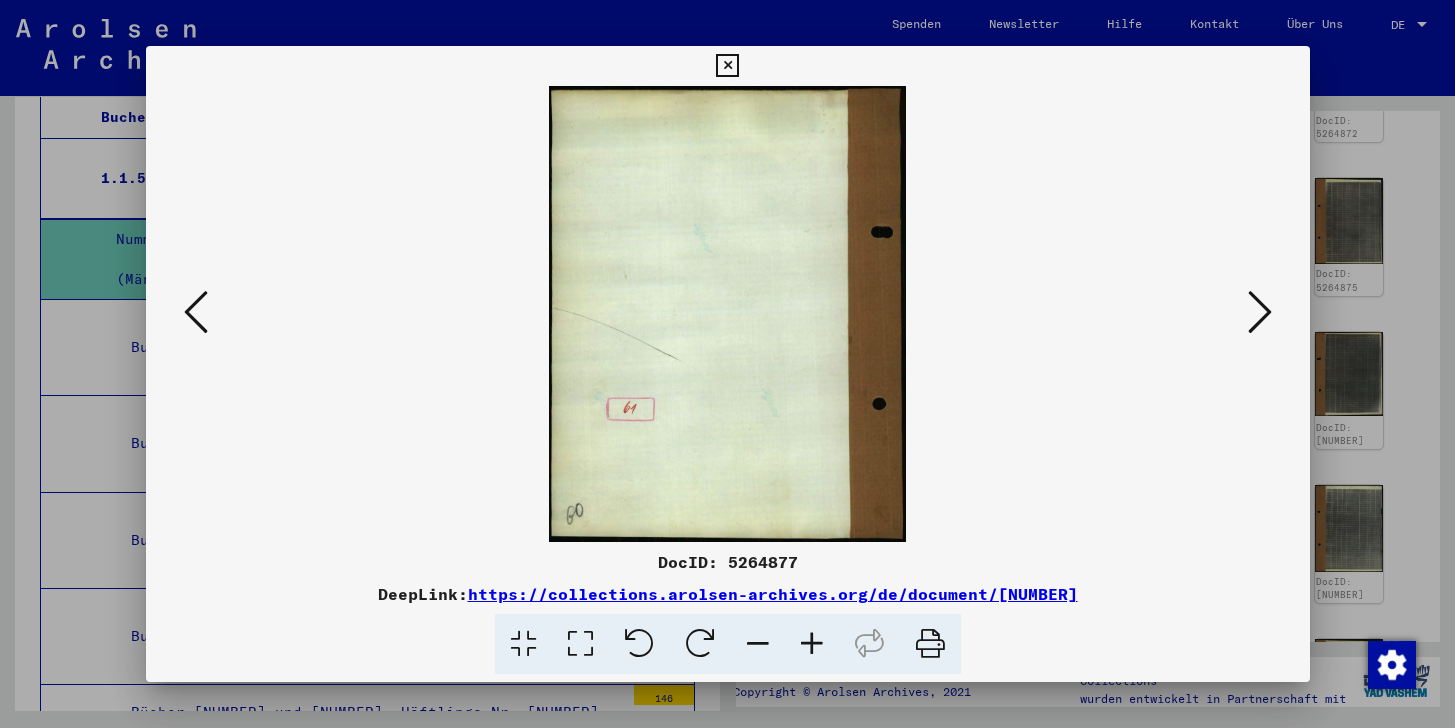 click at bounding box center (1260, 312) 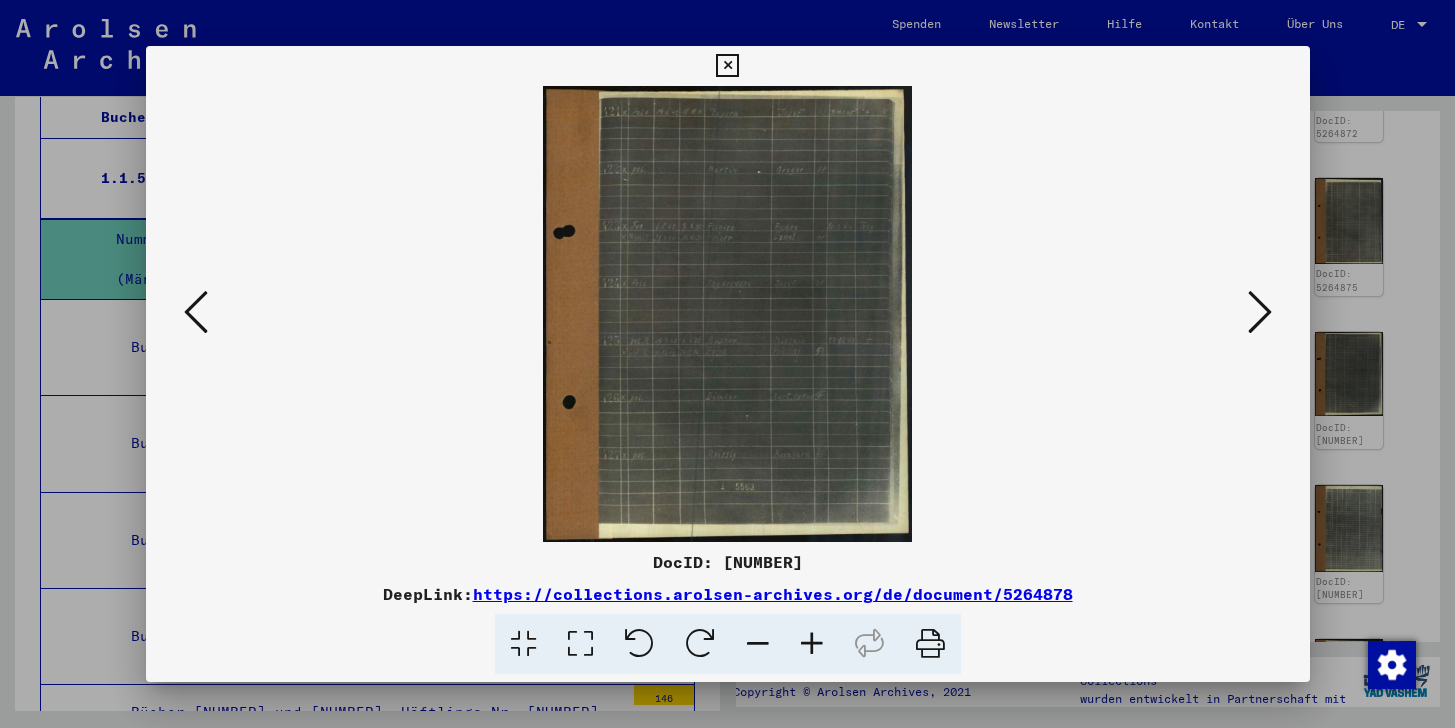 click at bounding box center (1260, 312) 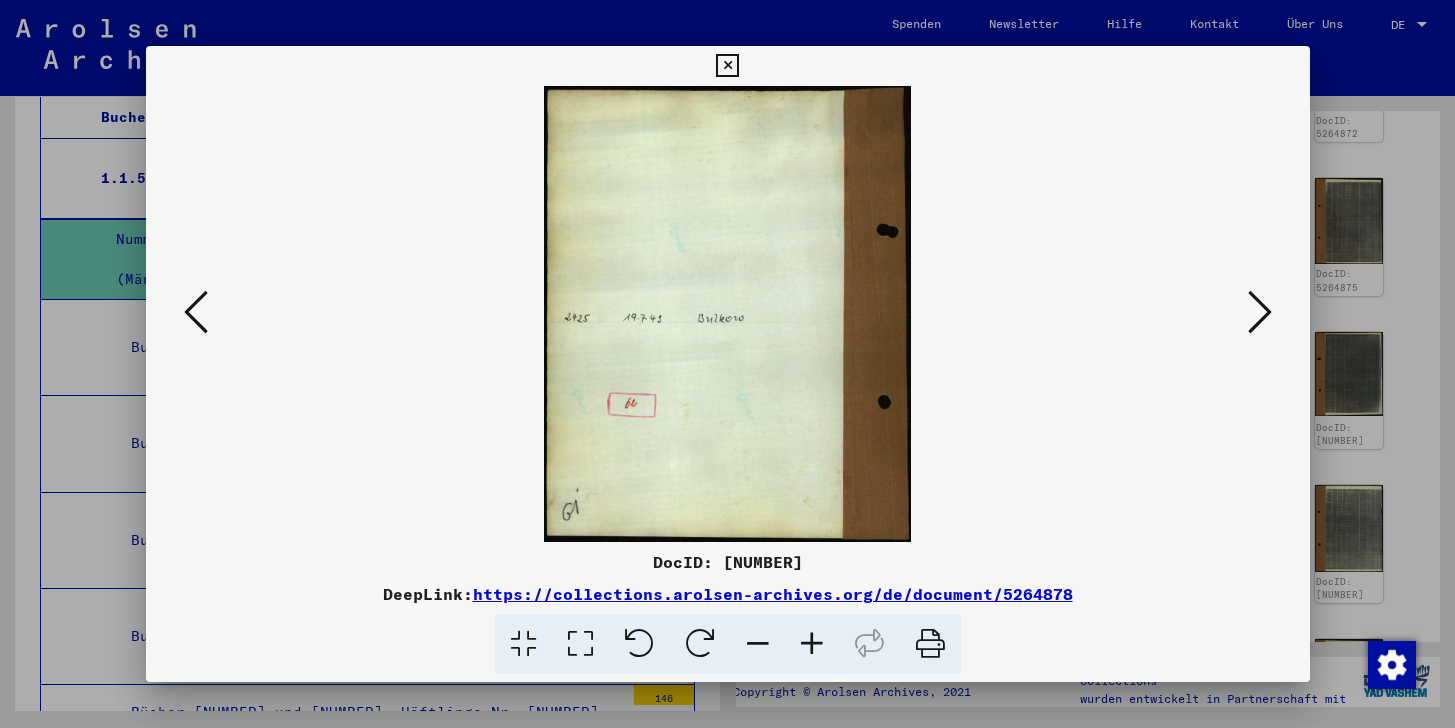 click at bounding box center [1260, 312] 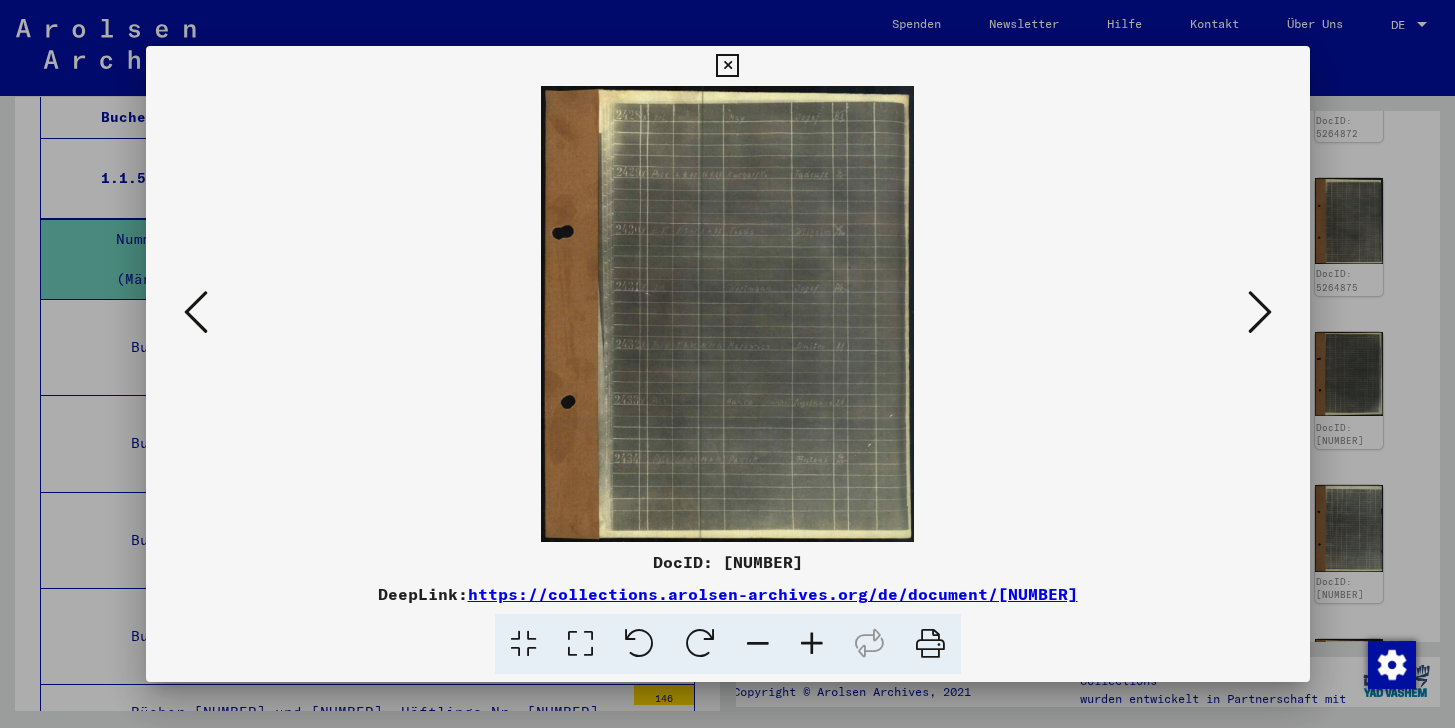 click at bounding box center (1260, 312) 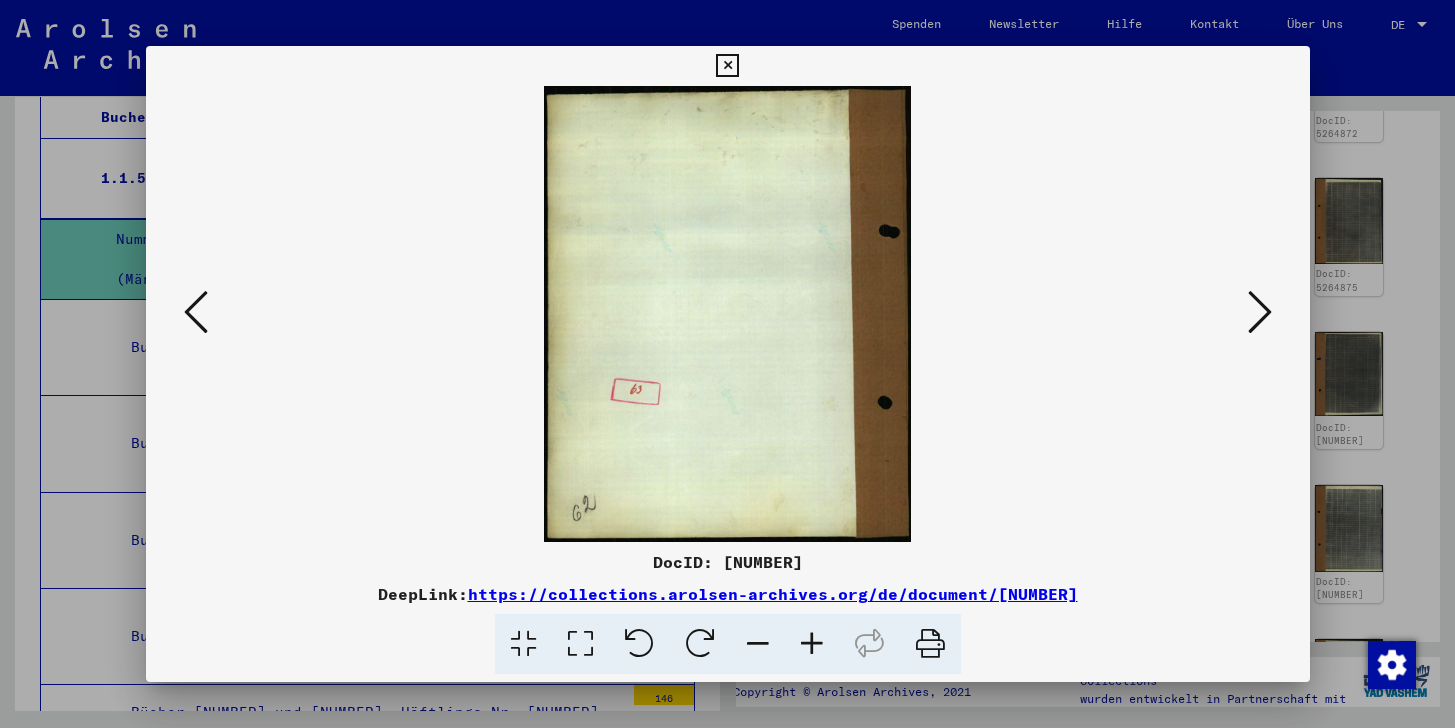 click at bounding box center [1260, 312] 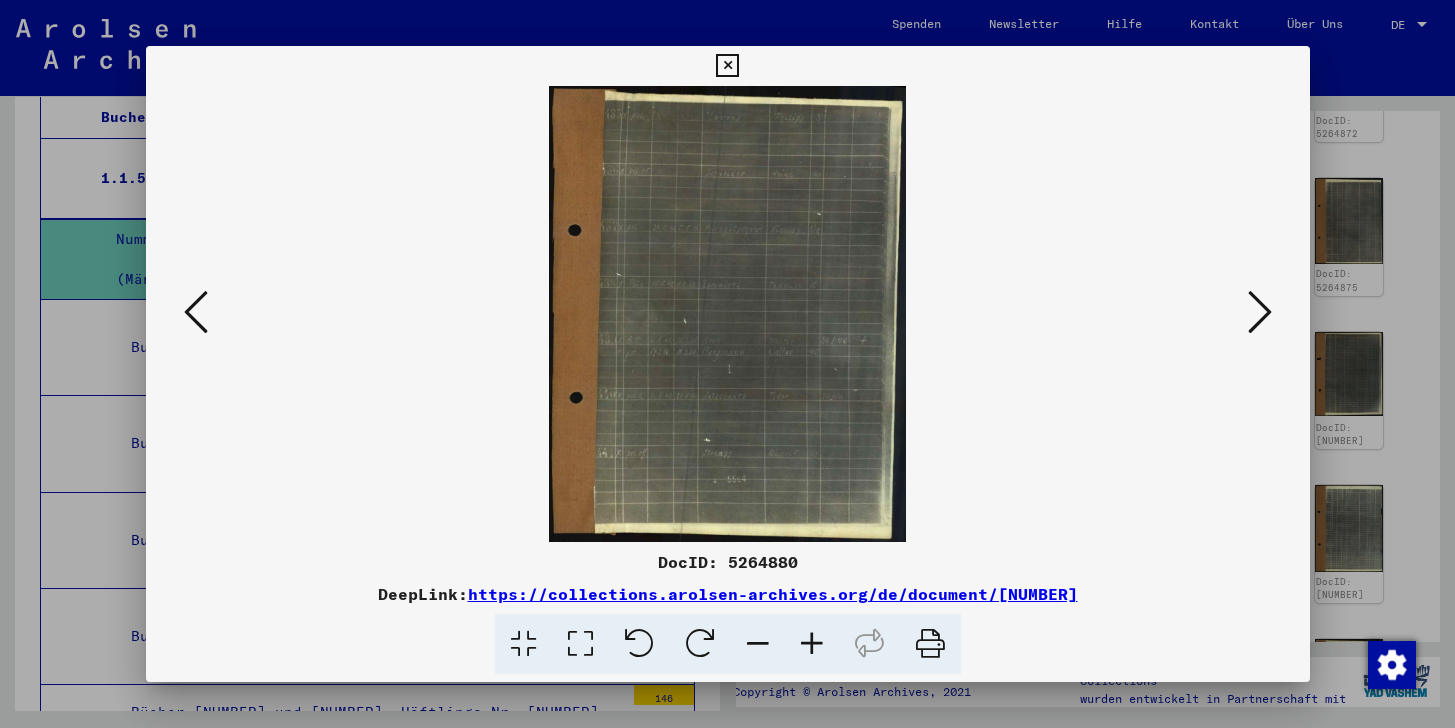 click at bounding box center (1260, 312) 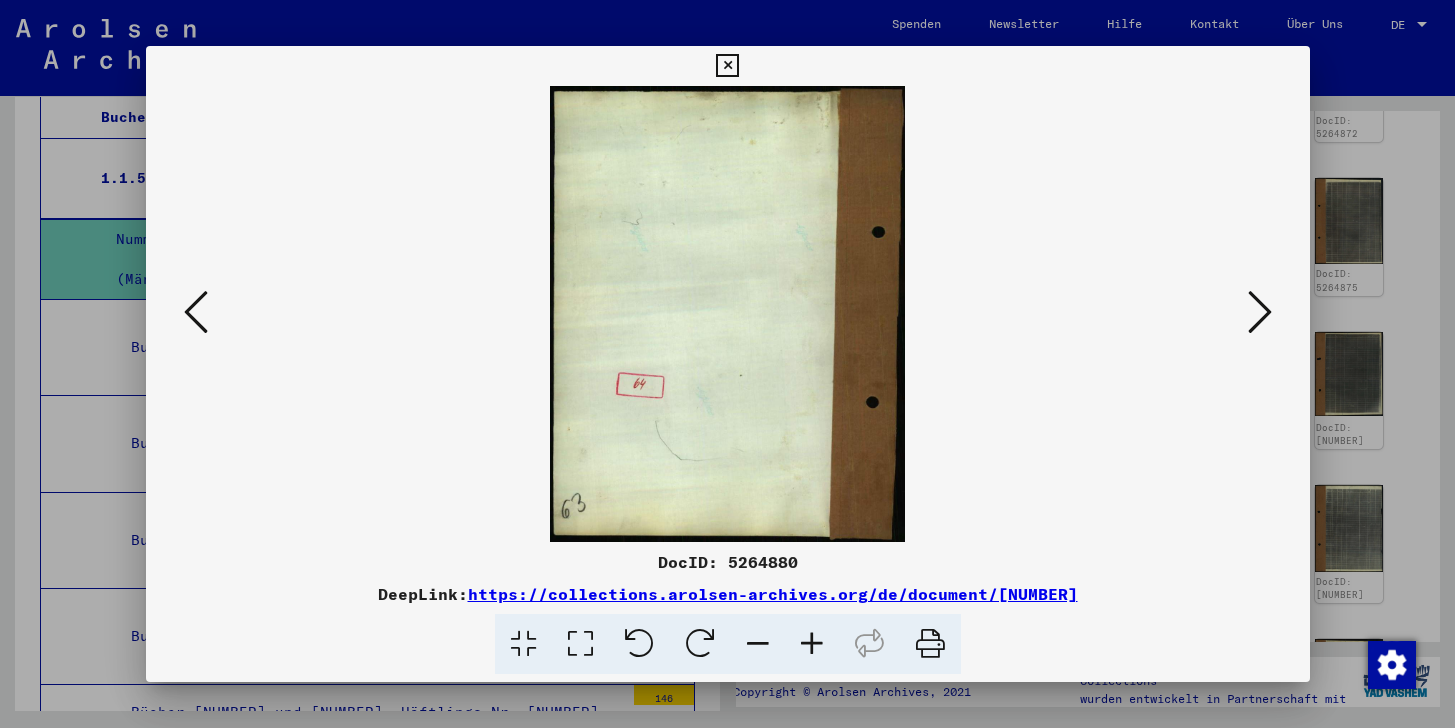 click at bounding box center (1260, 312) 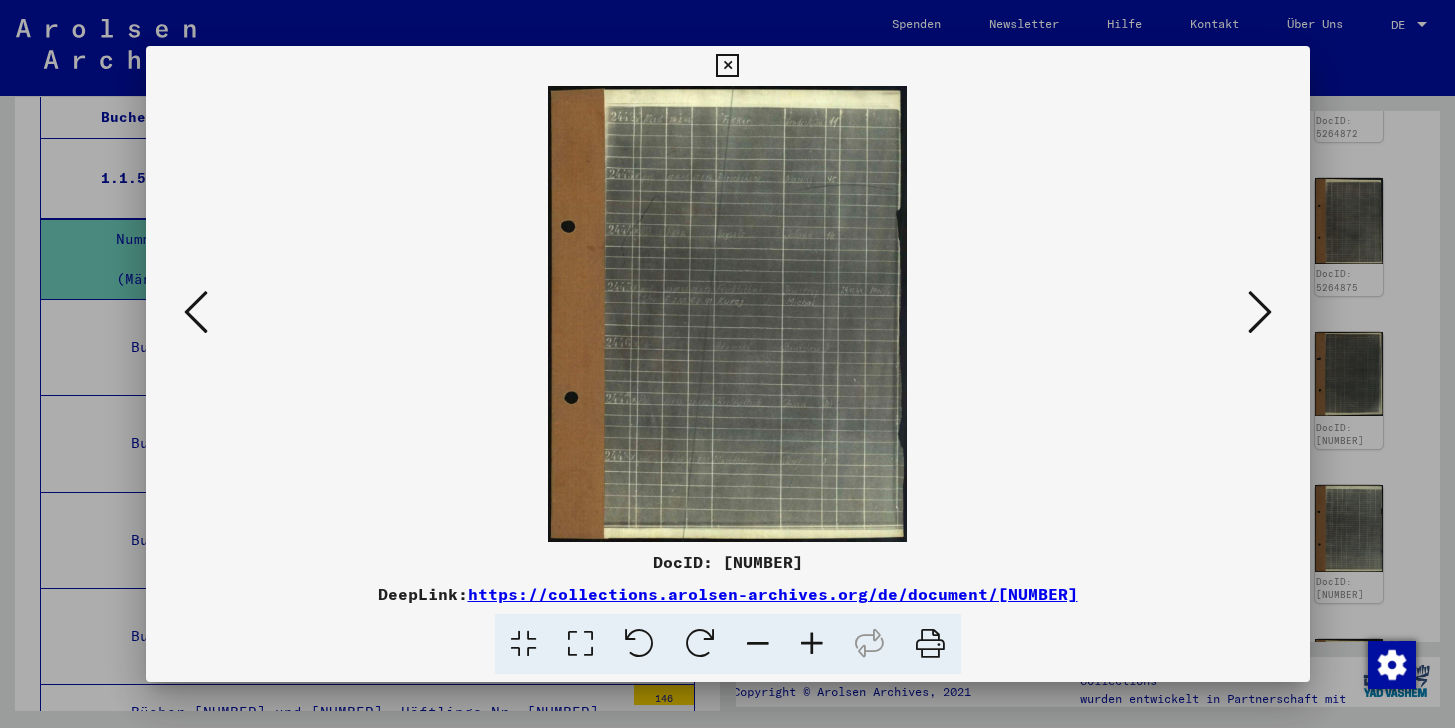 click at bounding box center [1260, 312] 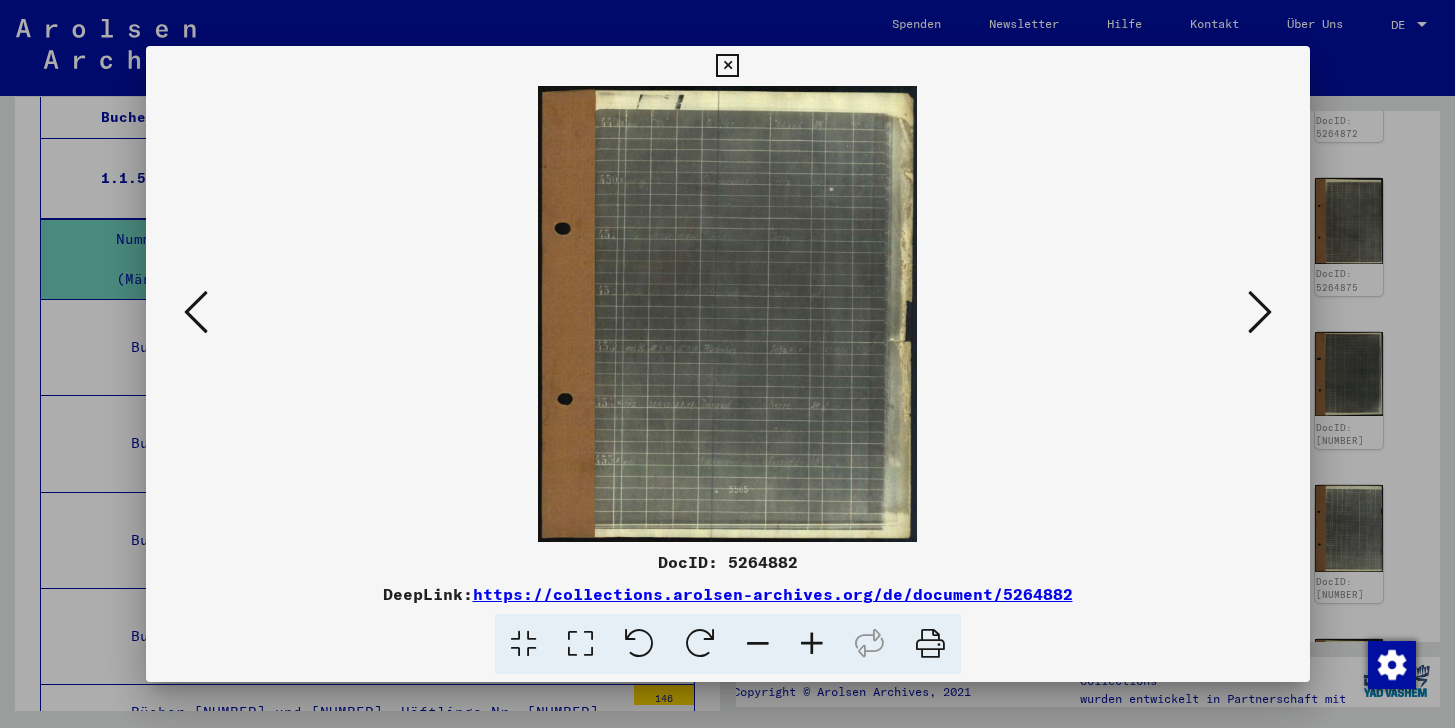 click at bounding box center (1260, 312) 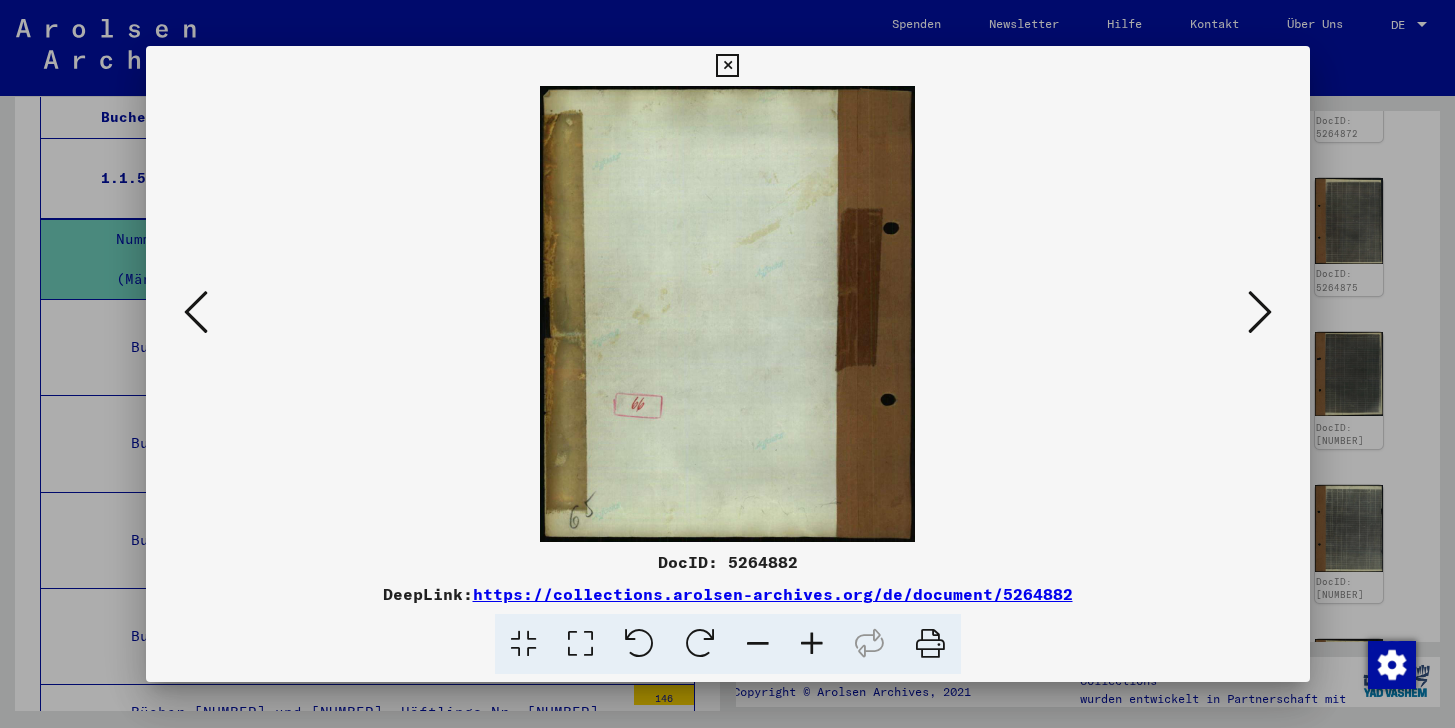 click at bounding box center (1260, 312) 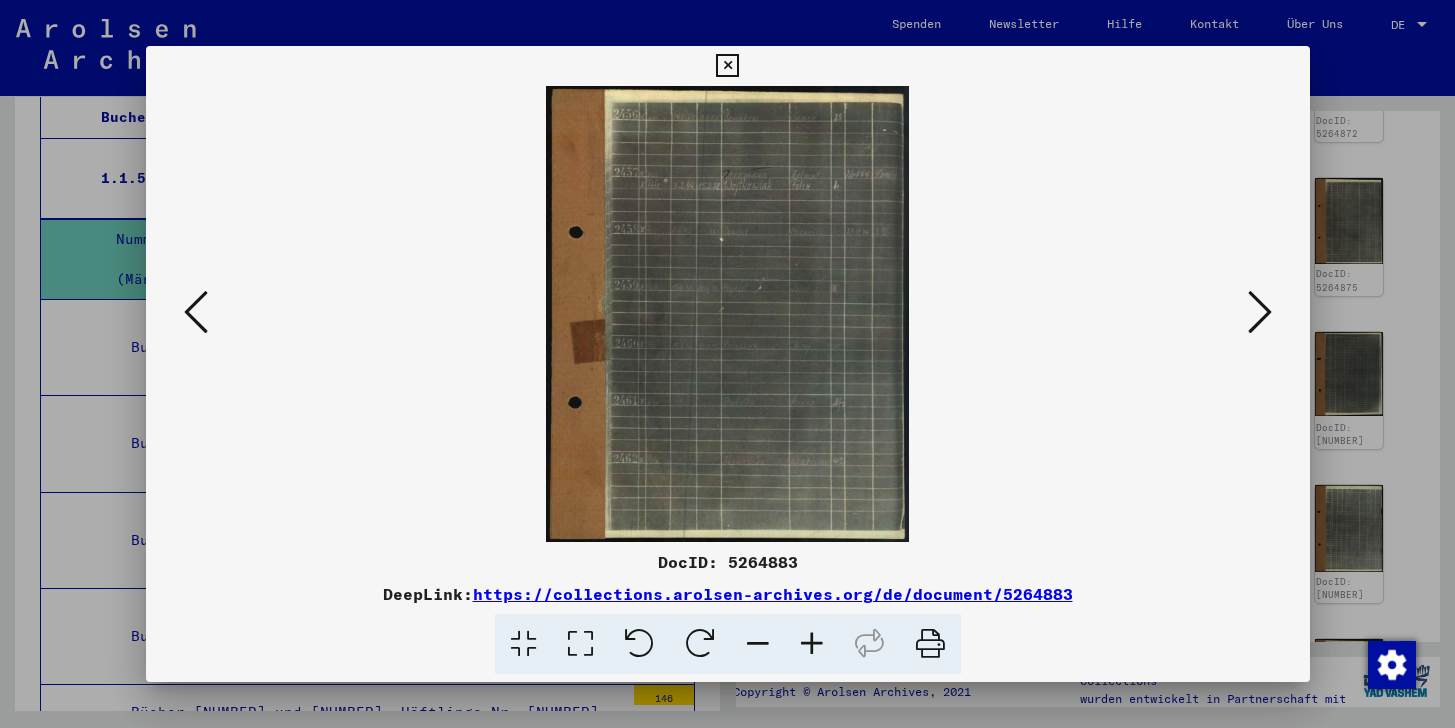 click at bounding box center [1260, 312] 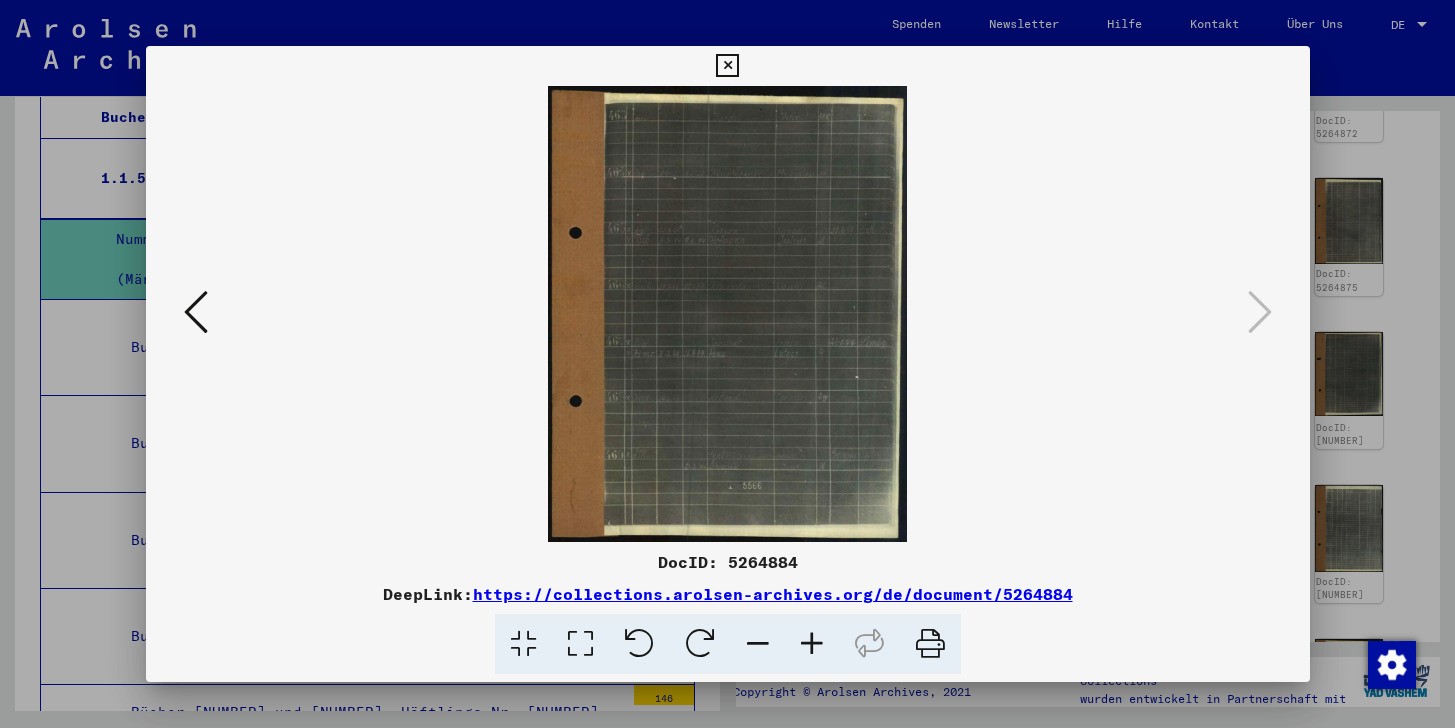 click at bounding box center [727, 66] 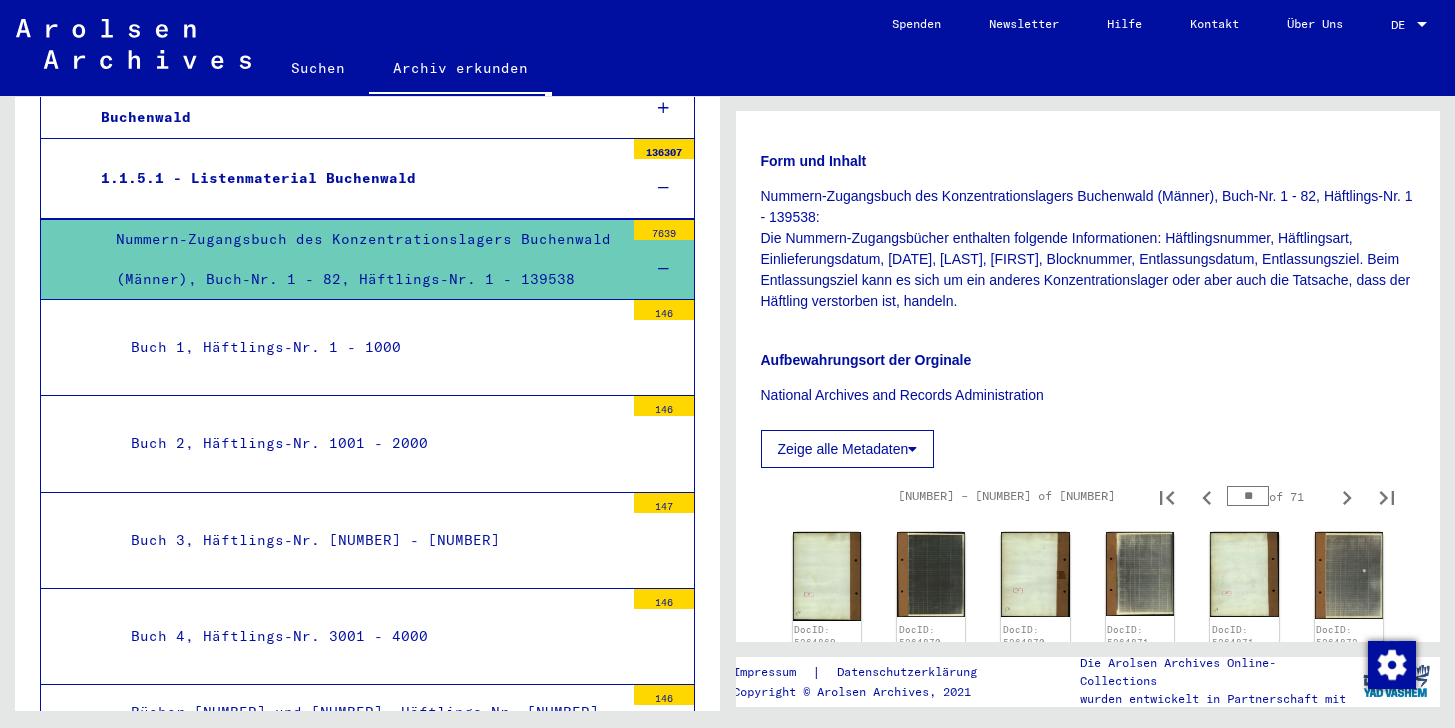 scroll, scrollTop: 337, scrollLeft: 0, axis: vertical 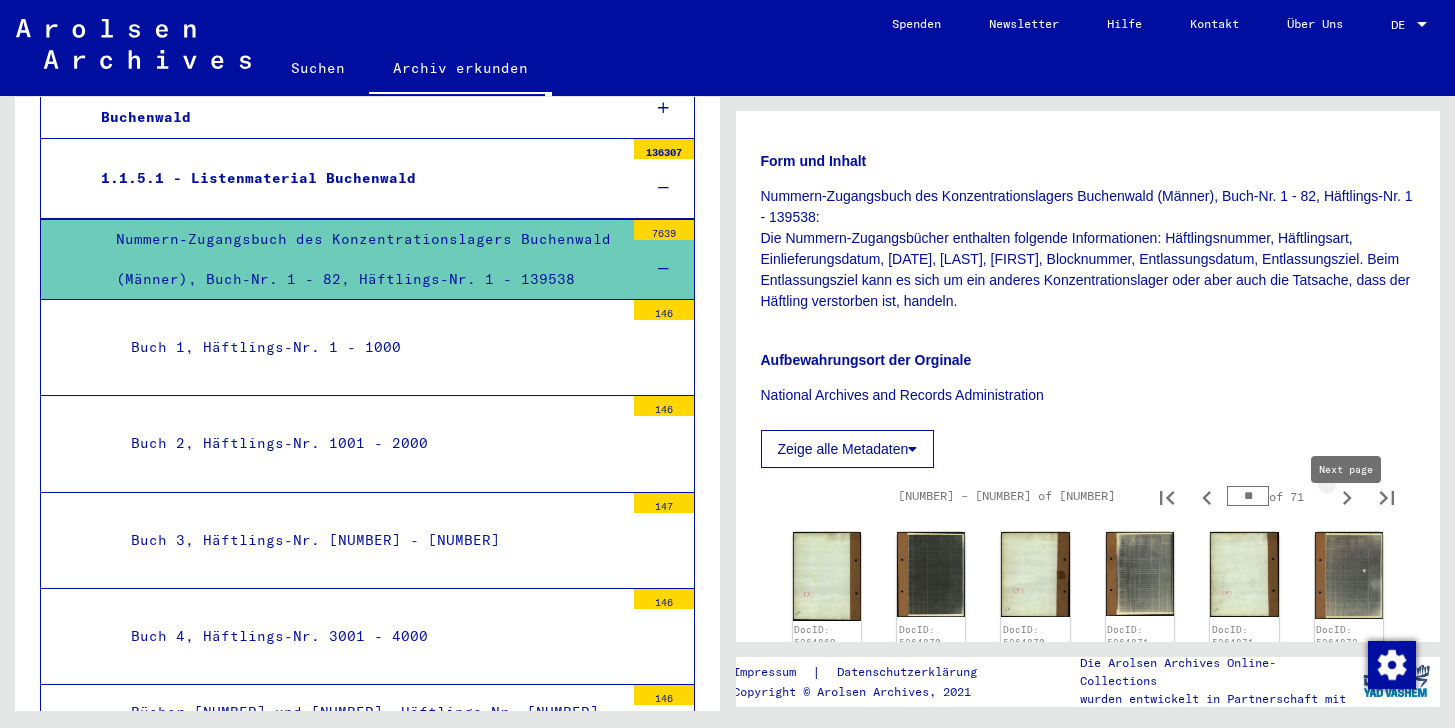click 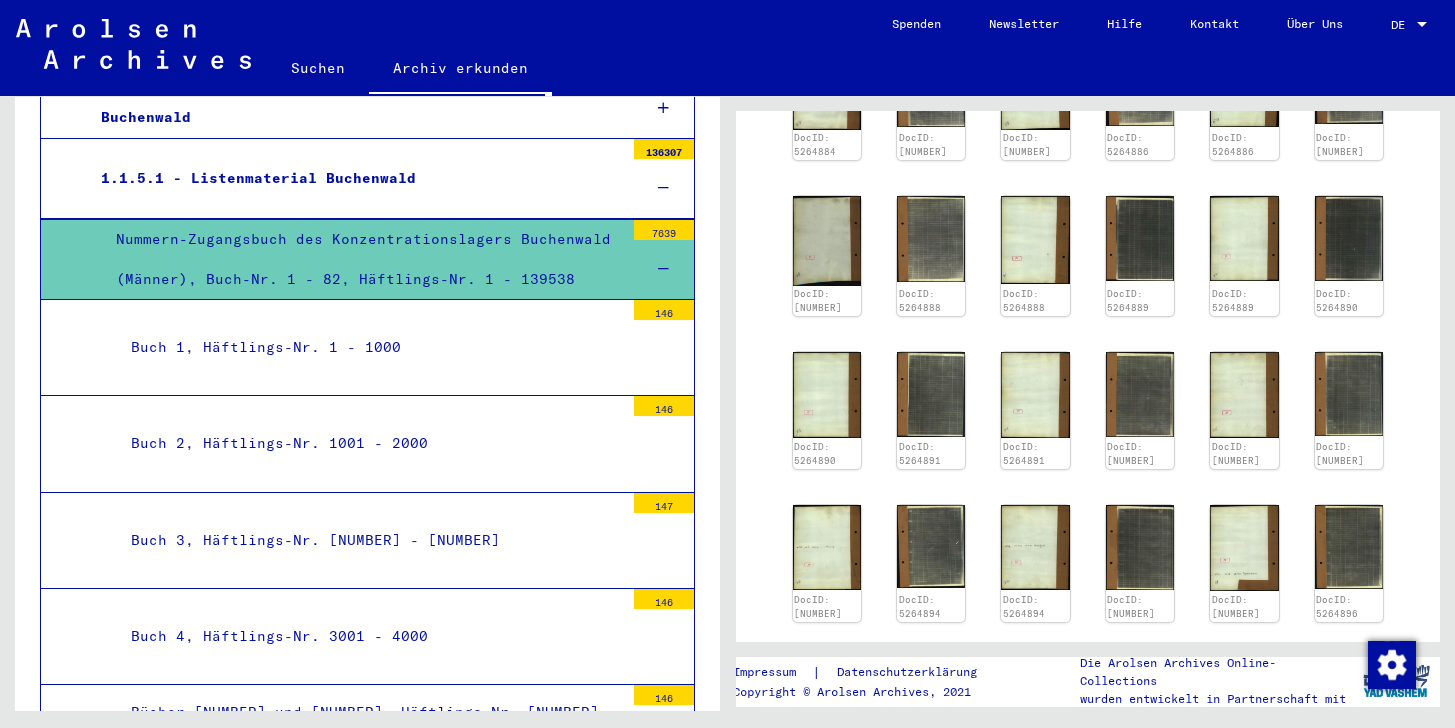 scroll, scrollTop: 837, scrollLeft: 0, axis: vertical 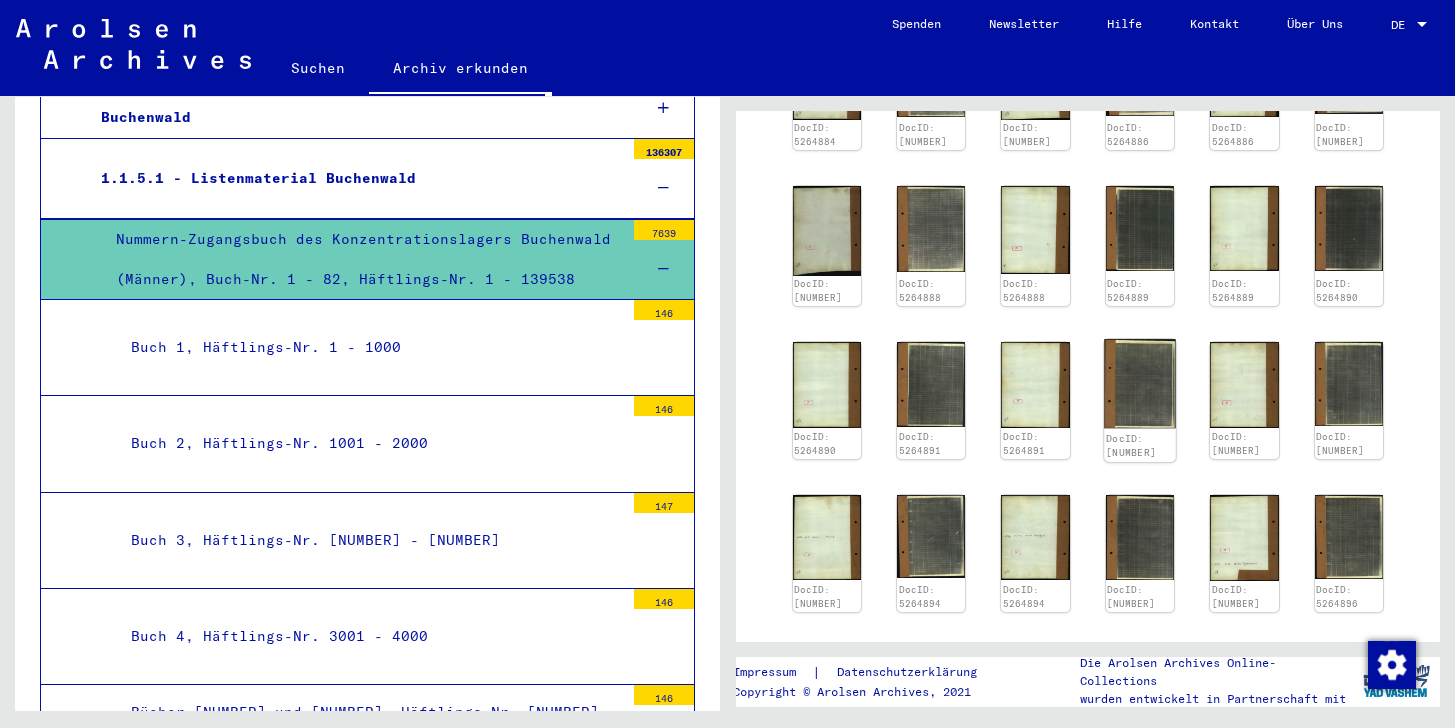 click 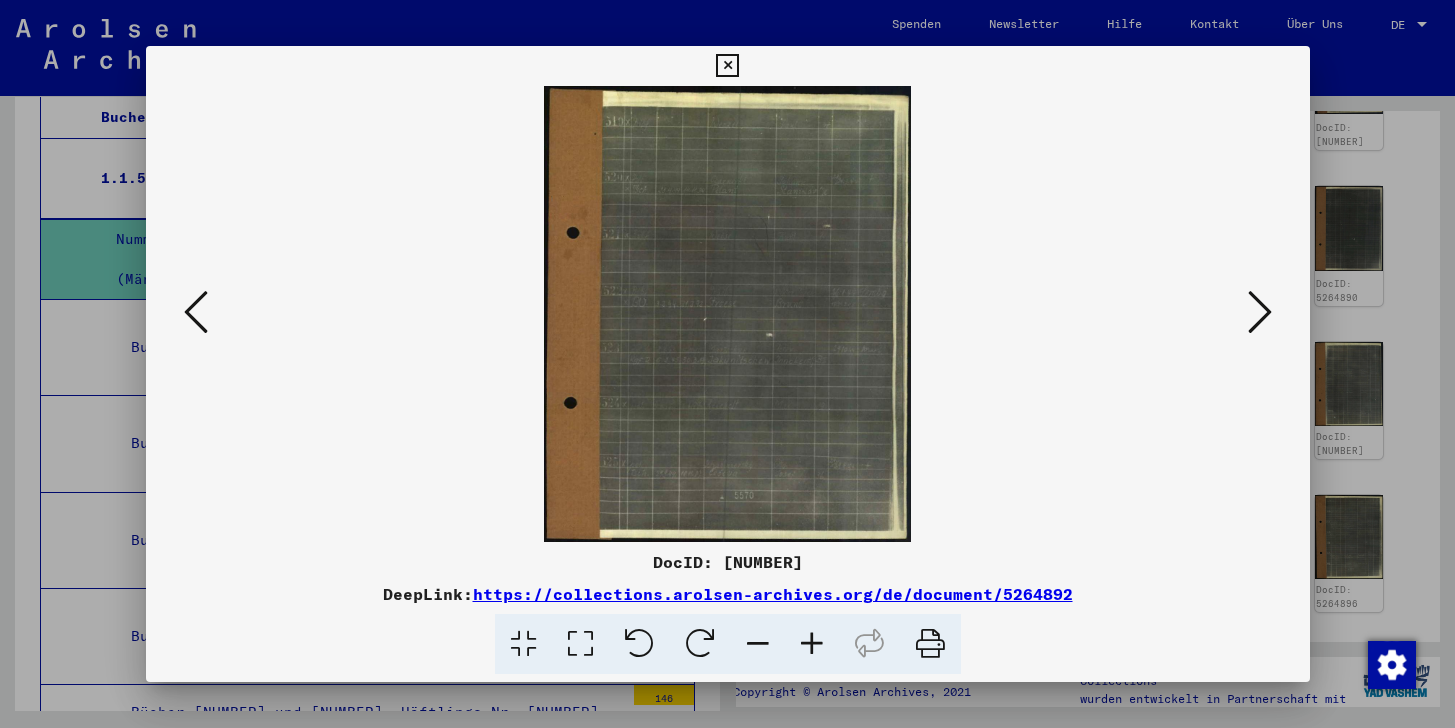 click at bounding box center [196, 312] 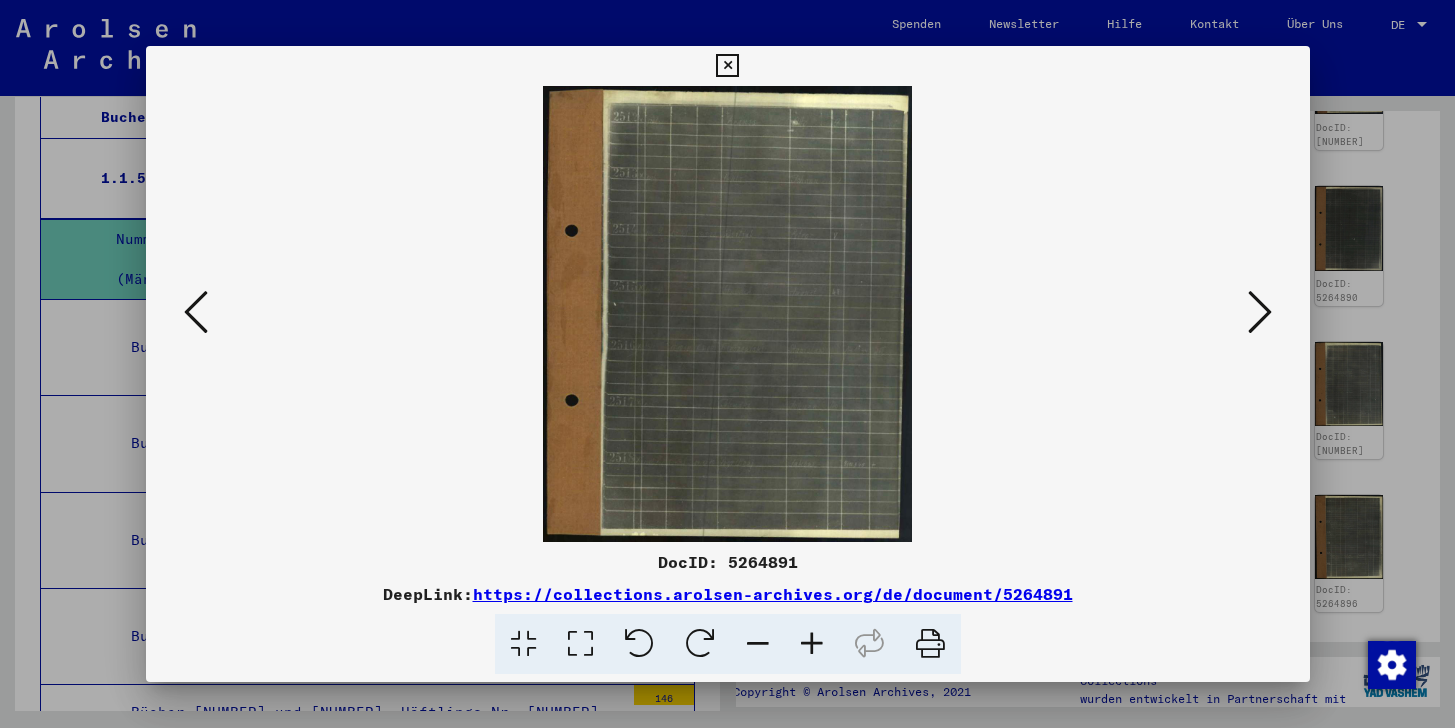 click at bounding box center (196, 312) 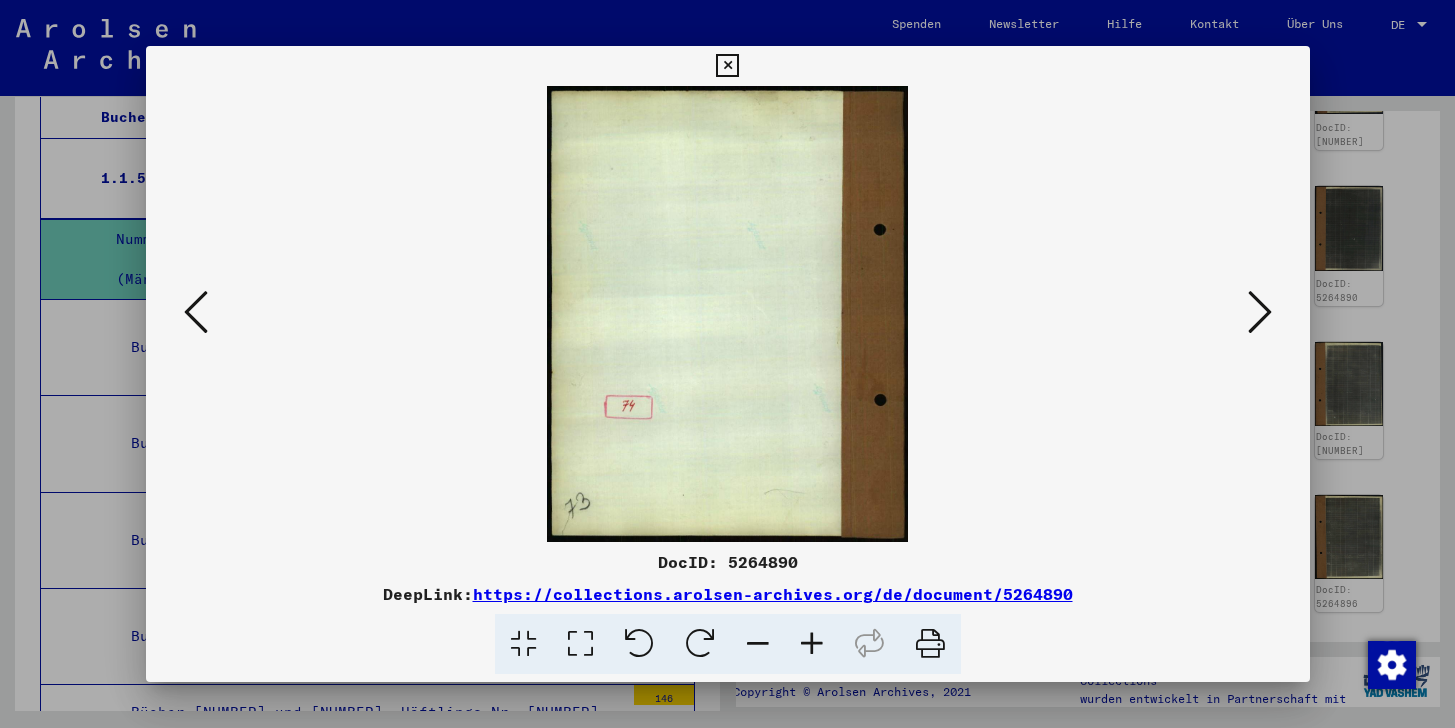 click at bounding box center [196, 312] 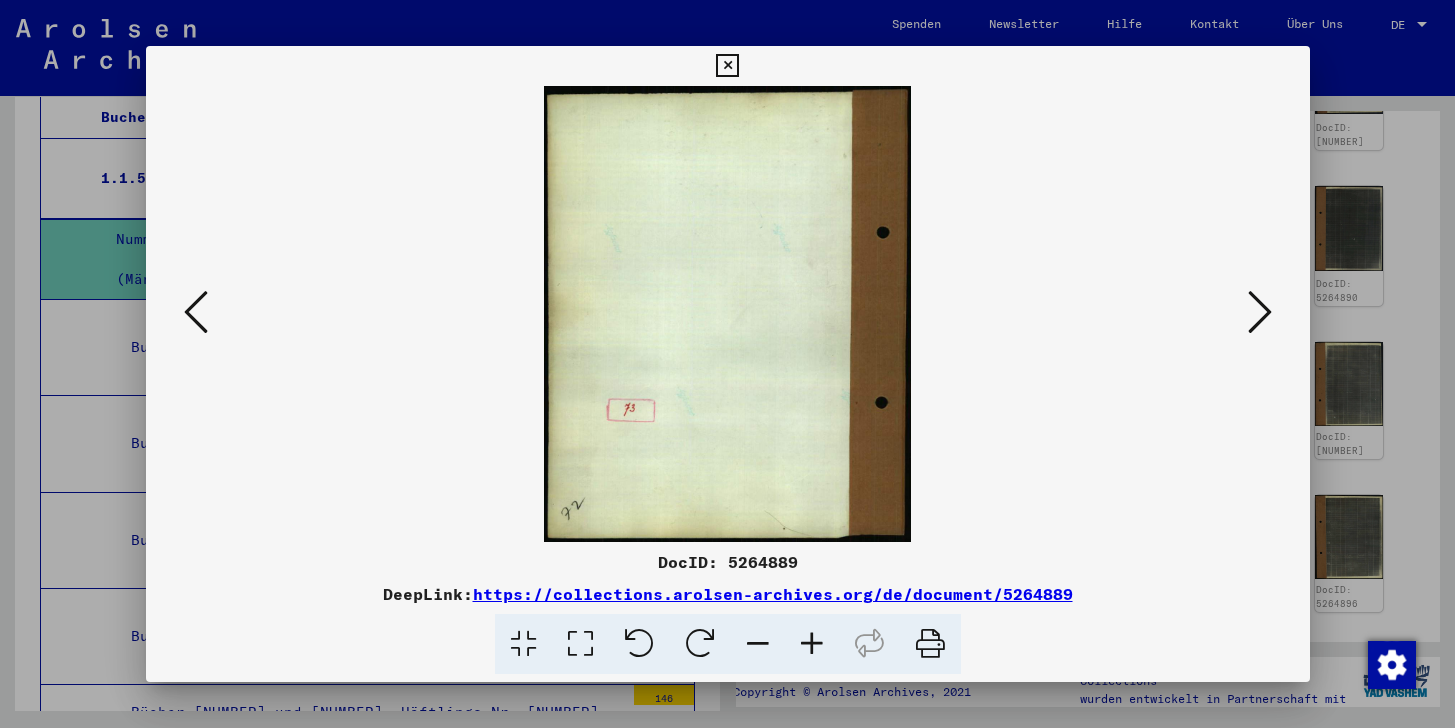 click at bounding box center [196, 312] 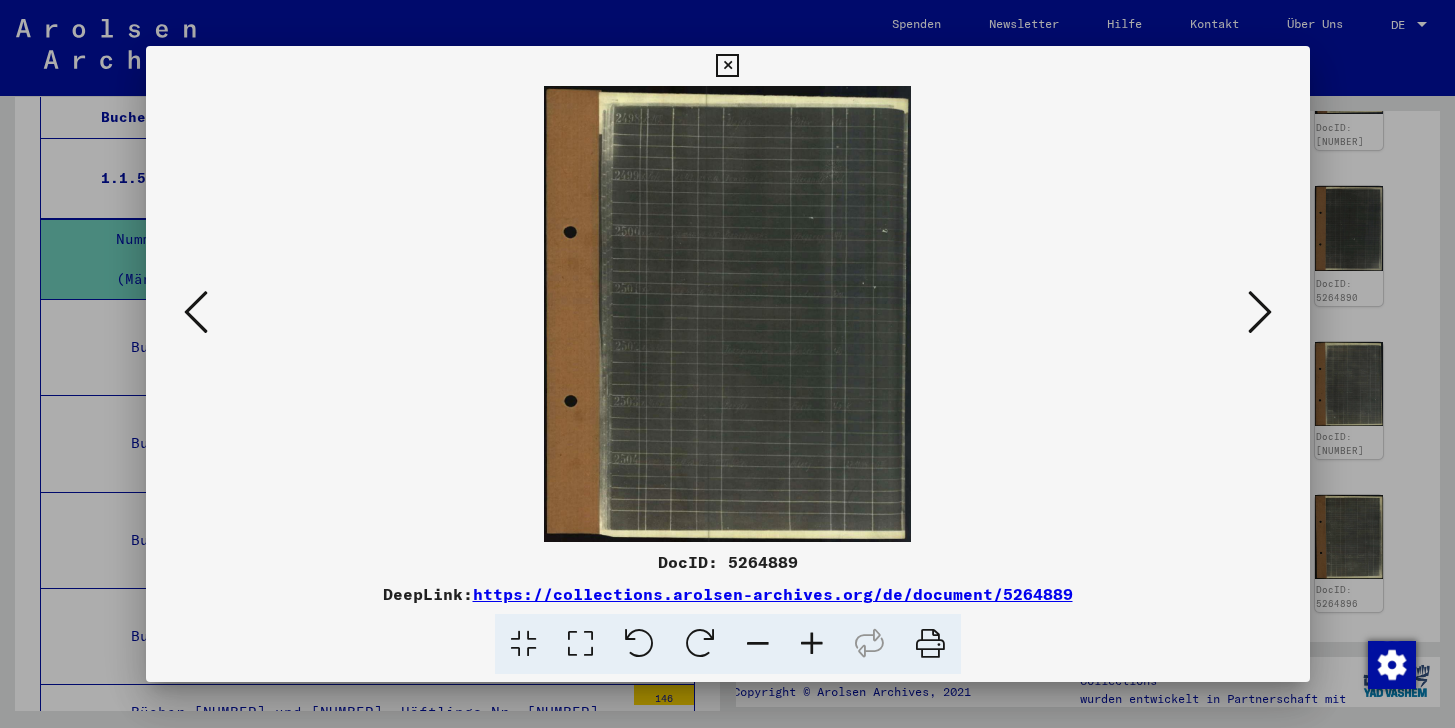 click at bounding box center [196, 312] 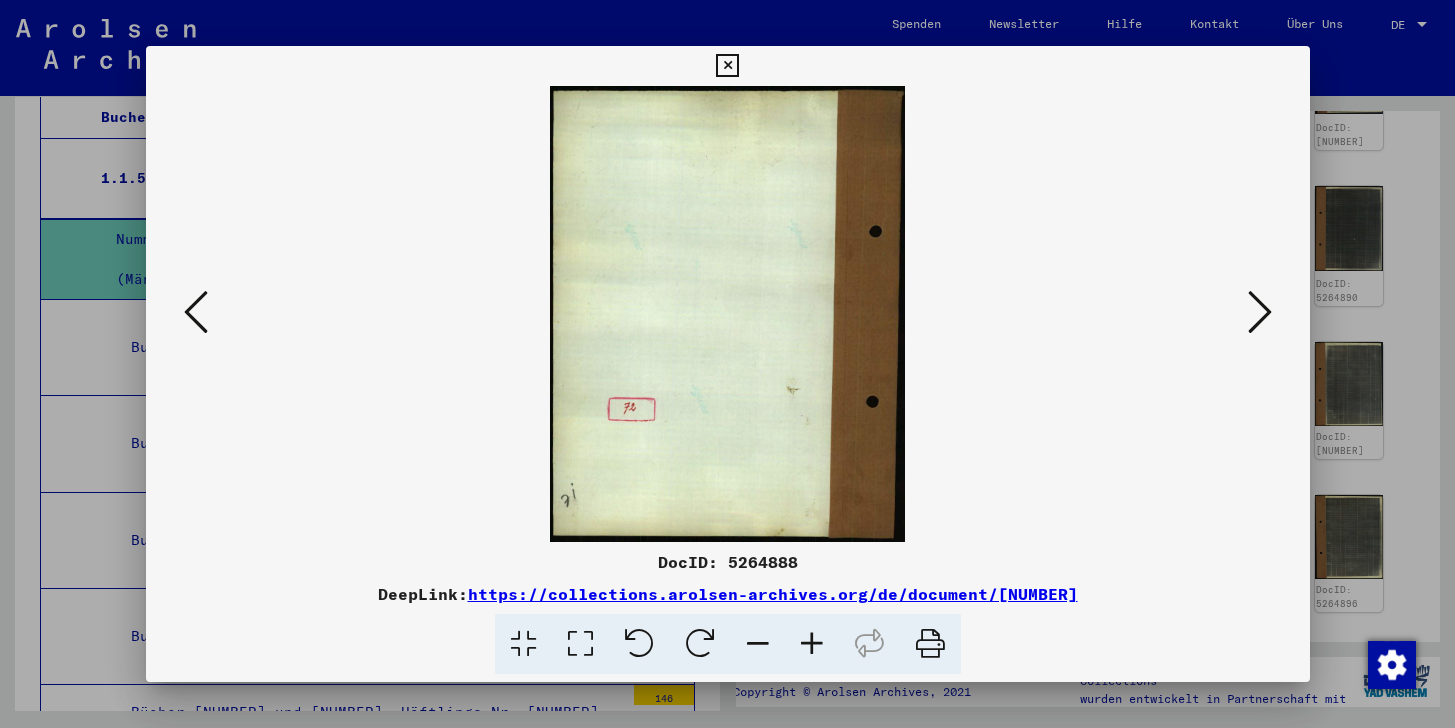 click at bounding box center [196, 312] 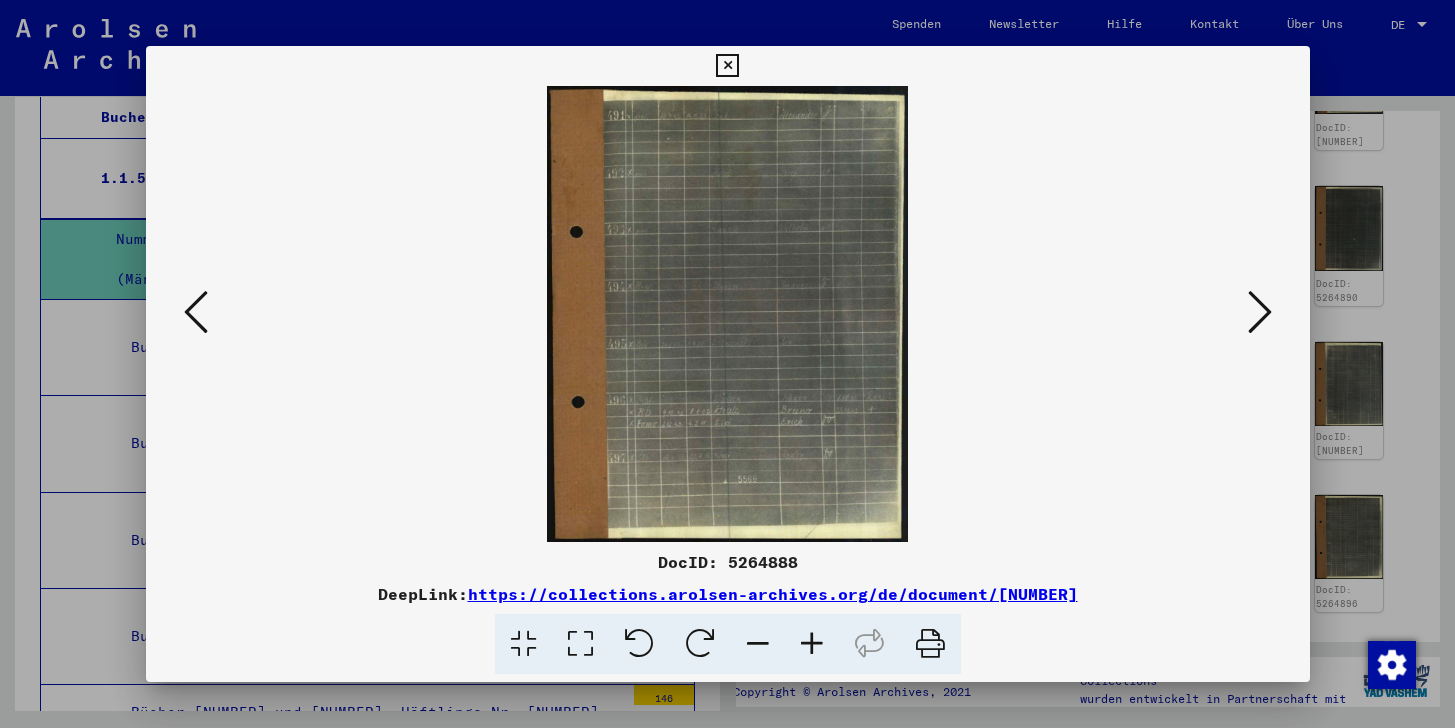 scroll, scrollTop: 0, scrollLeft: 0, axis: both 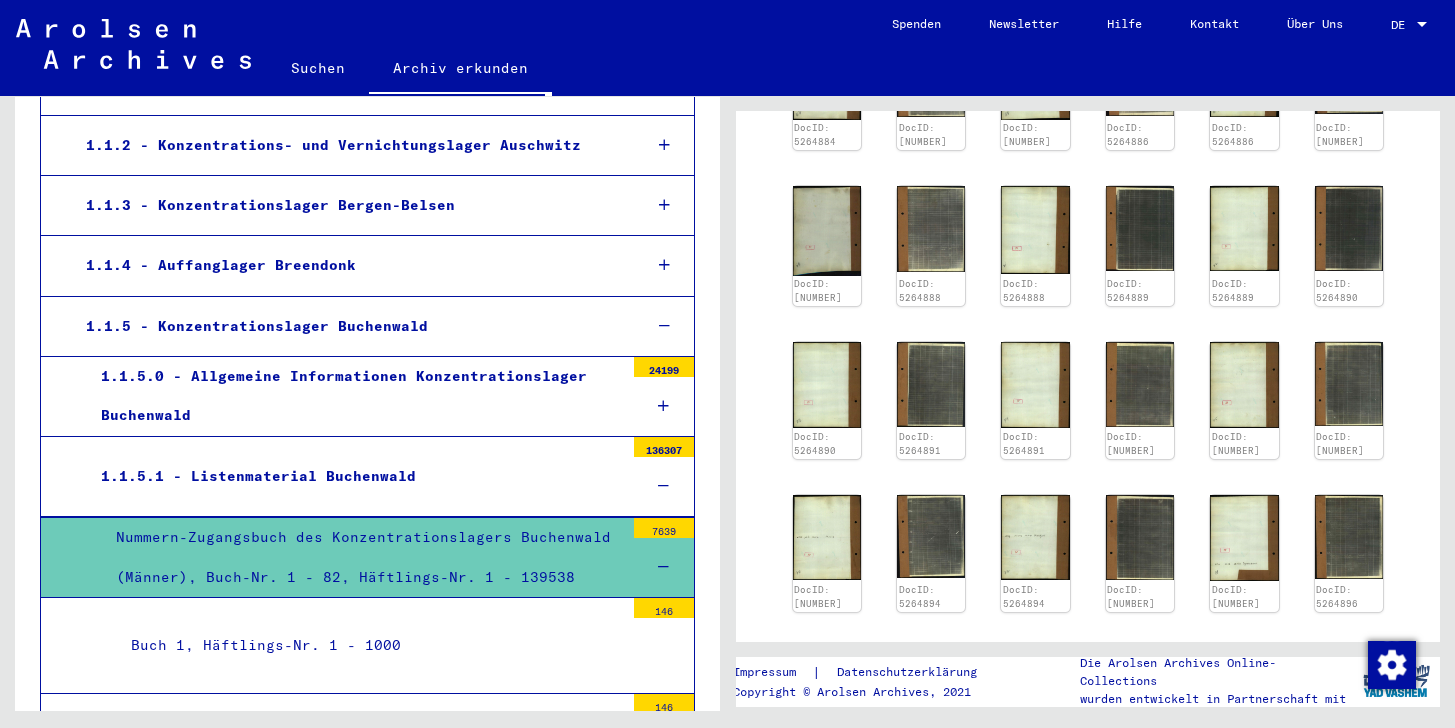 click on "1.1.5.1 - Listenmaterial Buchenwald" at bounding box center [355, 476] 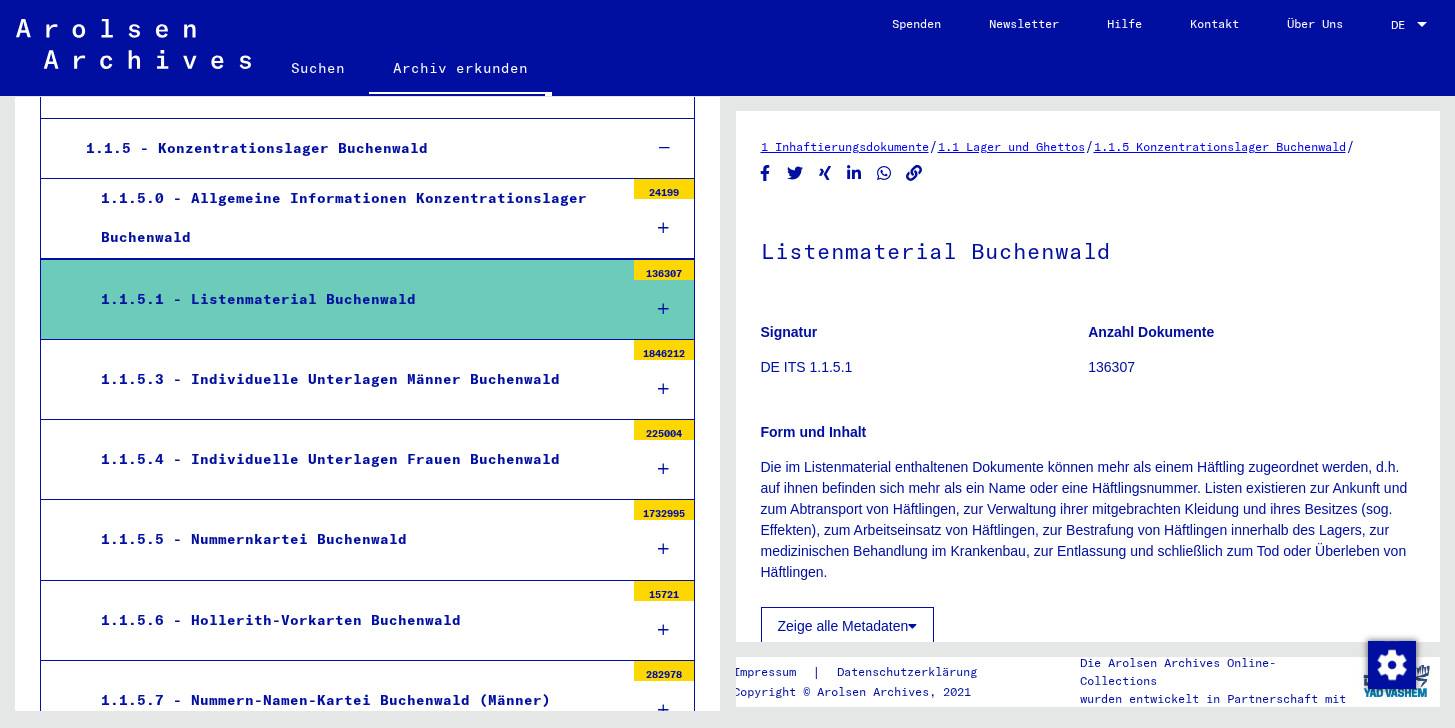 scroll, scrollTop: 614, scrollLeft: 0, axis: vertical 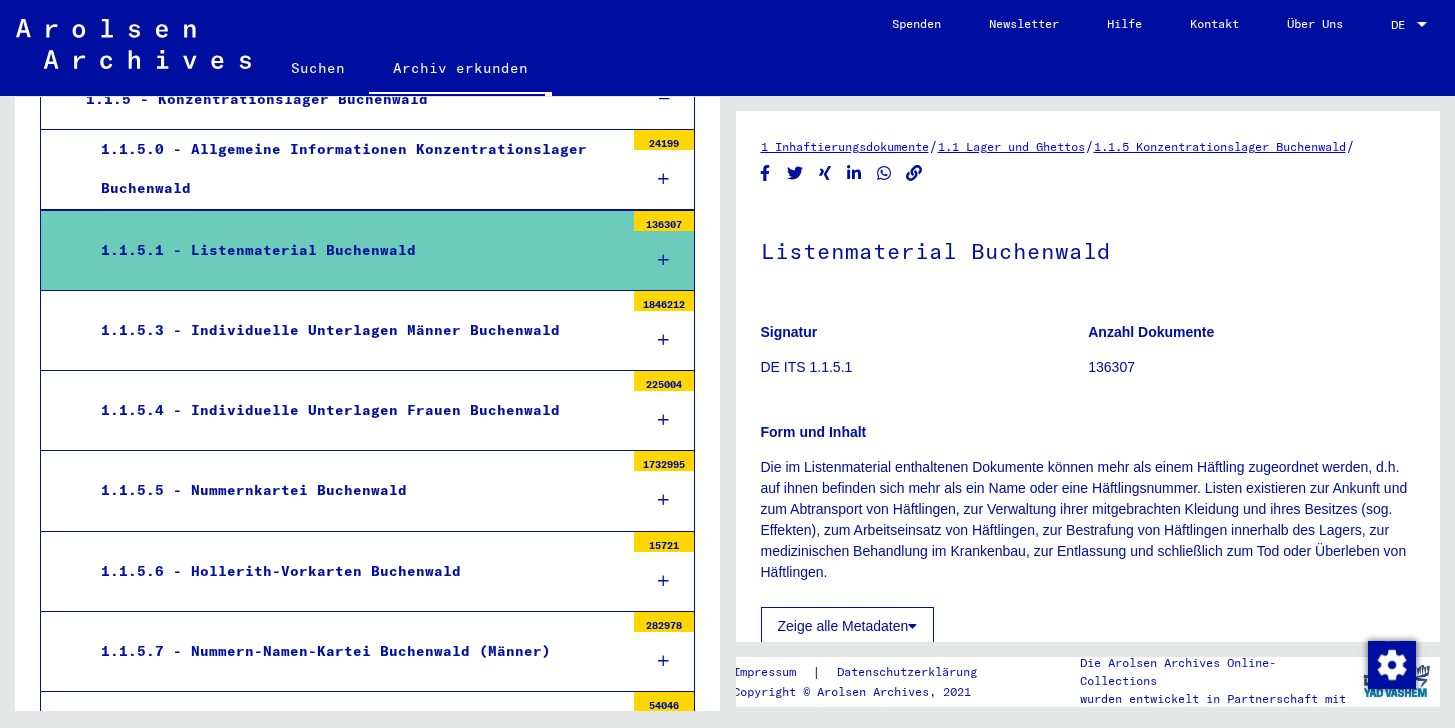 click on "1.1.5.3 - Individuelle Unterlagen Männer Buchenwald" at bounding box center (355, 330) 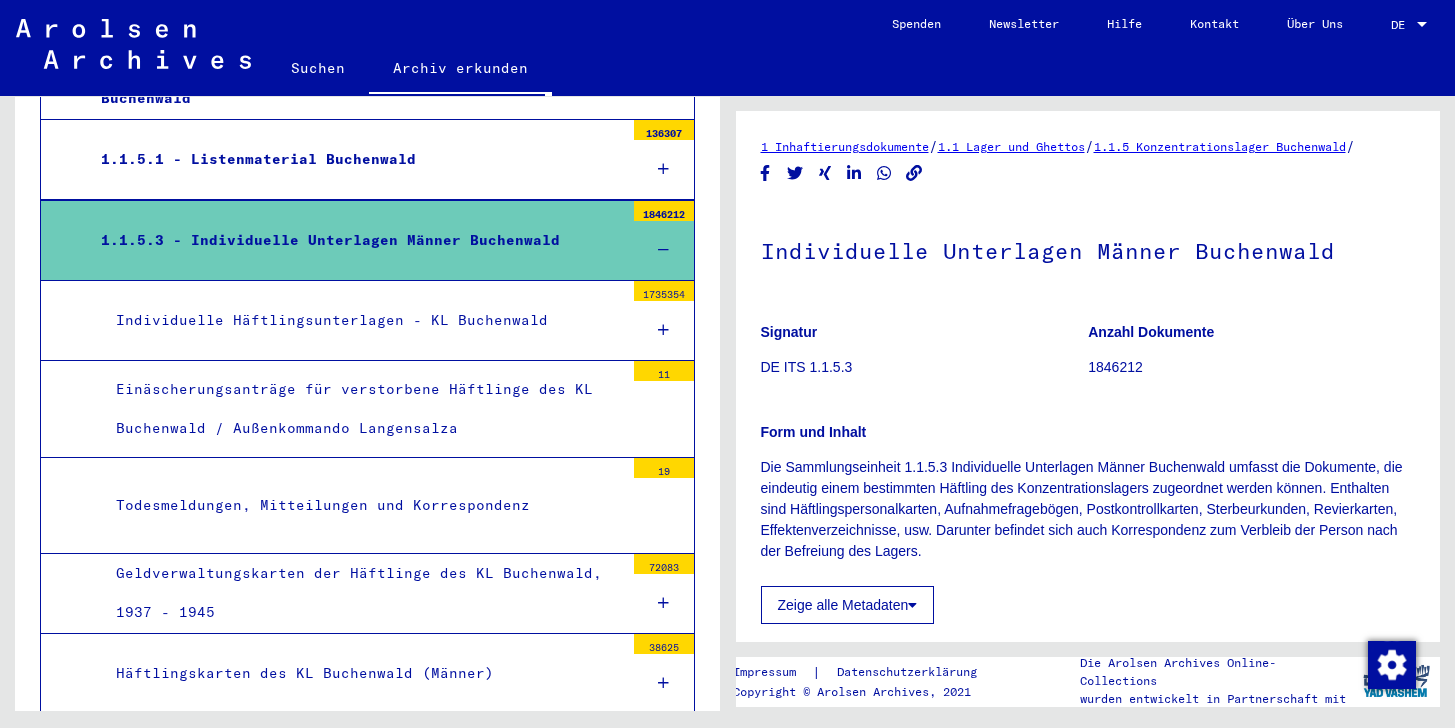 scroll, scrollTop: 701, scrollLeft: 0, axis: vertical 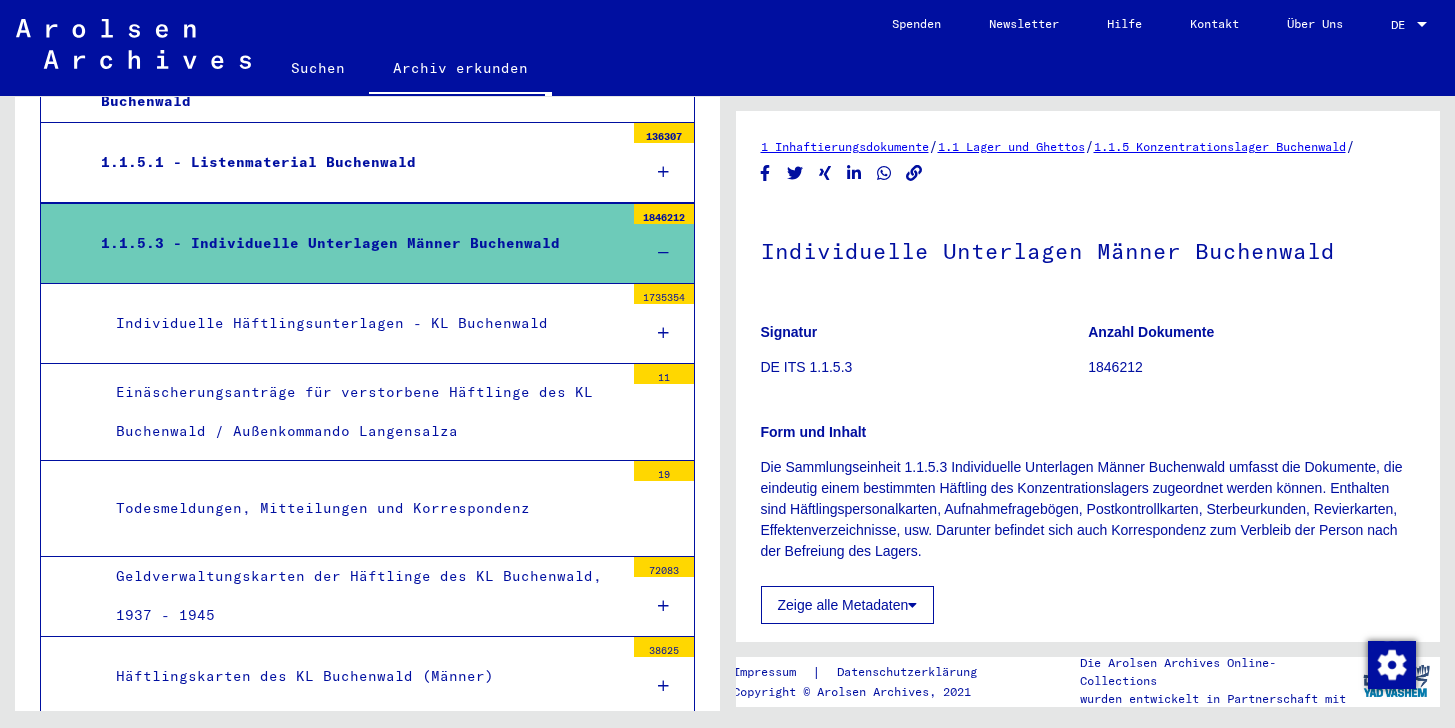 click on "Individuelle Häftlingsunterlagen - KL Buchenwald" at bounding box center (362, 323) 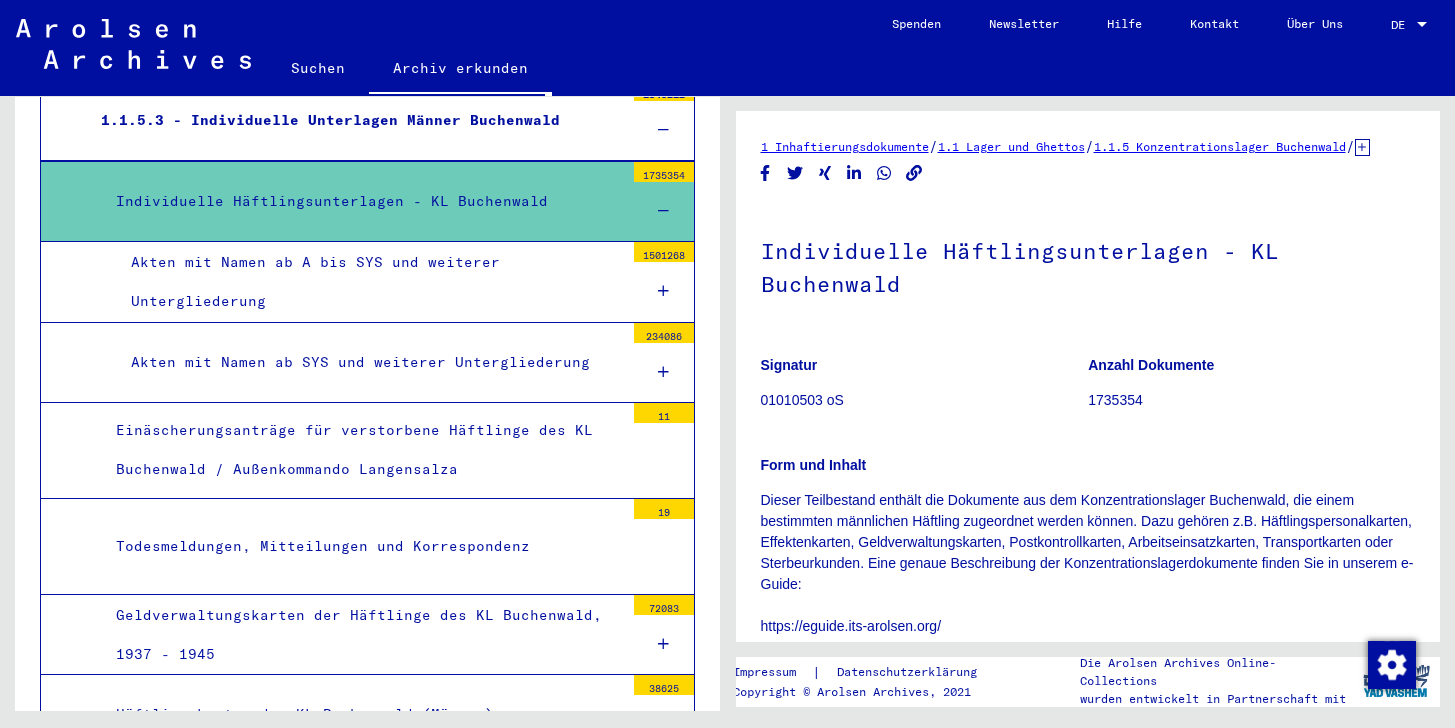 scroll, scrollTop: 850, scrollLeft: 0, axis: vertical 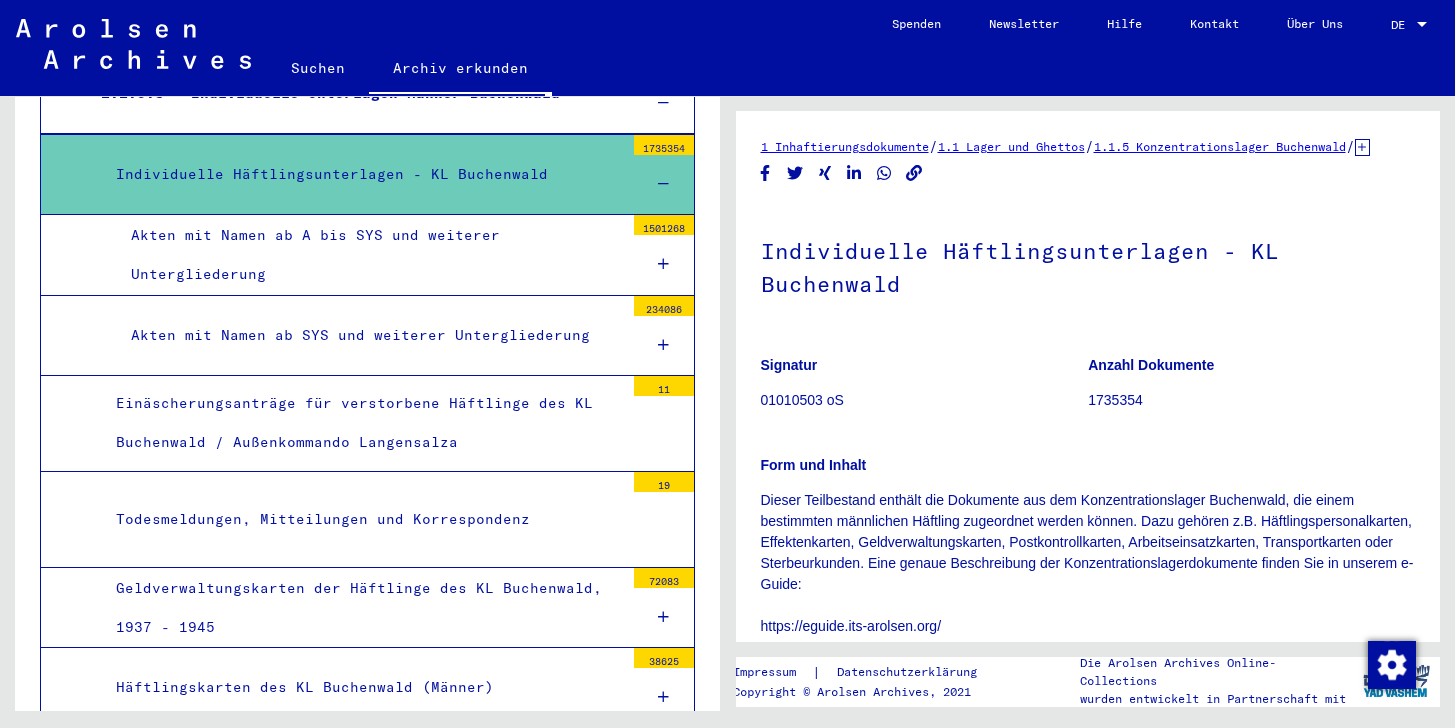 click on "Akten mit Namen ab A bis SYS und weiterer Untergliederung" at bounding box center [370, 255] 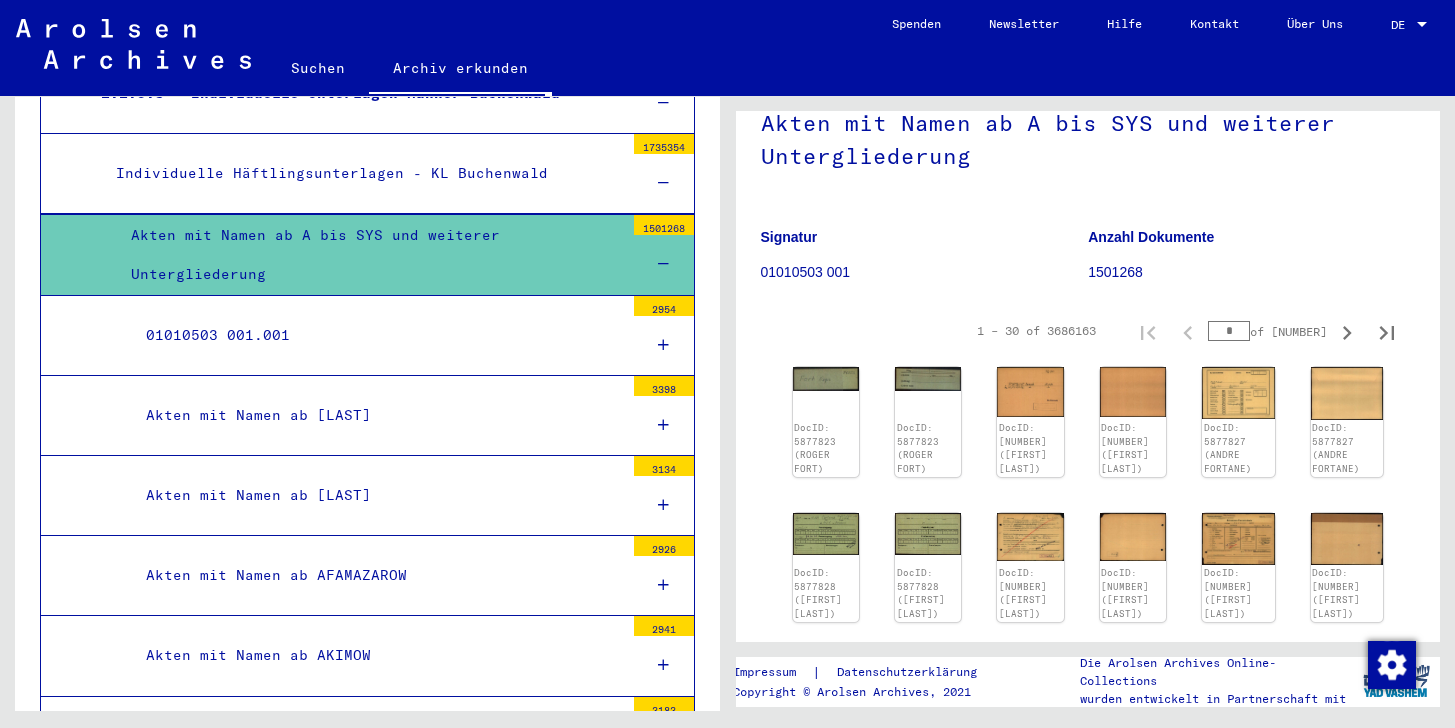 scroll, scrollTop: 137, scrollLeft: 0, axis: vertical 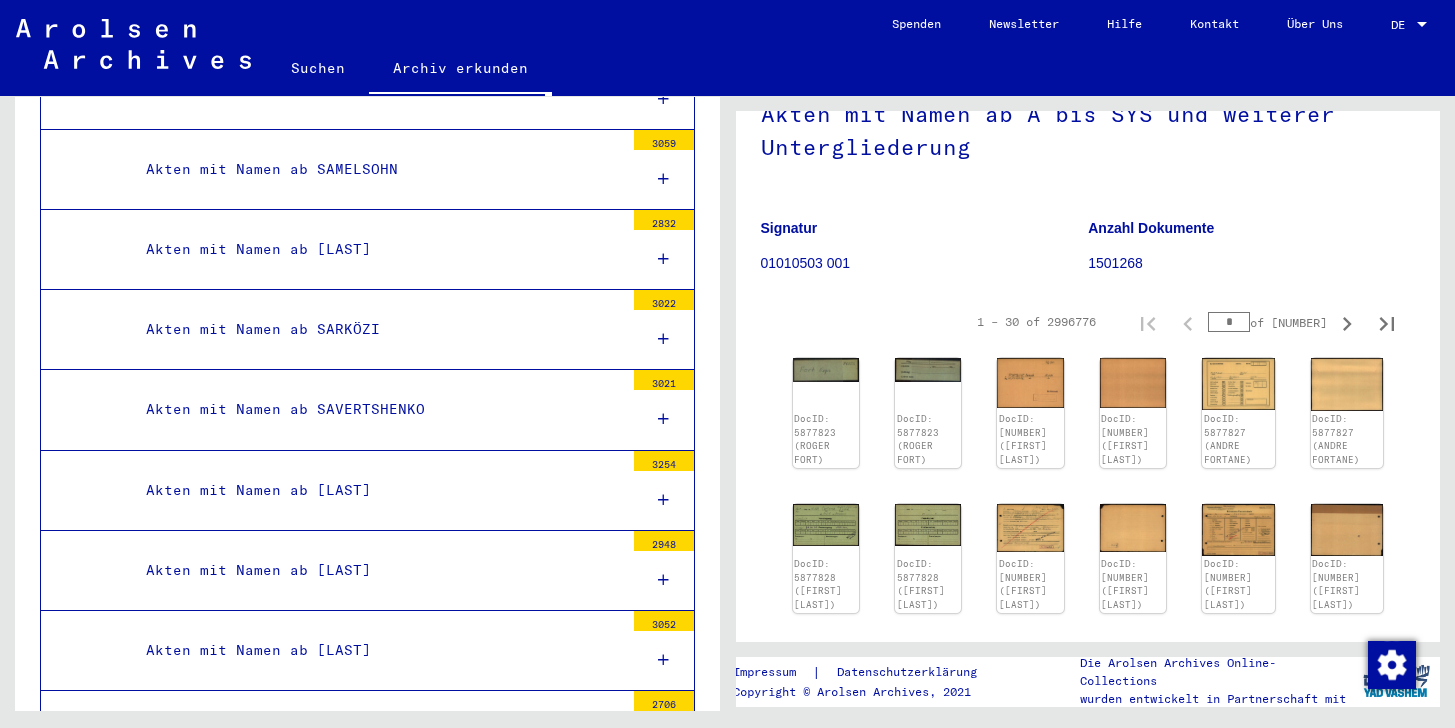 click on "Akten mit Namen ab SCHEININGER" at bounding box center (377, 730) 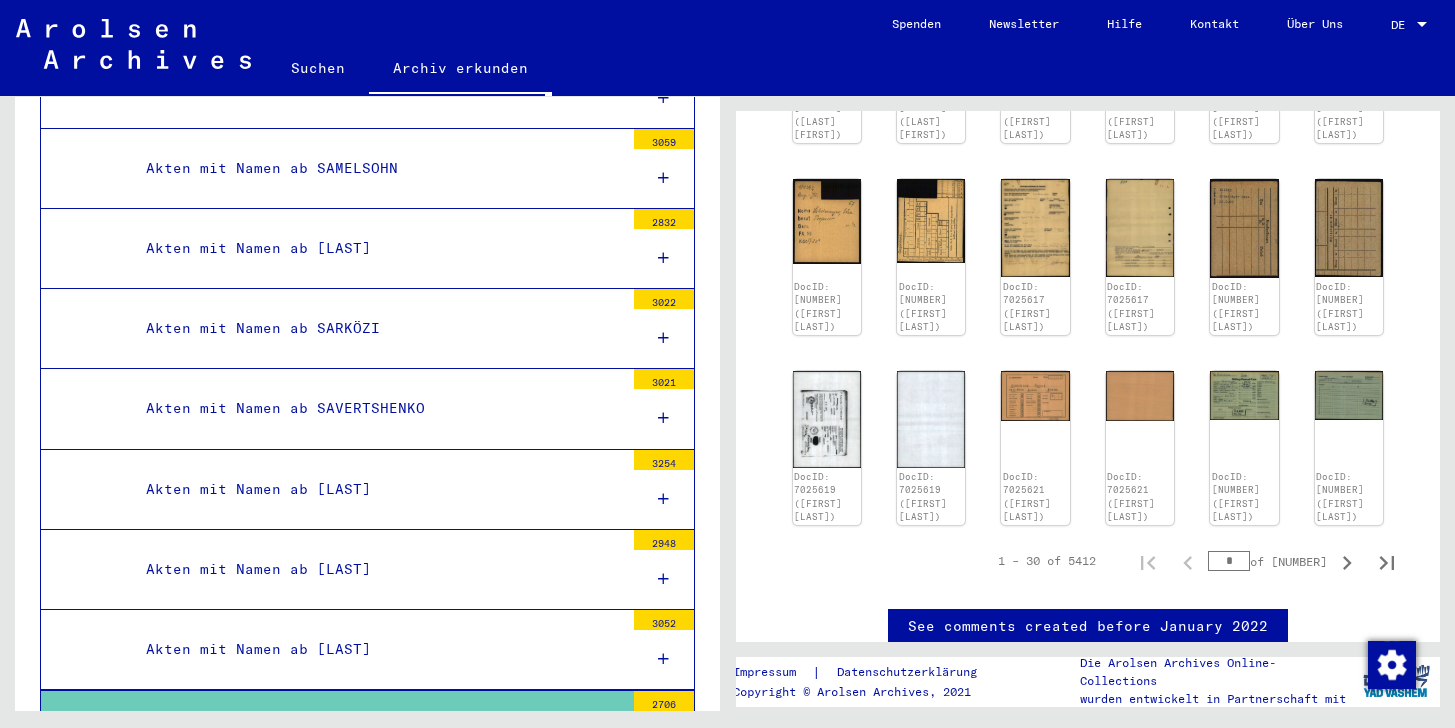 scroll, scrollTop: 758, scrollLeft: 0, axis: vertical 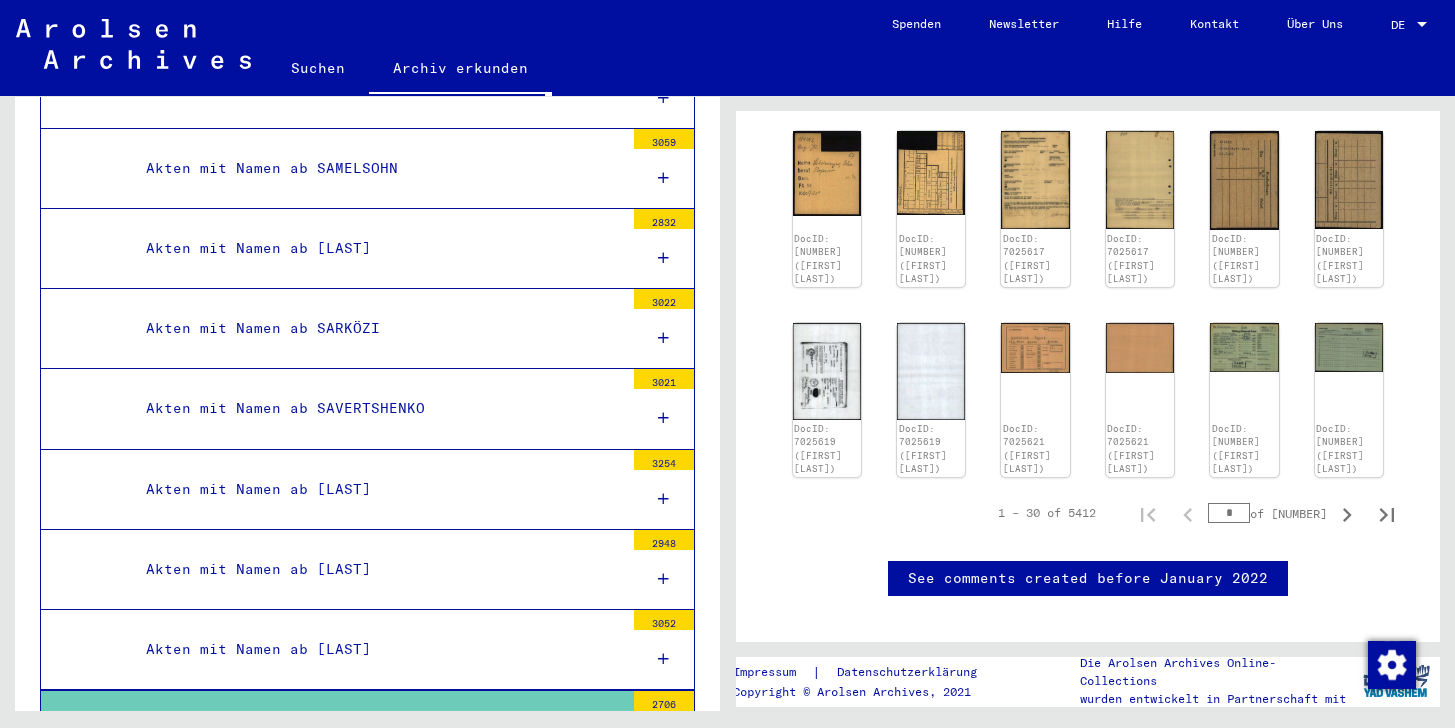 click on "*" at bounding box center [1229, 513] 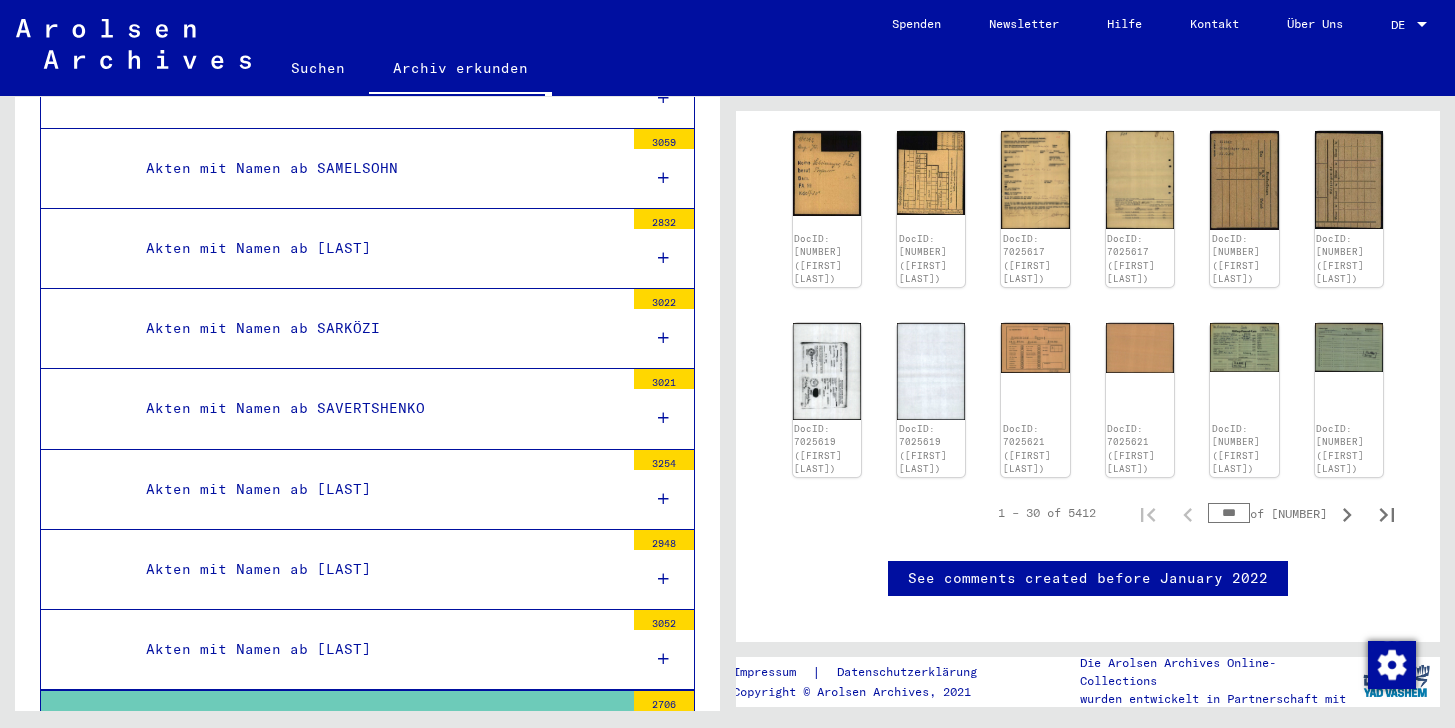 type on "***" 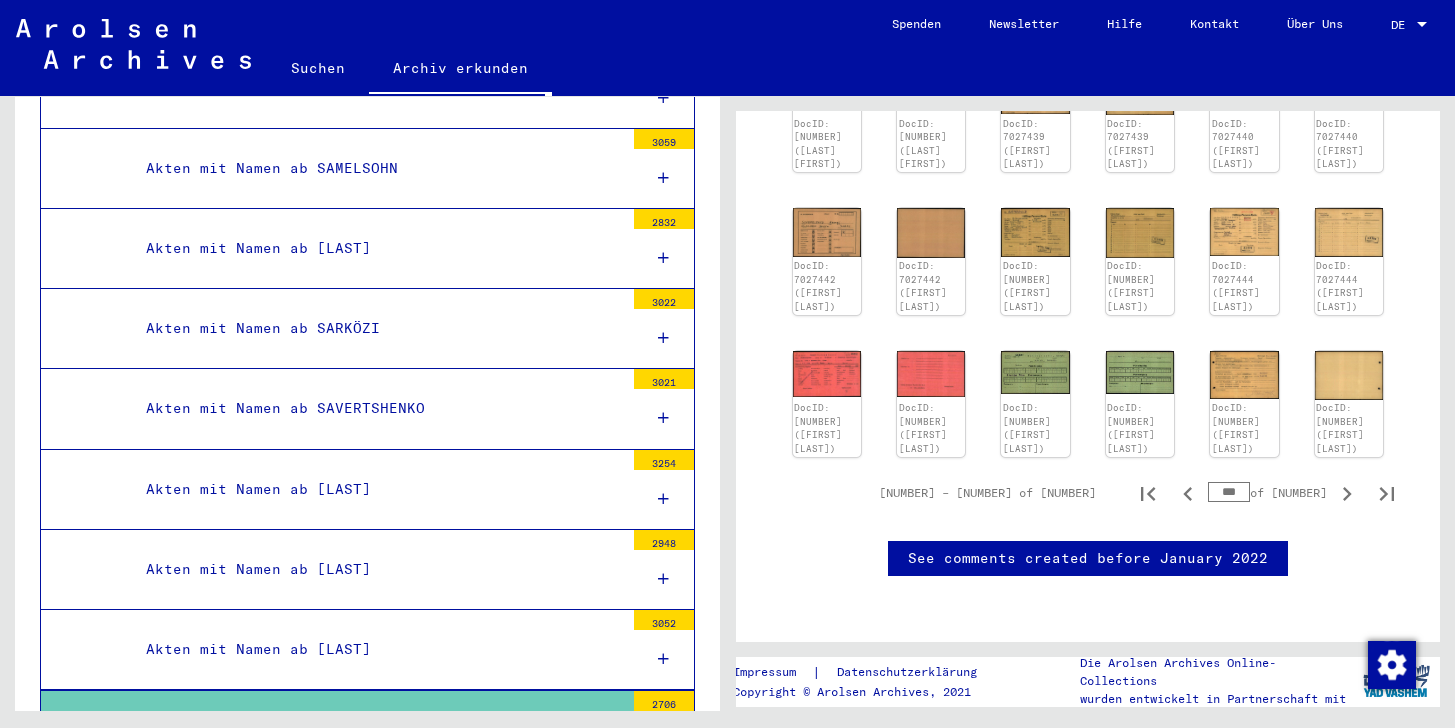 scroll, scrollTop: 865, scrollLeft: 0, axis: vertical 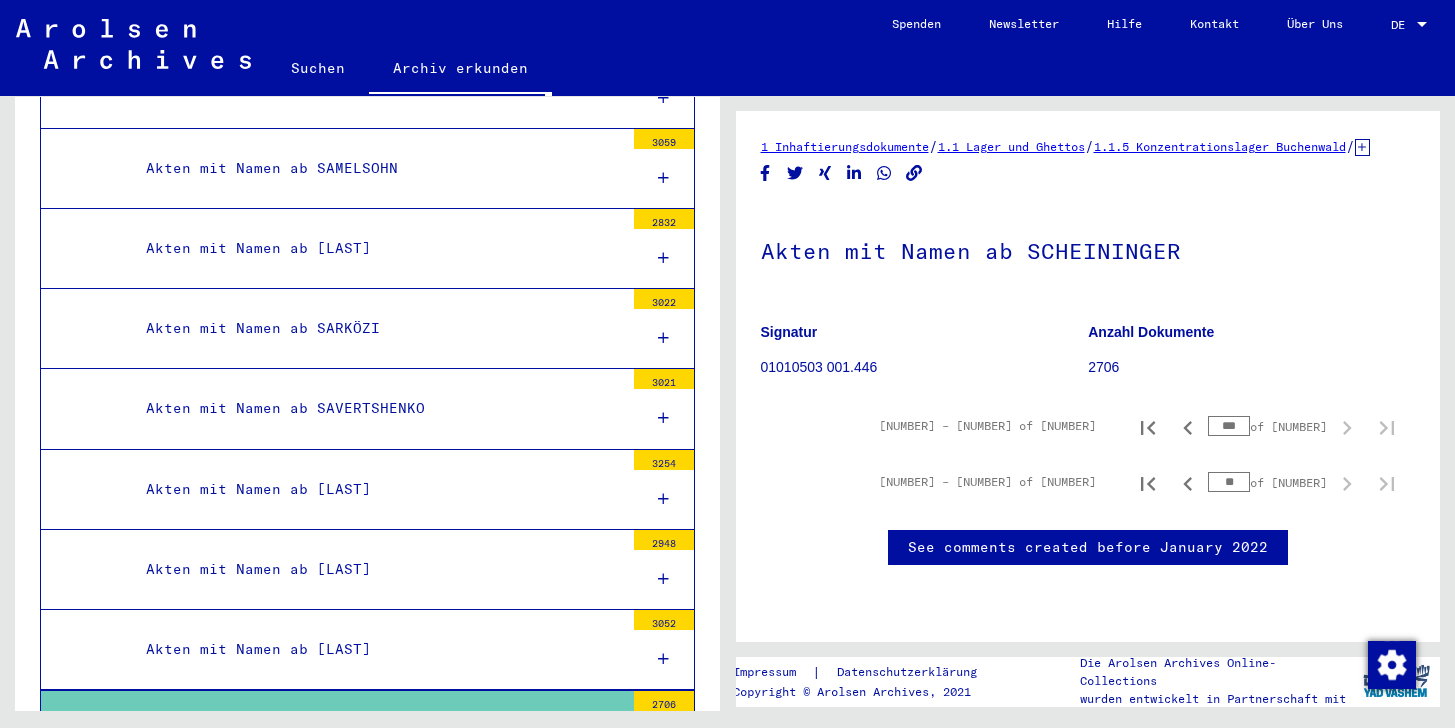 type on "*" 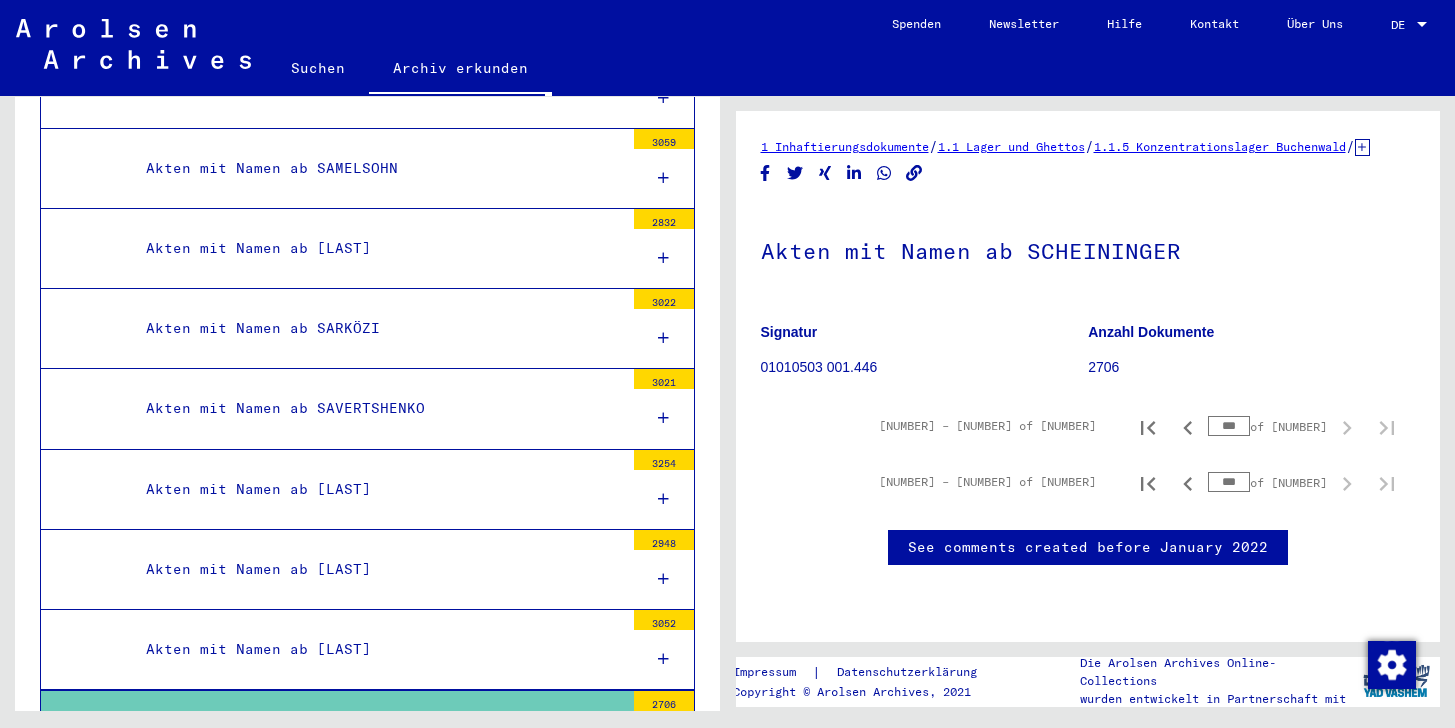type on "***" 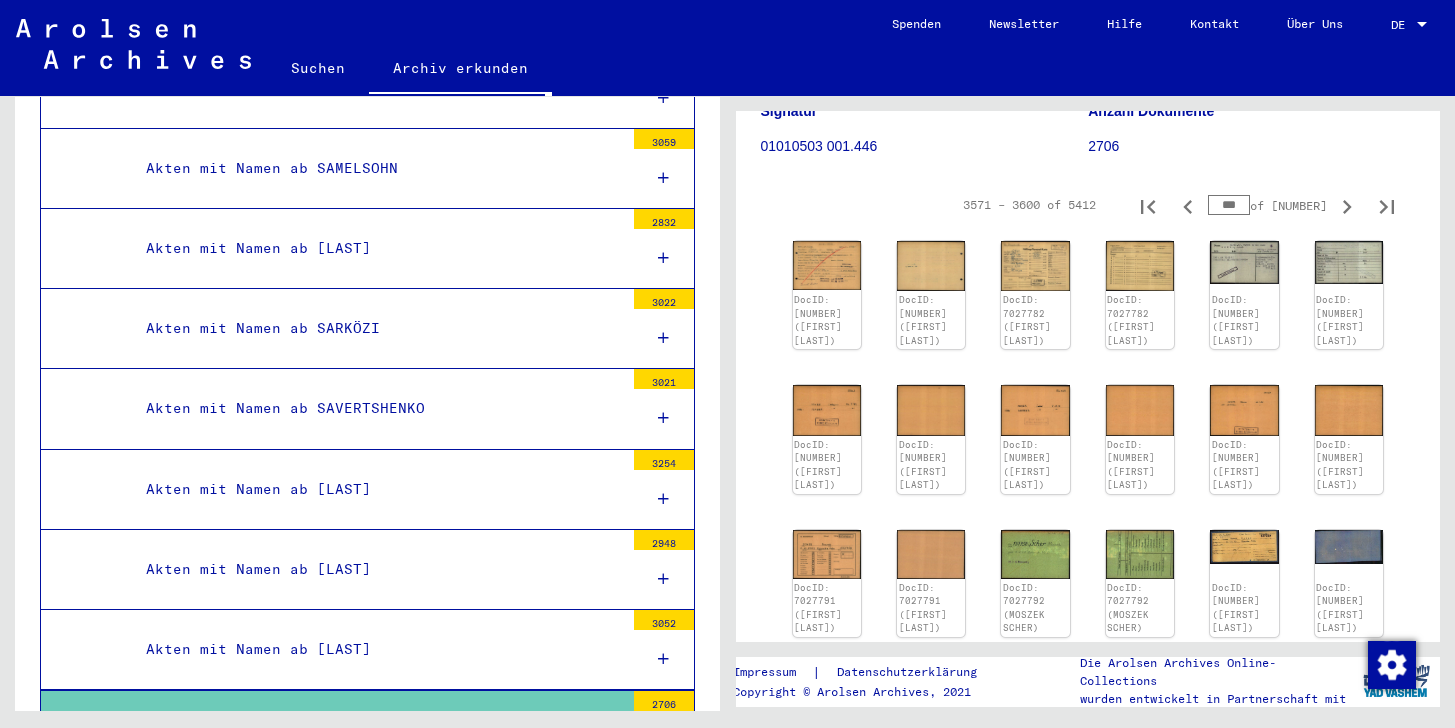 scroll, scrollTop: 246, scrollLeft: 0, axis: vertical 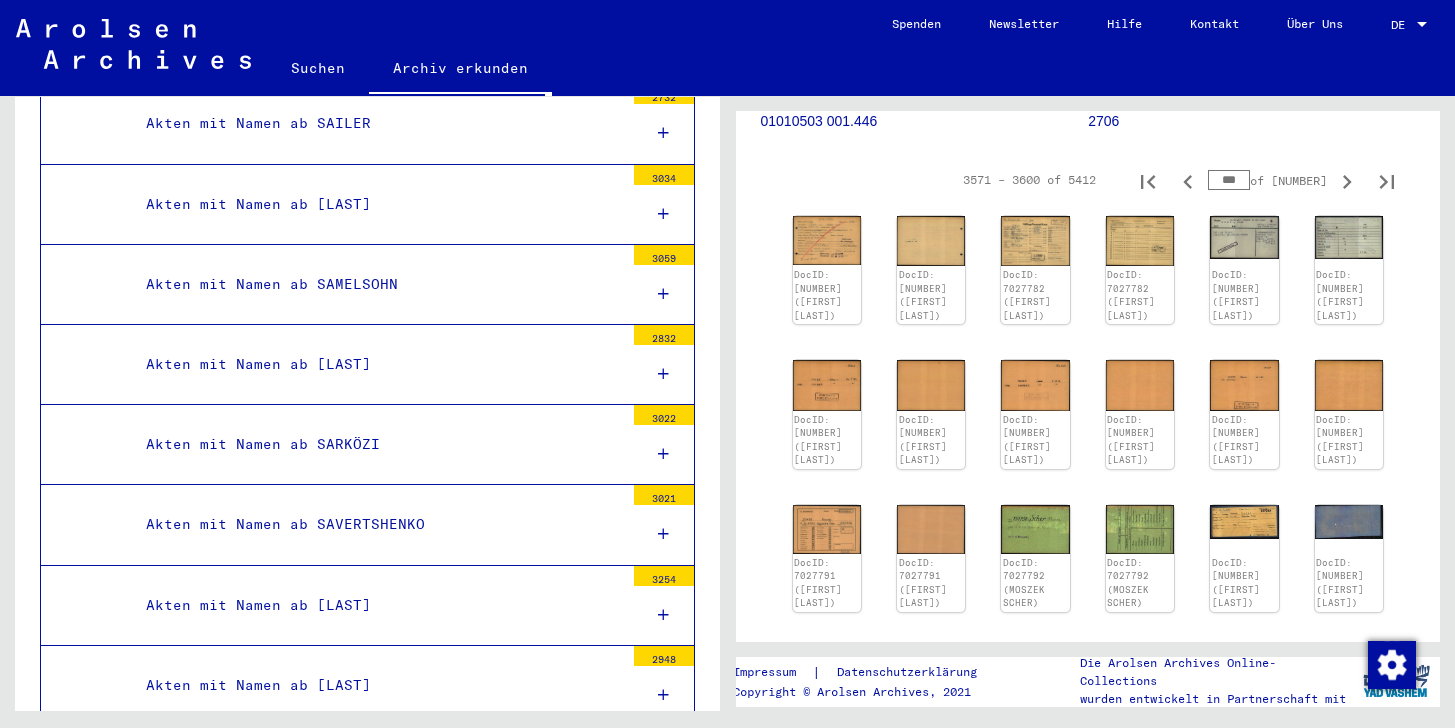 click on "Akten mit Namen ab SCHEININGER" at bounding box center [377, 846] 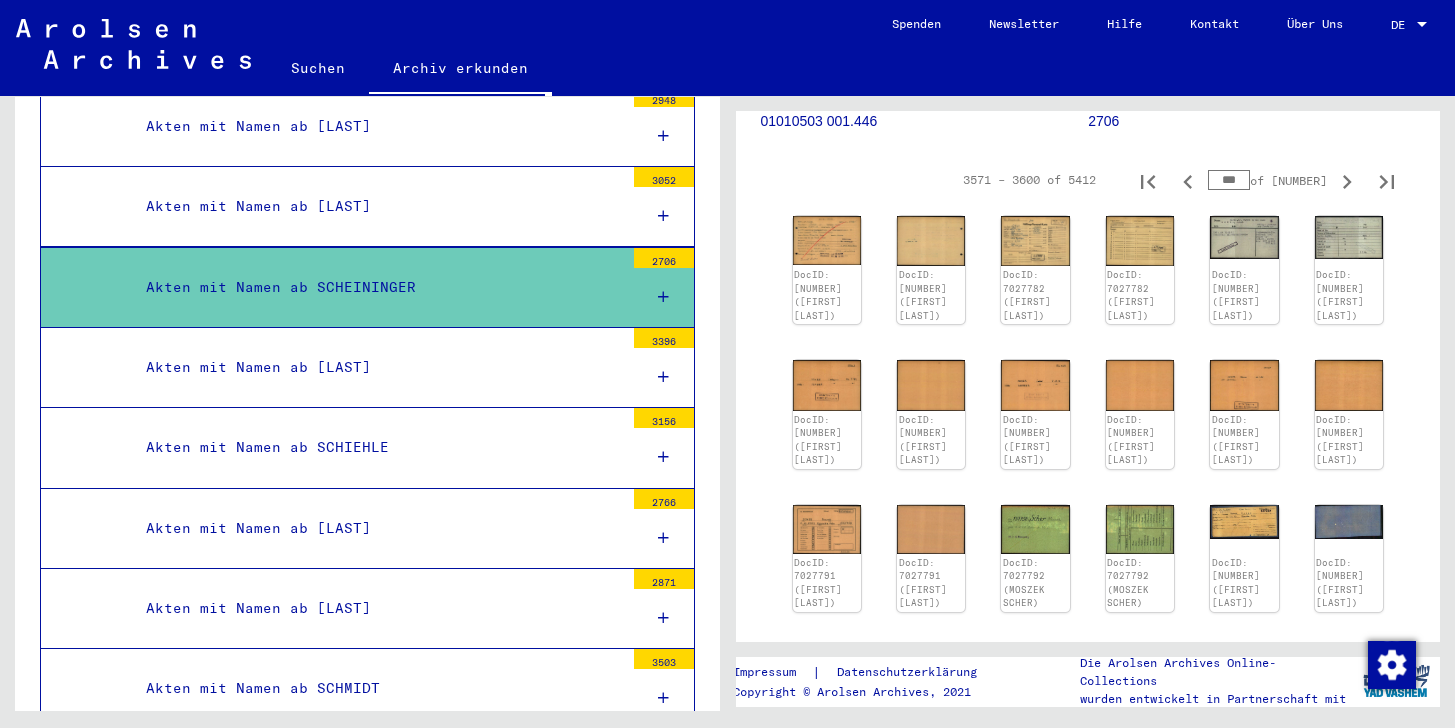 scroll, scrollTop: 36582, scrollLeft: 0, axis: vertical 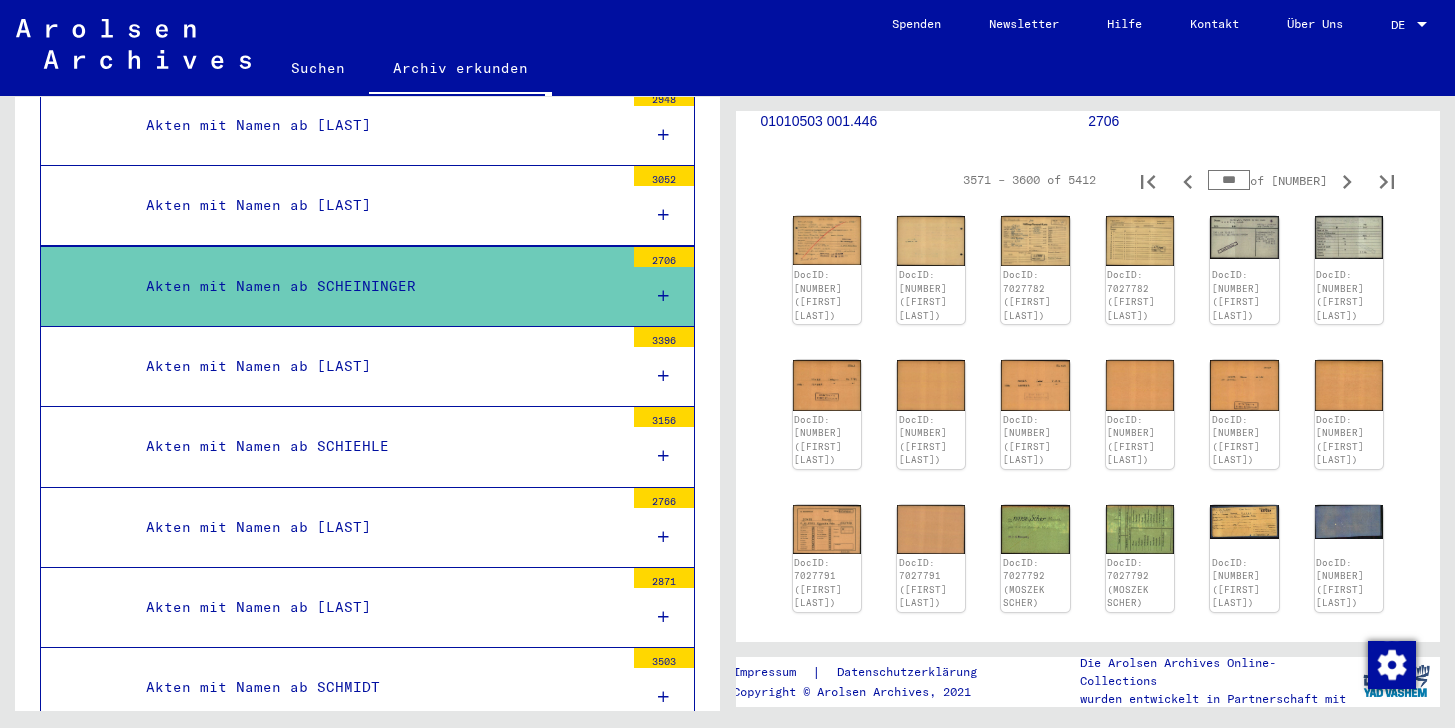 click on "Akten mit Namen ab [LAST]" at bounding box center (377, 767) 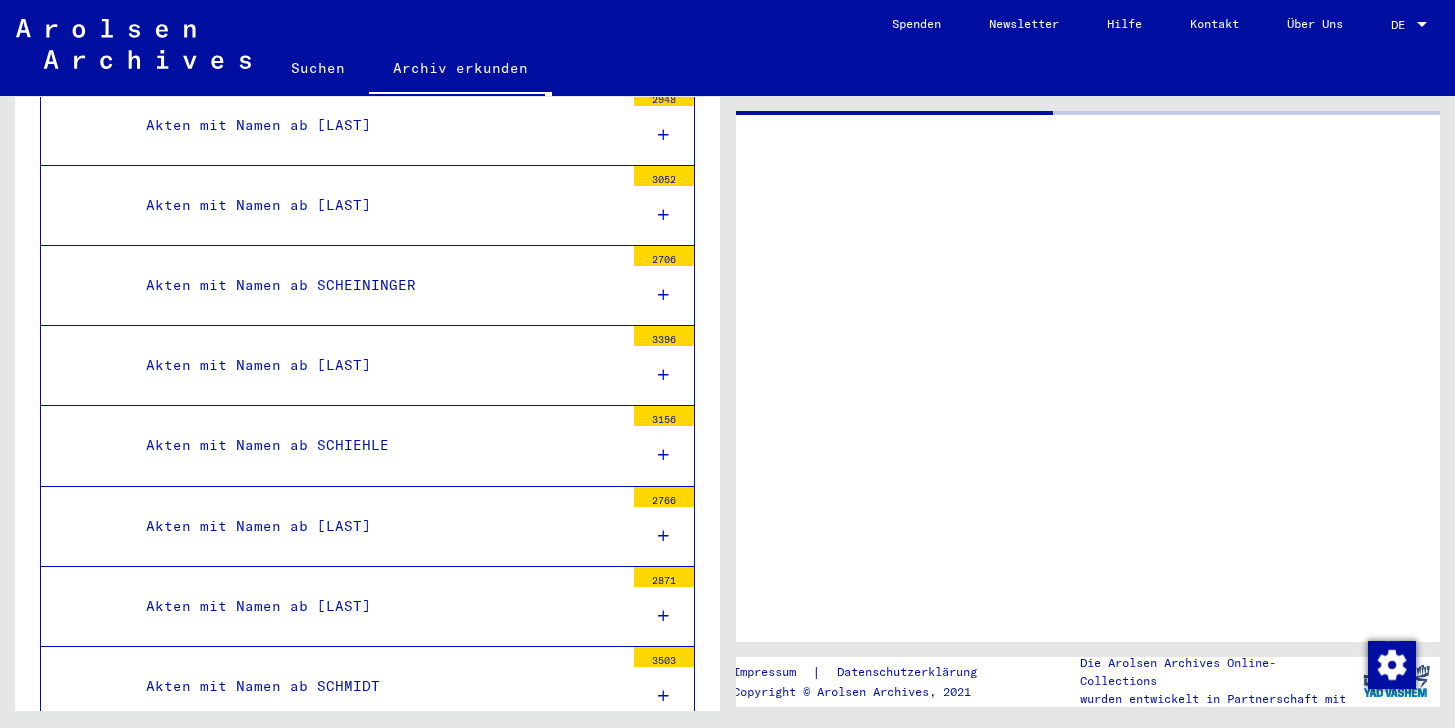 scroll, scrollTop: 0, scrollLeft: 0, axis: both 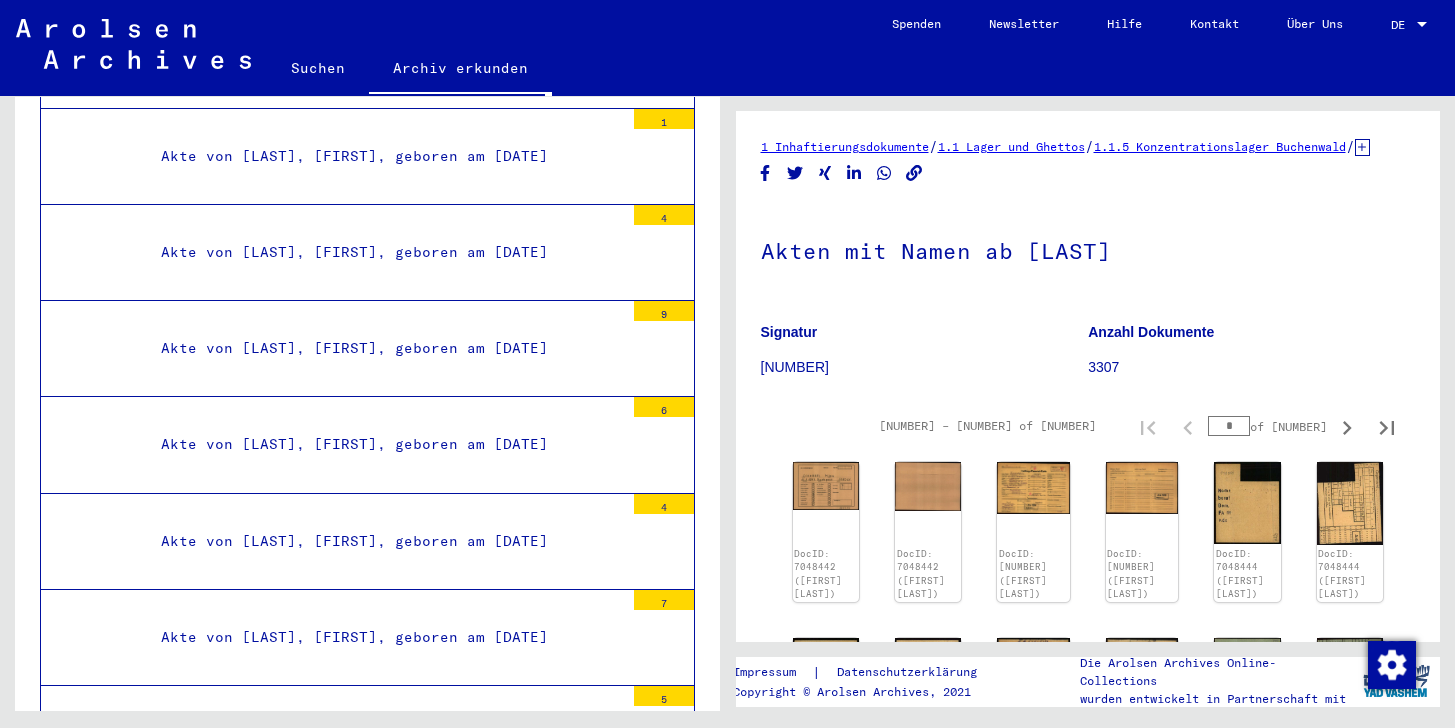 click on "Akte von [LAST]," at bounding box center (385, 1695) 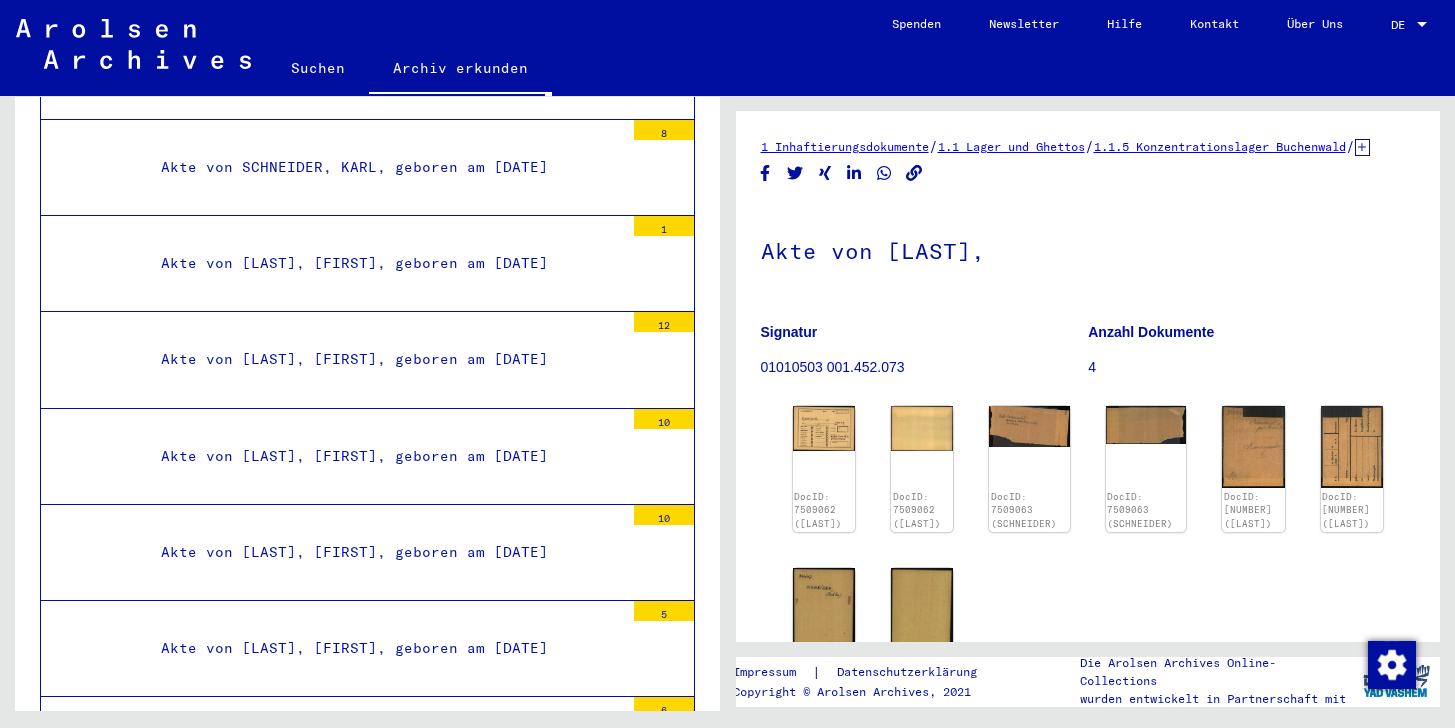 scroll, scrollTop: 52937, scrollLeft: 0, axis: vertical 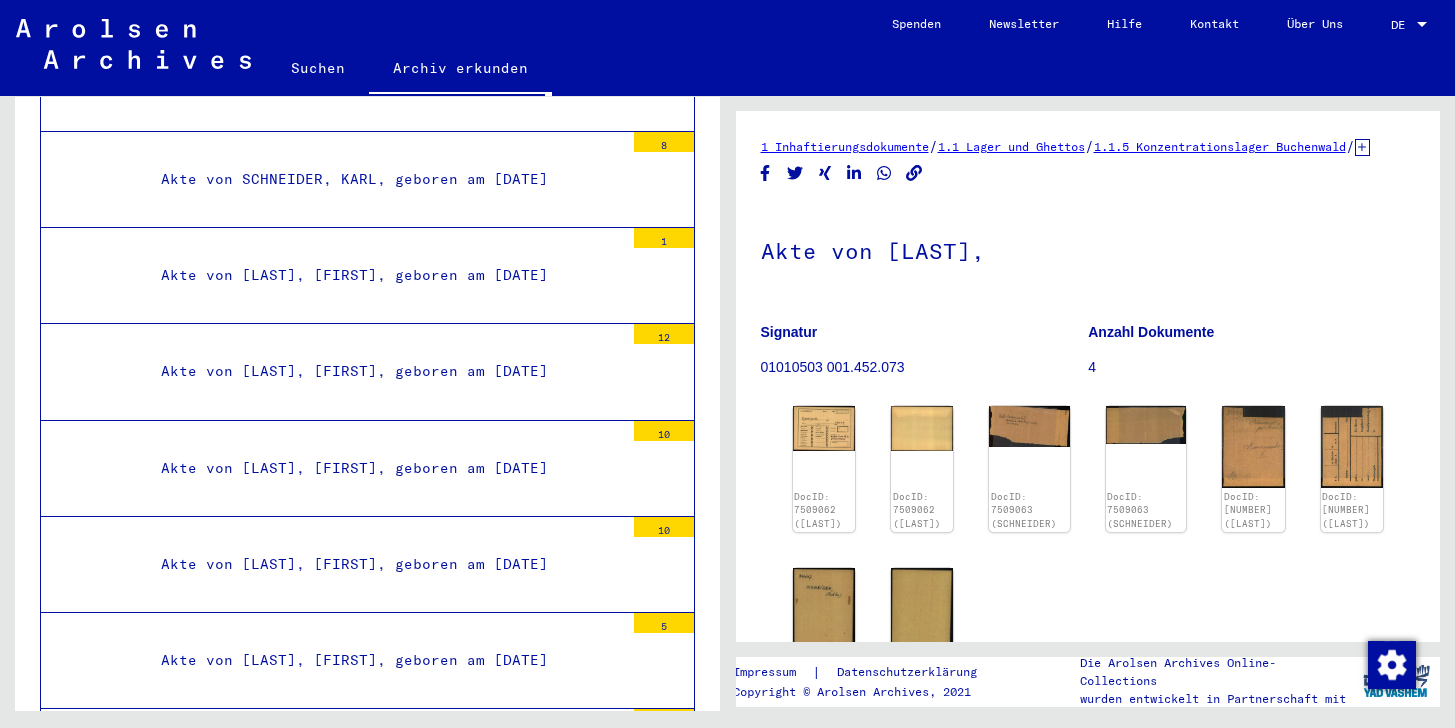 click on "Akte von [LAST], [FIRST], geboren am [DATE]" at bounding box center (385, 2968) 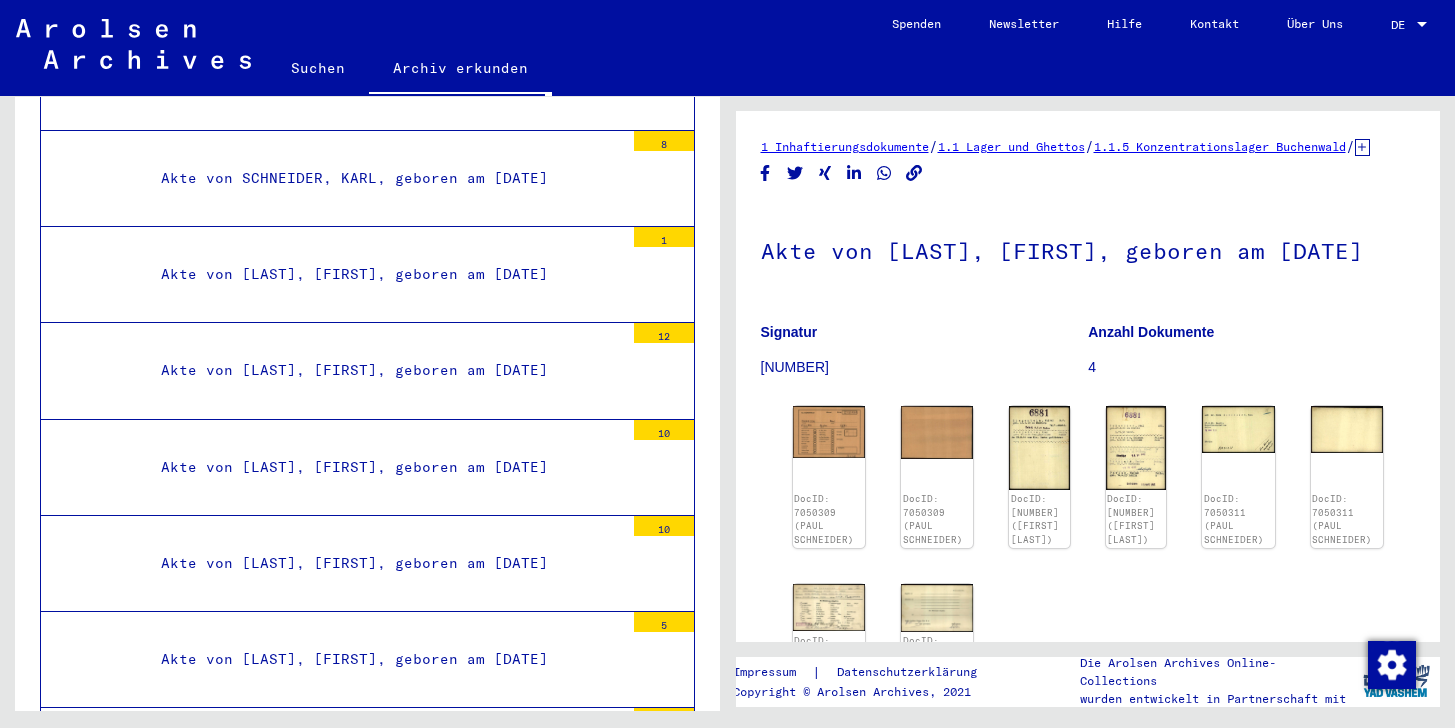 click on "Akte von [LAST], [FIRST], geboren am [DATE]" at bounding box center (385, 2871) 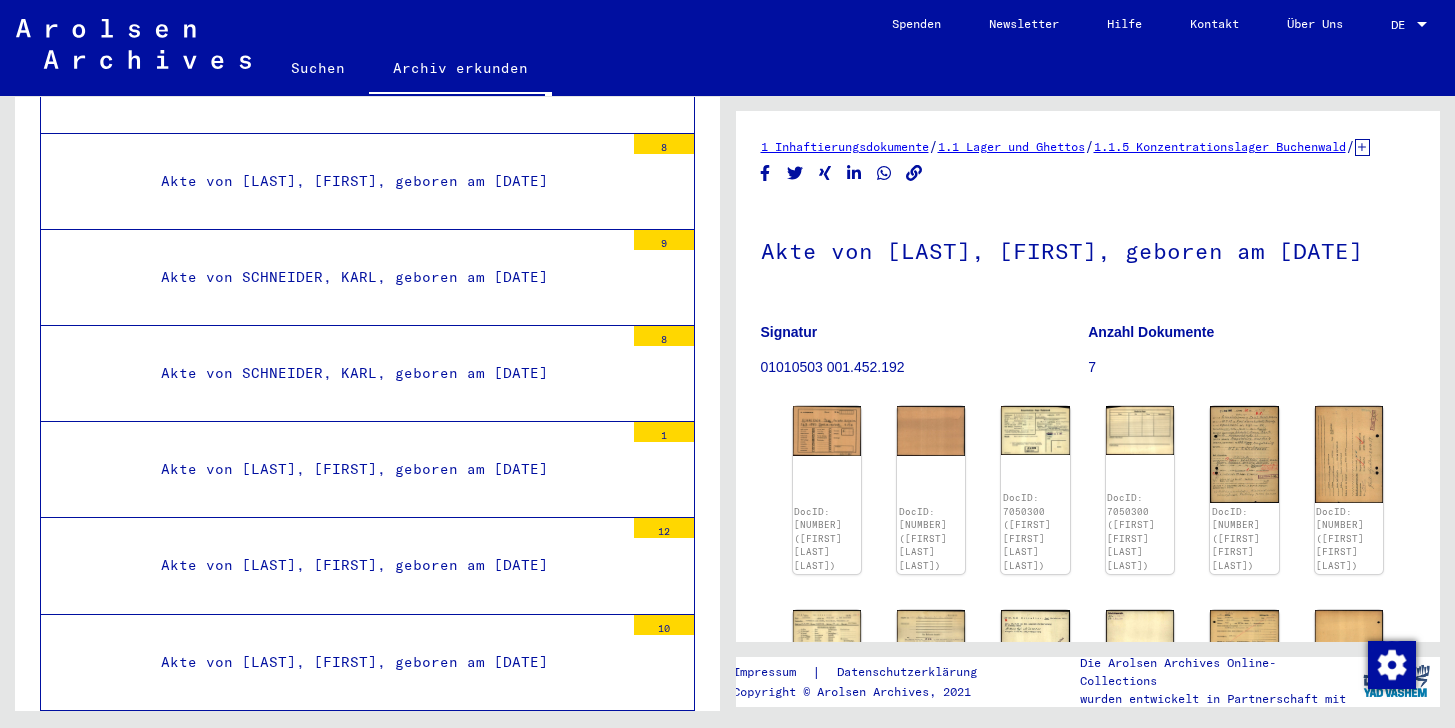 scroll, scrollTop: 52763, scrollLeft: 0, axis: vertical 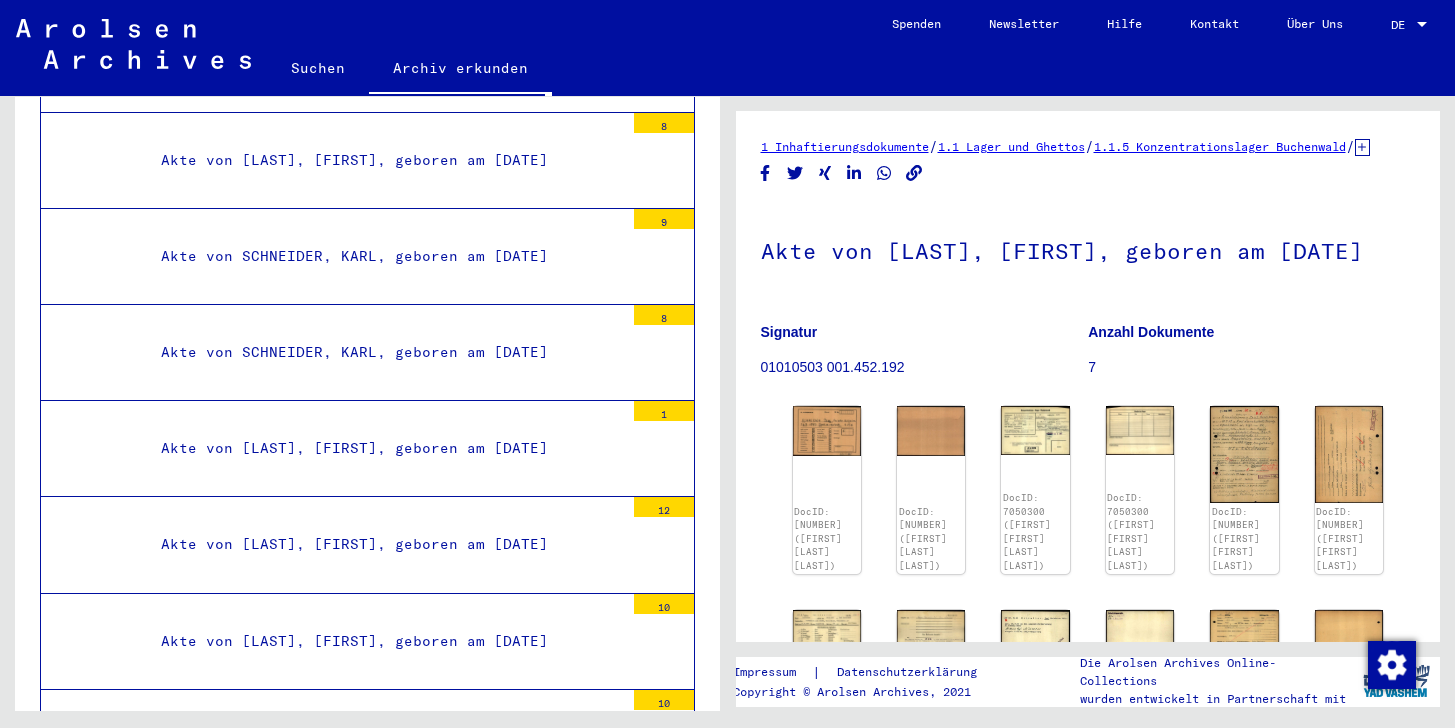 click on "Akte von [LAST], [FIRST], geboren am [DATE]" at bounding box center [385, 2949] 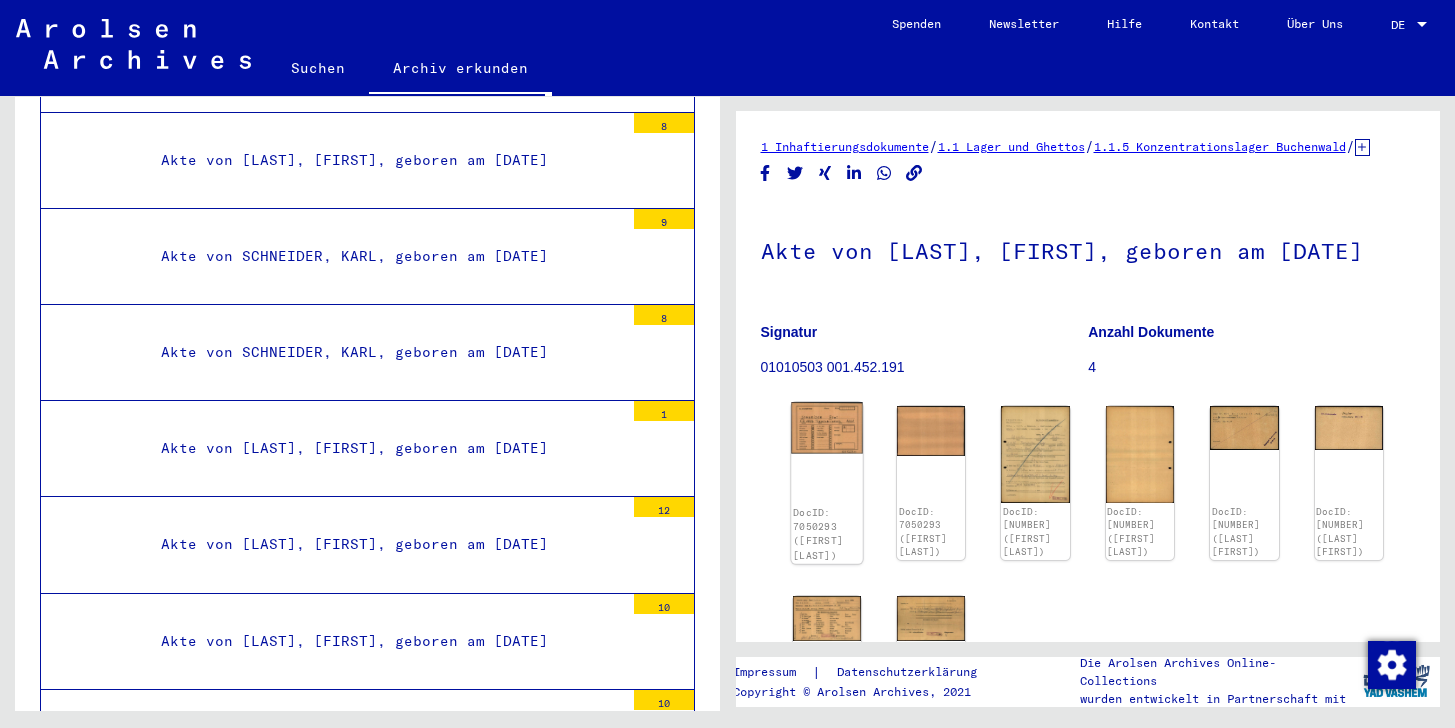 click 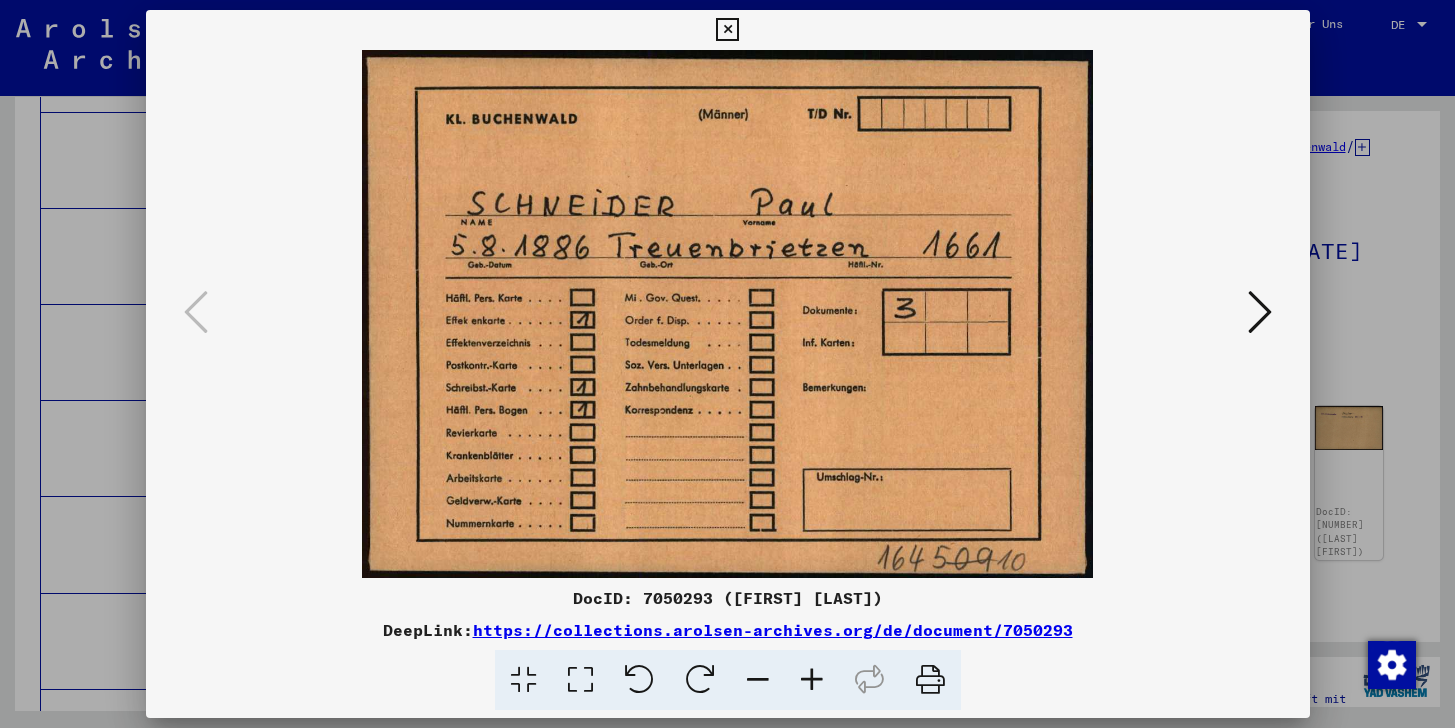 type 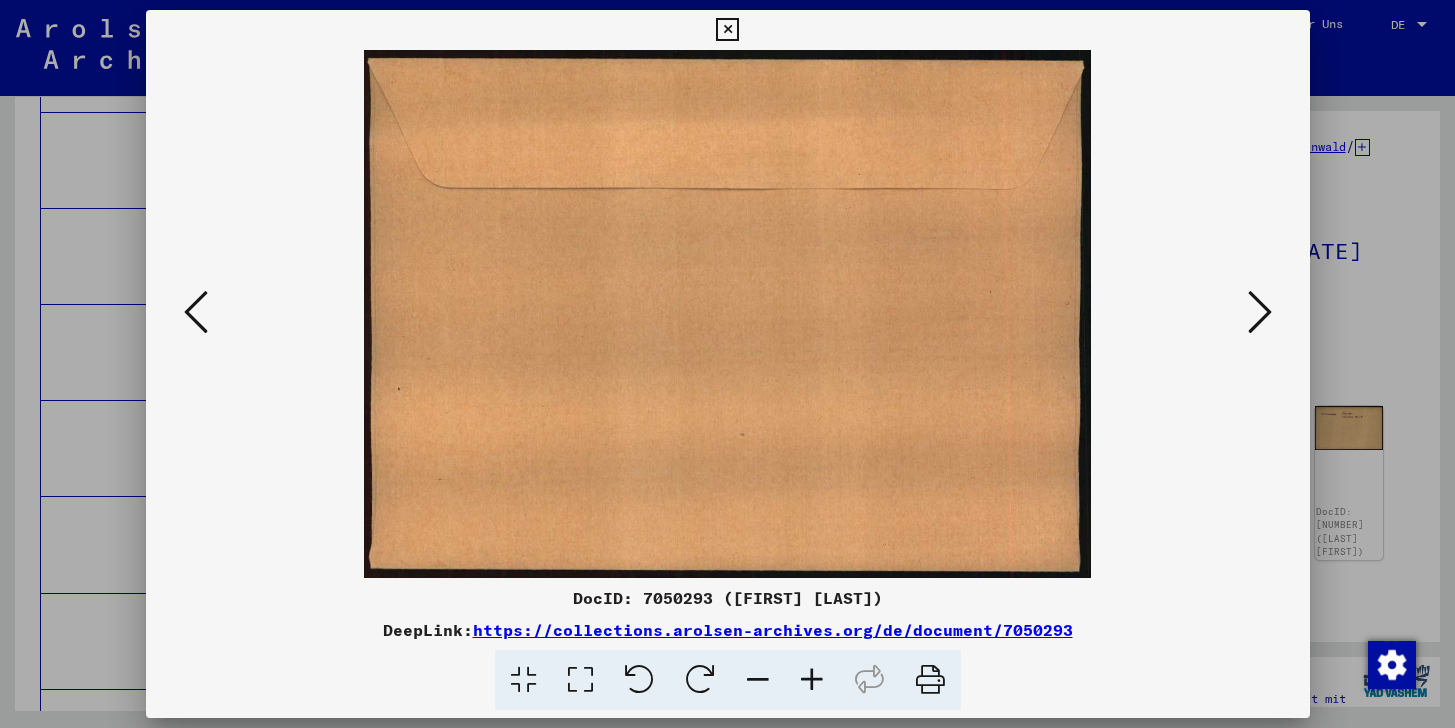 click at bounding box center (1260, 312) 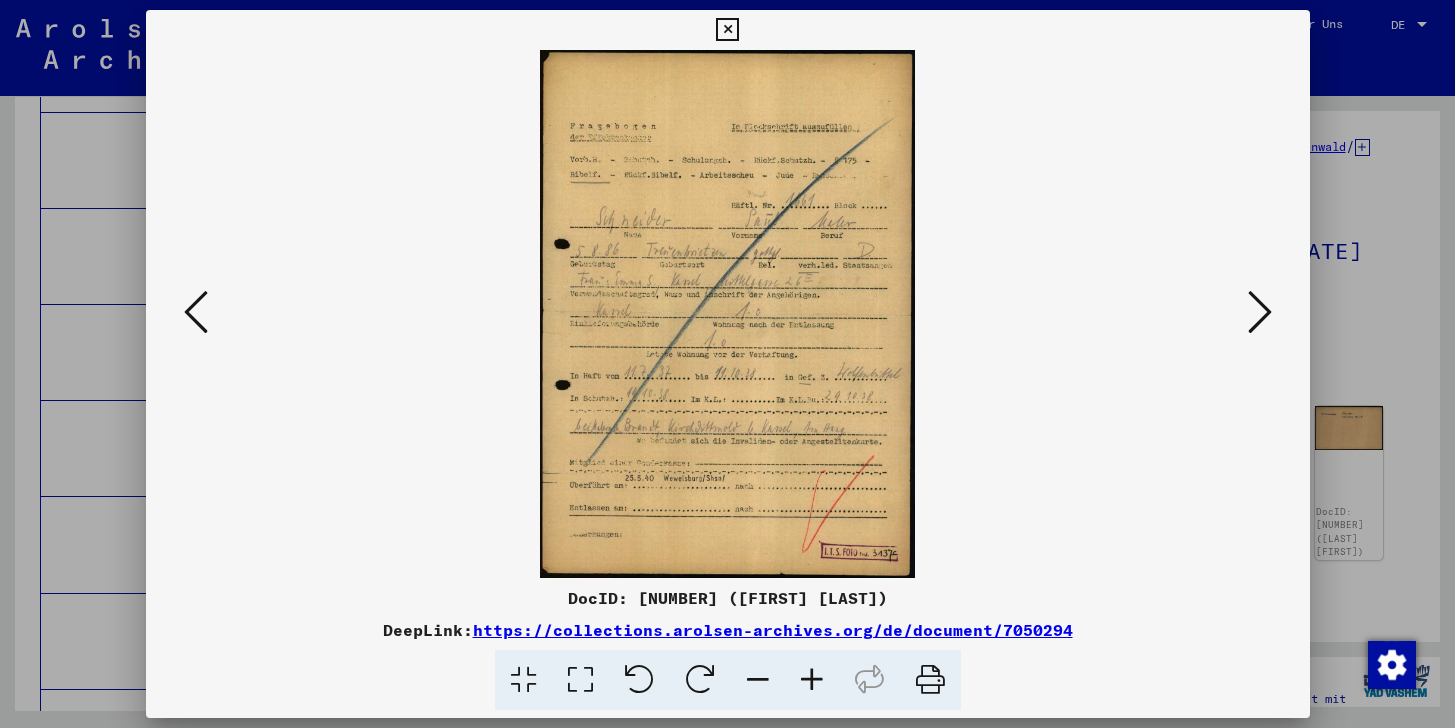 click at bounding box center [1260, 312] 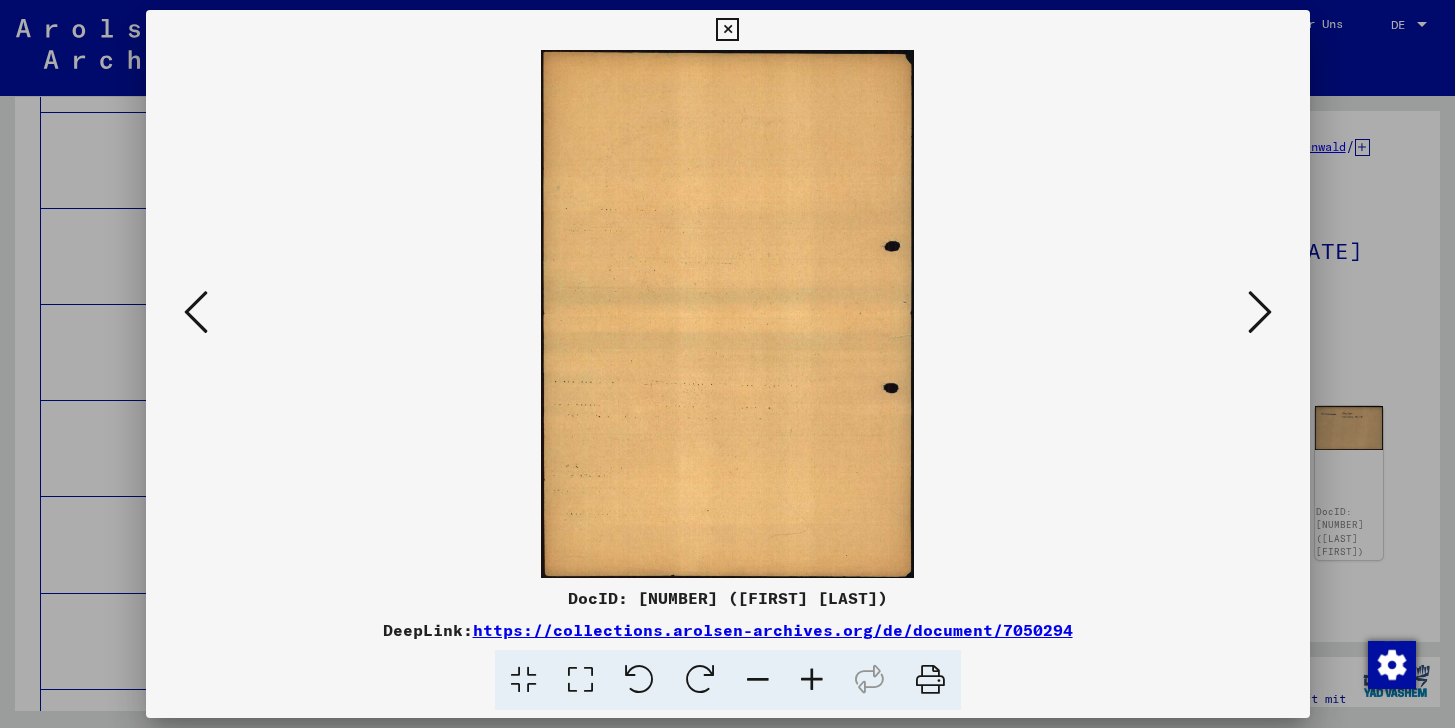 click at bounding box center (1260, 312) 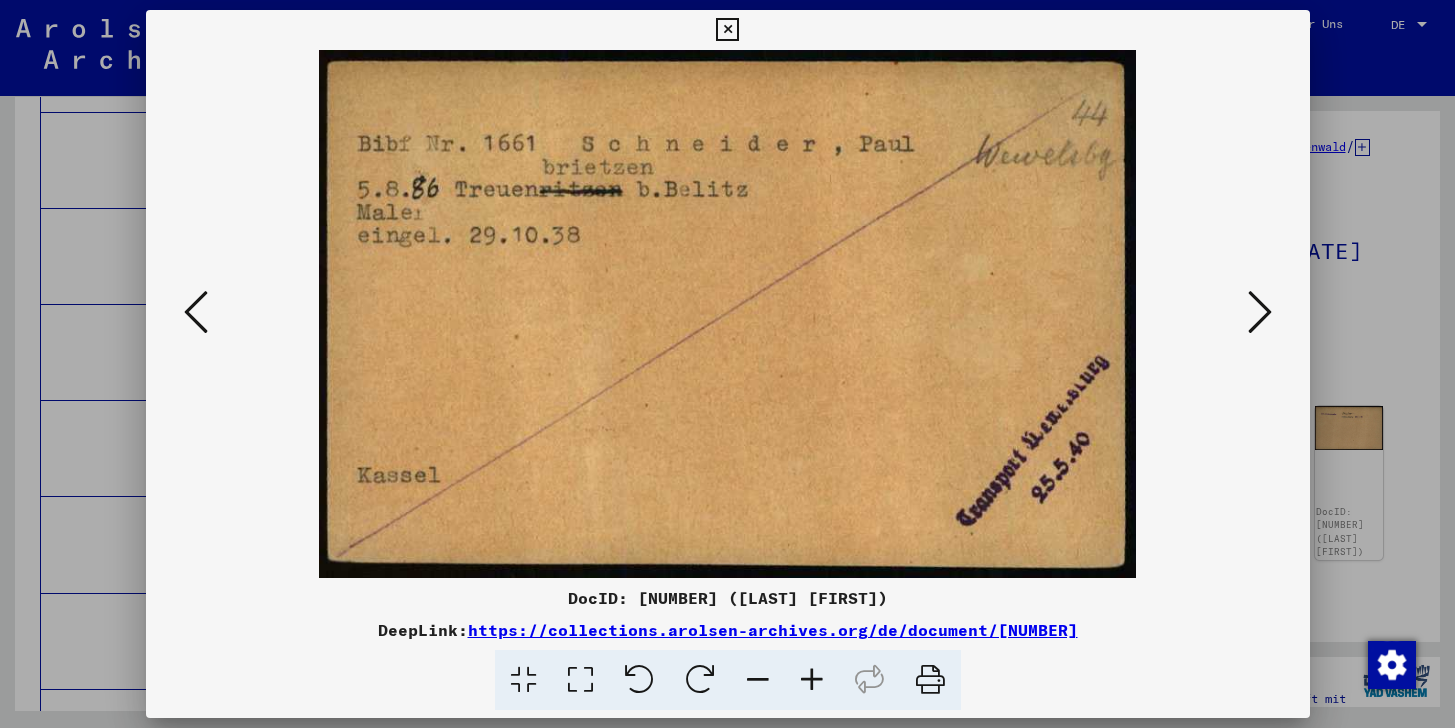 click at bounding box center [1260, 312] 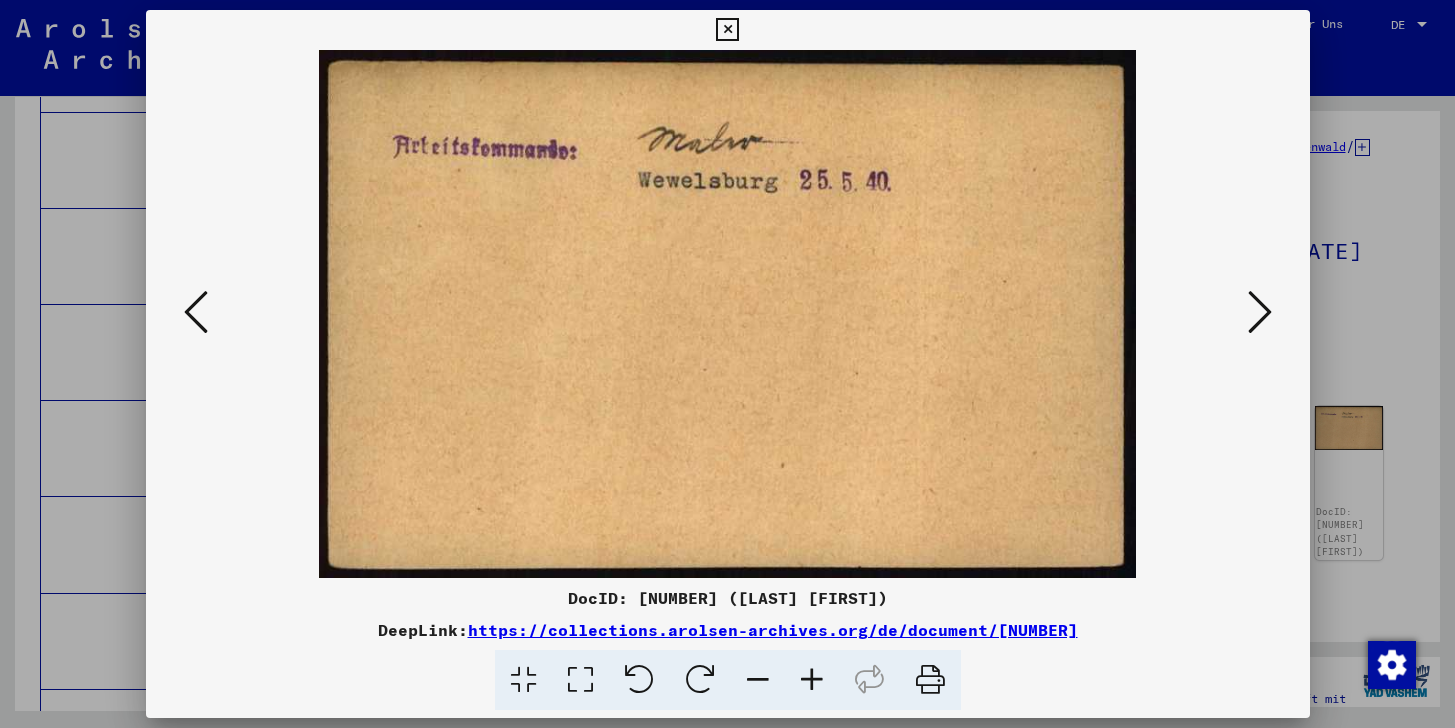 click at bounding box center [1260, 312] 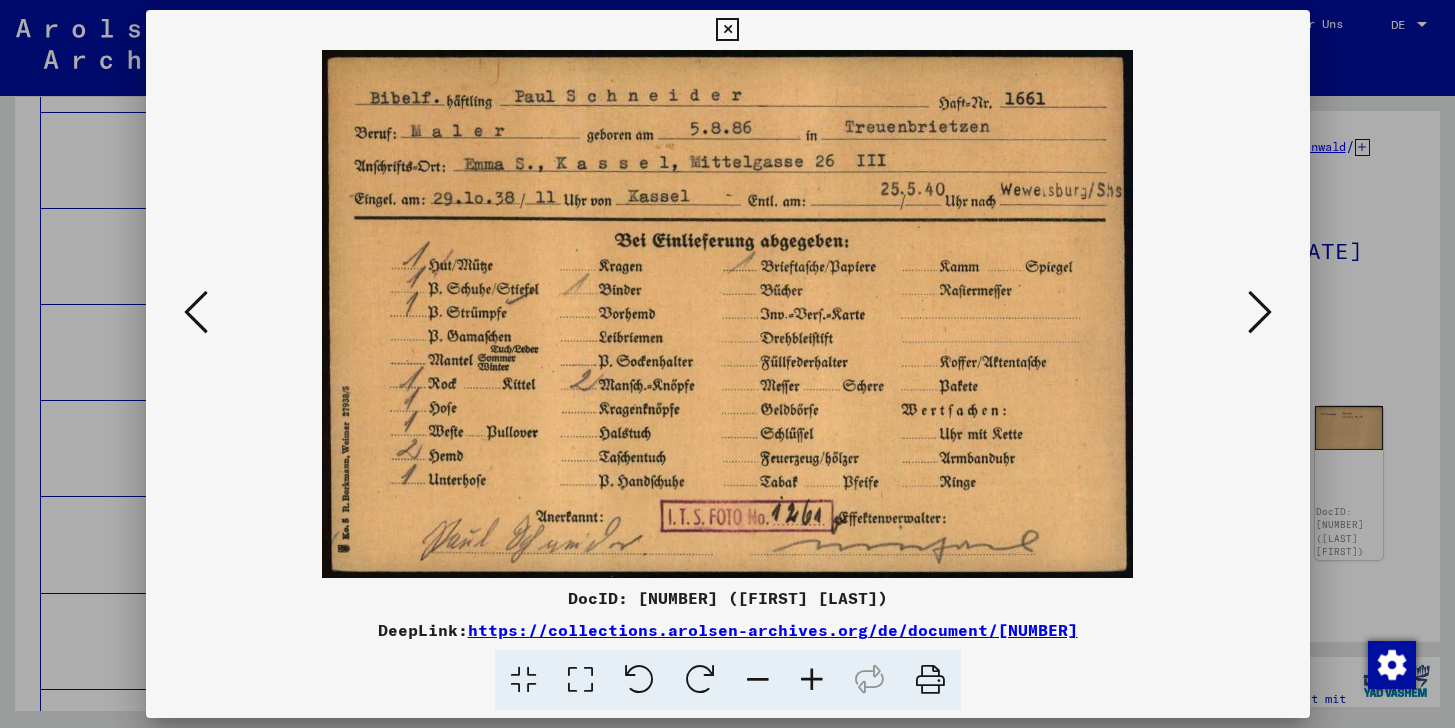 click at bounding box center (1260, 312) 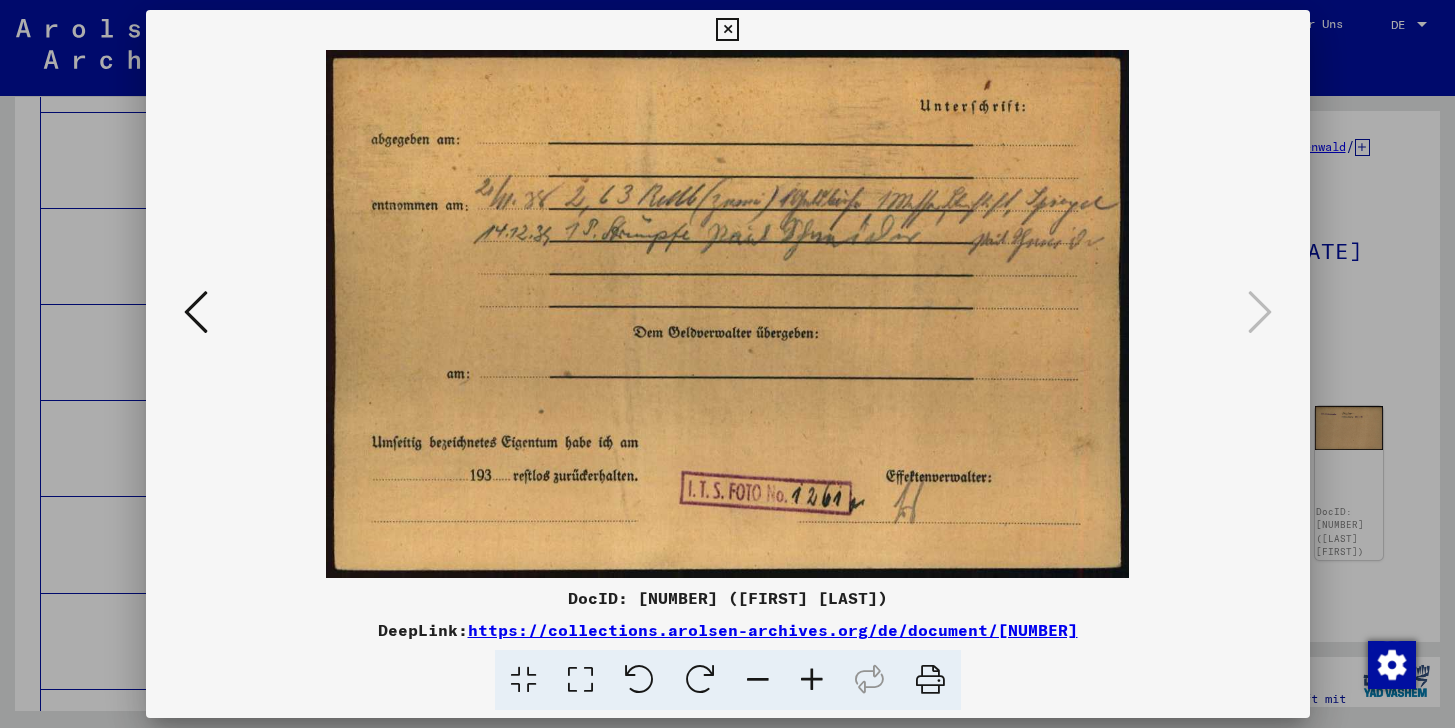 click at bounding box center [727, 30] 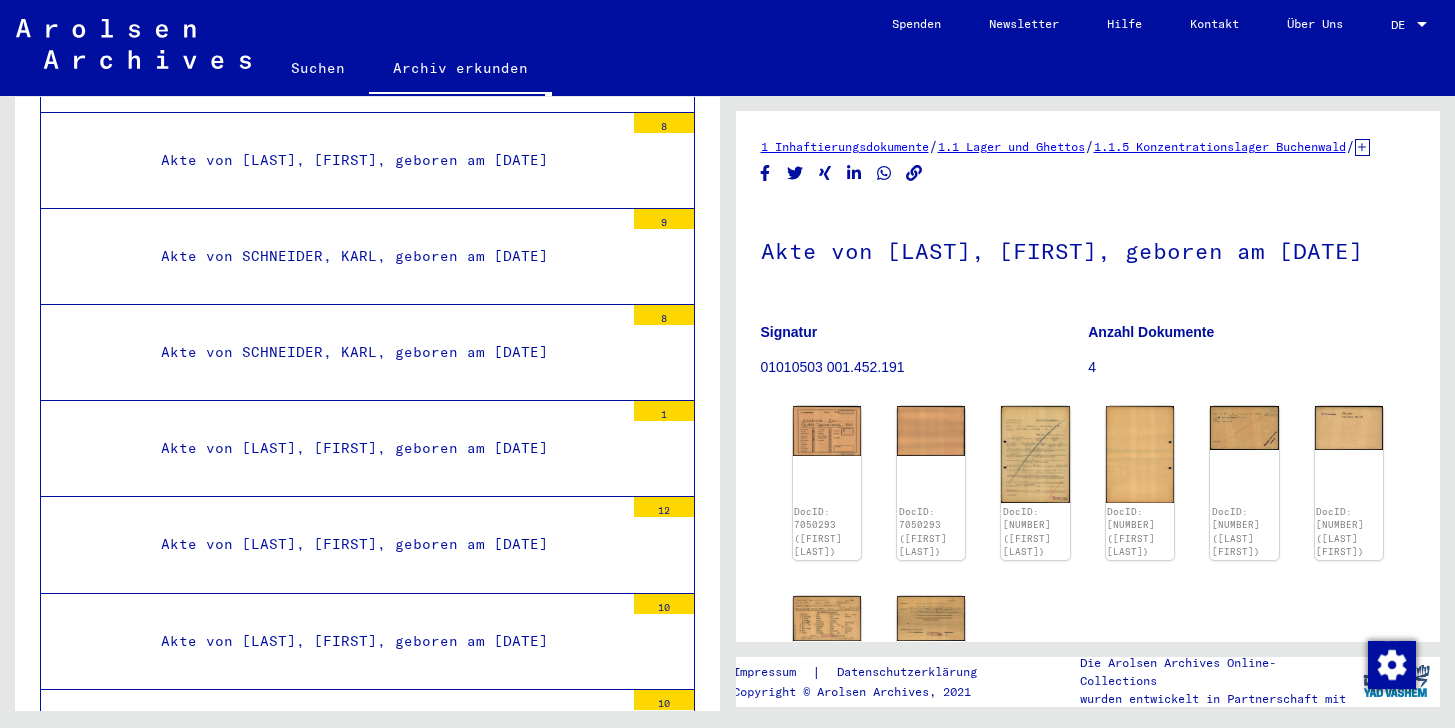click on "Akte von [LAST], [FIRST], geboren am [DATE] [NUMBER]" at bounding box center [367, 3047] 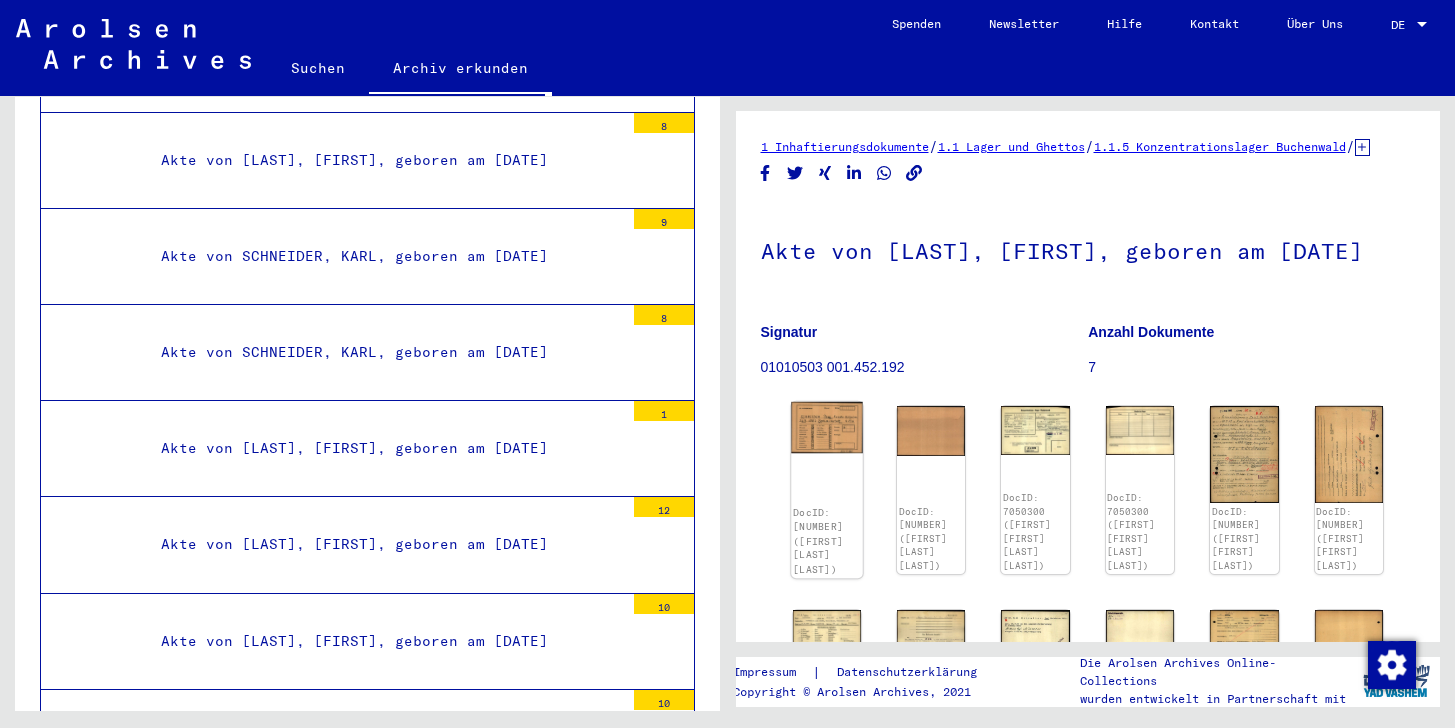 click 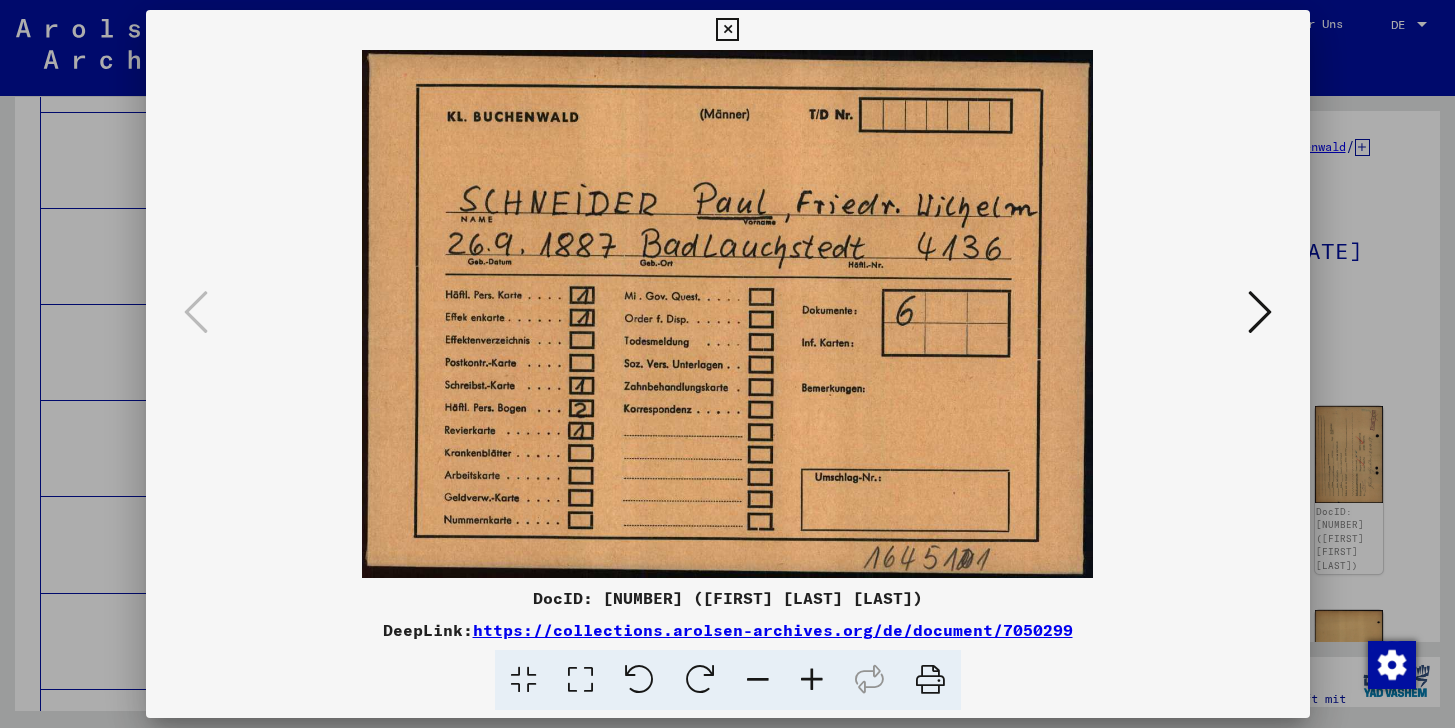 click at bounding box center [1260, 312] 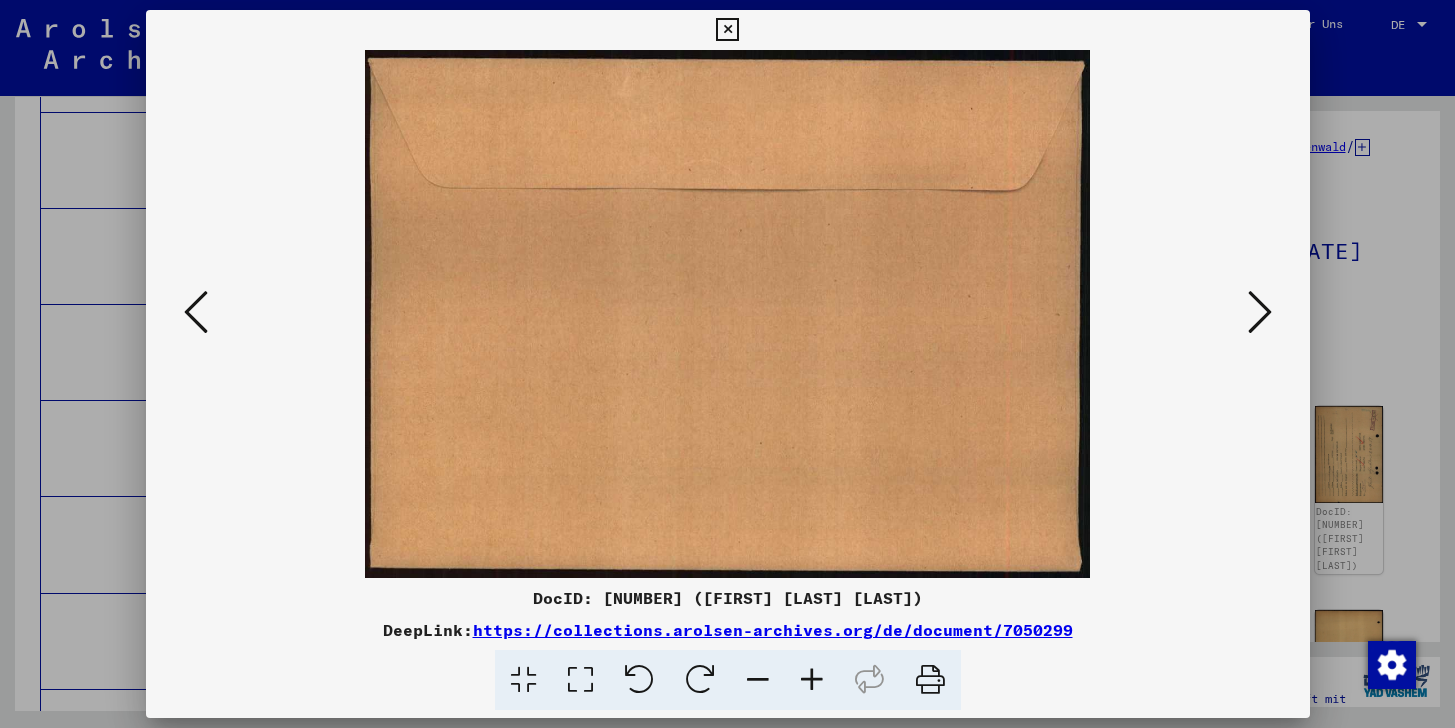 click at bounding box center (1260, 312) 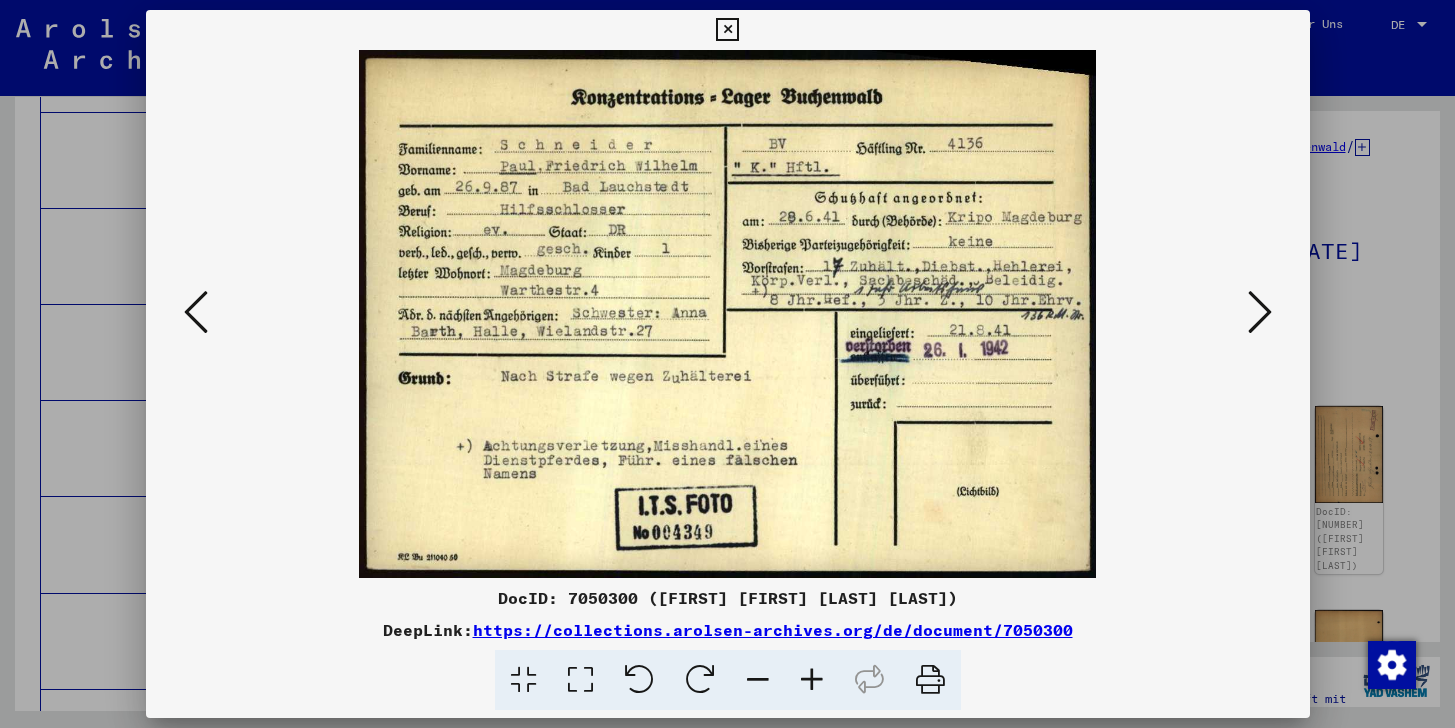click at bounding box center [1260, 312] 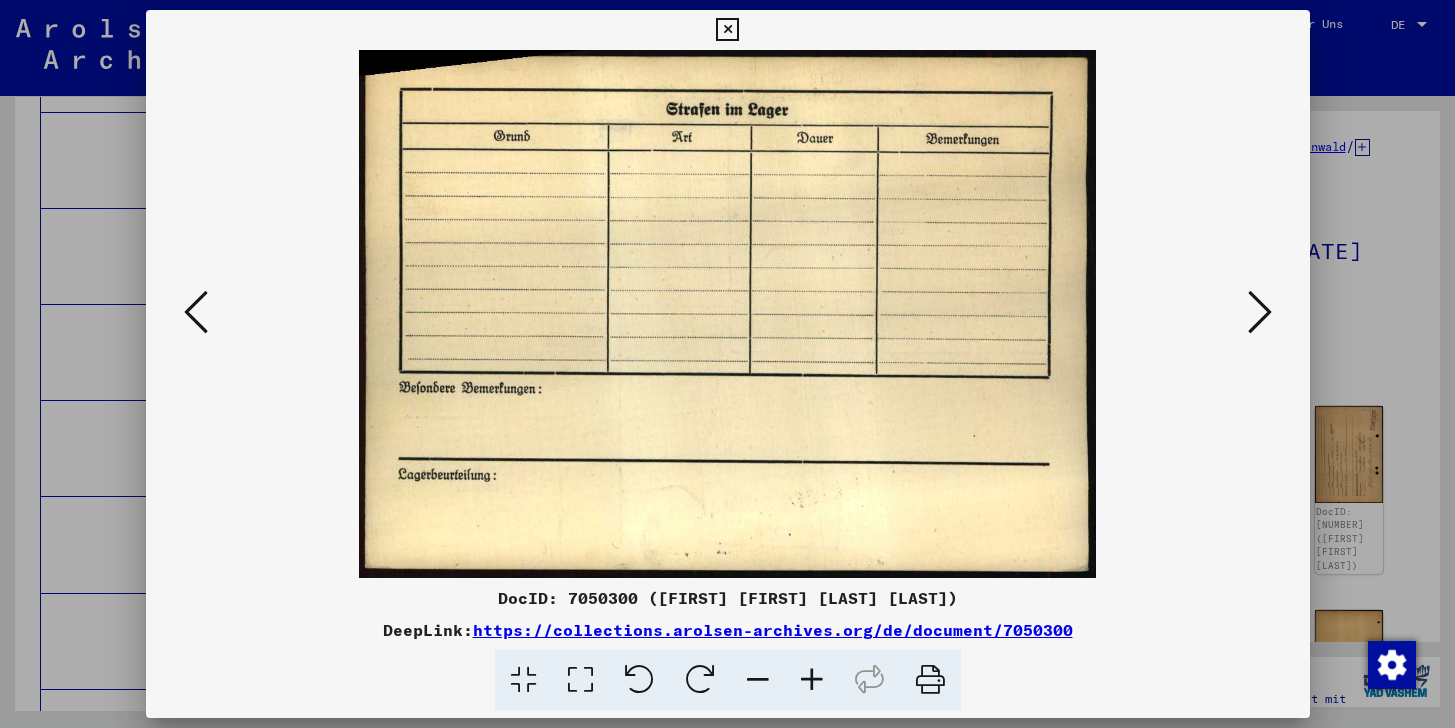 click at bounding box center (1260, 312) 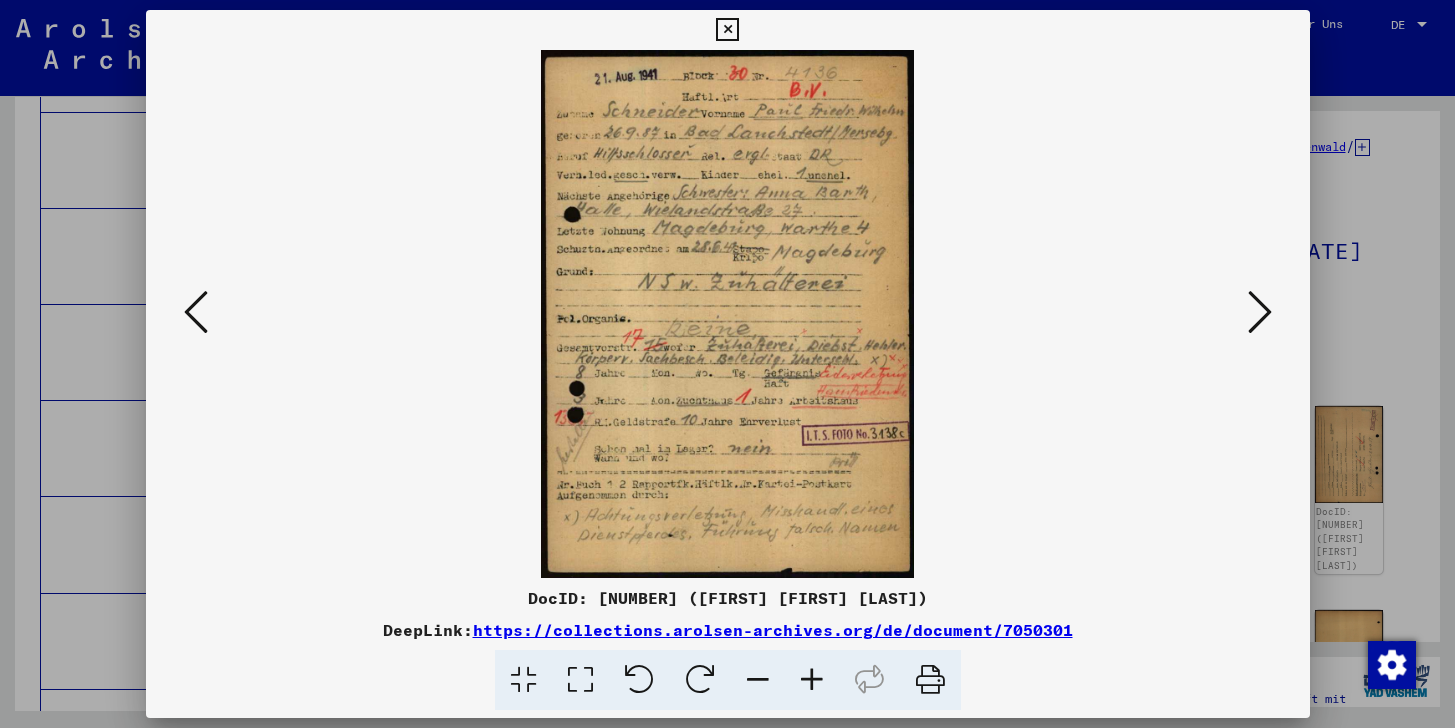 click at bounding box center (1260, 312) 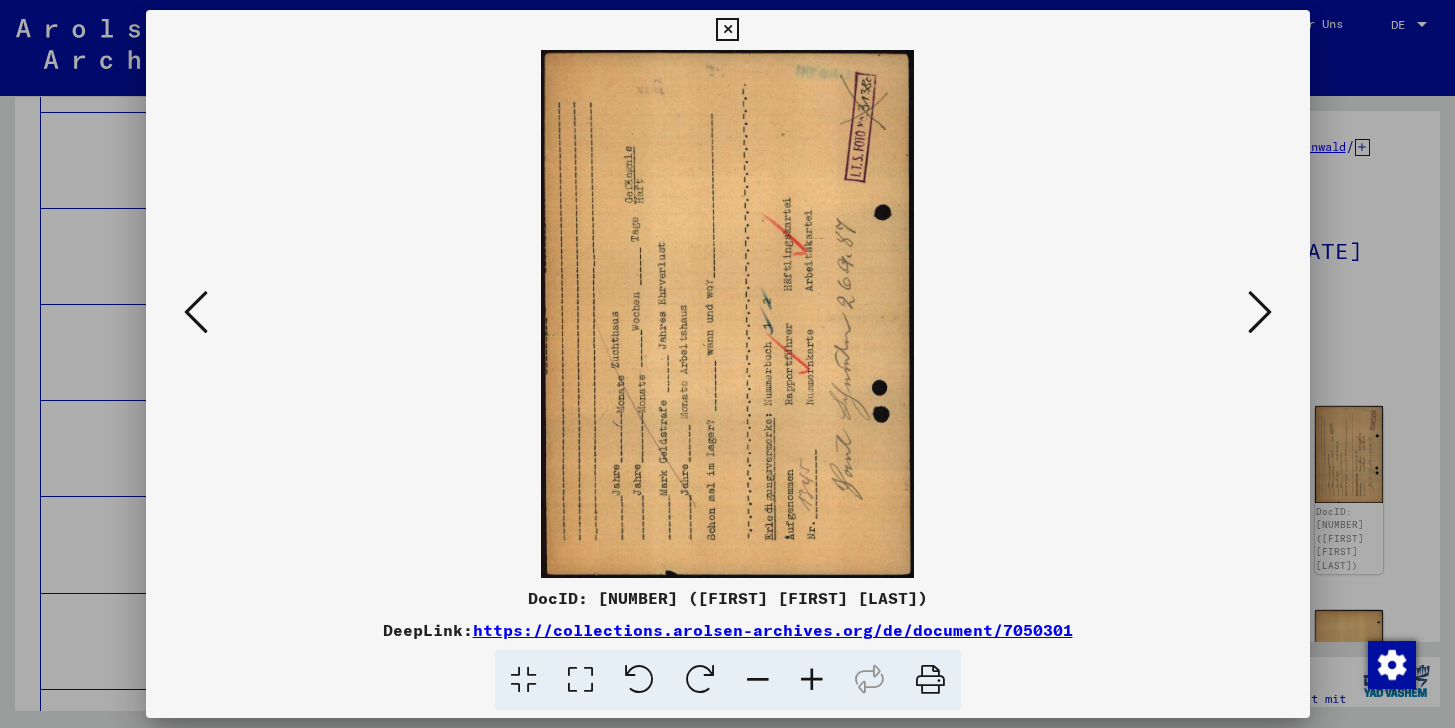 click at bounding box center (1260, 312) 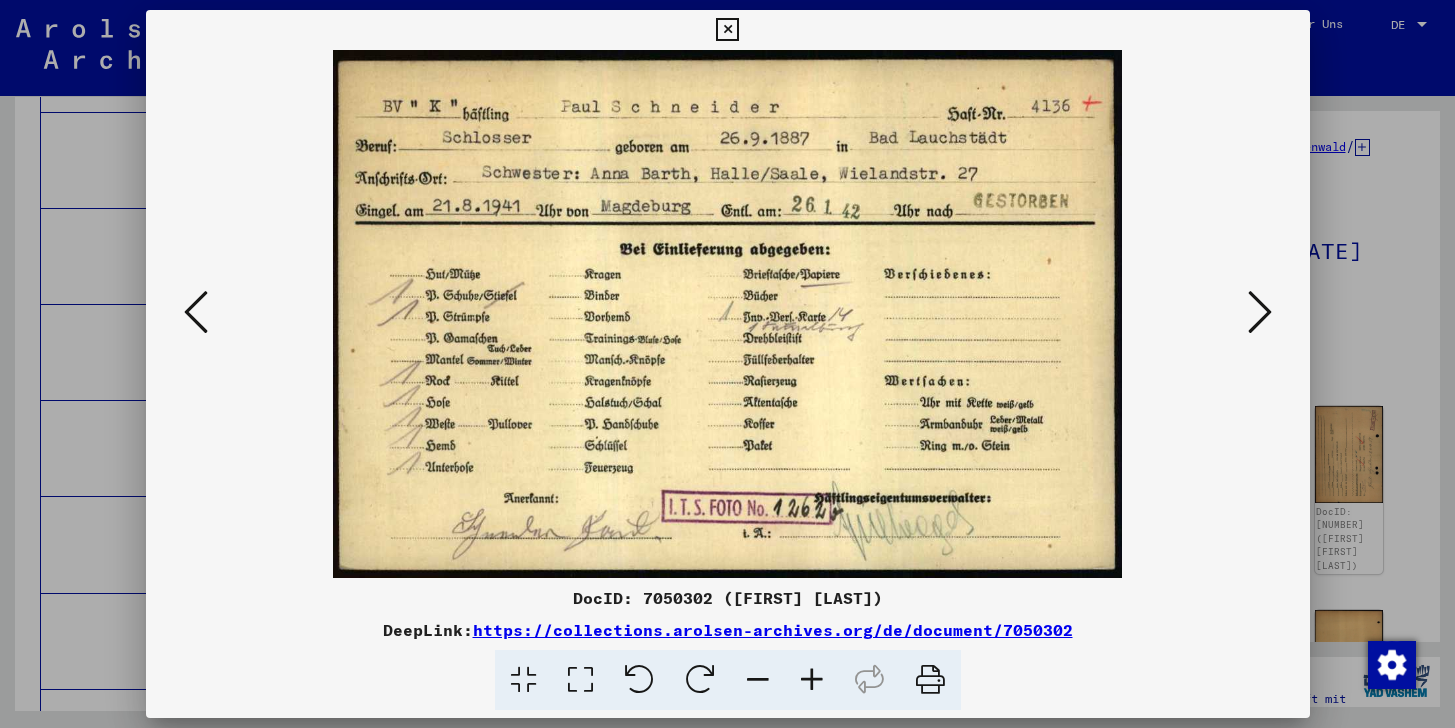 click at bounding box center (1260, 312) 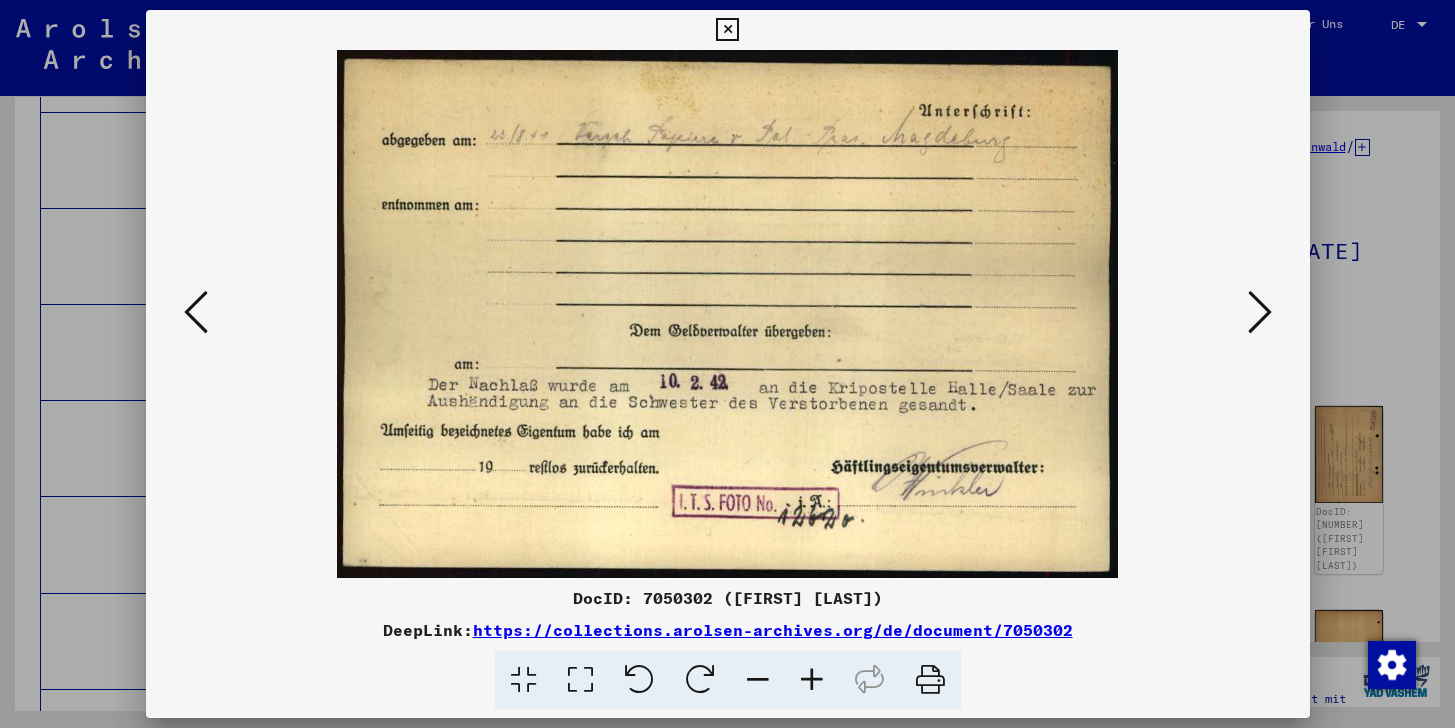 click at bounding box center (1260, 312) 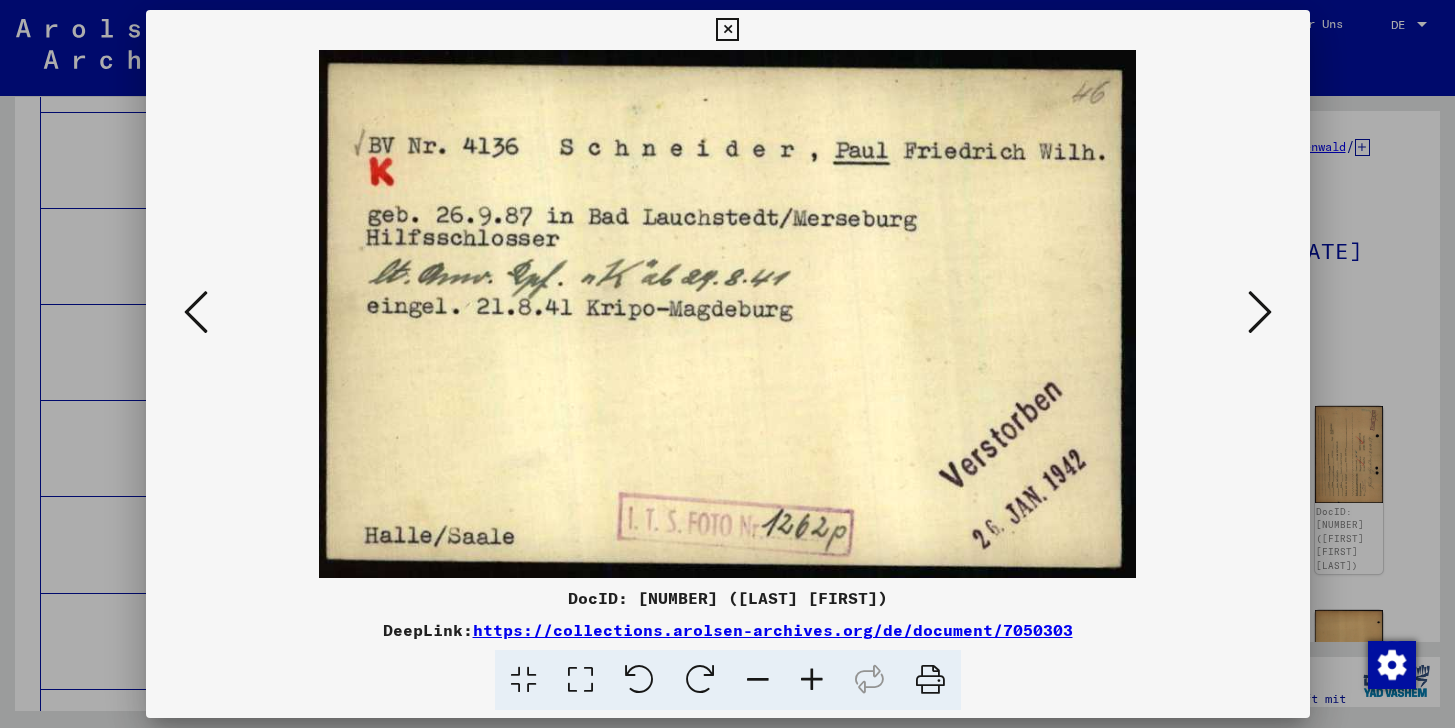click at bounding box center [1260, 312] 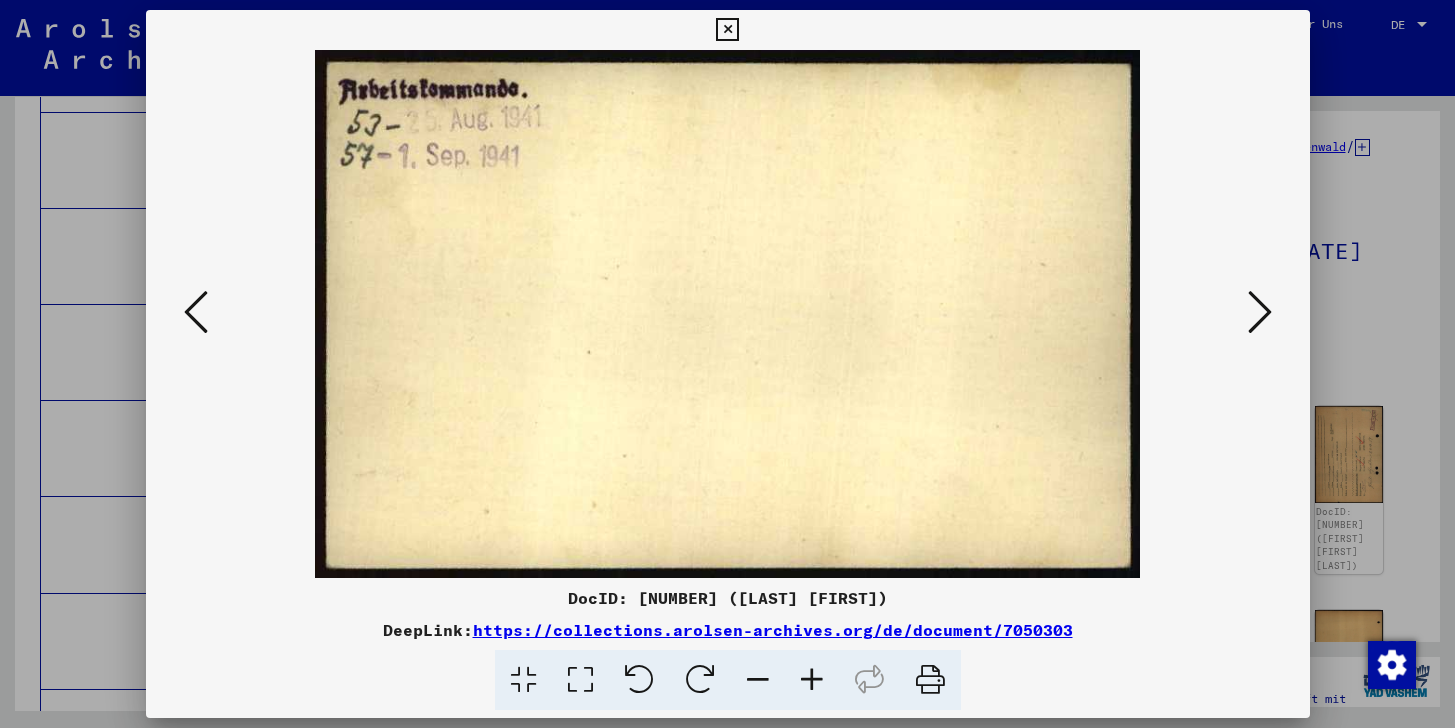 click at bounding box center (1260, 312) 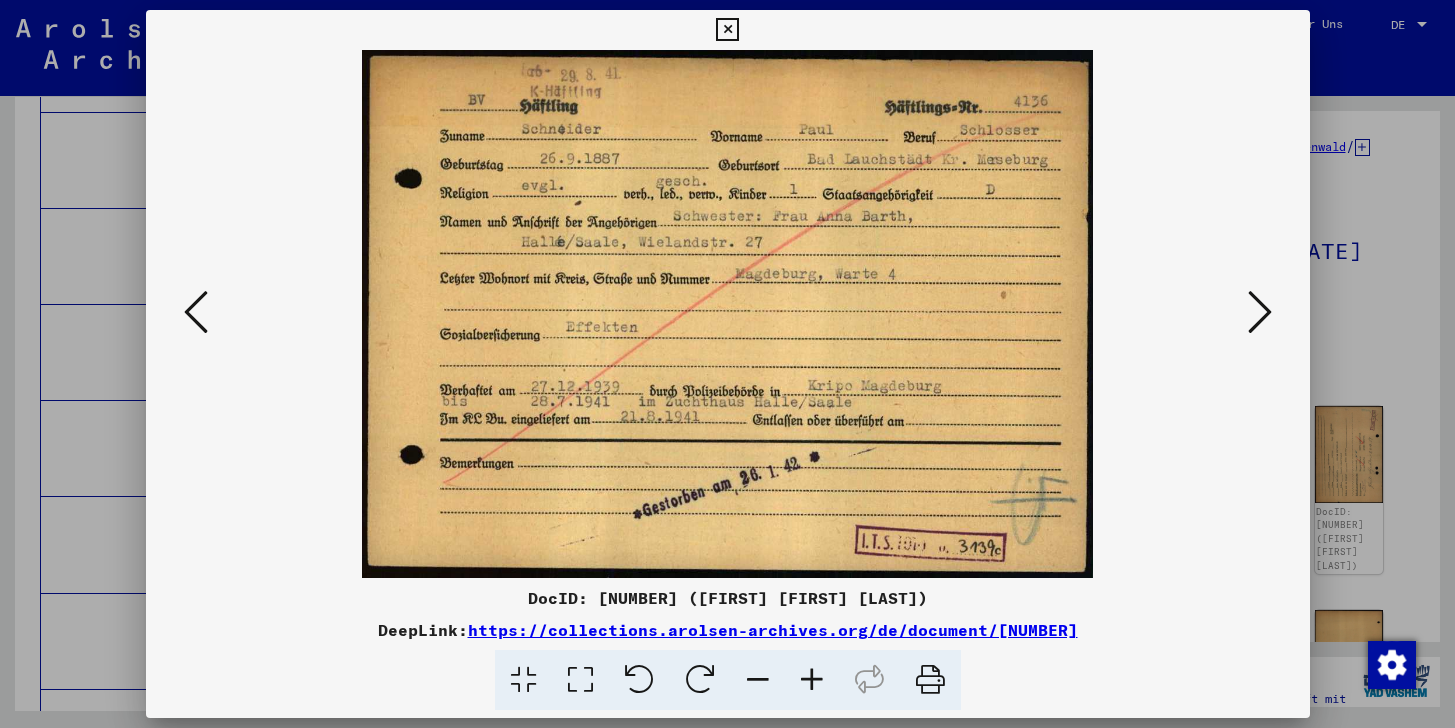 click at bounding box center (1260, 312) 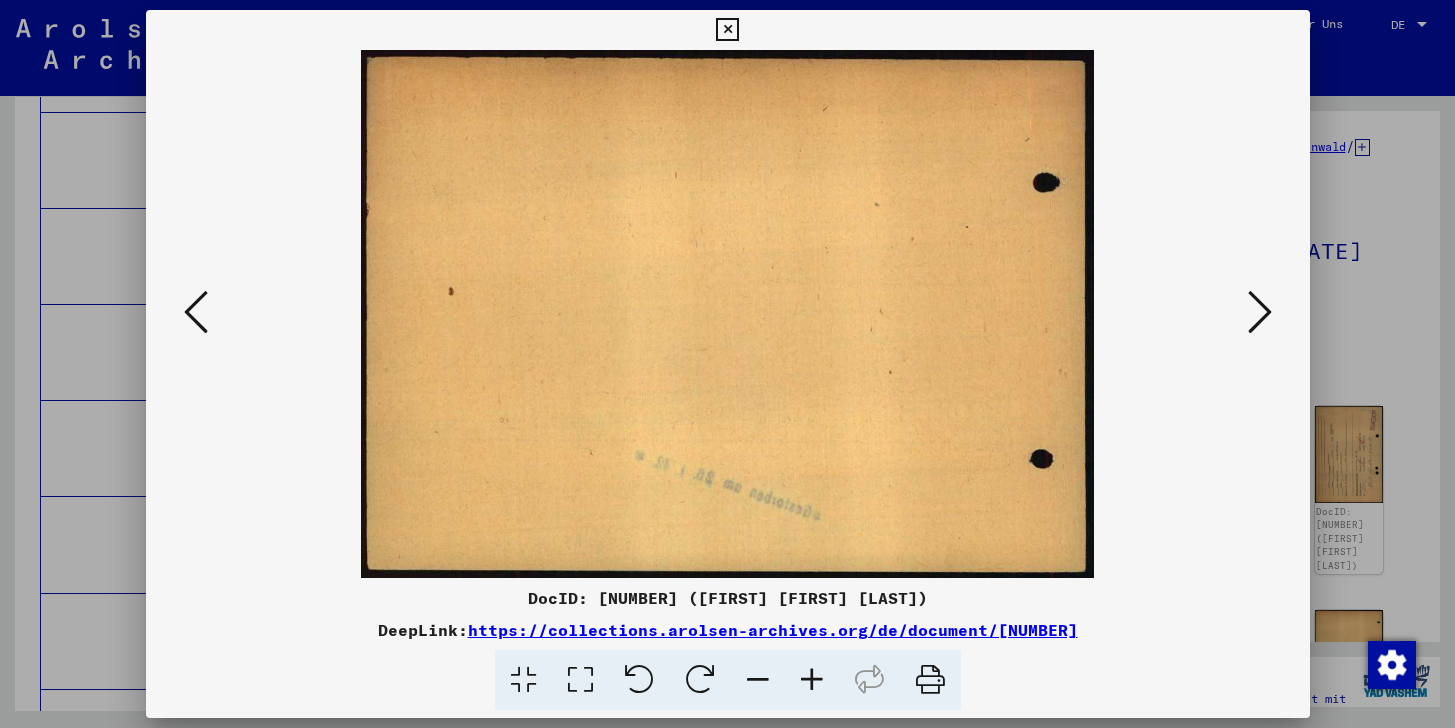 click at bounding box center (1260, 312) 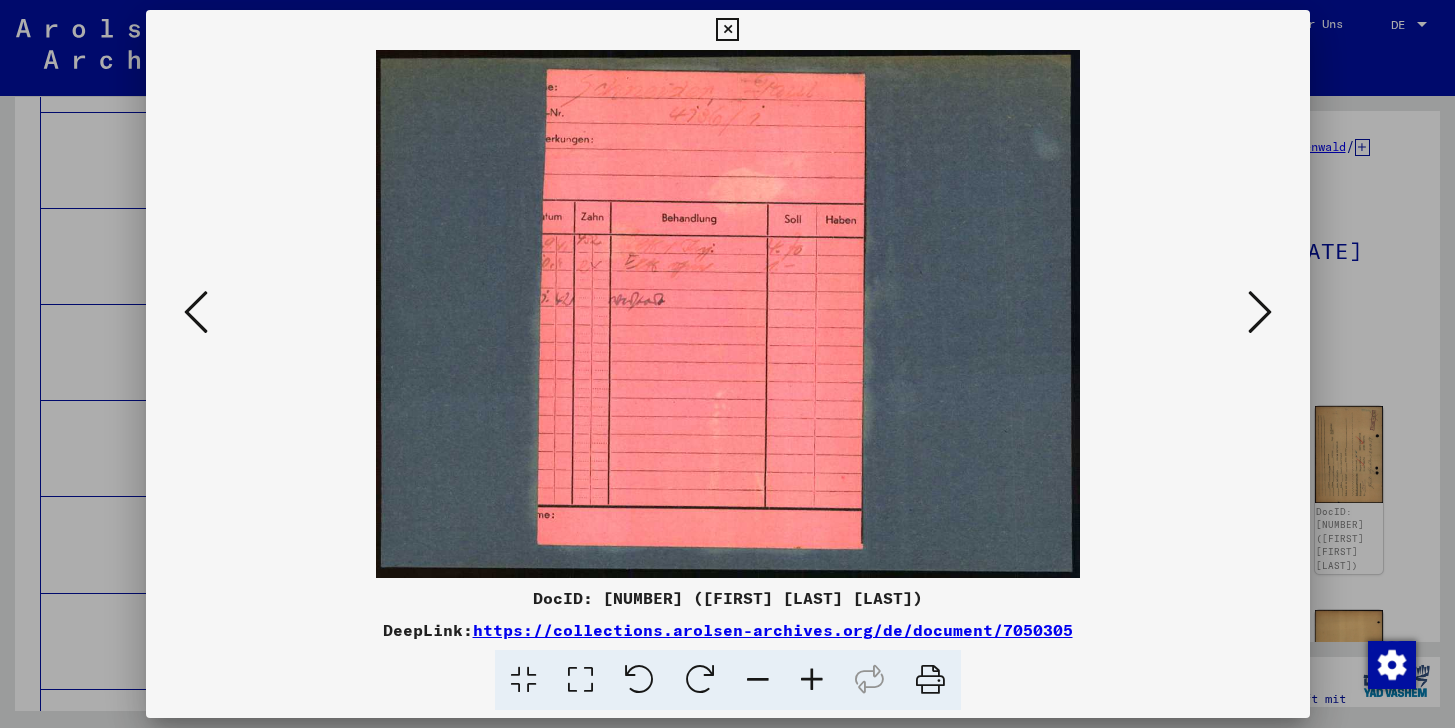 click at bounding box center (1260, 312) 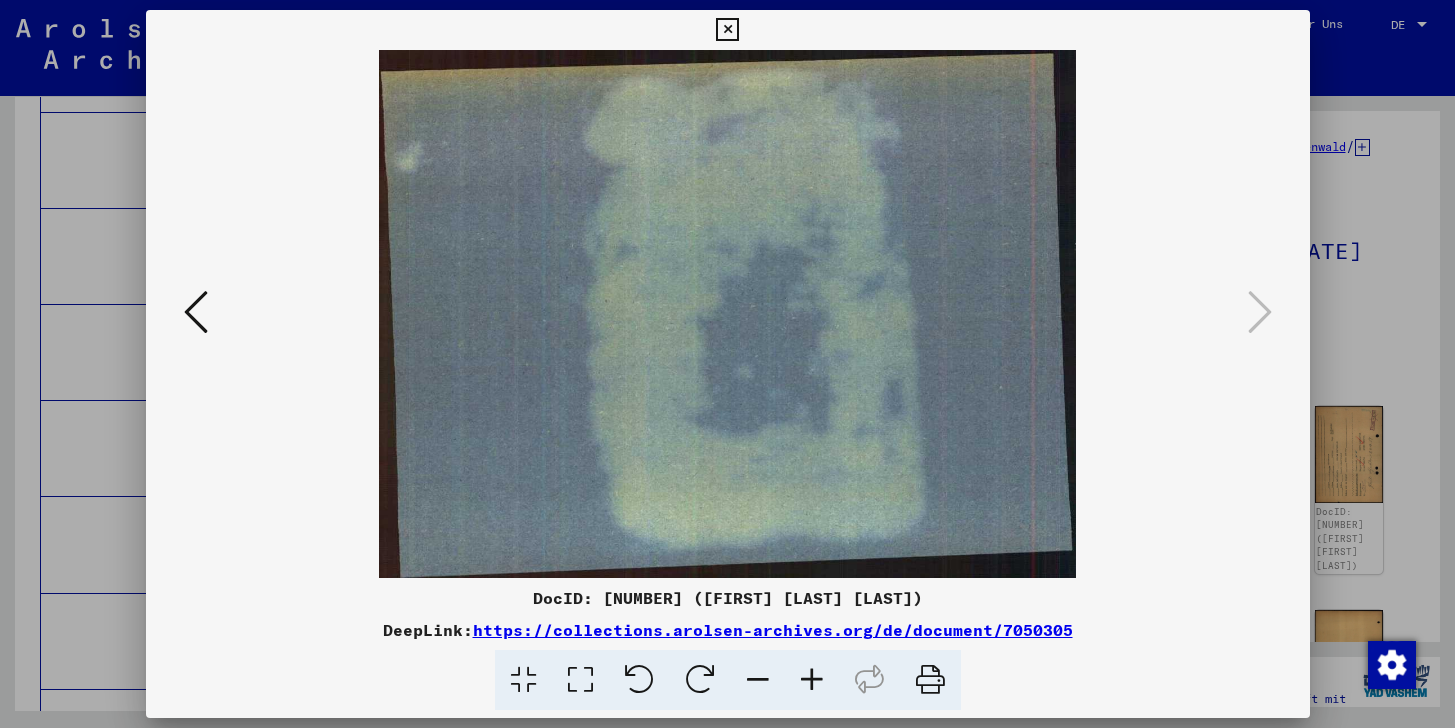 click at bounding box center [727, 30] 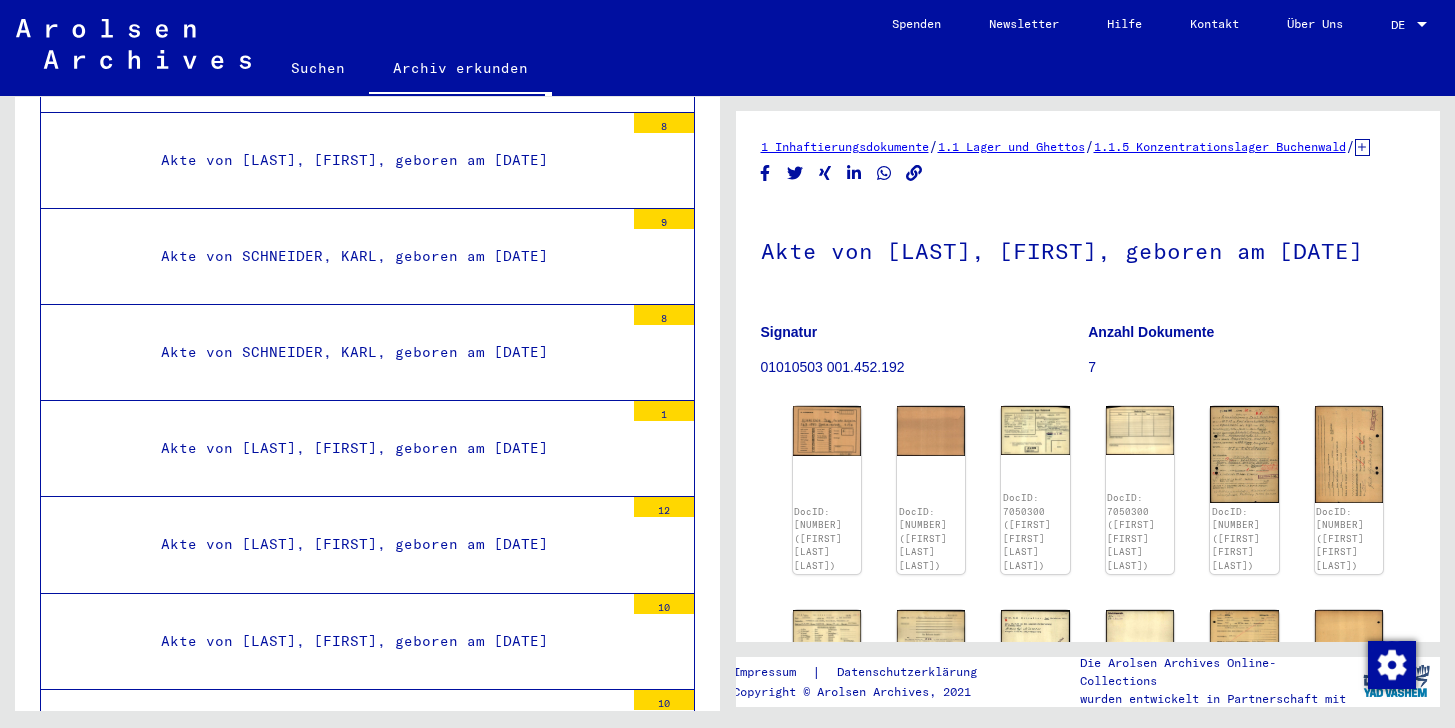 click on "Akte von [LAST], [FIRST], geboren am [DATE]" at bounding box center (385, 3142) 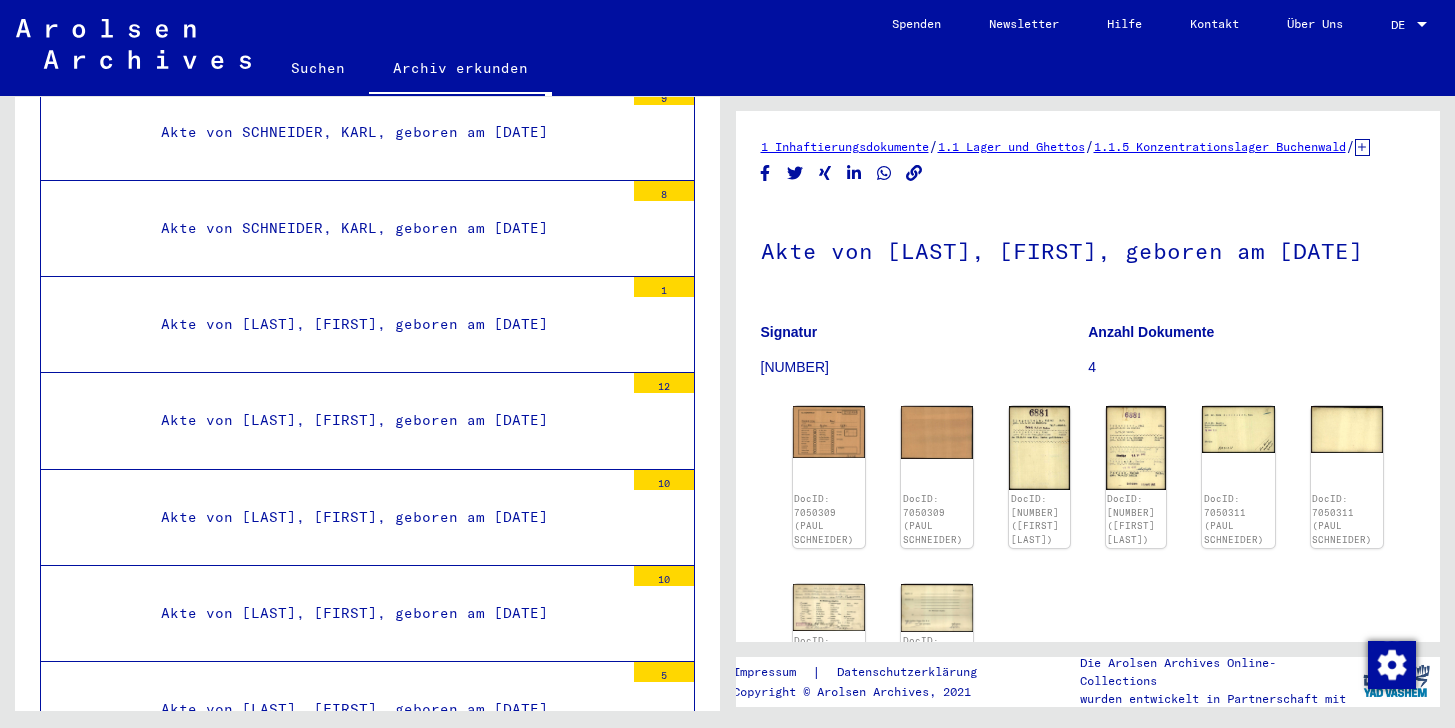 scroll, scrollTop: 52900, scrollLeft: 0, axis: vertical 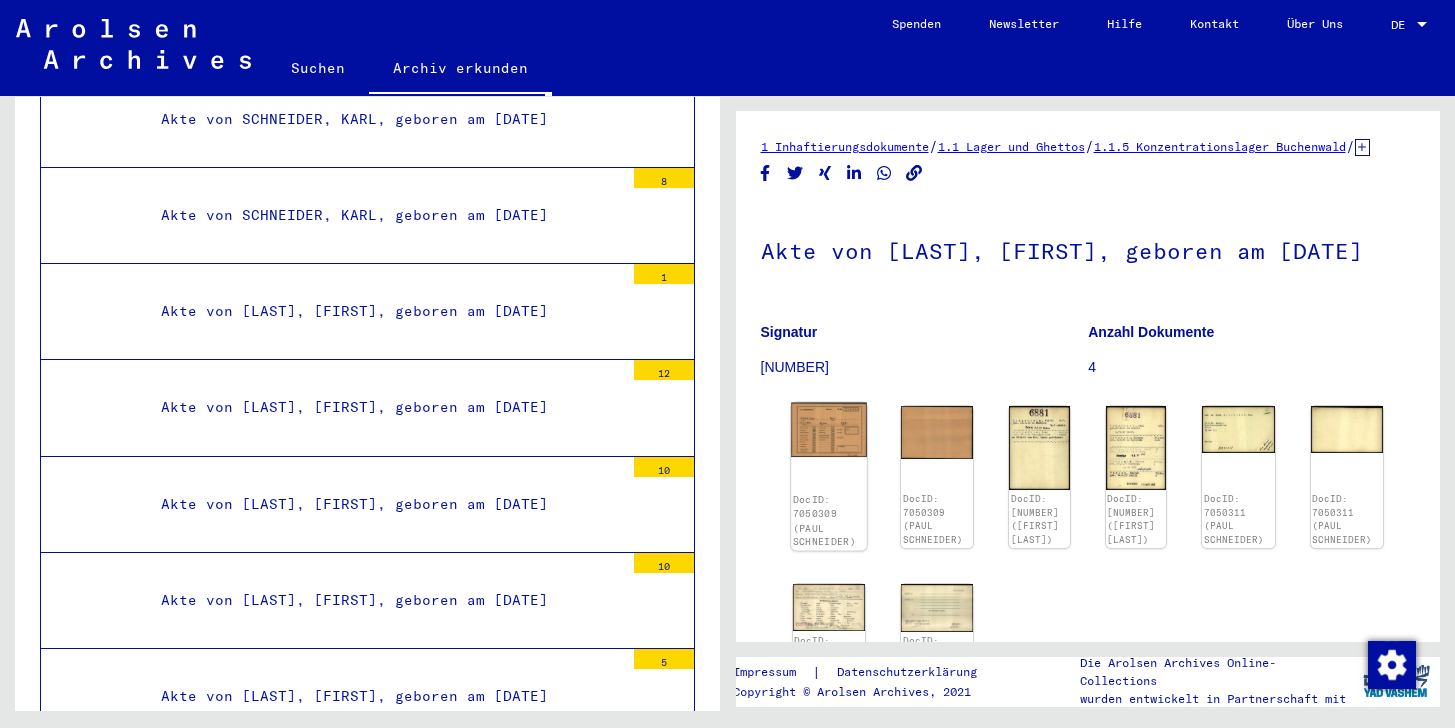 click on "DocID: 7050309 (PAUL SCHNEIDER)" 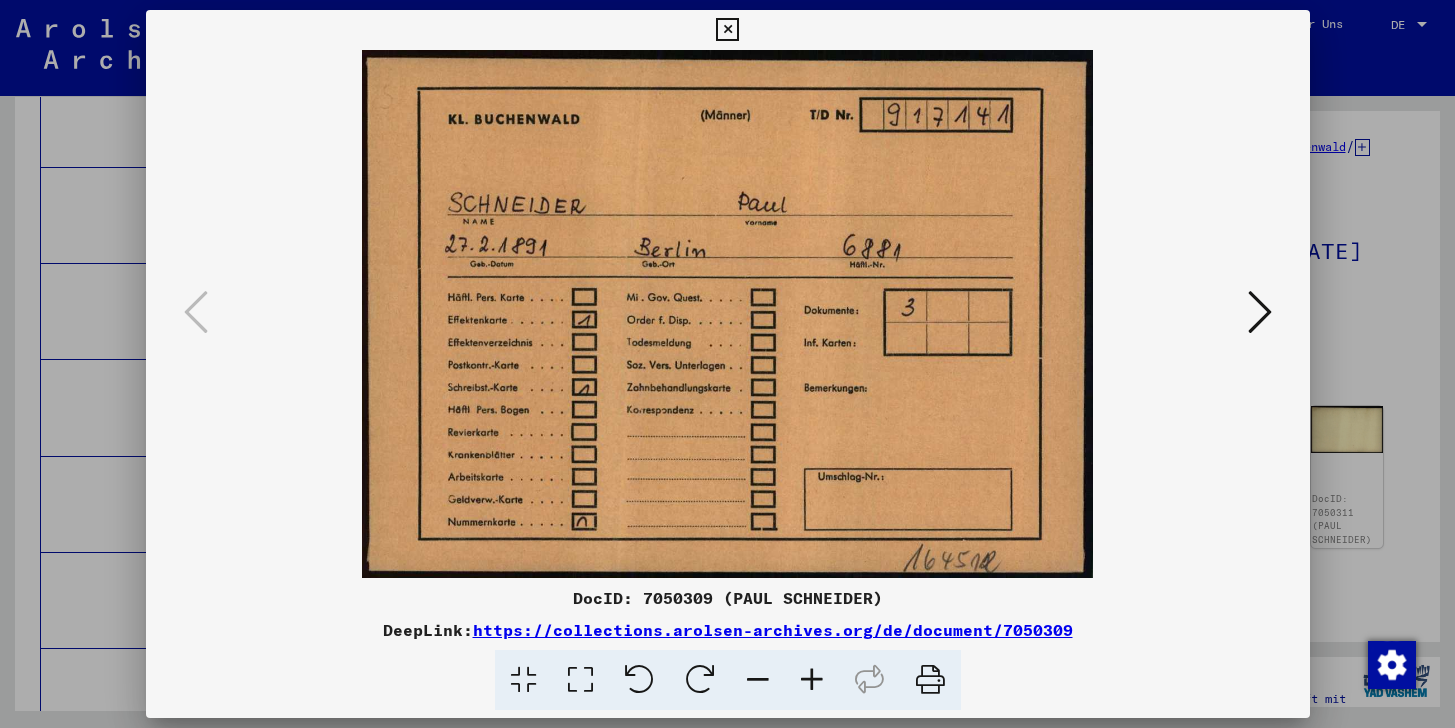 click at bounding box center [1260, 312] 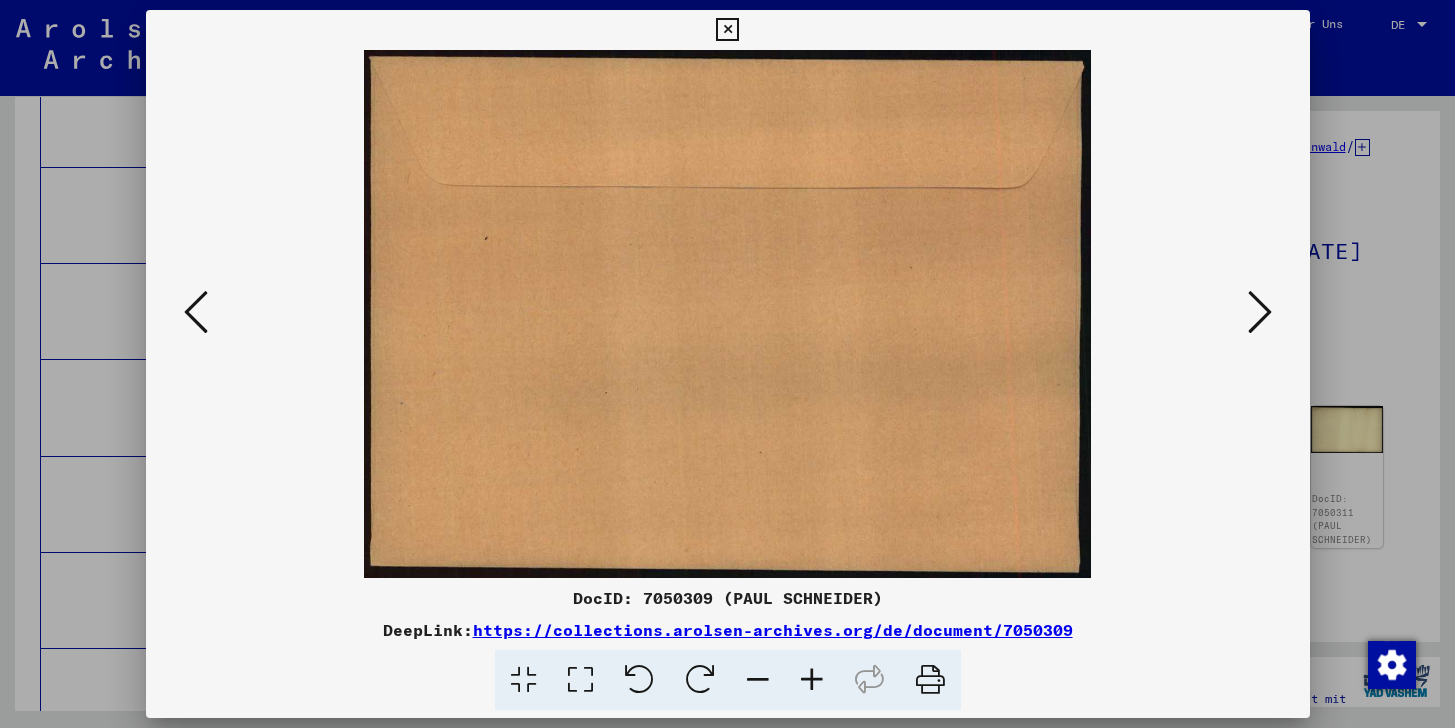 click at bounding box center [1260, 312] 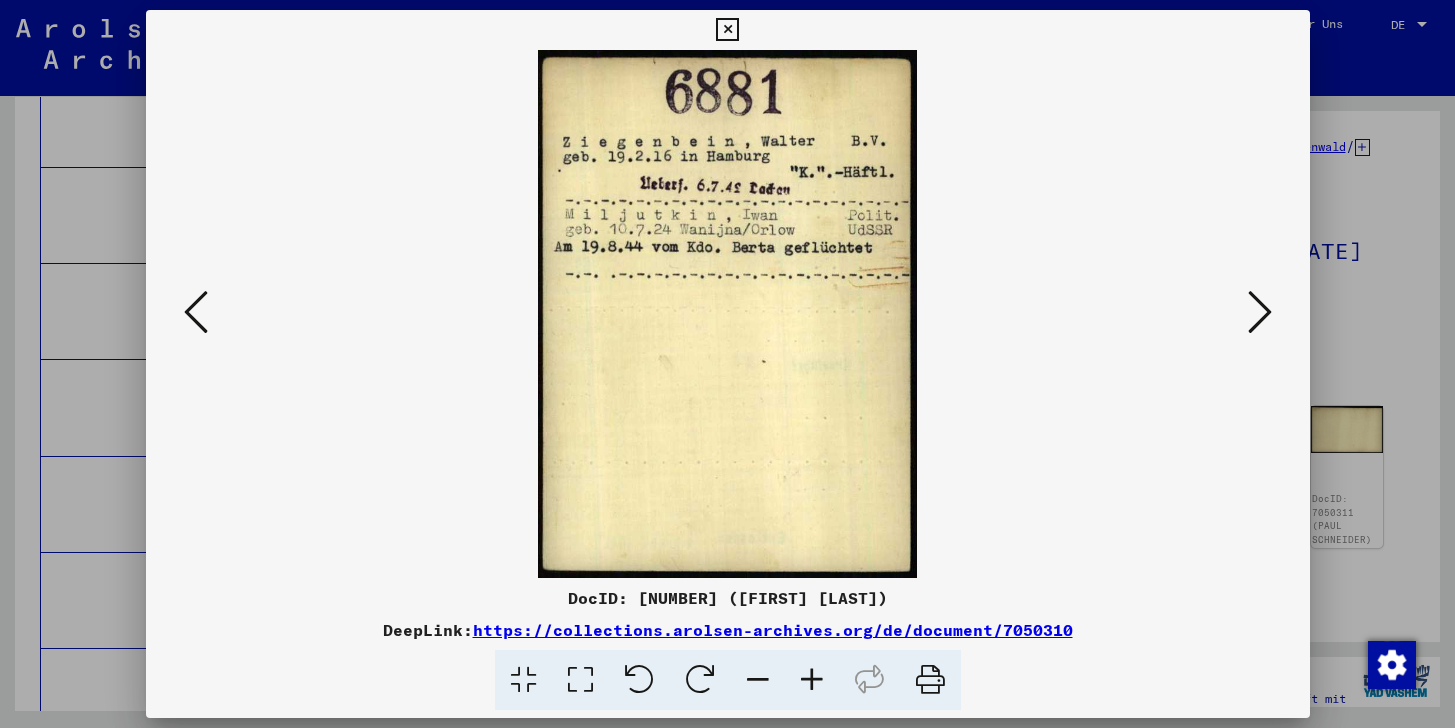 click at bounding box center [1260, 312] 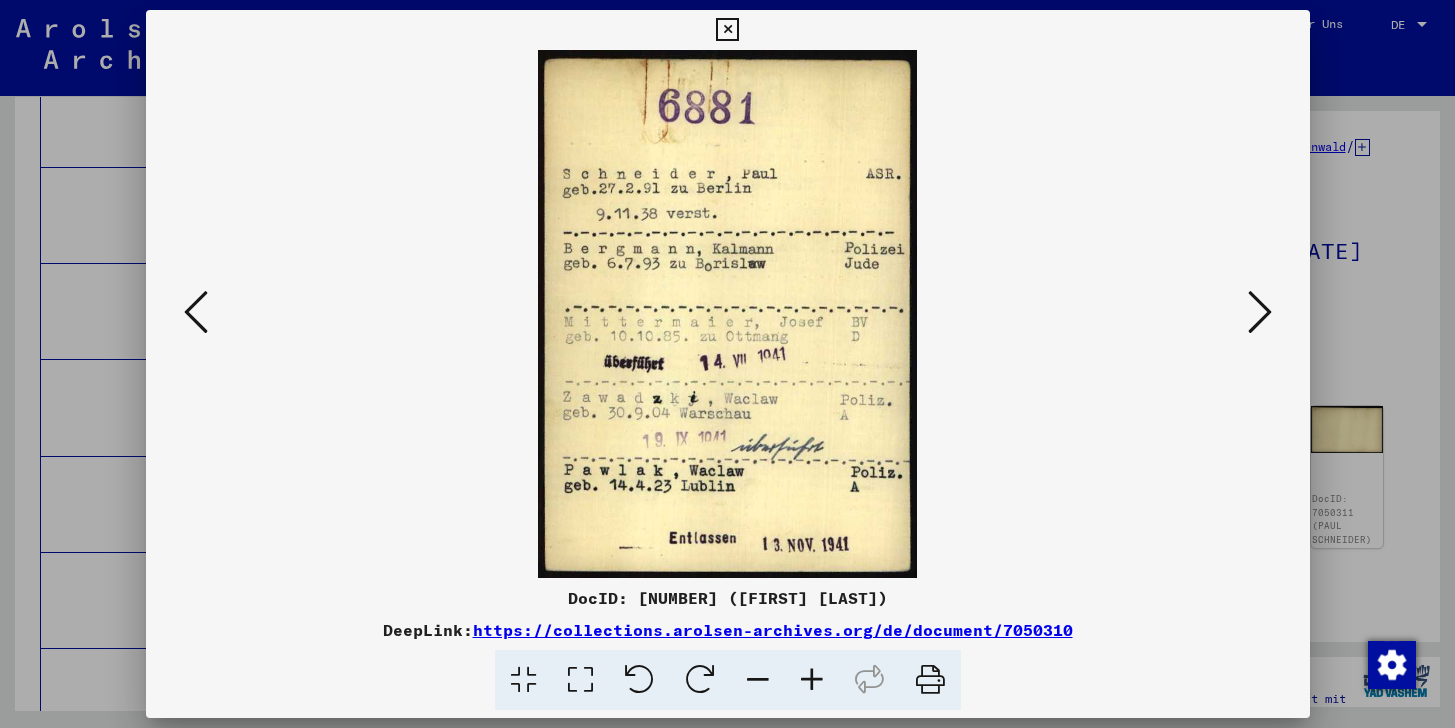 click at bounding box center (1260, 312) 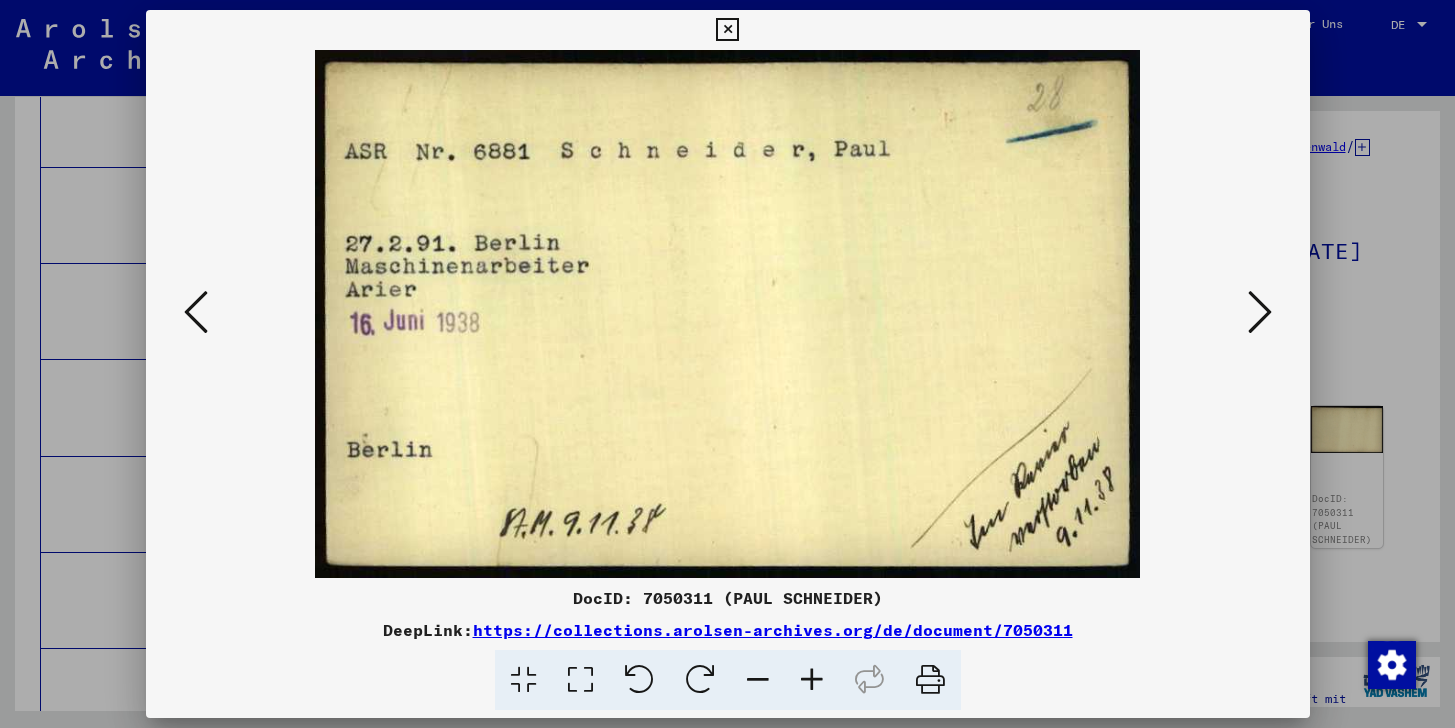 click at bounding box center [1260, 312] 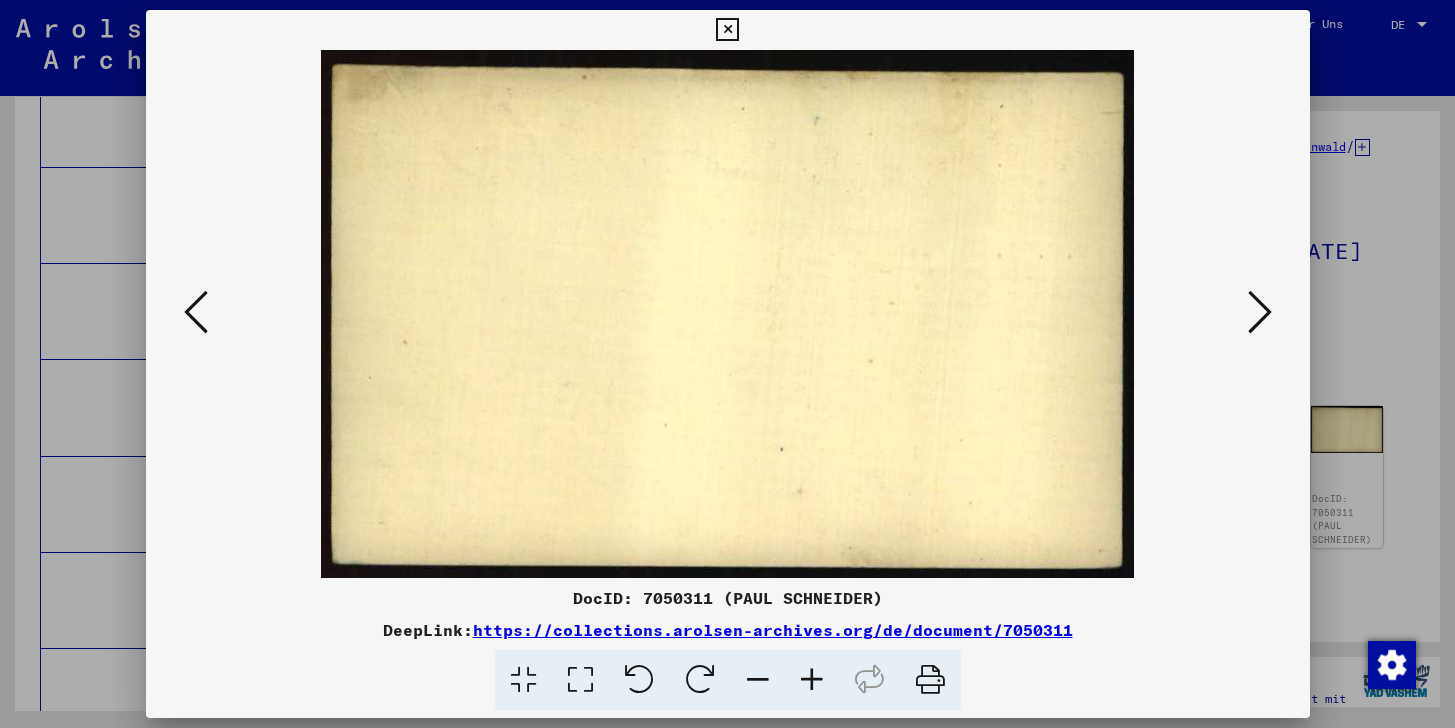 click at bounding box center (1260, 312) 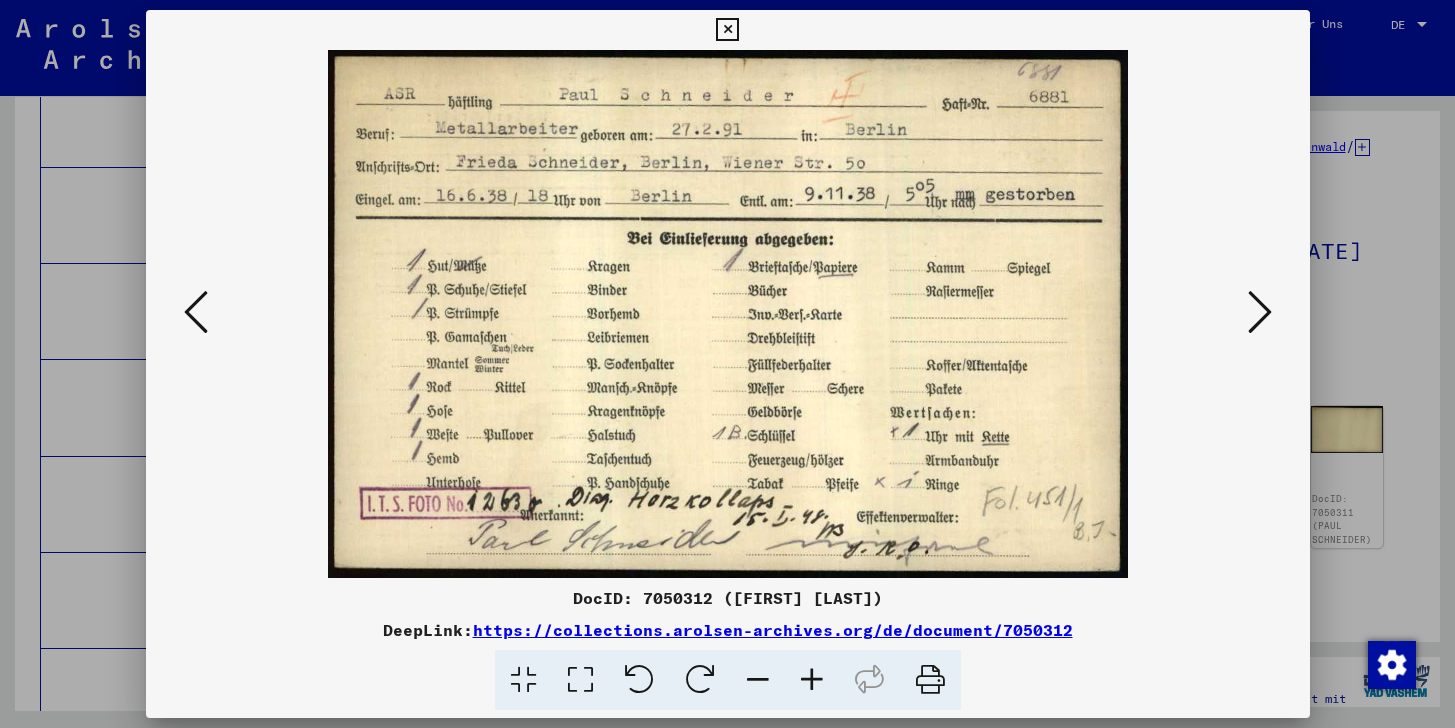 click at bounding box center (1260, 312) 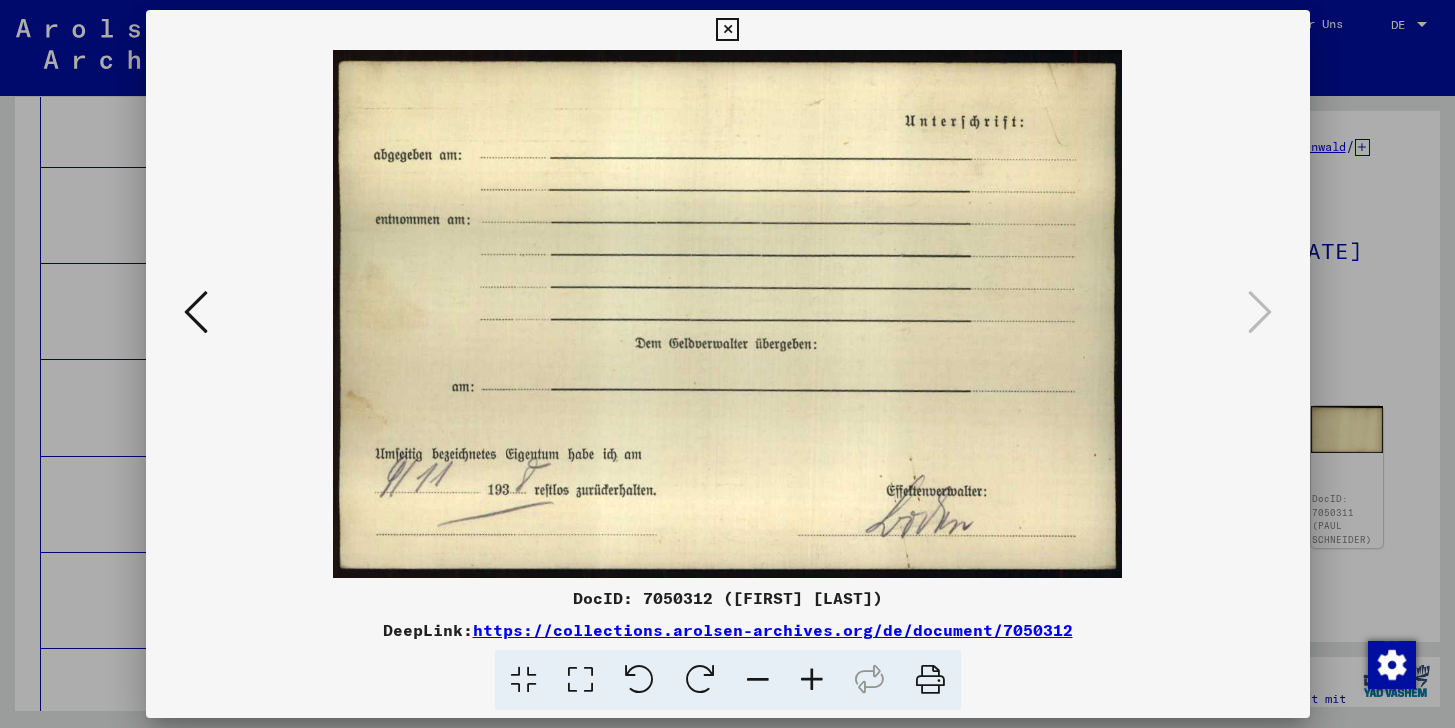 click at bounding box center [727, 30] 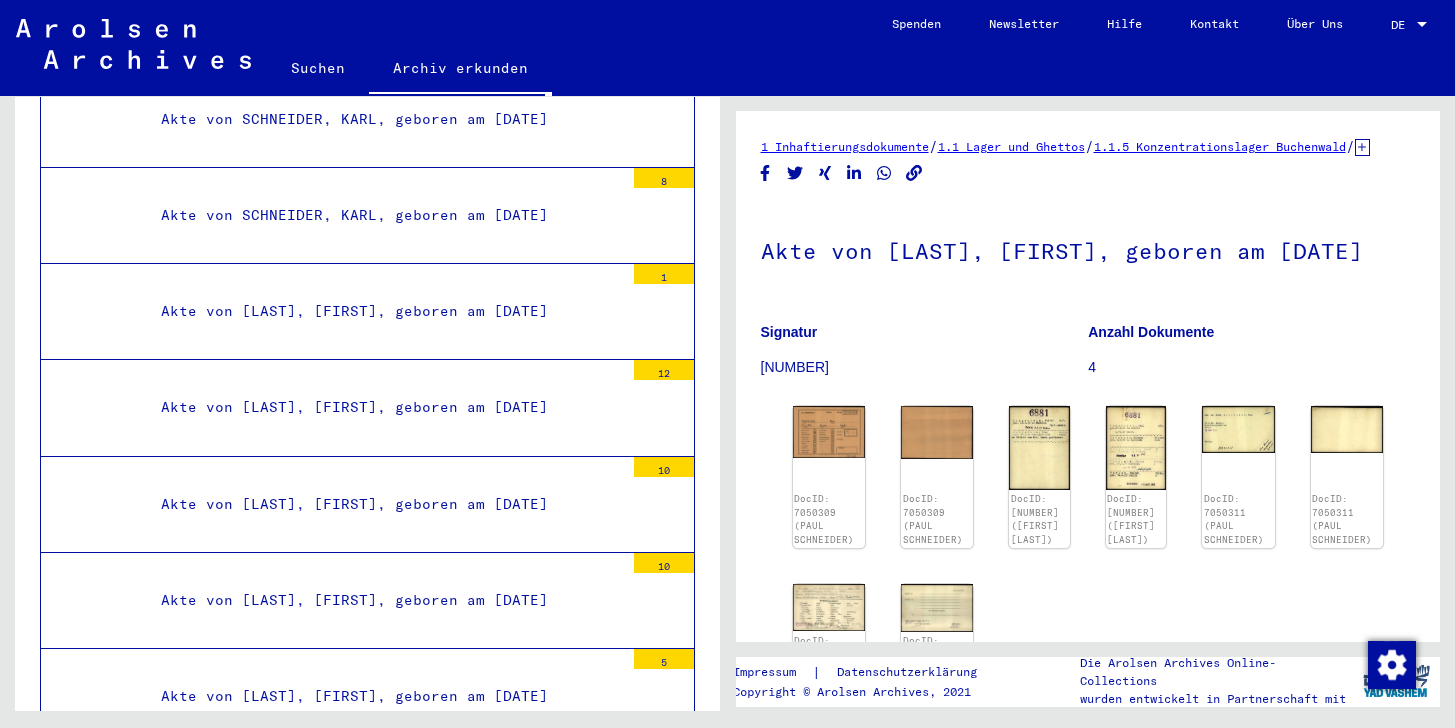 click on "Akte von SCHNEIDER, PAUL, geboren am [DATE]" at bounding box center (385, 3102) 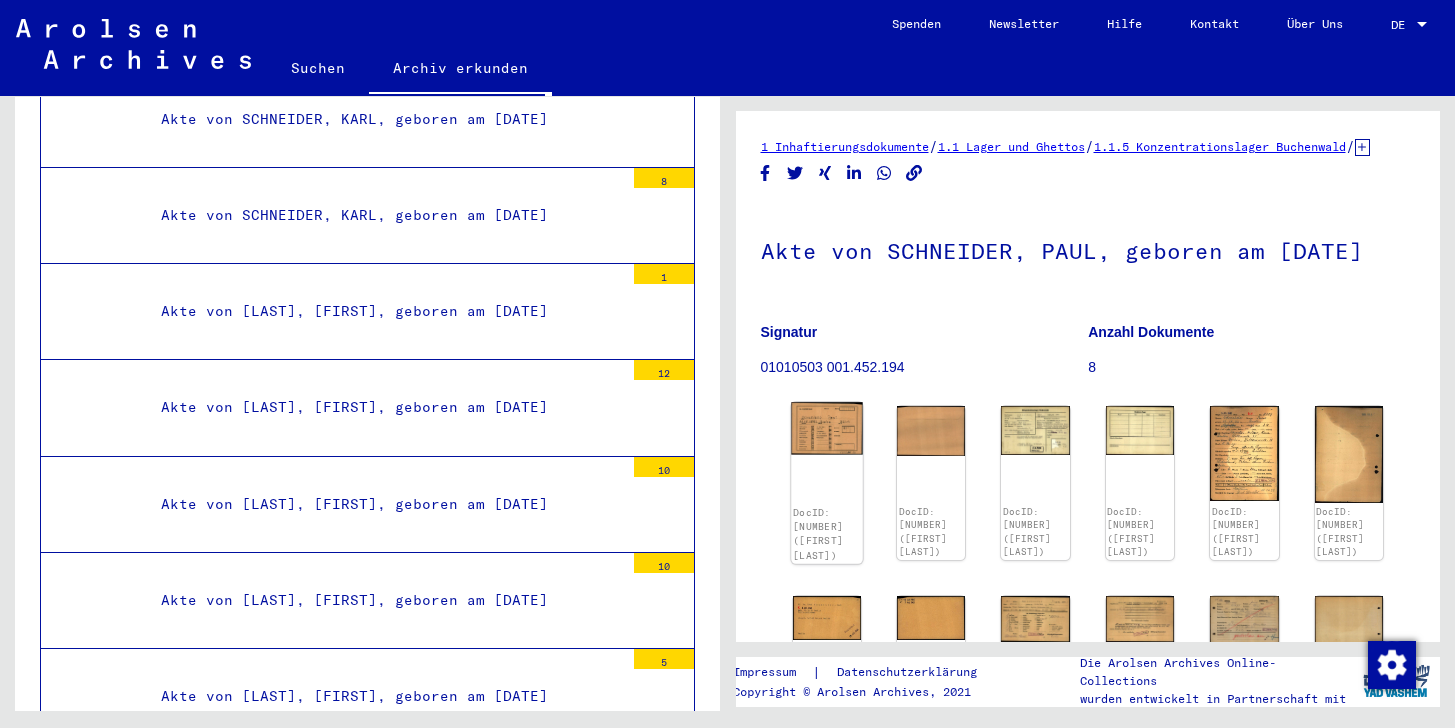 click 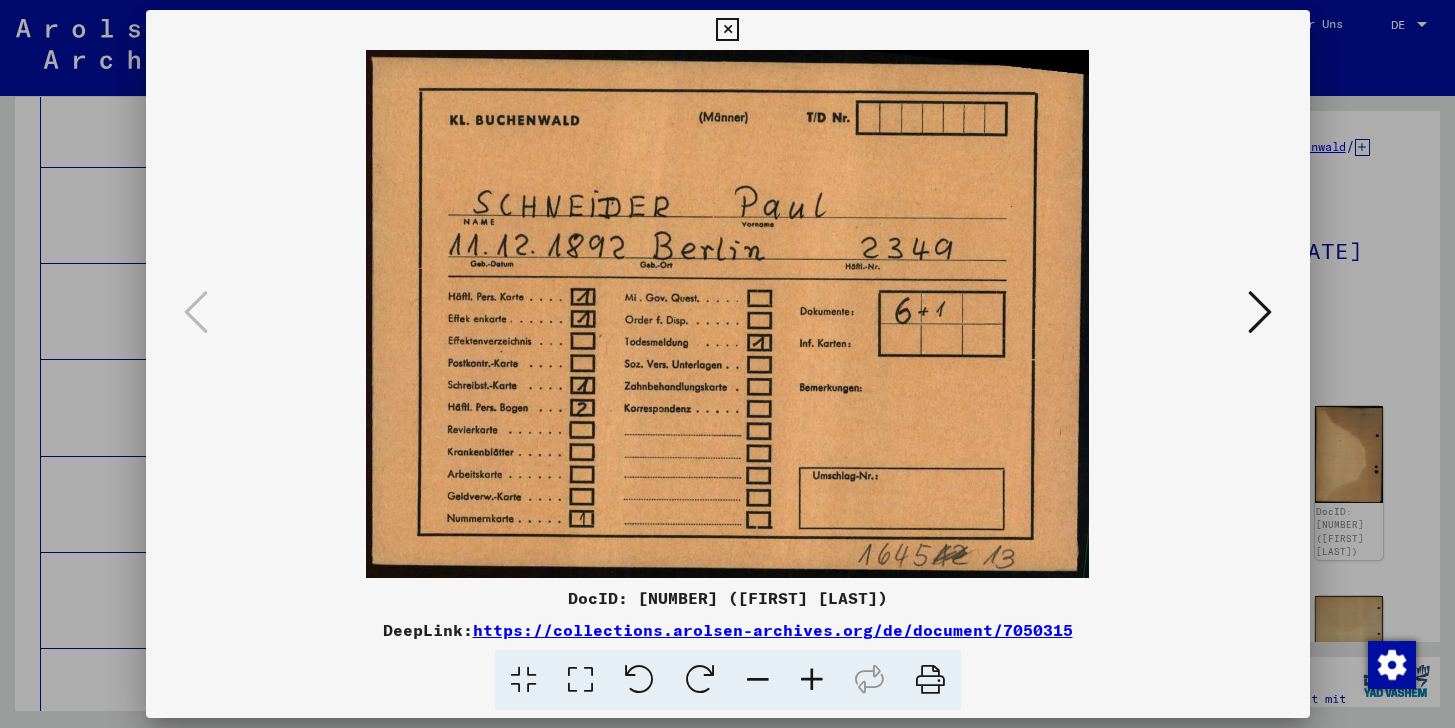click at bounding box center [1260, 312] 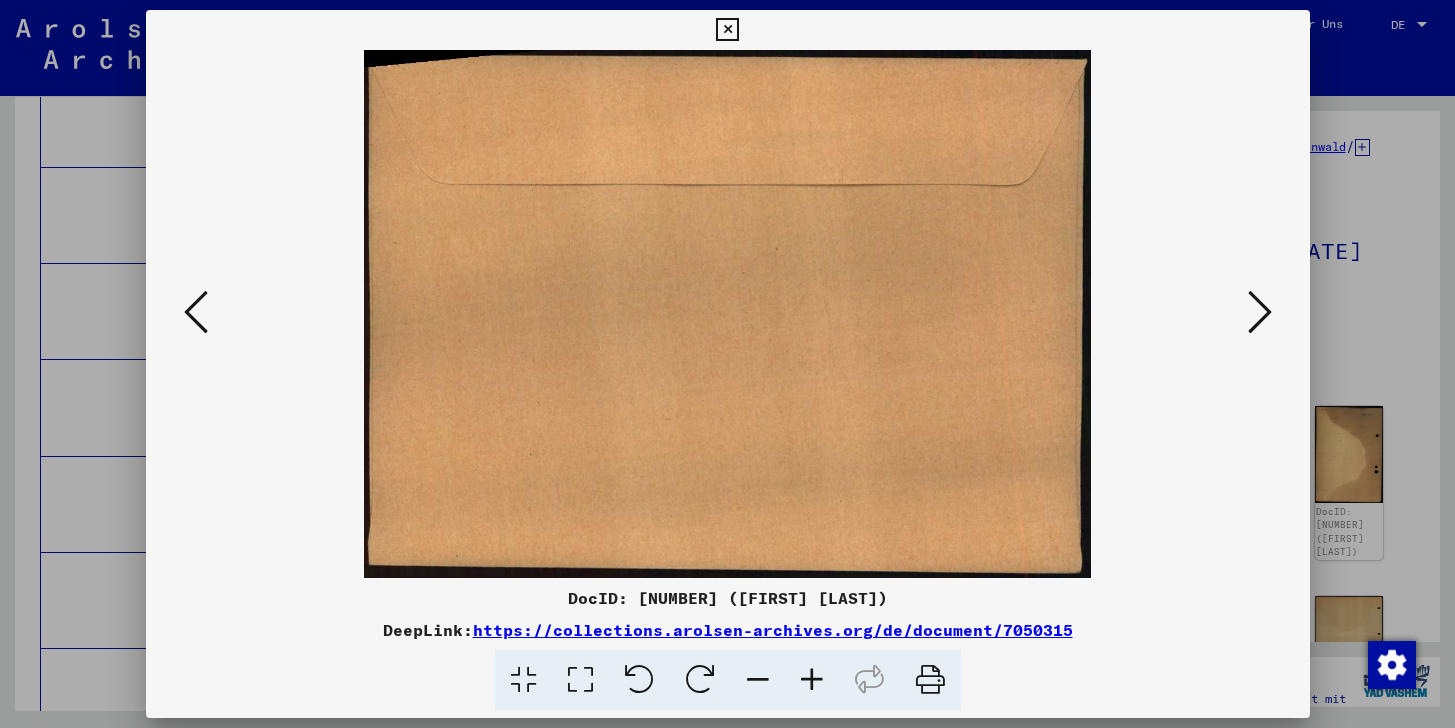 click at bounding box center (1260, 312) 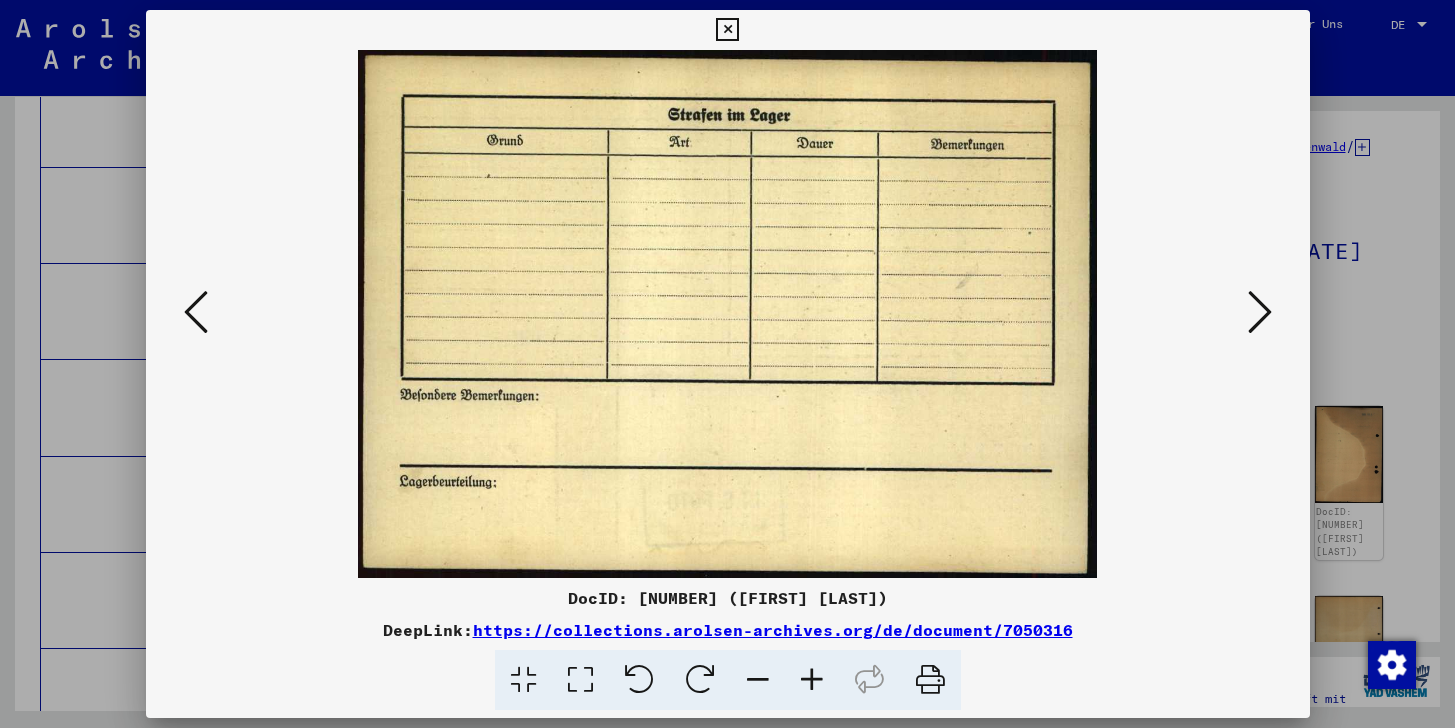 click at bounding box center (1260, 312) 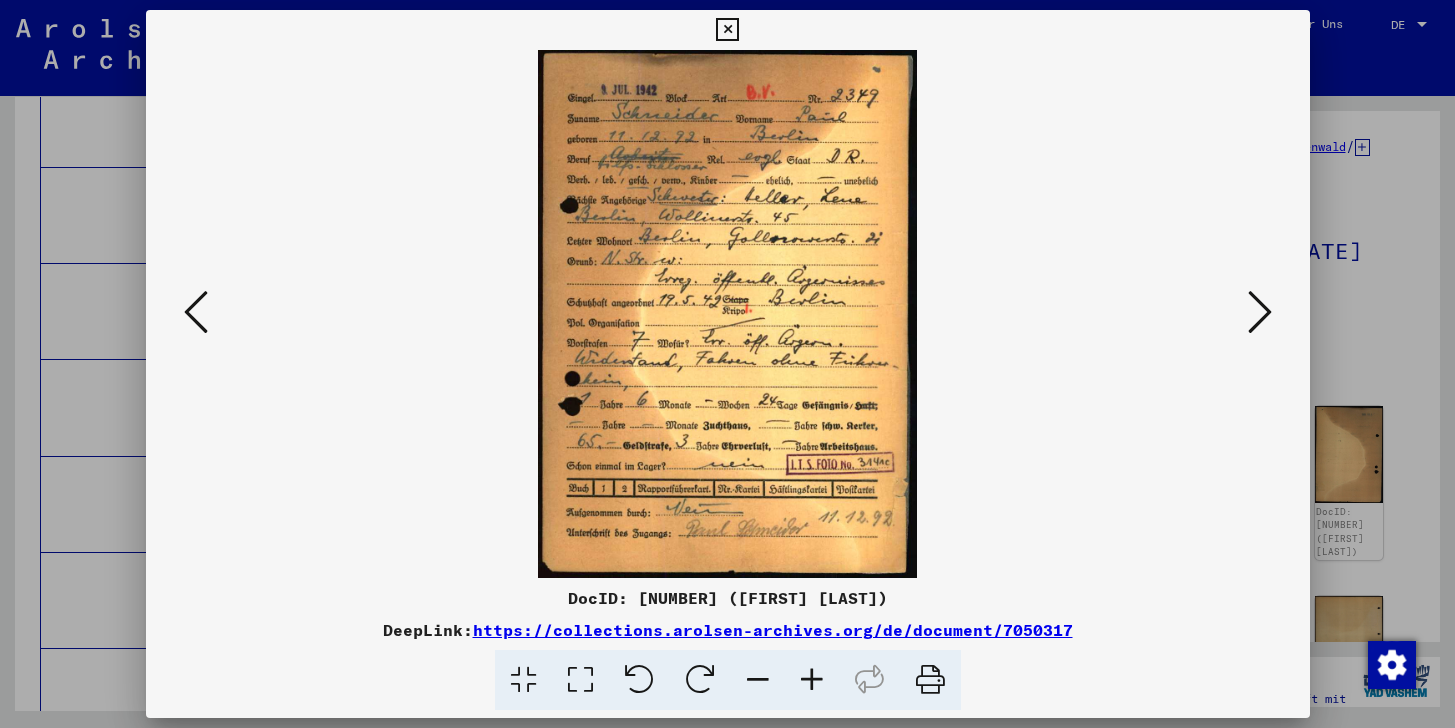 click at bounding box center (1260, 312) 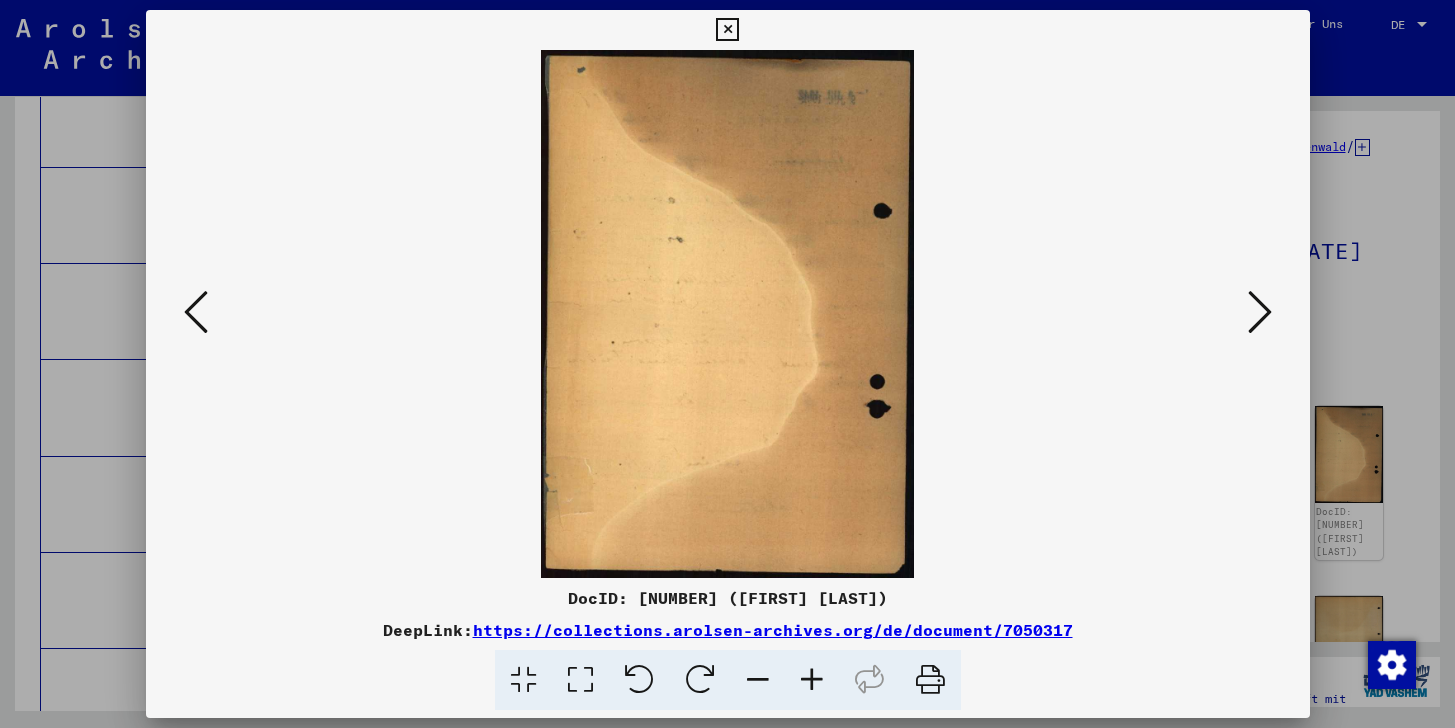 click at bounding box center [1260, 312] 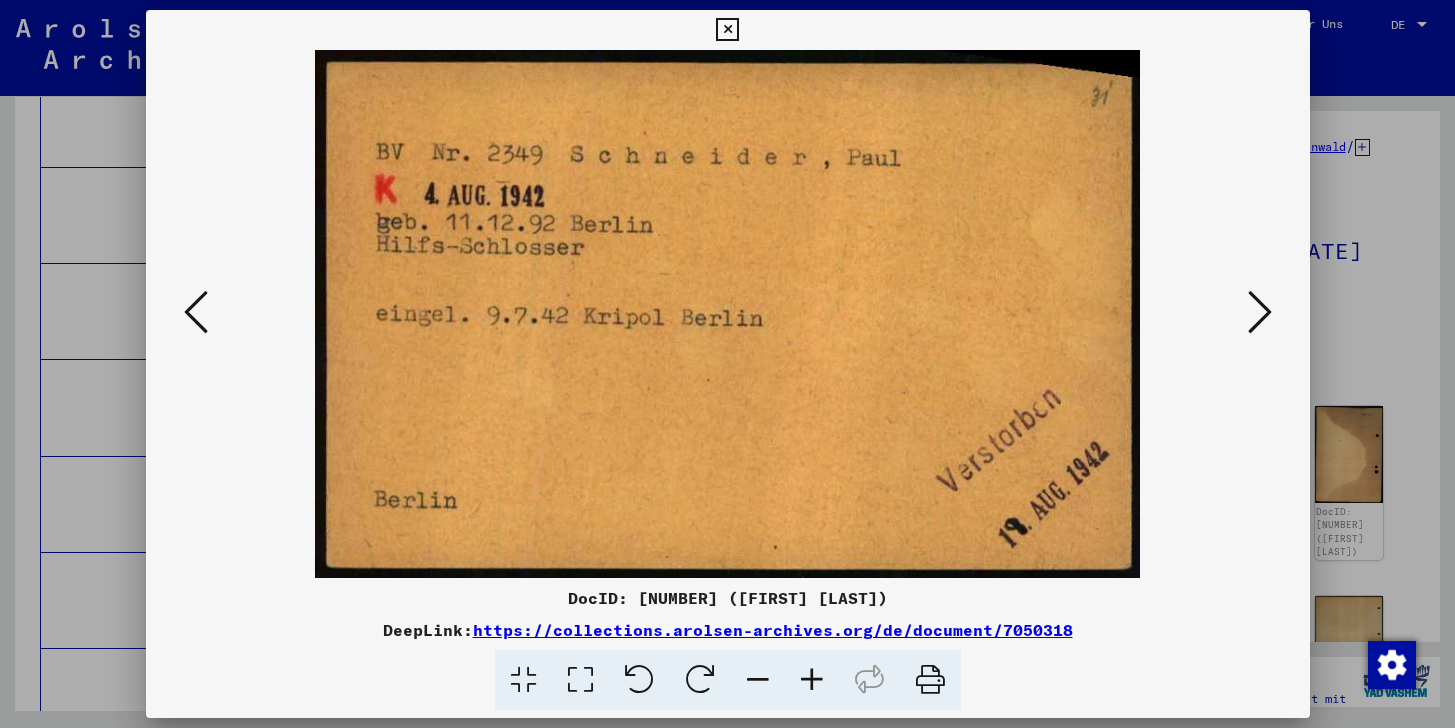 click at bounding box center (1260, 312) 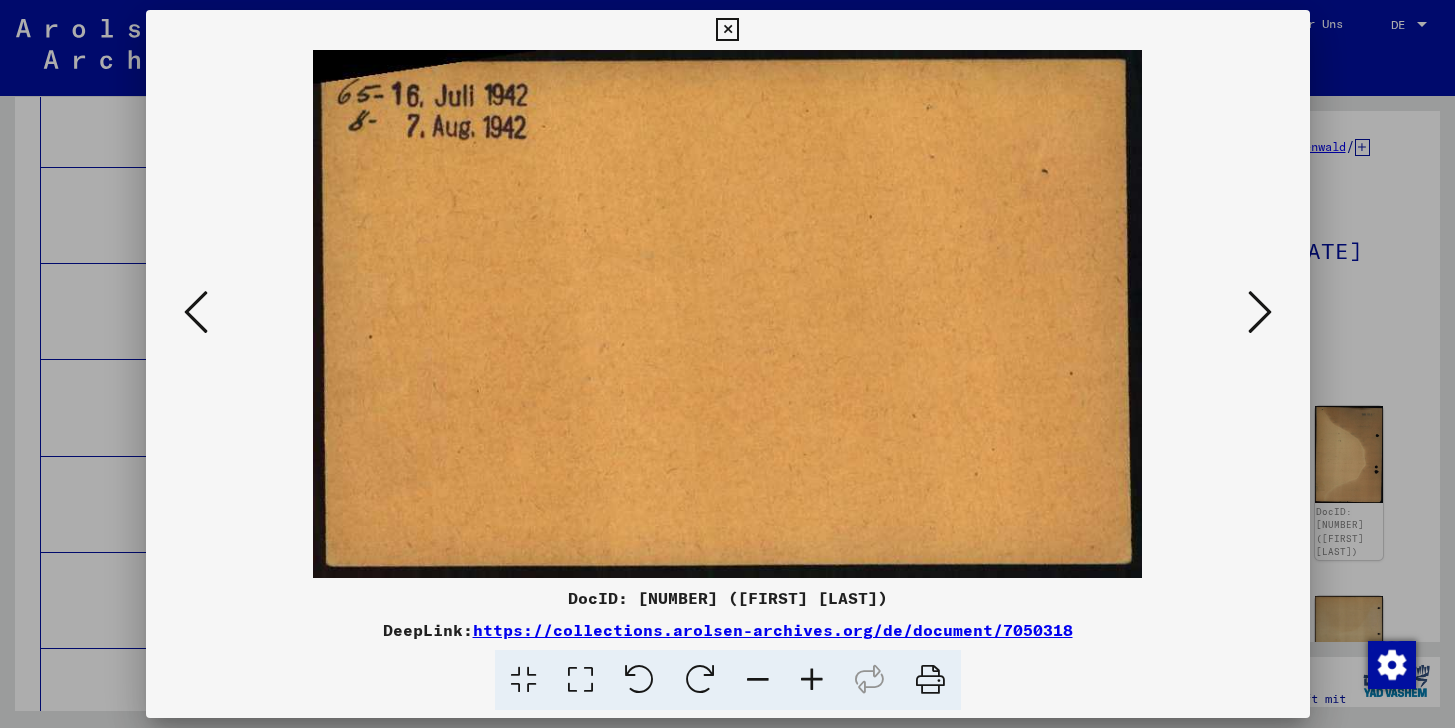 click at bounding box center [1260, 312] 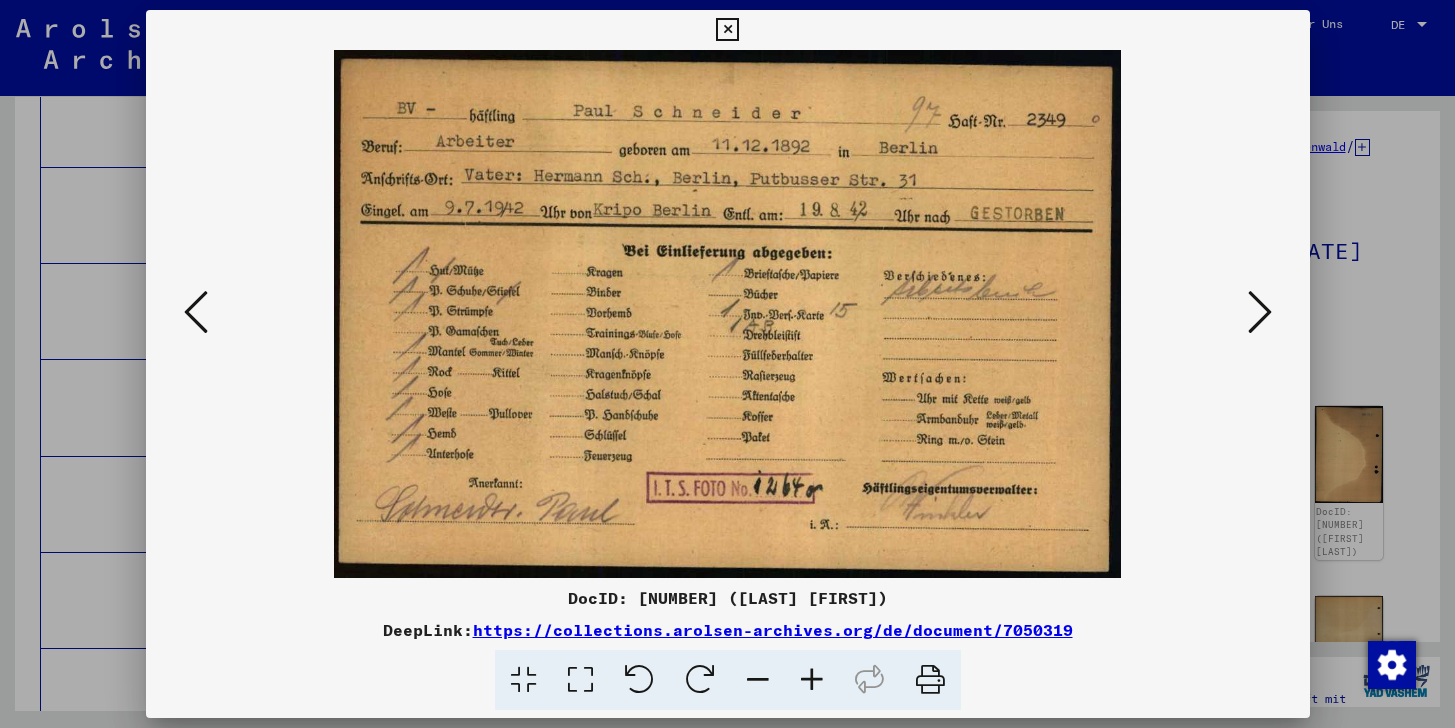 click at bounding box center (1260, 312) 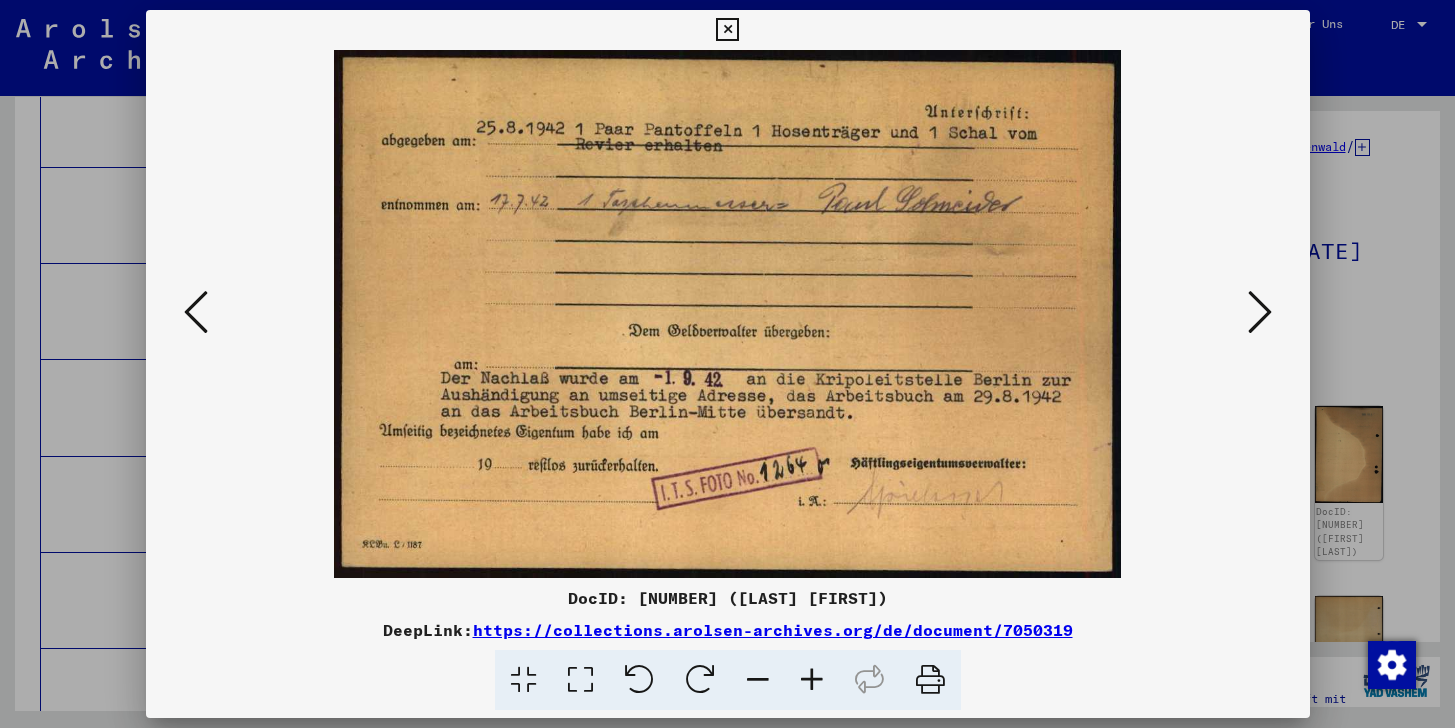 click at bounding box center (1260, 312) 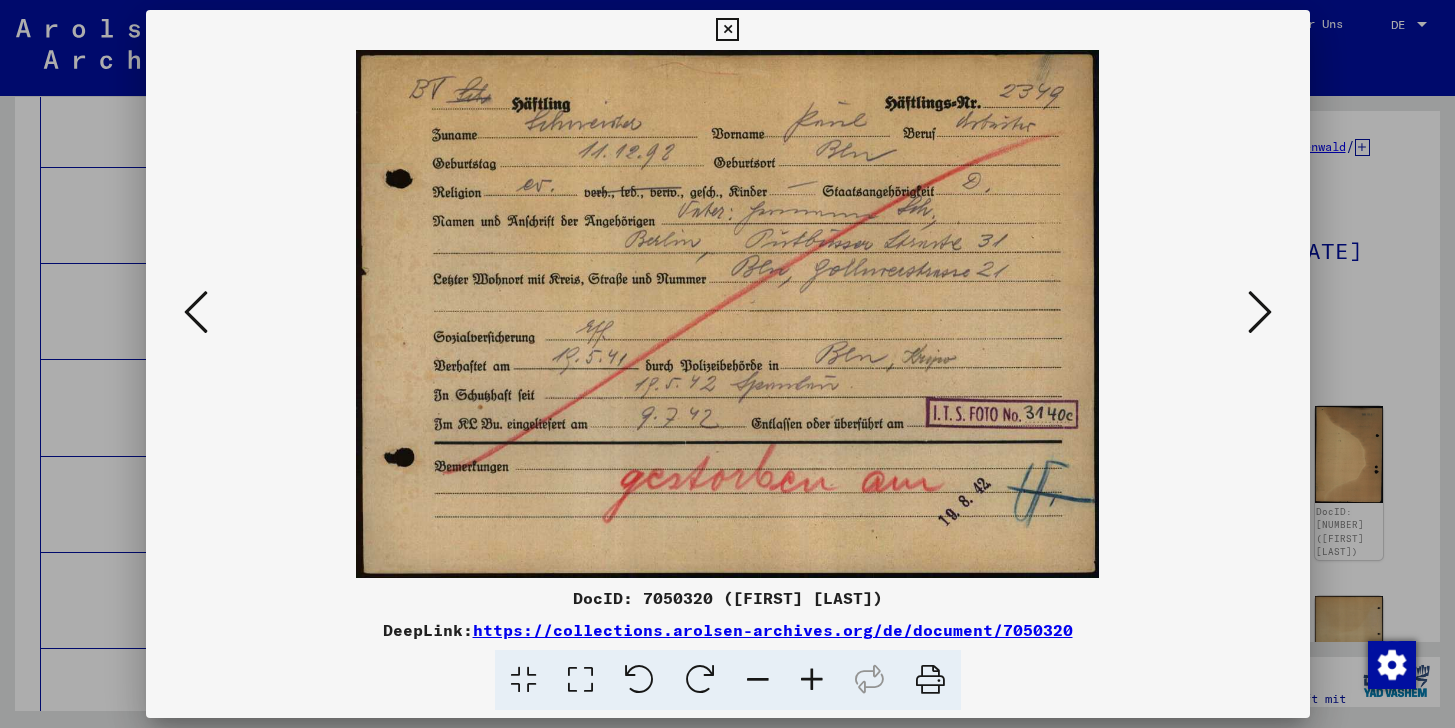 click at bounding box center [1260, 312] 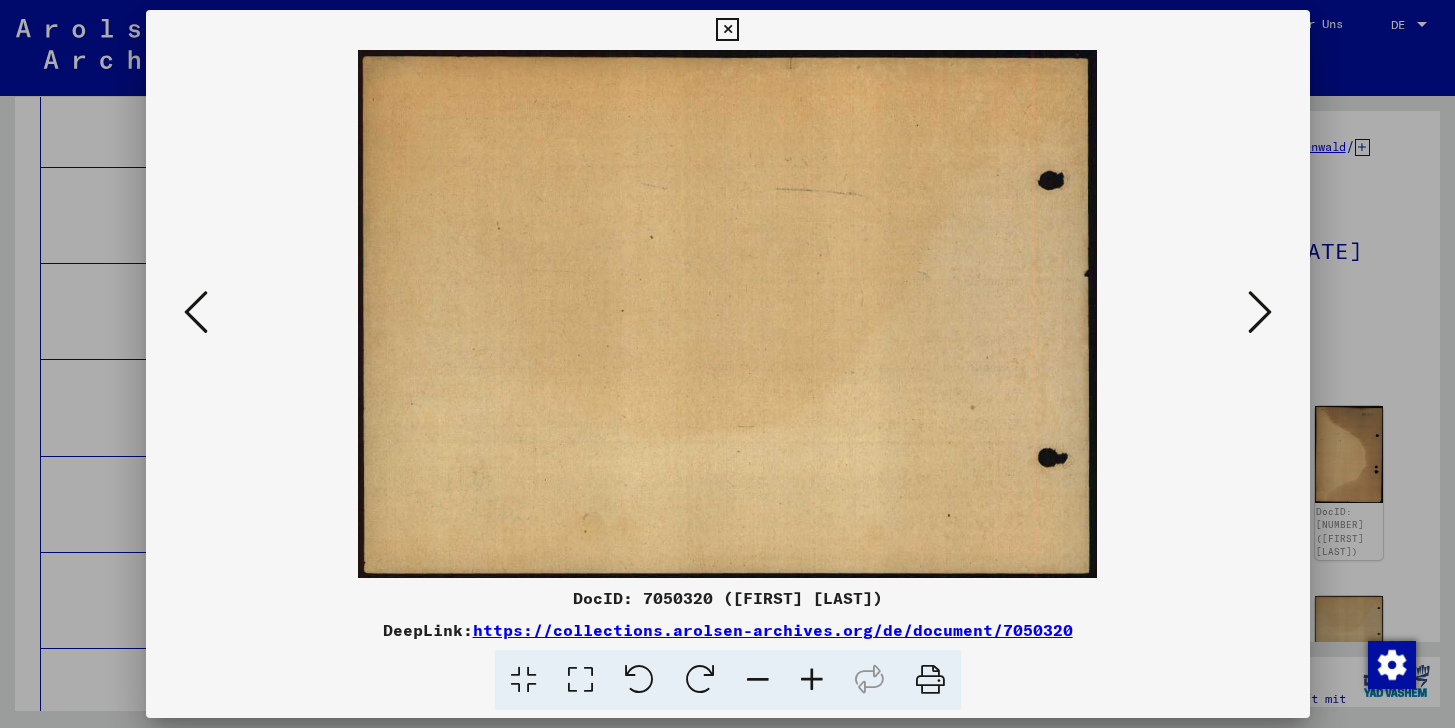 click at bounding box center [1260, 312] 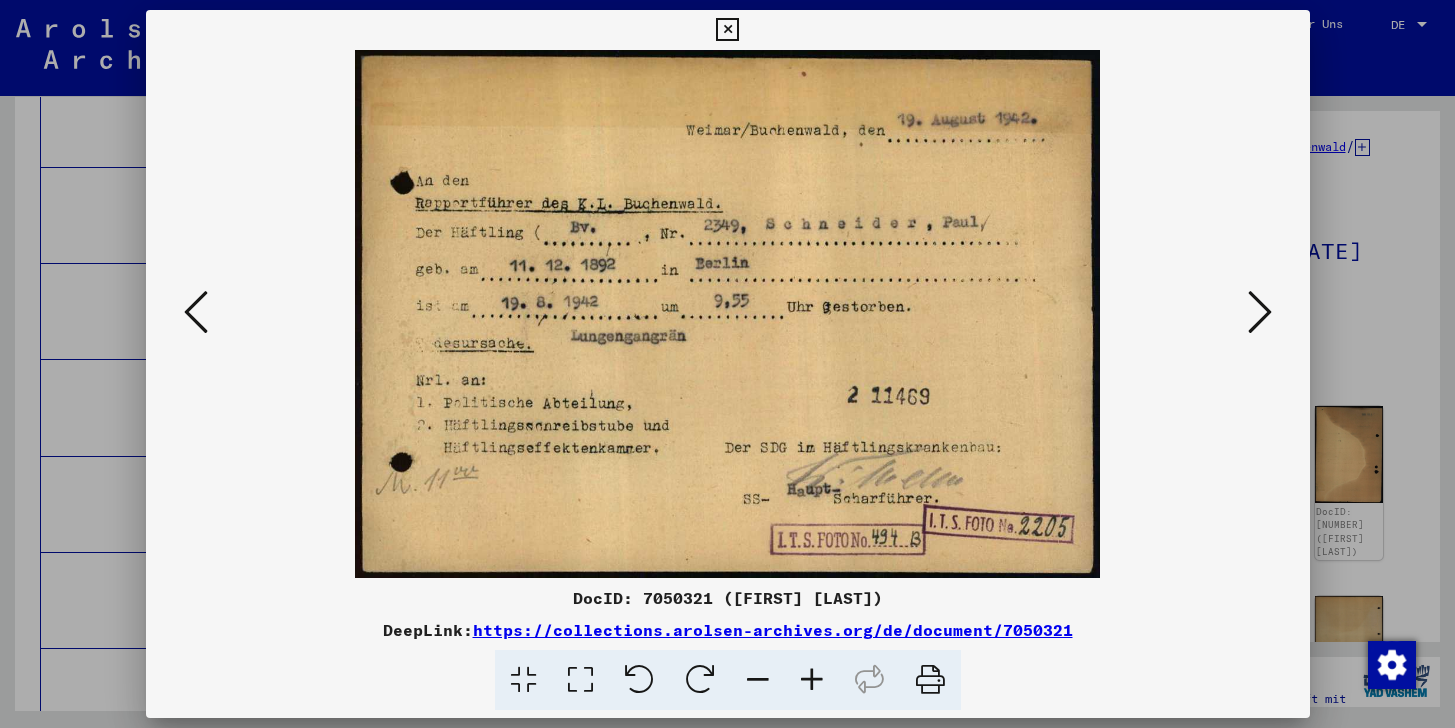 click at bounding box center [1260, 312] 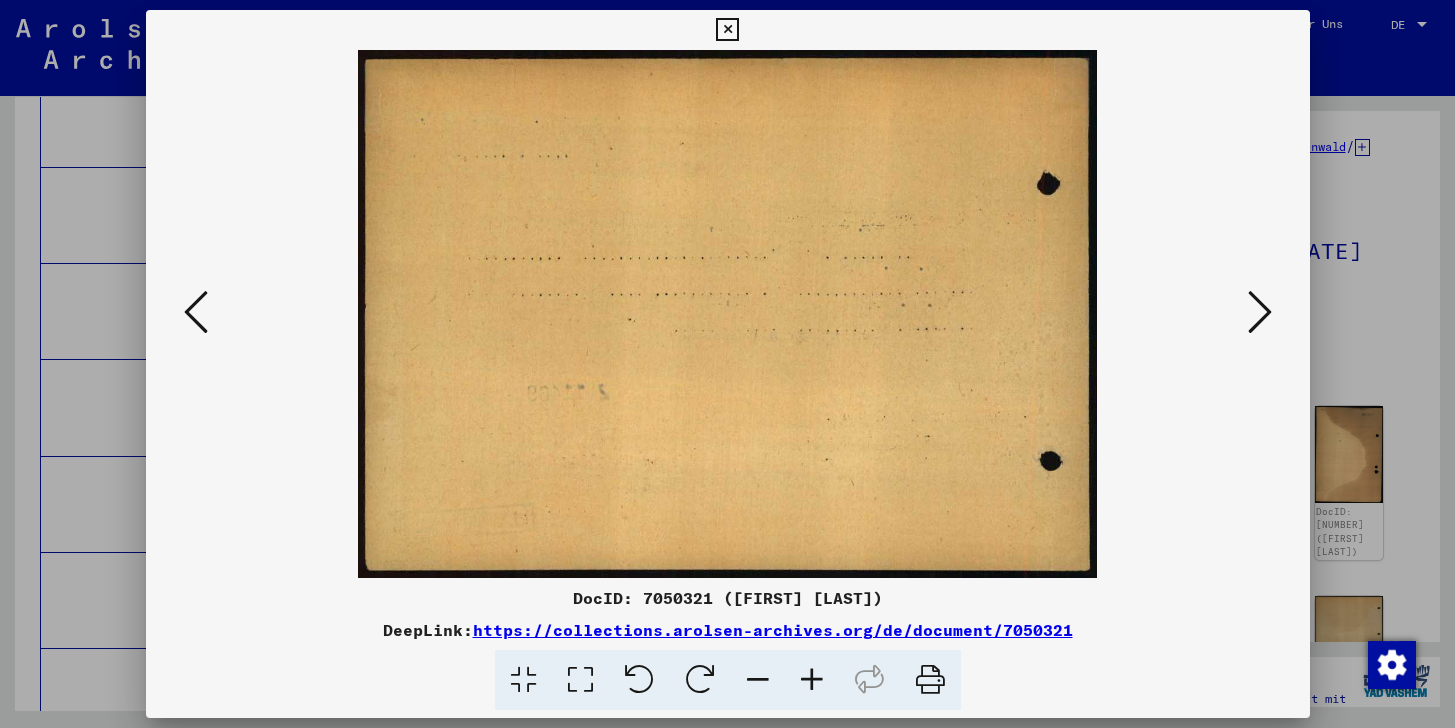 click at bounding box center [1260, 312] 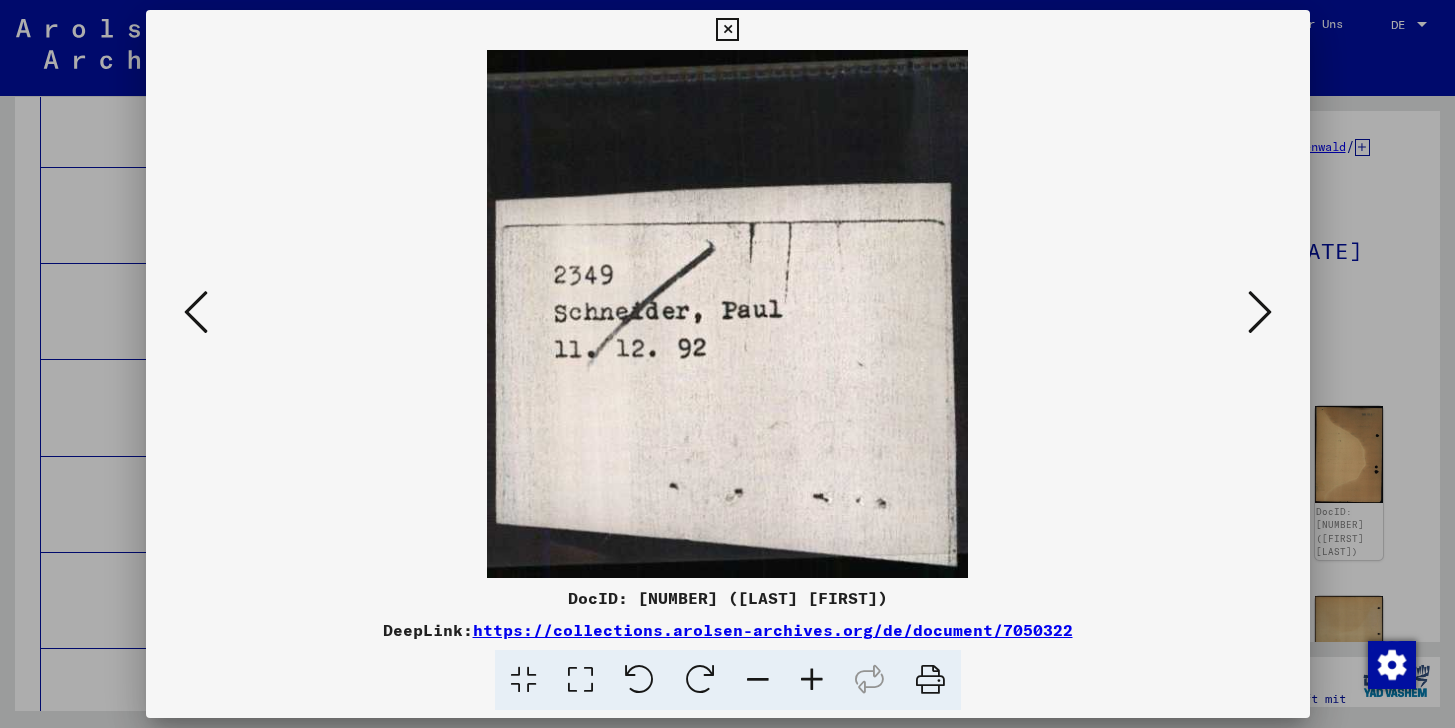 click at bounding box center (1260, 312) 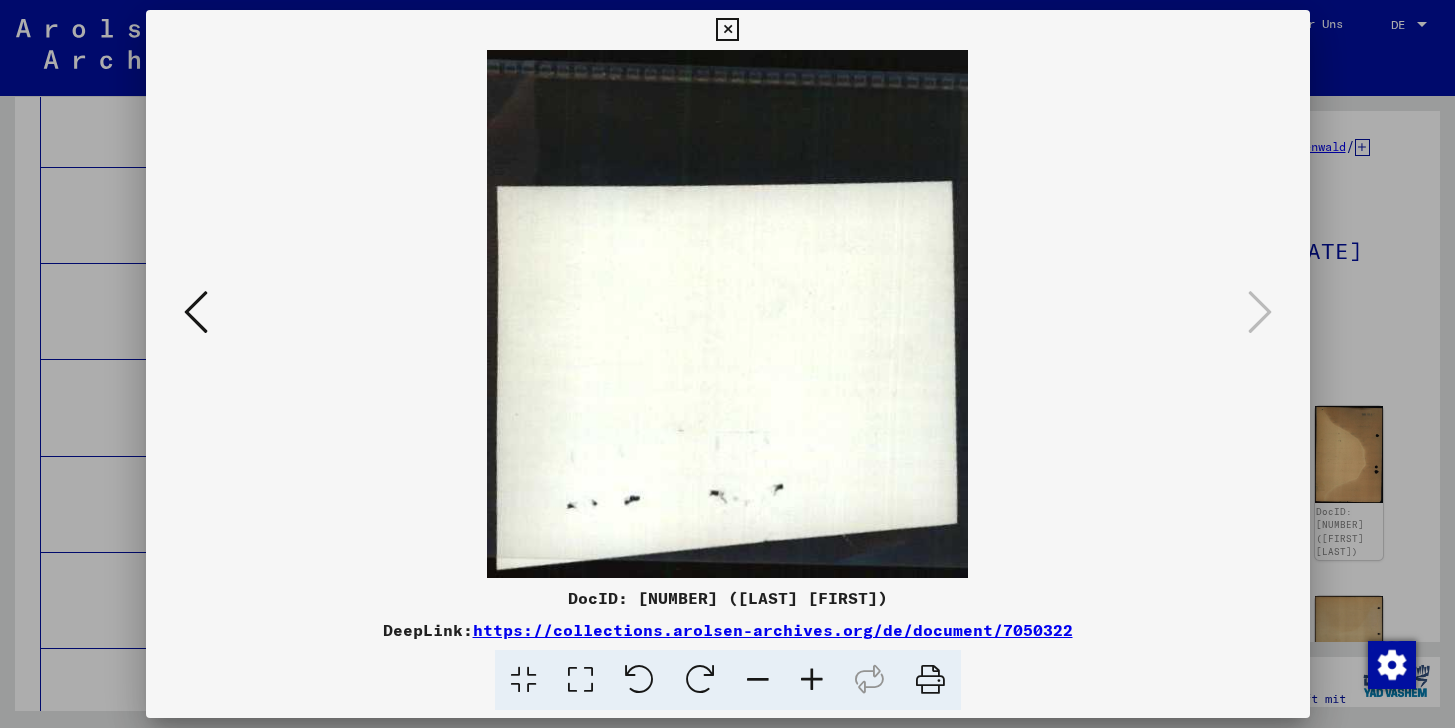 click at bounding box center [727, 30] 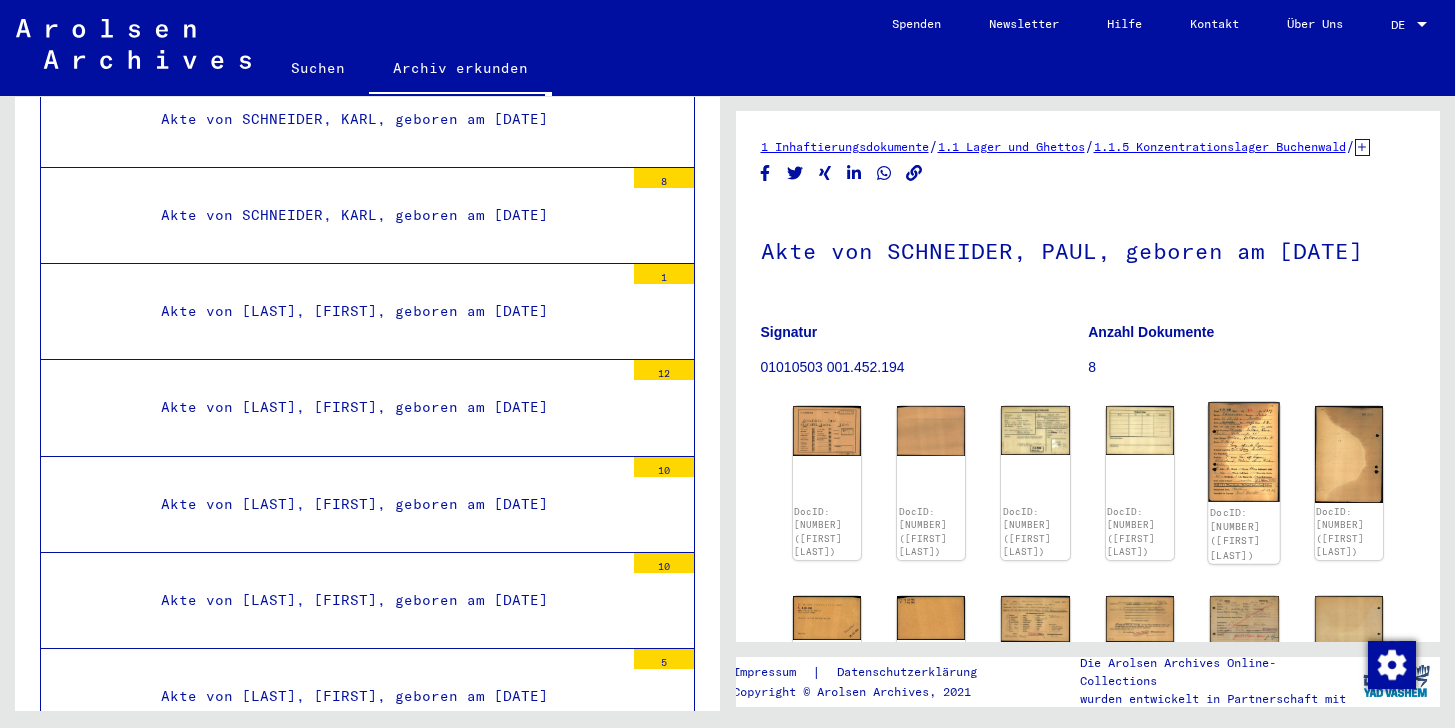 click 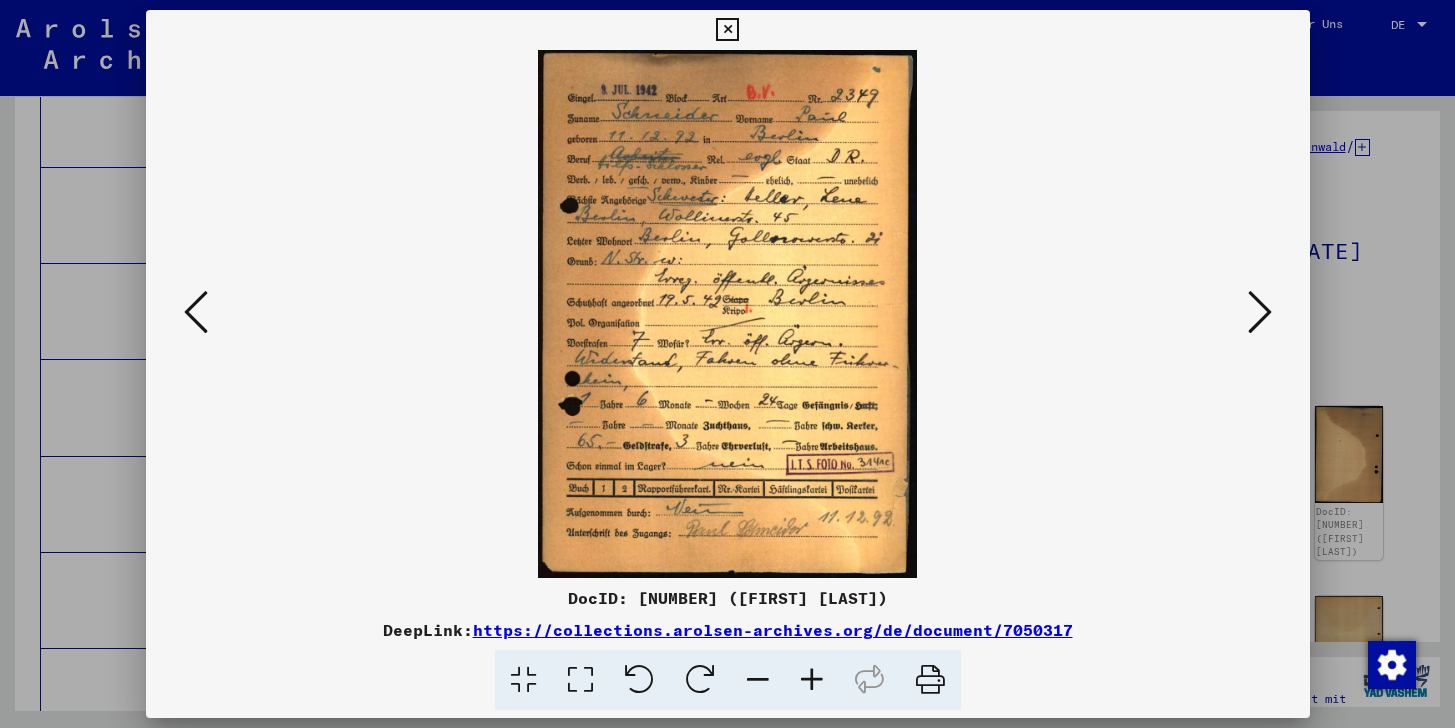 click at bounding box center (727, 30) 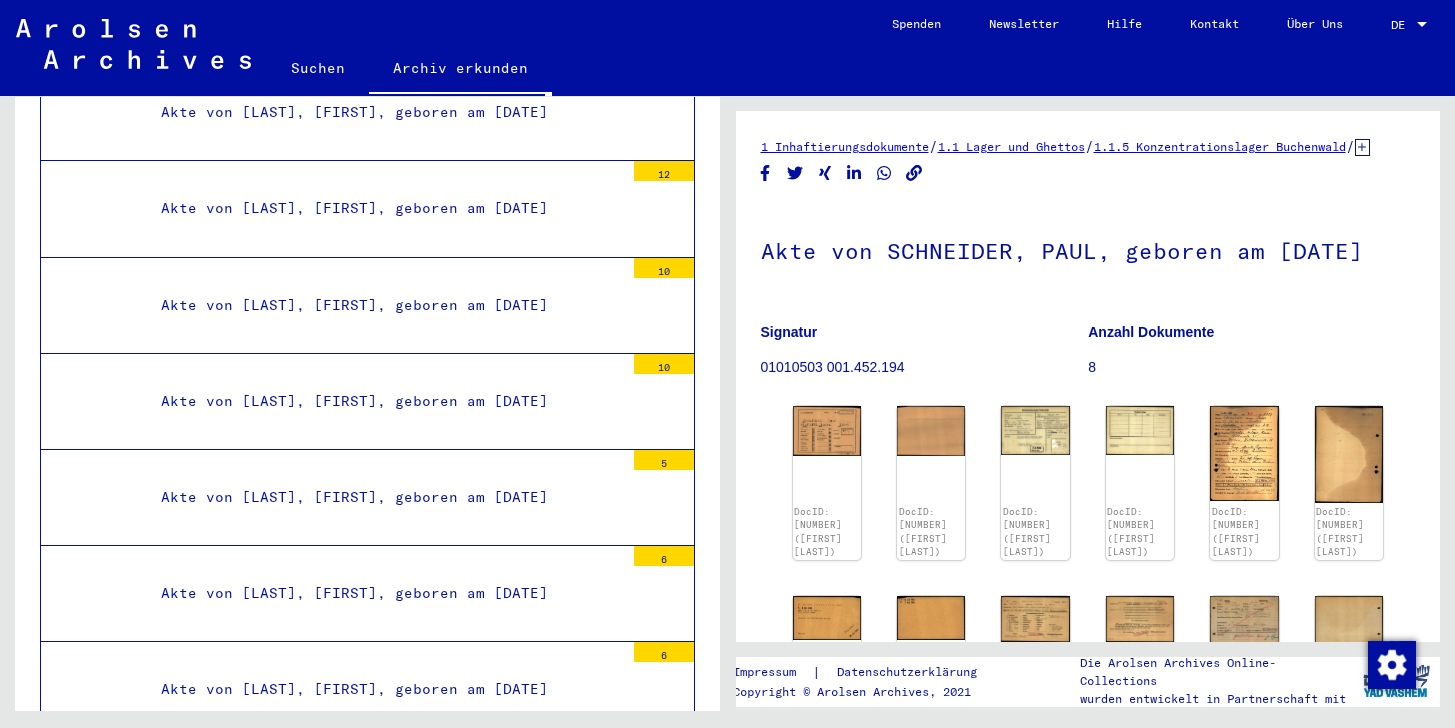 scroll, scrollTop: 53121, scrollLeft: 0, axis: vertical 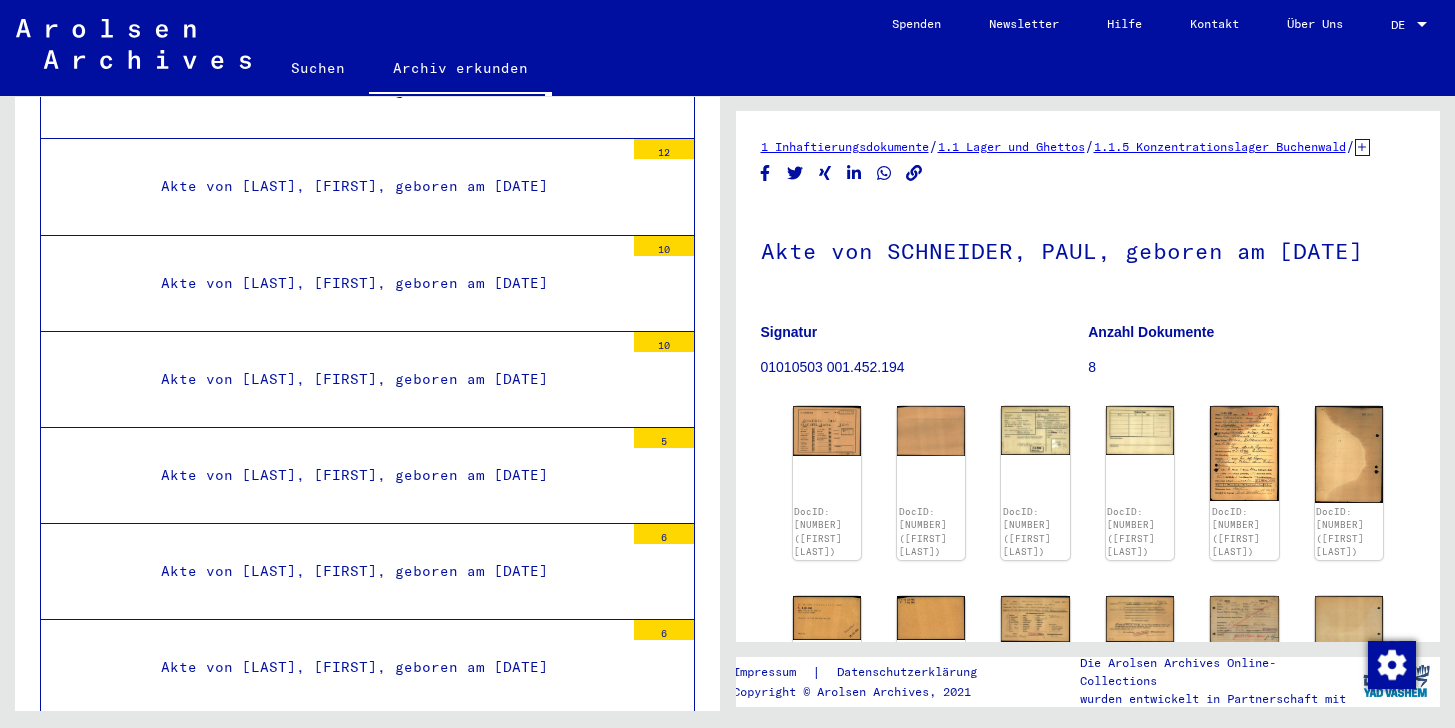 click on "Akte von [LAST], [FIRST], geboren am [DATE]" at bounding box center [385, 2977] 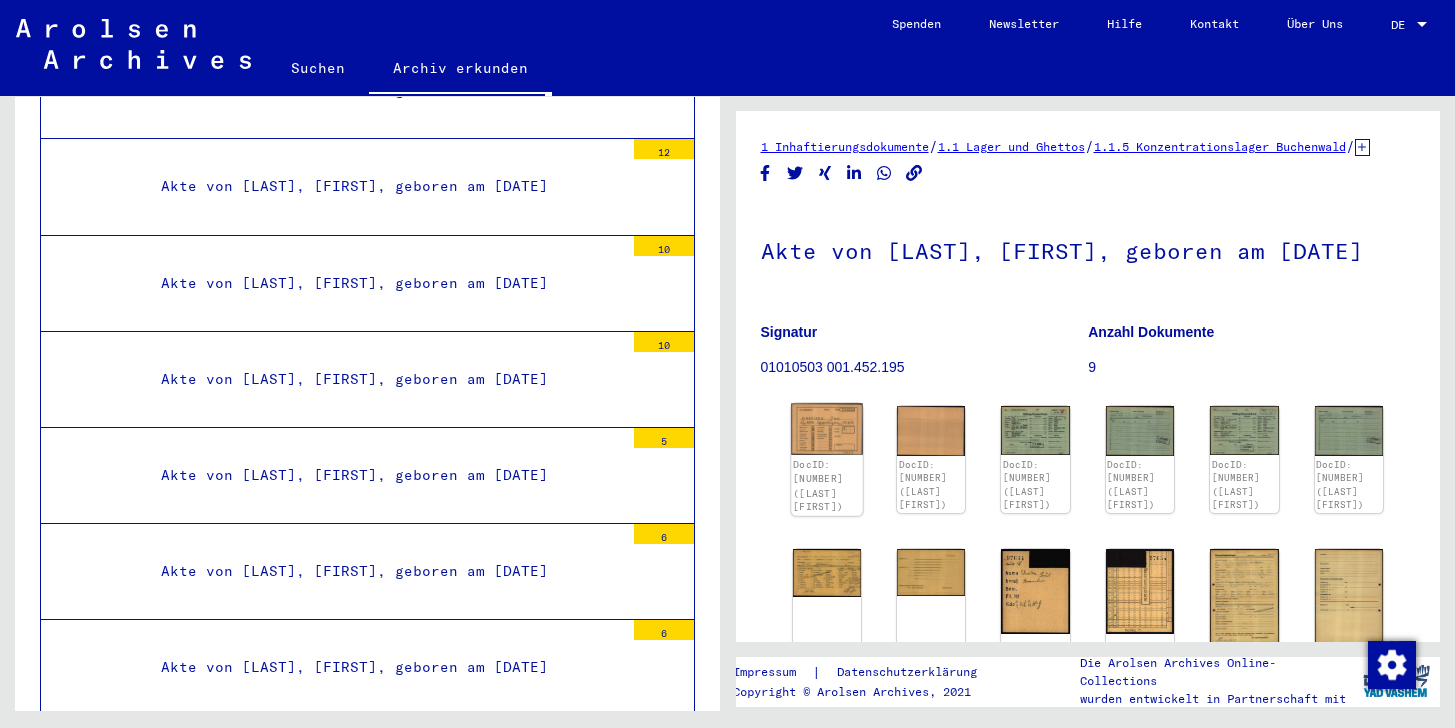 click on "DocID: [NUMBER] ([LAST] [FIRST])" 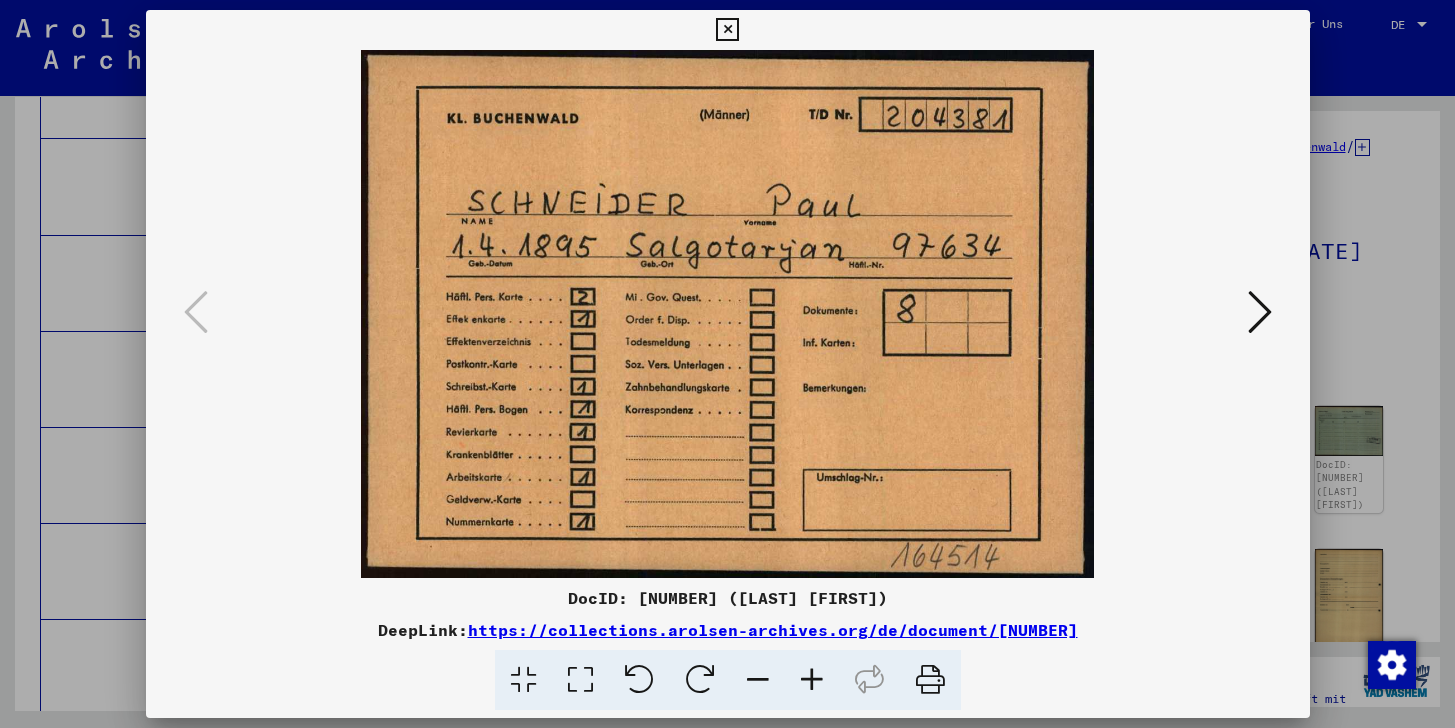 click at bounding box center [1260, 312] 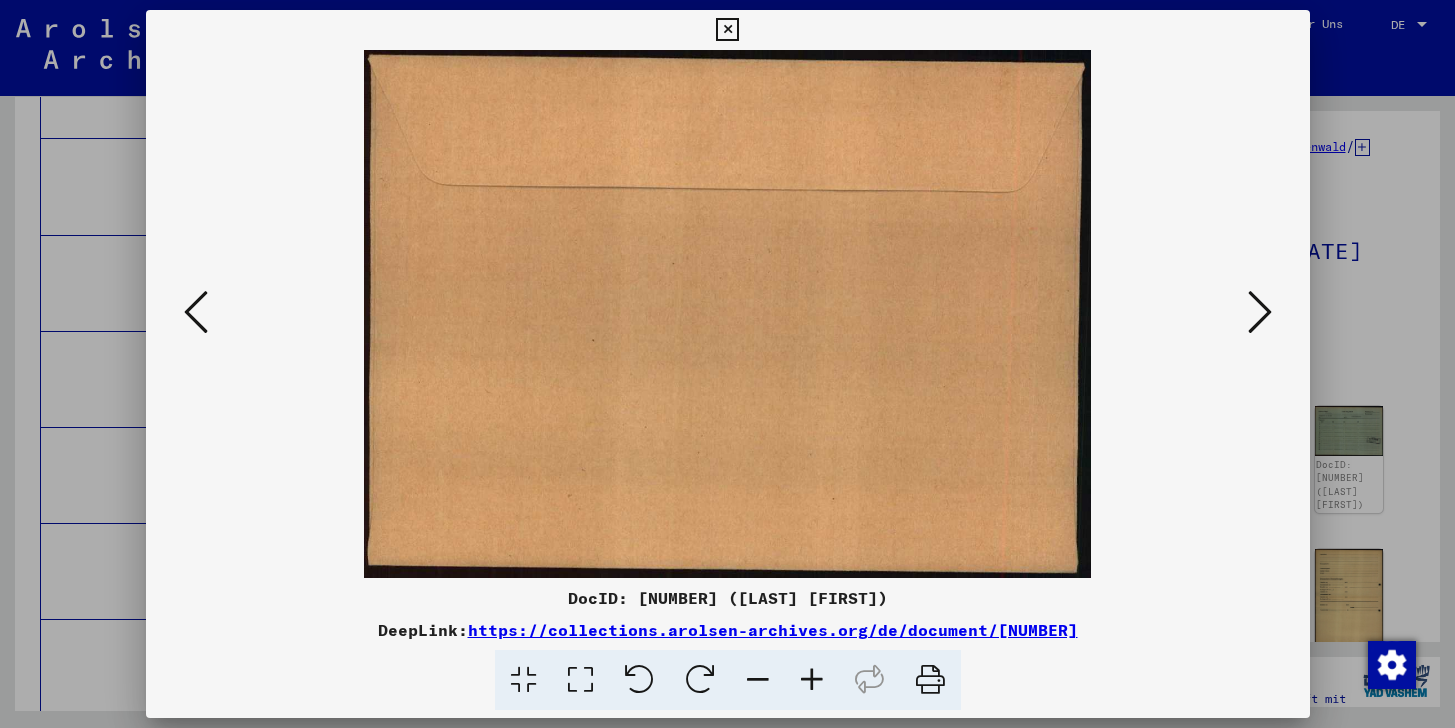 click at bounding box center (1260, 312) 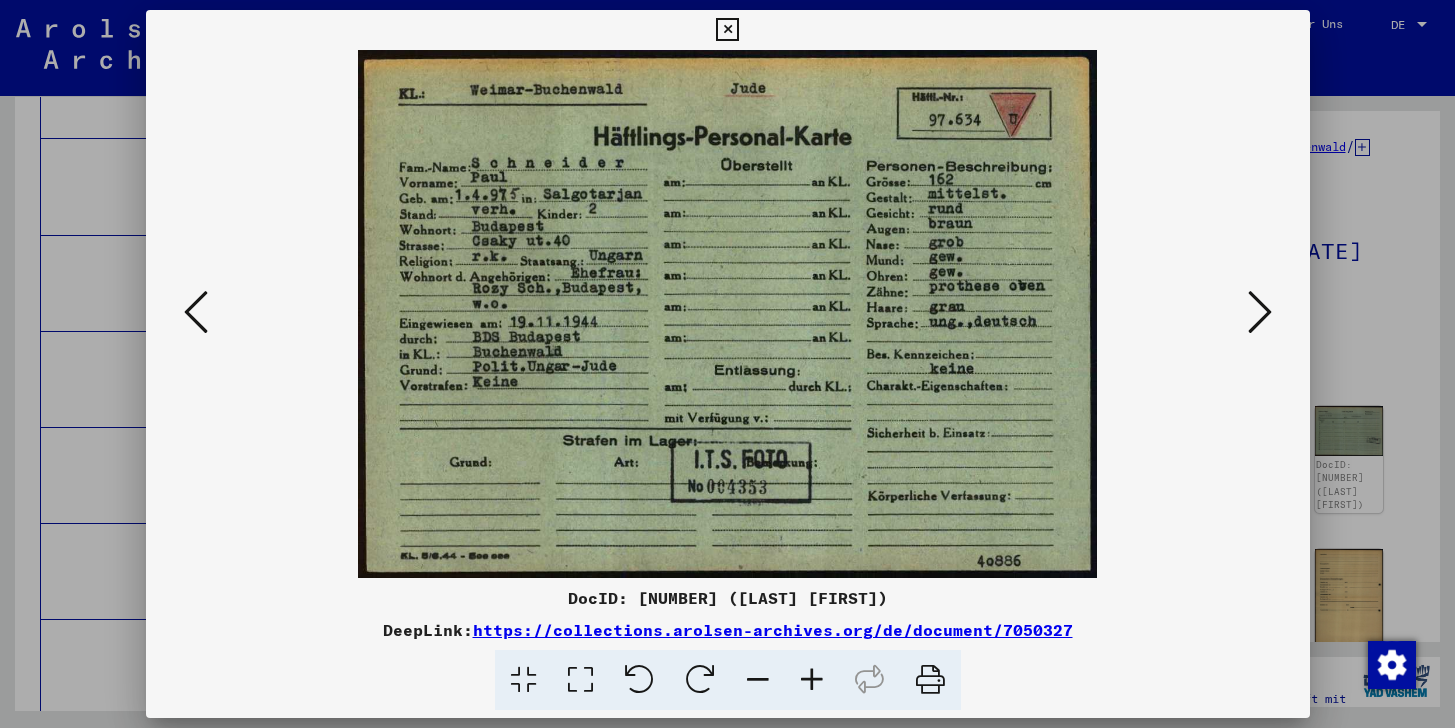 click at bounding box center [1260, 312] 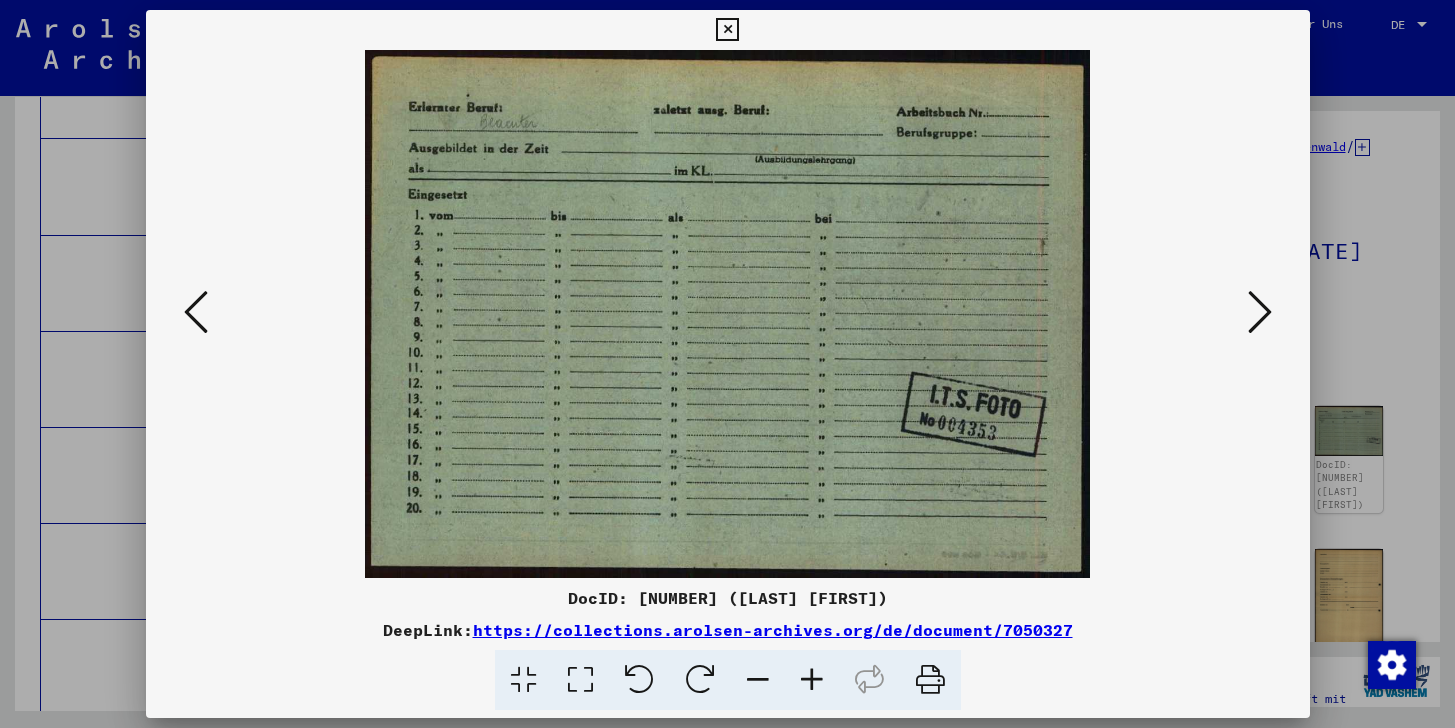click at bounding box center (1260, 312) 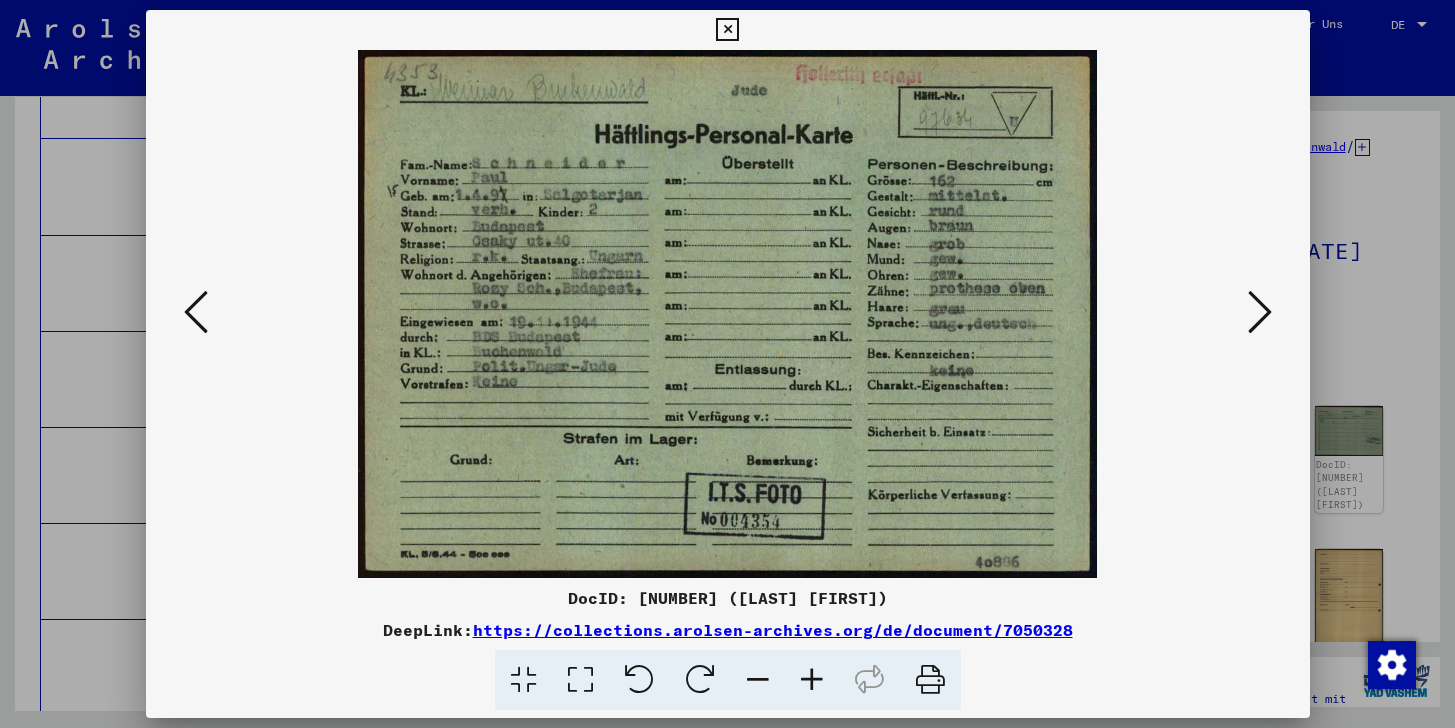 click at bounding box center (1260, 312) 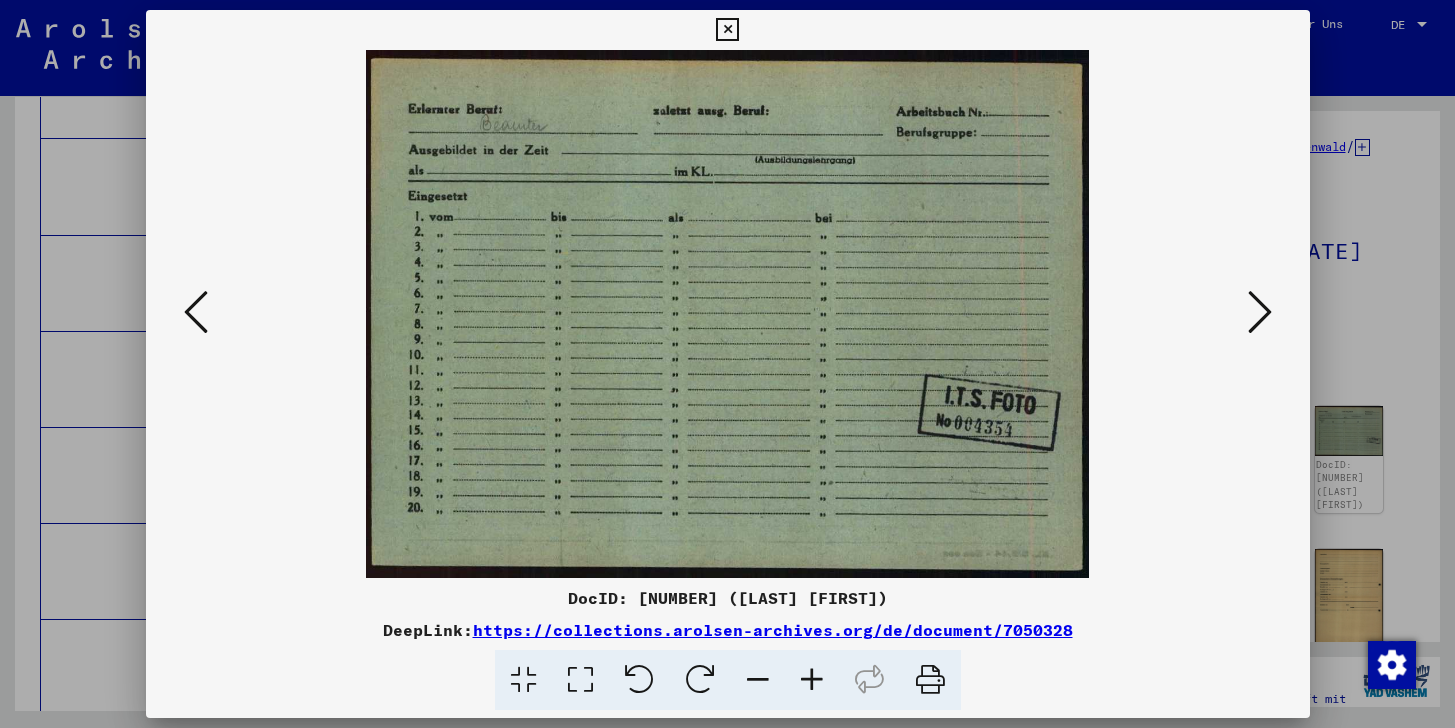 click at bounding box center [1260, 312] 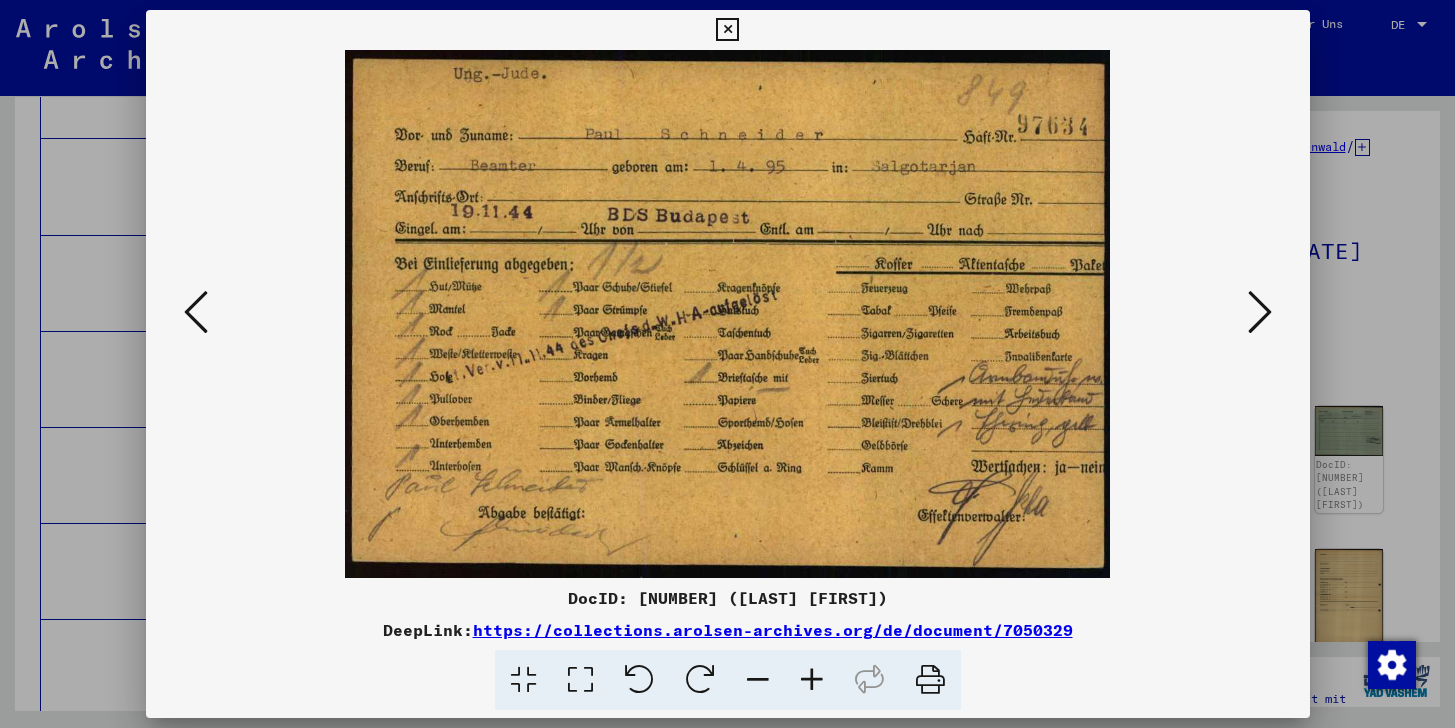 click at bounding box center [1260, 312] 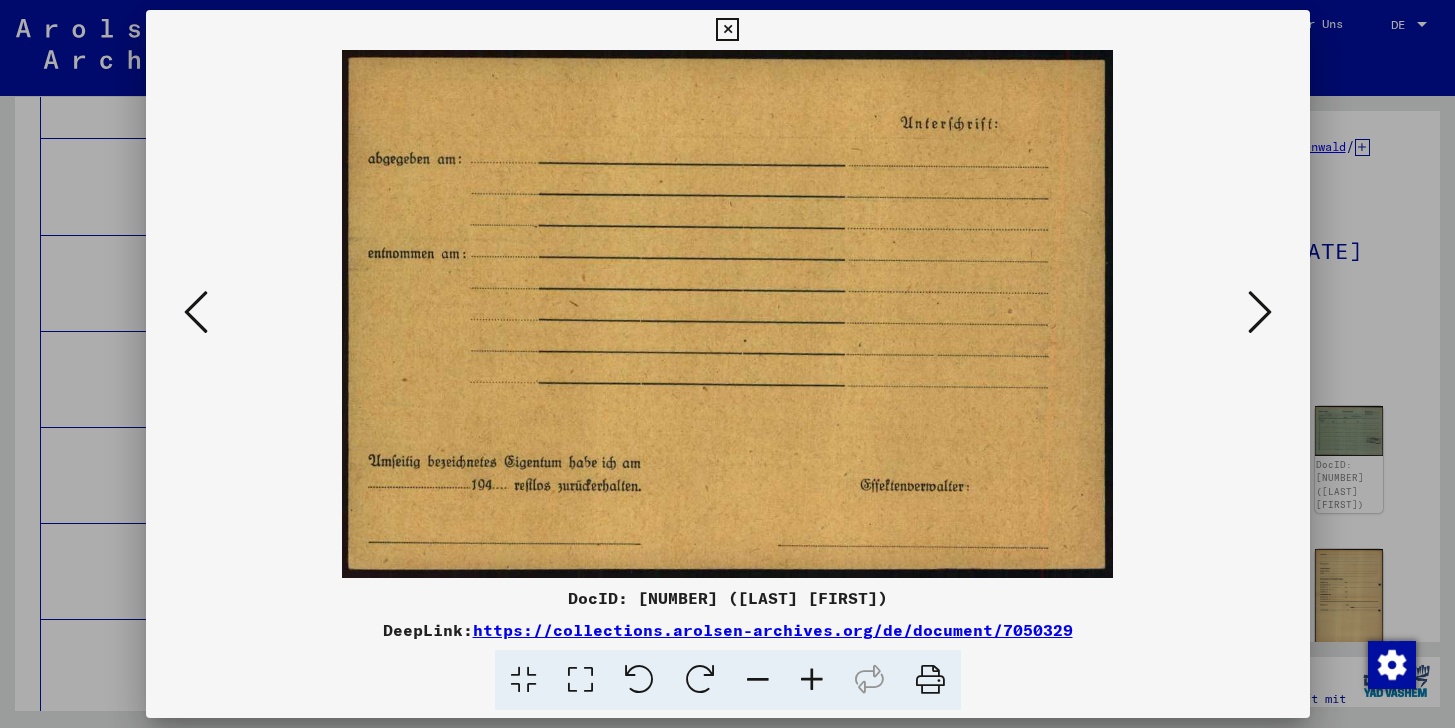 click at bounding box center [1260, 312] 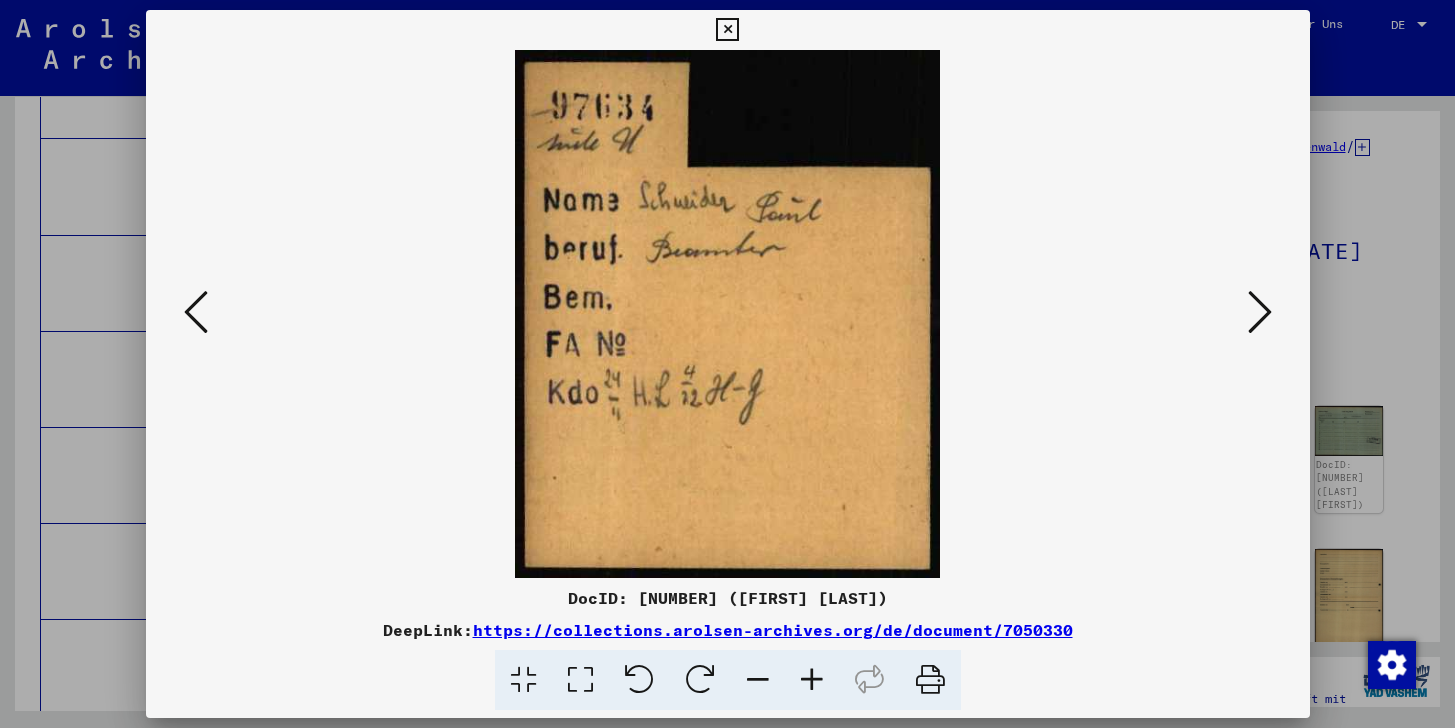 click at bounding box center [1260, 312] 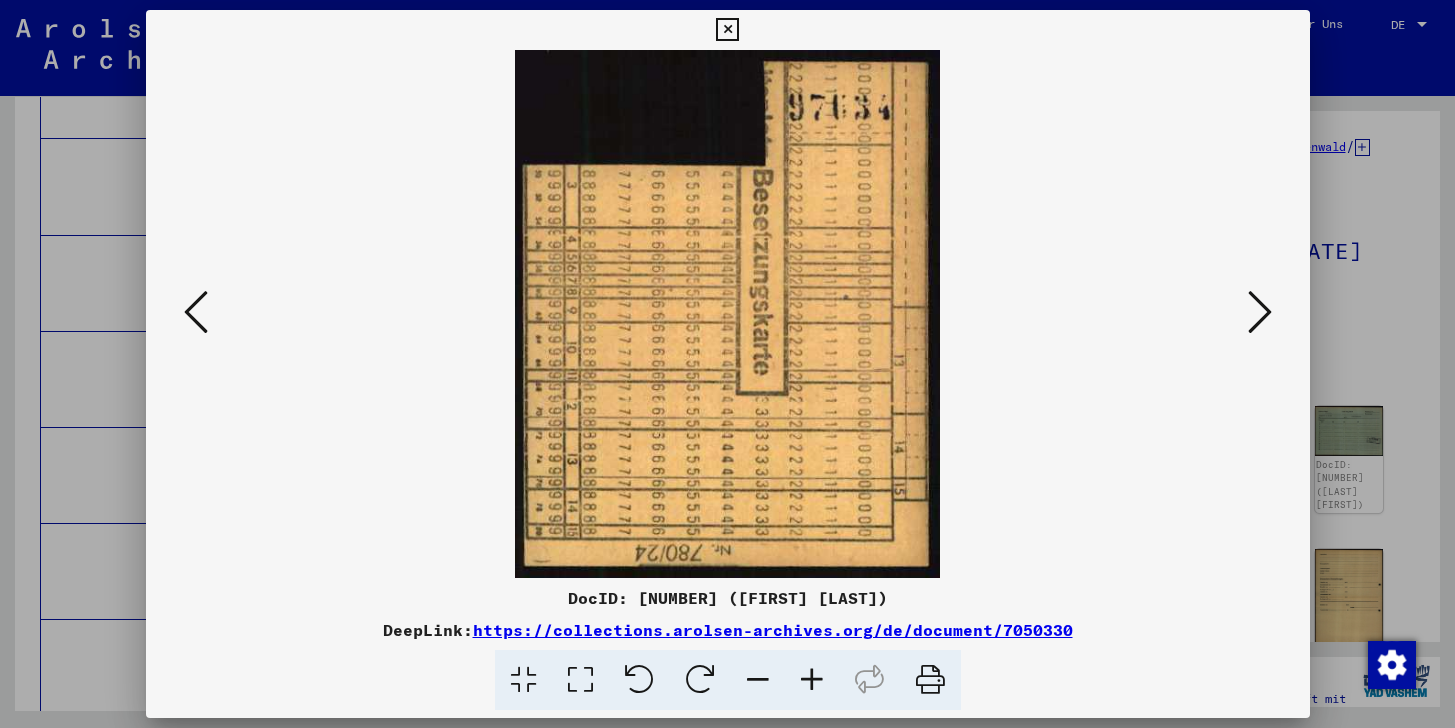 click at bounding box center (1260, 312) 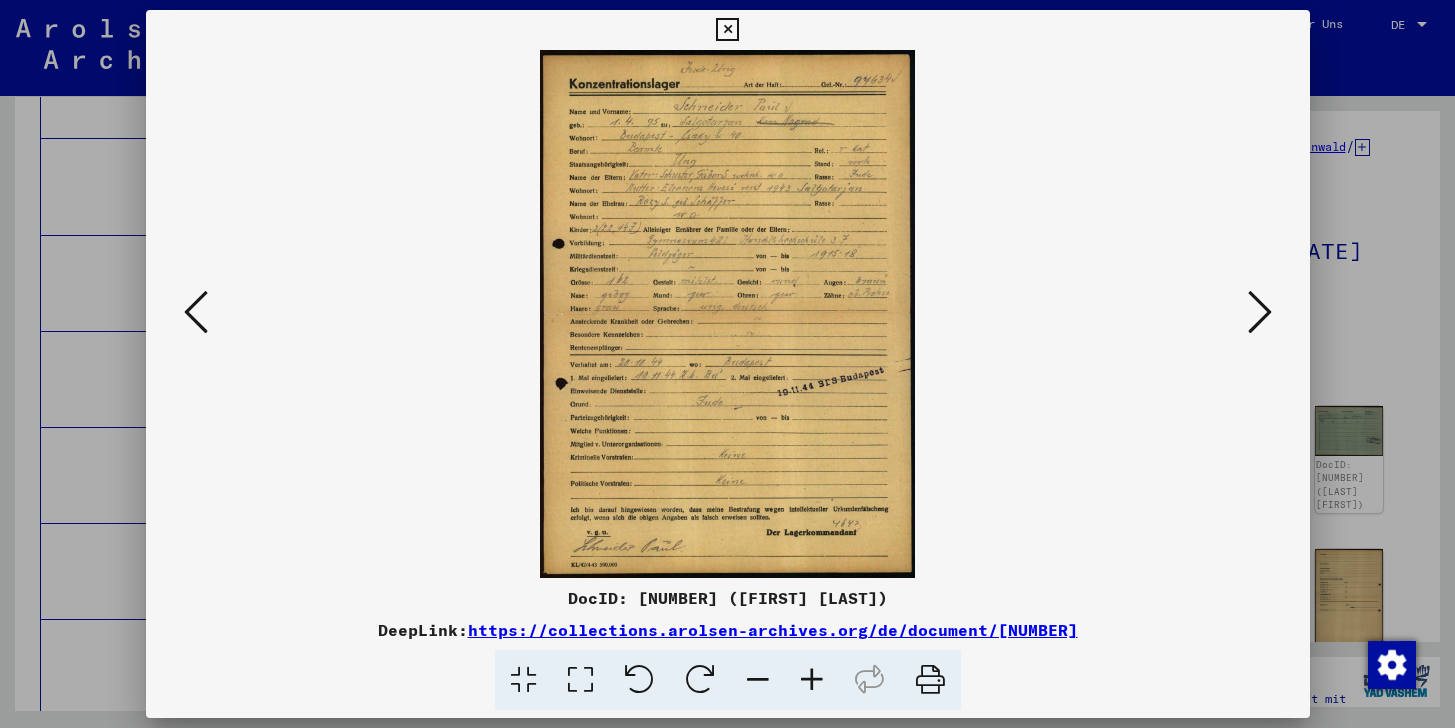 click at bounding box center (1260, 312) 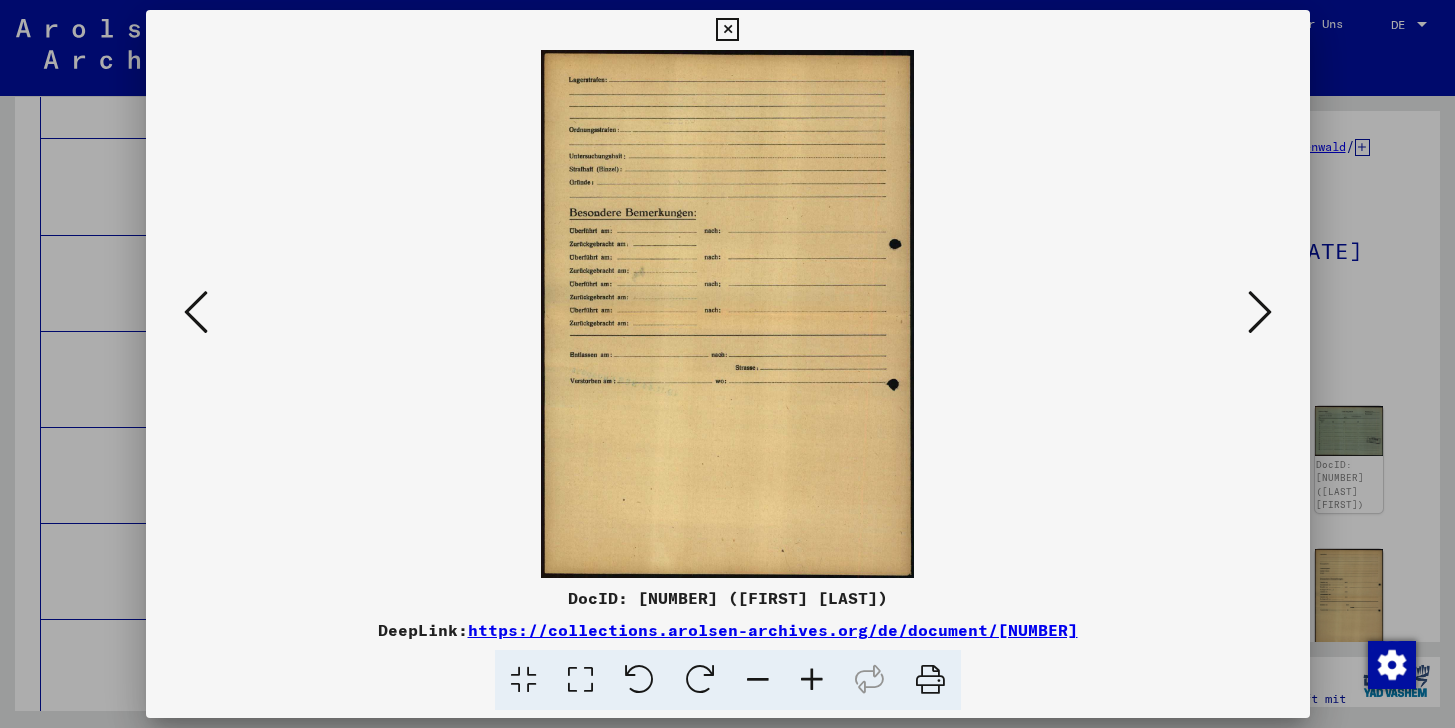 click at bounding box center [1260, 312] 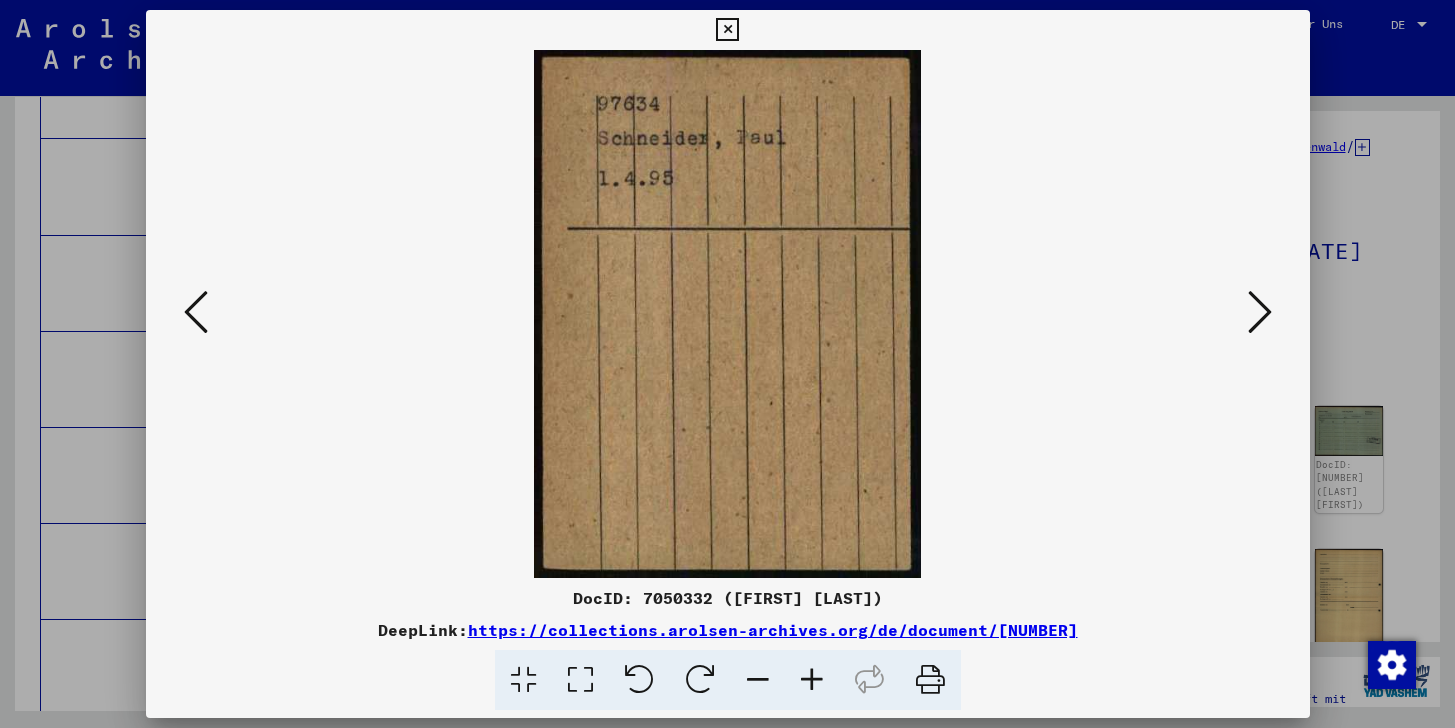 click at bounding box center (1260, 312) 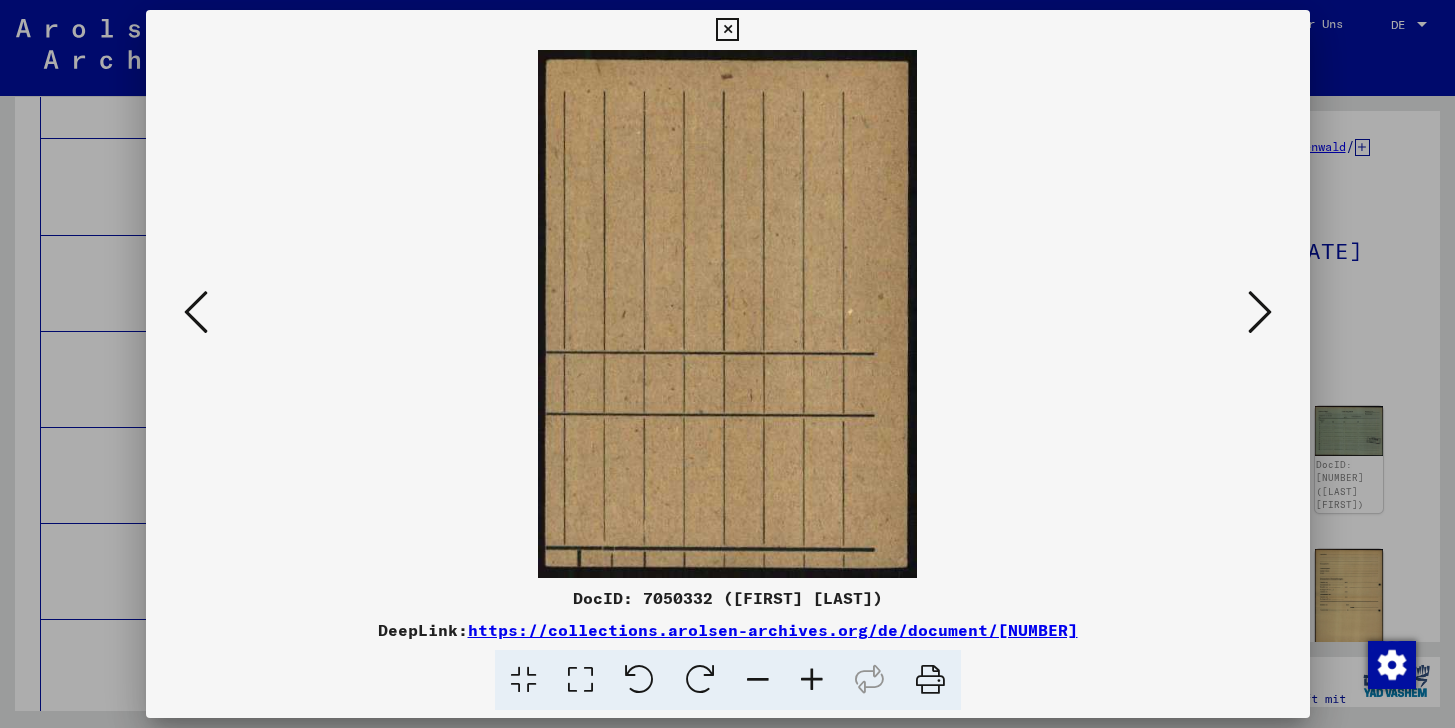 click at bounding box center [1260, 312] 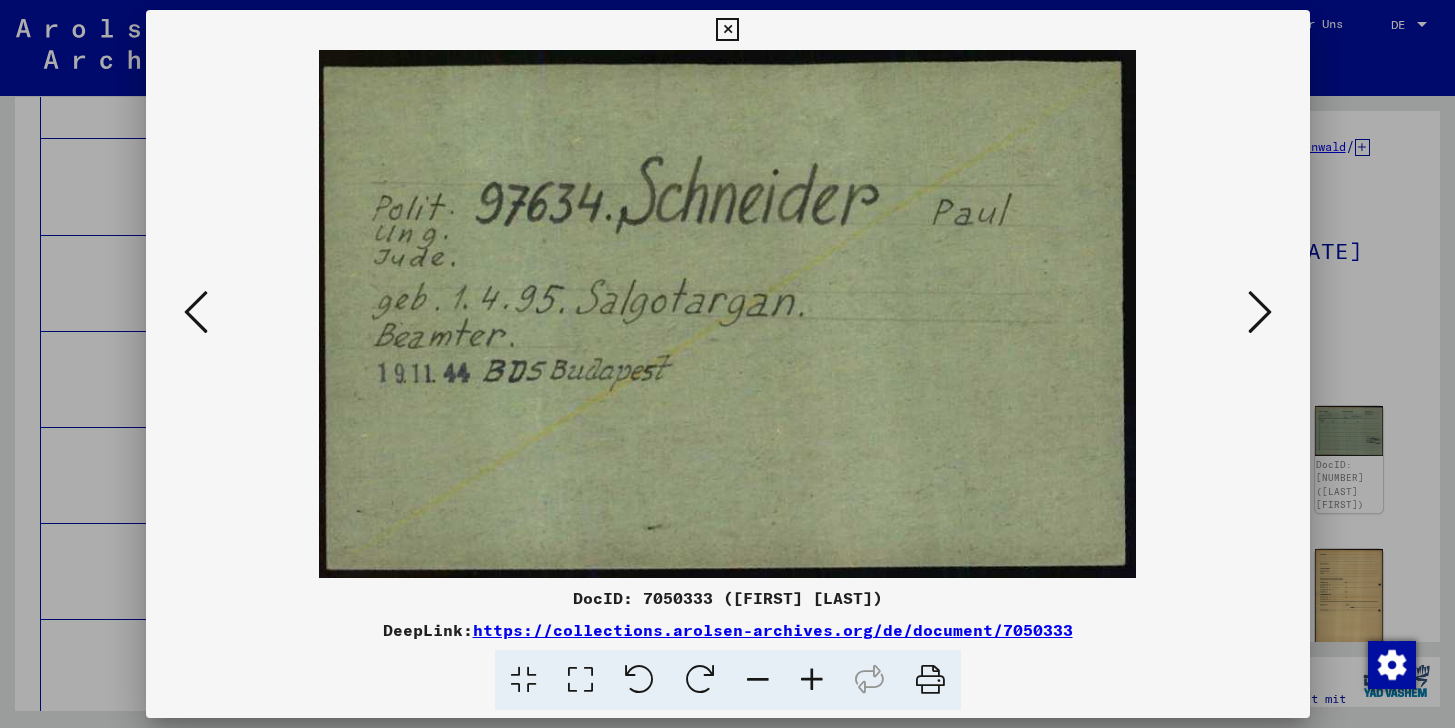 click at bounding box center (1260, 312) 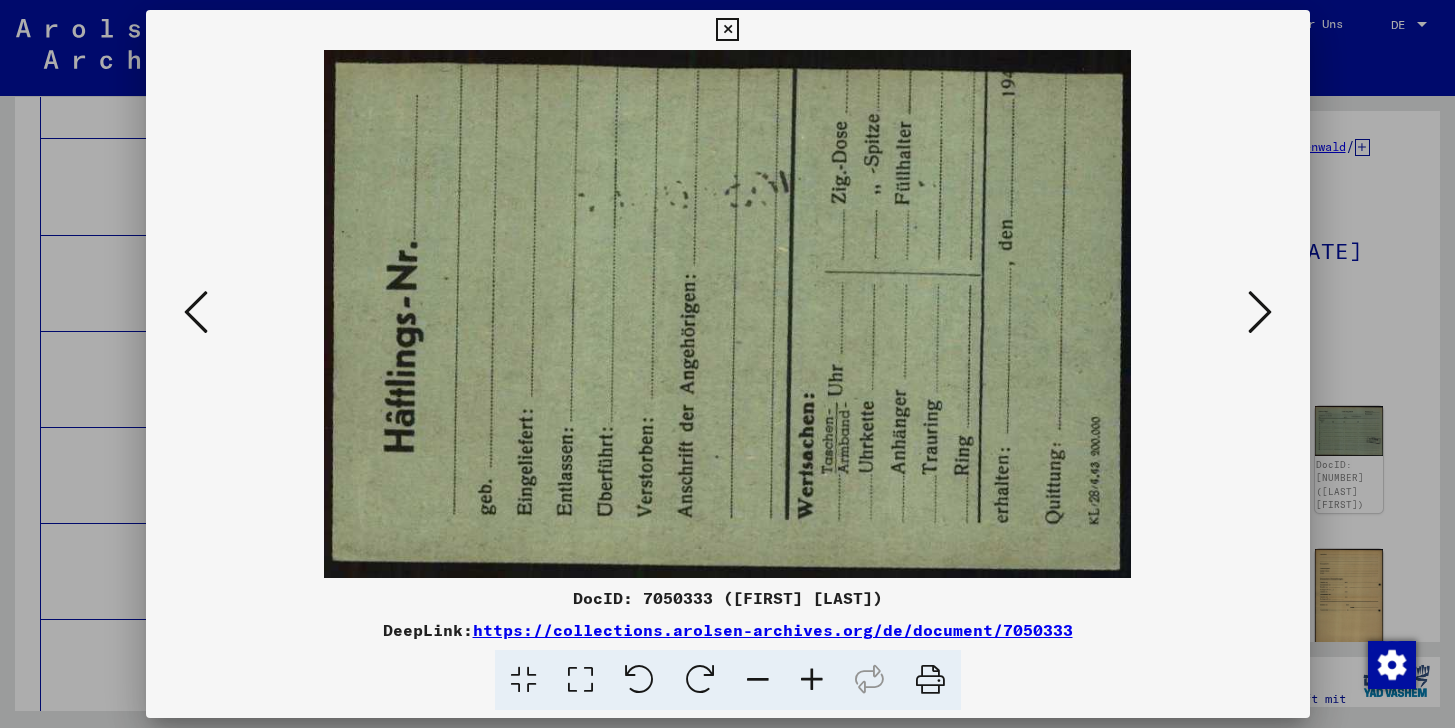 click at bounding box center (1260, 312) 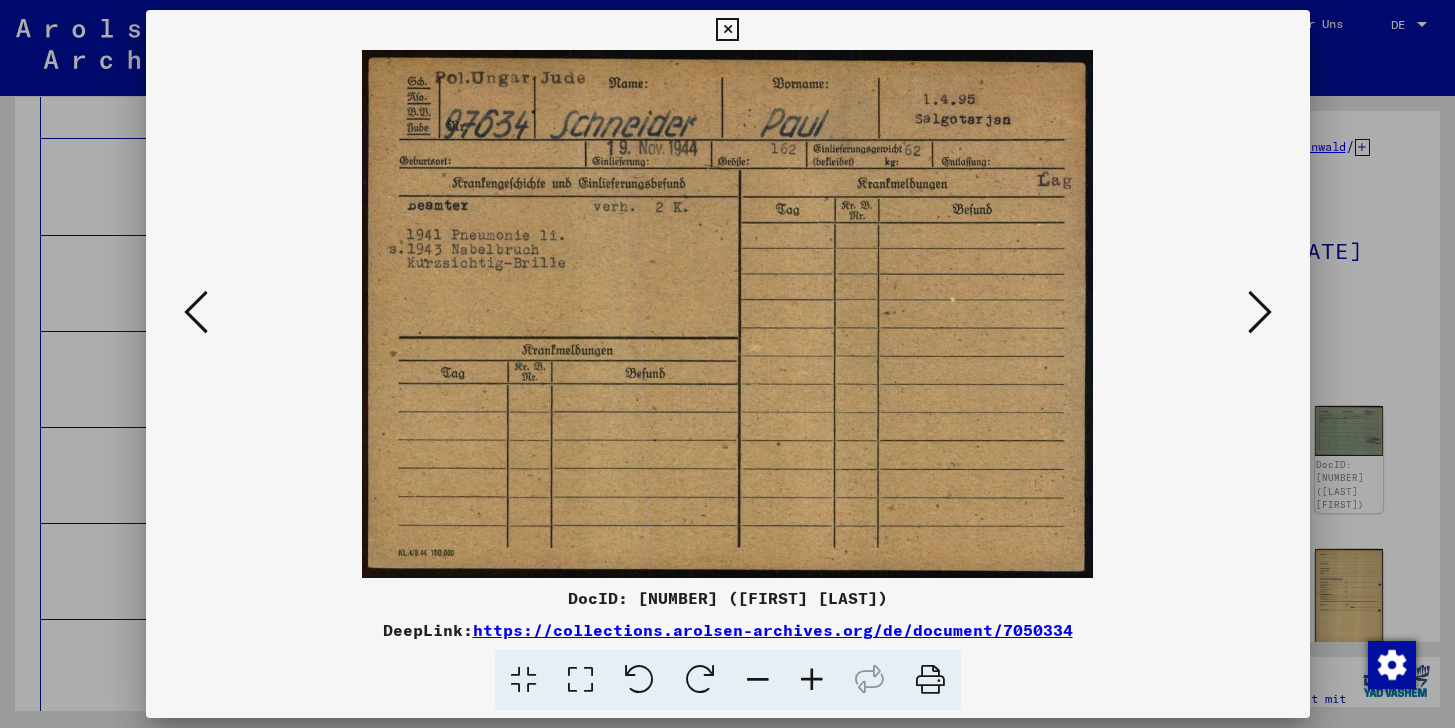 click at bounding box center (1260, 312) 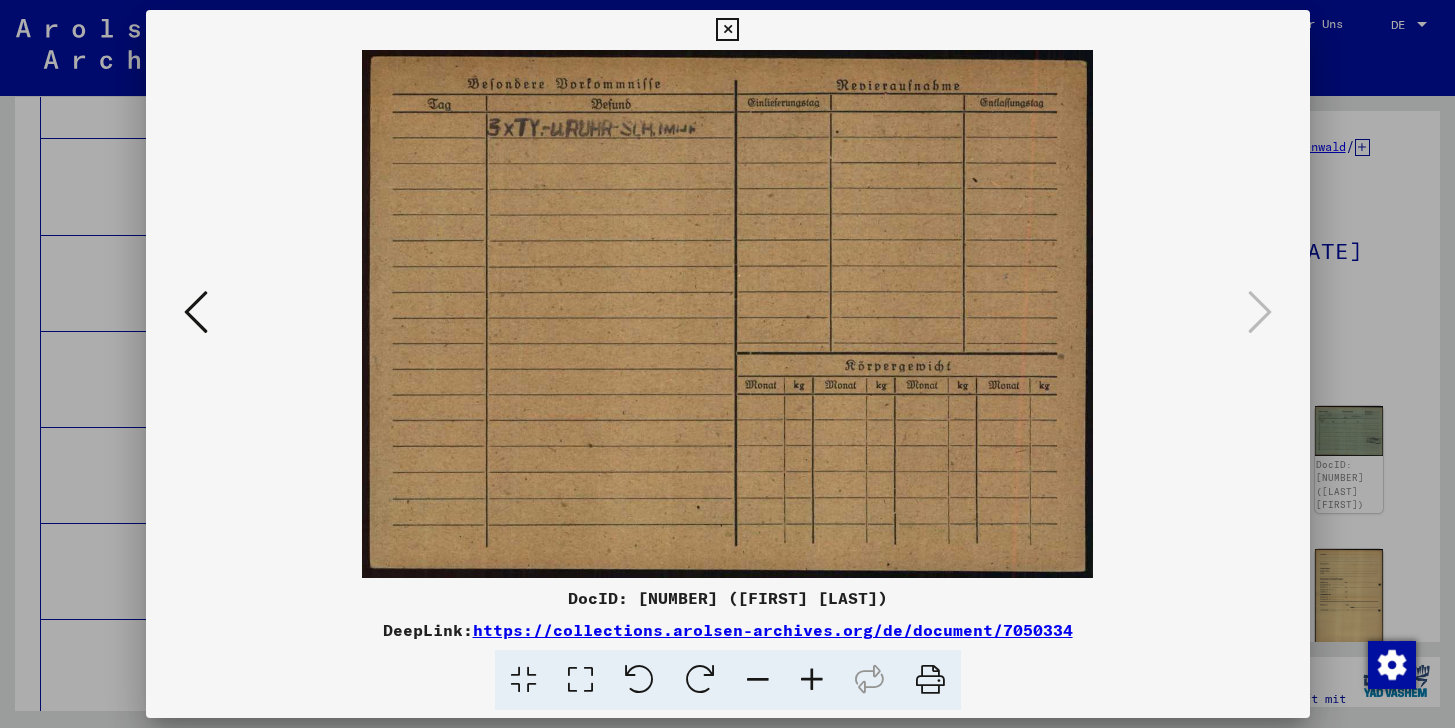 click at bounding box center [727, 30] 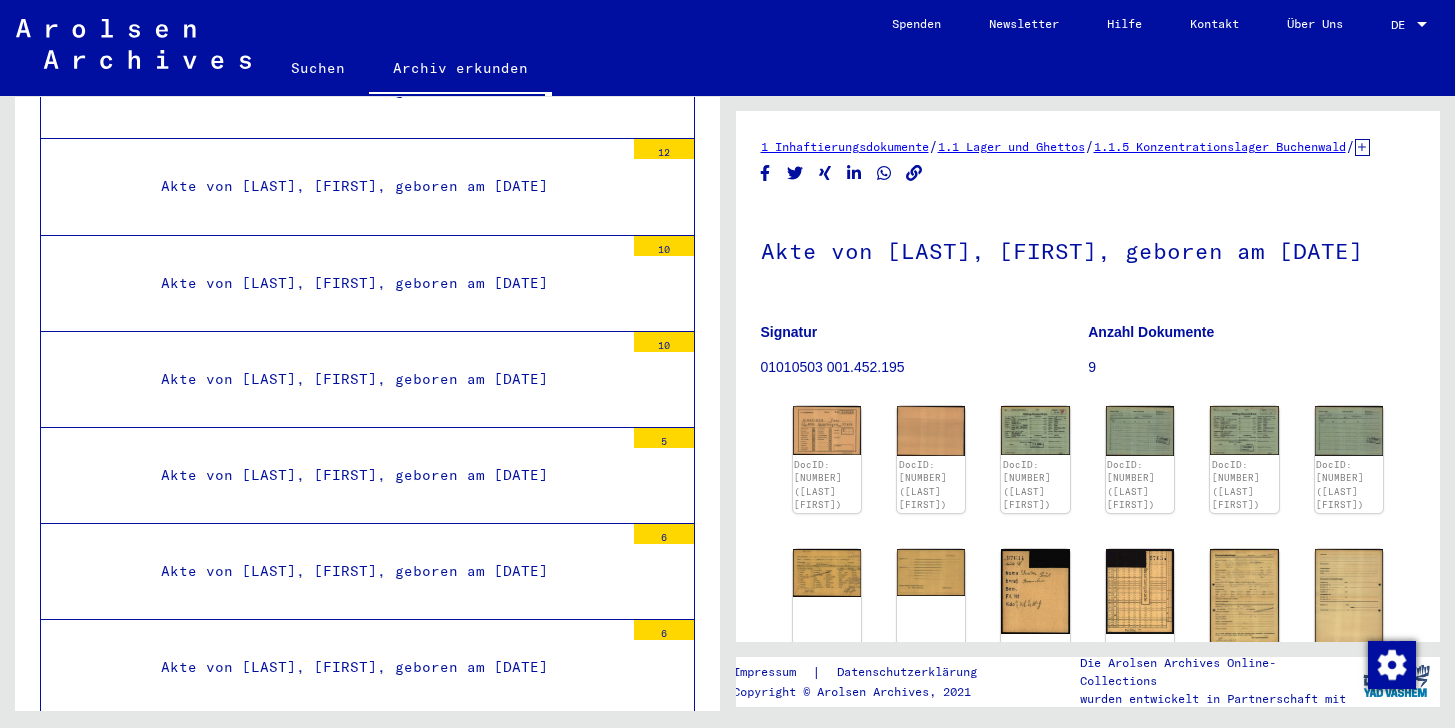 click on "Akte von [LAST], [FIRST], geboren am [DATE] [NUMBER]" at bounding box center (367, 3074) 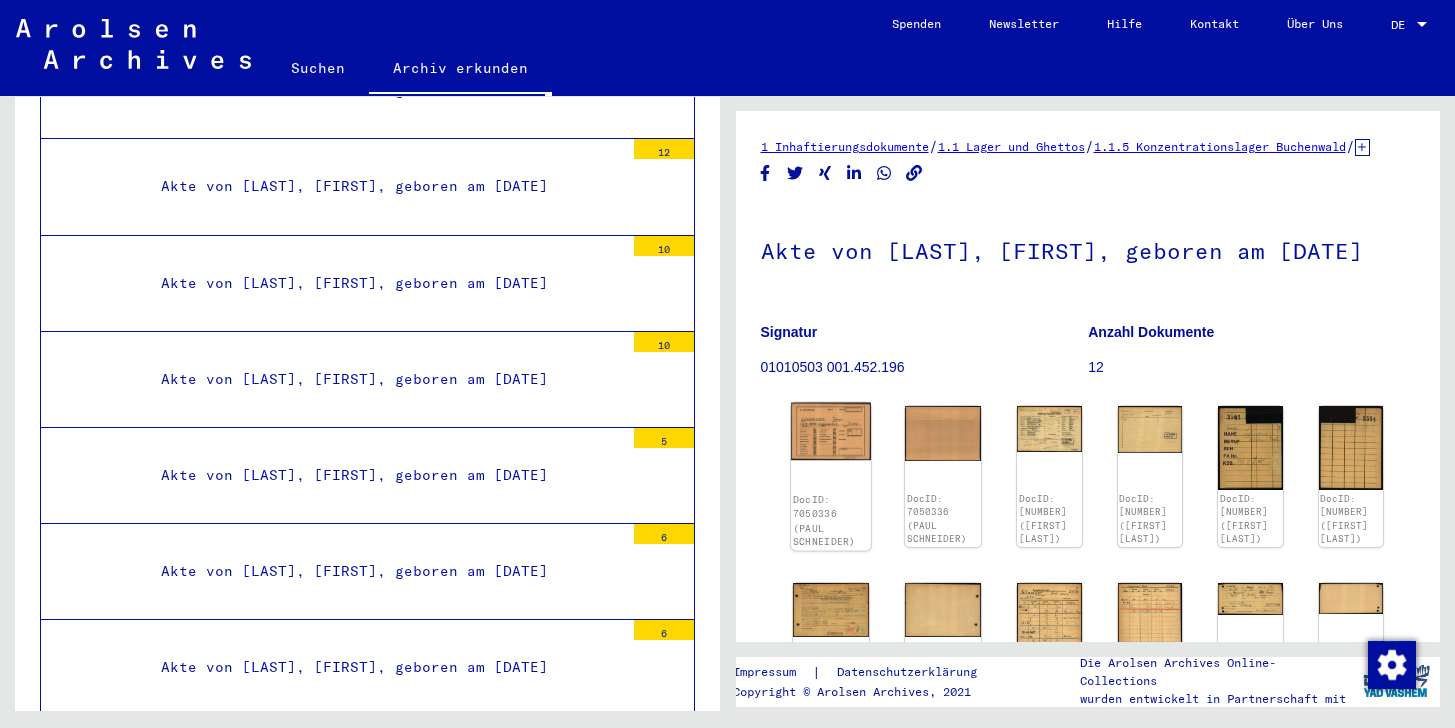 click on "DocID: 7050336 (PAUL SCHNEIDER)" 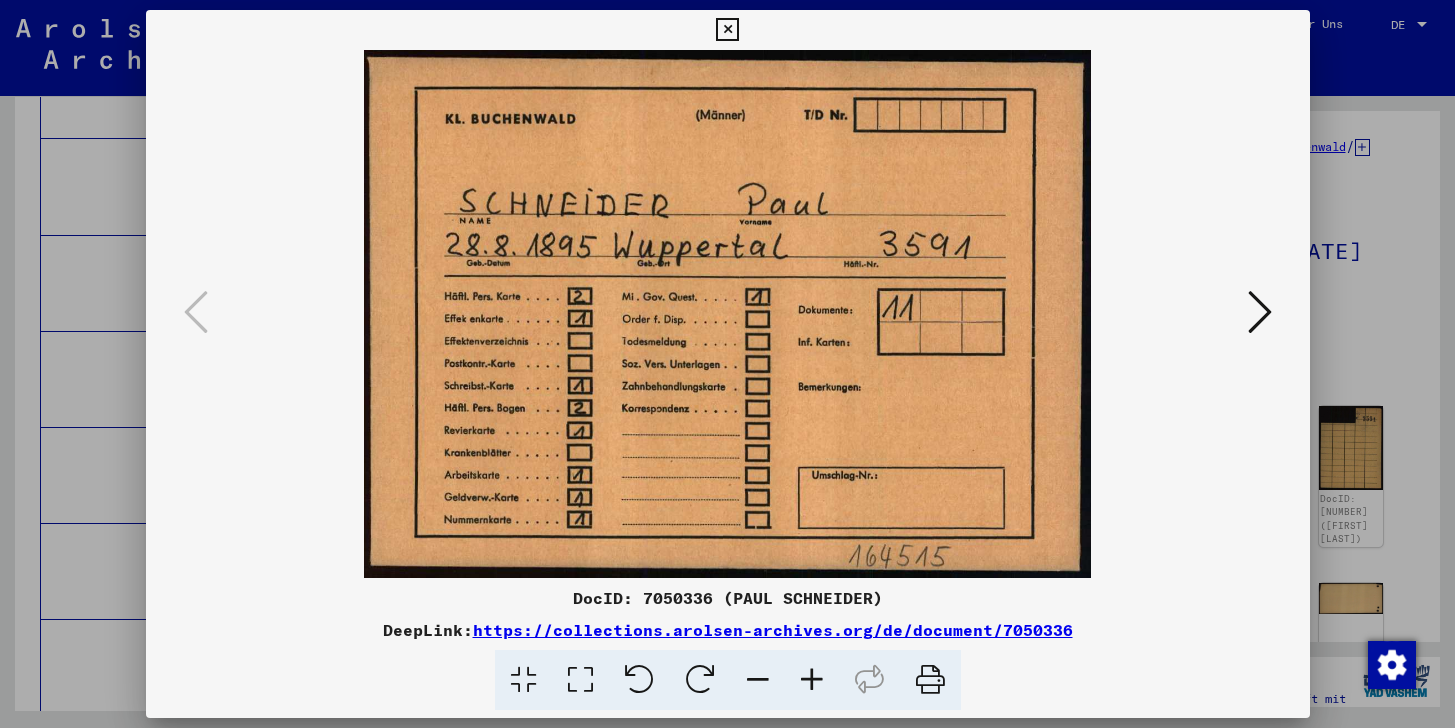 click at bounding box center (1260, 312) 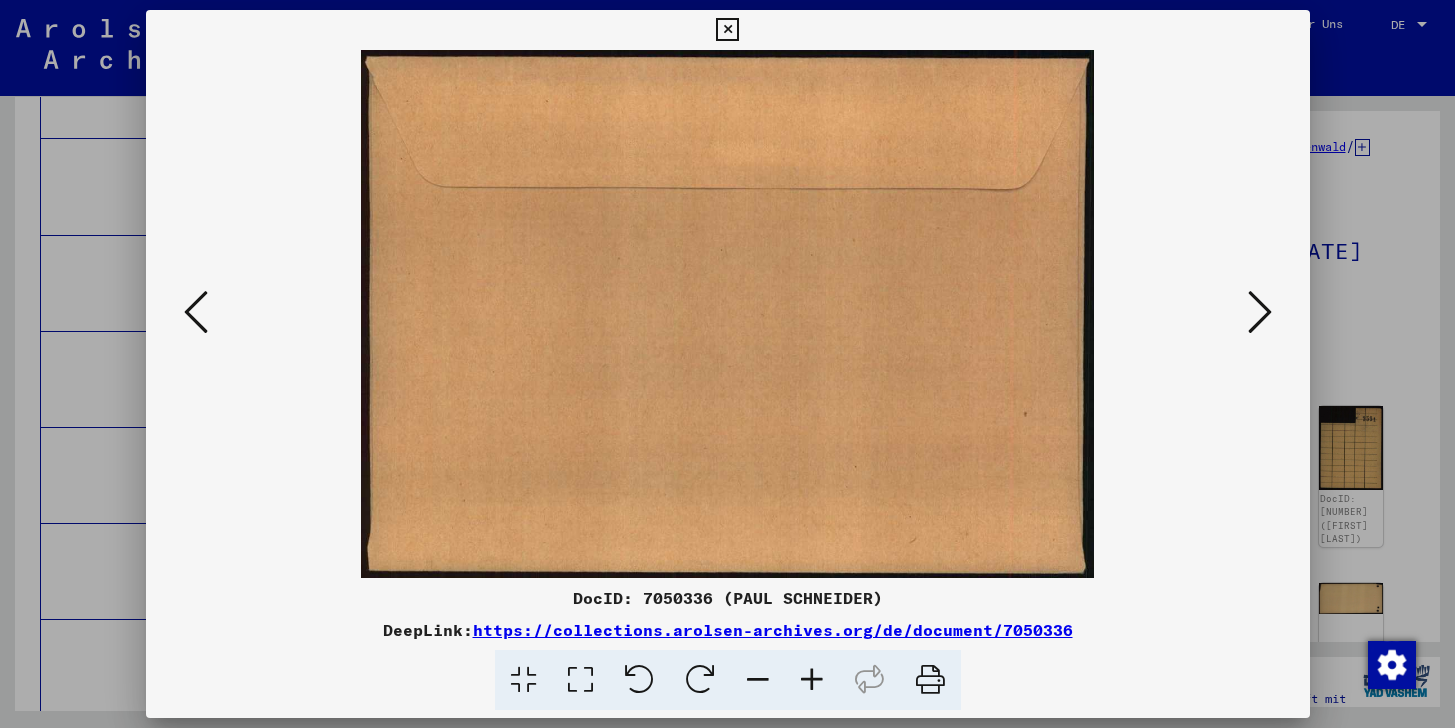 click at bounding box center (1260, 312) 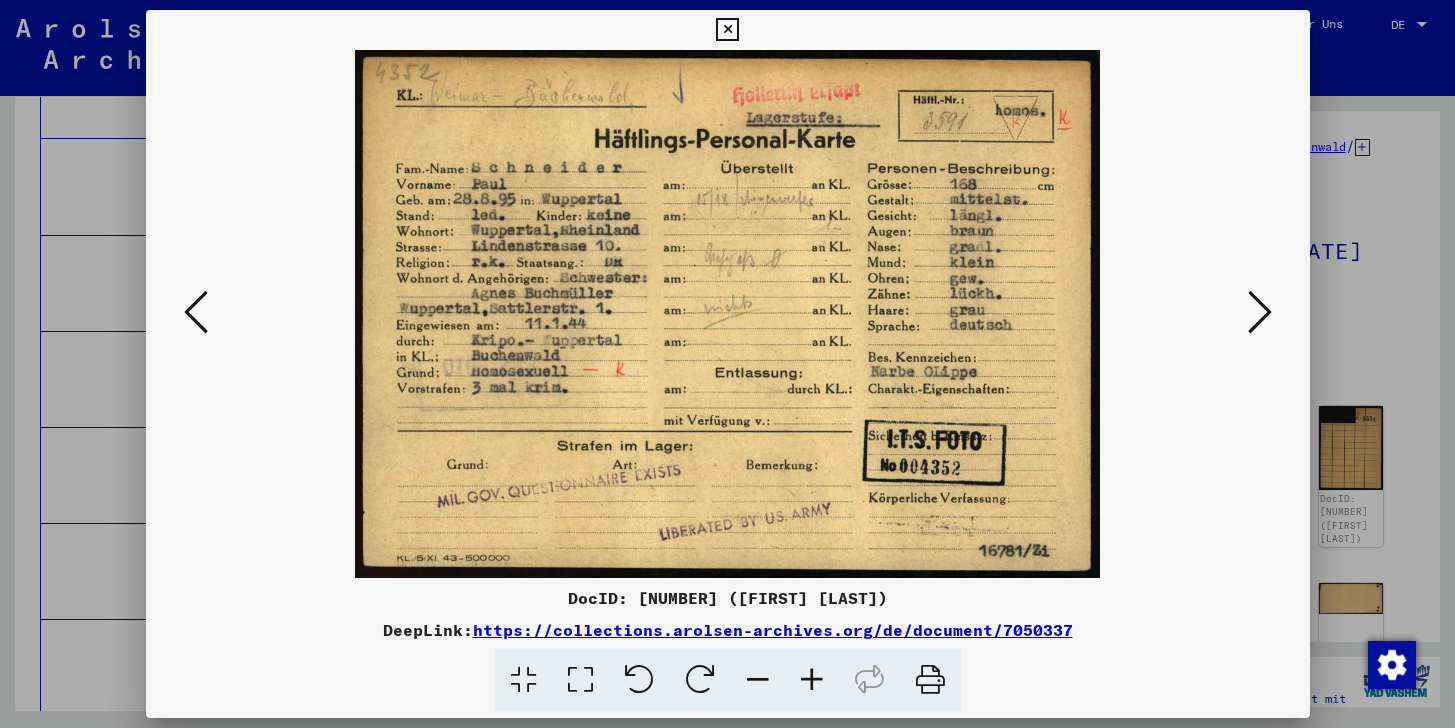 click at bounding box center [1260, 312] 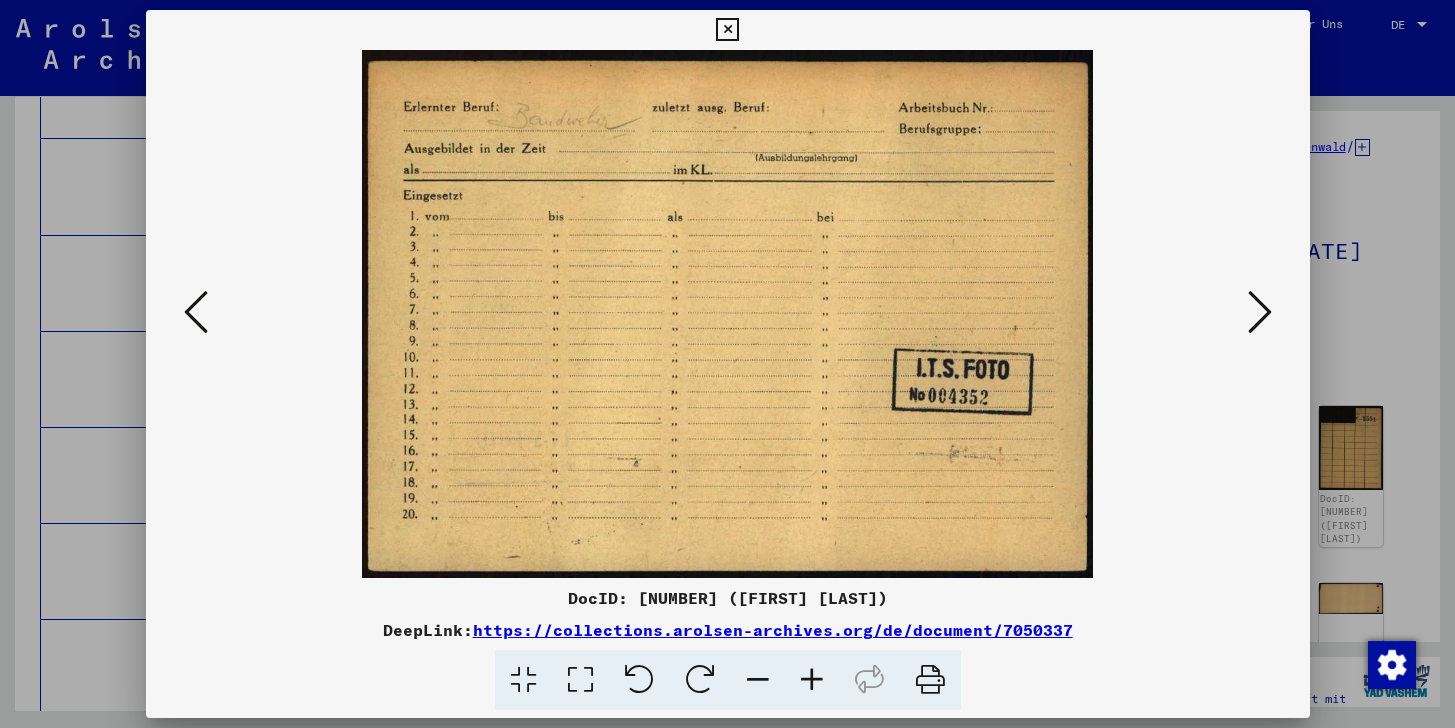 click at bounding box center (1260, 312) 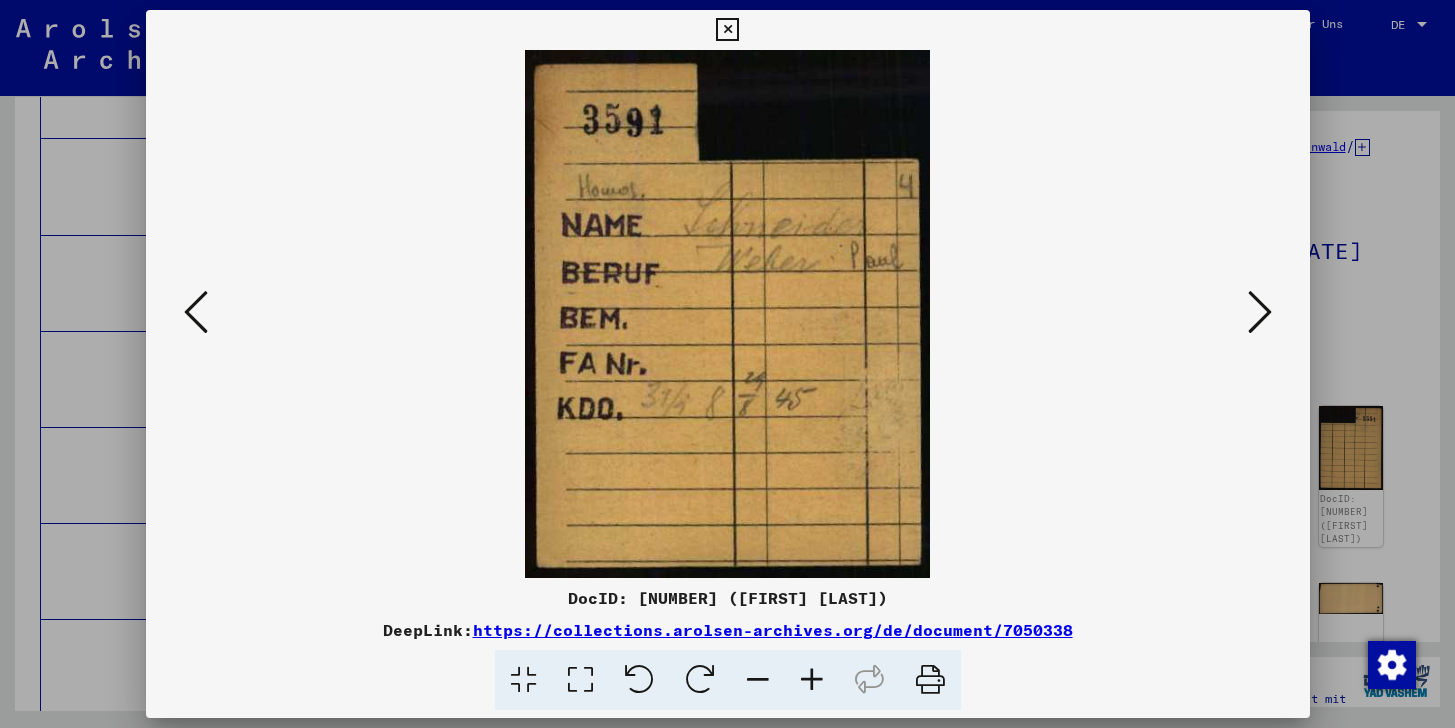click at bounding box center (1260, 312) 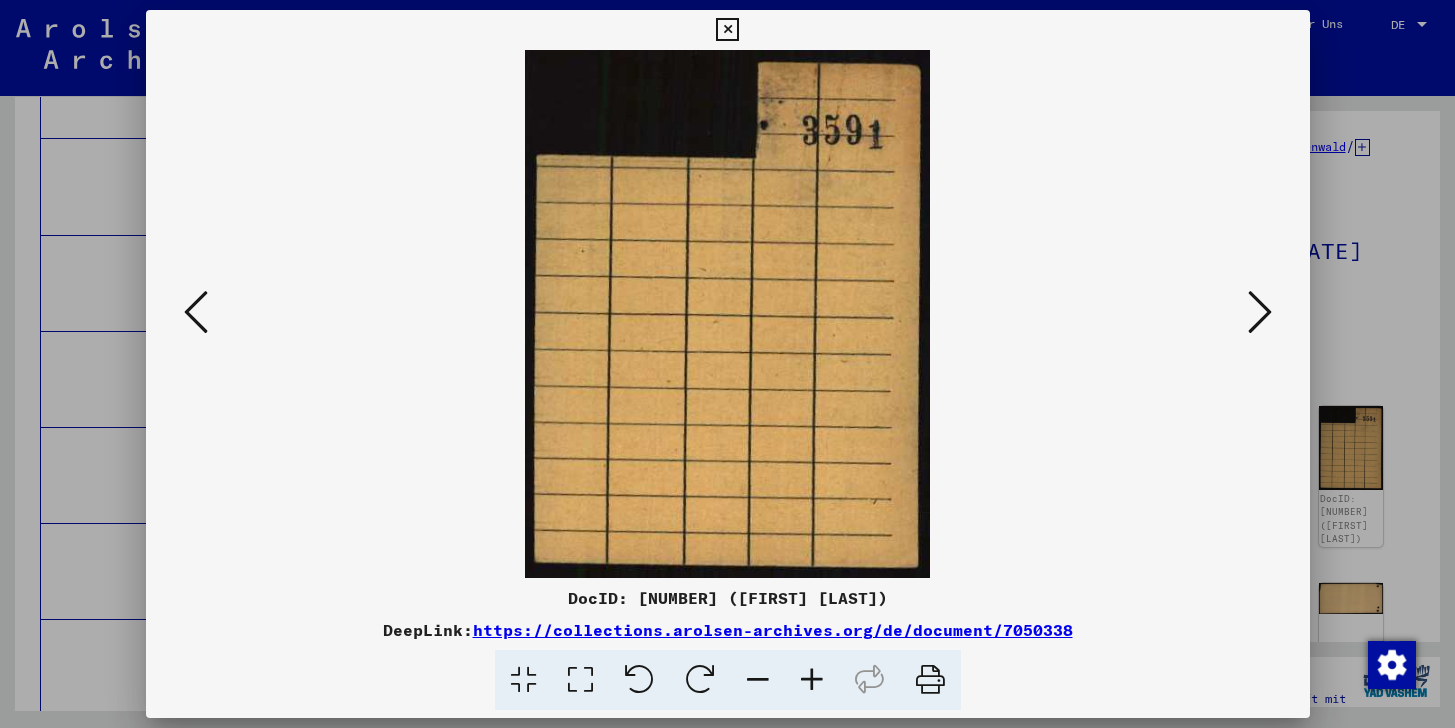 click at bounding box center [1260, 312] 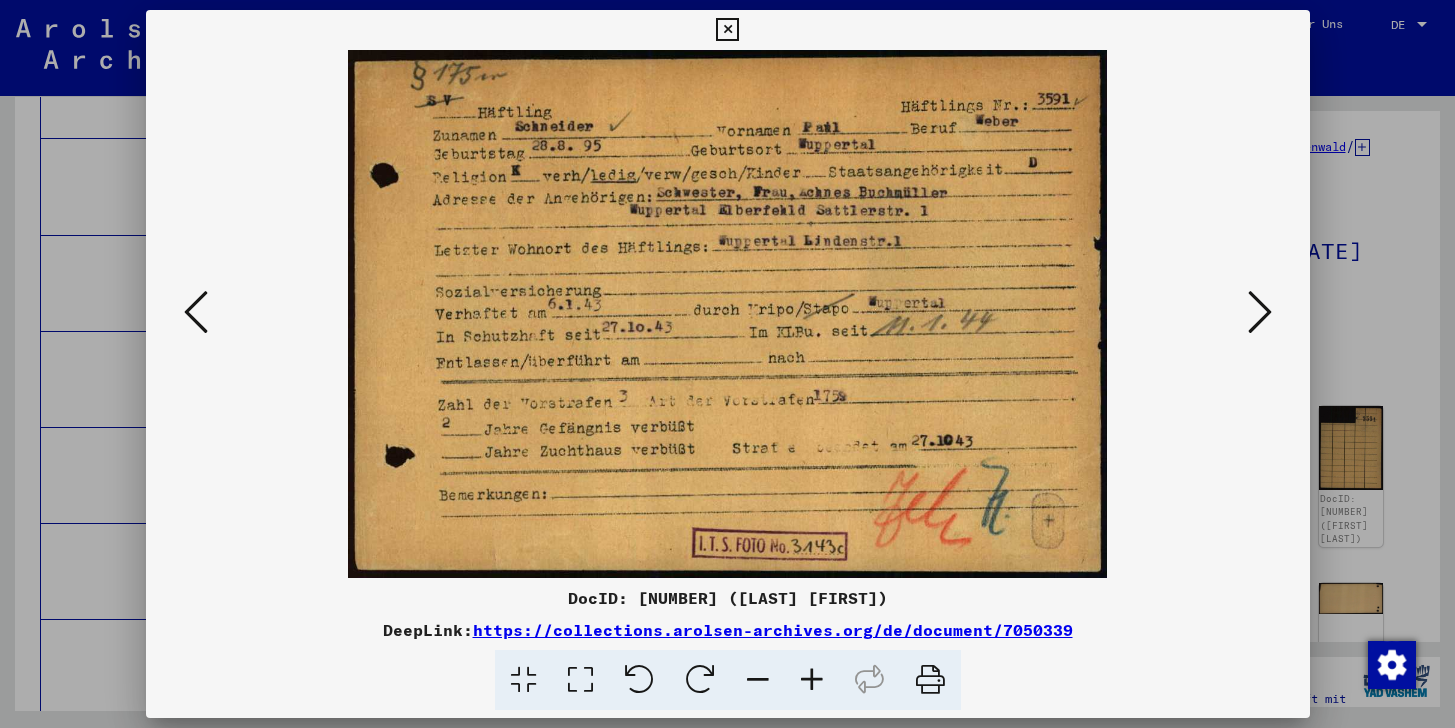 click at bounding box center [1260, 312] 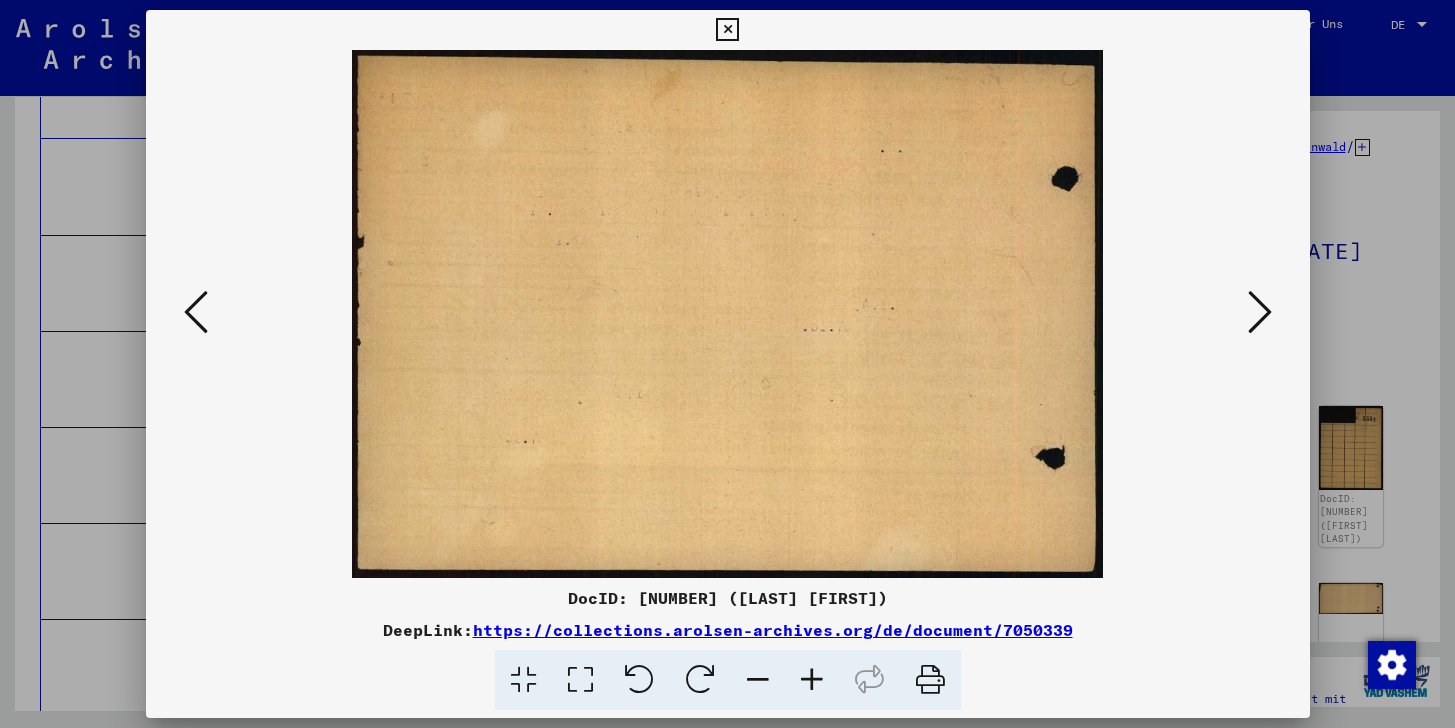 click at bounding box center [1260, 312] 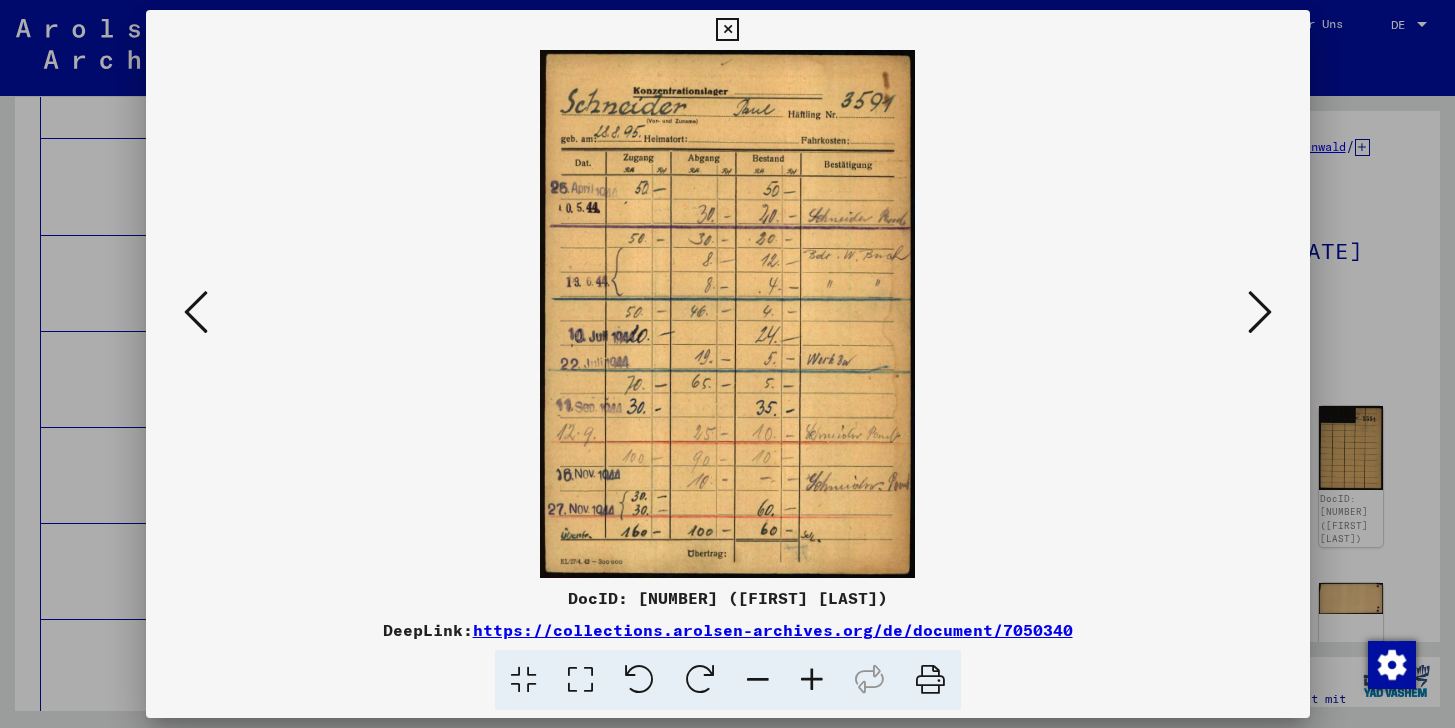 click at bounding box center [1260, 312] 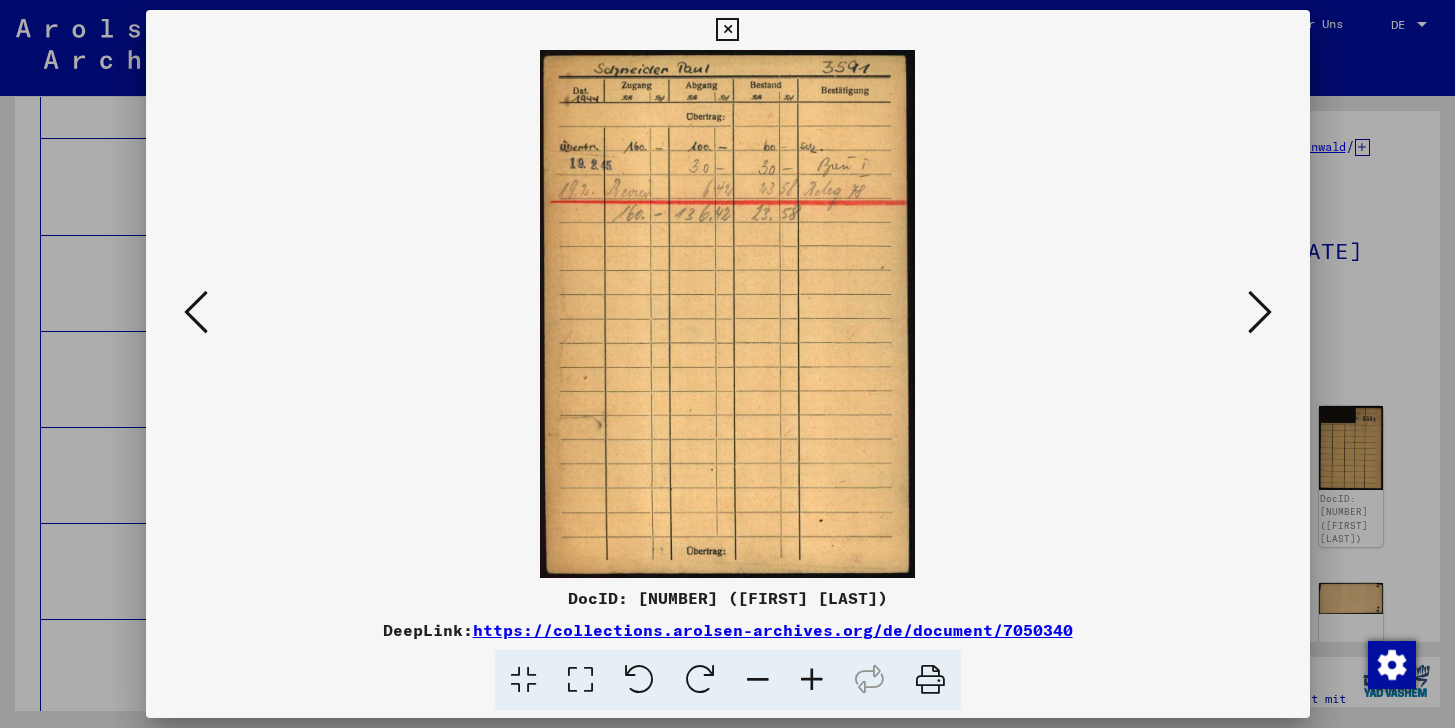 click at bounding box center (1260, 312) 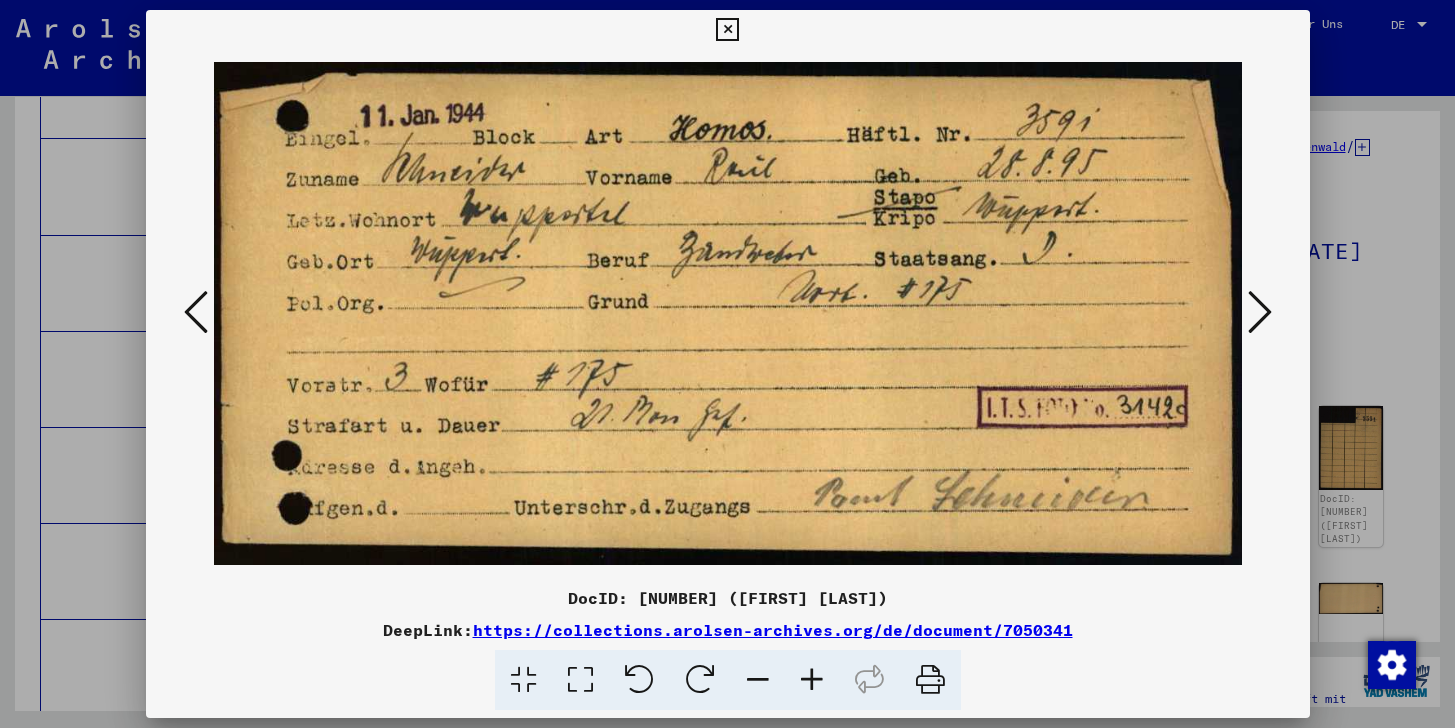 click at bounding box center [1260, 312] 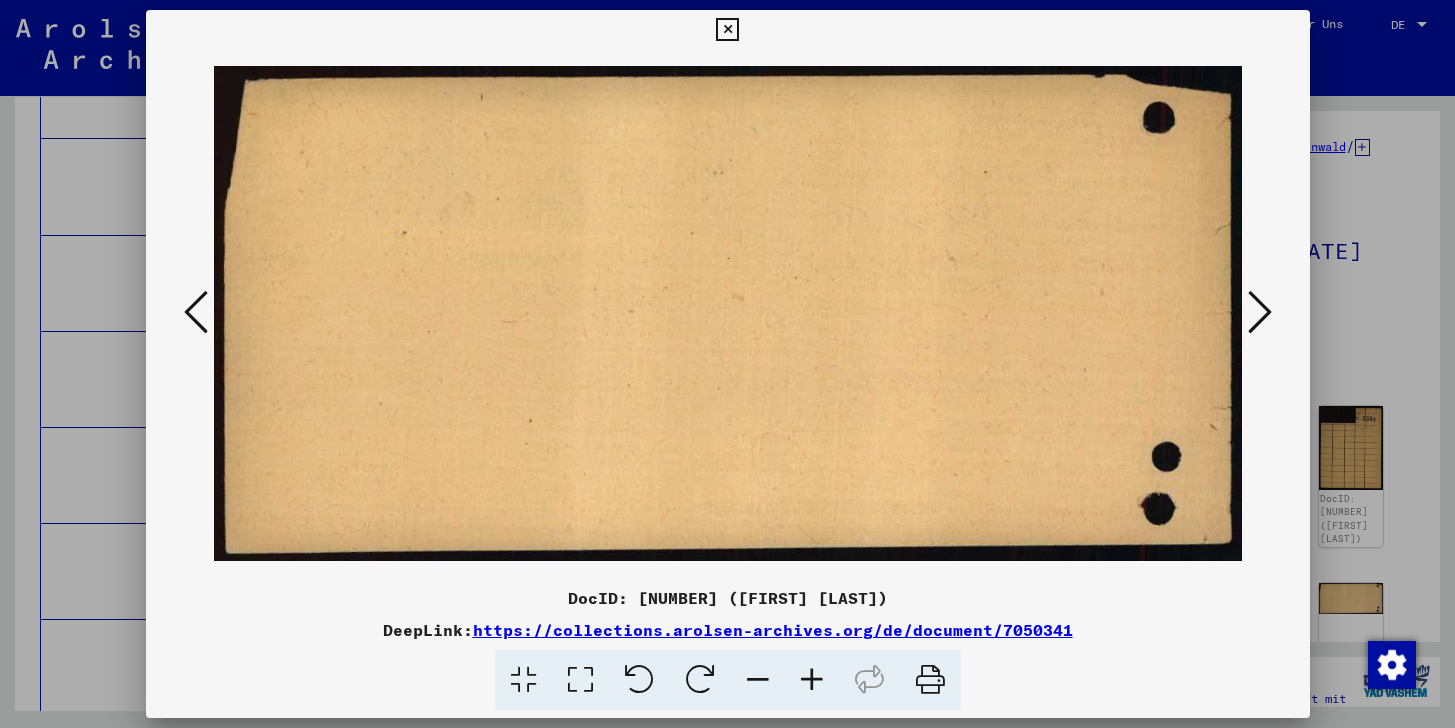 click at bounding box center (1260, 312) 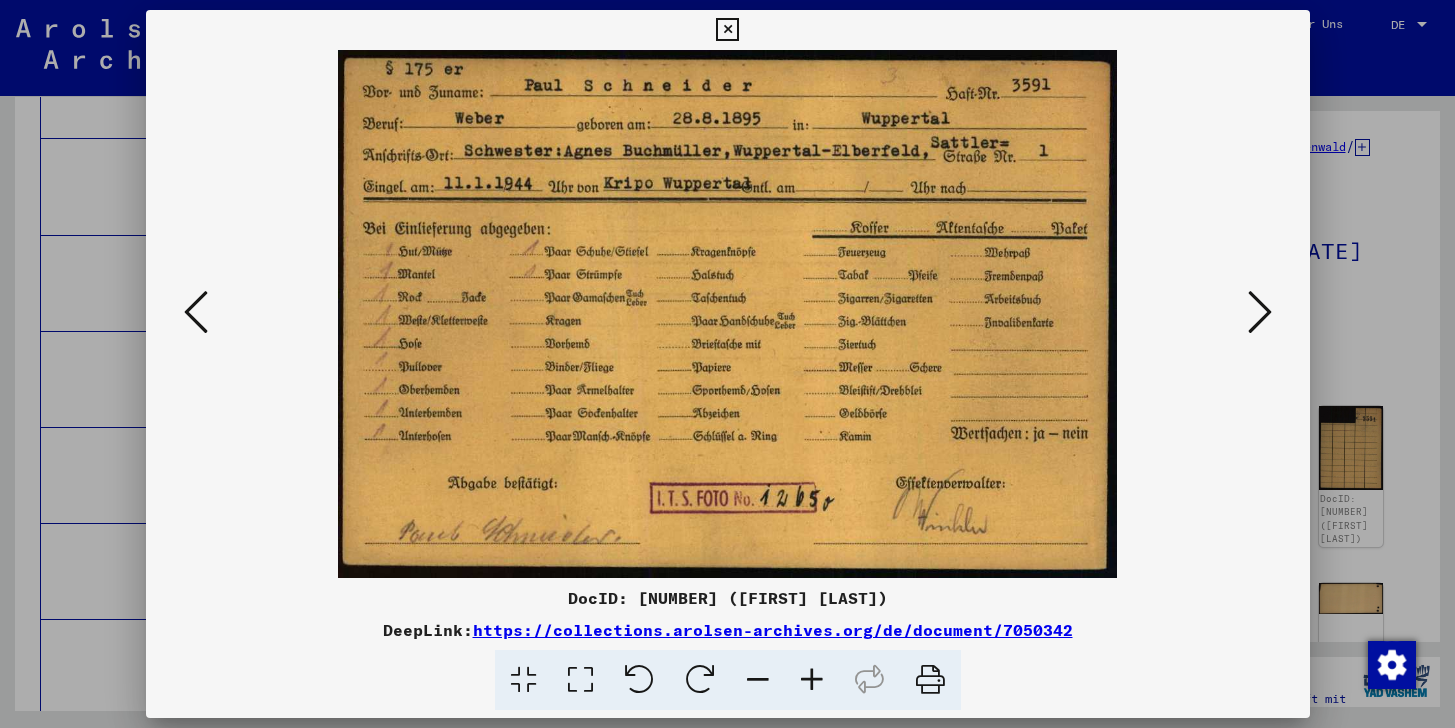 click at bounding box center (1260, 312) 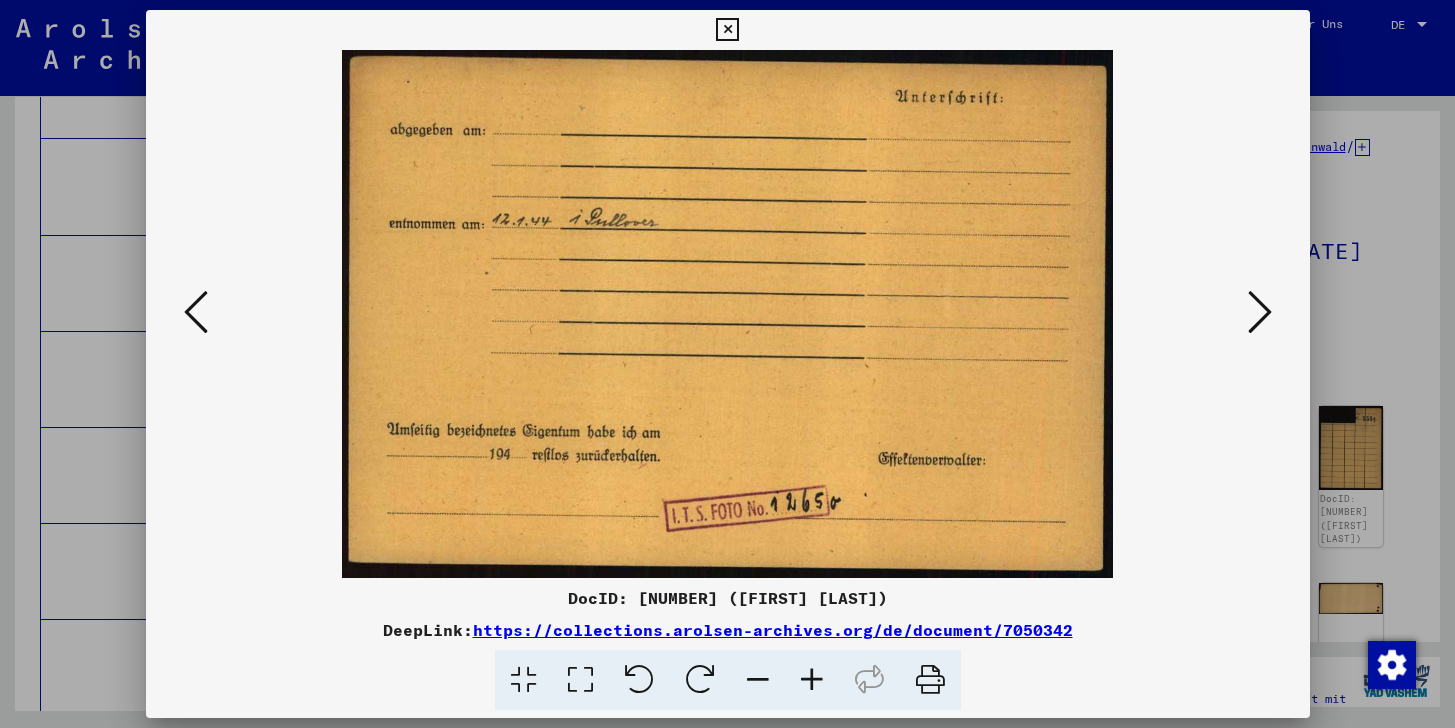 click at bounding box center [1260, 312] 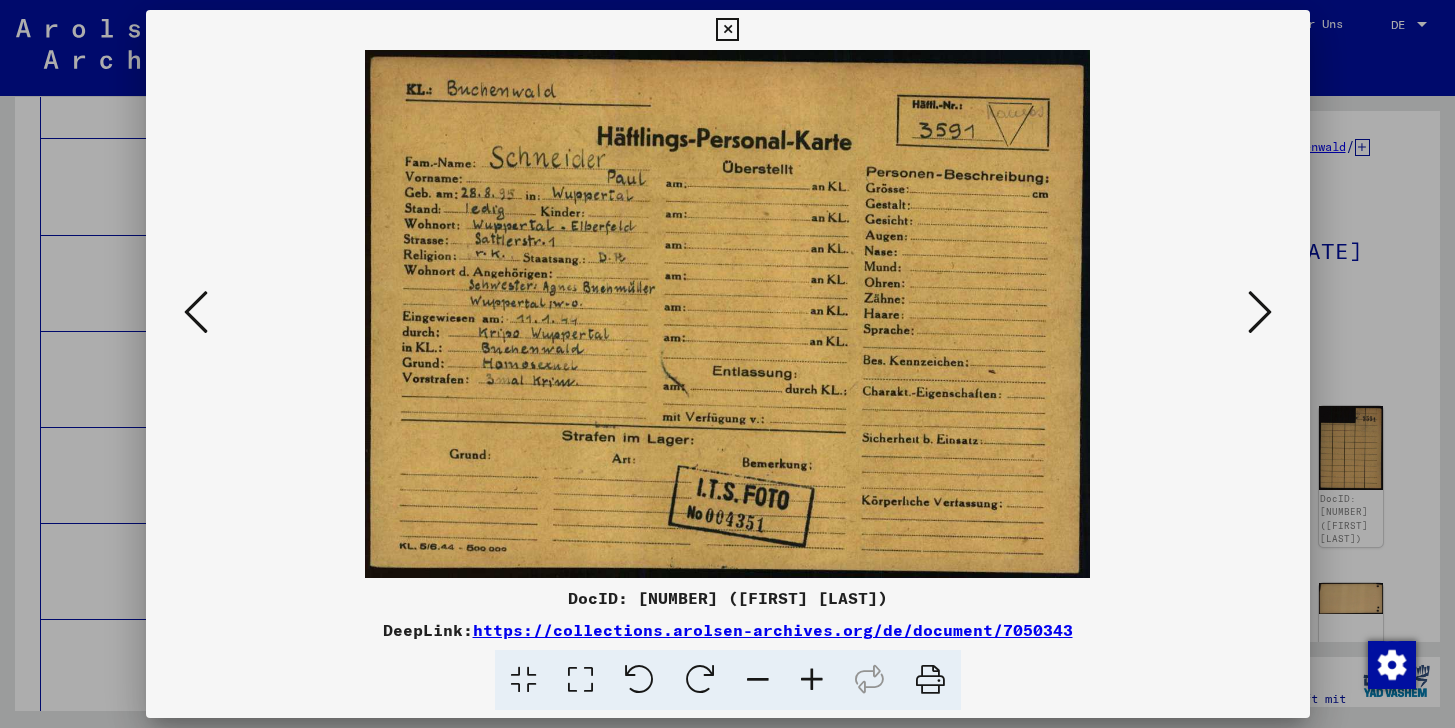 click at bounding box center (1260, 312) 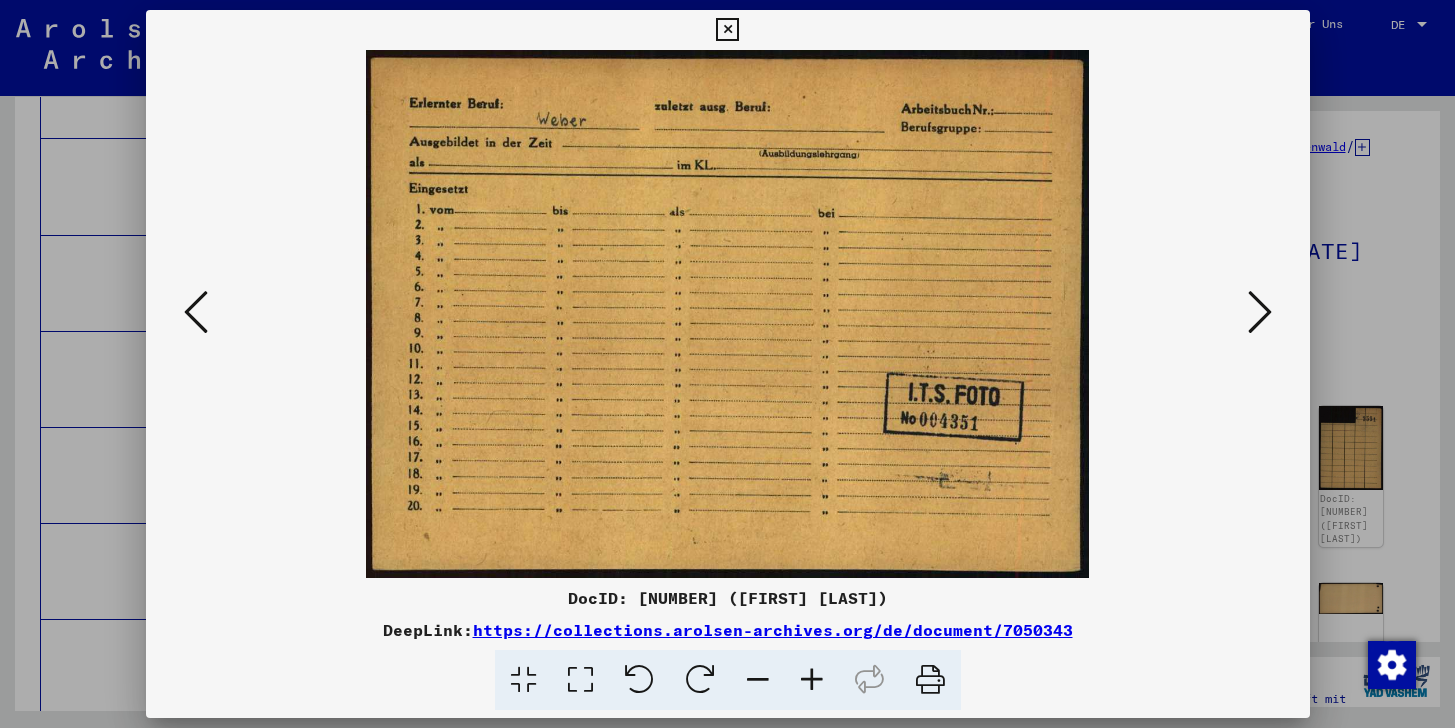 click at bounding box center [1260, 312] 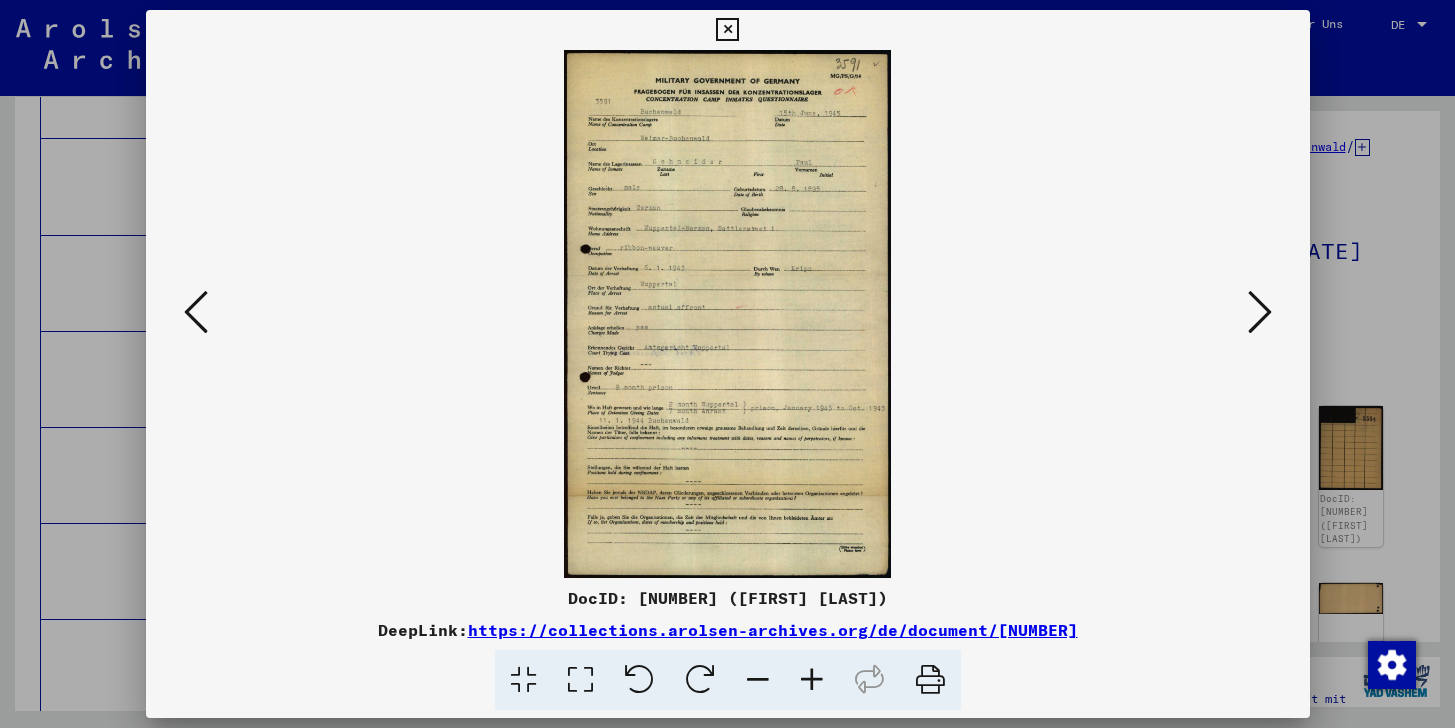 click at bounding box center [1260, 312] 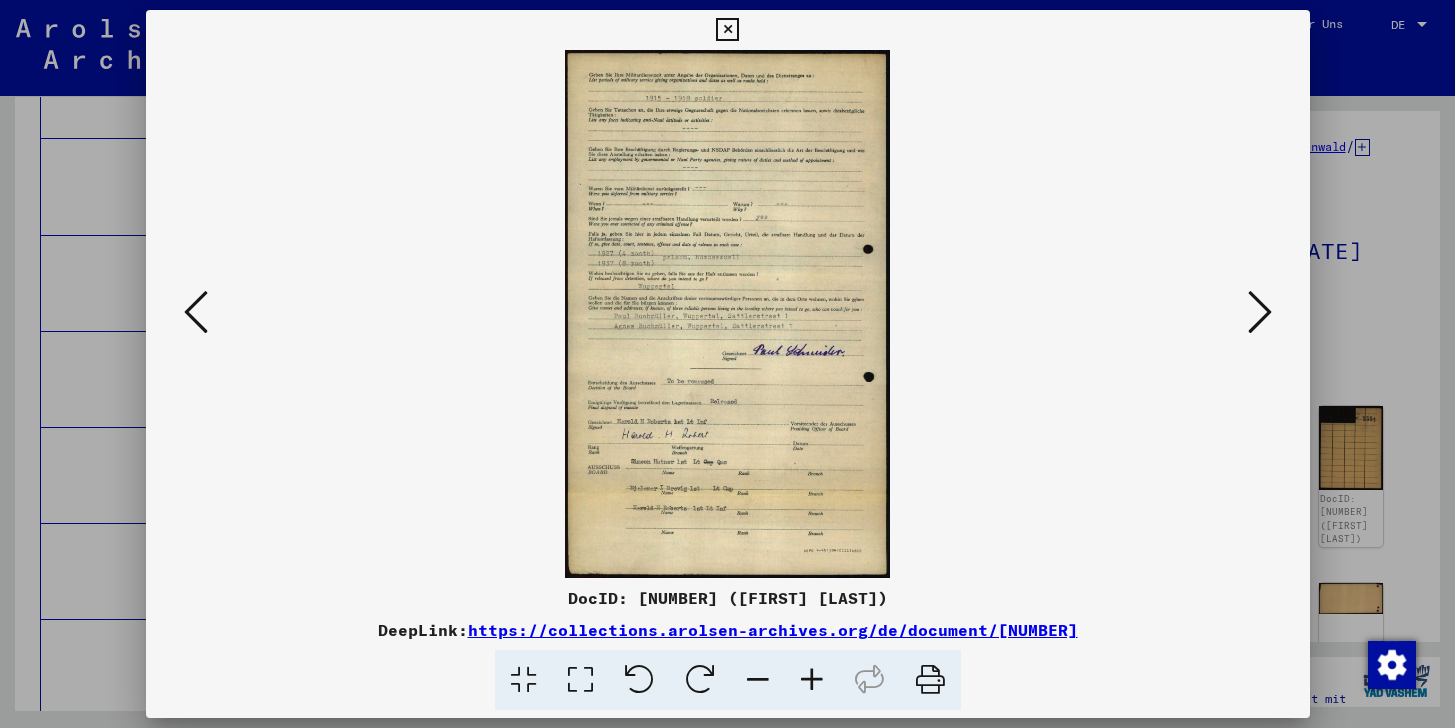 click at bounding box center [1260, 312] 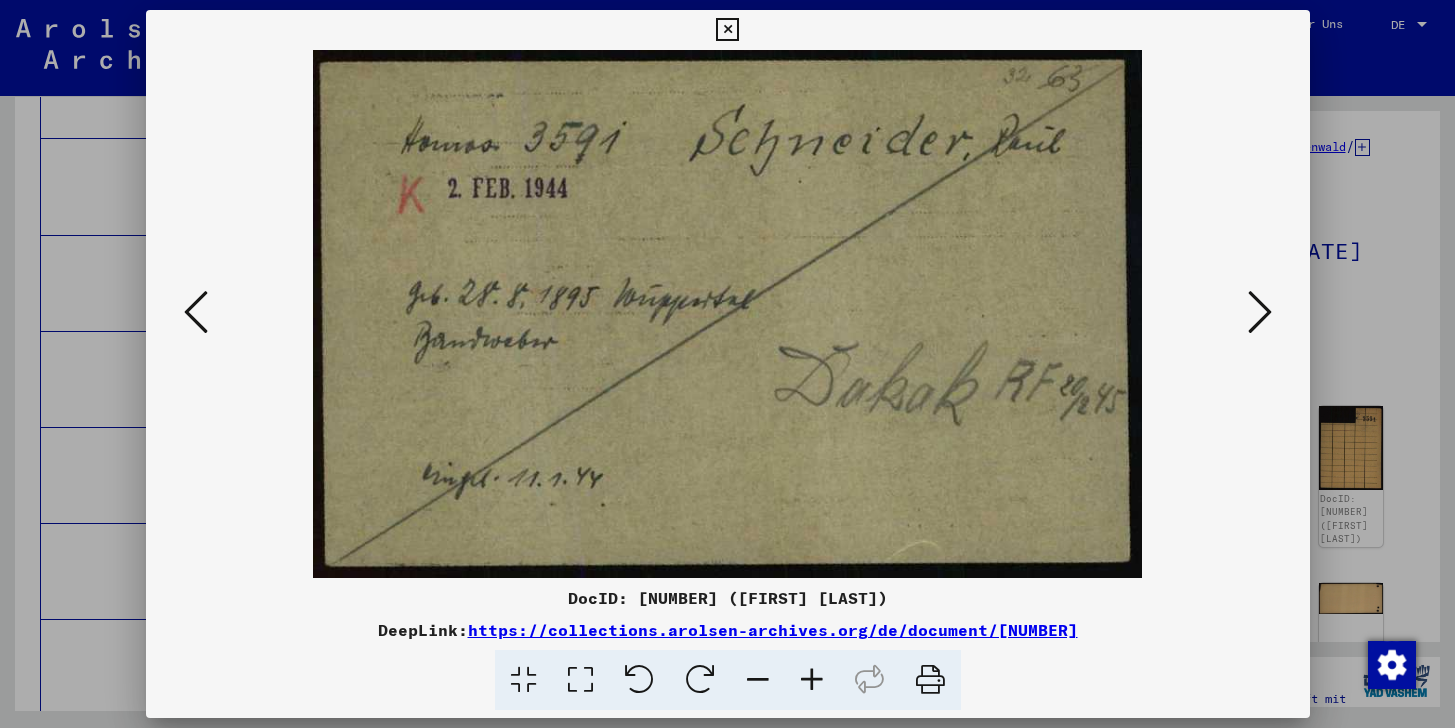 click at bounding box center [1260, 313] 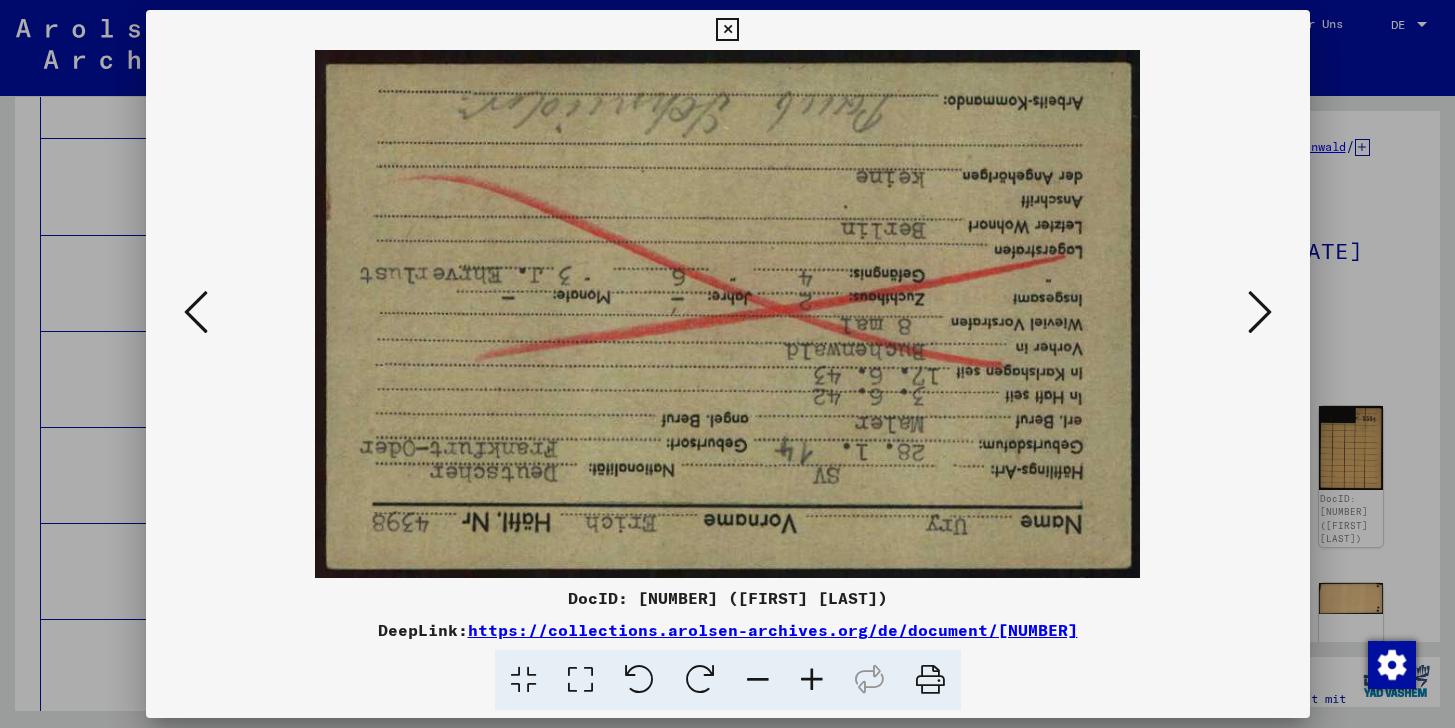 click at bounding box center (1260, 312) 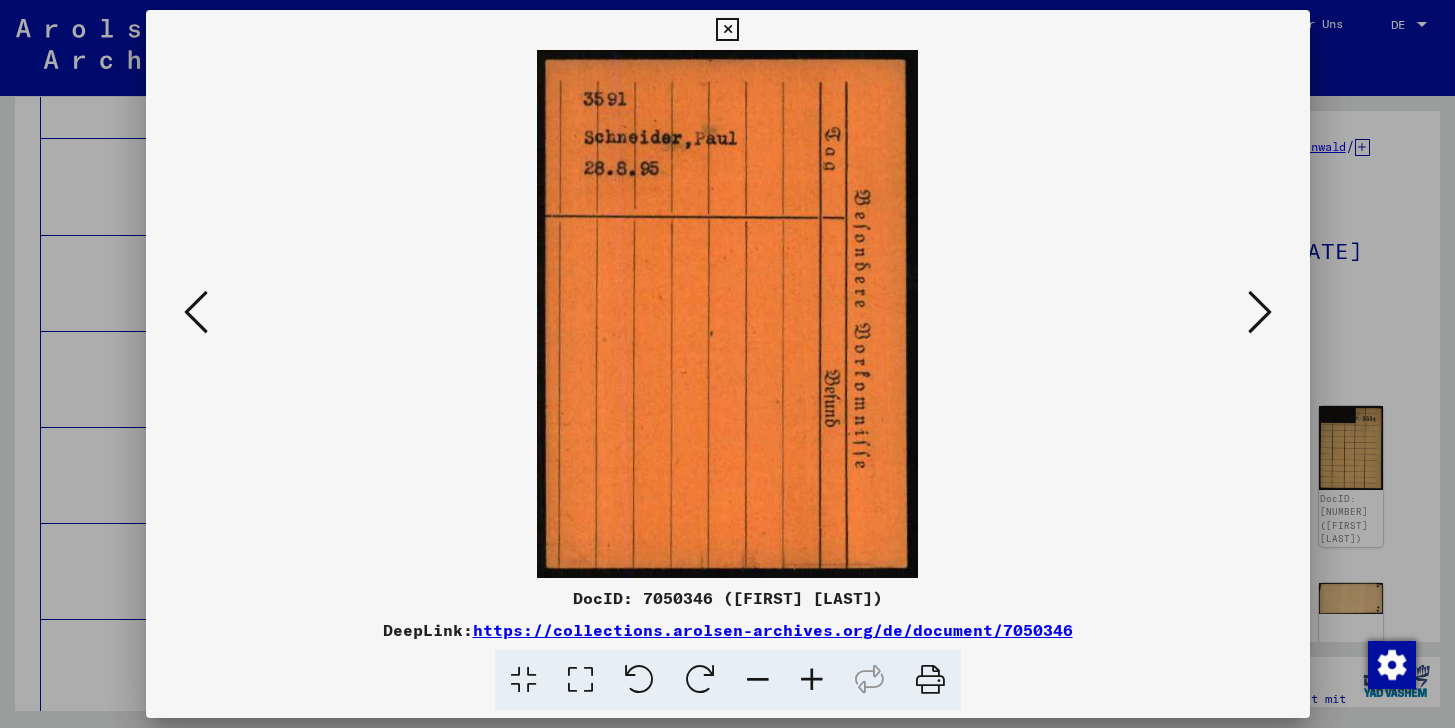 click at bounding box center [1260, 312] 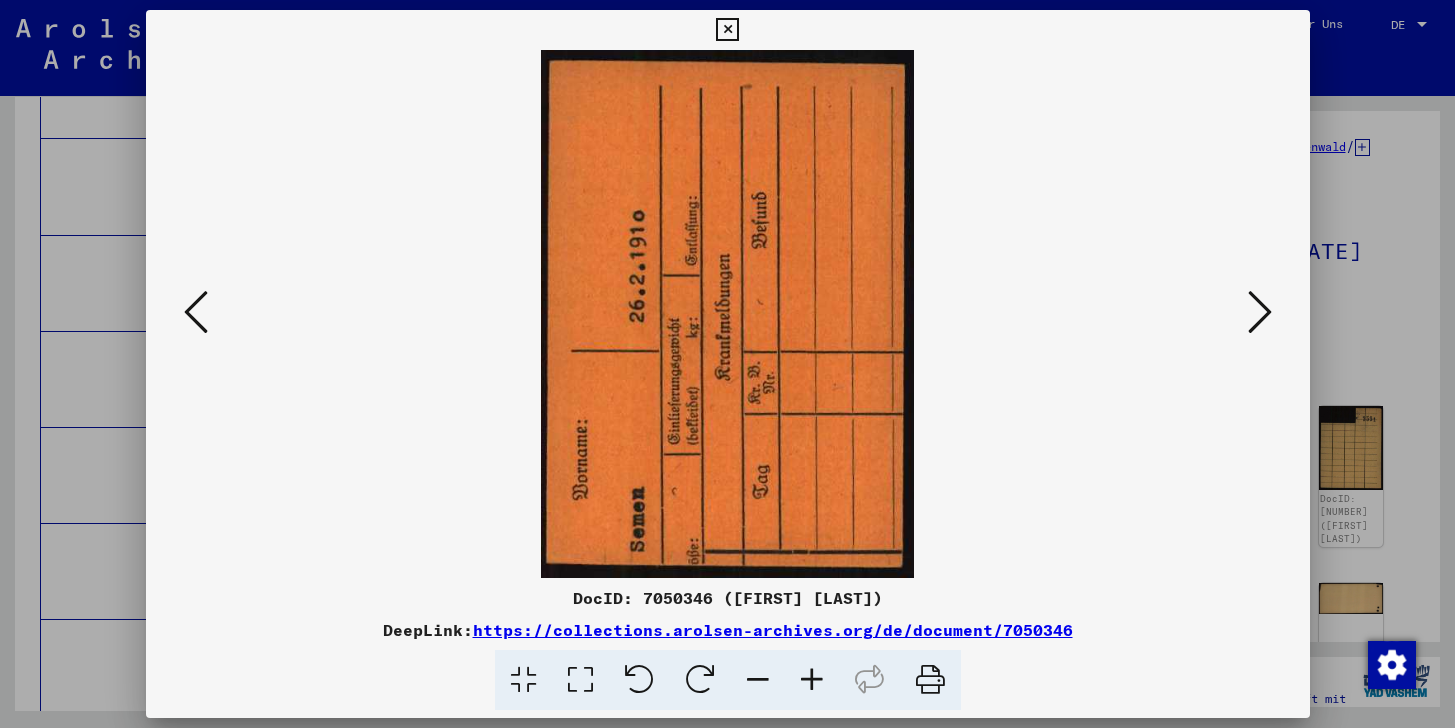 click at bounding box center [1260, 312] 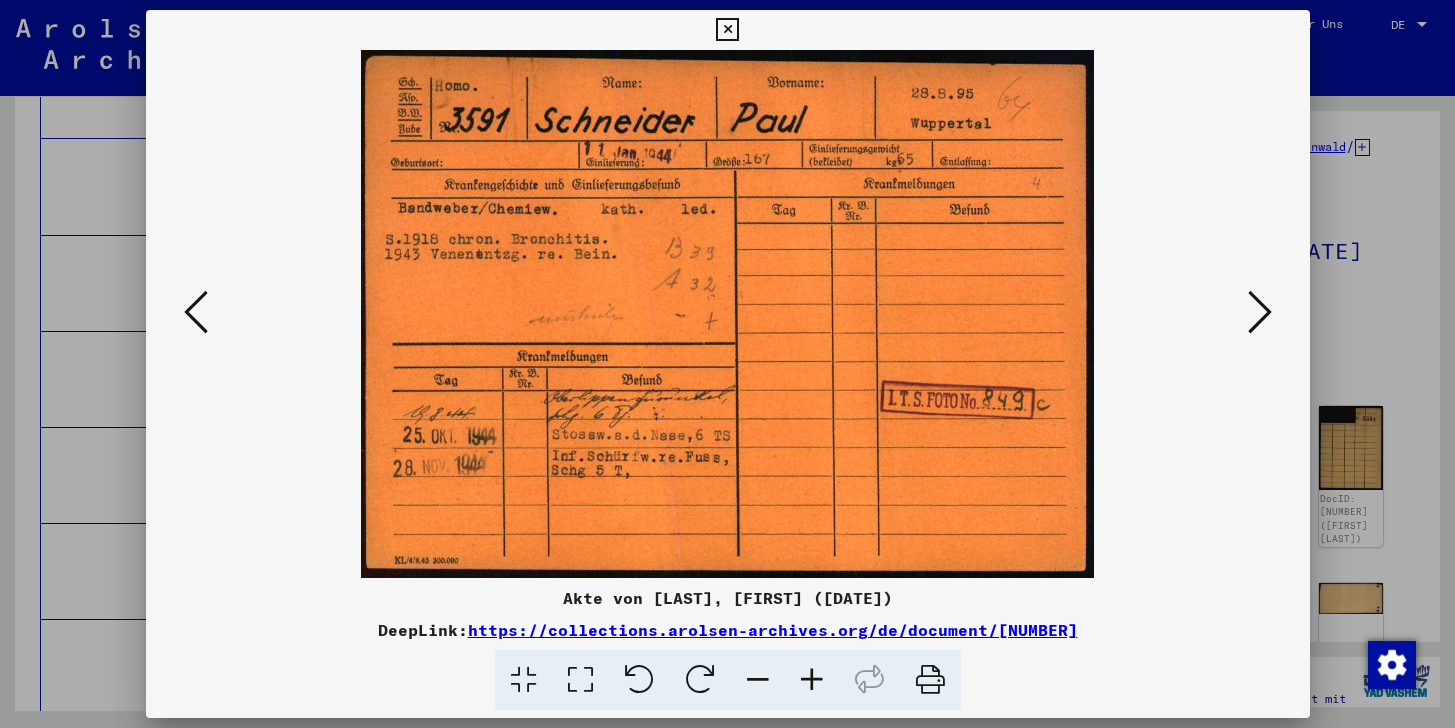 click at bounding box center (1260, 312) 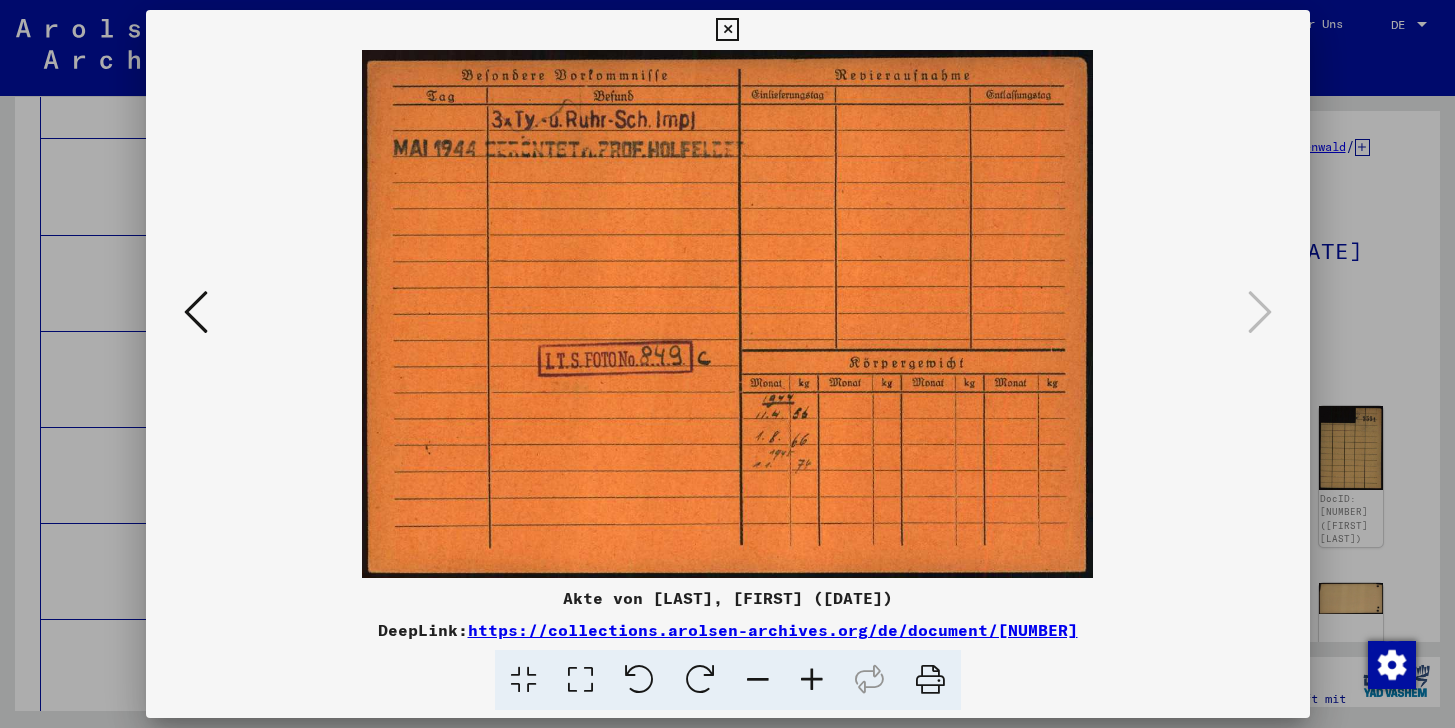 click at bounding box center [727, 30] 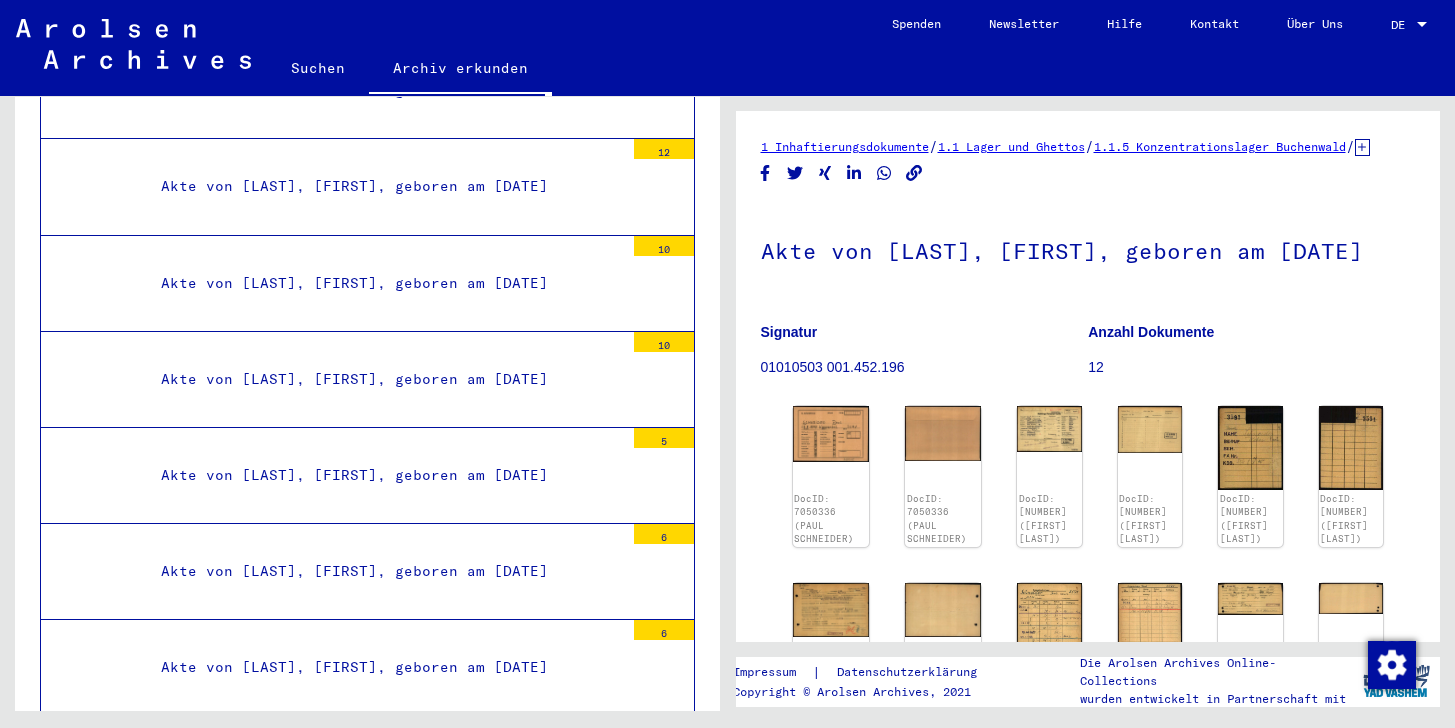click on "Akte von [LAST], [FIRST], geboren am [DATE]" at bounding box center [385, 3169] 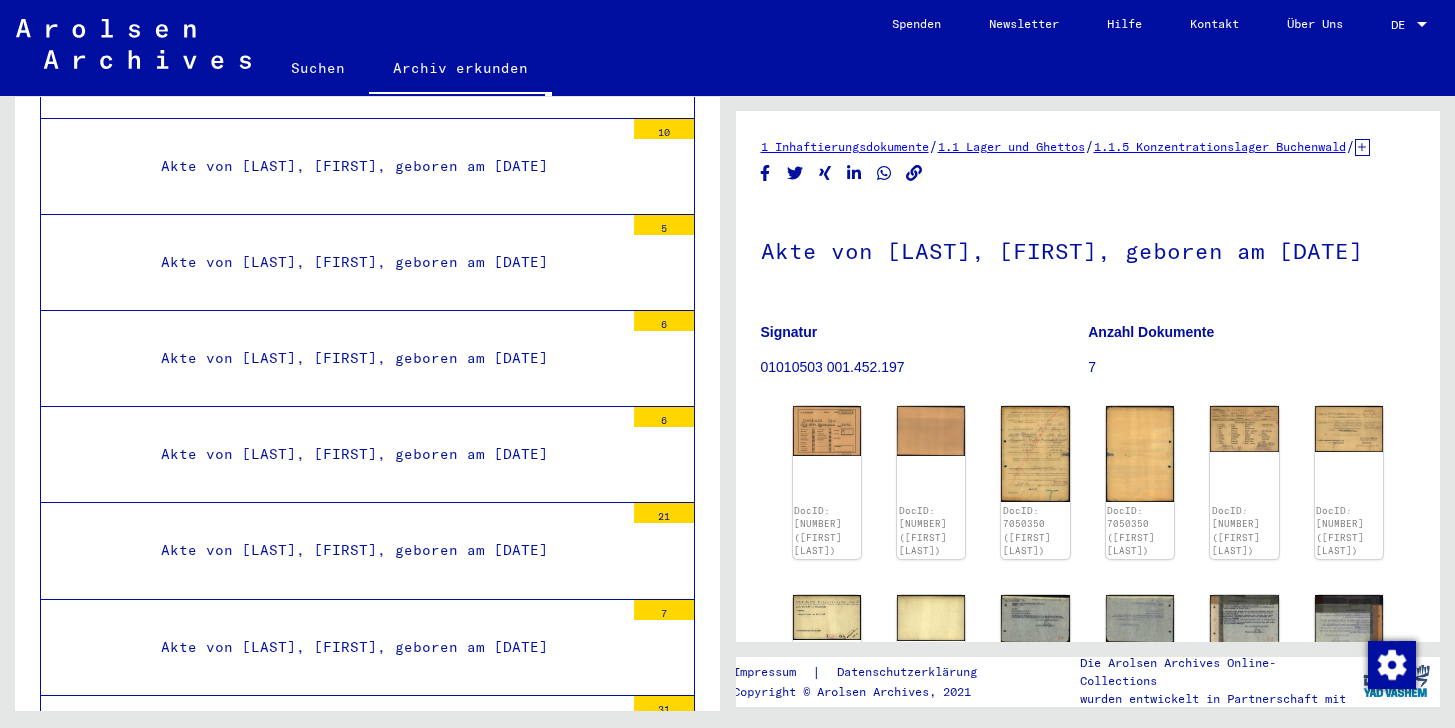 scroll, scrollTop: 53341, scrollLeft: 0, axis: vertical 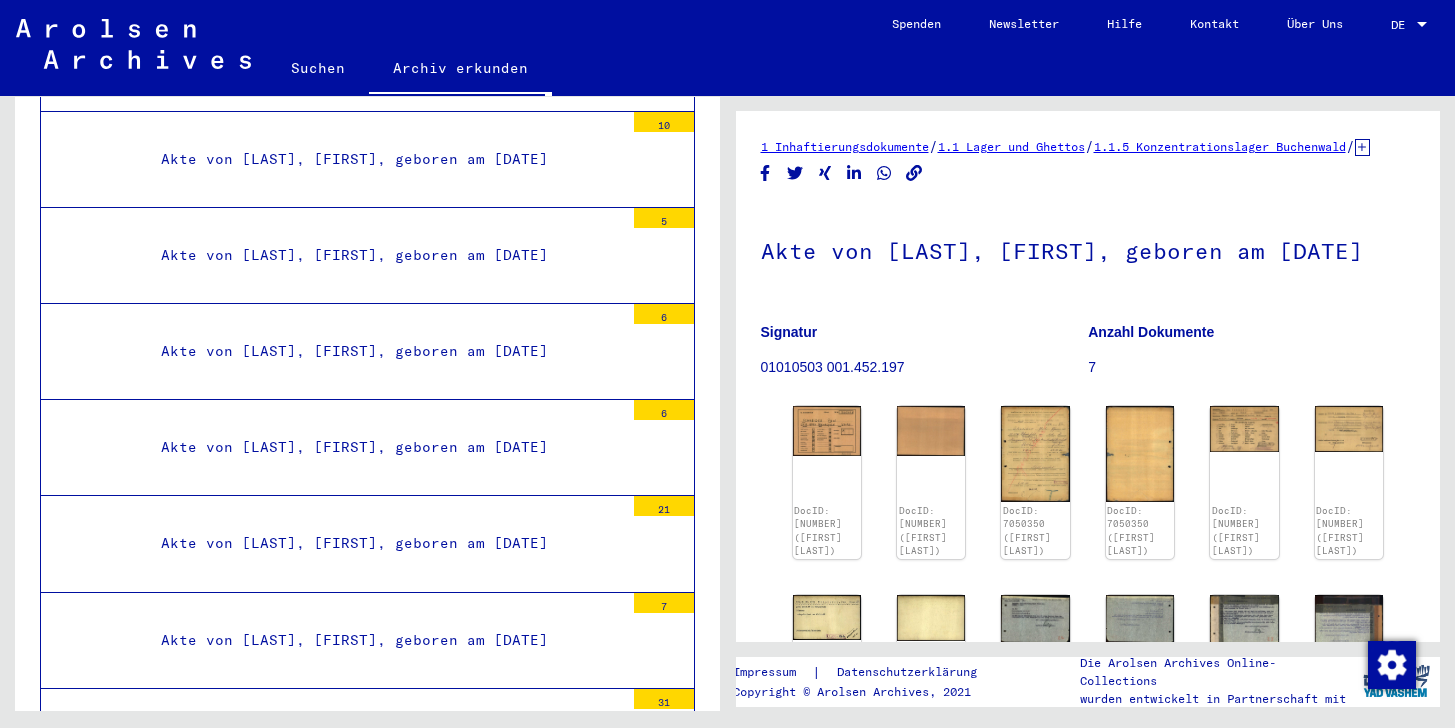 click on "Akte von [LAST], [FIRST], geboren am [DATE]" at bounding box center [385, 3045] 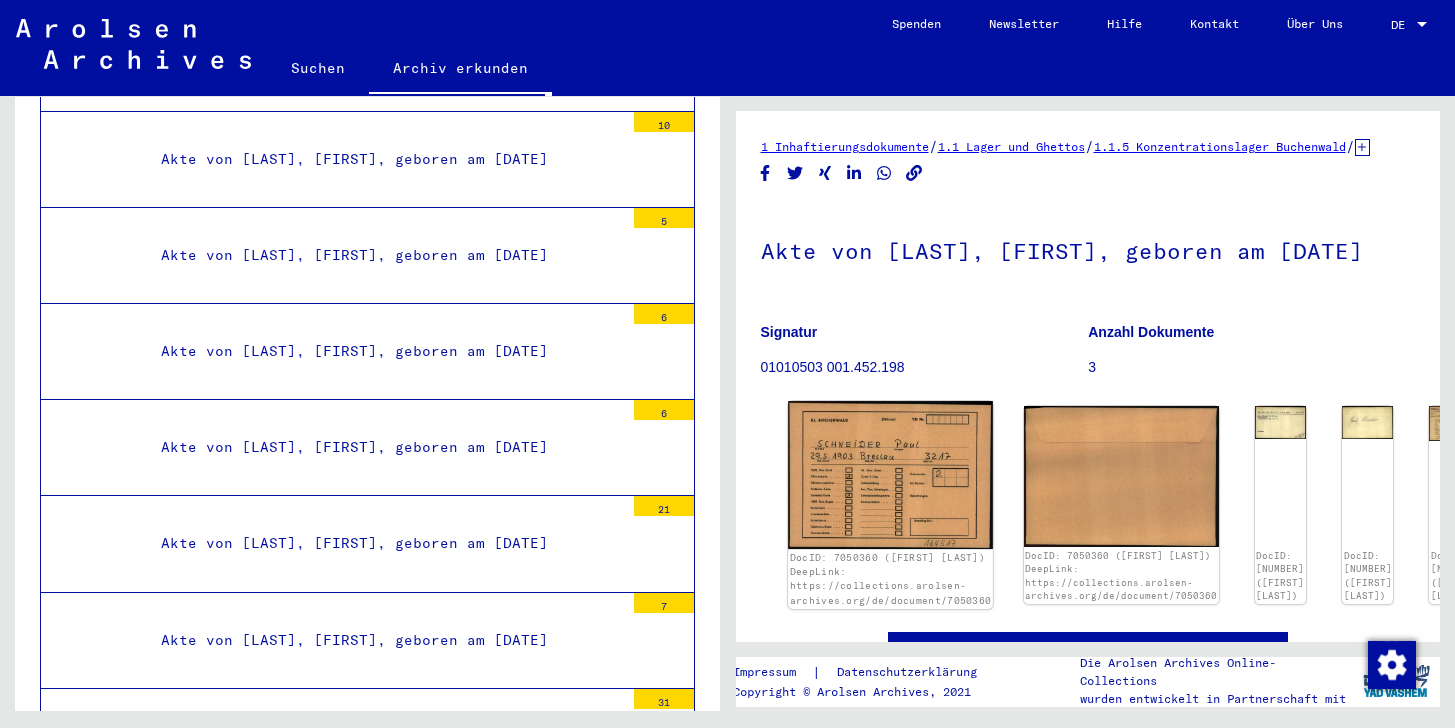 click 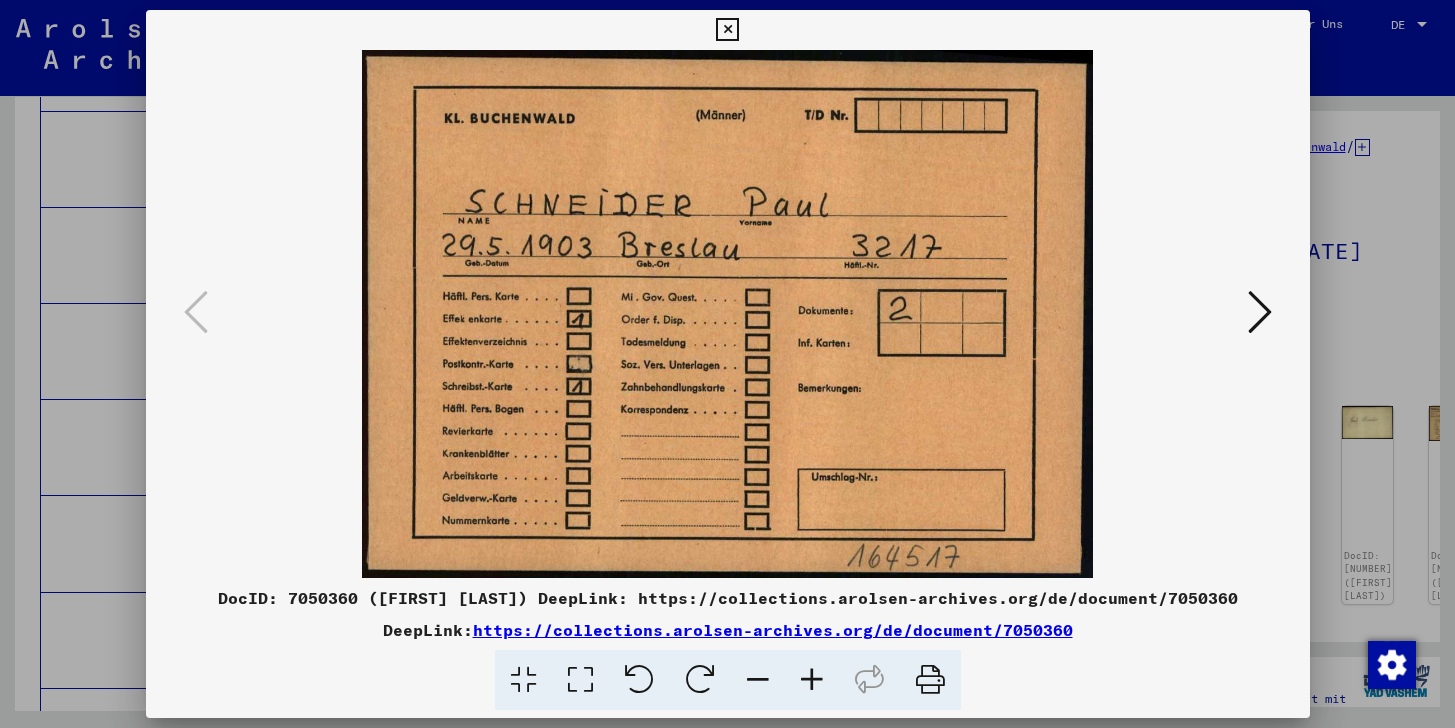 click at bounding box center (728, 314) 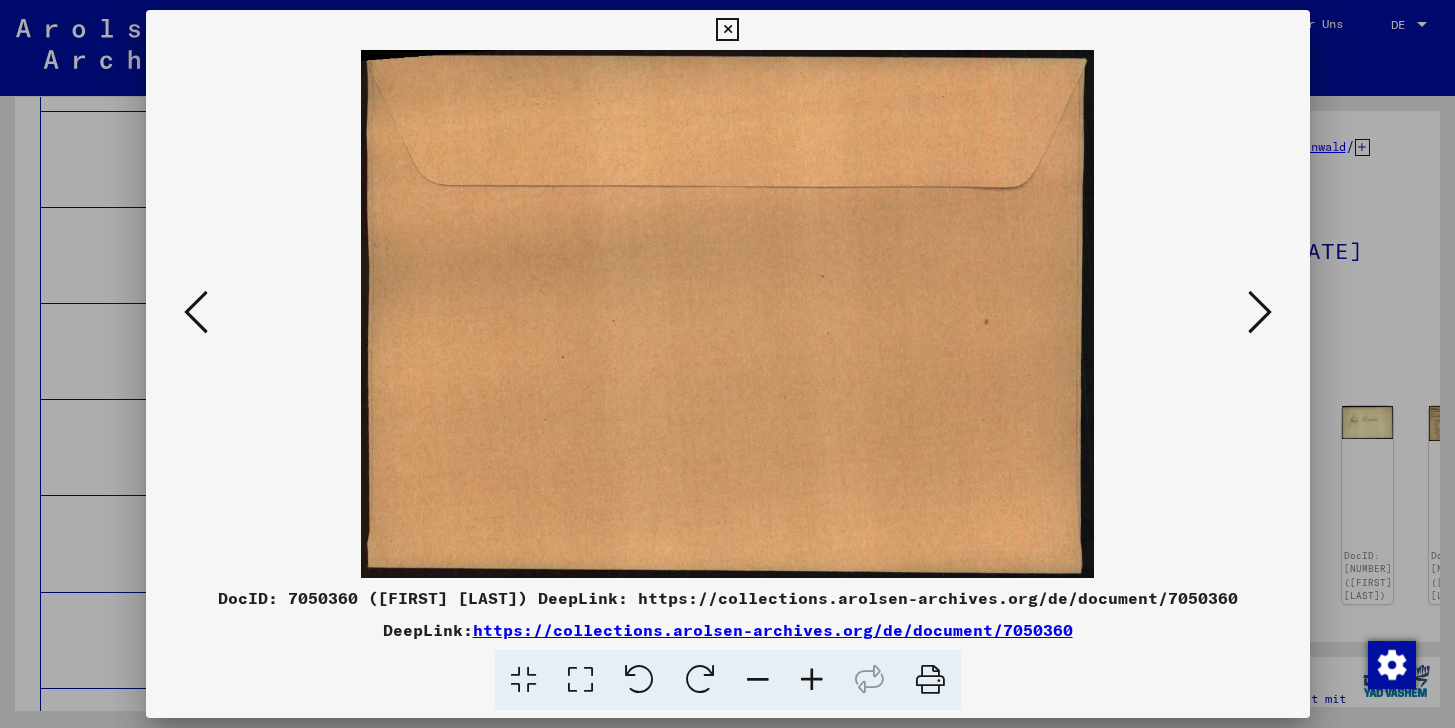 click at bounding box center (1260, 312) 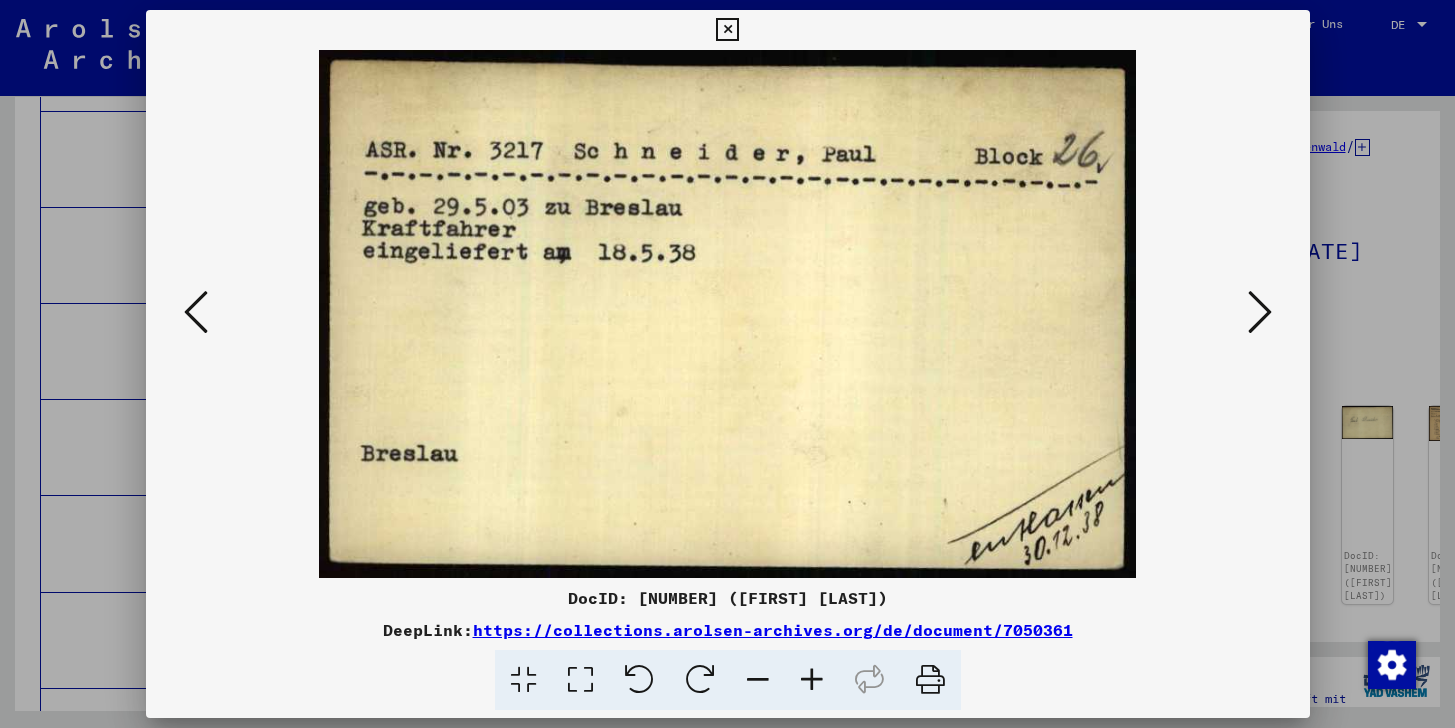 click at bounding box center [1260, 312] 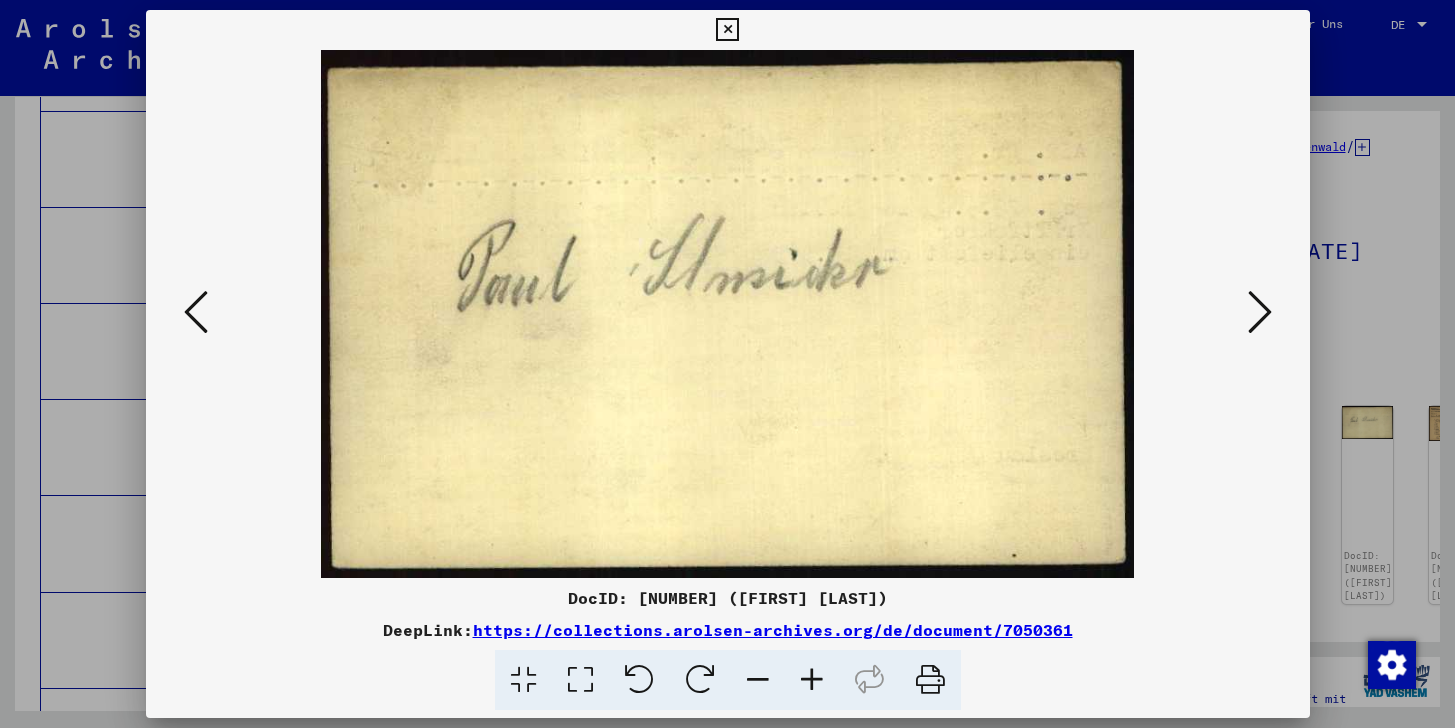 click at bounding box center [1260, 312] 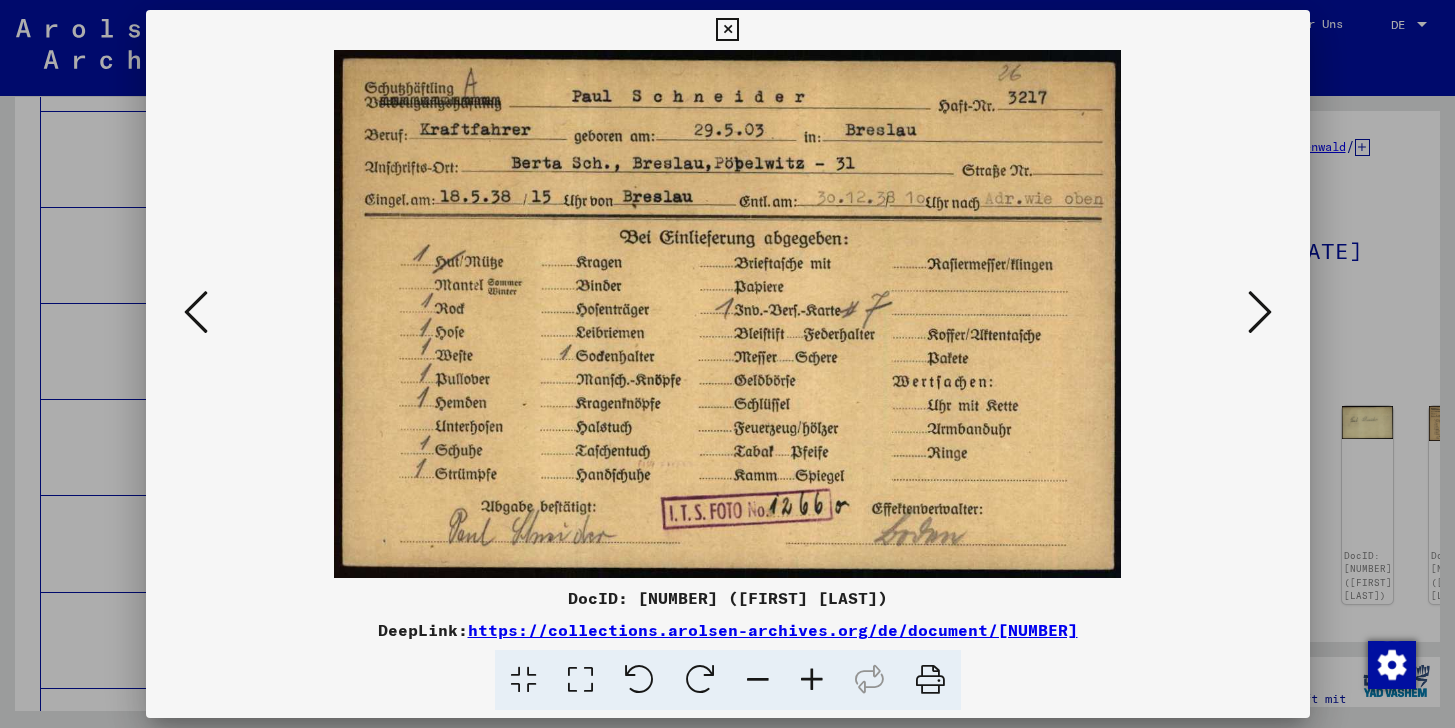 click at bounding box center (1260, 312) 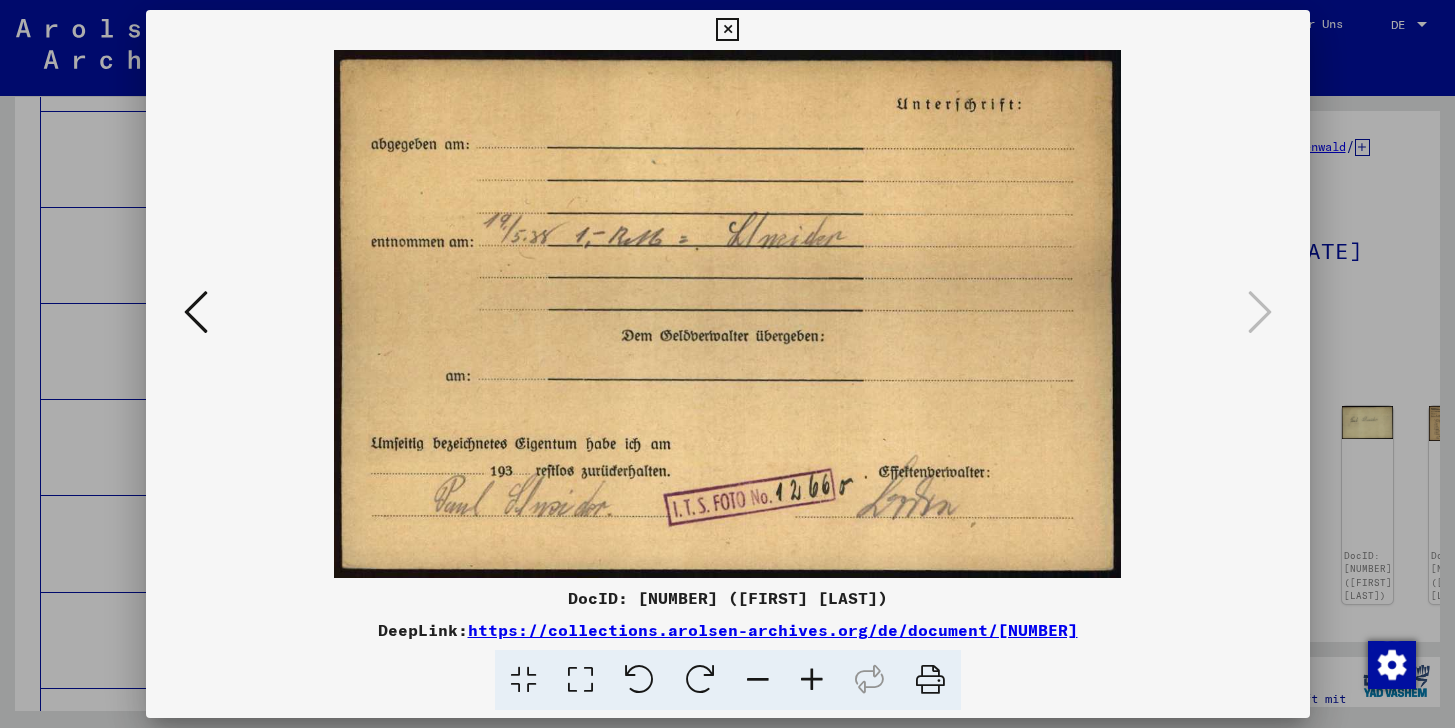 click at bounding box center [727, 30] 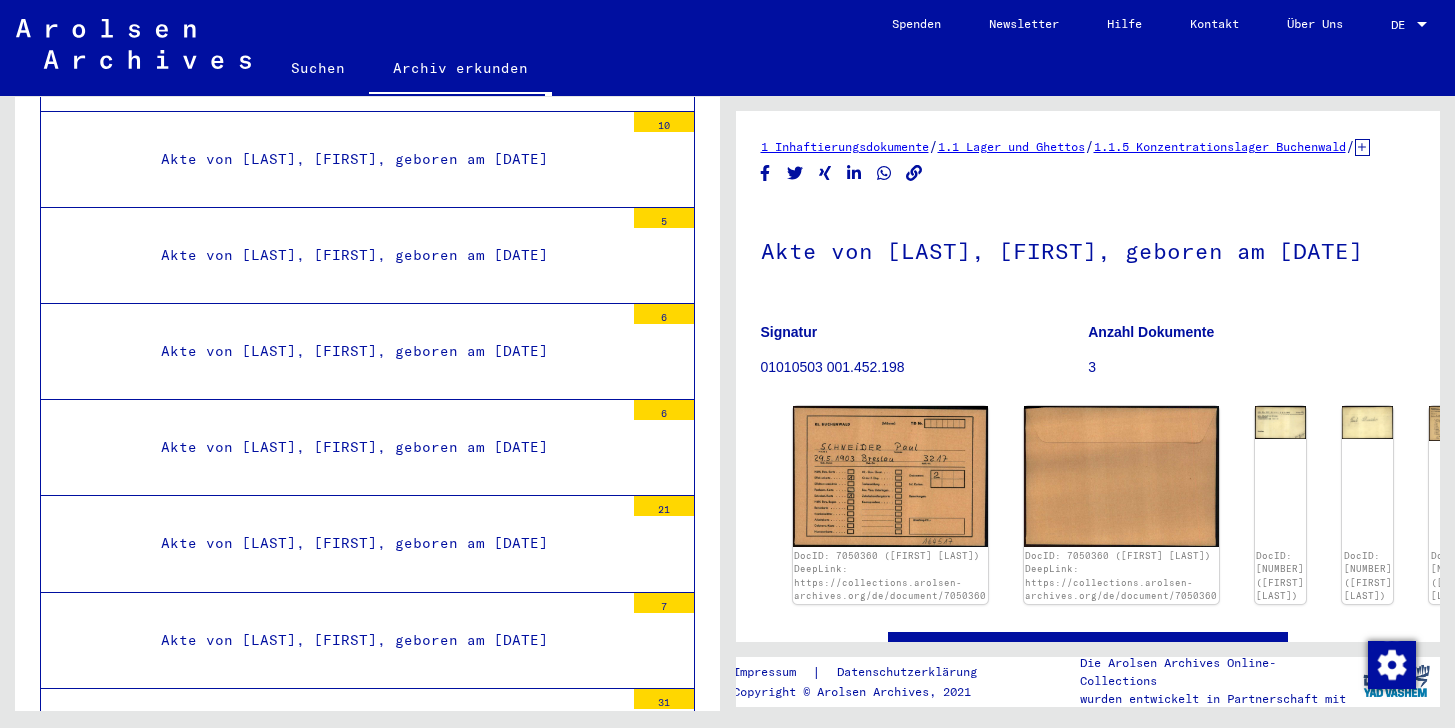 click on "Akte von [LAST], [FIRST], geboren am [DATE]" at bounding box center (385, 3142) 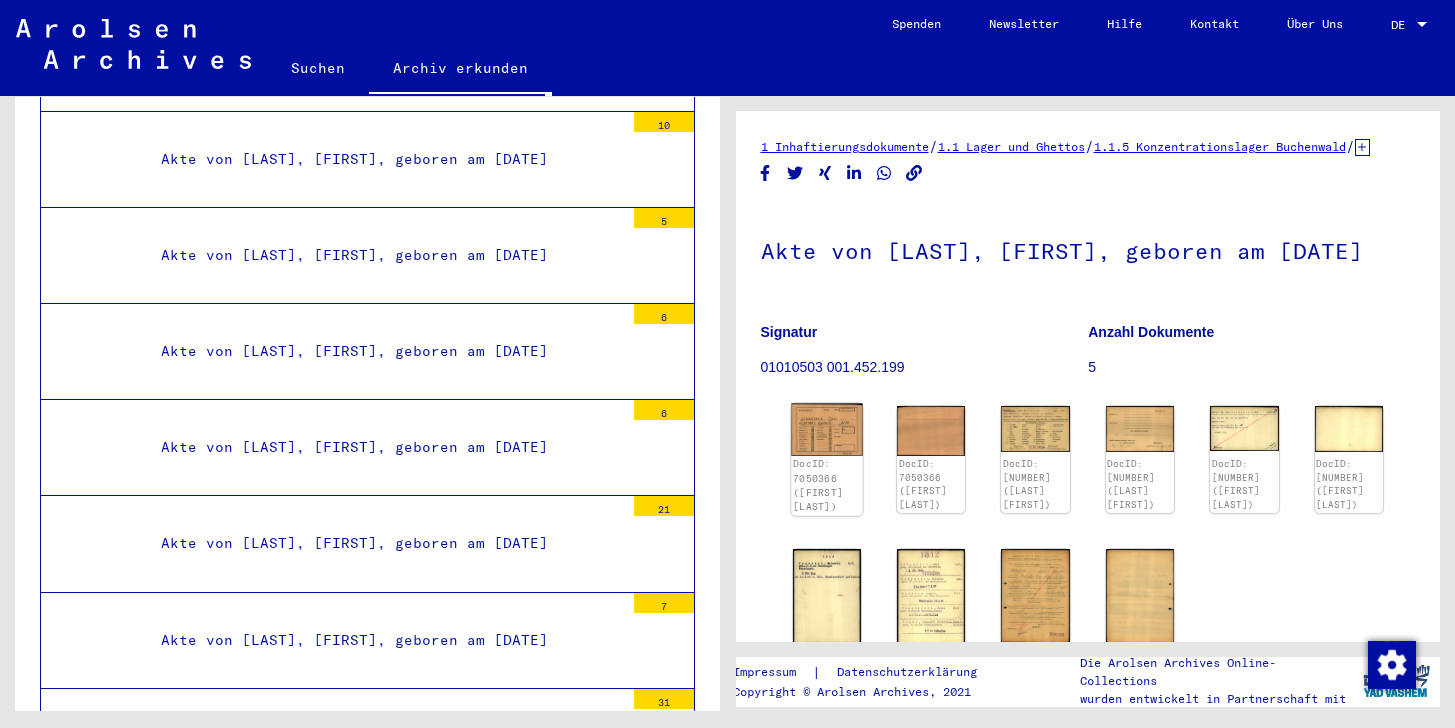 click 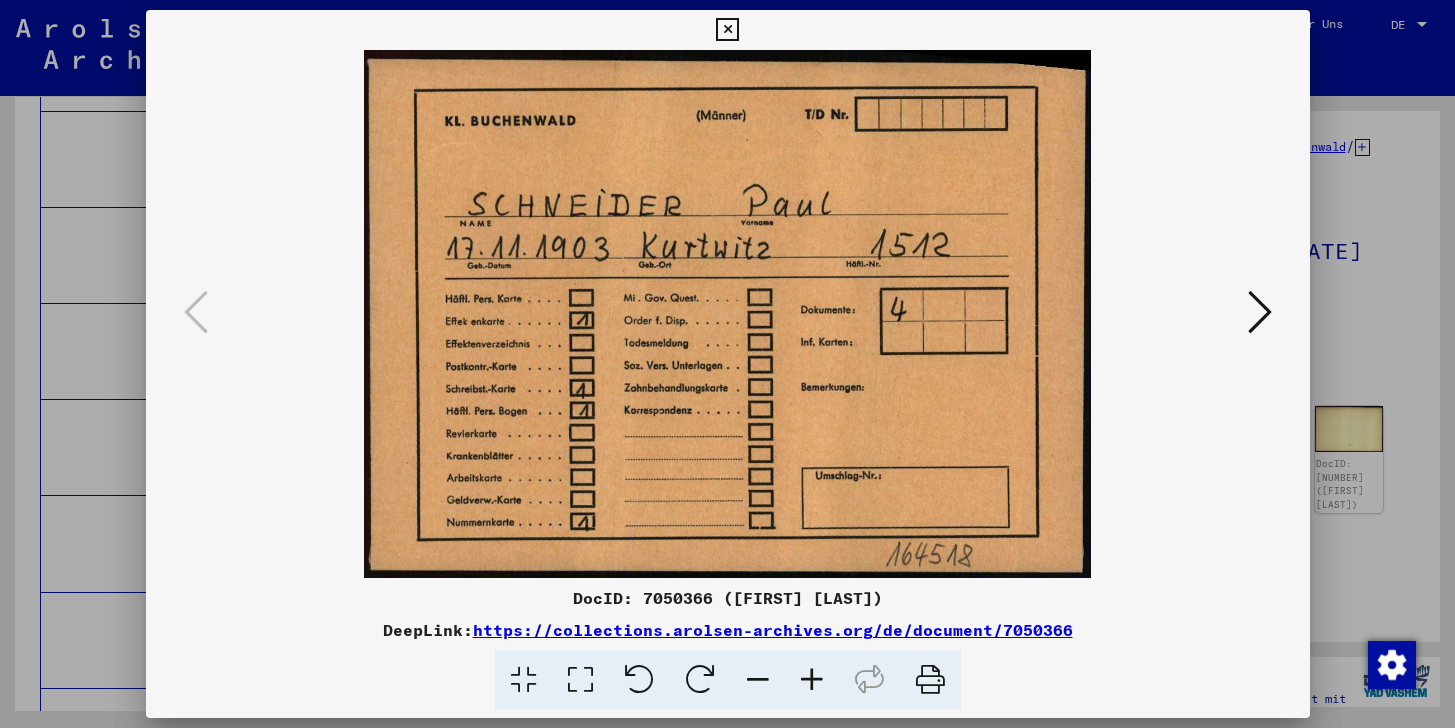 click at bounding box center (1260, 313) 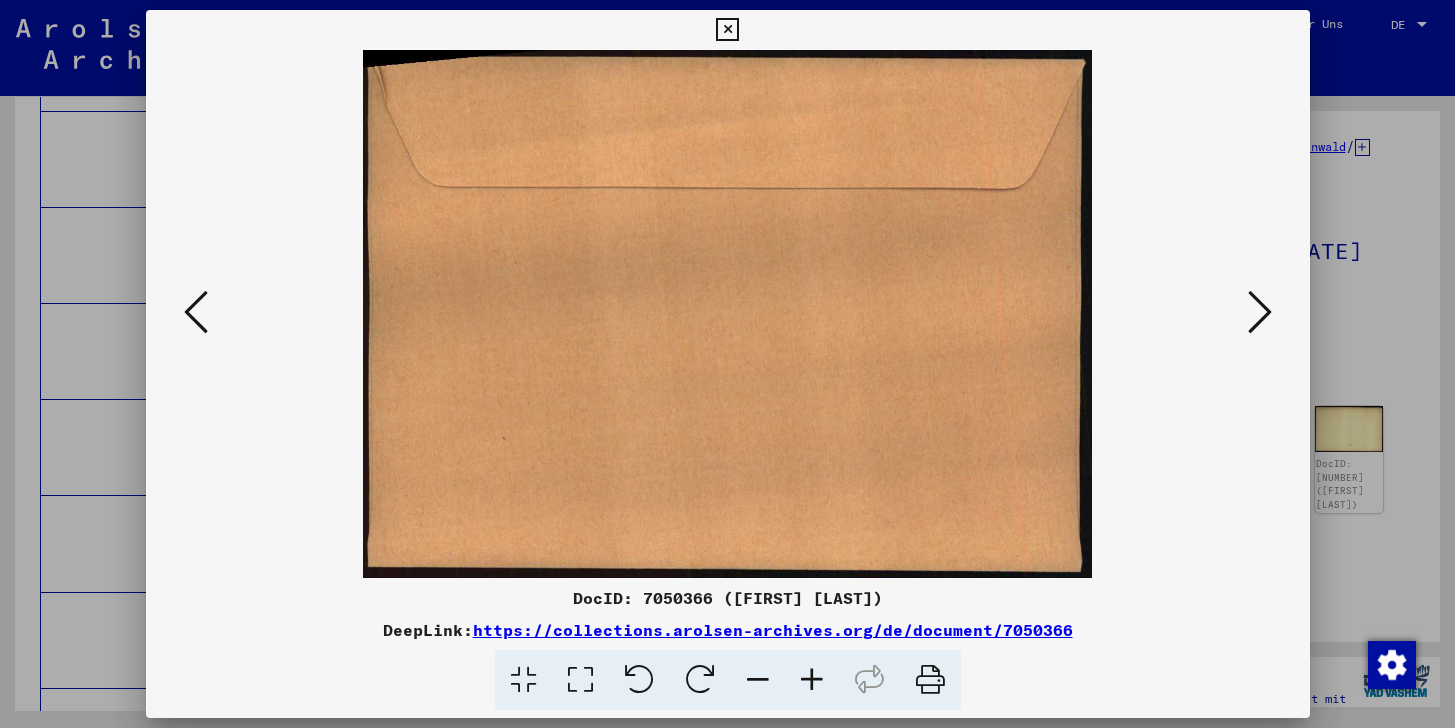 click at bounding box center [1260, 313] 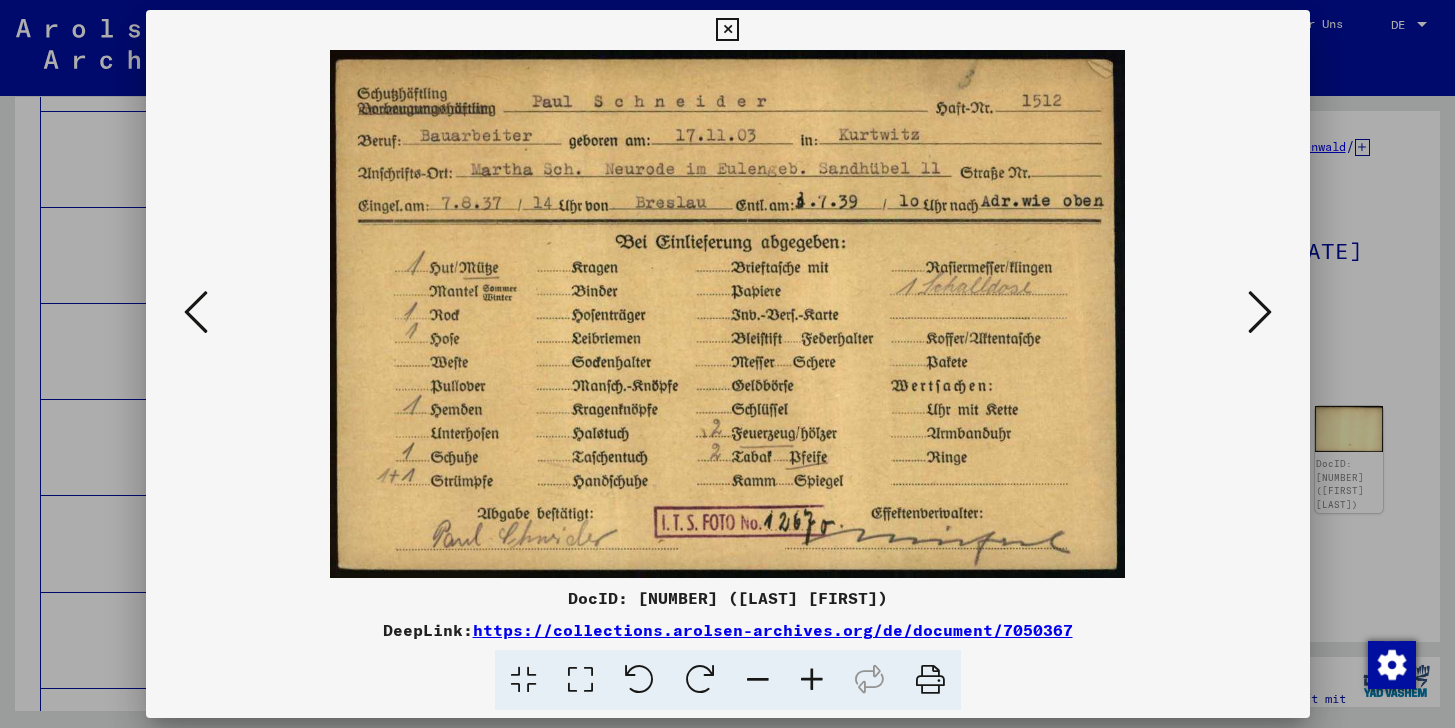 click at bounding box center [1260, 313] 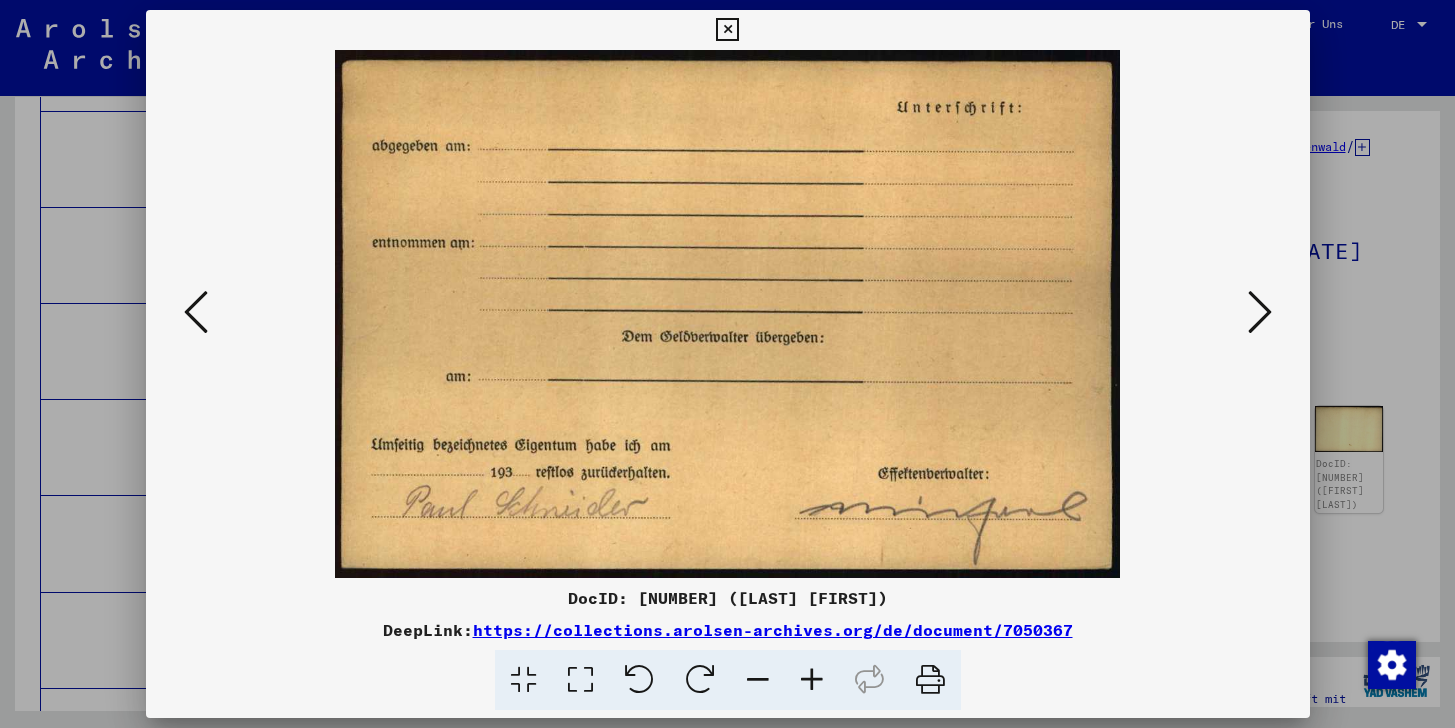 click at bounding box center (1260, 313) 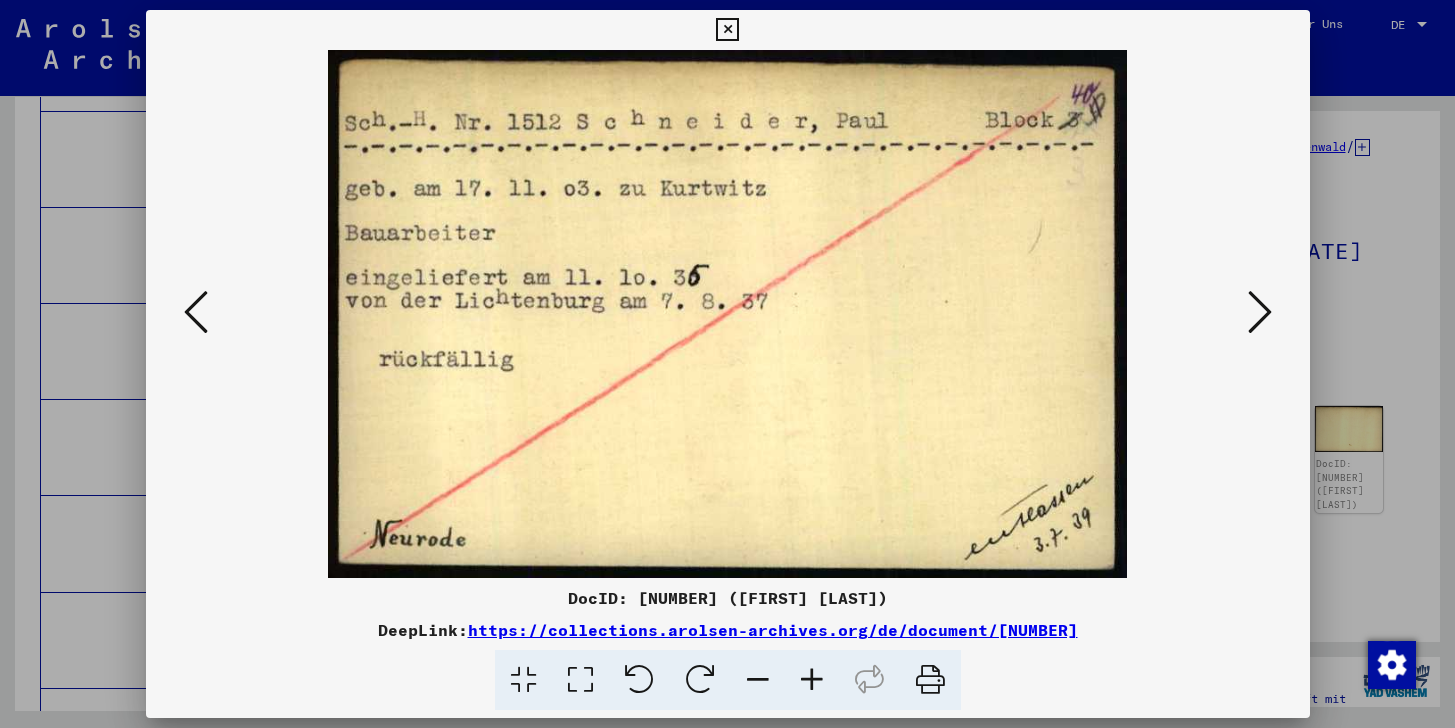 click at bounding box center [1260, 313] 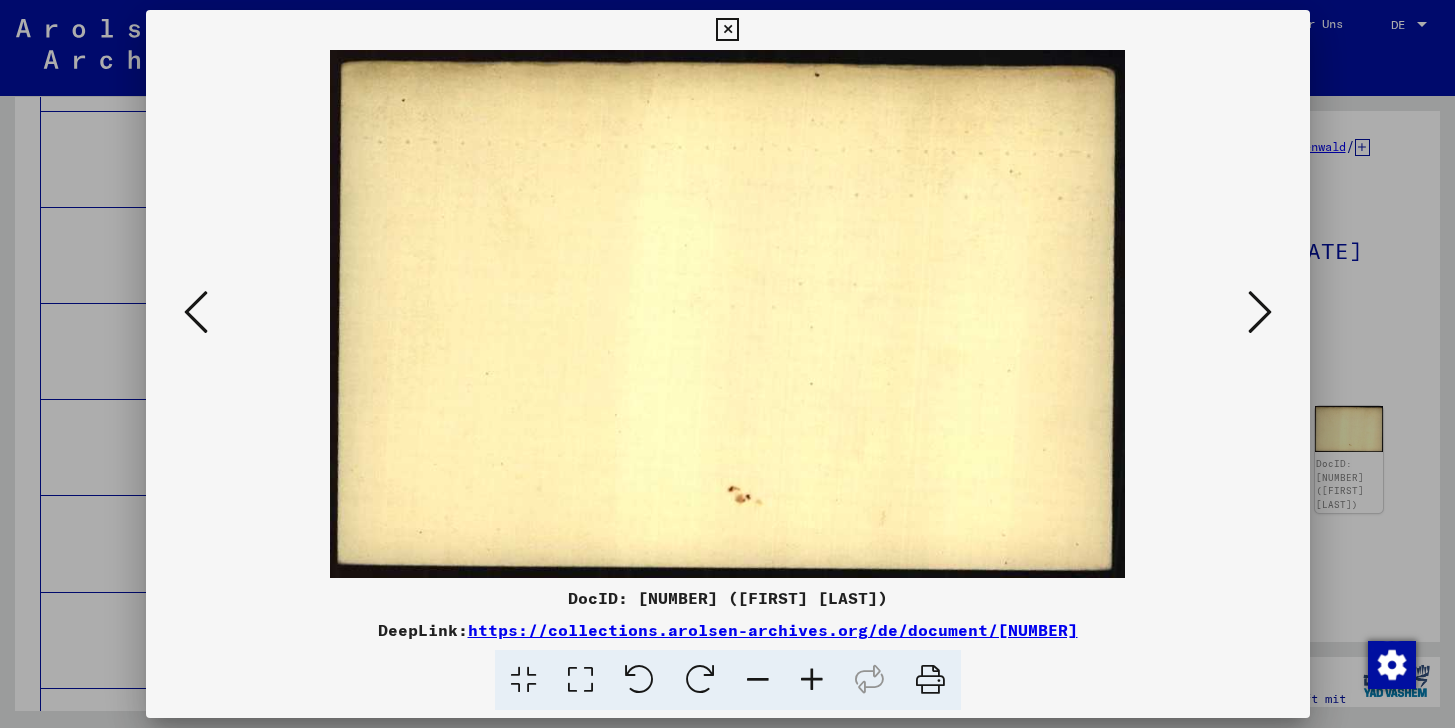 click at bounding box center [1260, 313] 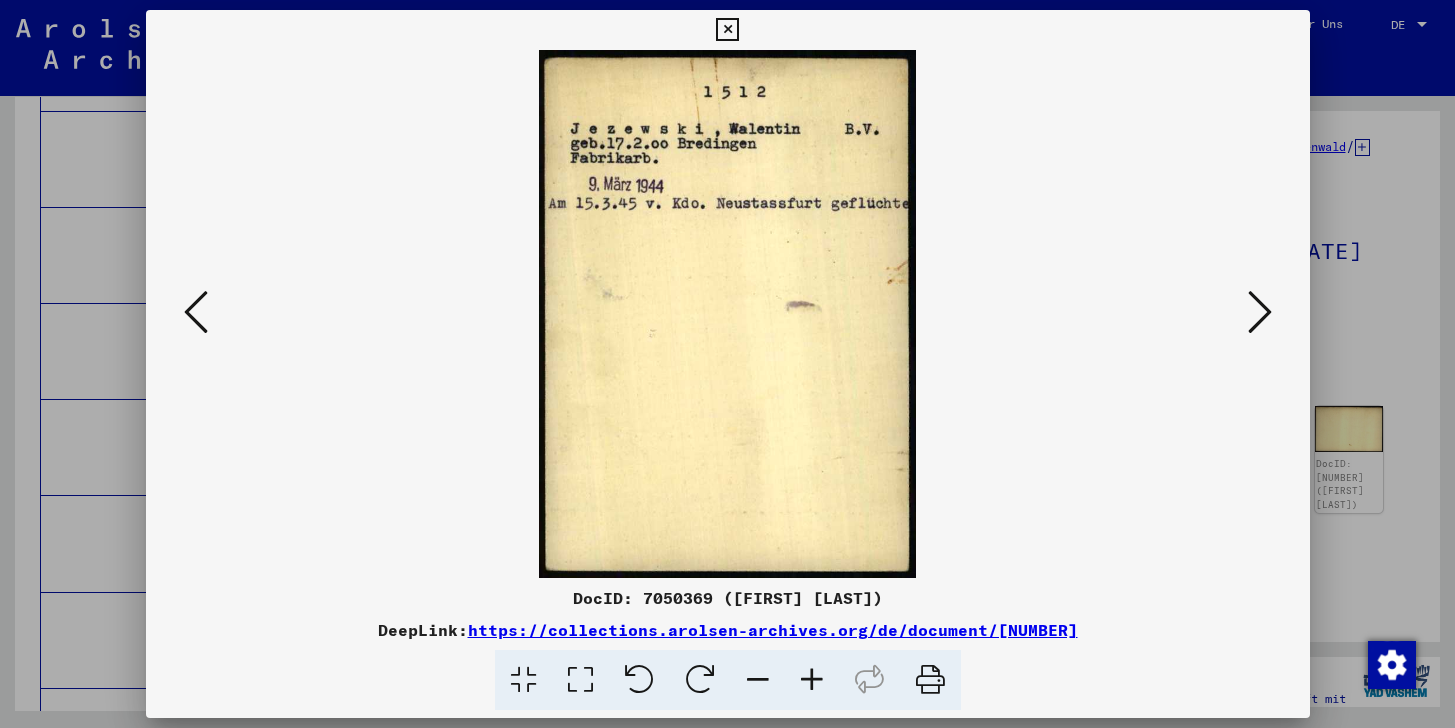 click at bounding box center [1260, 313] 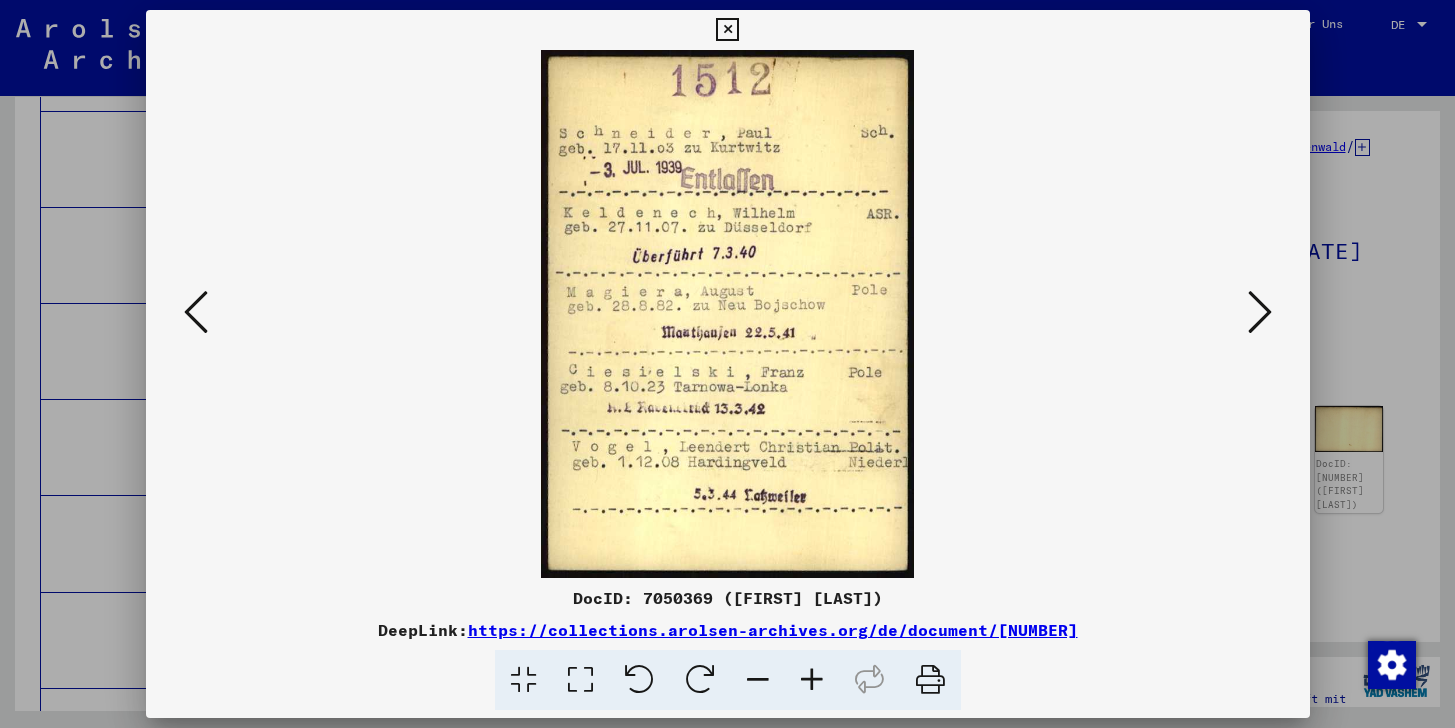 click at bounding box center (1260, 313) 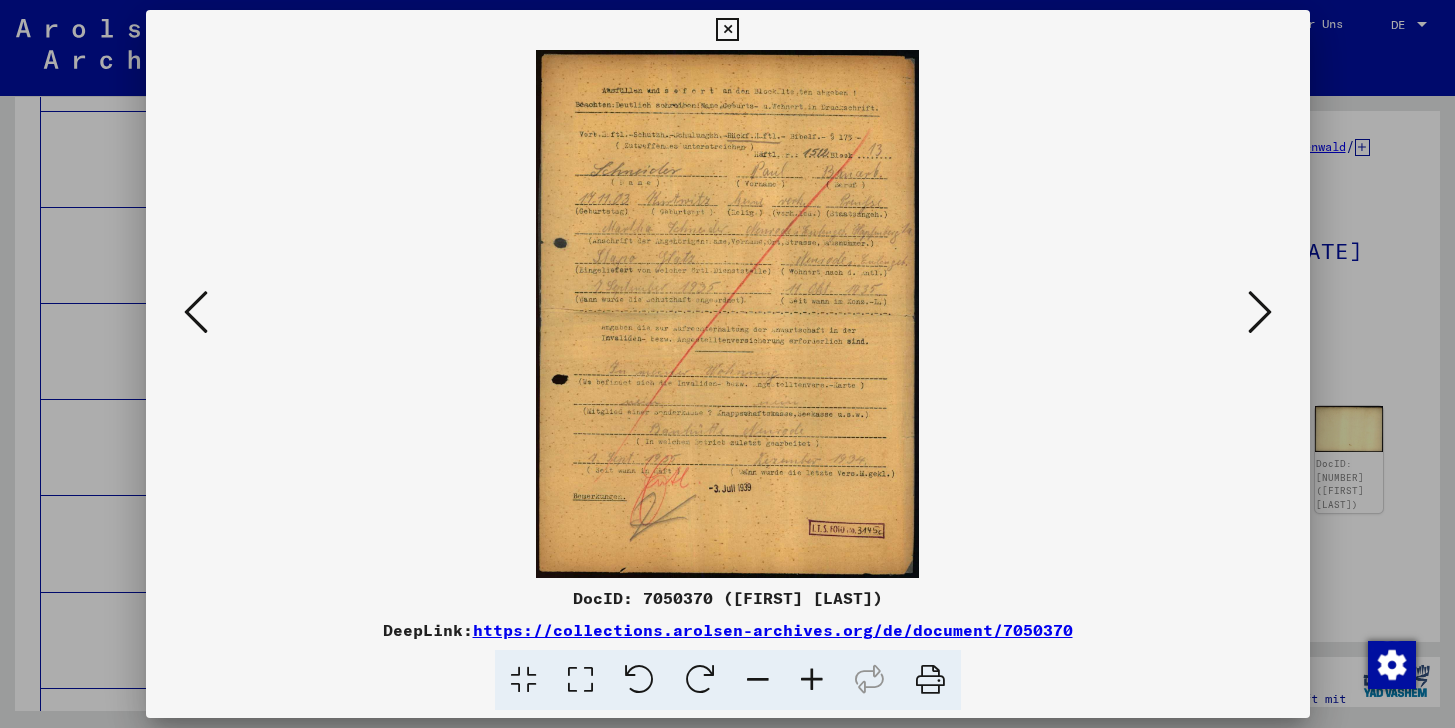 click at bounding box center [1260, 313] 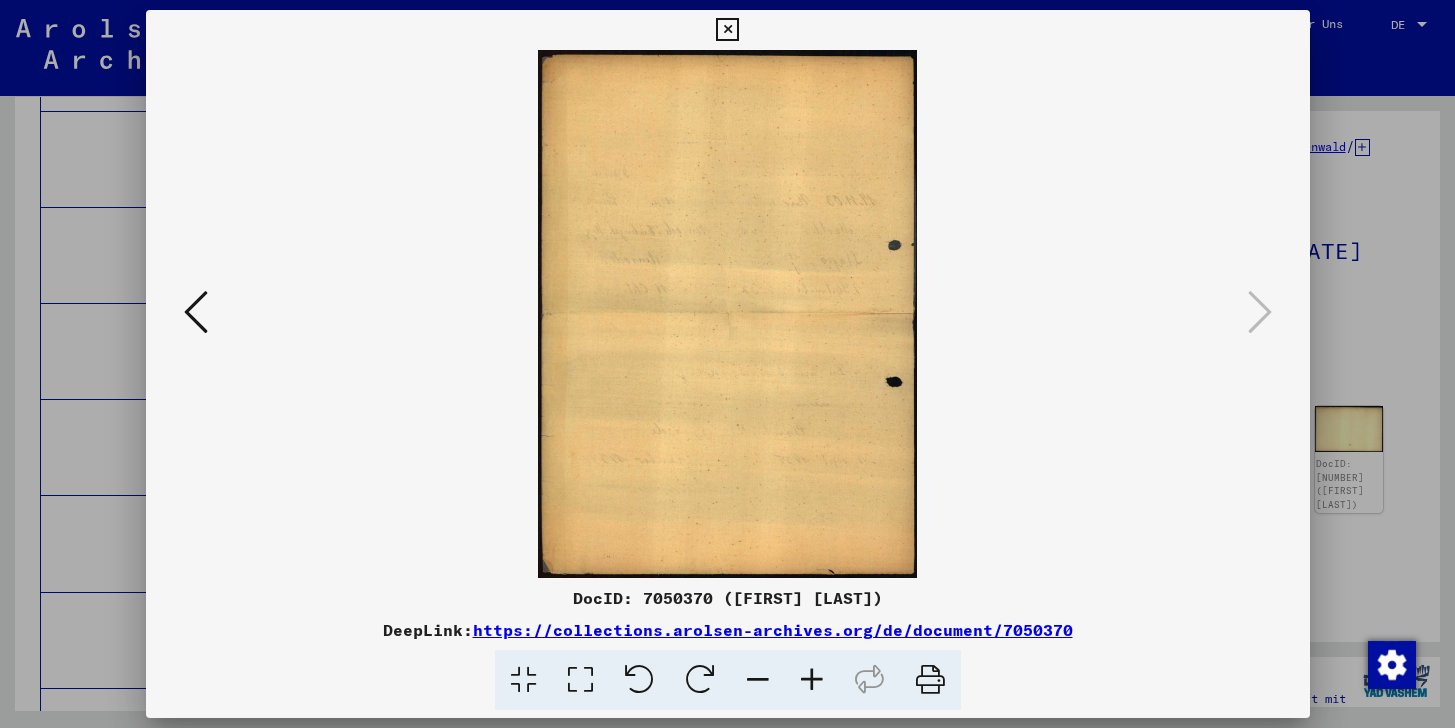 click at bounding box center (727, 30) 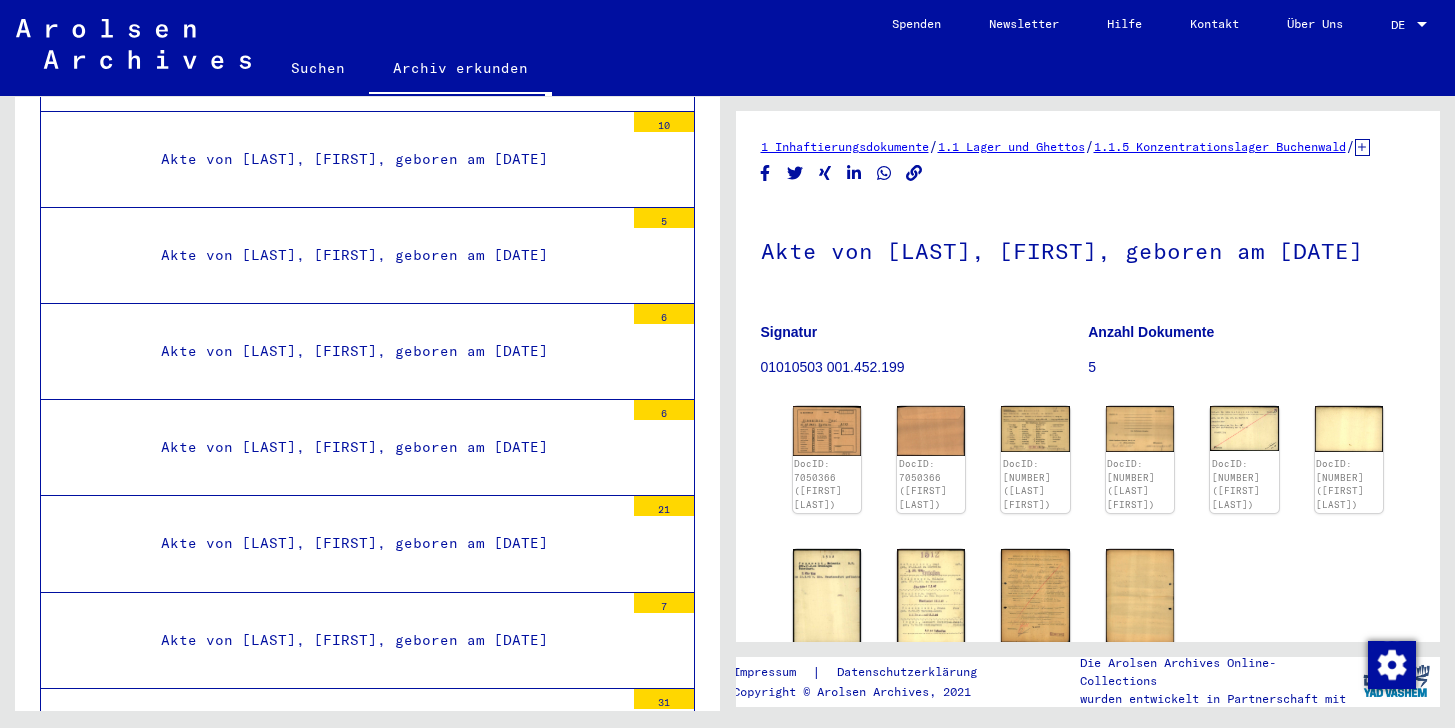 click on "Akte von [LAST], [FIRST], geboren am [DATE]" at bounding box center (385, 3238) 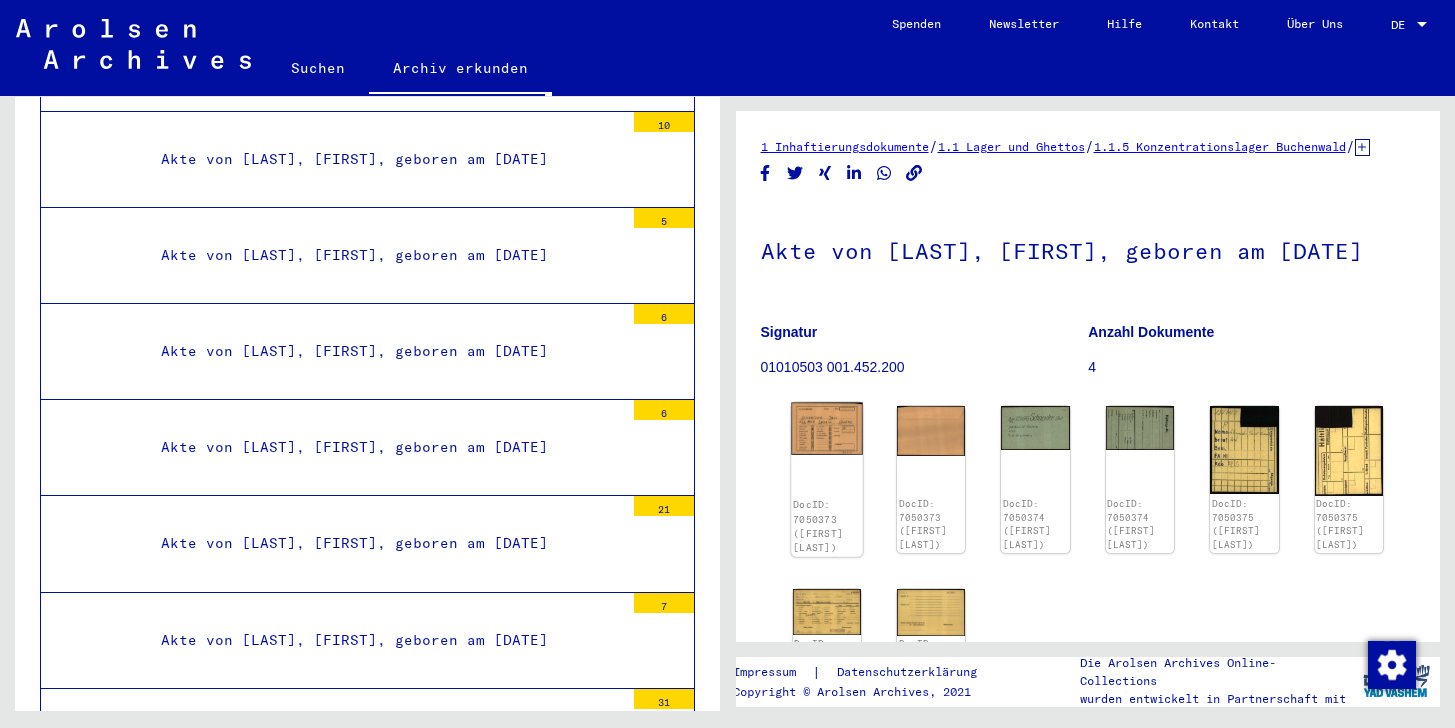 click 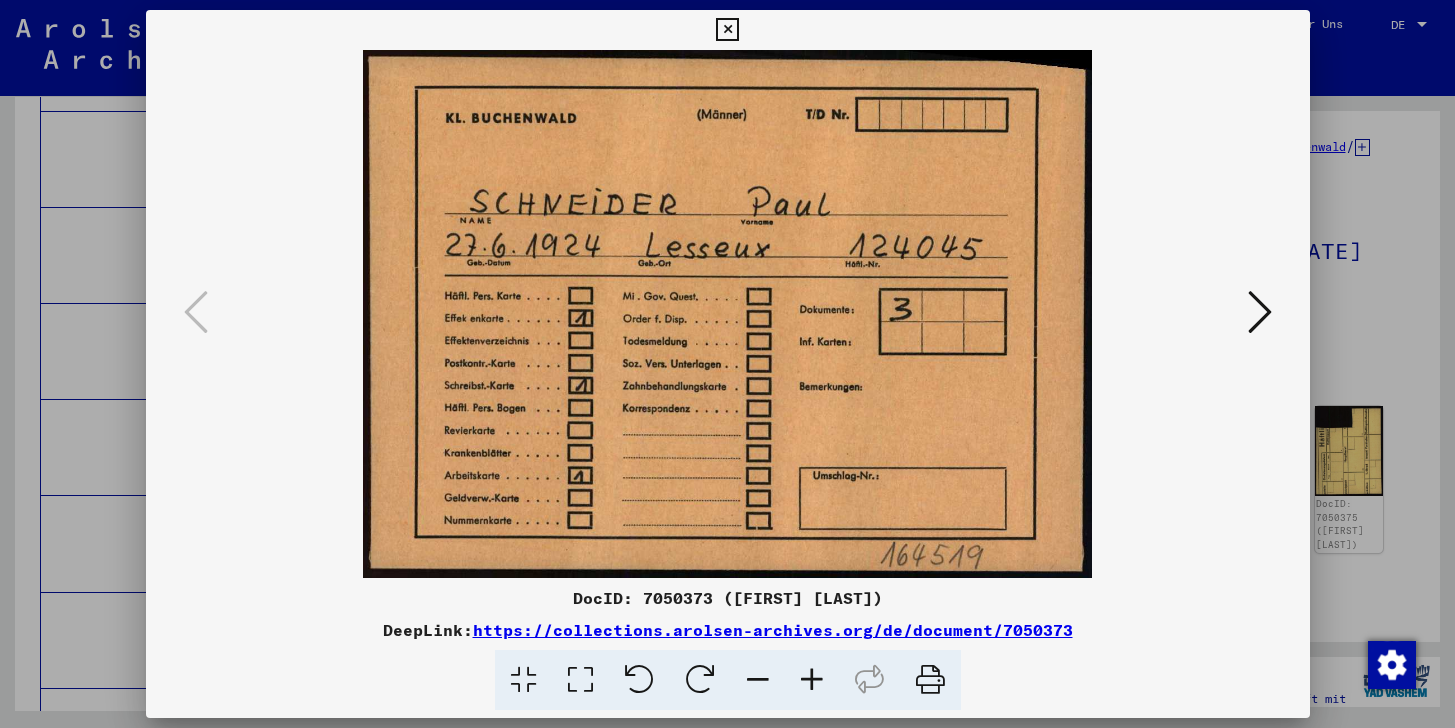 click at bounding box center [1260, 312] 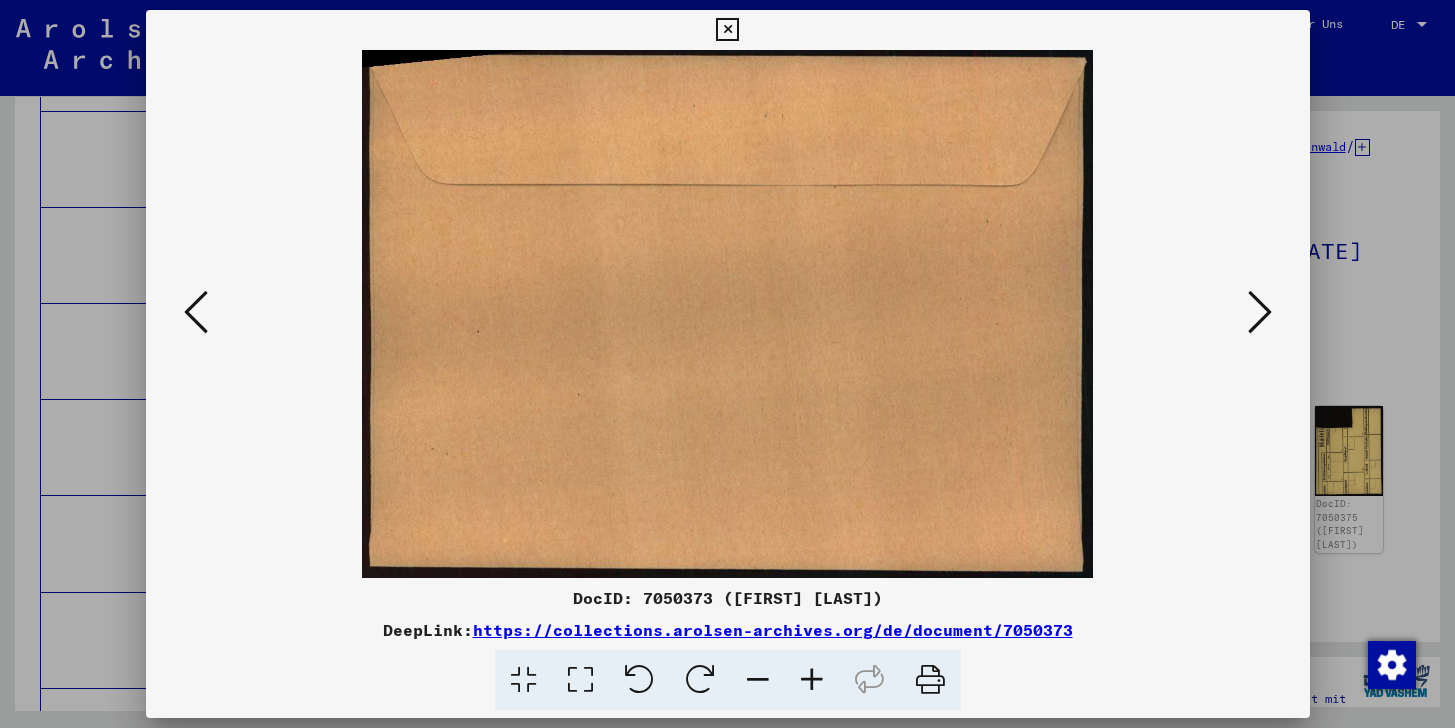 click at bounding box center (1260, 312) 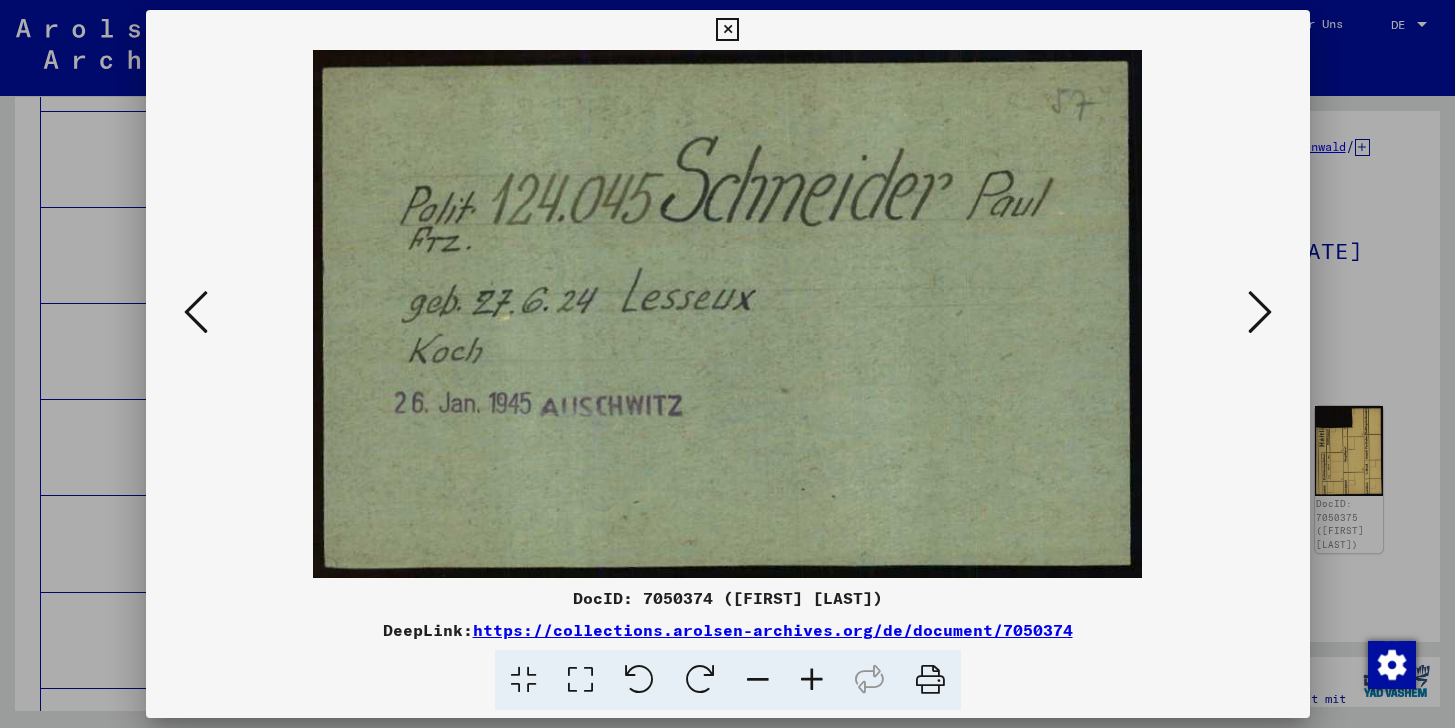 click at bounding box center (1260, 312) 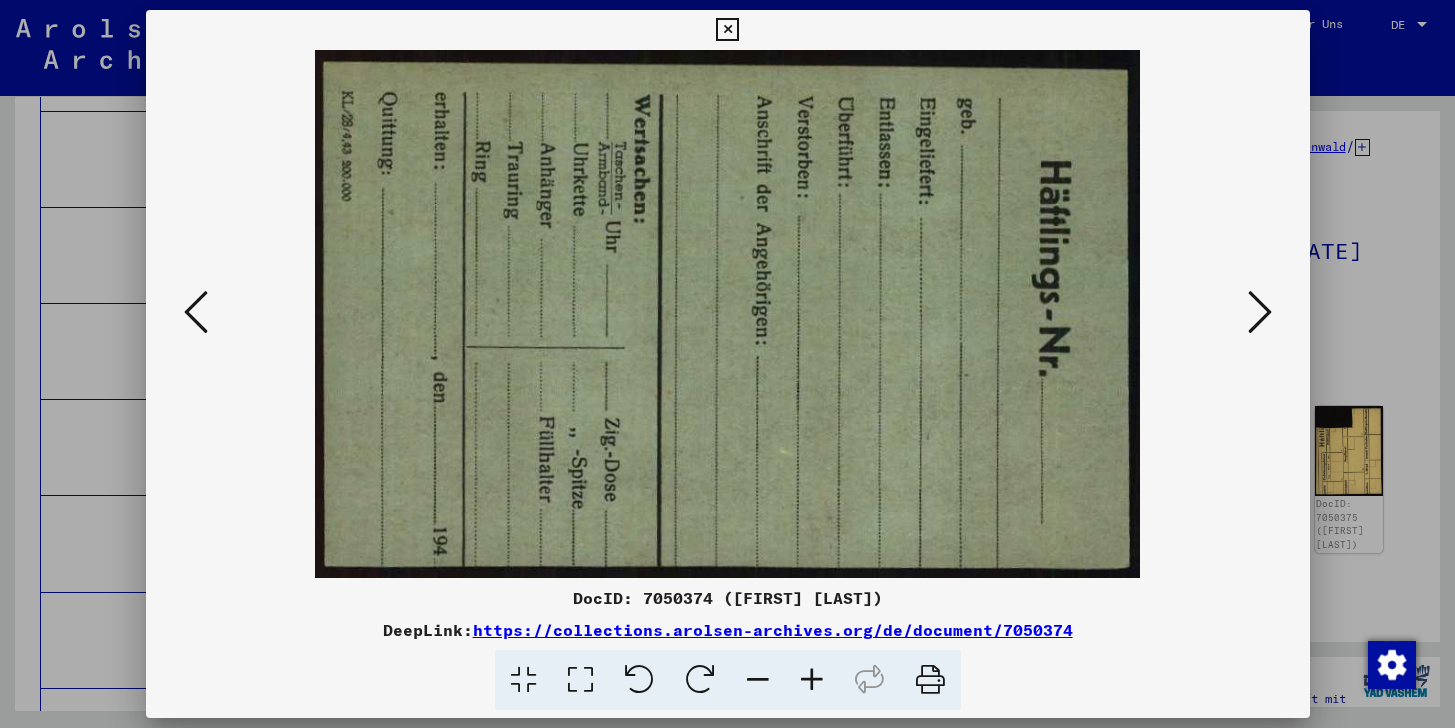 click at bounding box center [1260, 312] 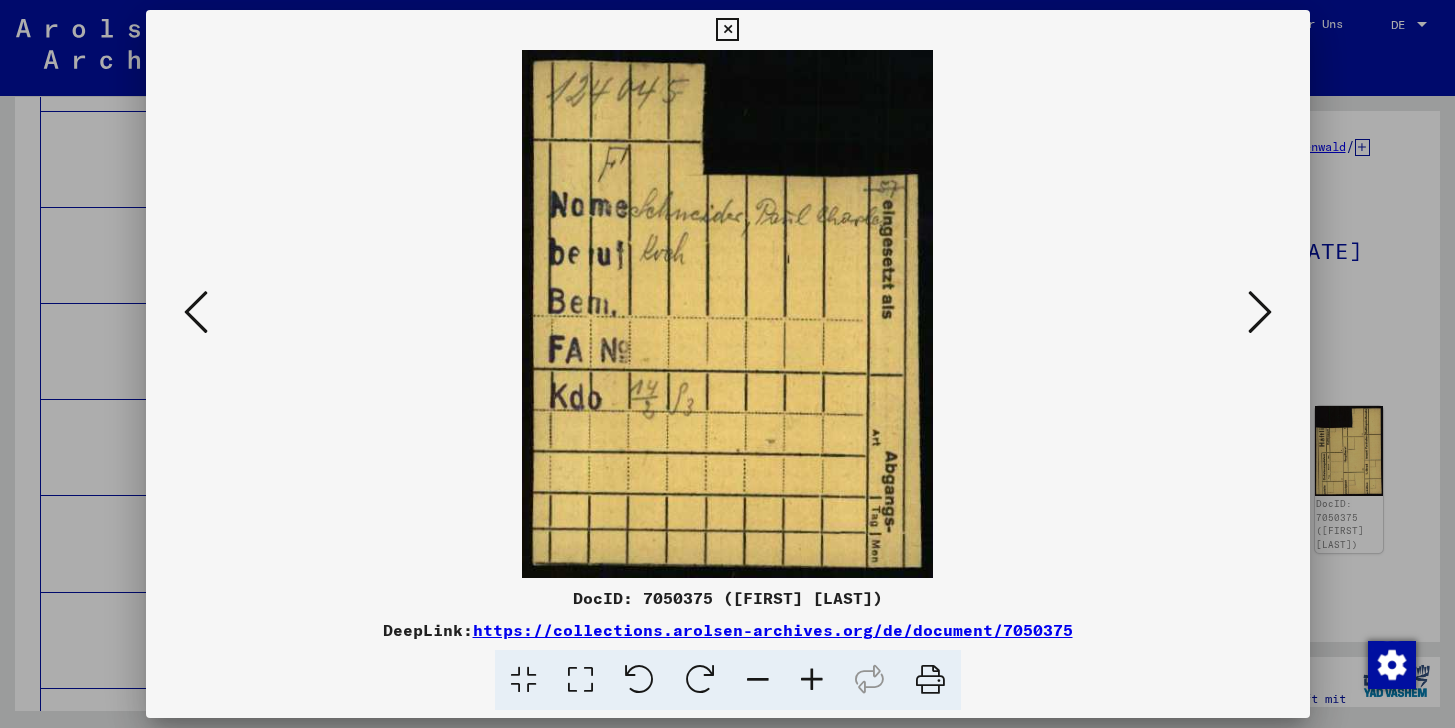 click at bounding box center (1260, 312) 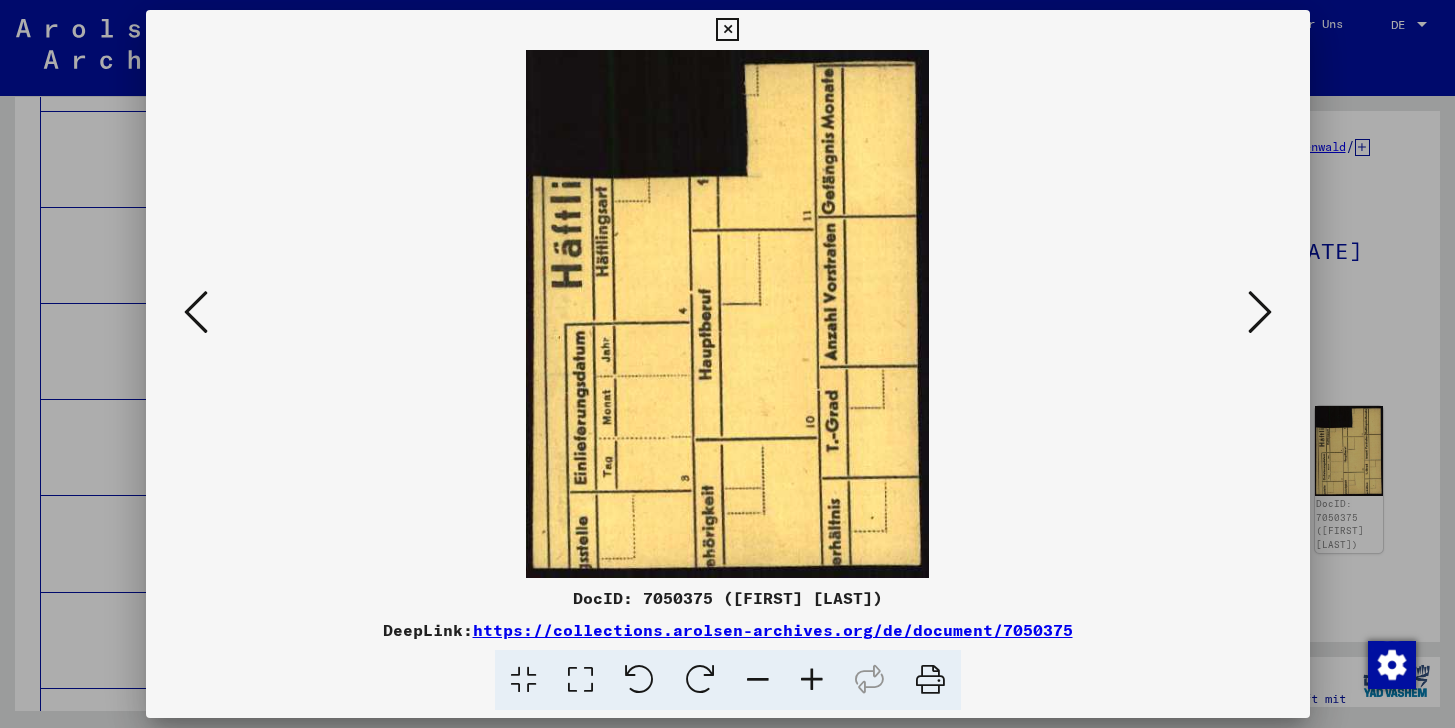 click at bounding box center [1260, 312] 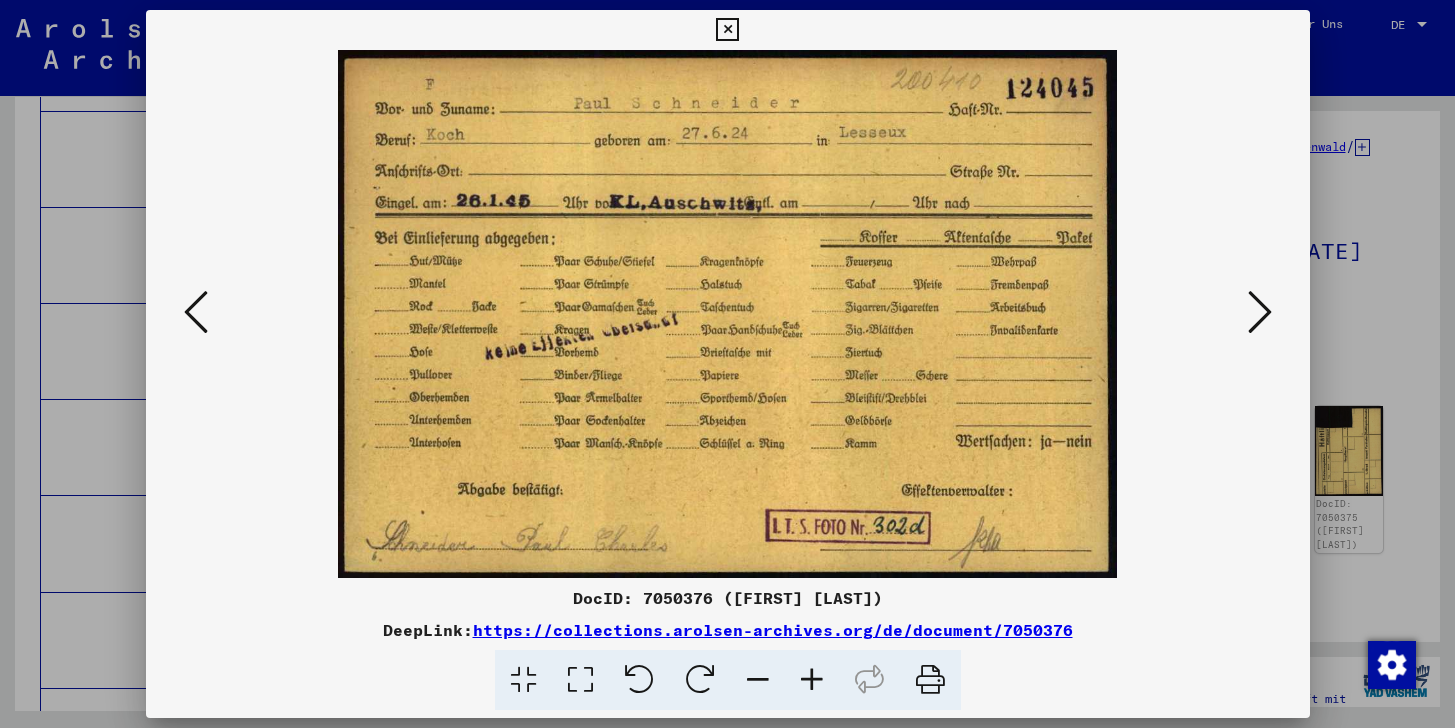 click at bounding box center [1260, 312] 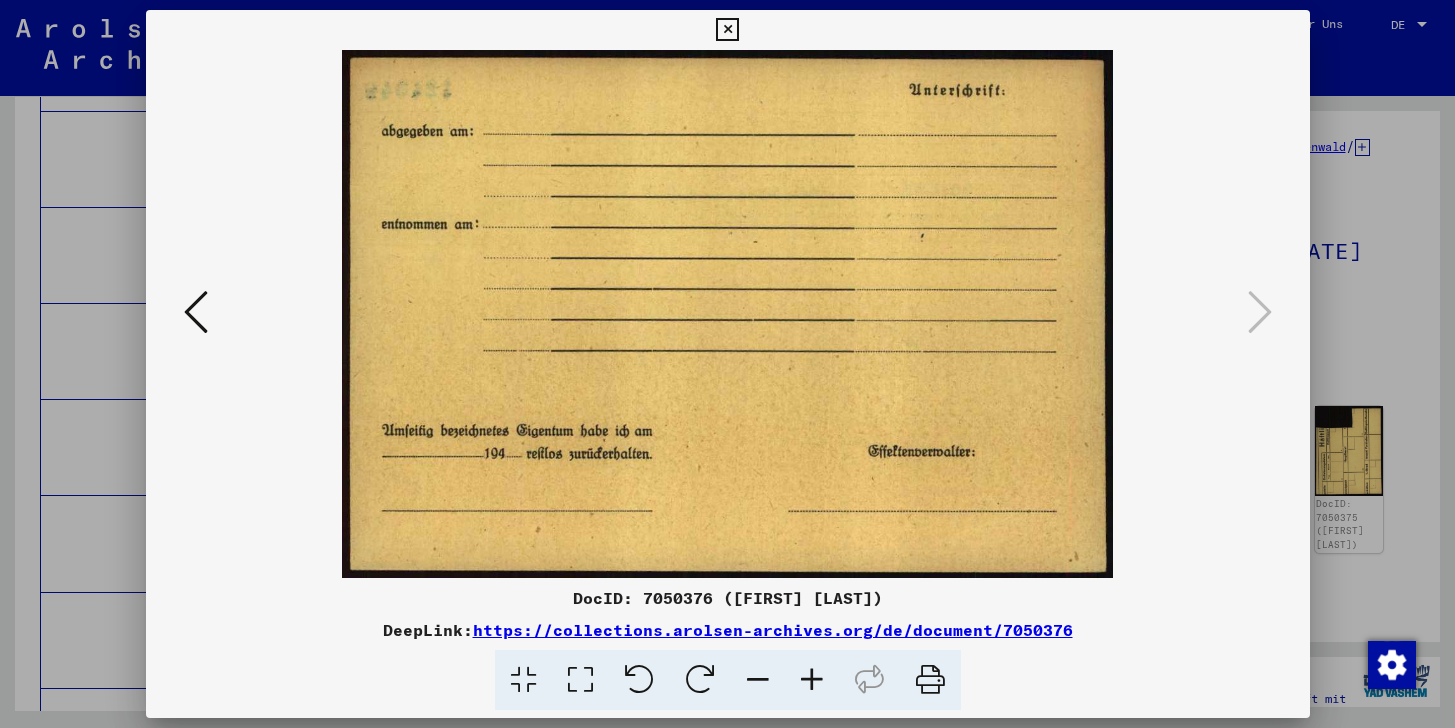 click at bounding box center (727, 30) 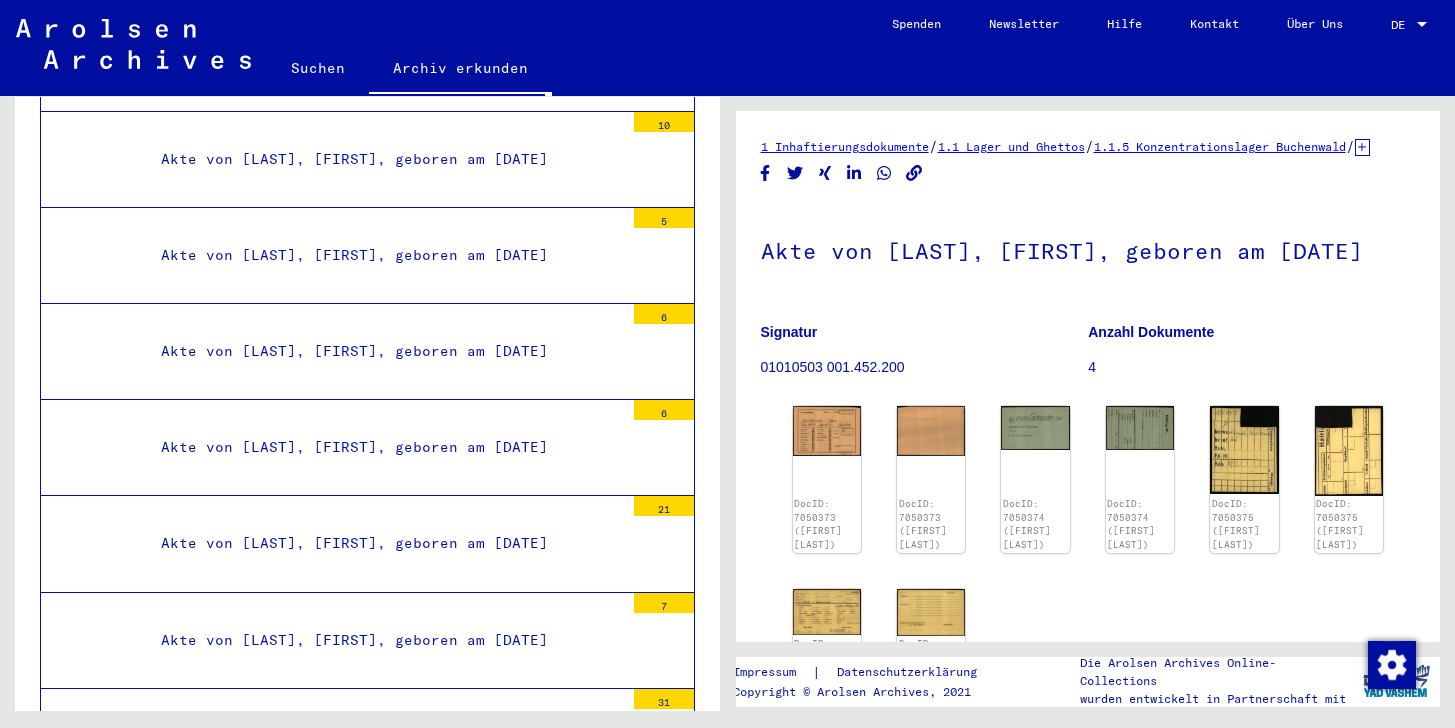 click on "Akte von [LAST], [FIRST], geboren am [DATE] 7" at bounding box center (367, 2949) 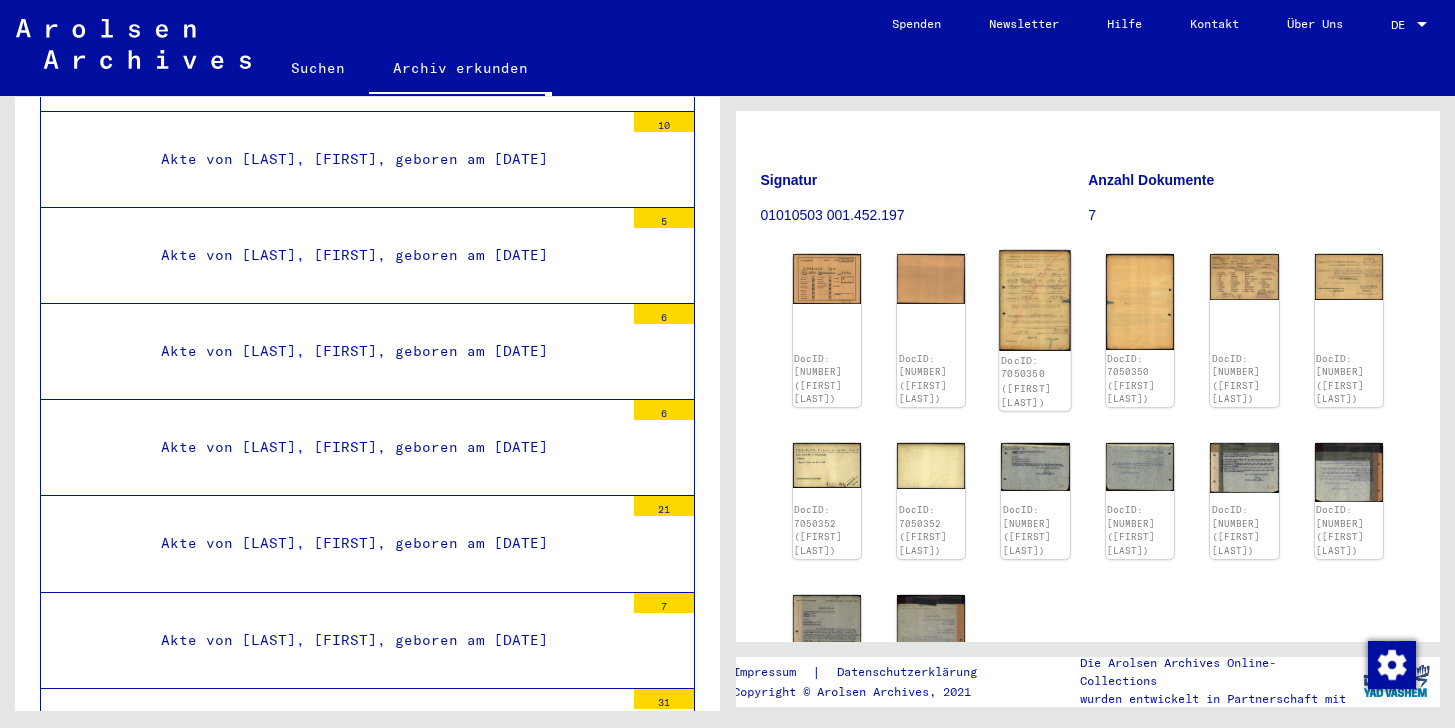 scroll, scrollTop: 187, scrollLeft: 0, axis: vertical 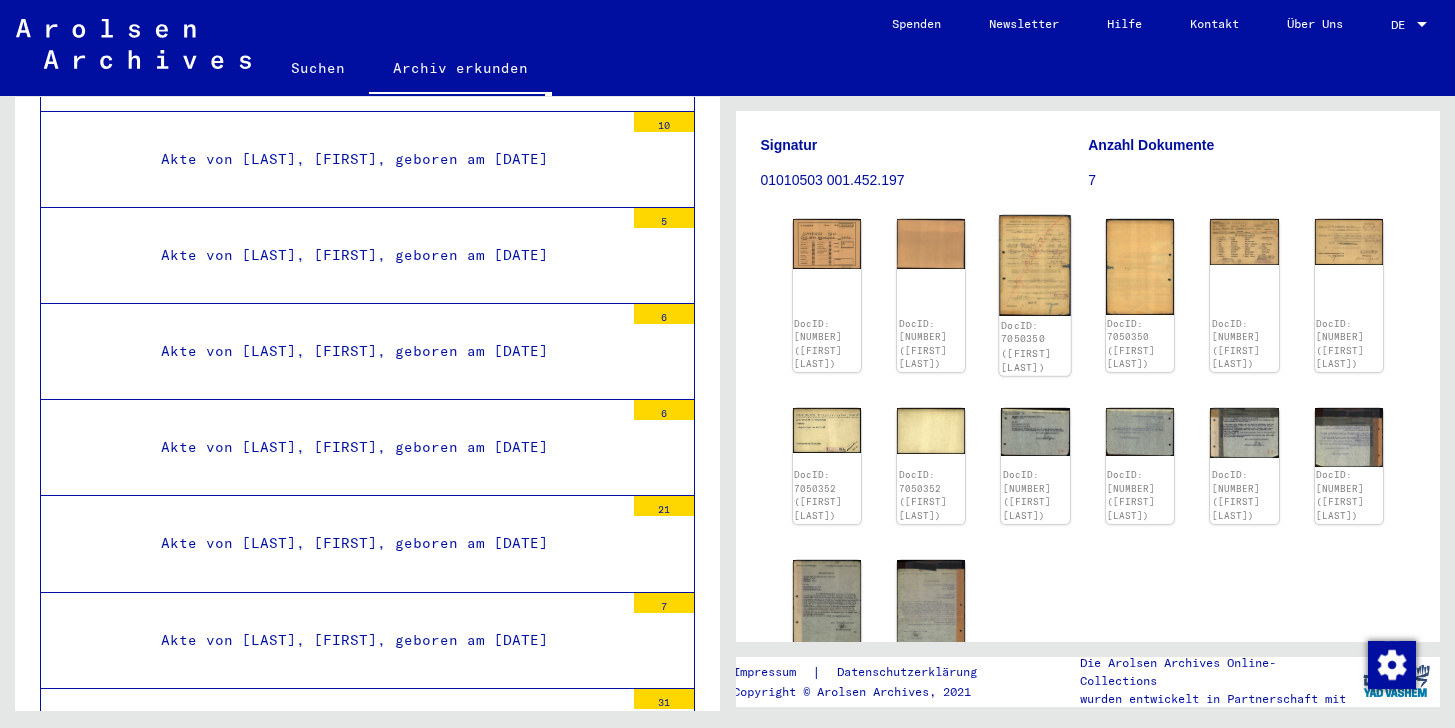 click 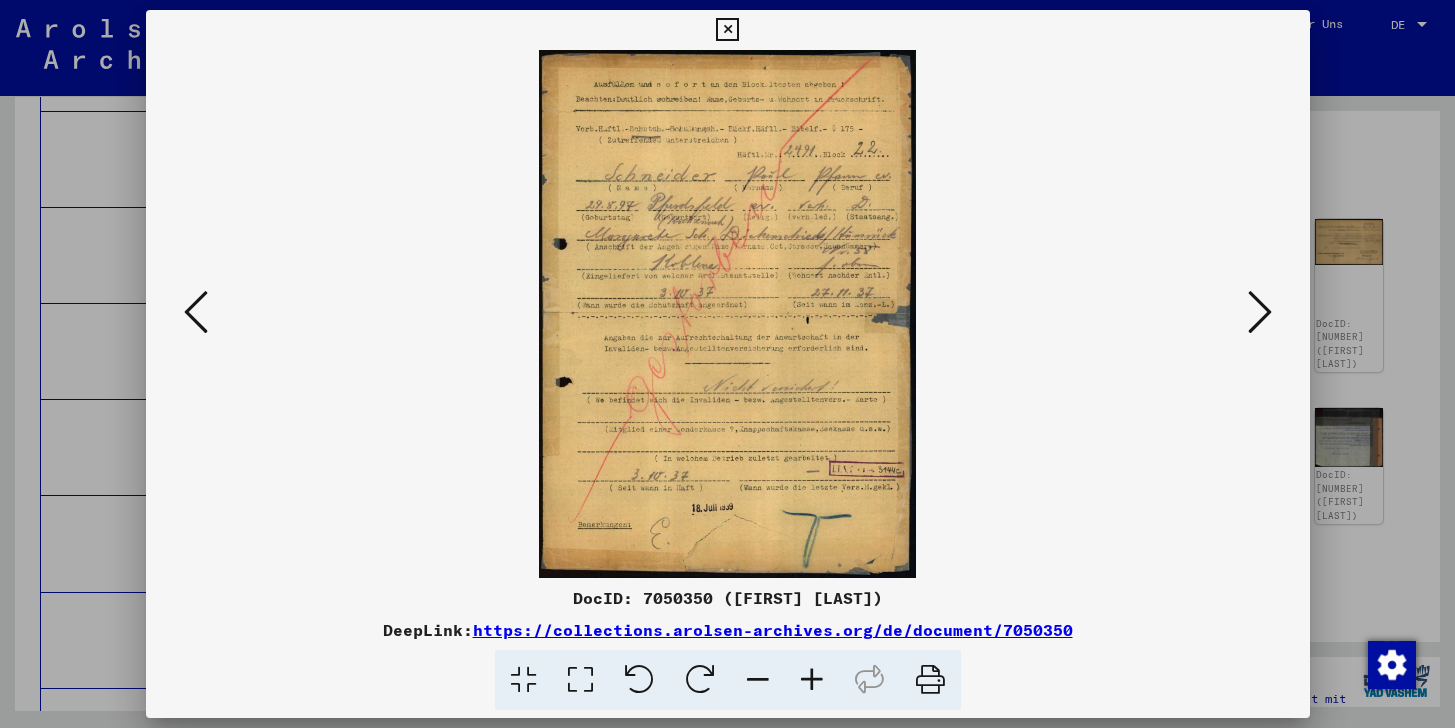 click at bounding box center [728, 314] 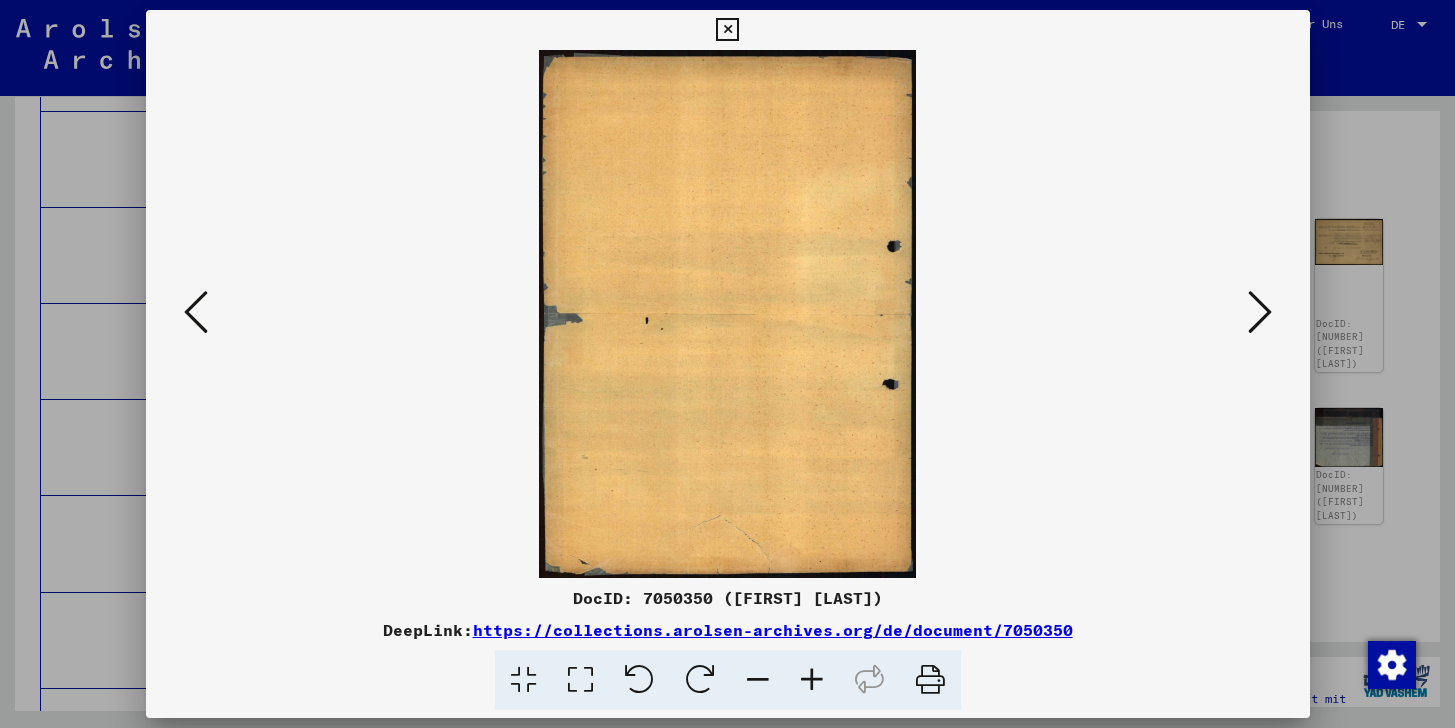 click at bounding box center [727, 30] 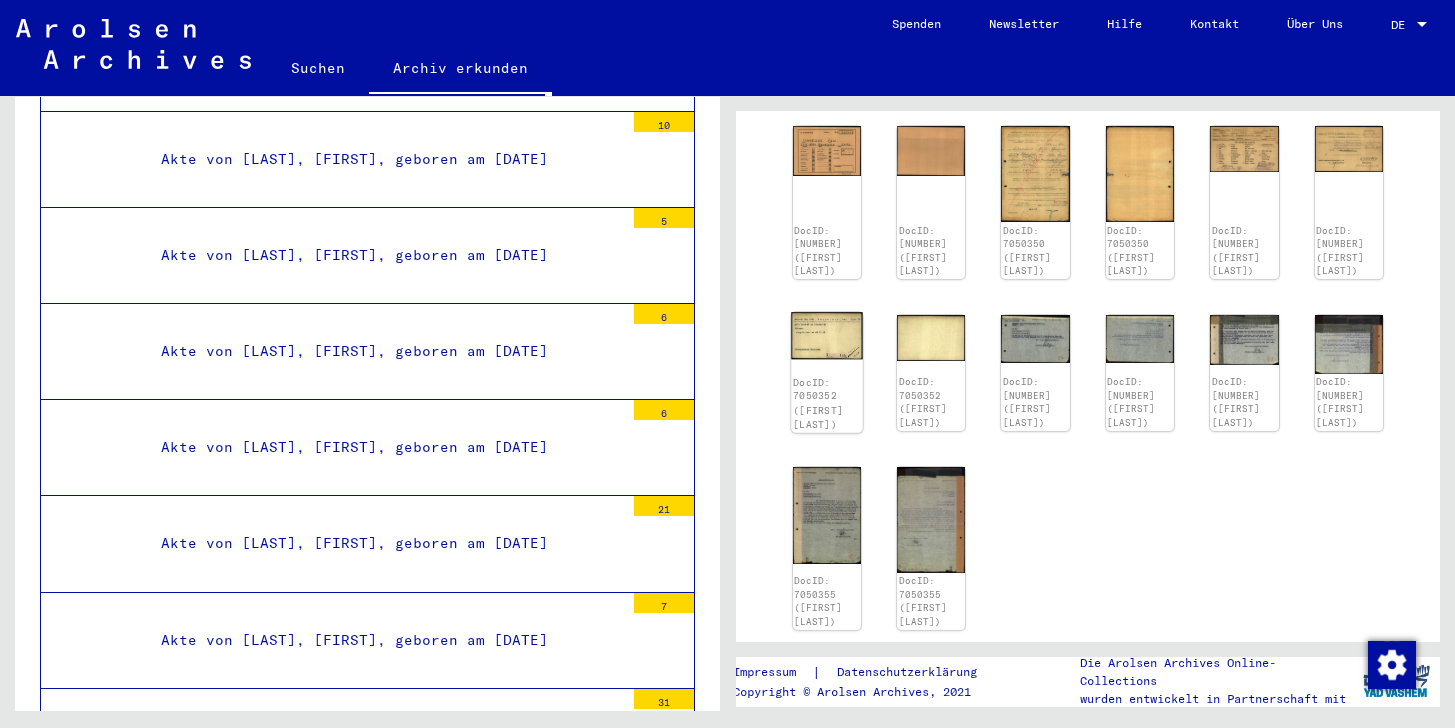 scroll, scrollTop: 280, scrollLeft: 0, axis: vertical 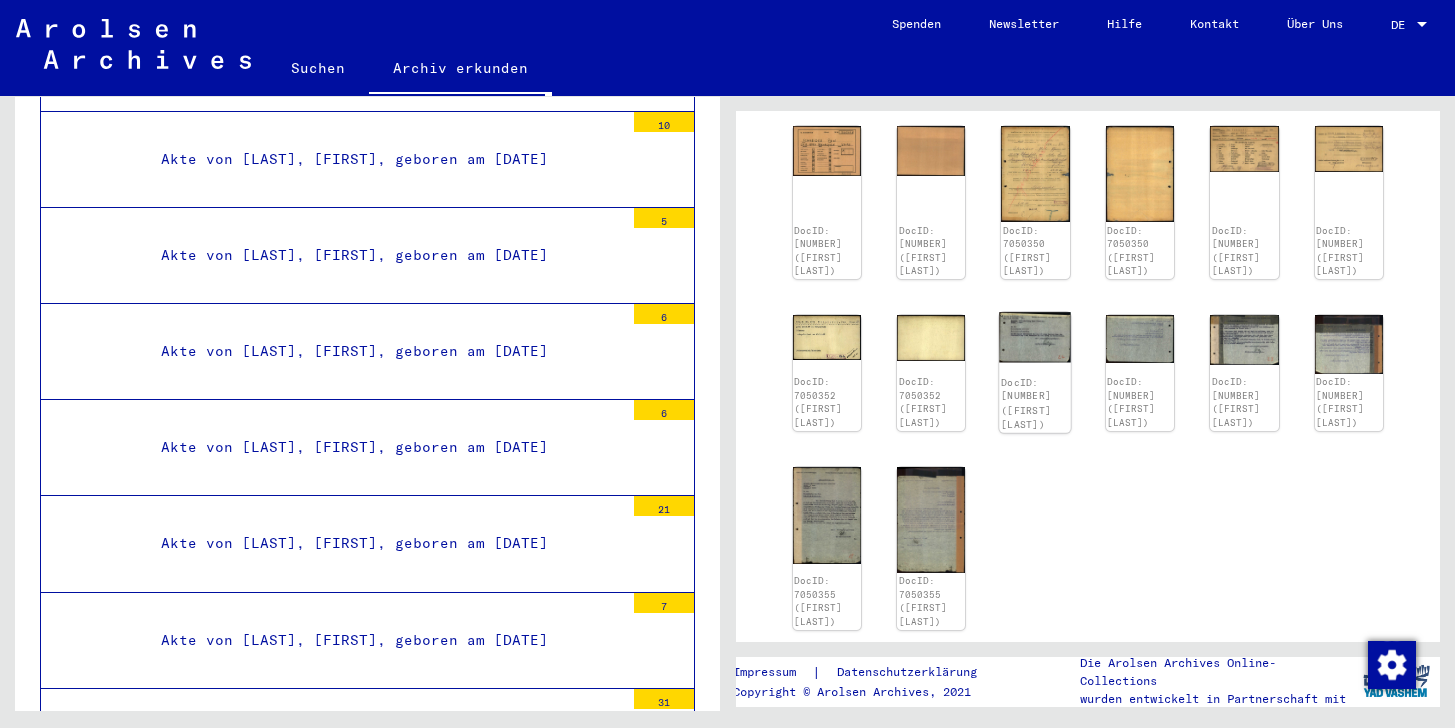 click on "DocID: [NUMBER] ([FIRST] [LAST])" 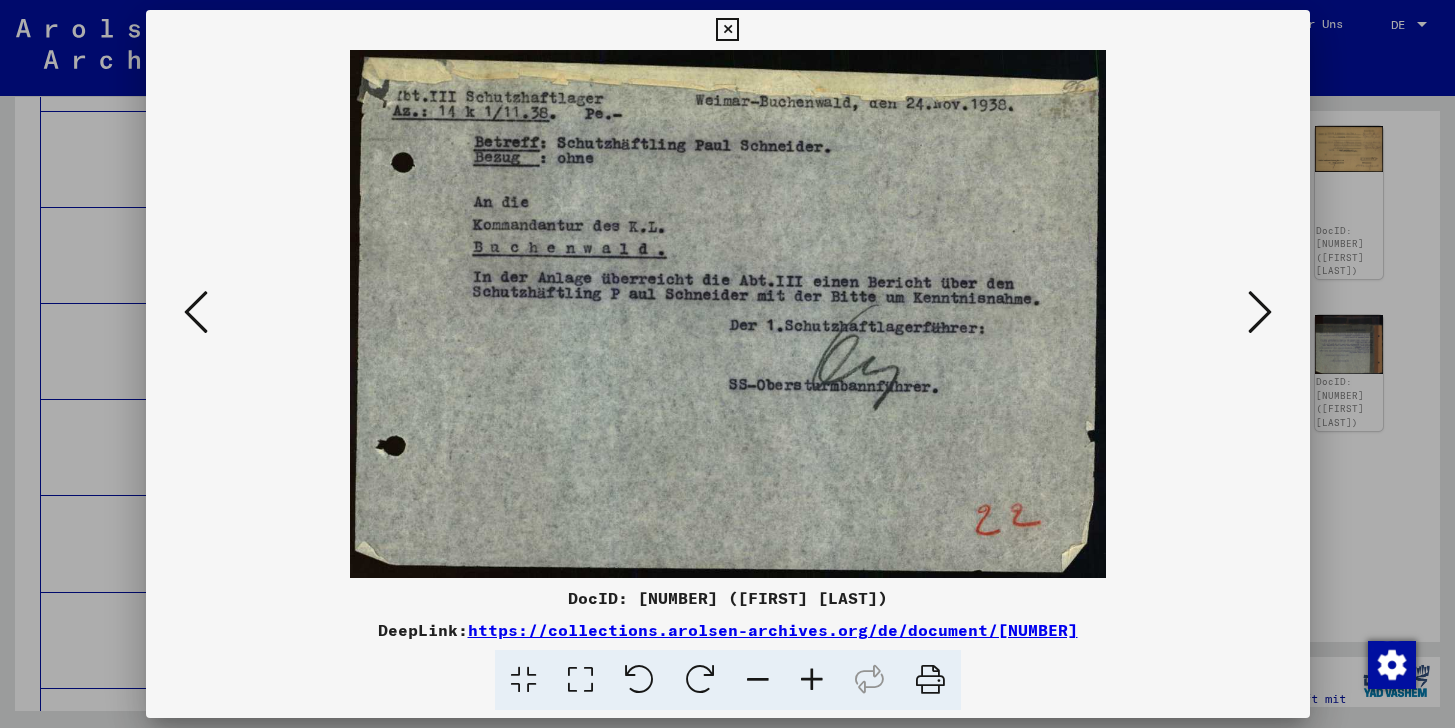 click at bounding box center [1260, 312] 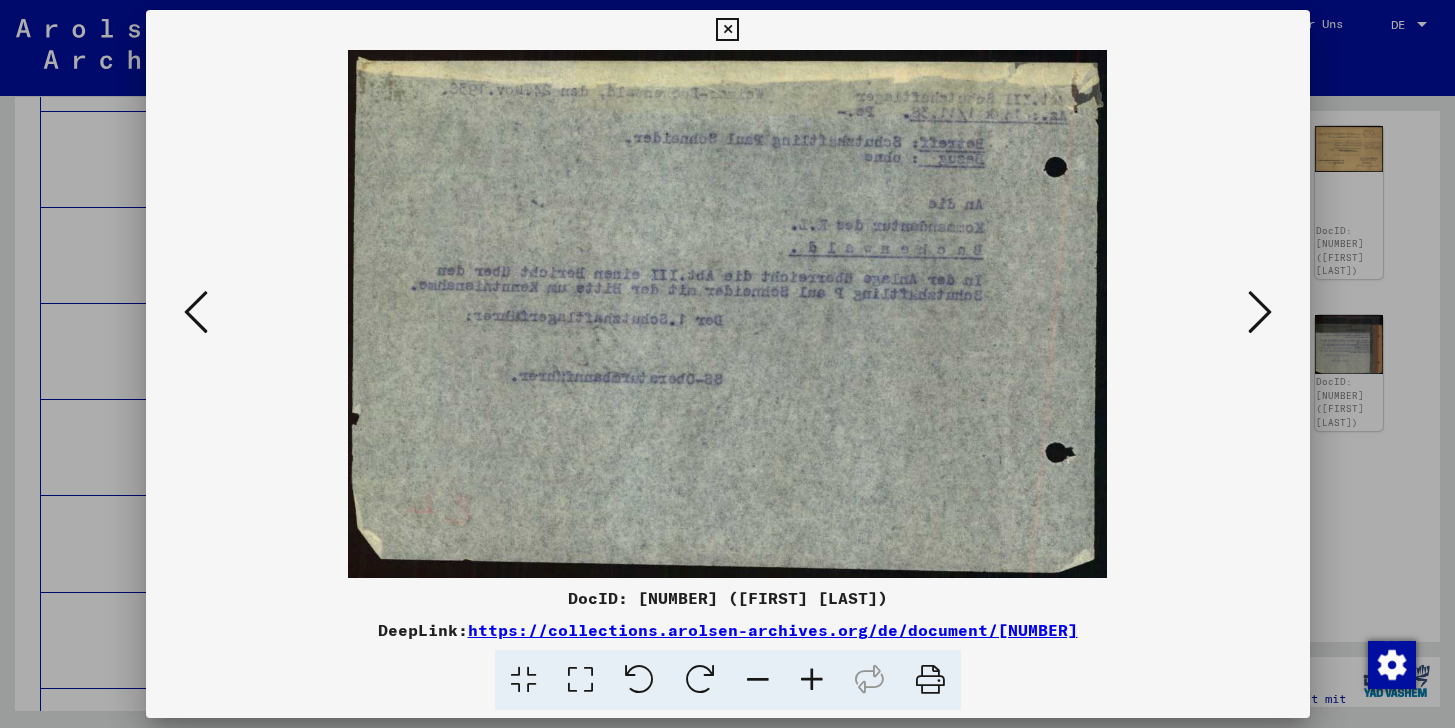 click at bounding box center (1260, 312) 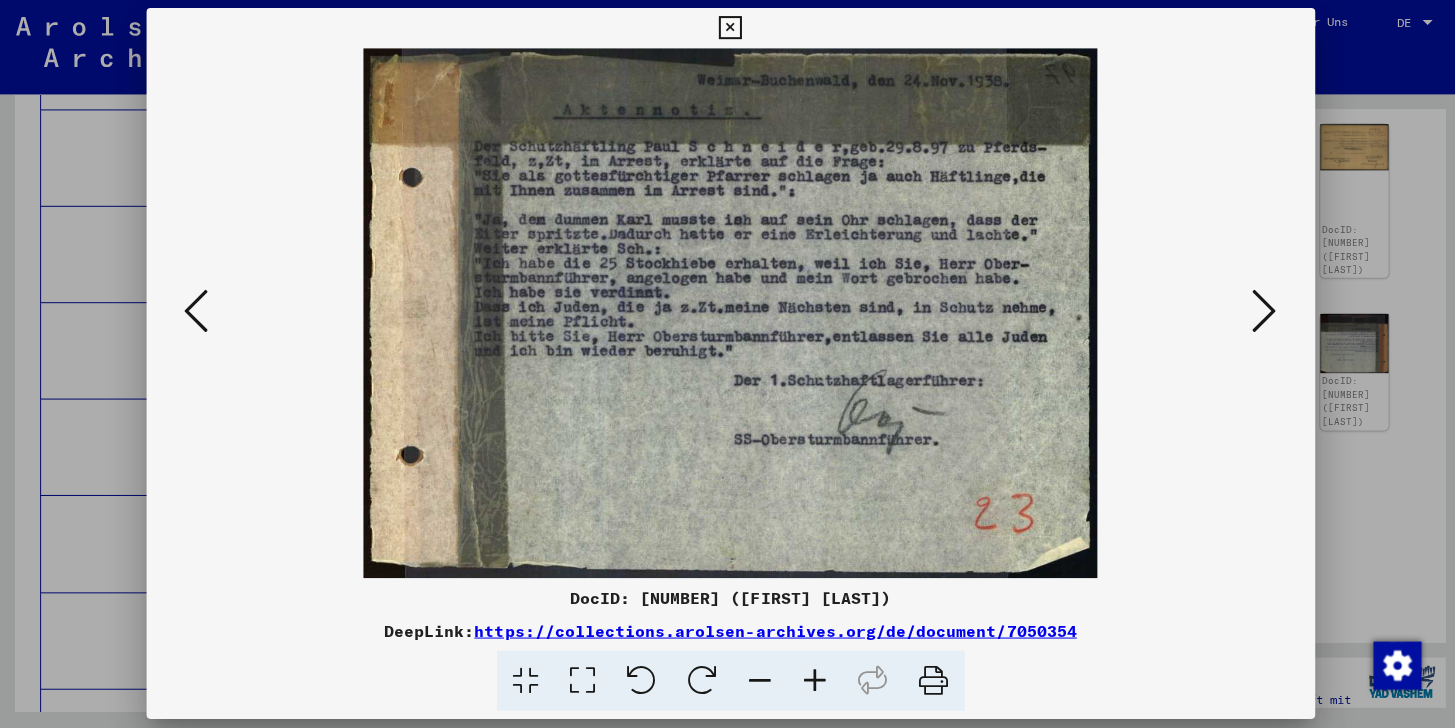 click at bounding box center [1260, 312] 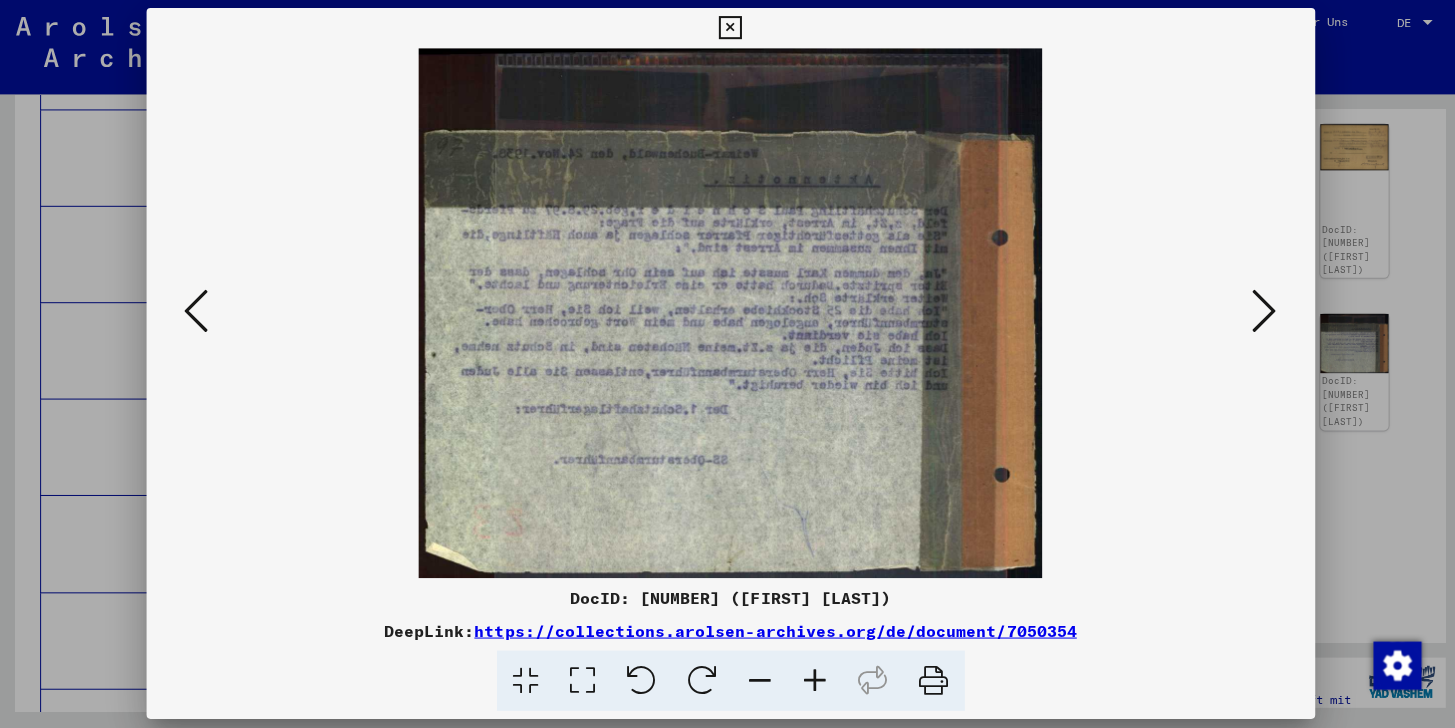click at bounding box center (1260, 312) 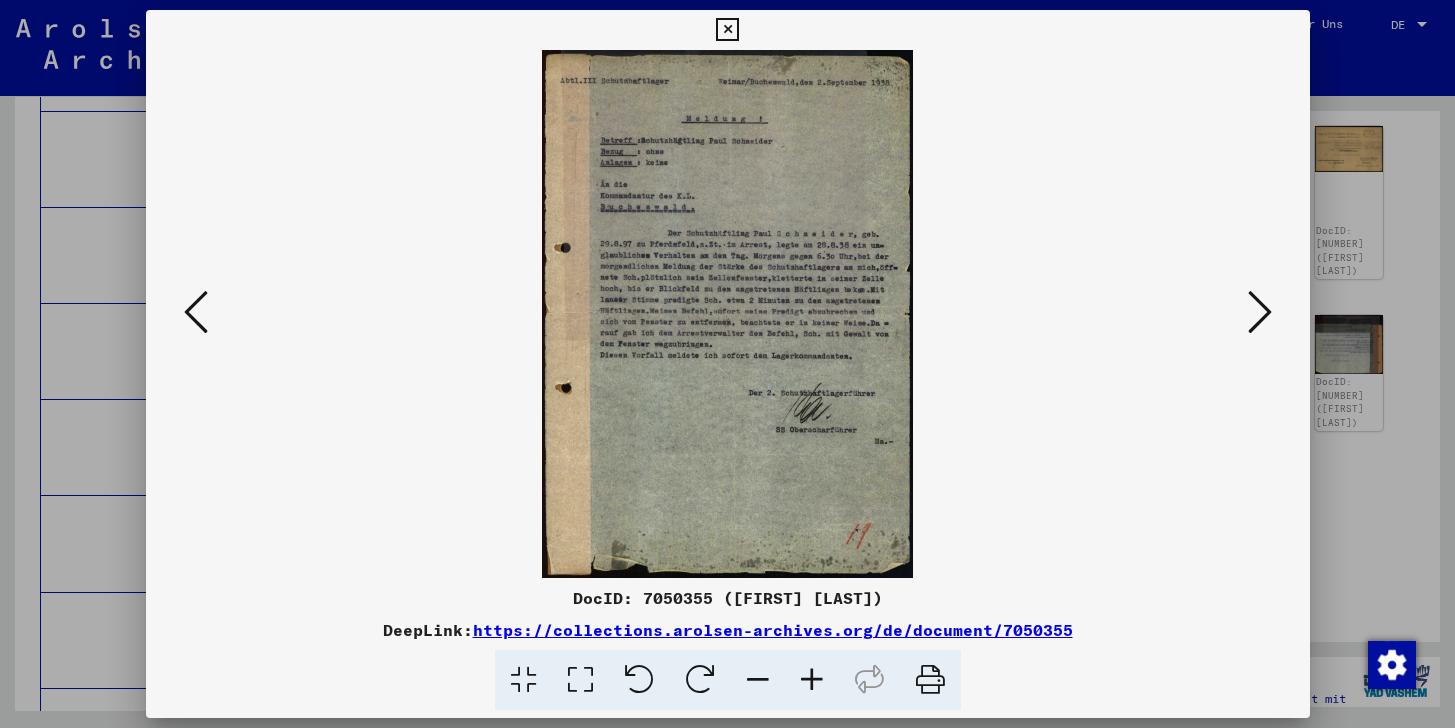 click at bounding box center [196, 312] 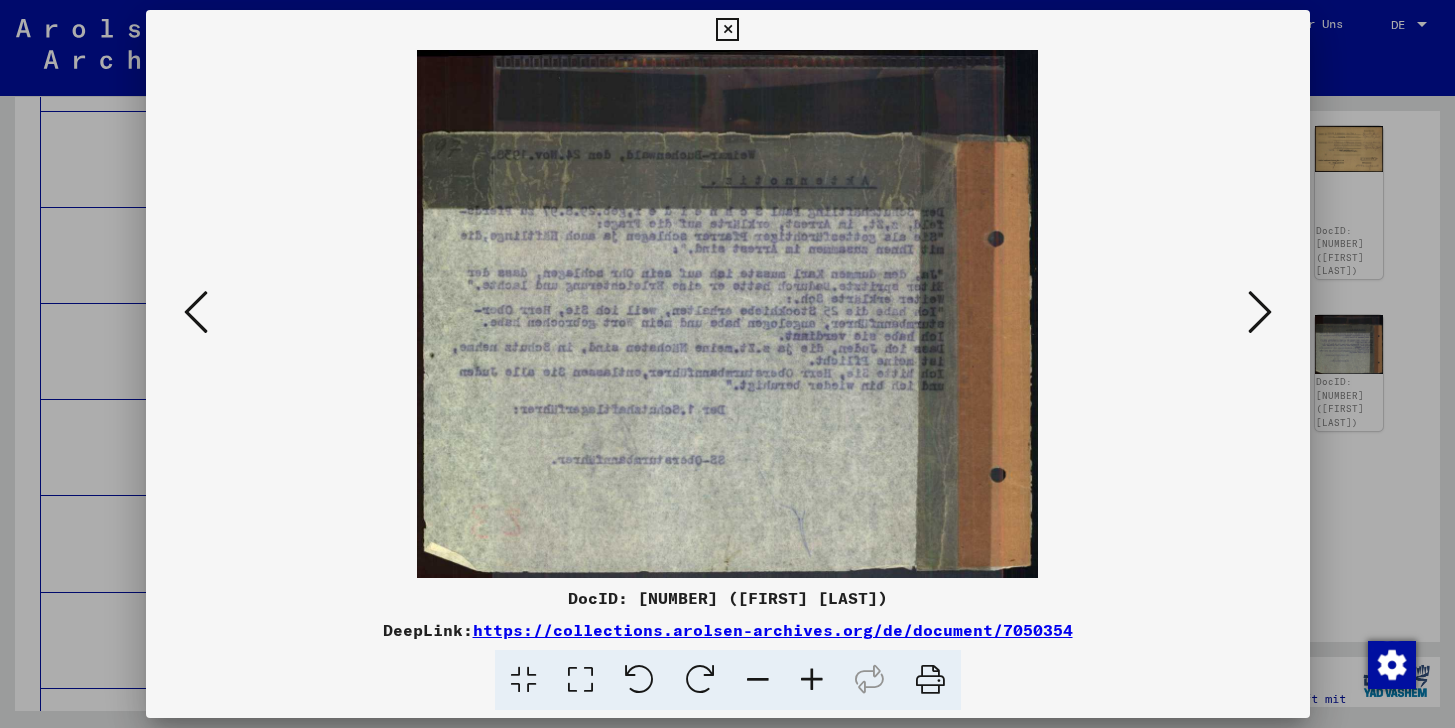 click at bounding box center [196, 312] 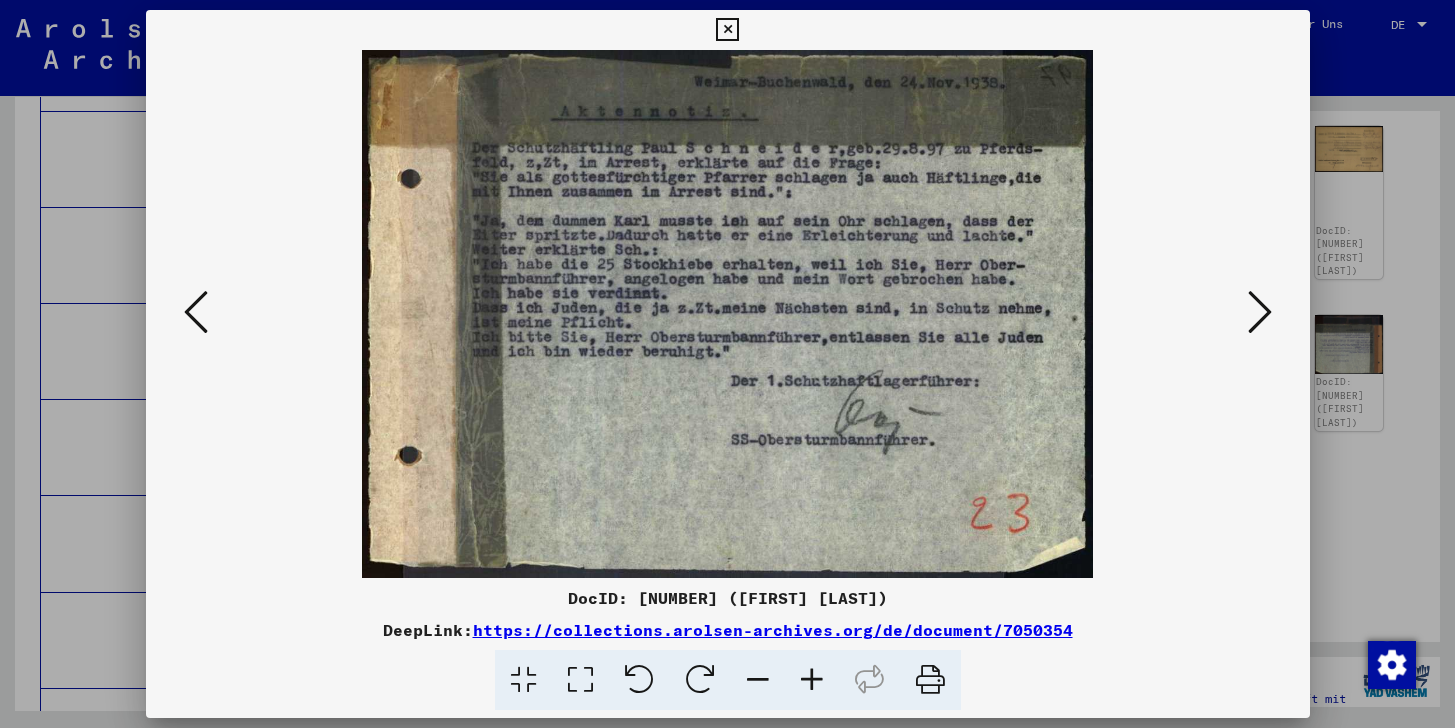 click at bounding box center (1260, 312) 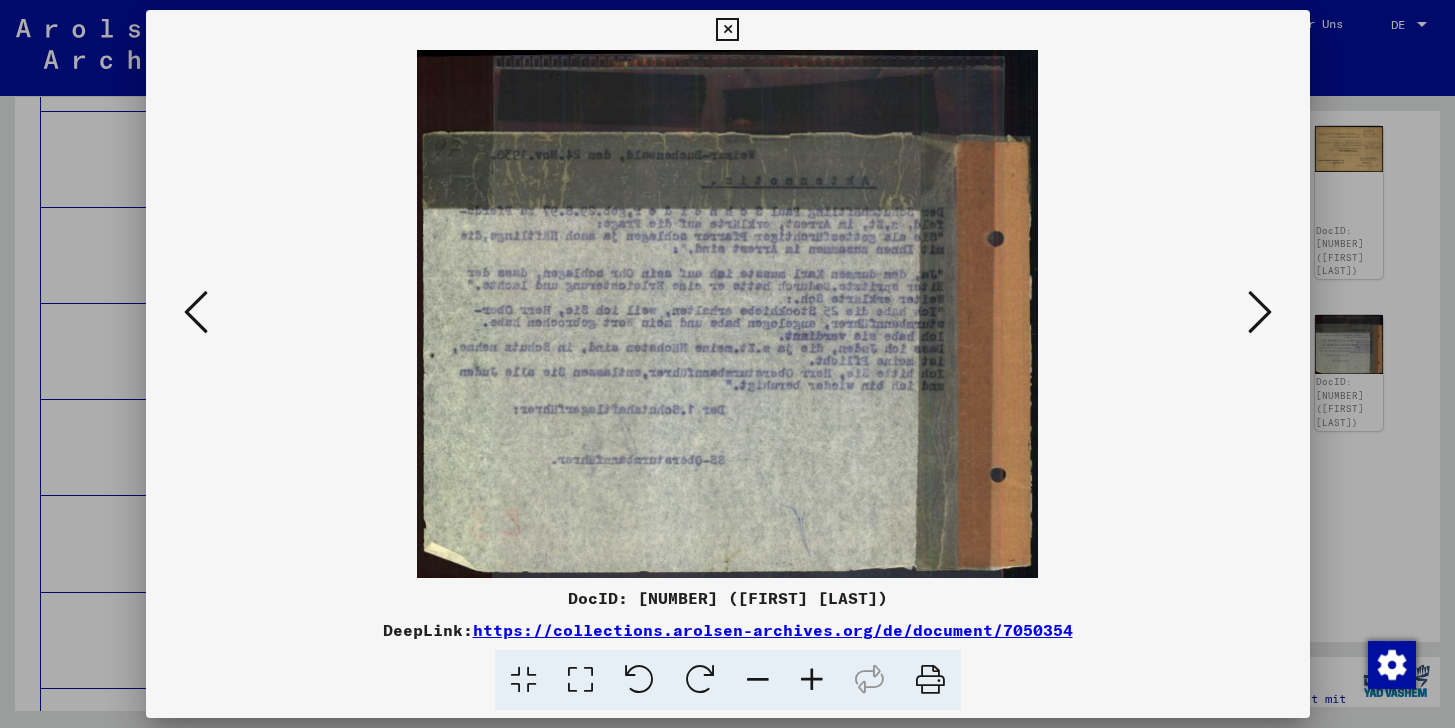 click at bounding box center [1260, 312] 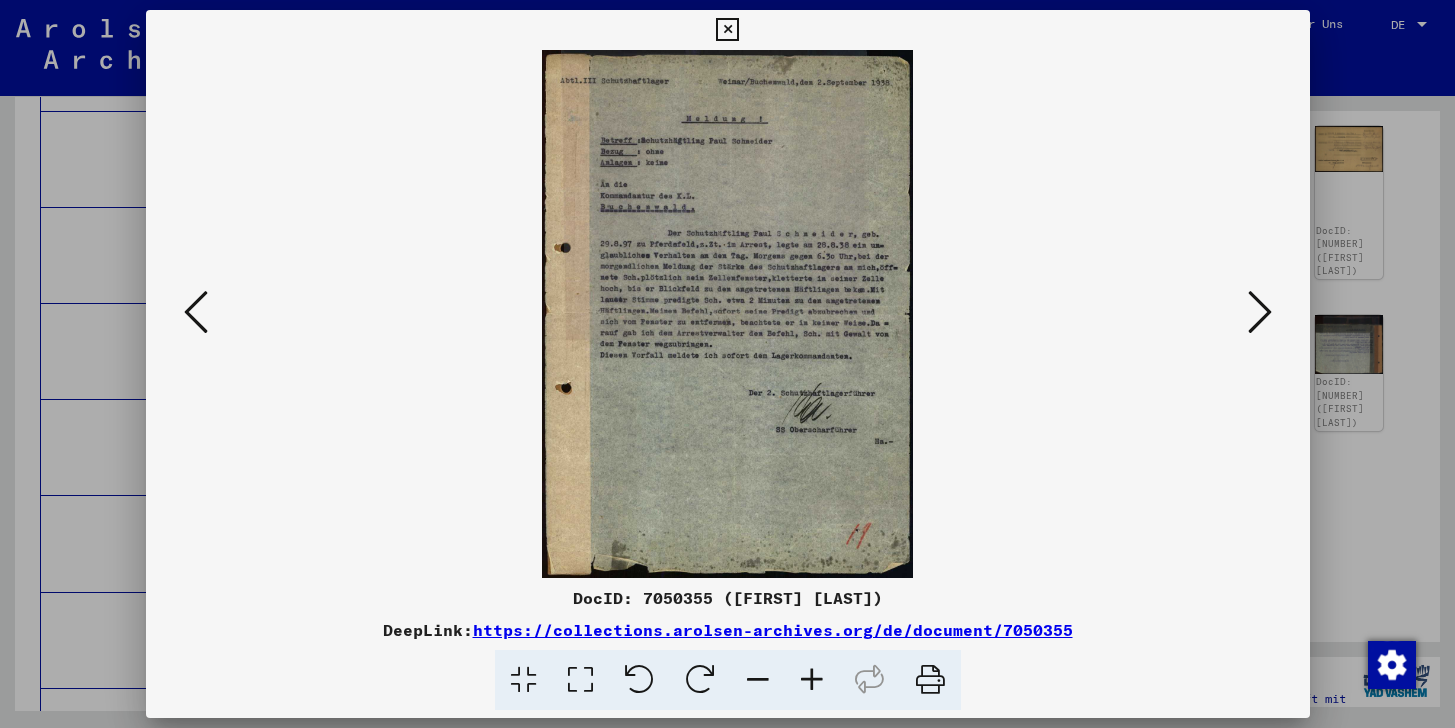 click at bounding box center [1260, 312] 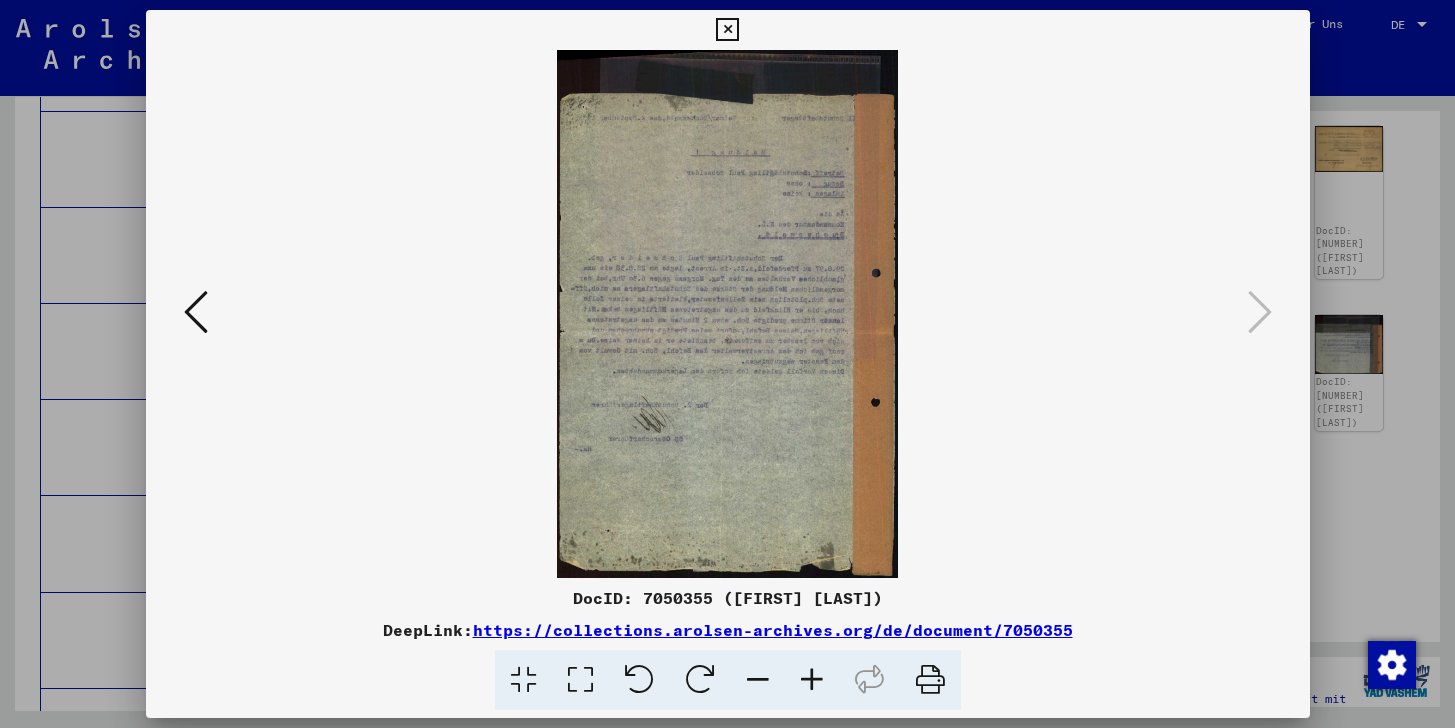 click at bounding box center [727, 30] 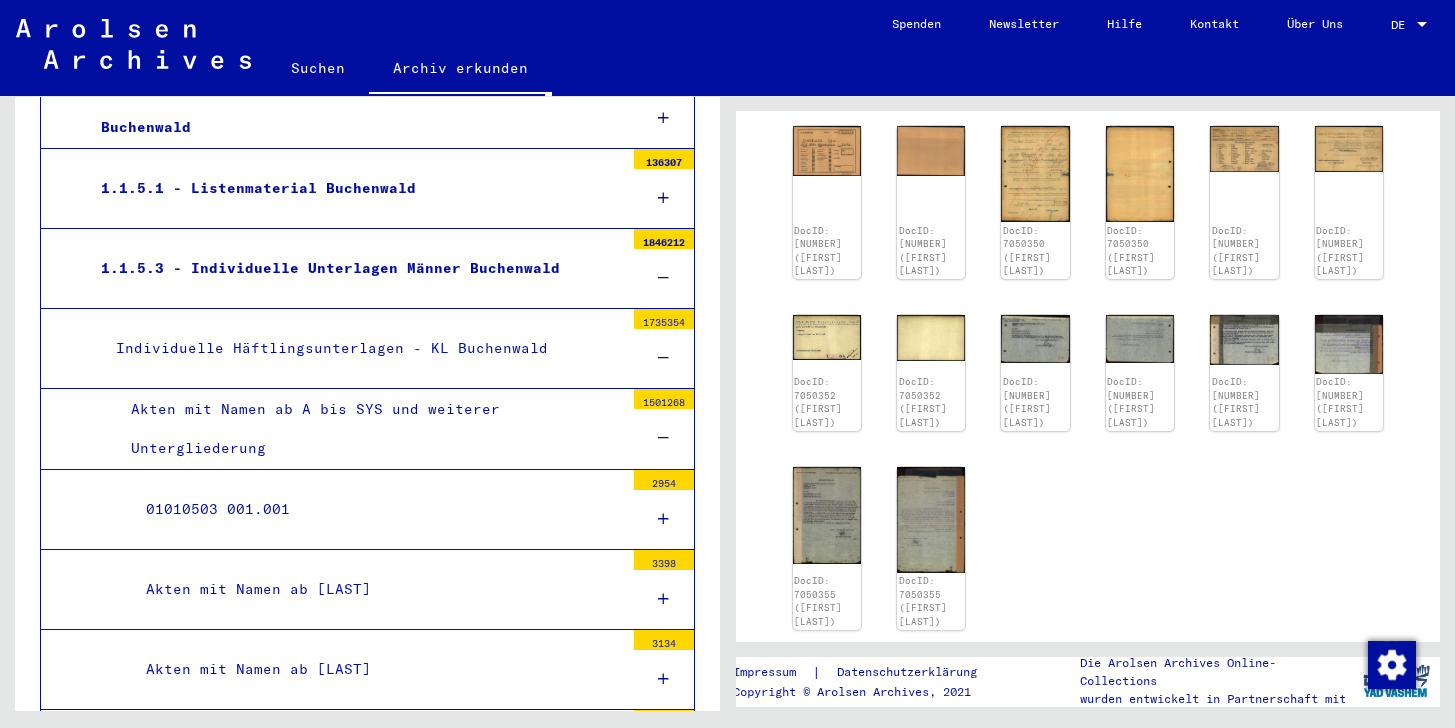 scroll, scrollTop: 677, scrollLeft: 0, axis: vertical 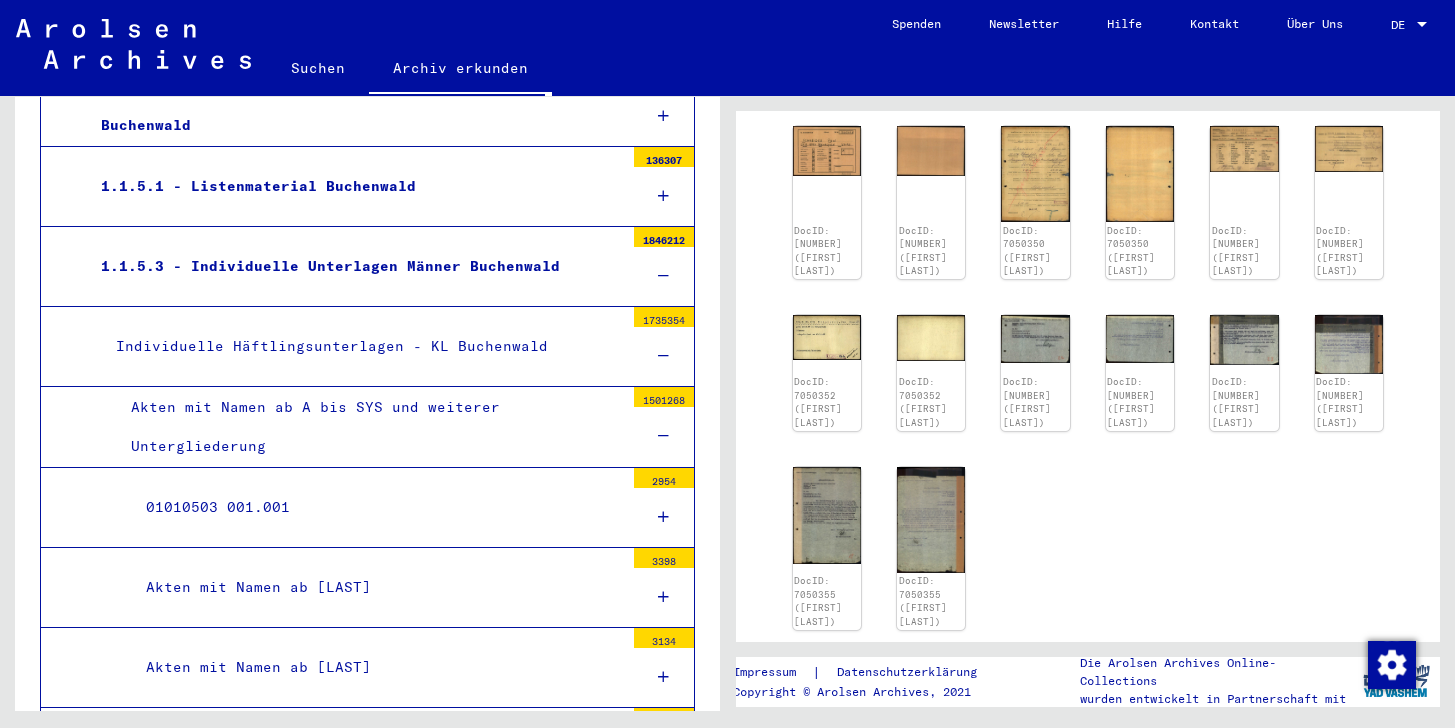 click on "Akten mit Namen ab A bis SYS und weiterer Untergliederung" at bounding box center (370, 427) 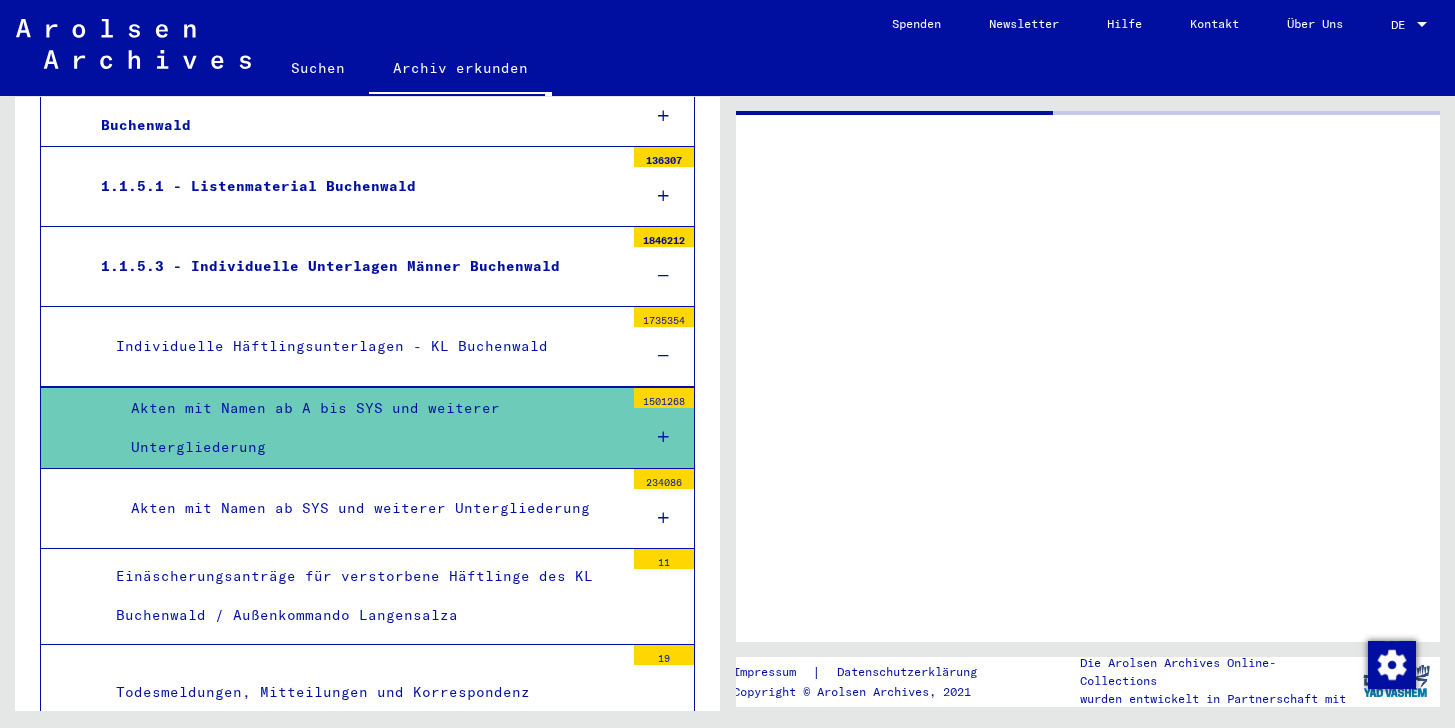 scroll, scrollTop: 0, scrollLeft: 0, axis: both 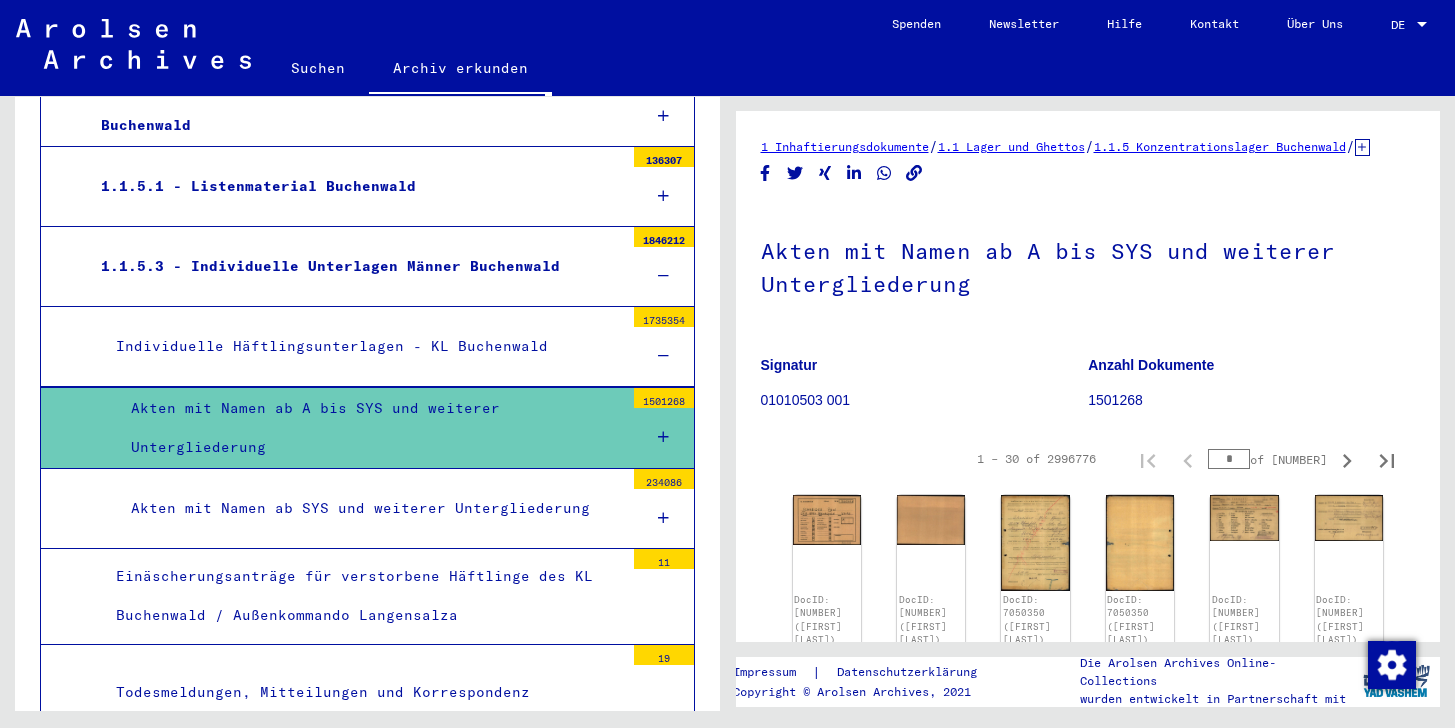 click on "Individuelle Häftlingsunterlagen - KL Buchenwald" at bounding box center [362, 346] 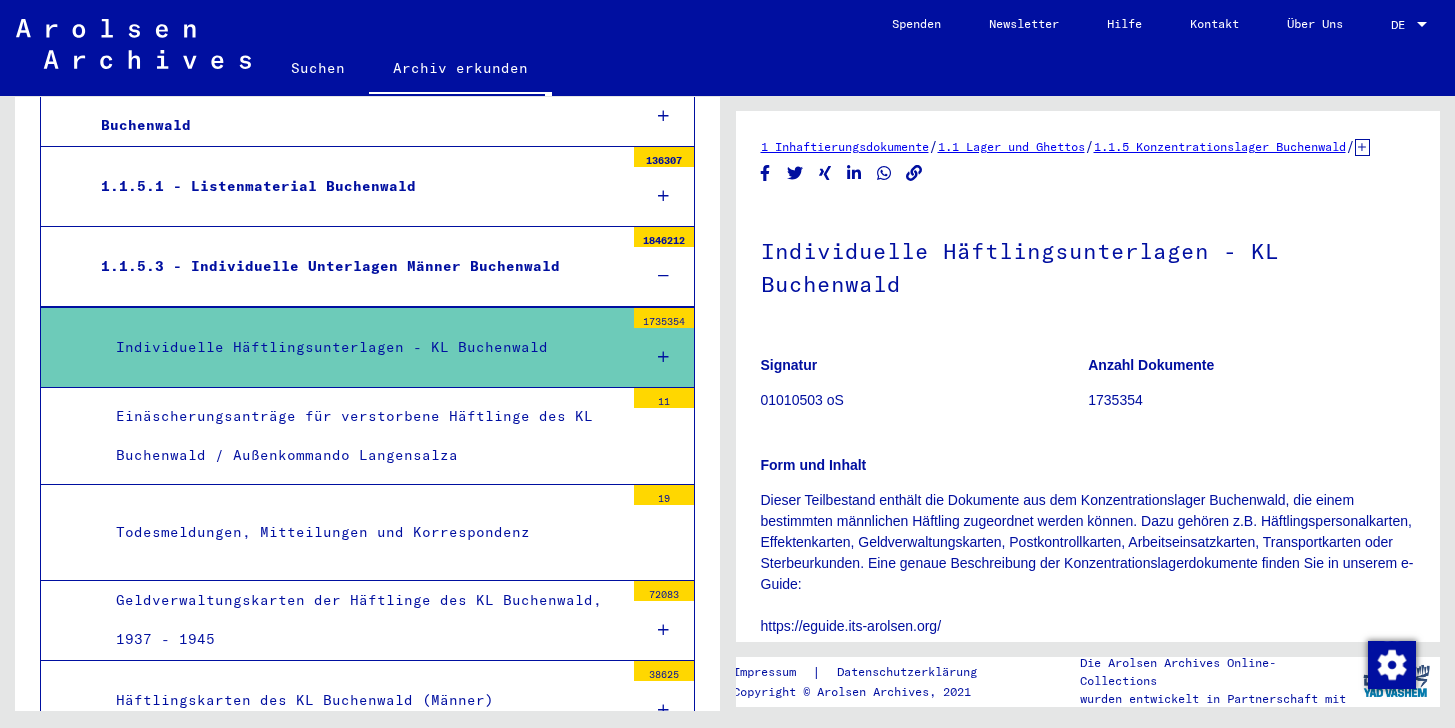 click on "1.1.5.3 - Individuelle Unterlagen Männer Buchenwald" at bounding box center (355, 266) 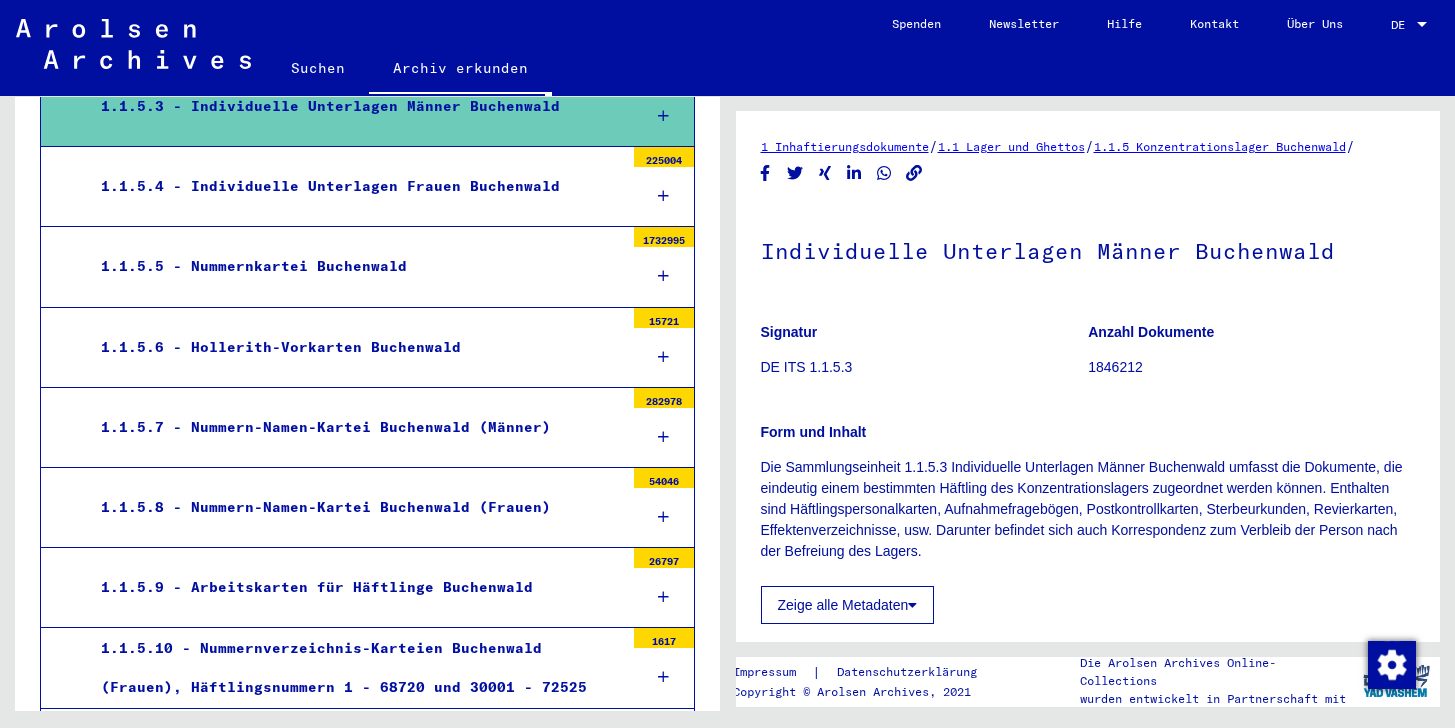 scroll, scrollTop: 855, scrollLeft: 0, axis: vertical 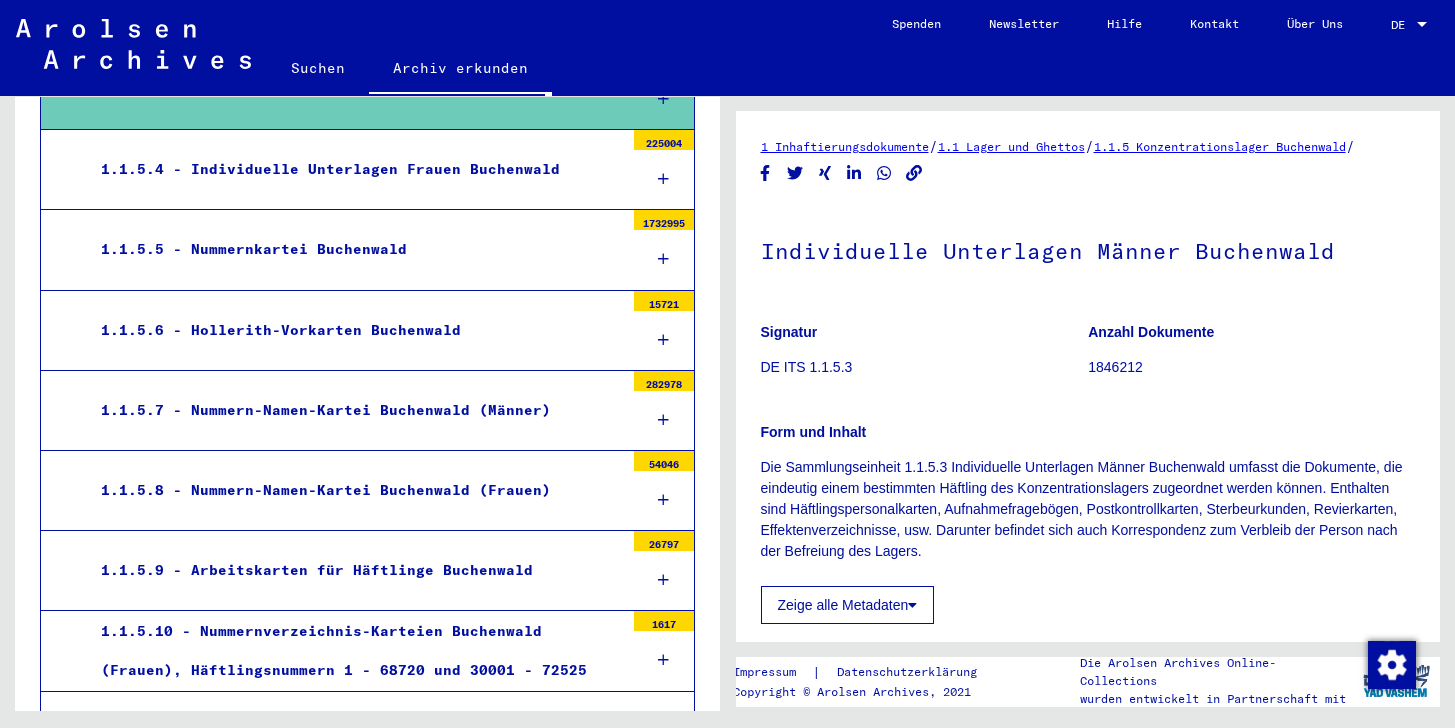 click on "1.1.5.7 - Nummern-Namen-Kartei Buchenwald (Männer)" at bounding box center (355, 410) 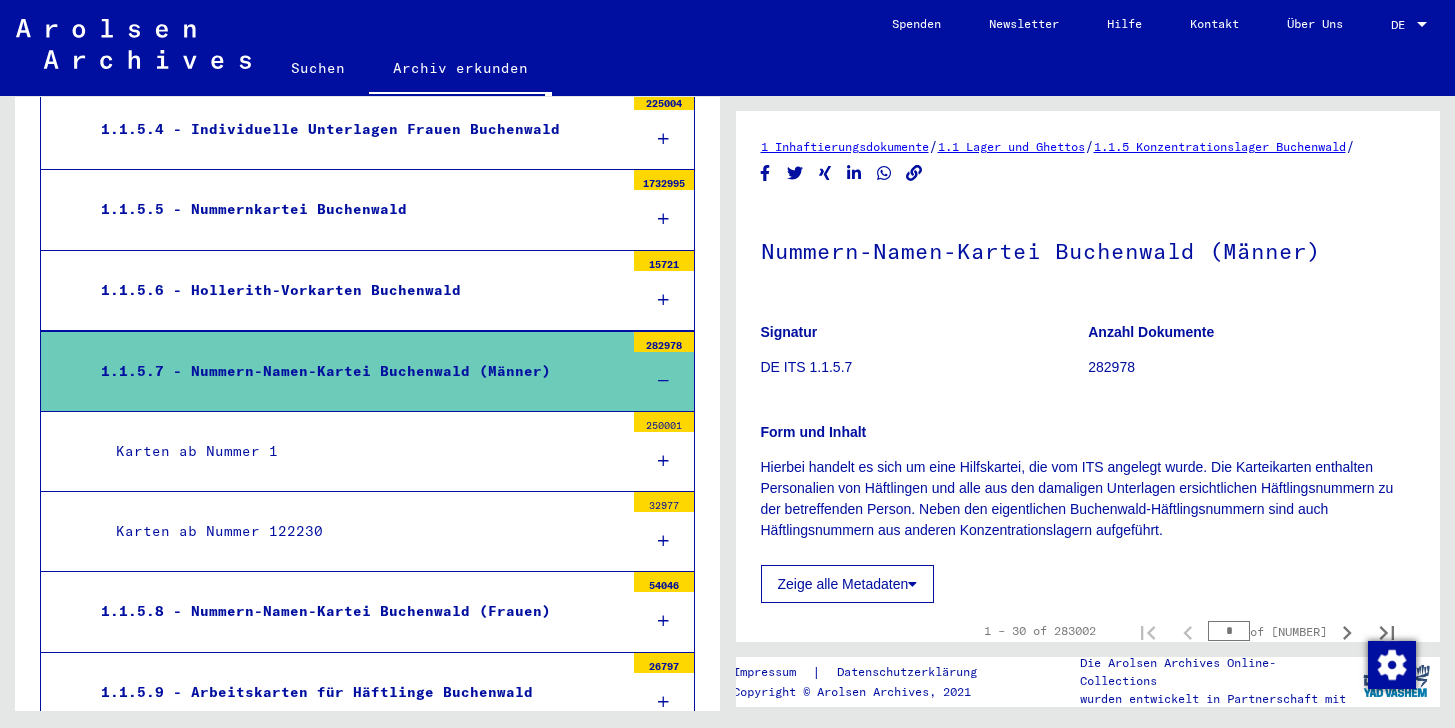 scroll, scrollTop: 911, scrollLeft: 0, axis: vertical 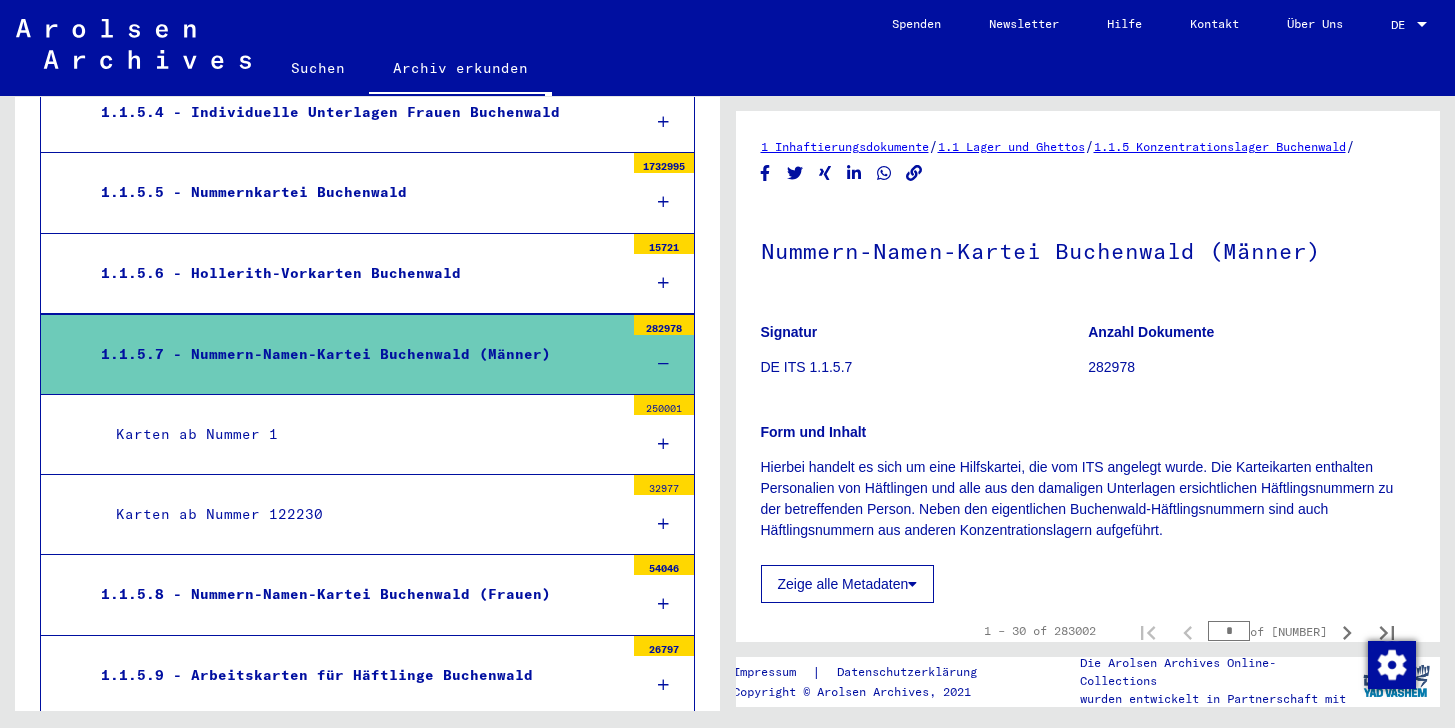 click on "Karten ab Nummer 1" at bounding box center (362, 434) 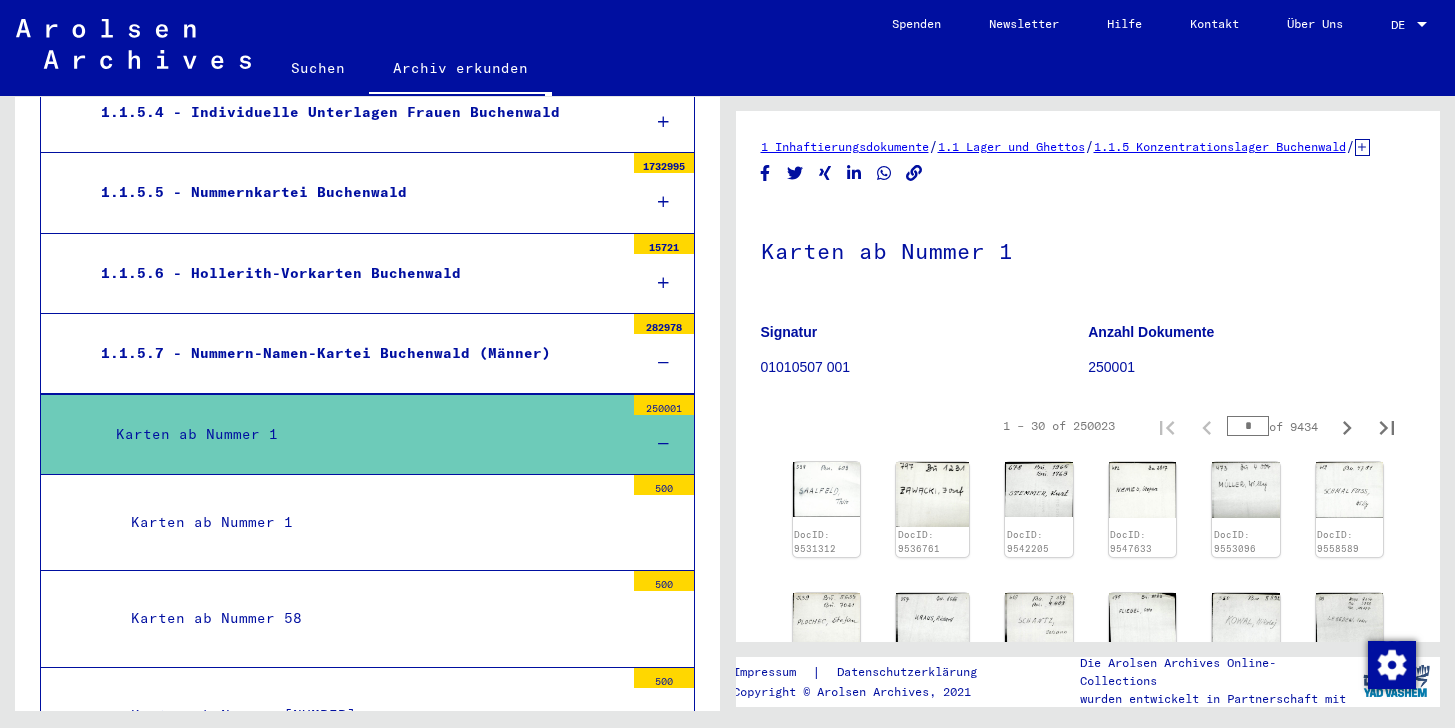scroll, scrollTop: 915, scrollLeft: 0, axis: vertical 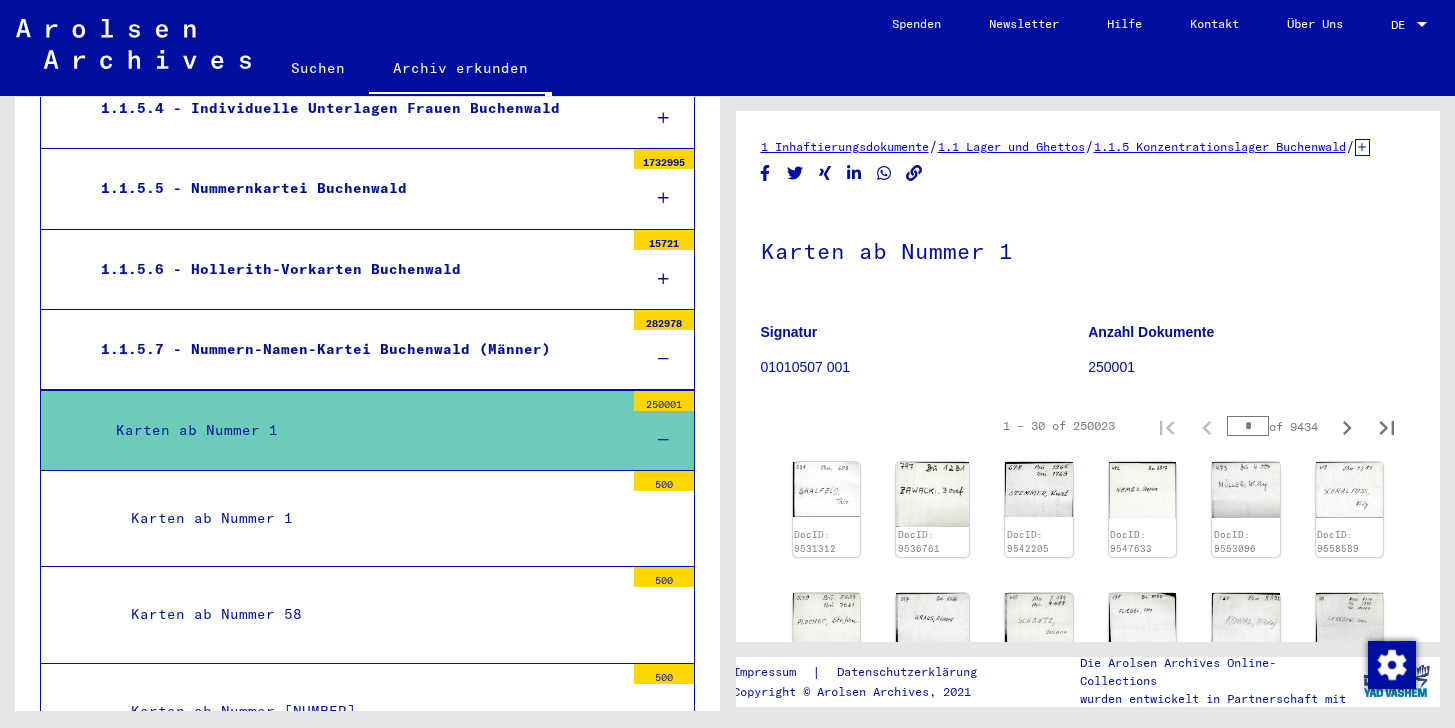 click on "1.1.5.7 - Nummern-Namen-Kartei Buchenwald (Männer) 282978" at bounding box center [367, 350] 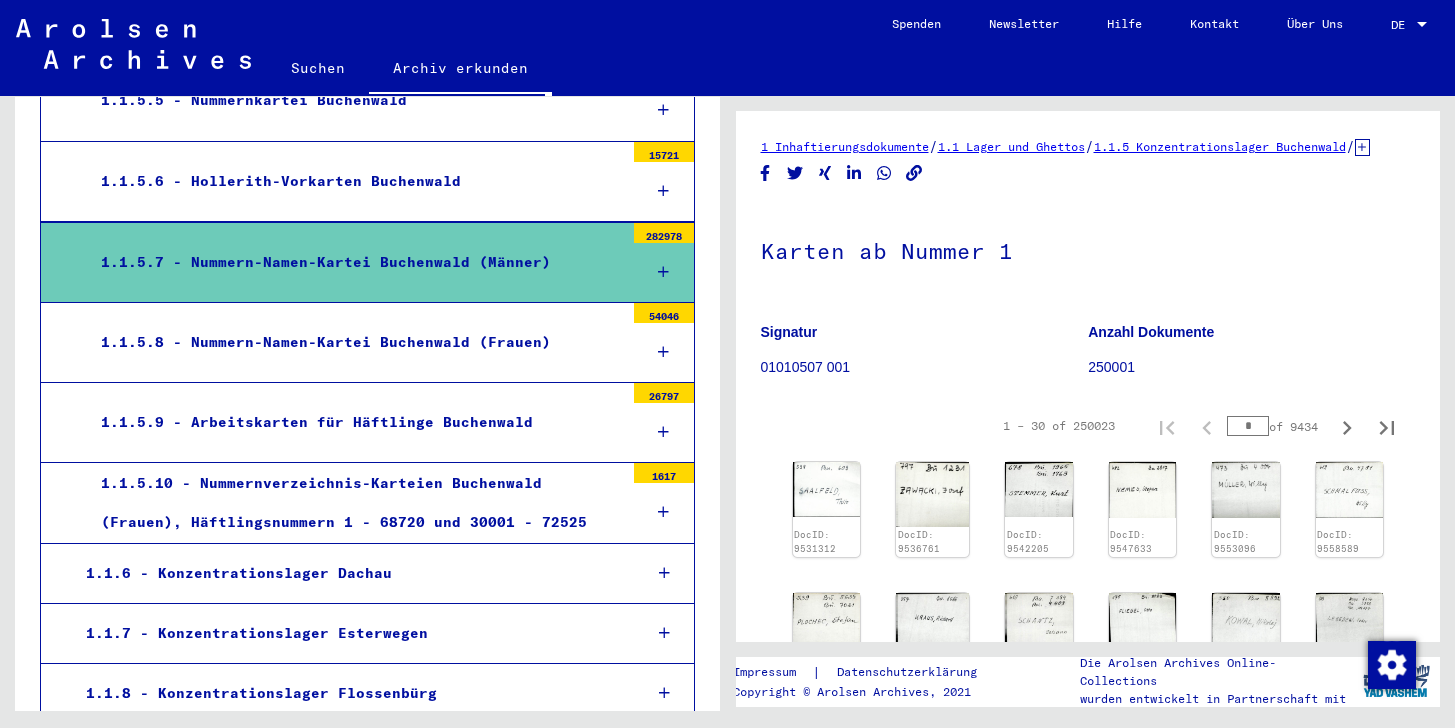 scroll, scrollTop: 1004, scrollLeft: 0, axis: vertical 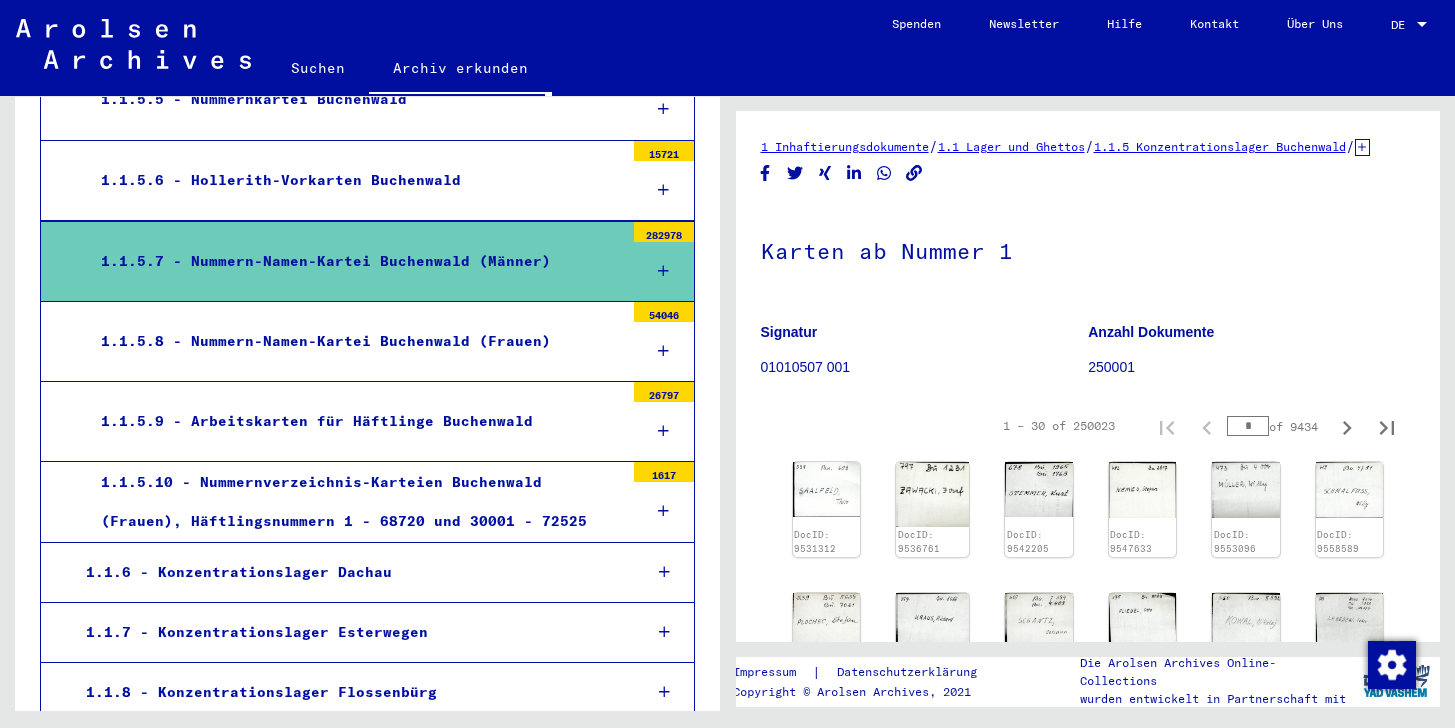 click on "1.1.5.9 - Arbeitskarten für Häftlinge Buchenwald" at bounding box center [355, 421] 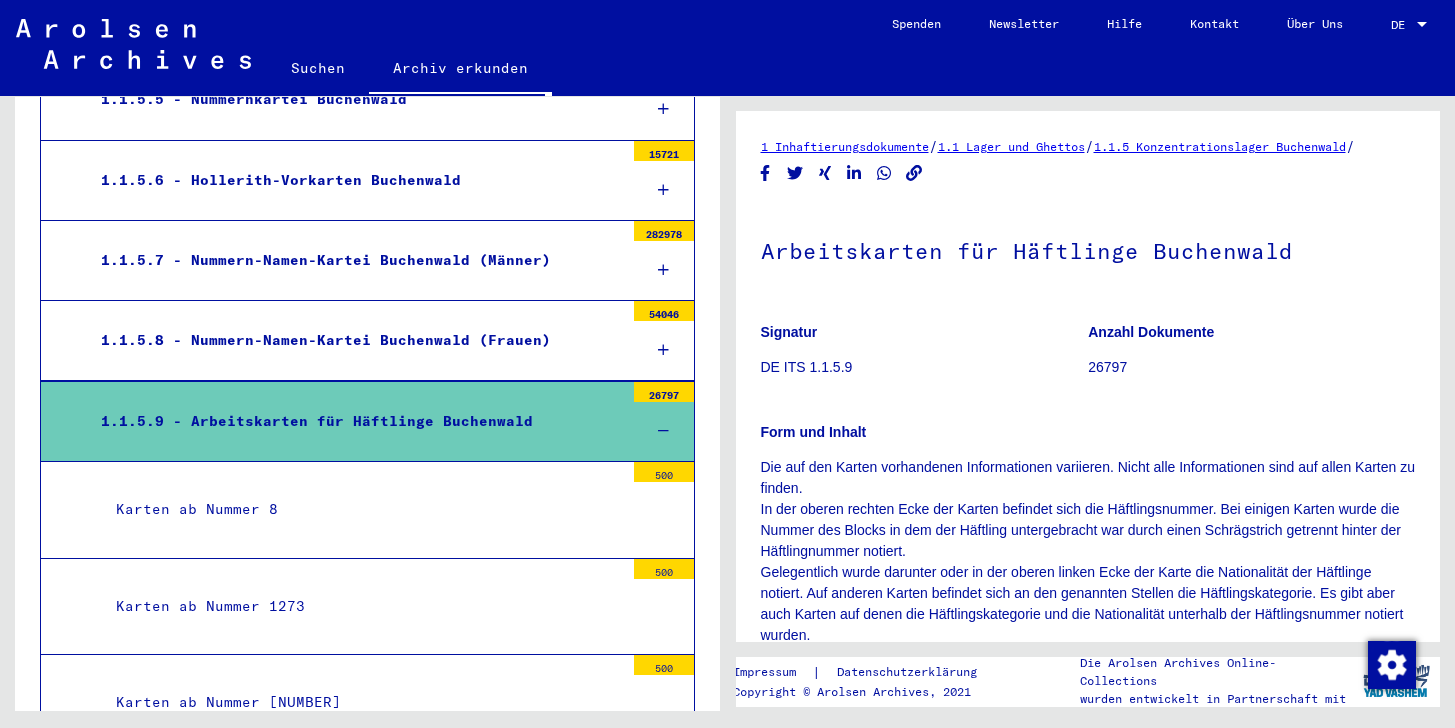 click on "1.1.5.9 - Arbeitskarten für Häftlinge Buchenwald" at bounding box center (355, 421) 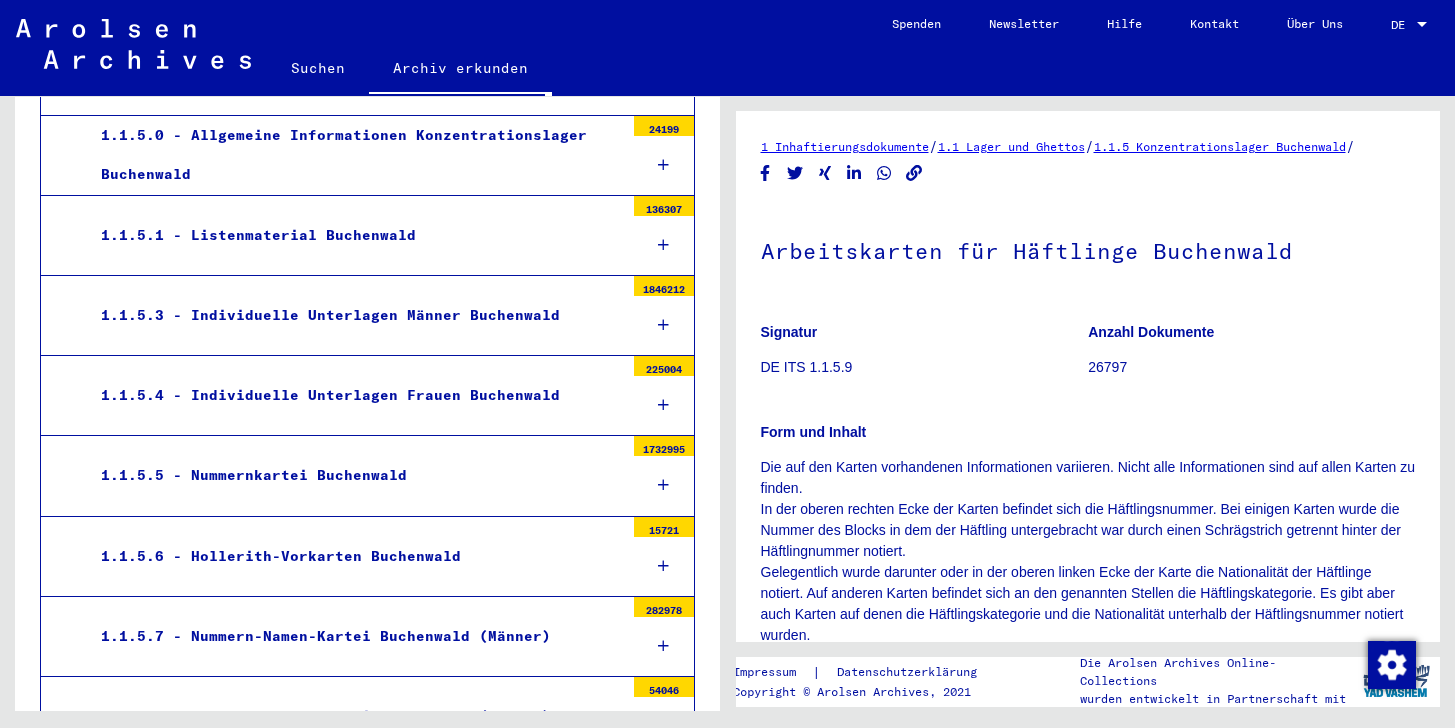 scroll, scrollTop: 627, scrollLeft: 0, axis: vertical 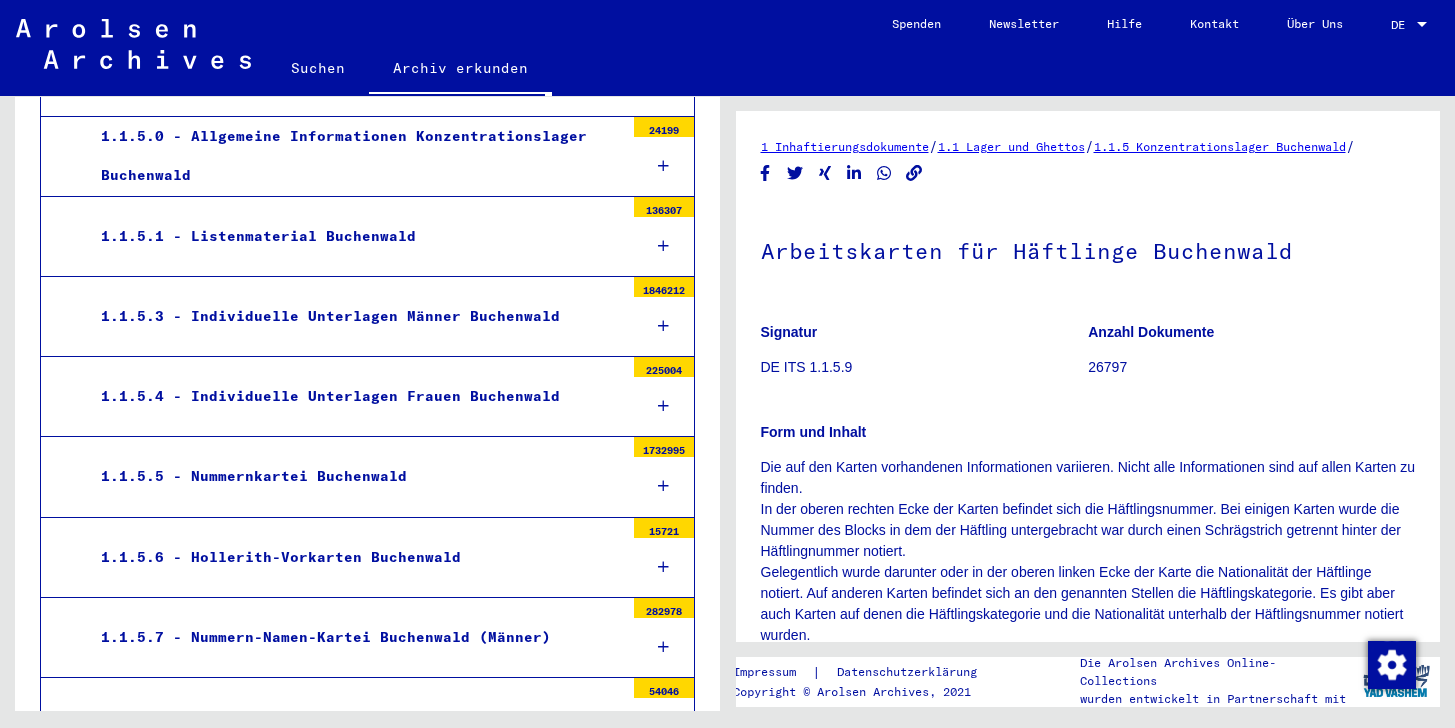 click on "1.1.5.0 - Allgemeine Informationen Konzentrationslager Buchenwald" at bounding box center [355, 156] 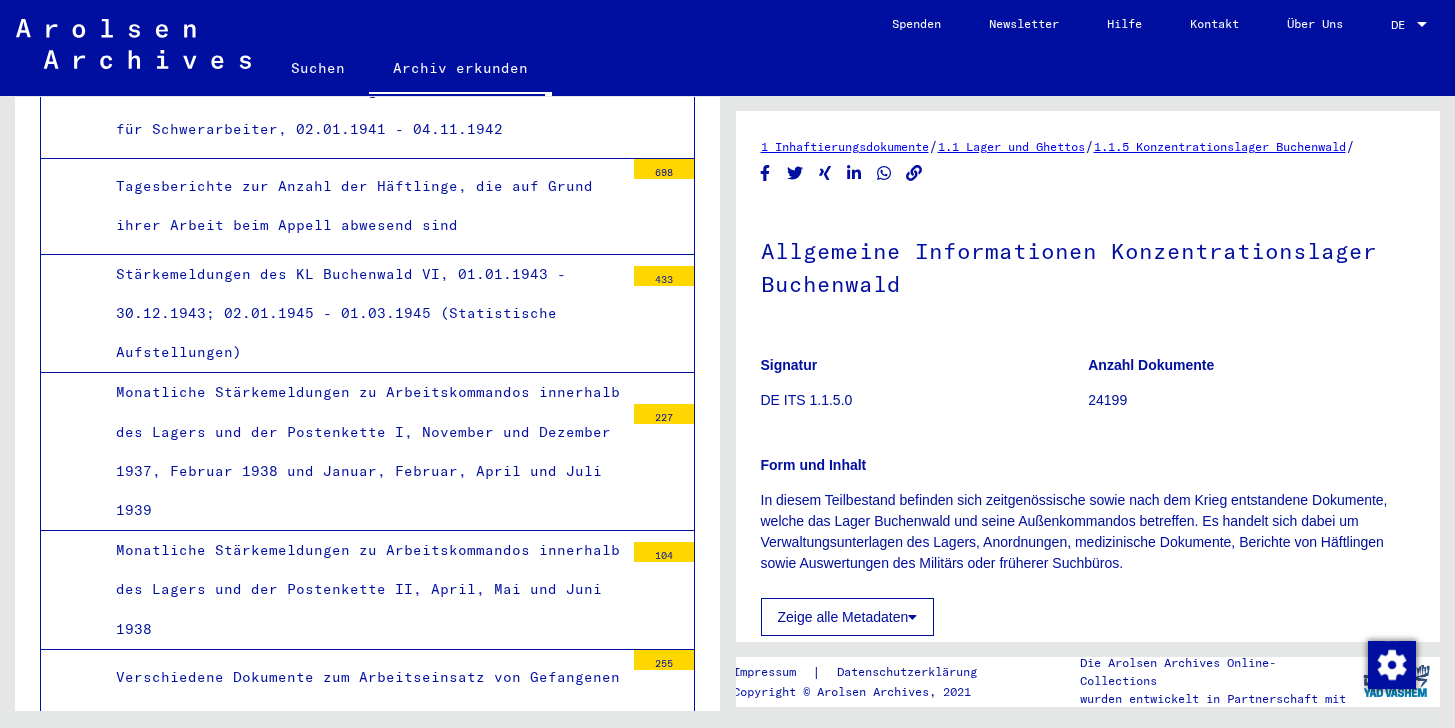 scroll, scrollTop: 5353, scrollLeft: 0, axis: vertical 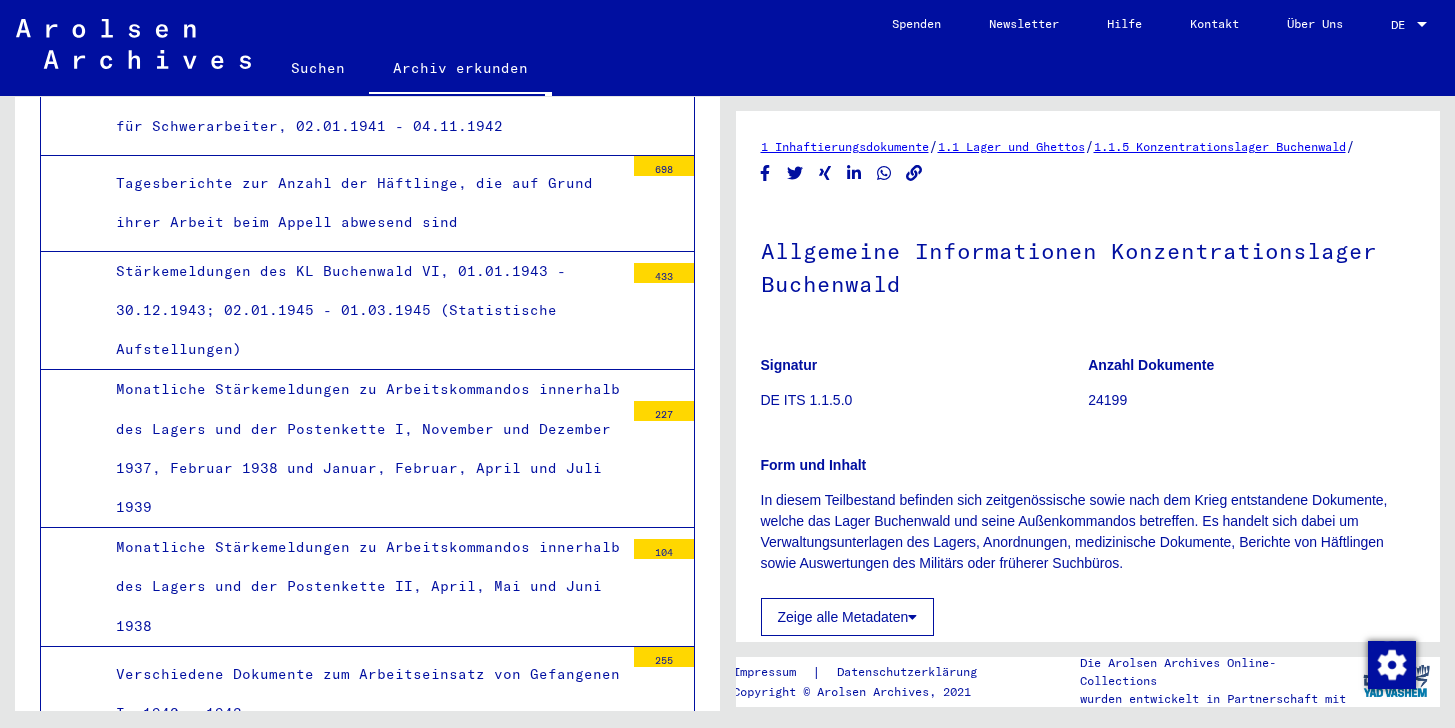 click on "Monatliche Stärkemeldungen zu Arbeitskommandos innerhalb des Lagers und      der Postenkette II, April, Mai und Juni 1938" at bounding box center [362, 587] 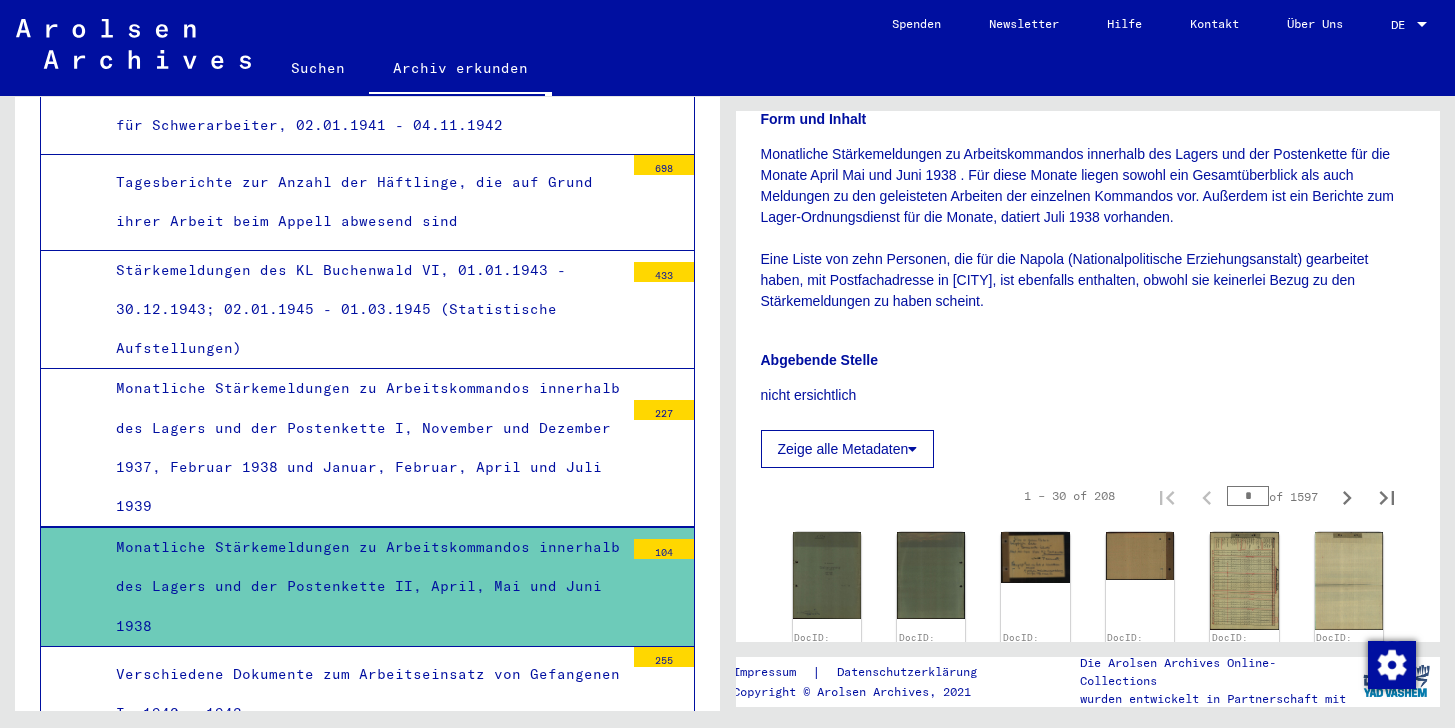 scroll, scrollTop: 382, scrollLeft: 0, axis: vertical 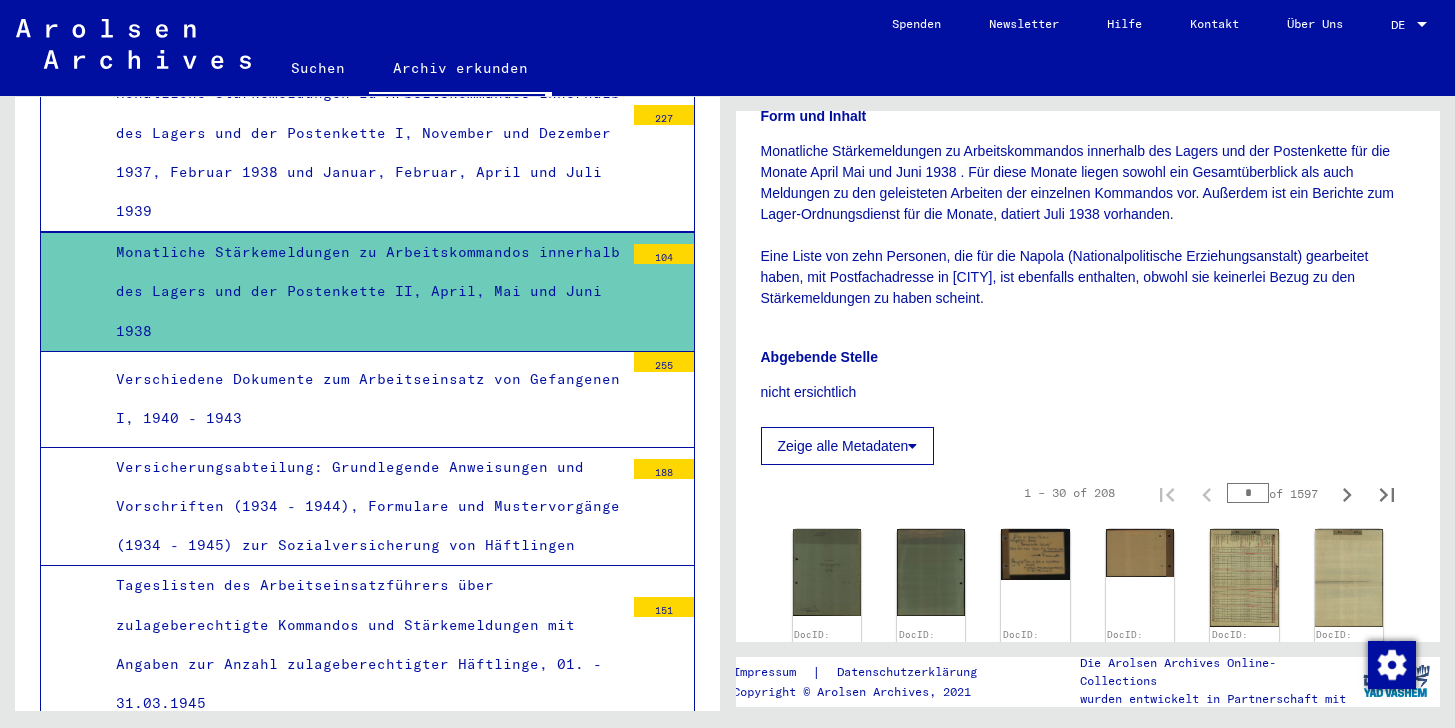 click on ""Dienst-Tagebuch des Schutzhaftlagerführers": Eintragungen über Stärke      beim Morgenappell, Zugang, Abgang, Stärke beim Abendappell und Besonderes,      18.10.1938 - 21.07.1939" at bounding box center (362, 802) 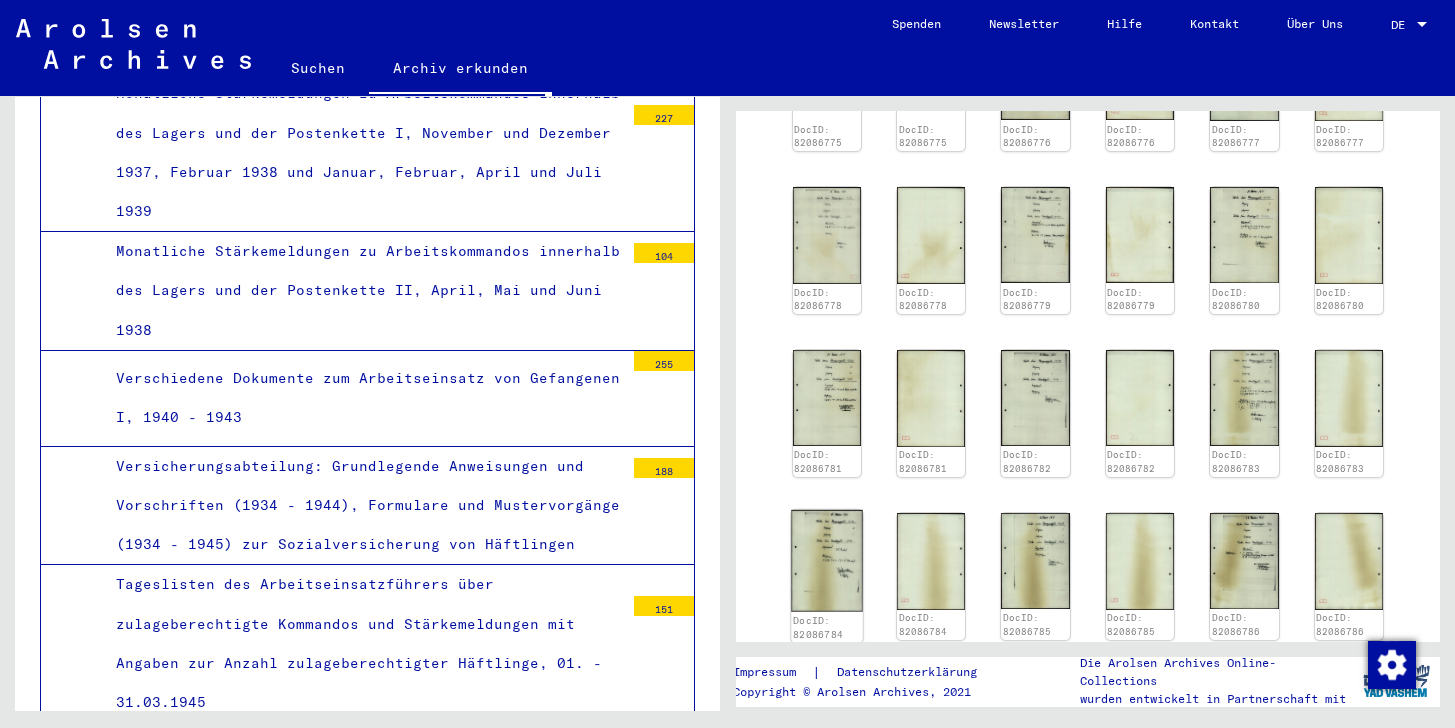 scroll, scrollTop: 946, scrollLeft: 0, axis: vertical 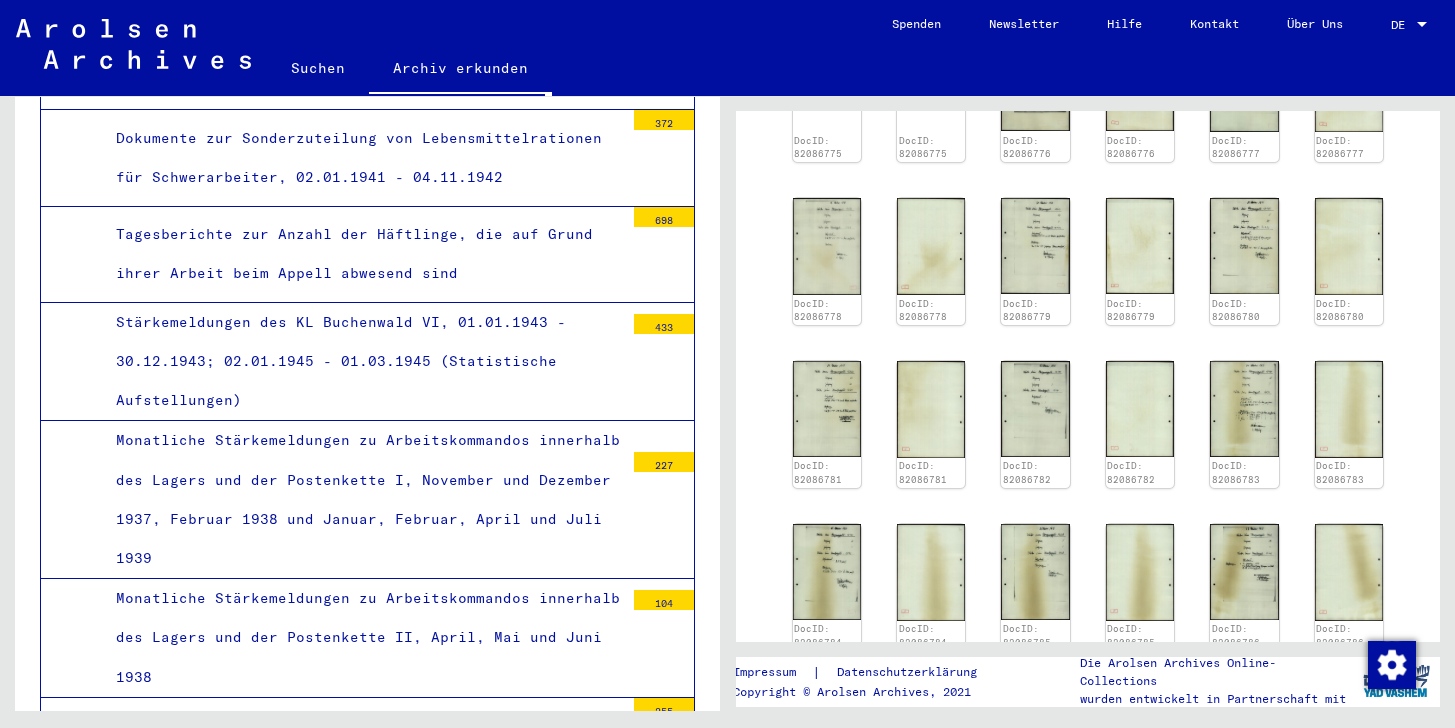 click on "Monatliche Stärkemeldungen zu Arbeitskommandos innerhalb des Lagers und      der Postenkette II, April, Mai und Juni 1938" at bounding box center (362, 638) 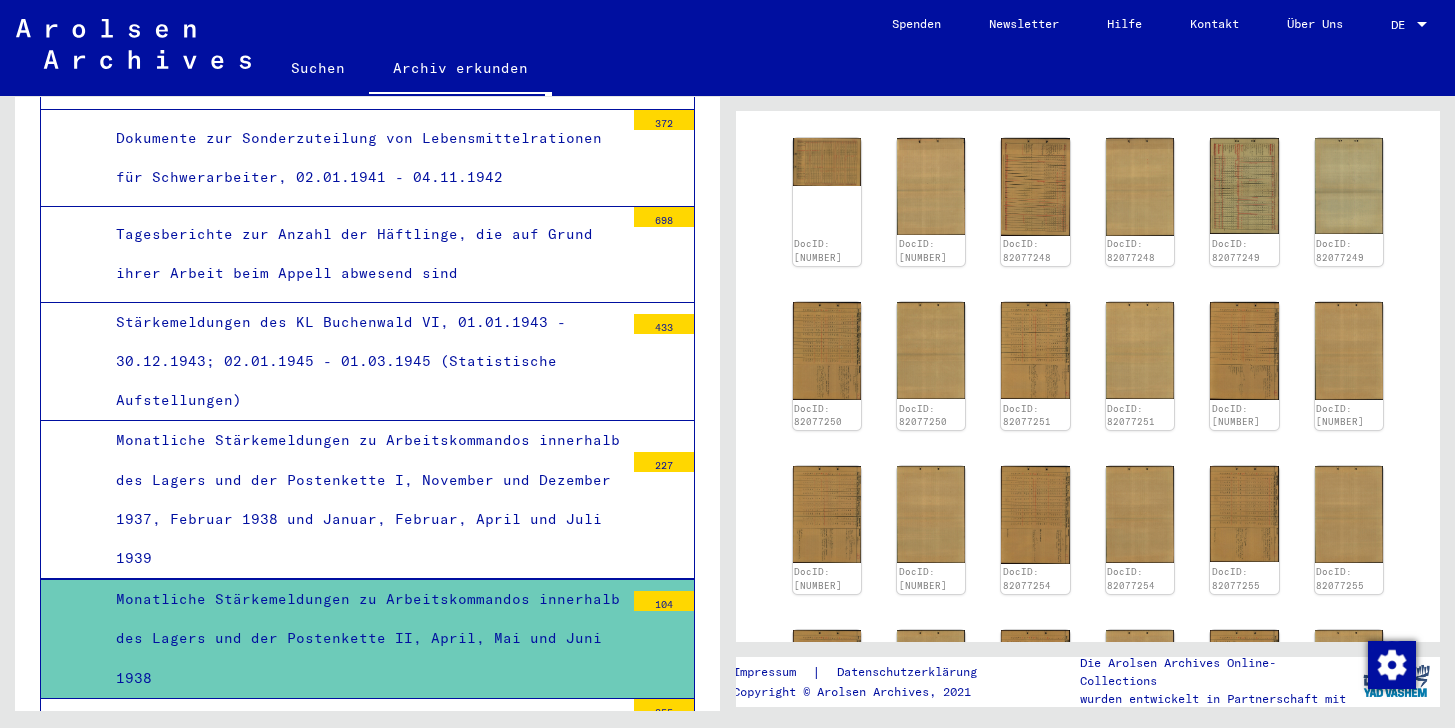 scroll, scrollTop: 961, scrollLeft: 0, axis: vertical 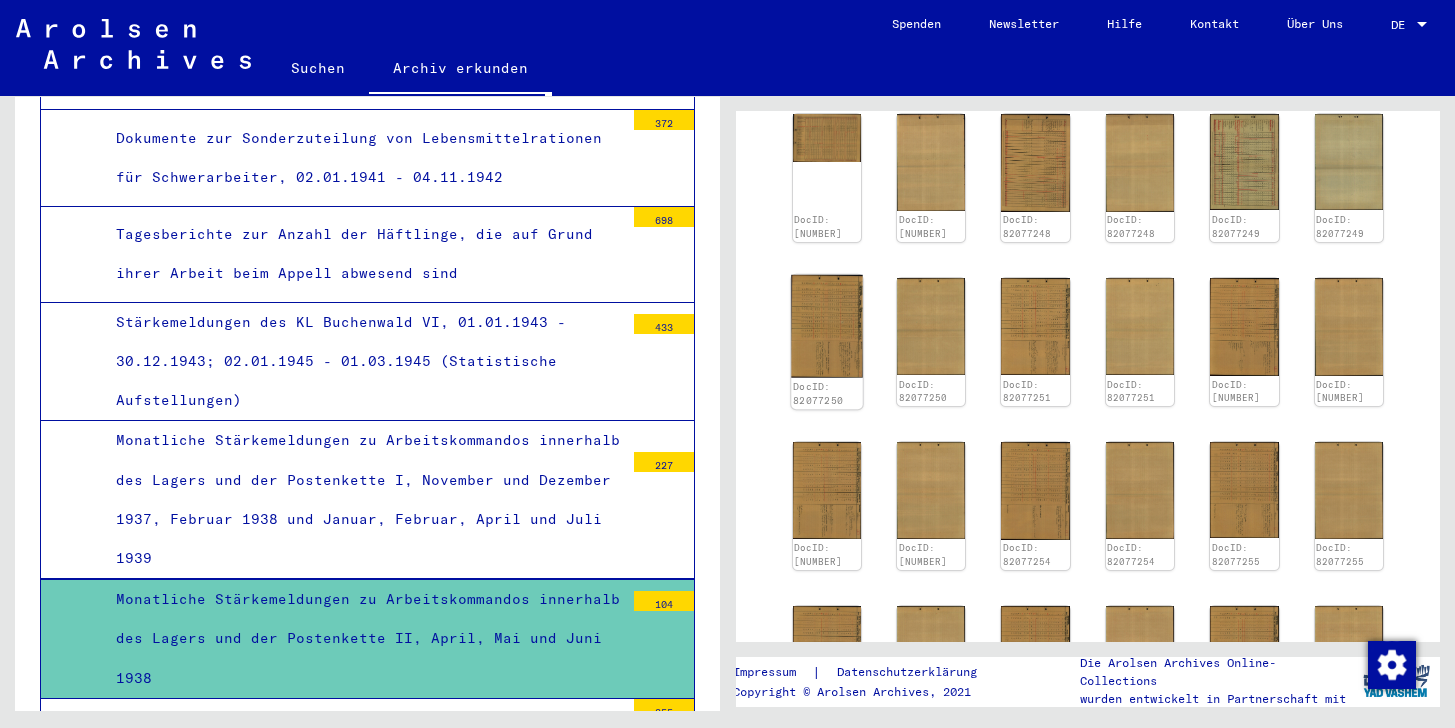 click 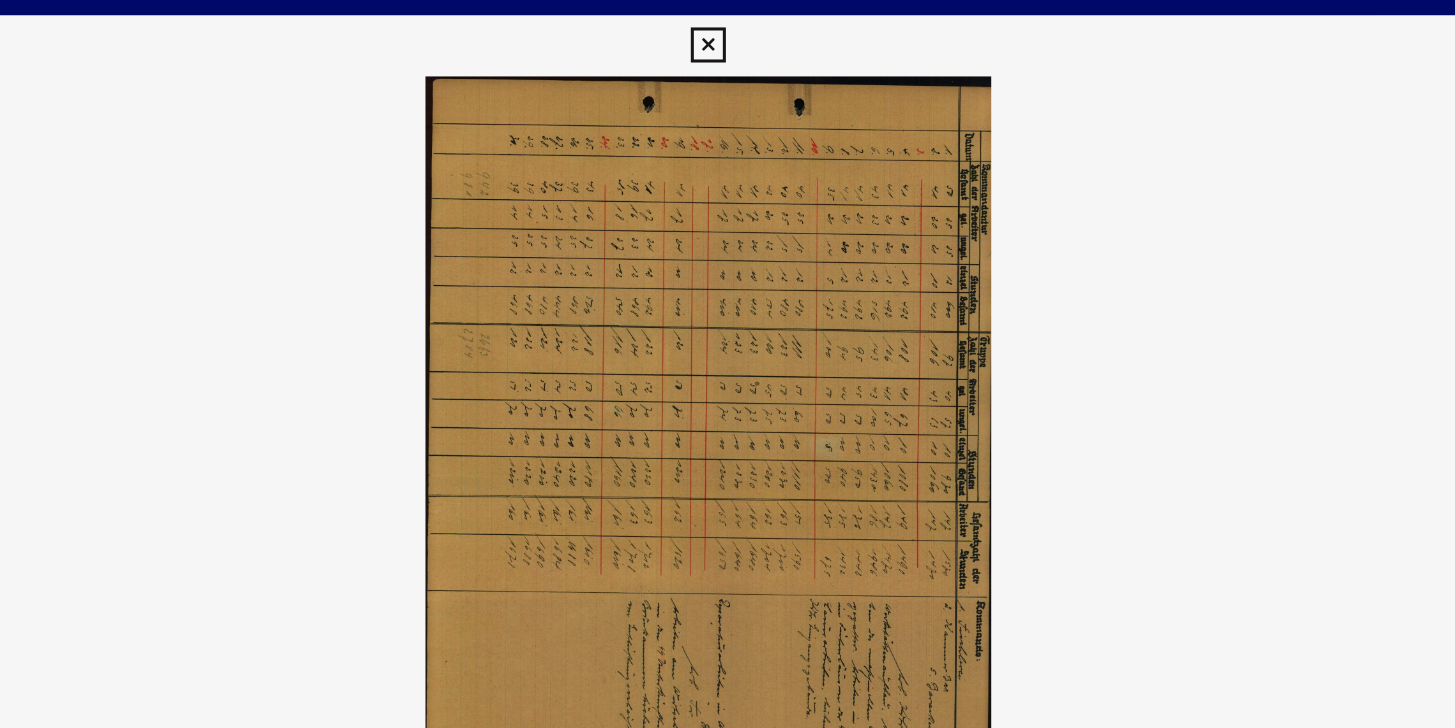 scroll, scrollTop: 0, scrollLeft: 0, axis: both 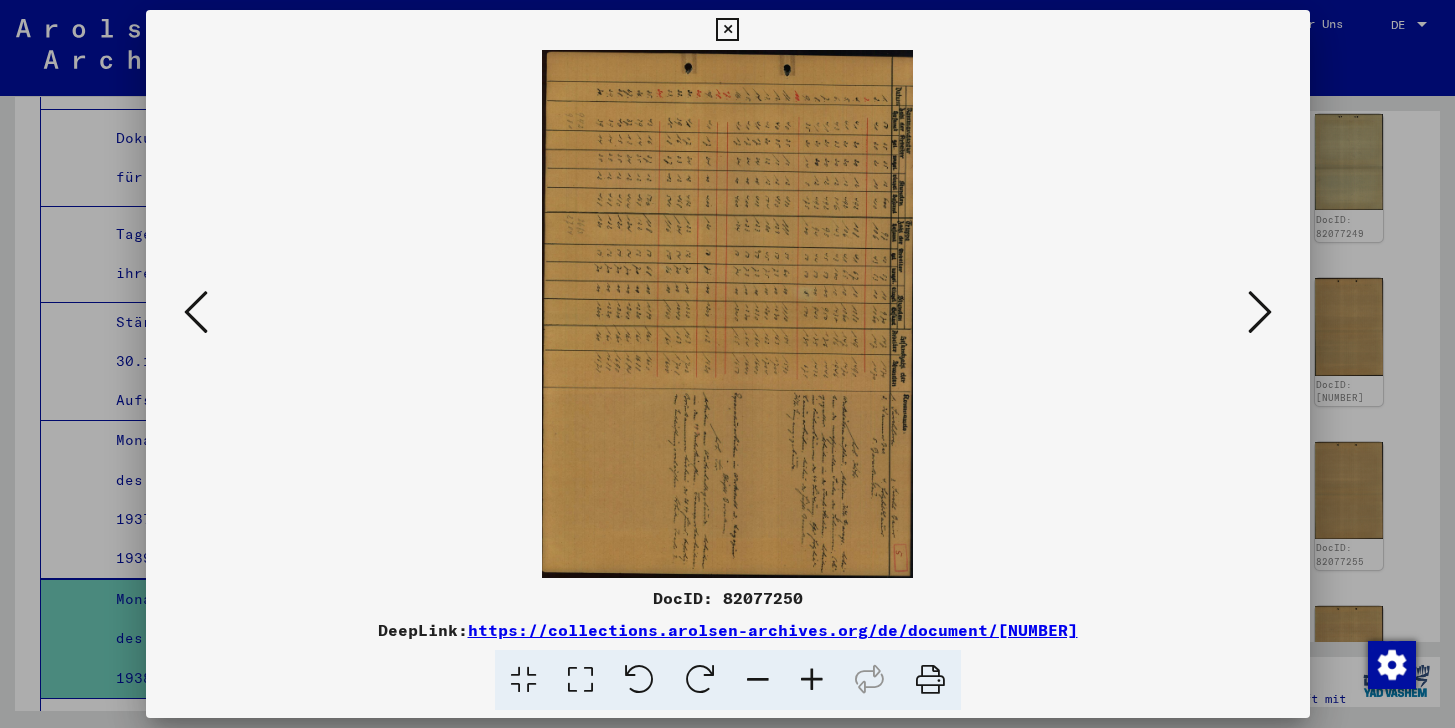 click at bounding box center [1260, 312] 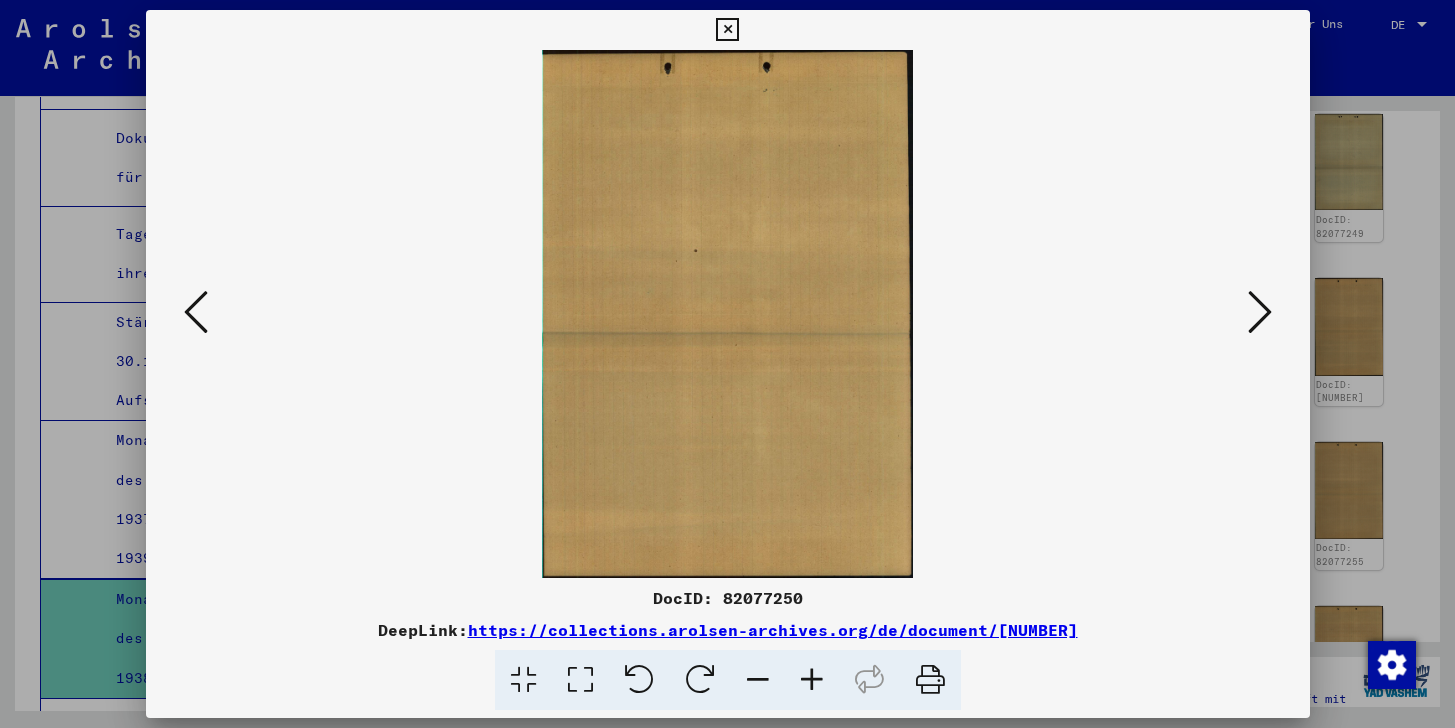 click at bounding box center (1260, 312) 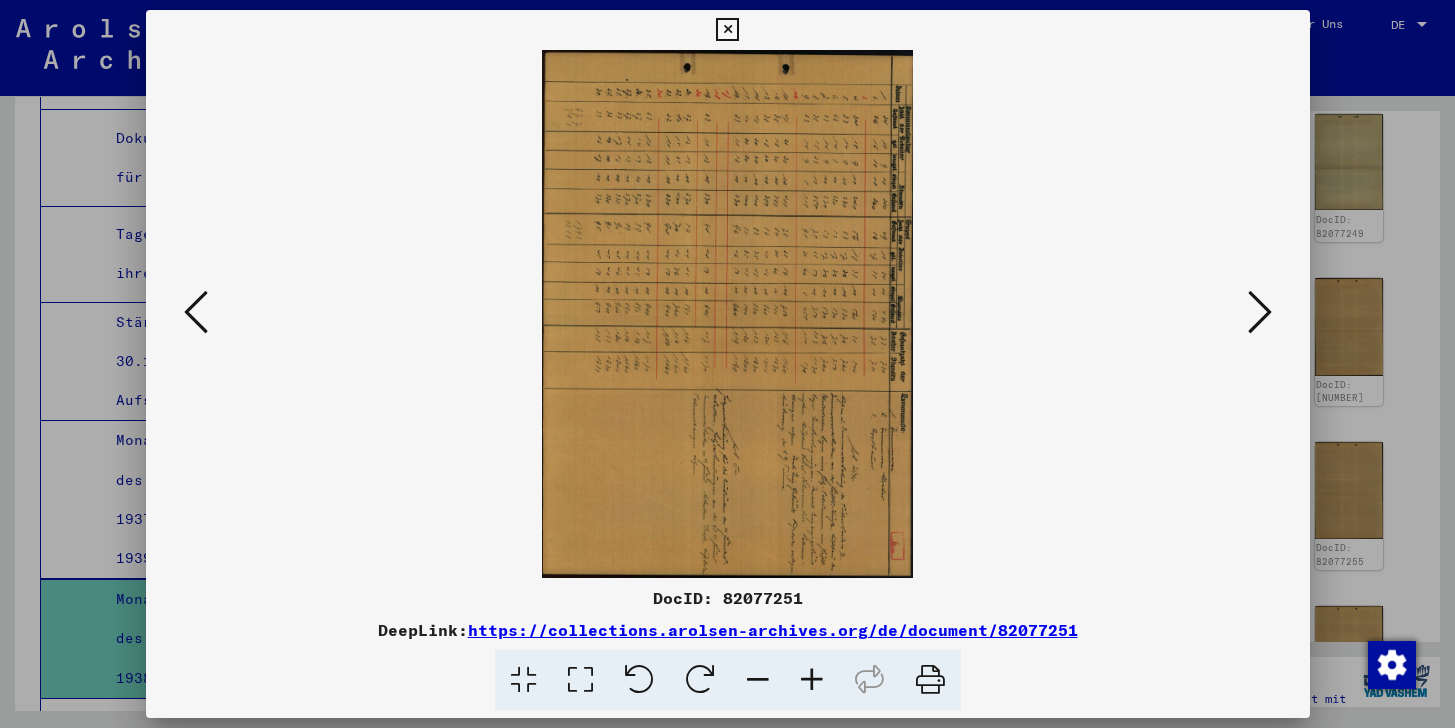click at bounding box center [1260, 312] 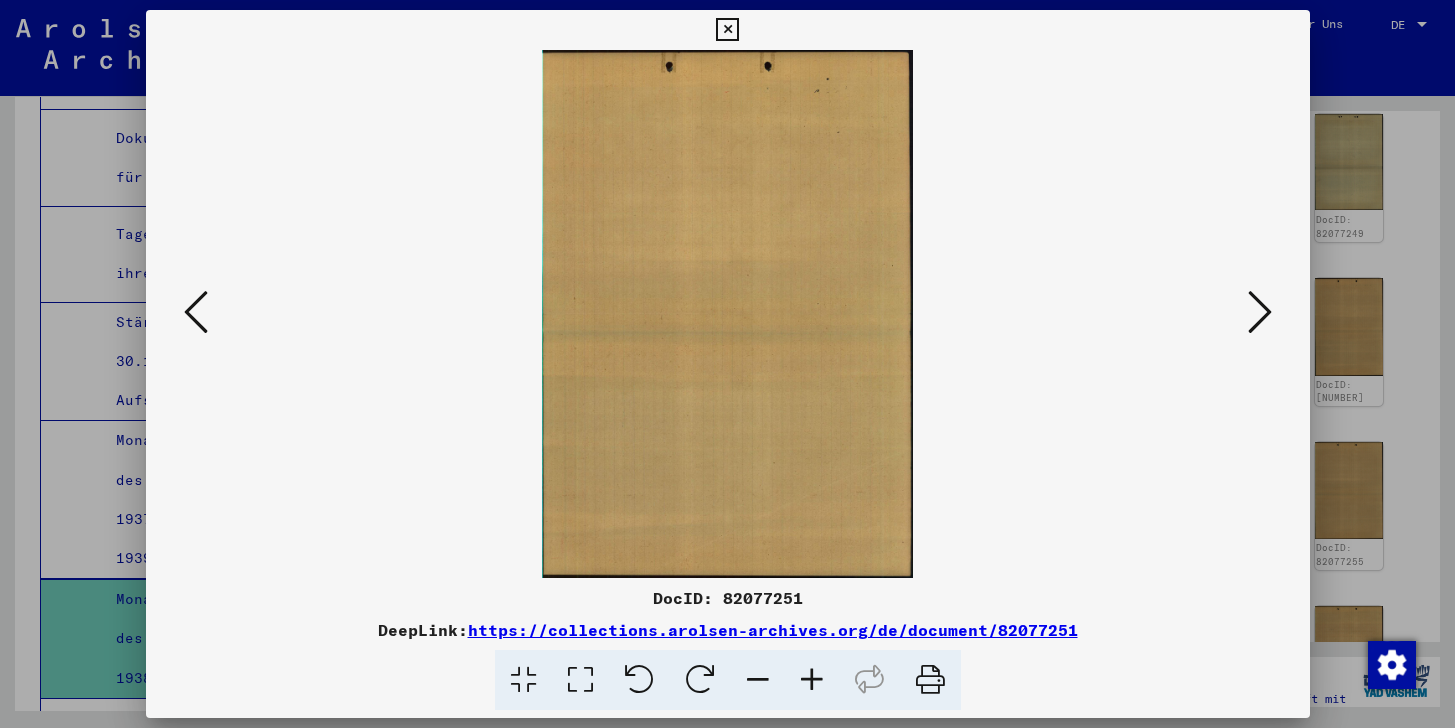 click at bounding box center (1260, 312) 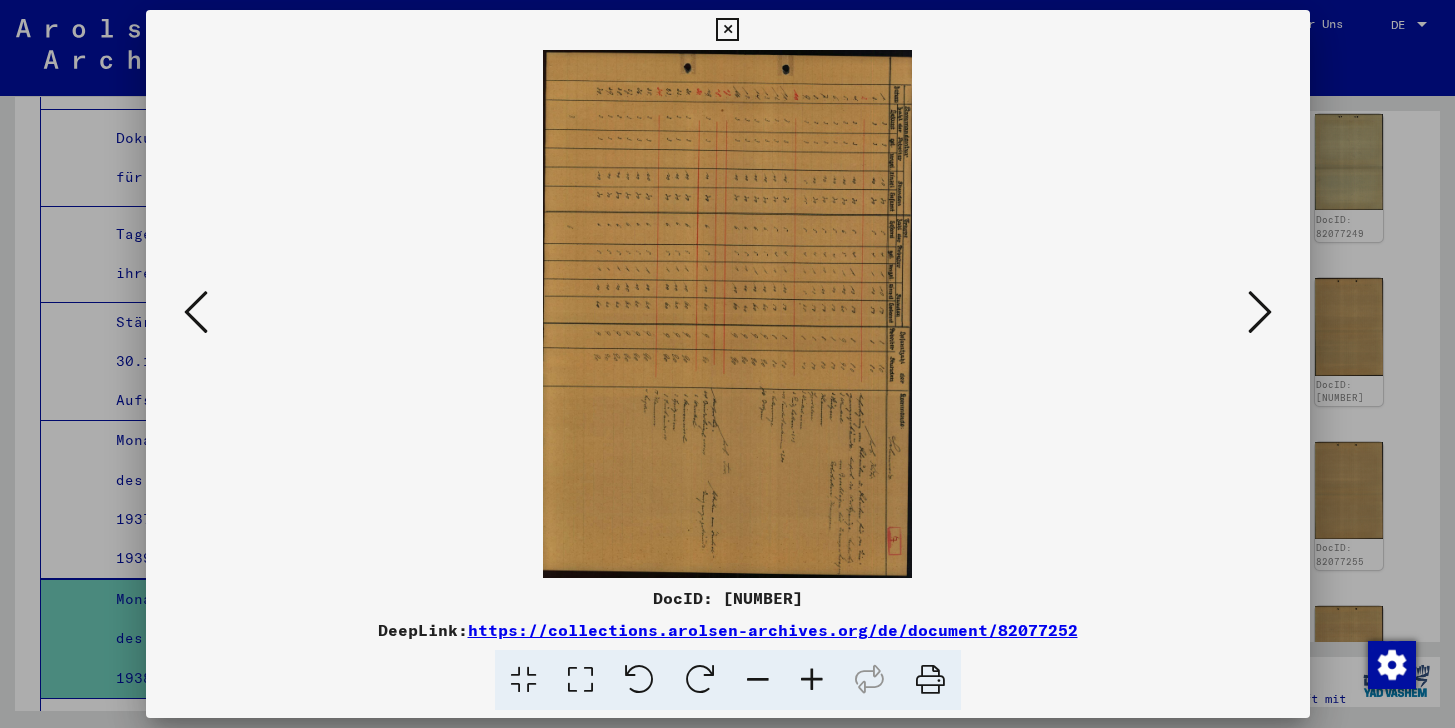 click at bounding box center (1260, 312) 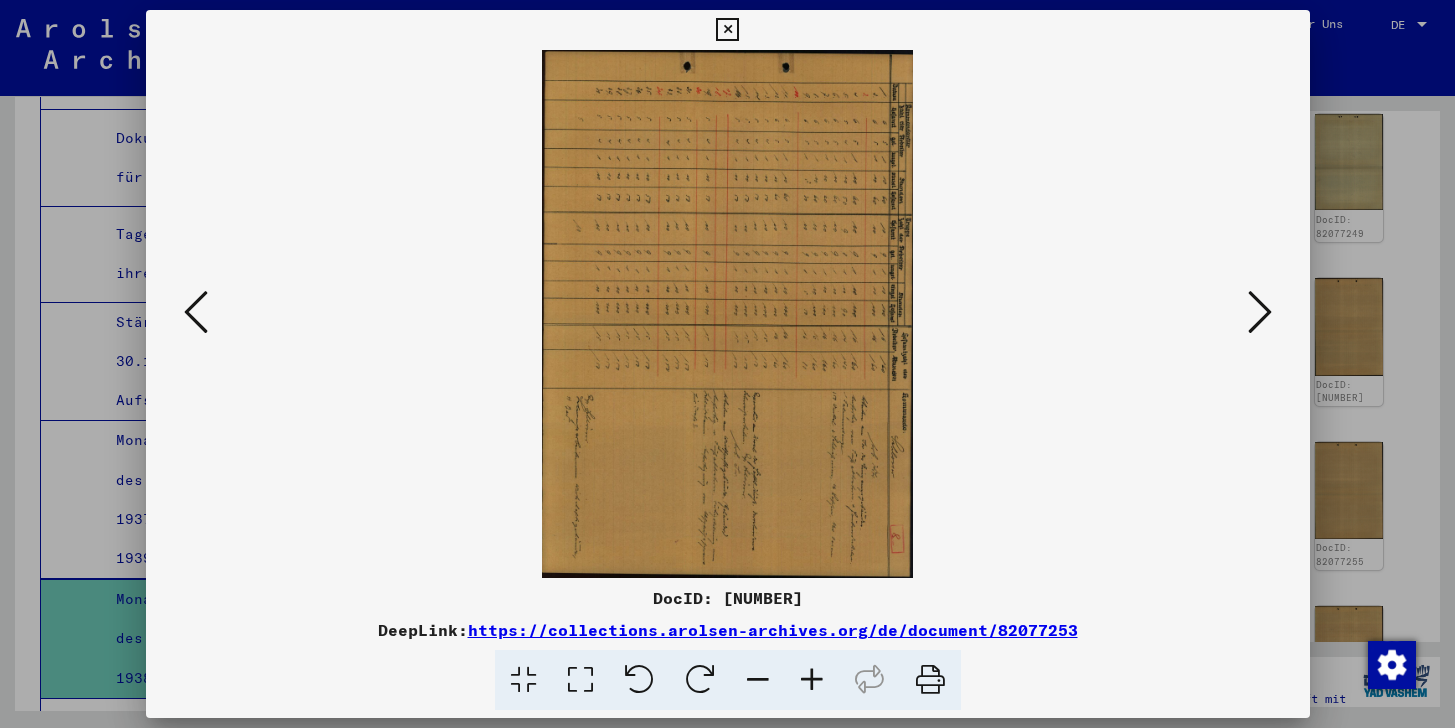click at bounding box center (1260, 312) 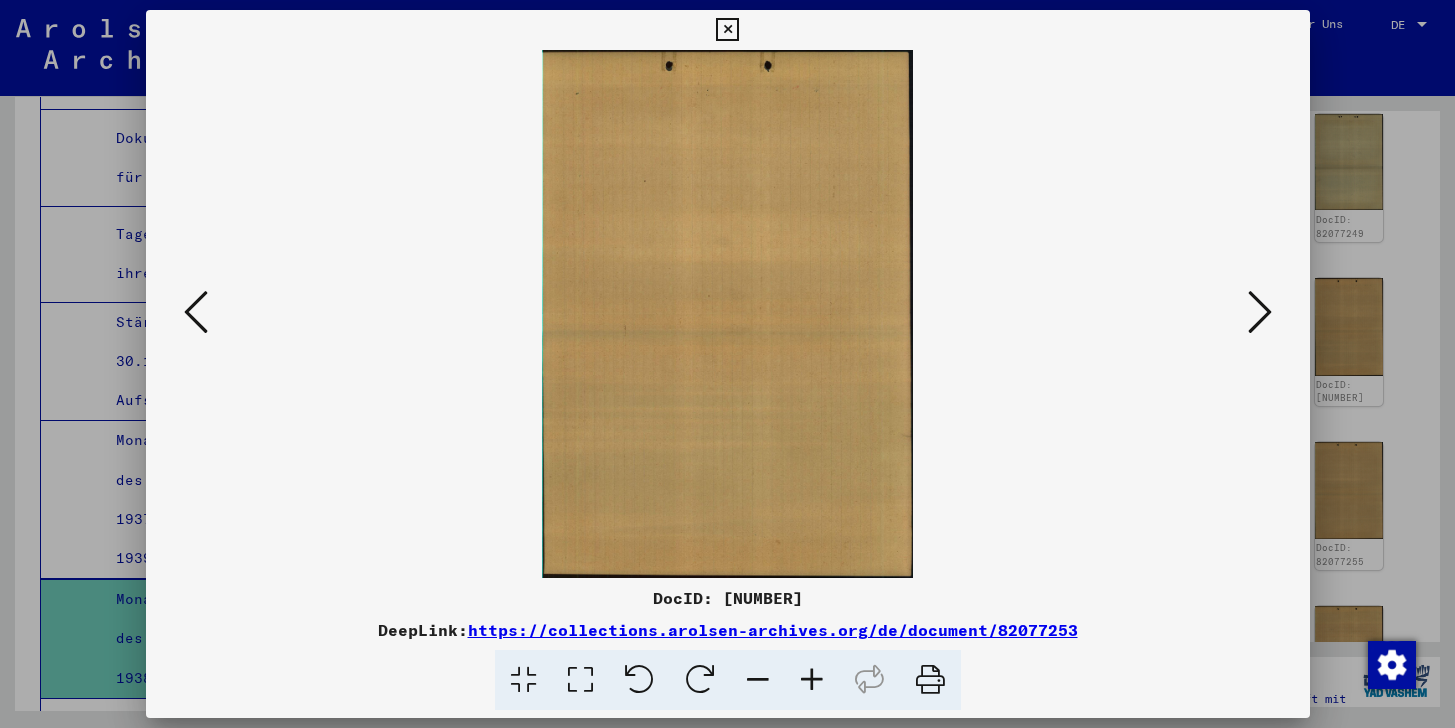 click at bounding box center [1260, 312] 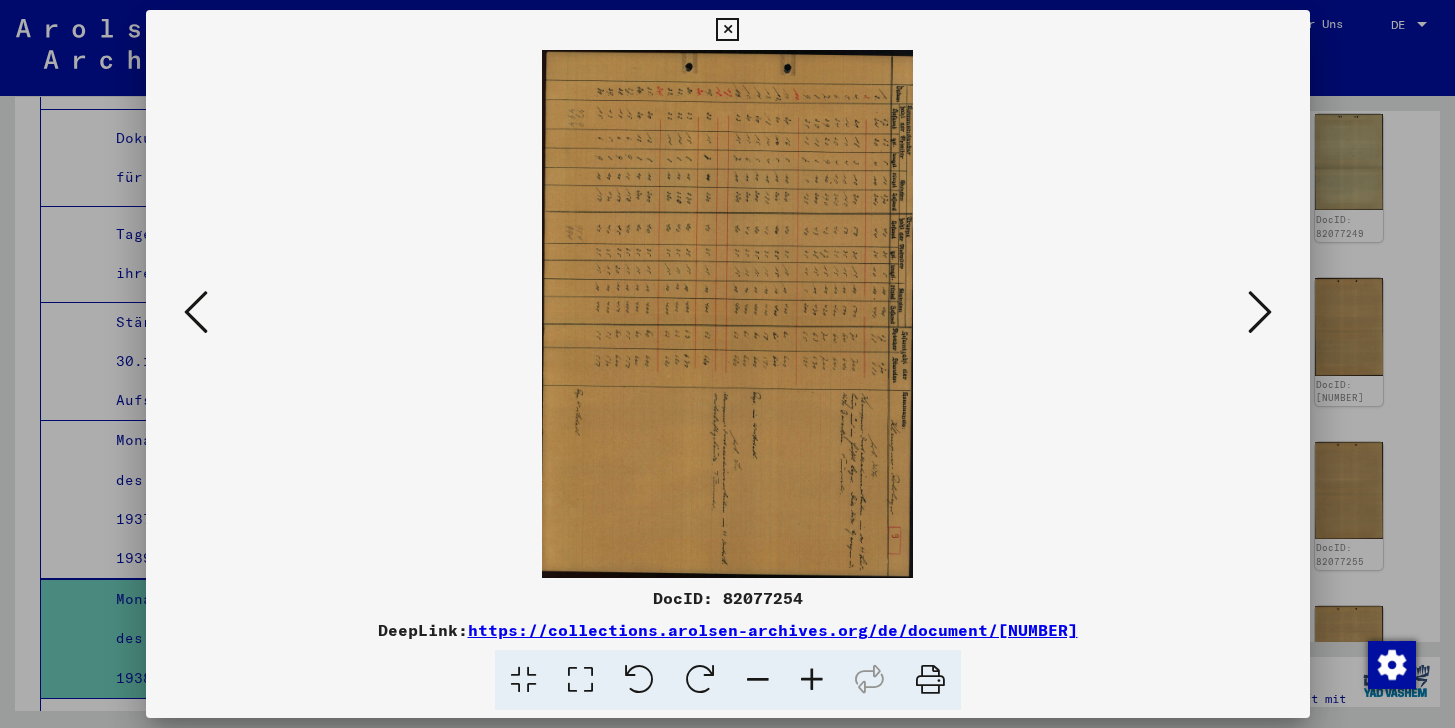 click at bounding box center [1260, 312] 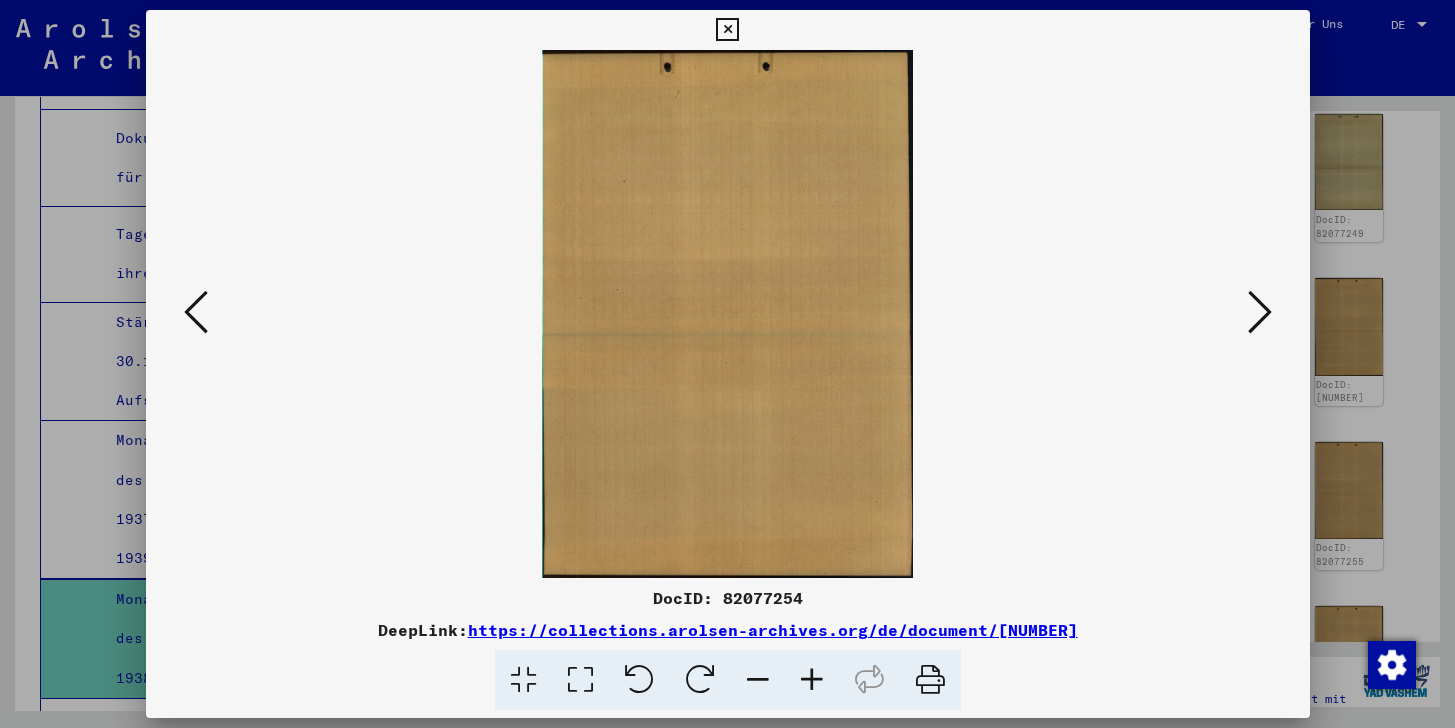 click at bounding box center (1260, 312) 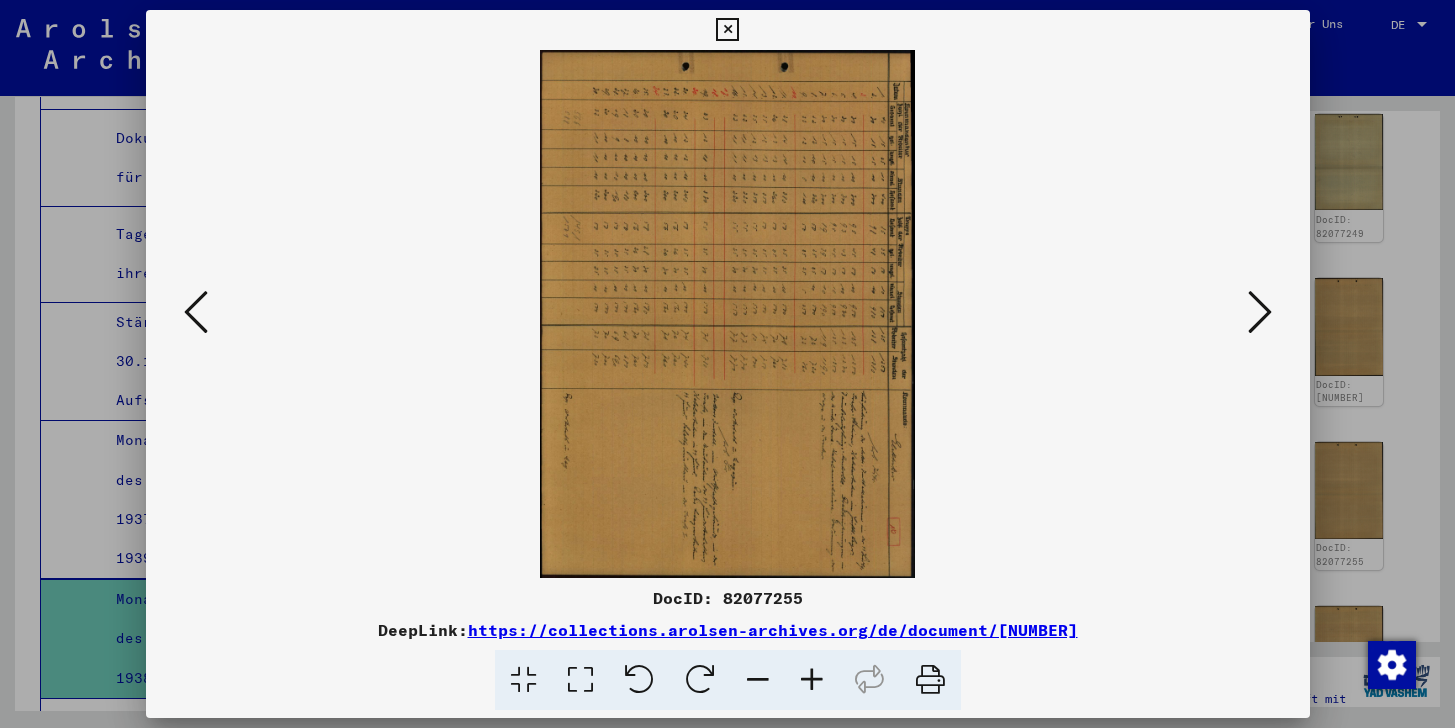 click at bounding box center [1260, 312] 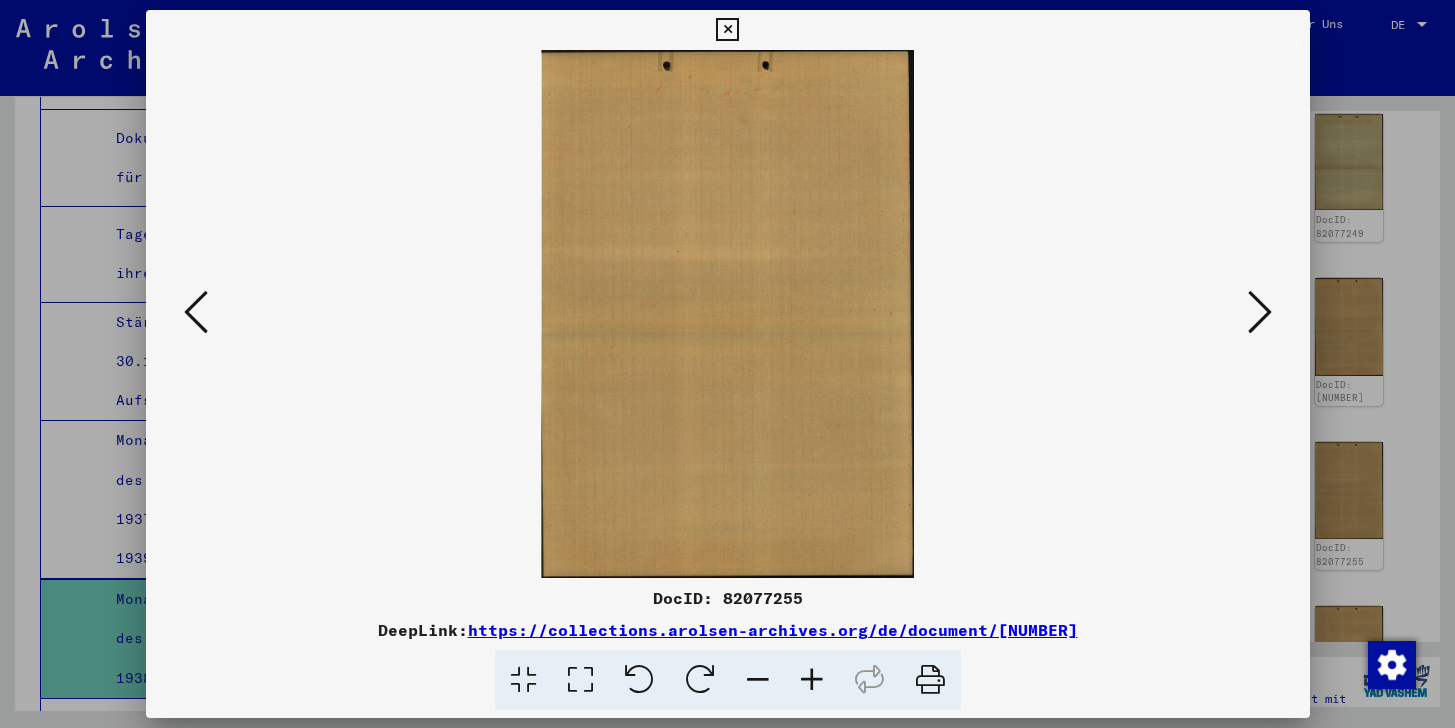 click at bounding box center [1260, 312] 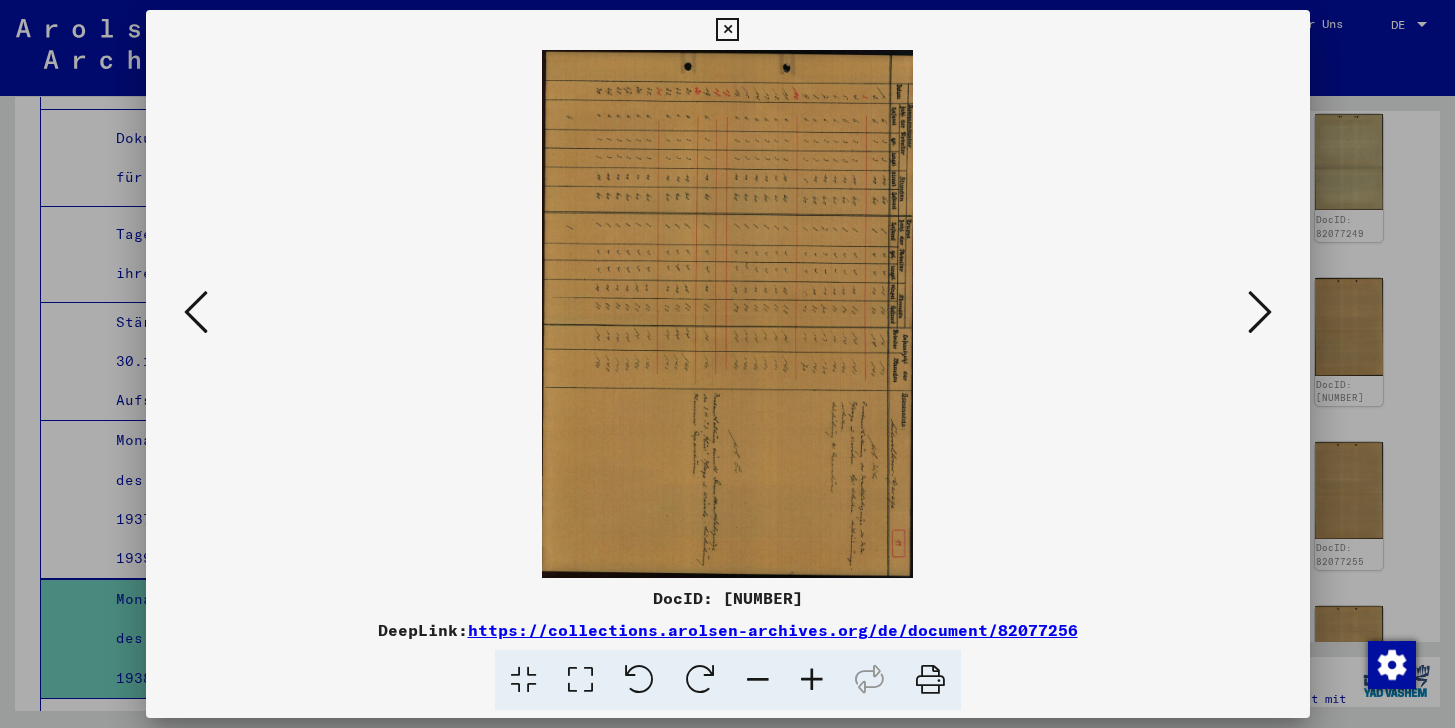 click at bounding box center [727, 30] 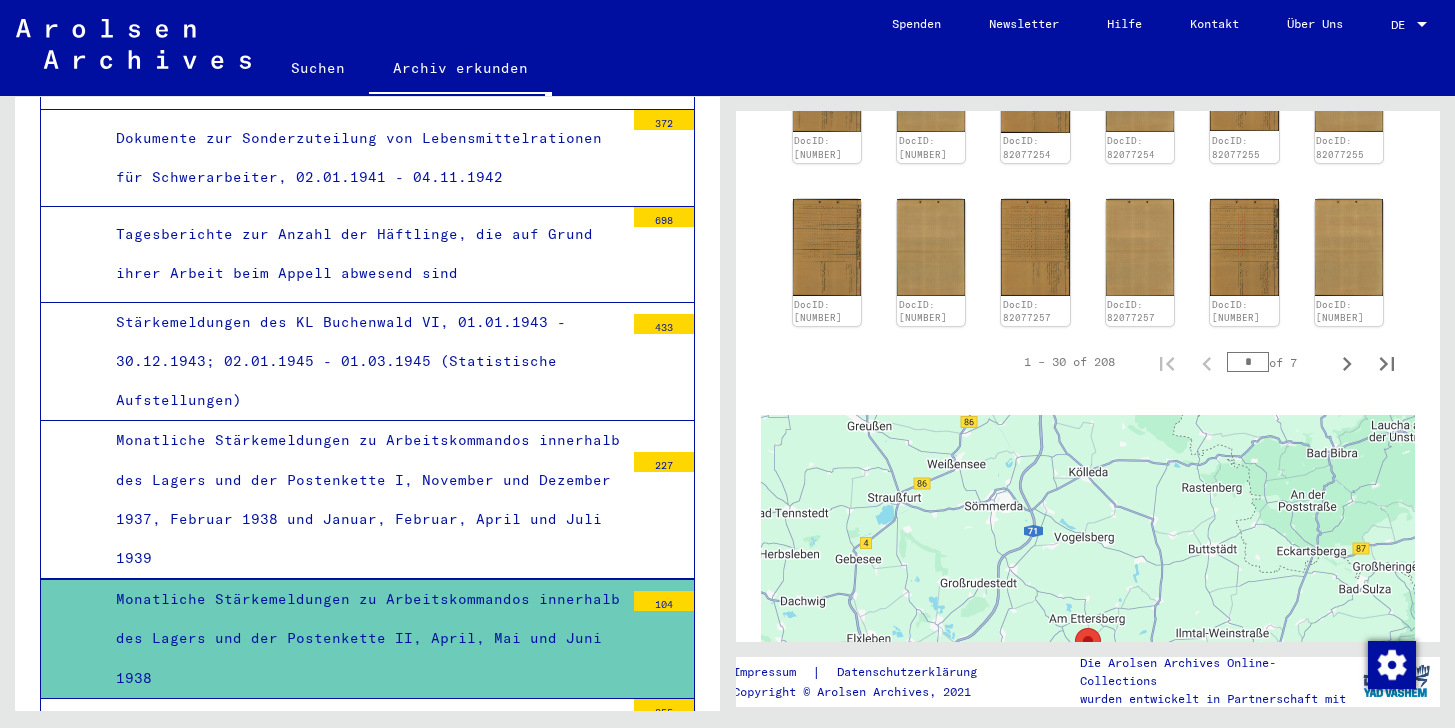 scroll, scrollTop: 1360, scrollLeft: 0, axis: vertical 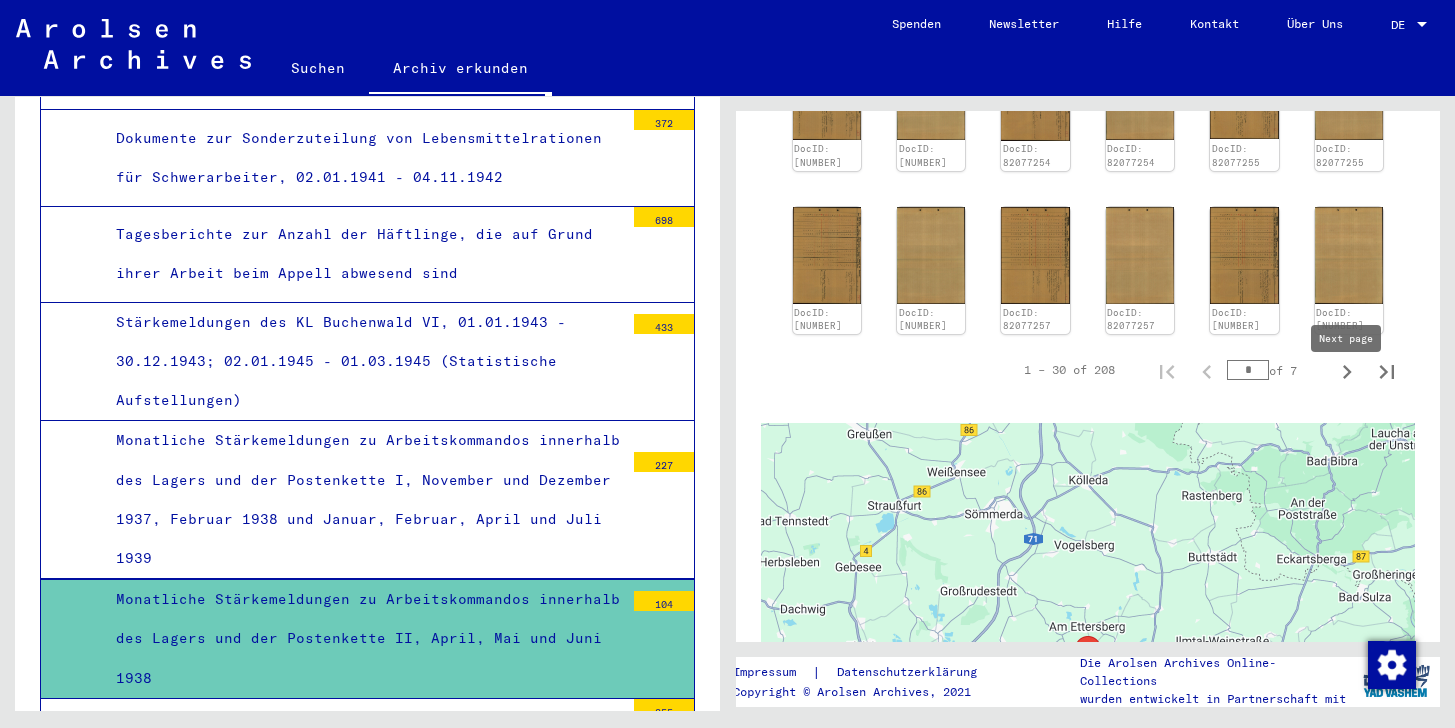 click 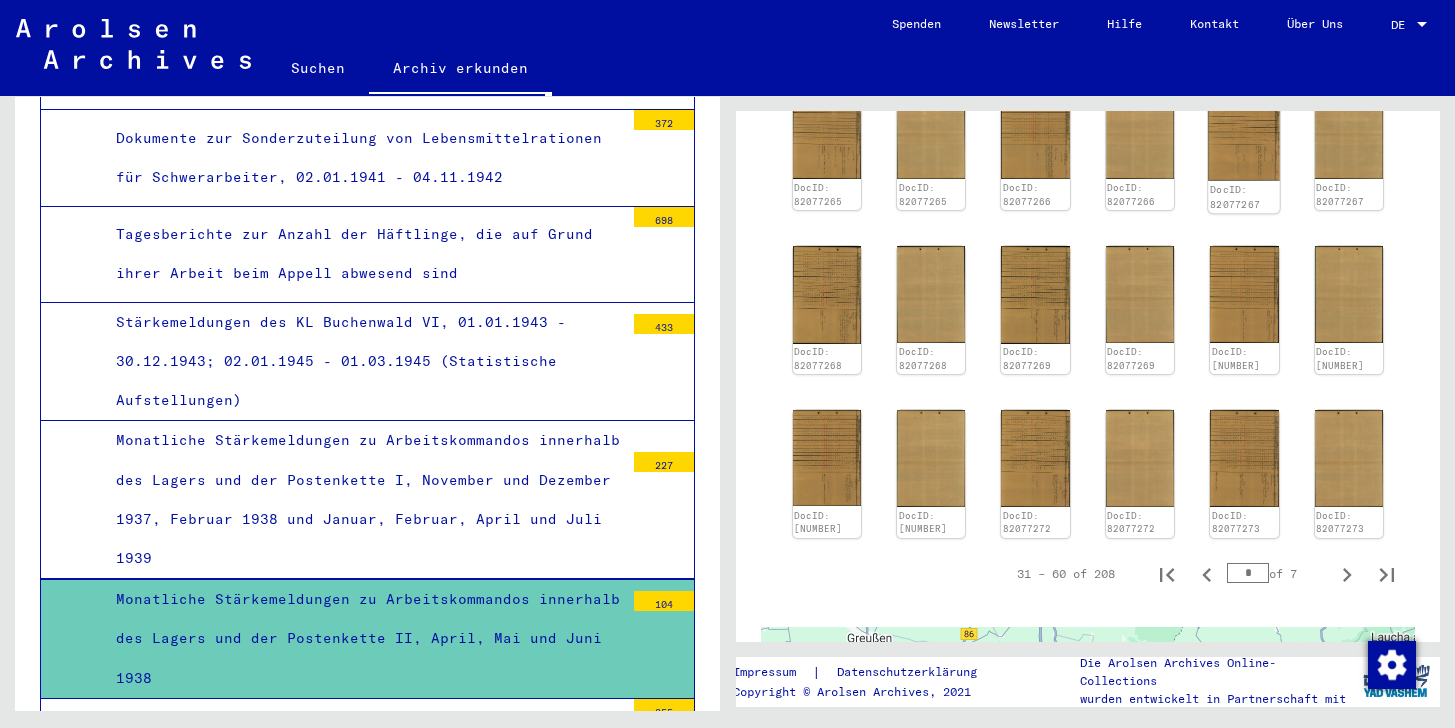 scroll, scrollTop: 1193, scrollLeft: 0, axis: vertical 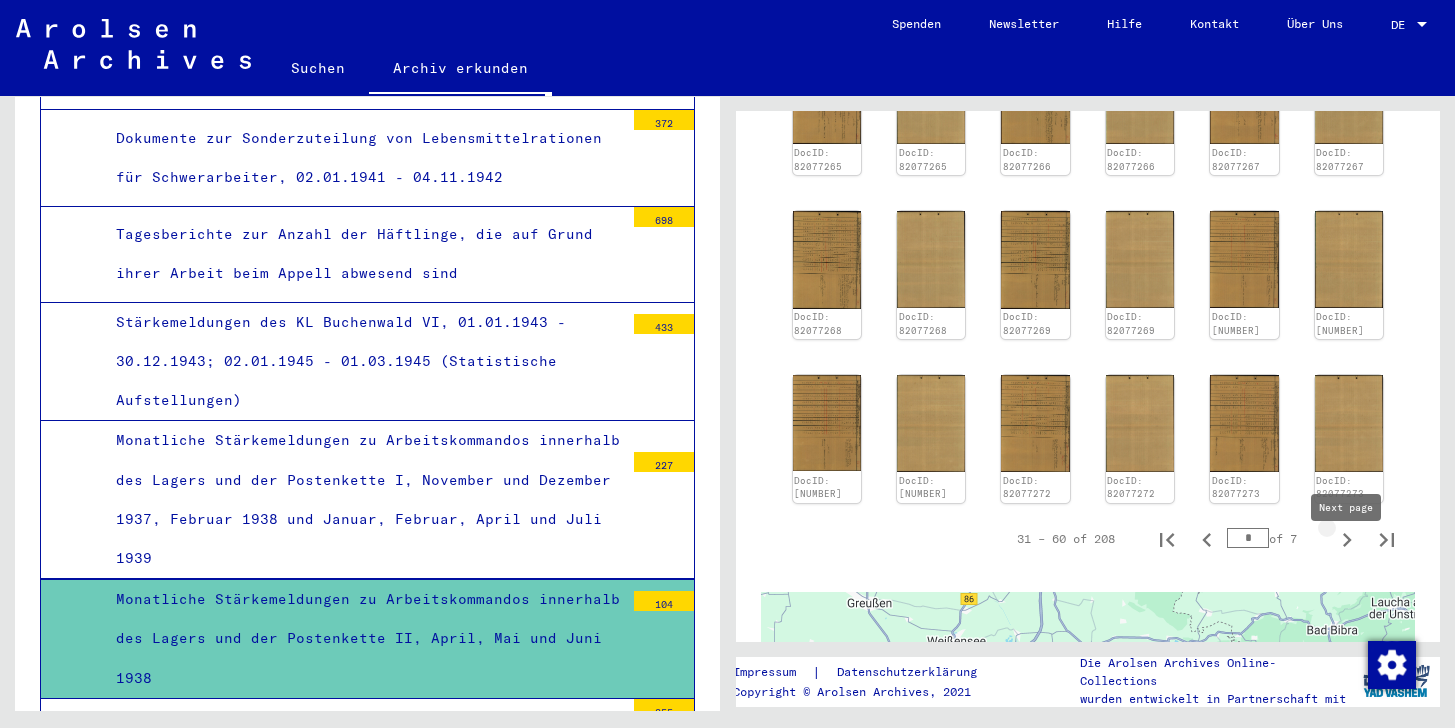 click 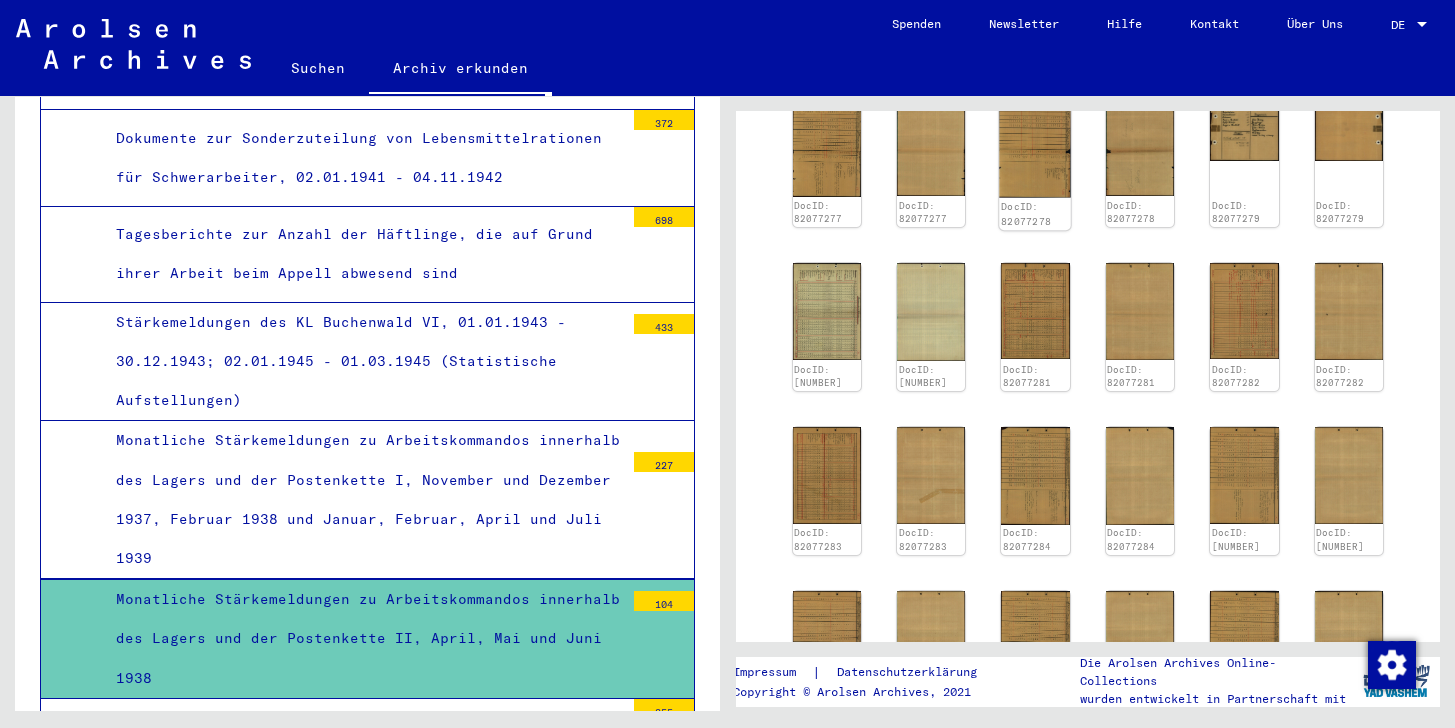 scroll, scrollTop: 982, scrollLeft: 0, axis: vertical 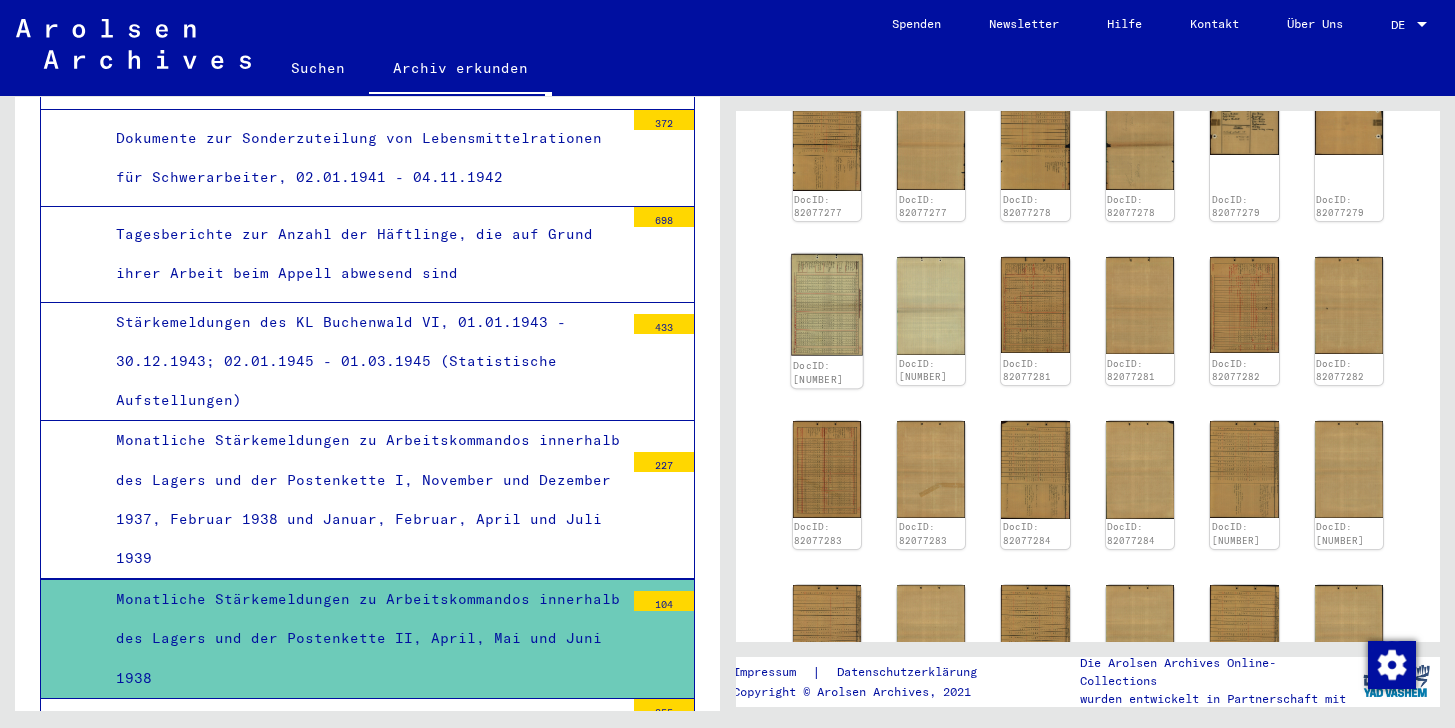 click 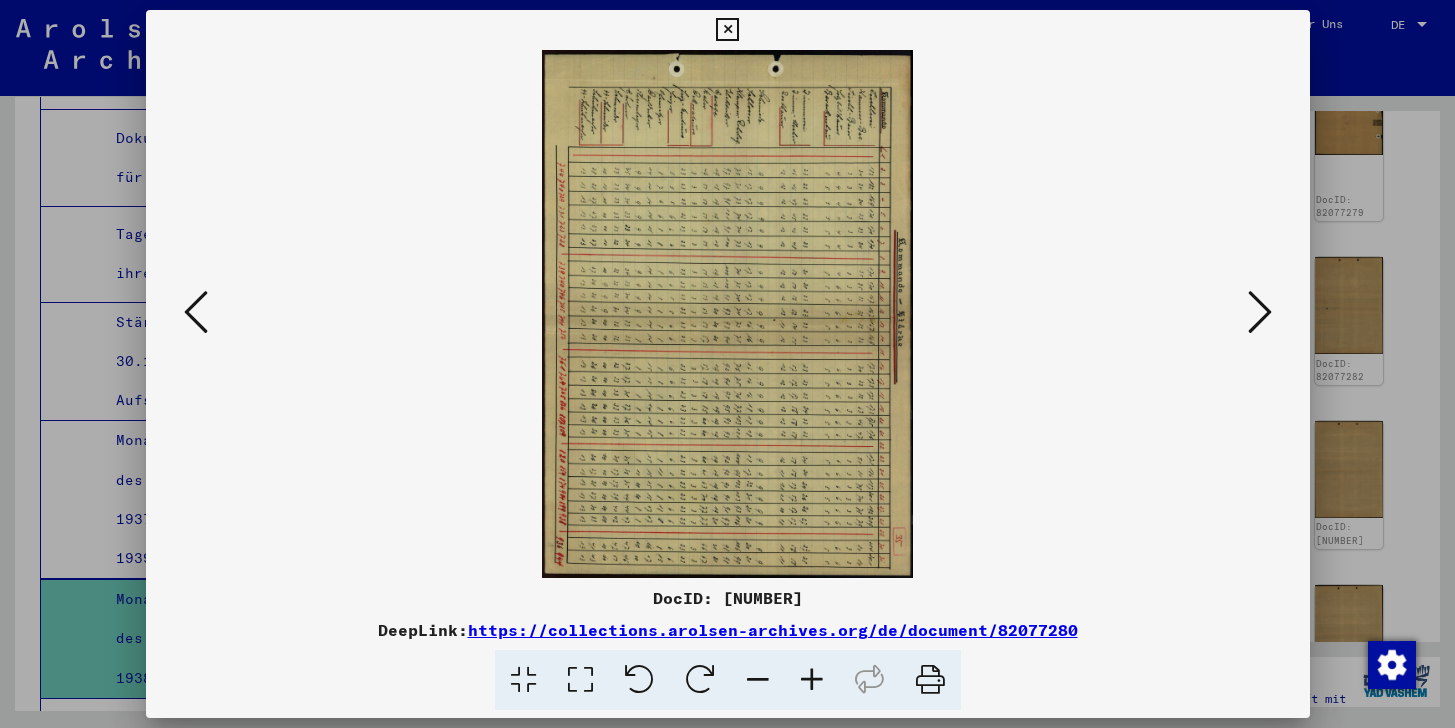 scroll, scrollTop: 0, scrollLeft: 0, axis: both 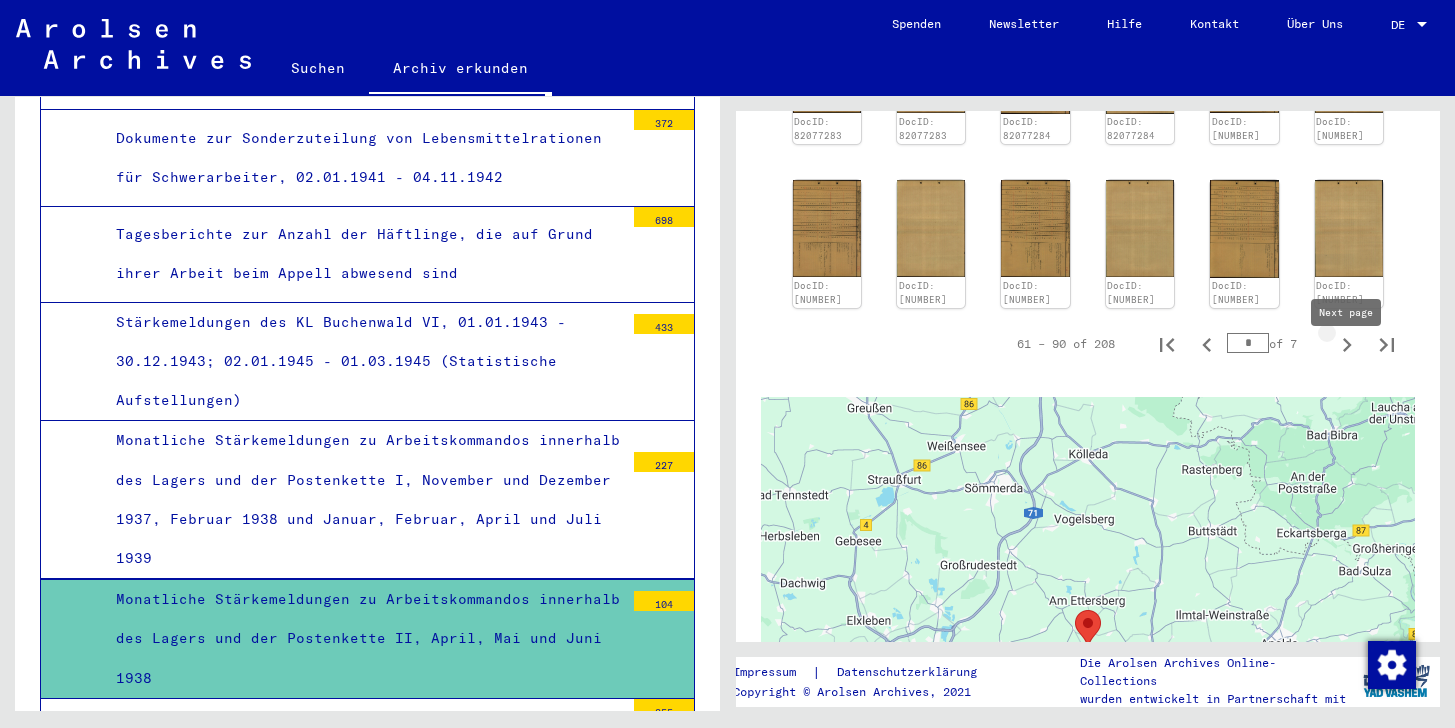 click 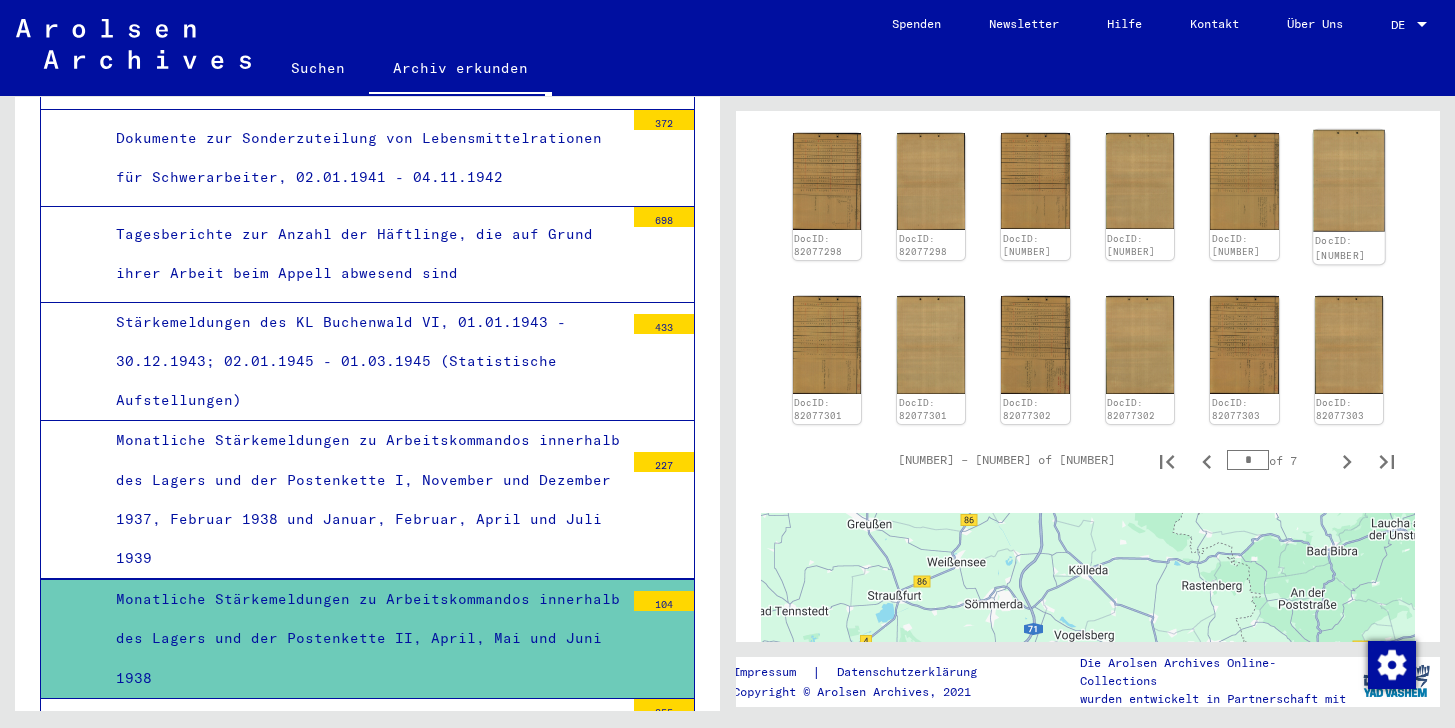 scroll, scrollTop: 1285, scrollLeft: 0, axis: vertical 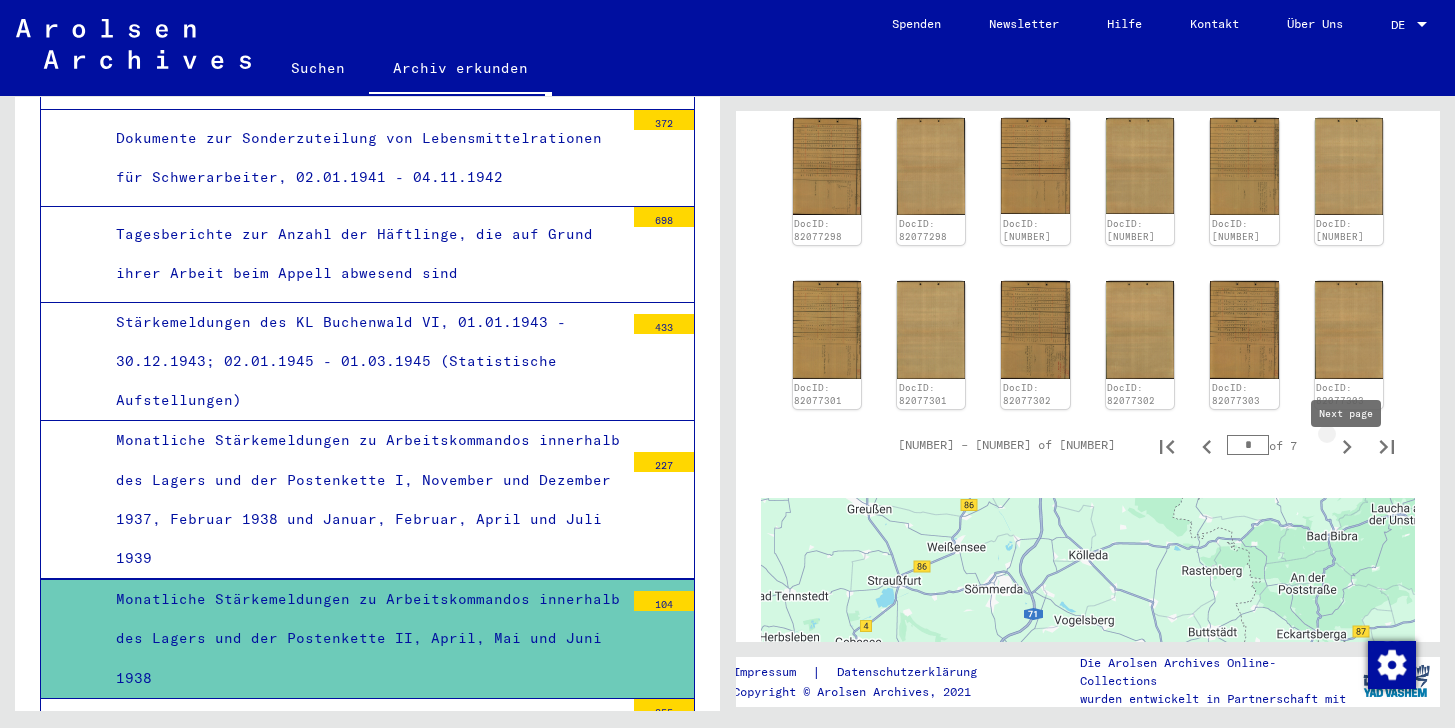 click 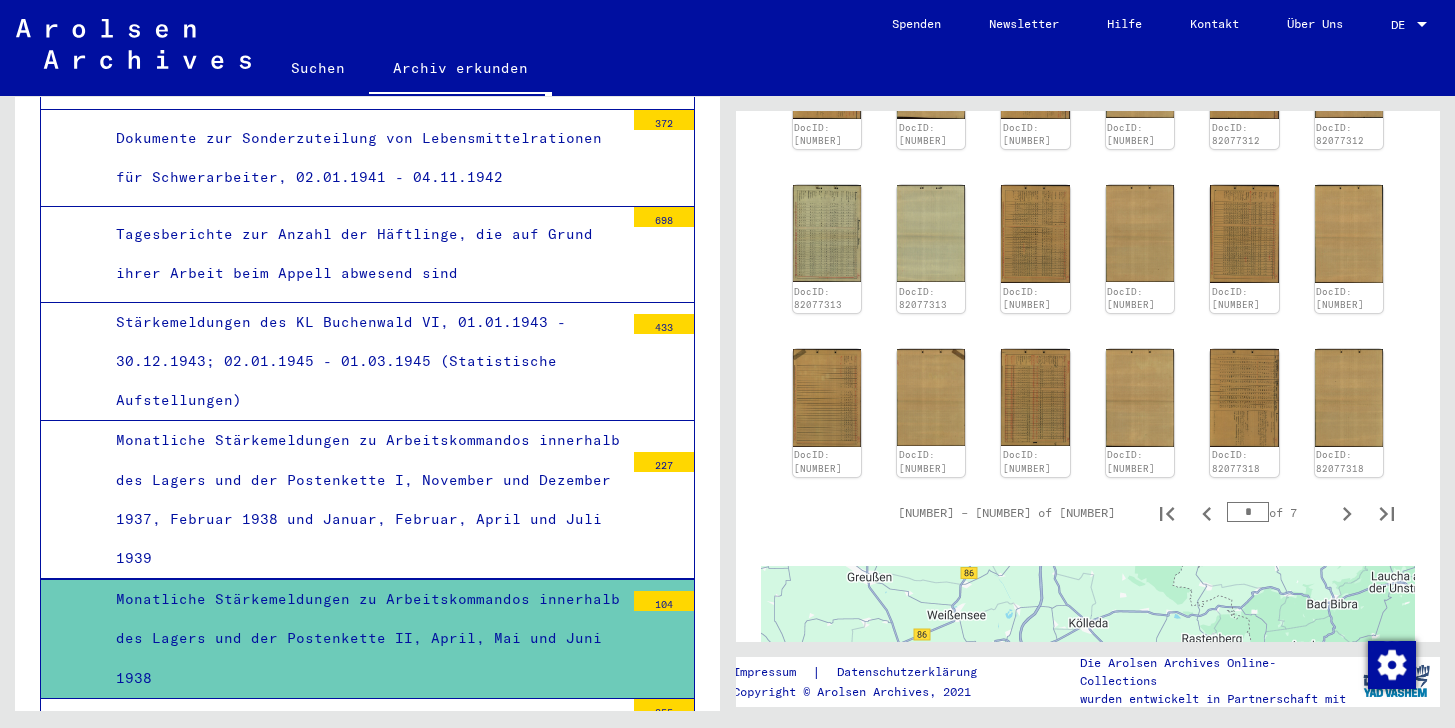 scroll, scrollTop: 1226, scrollLeft: 0, axis: vertical 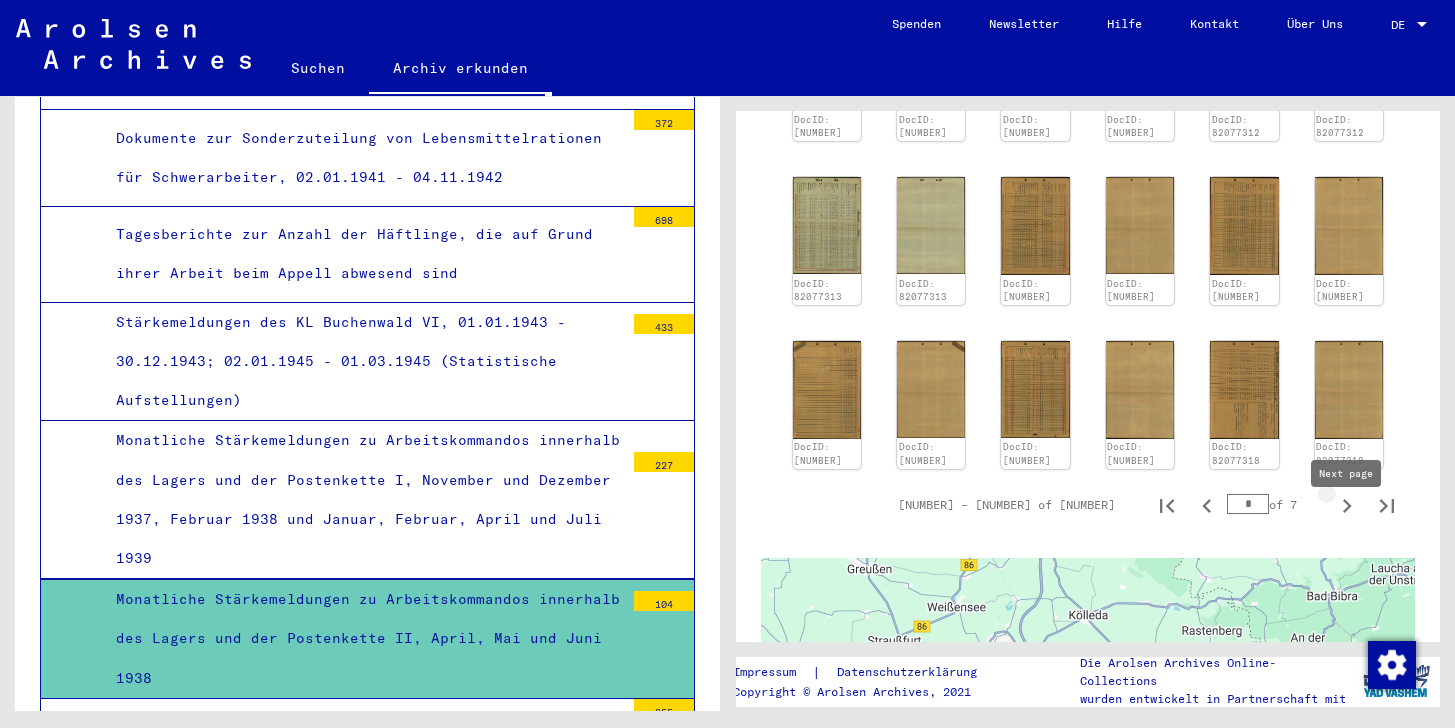click 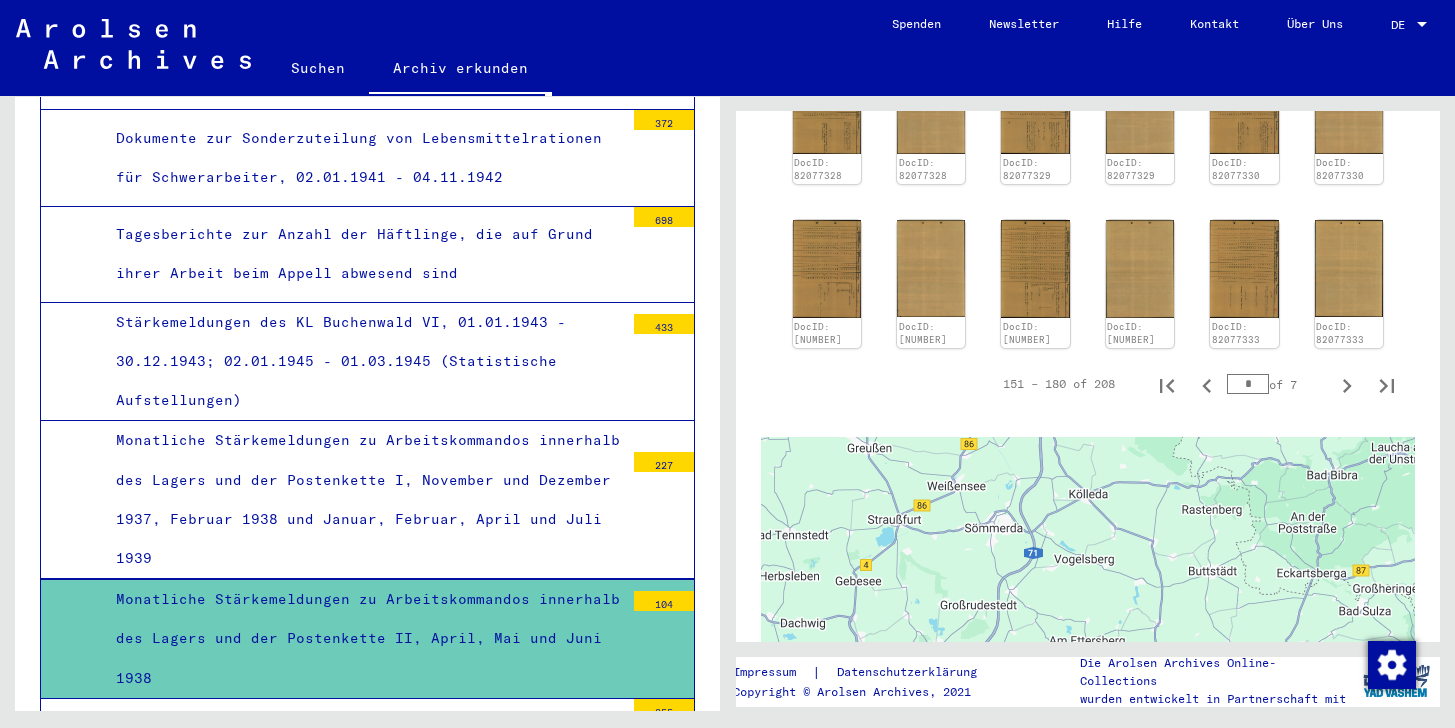 scroll, scrollTop: 1353, scrollLeft: 0, axis: vertical 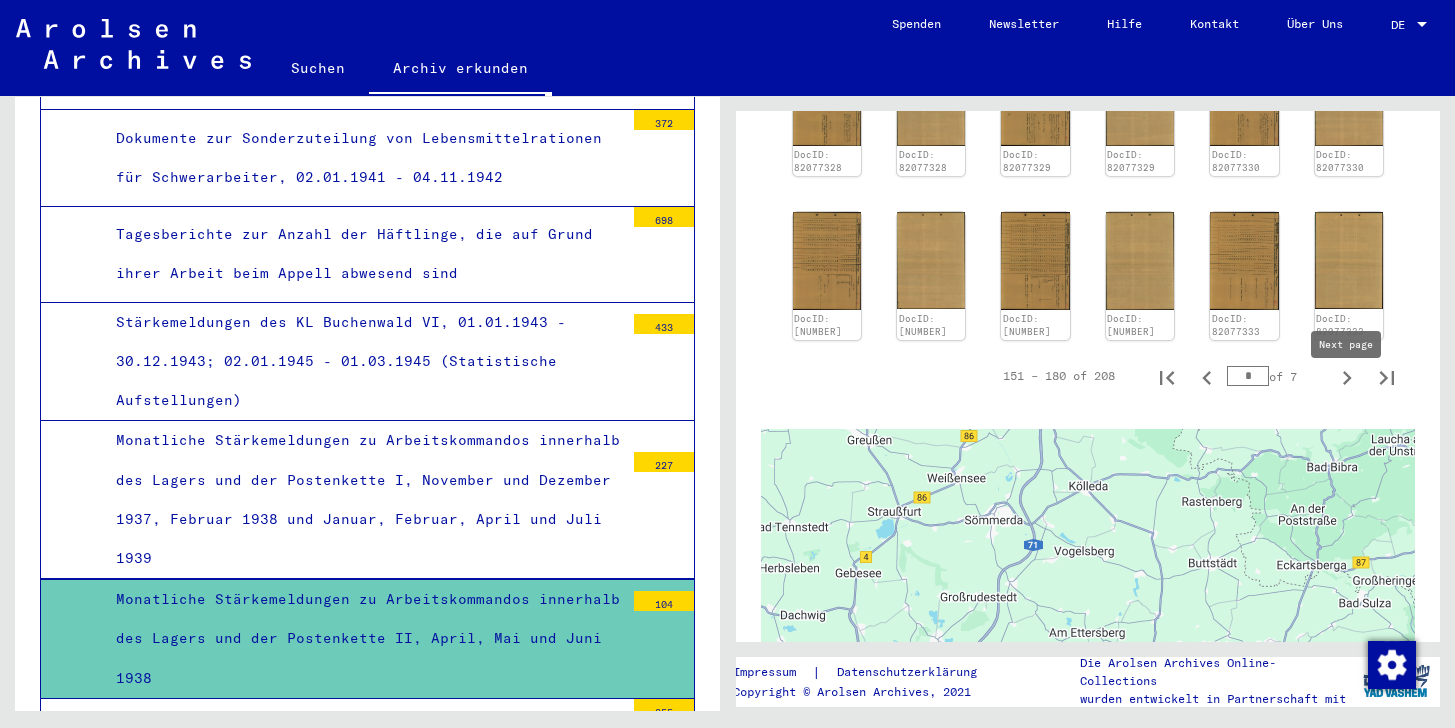 click 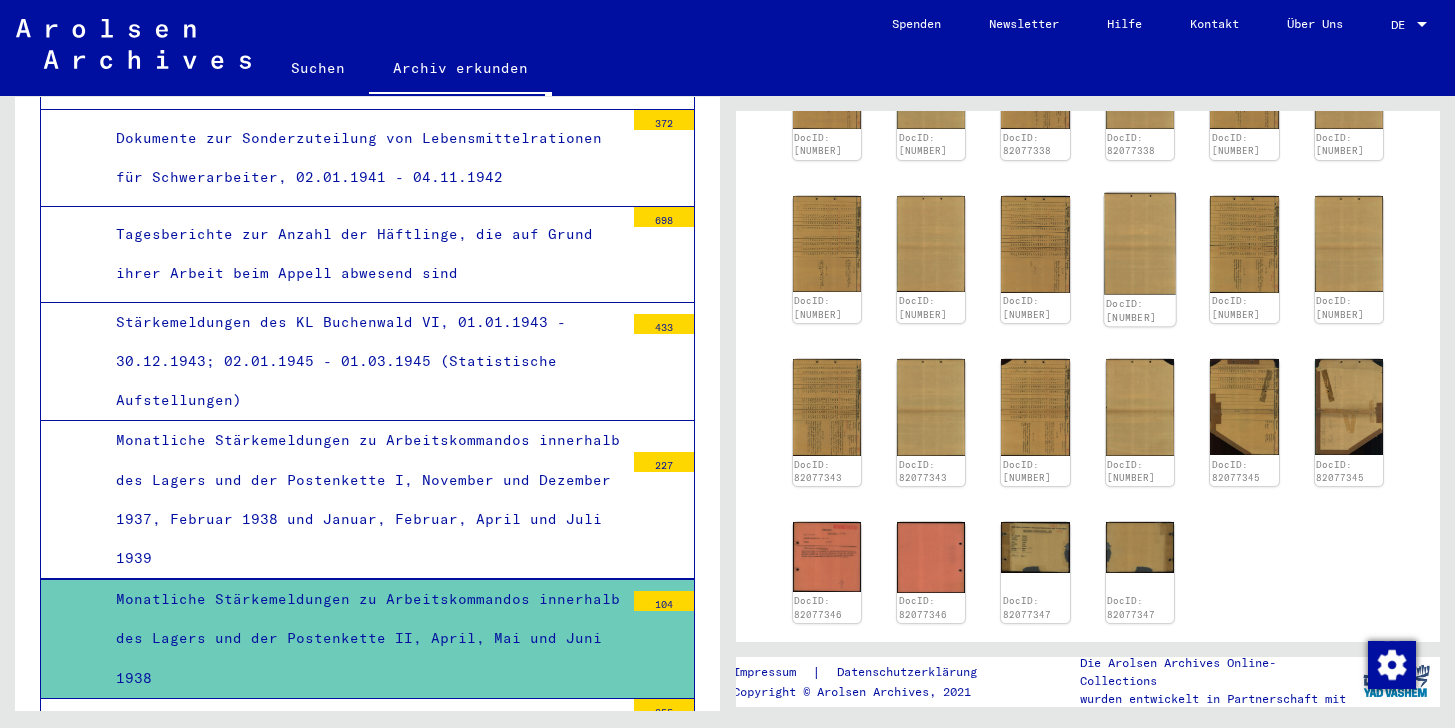 scroll, scrollTop: 1044, scrollLeft: 0, axis: vertical 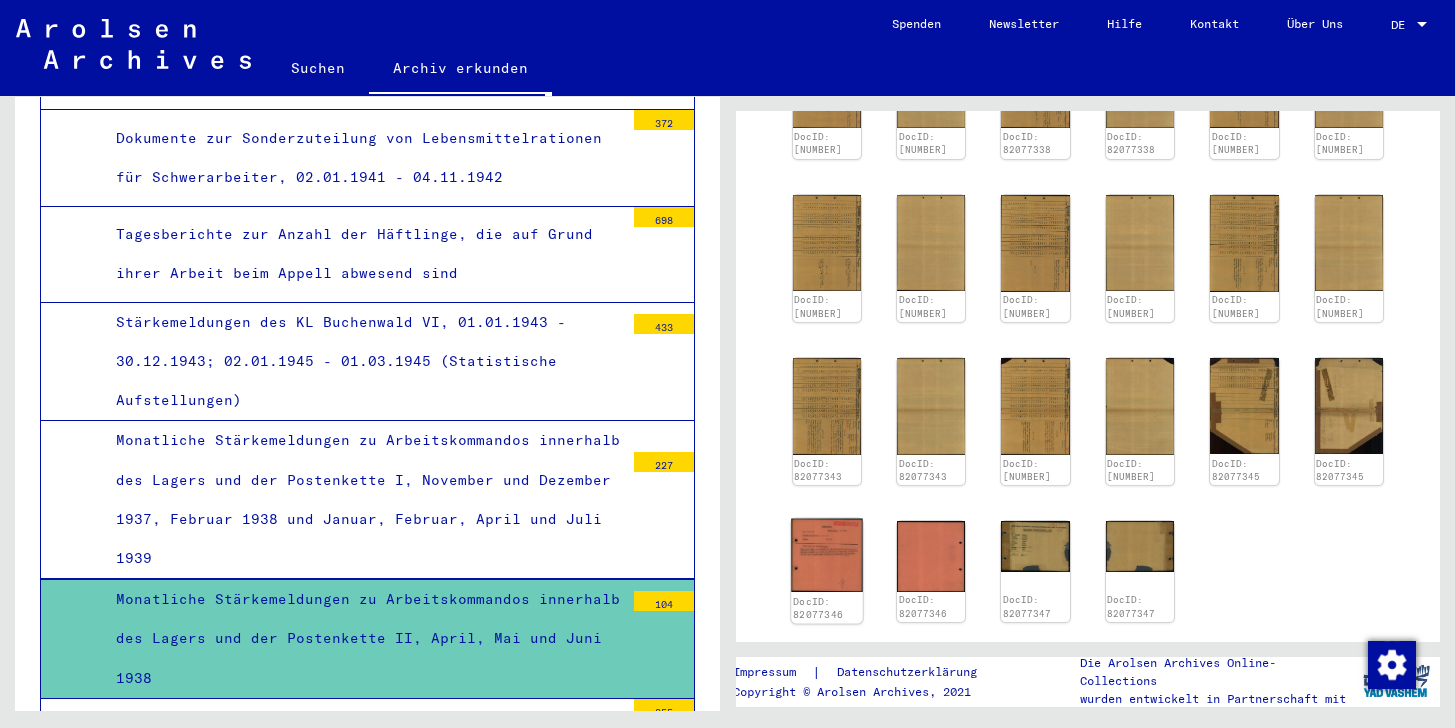 click 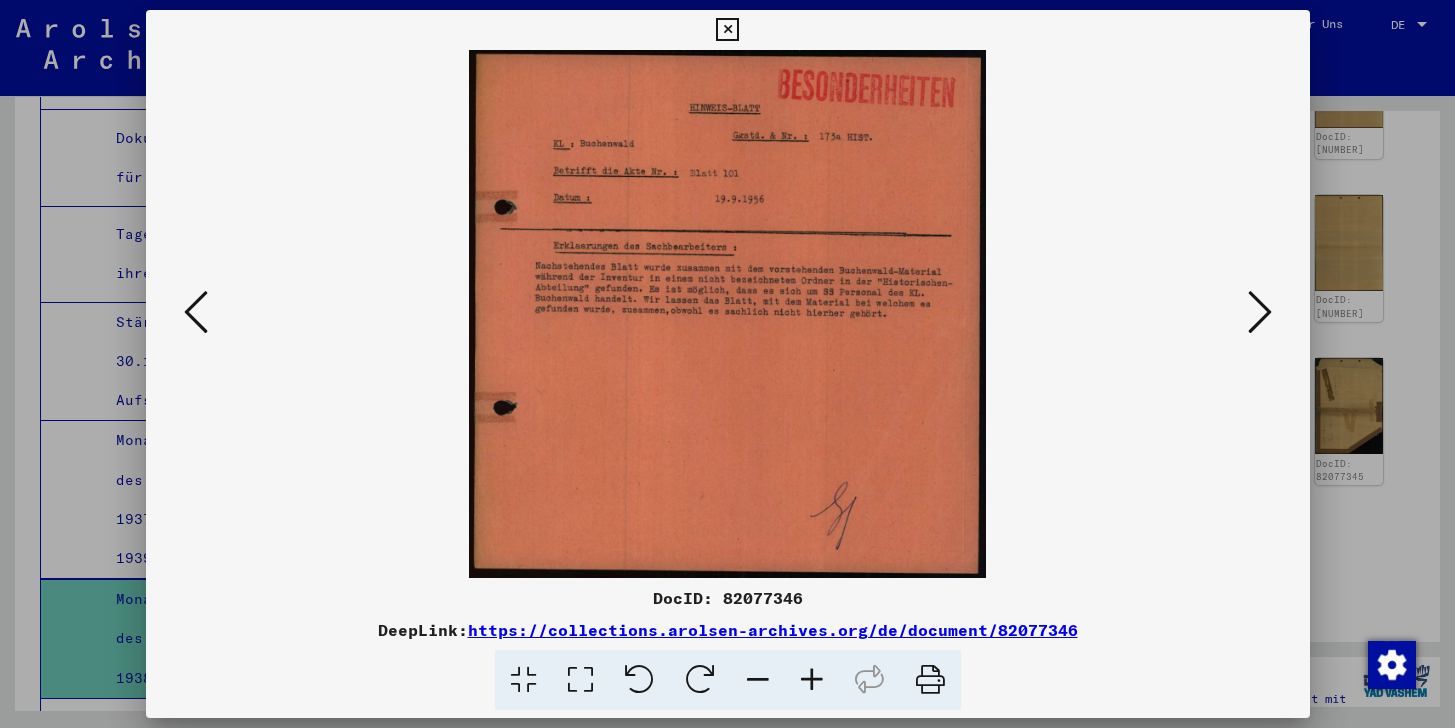 click at bounding box center (727, 30) 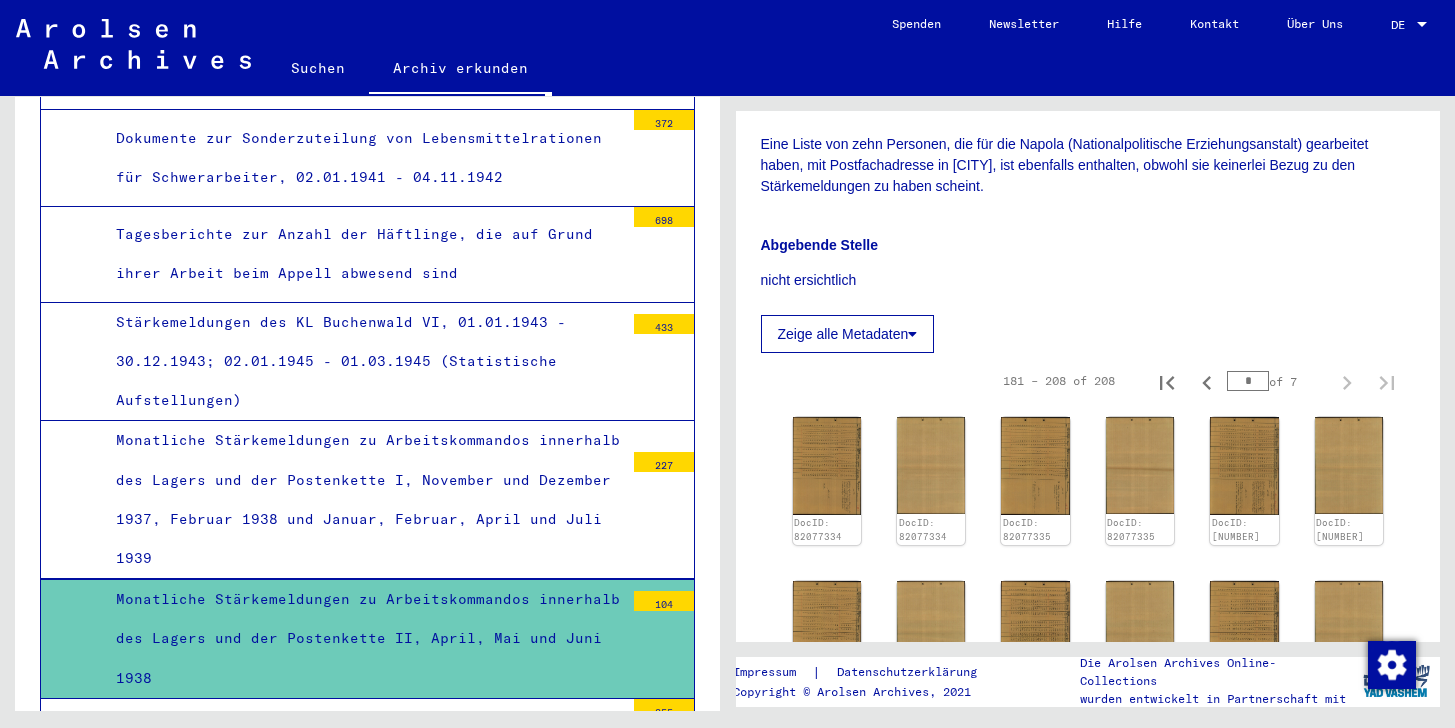 scroll, scrollTop: 493, scrollLeft: 0, axis: vertical 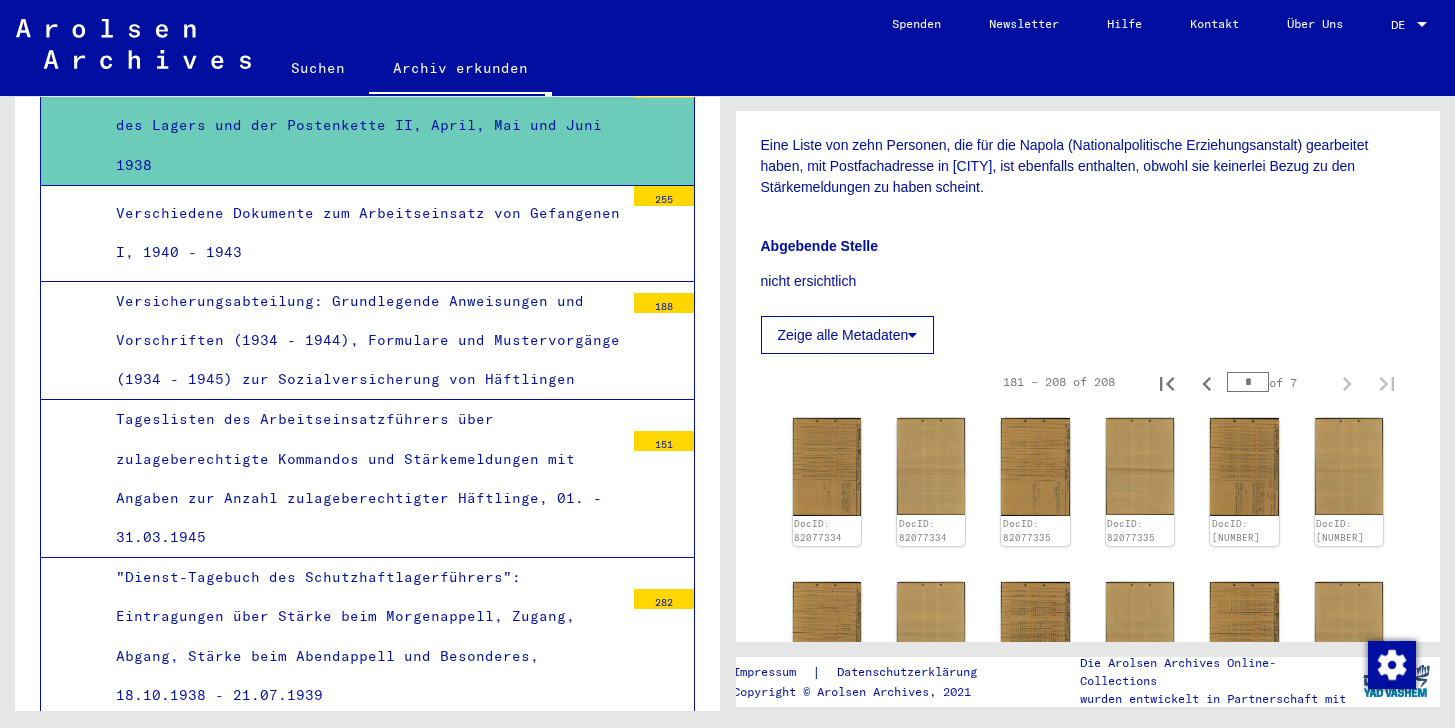 click on ""Dienst-Tagebuch des Schutzhaftlagerführers": Eintragungen über Stärke      beim Morgenappell, Zugang, Abgang, Stärke beim Abendappell und Besonderes,      18.10.1938 - 21.07.1939" at bounding box center [362, 636] 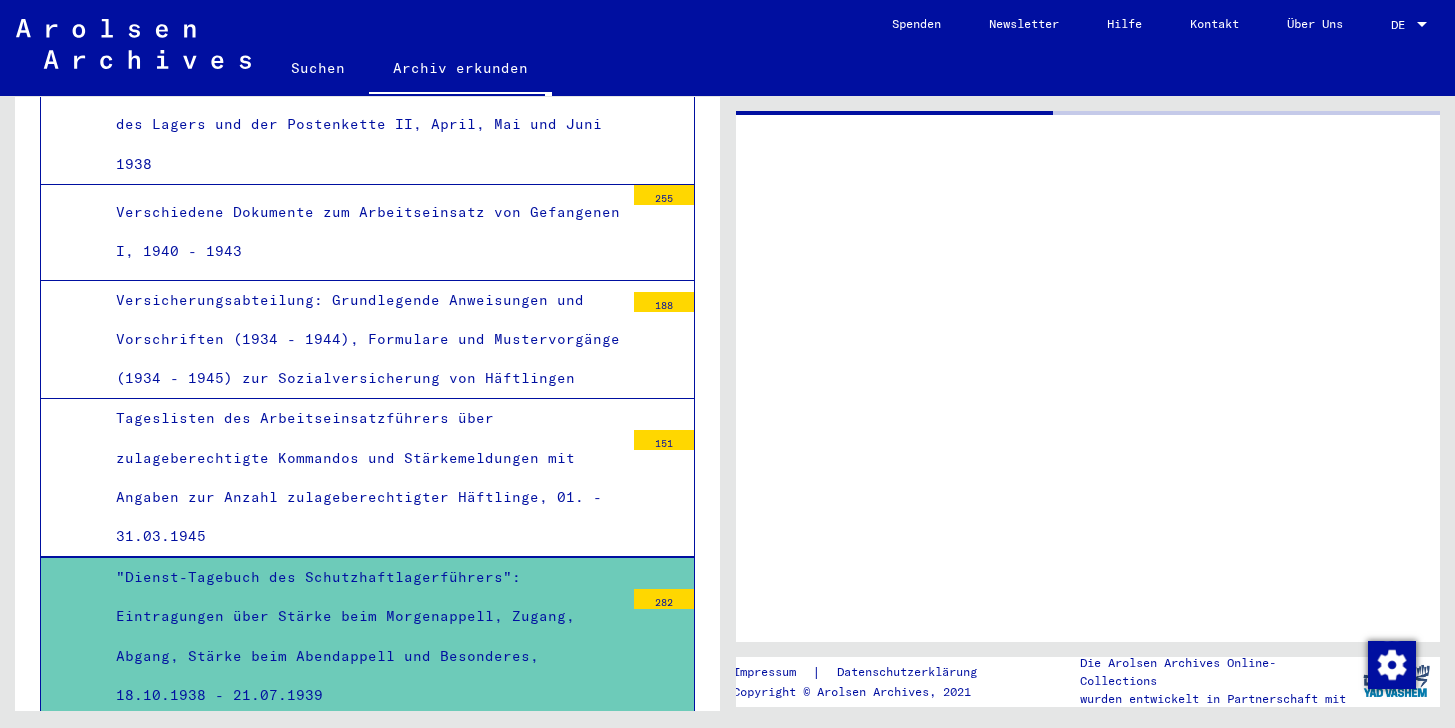 scroll, scrollTop: 0, scrollLeft: 0, axis: both 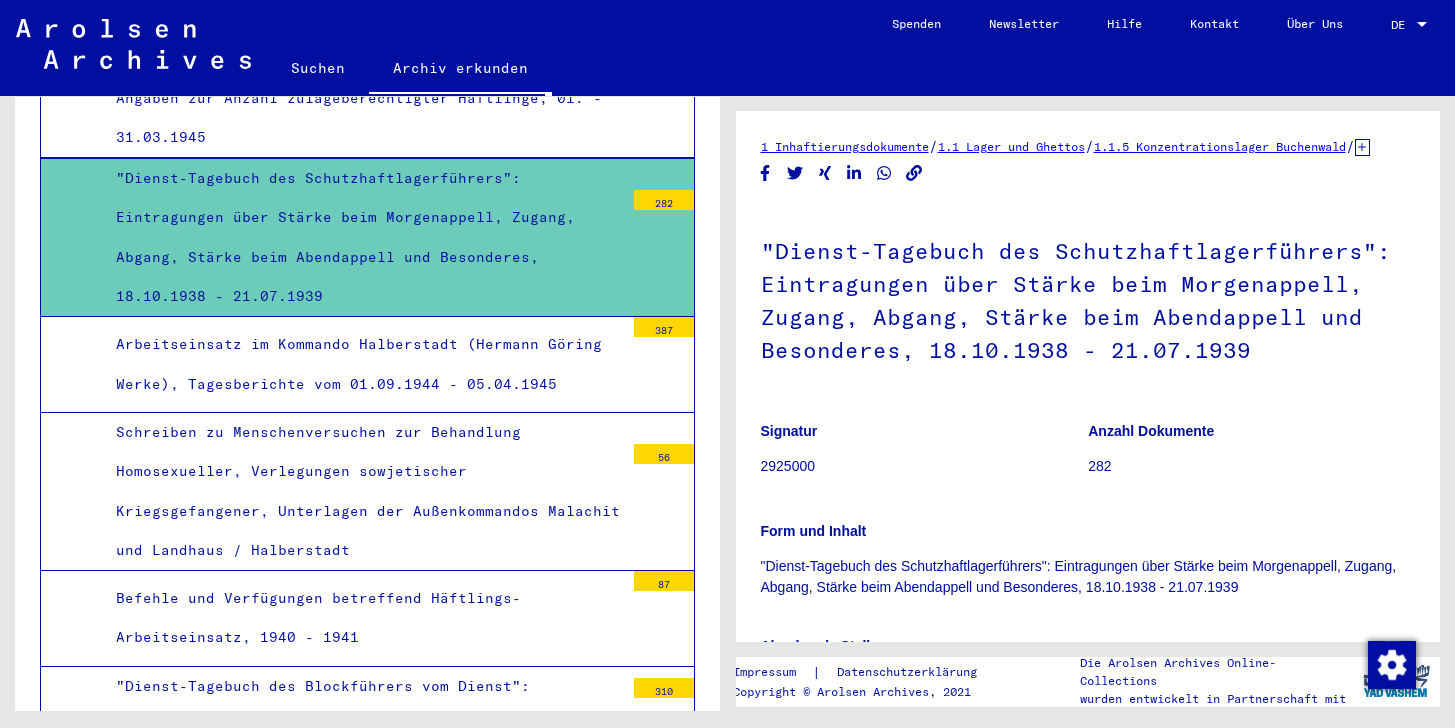 click on ""Dienst-Tagebuch des Blockführers vom Dienst": Eintragungen über      Häftlingsbestand, Zugang, Abgang und besondere Vorkommnisse, 18.3.38 -      6.1.39" at bounding box center [362, 726] 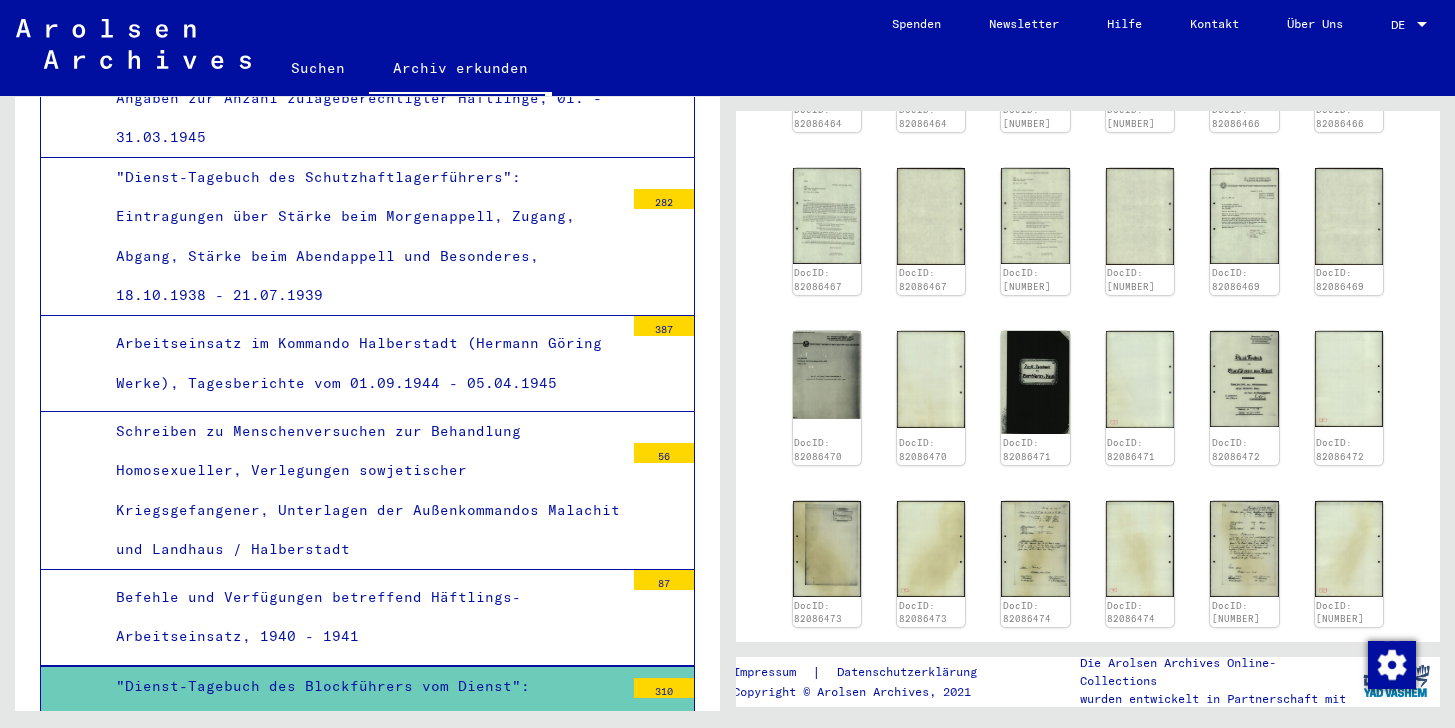 scroll, scrollTop: 990, scrollLeft: 0, axis: vertical 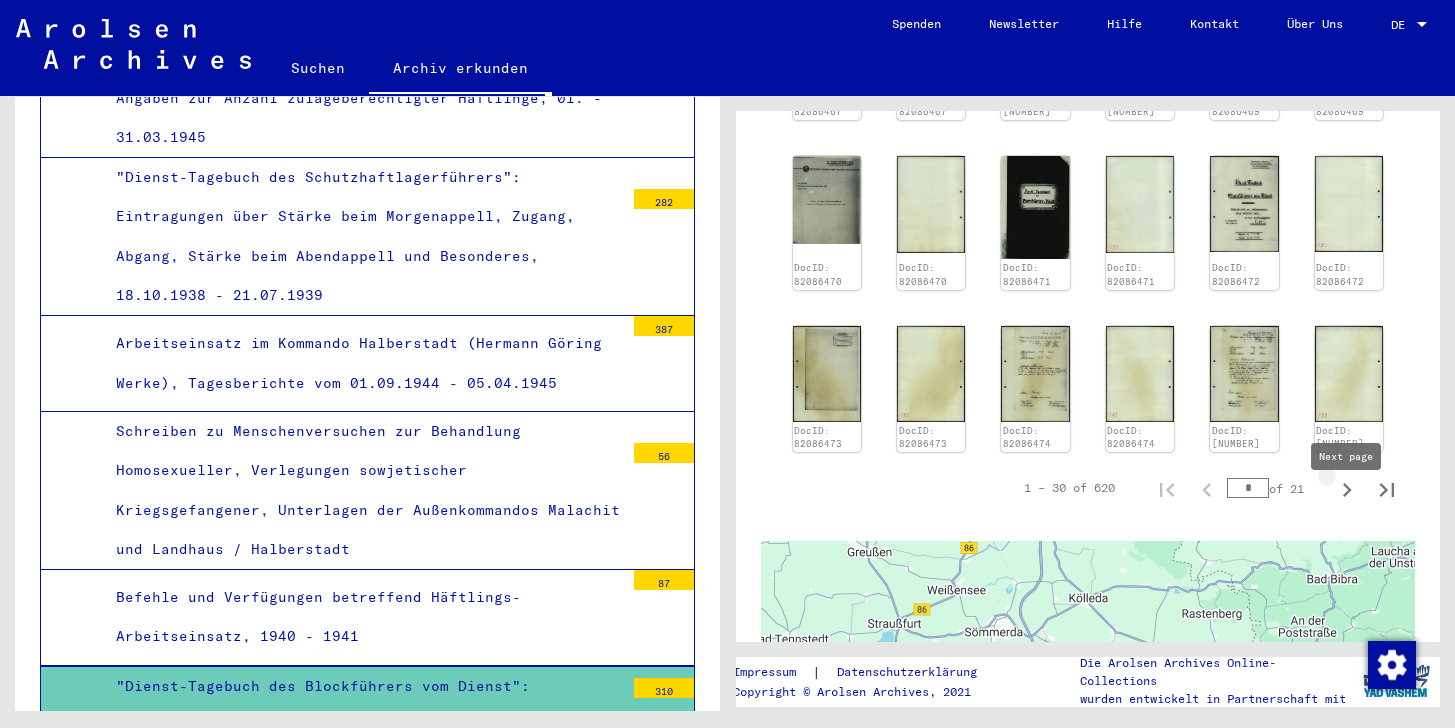 click 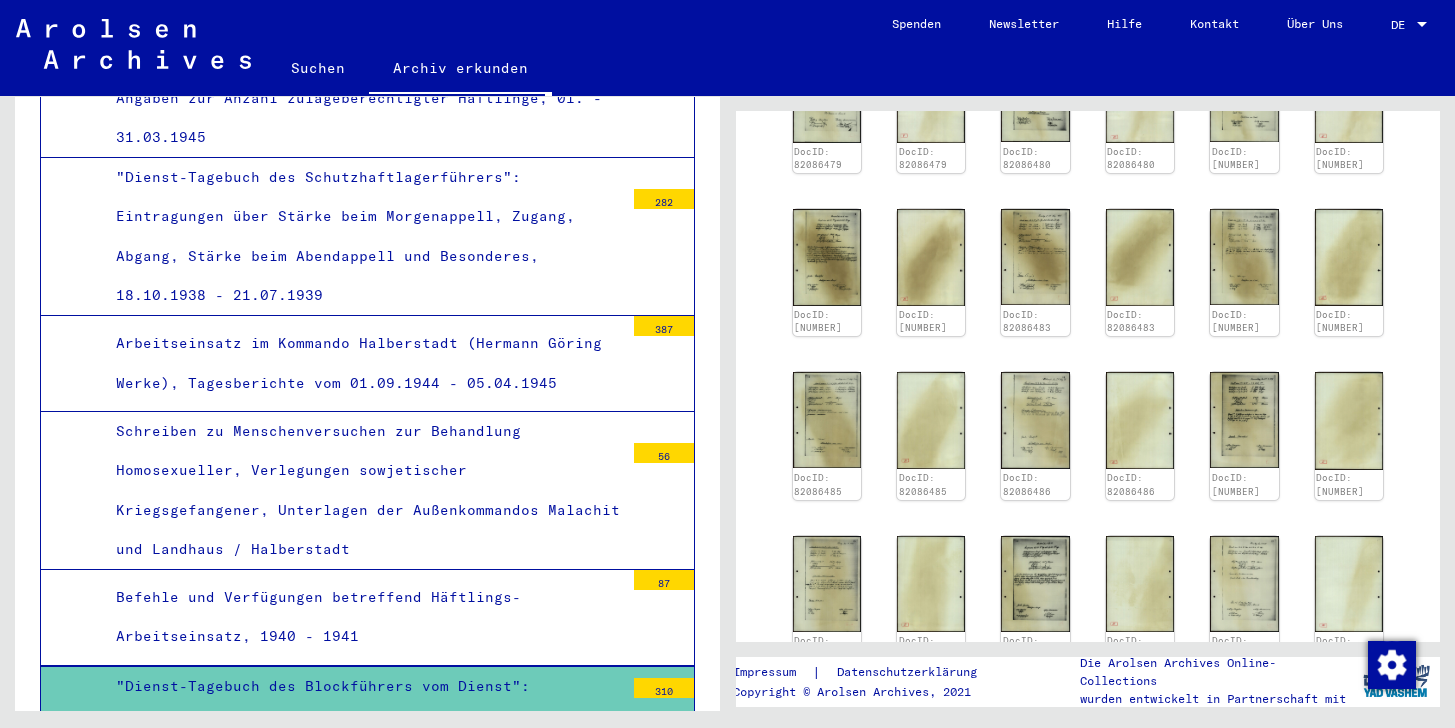 scroll, scrollTop: 929, scrollLeft: 0, axis: vertical 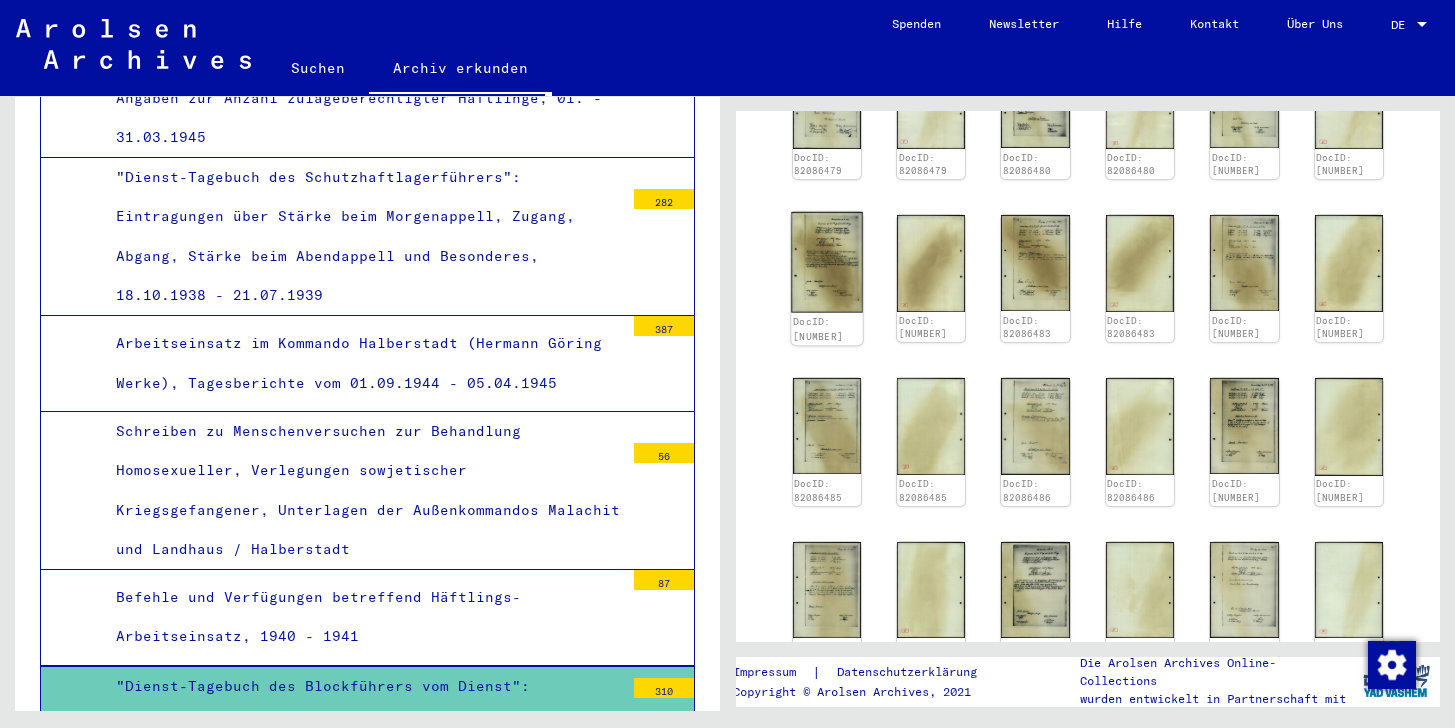 click 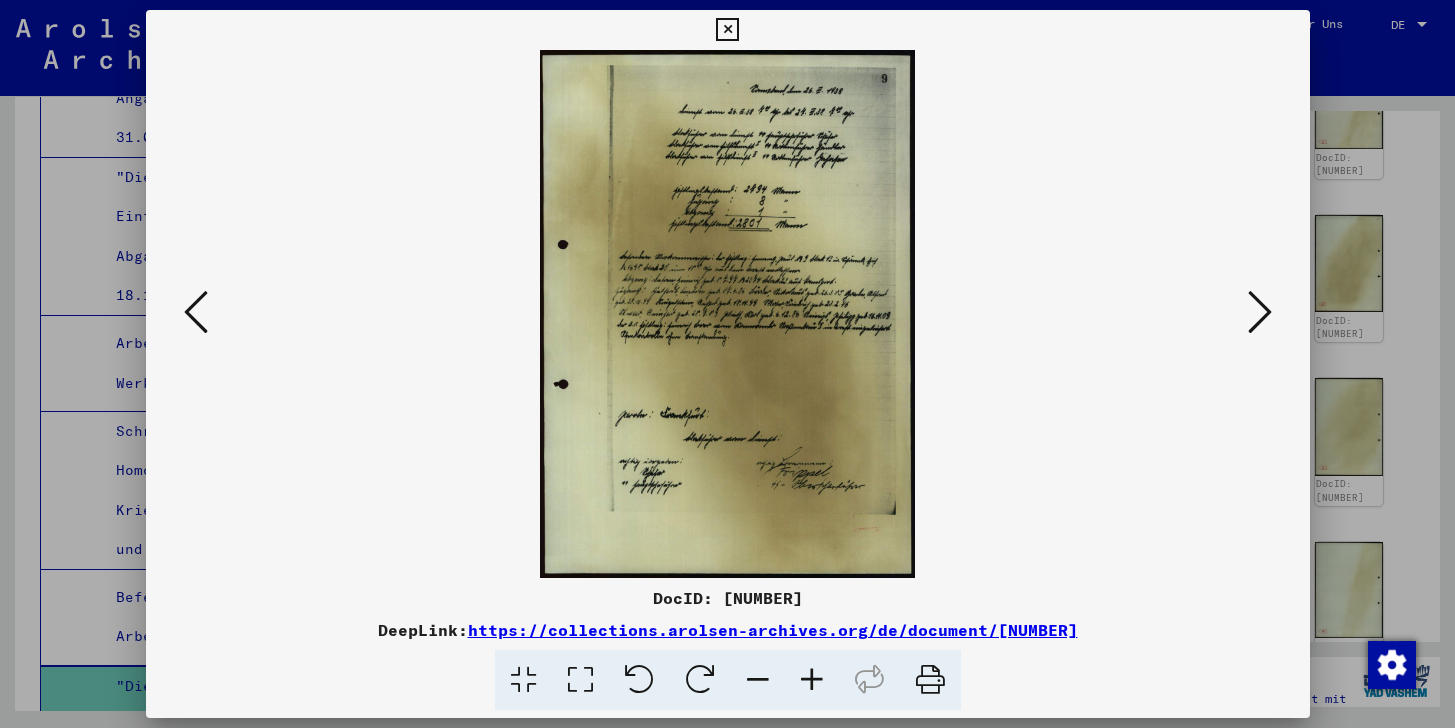 click at bounding box center (1260, 312) 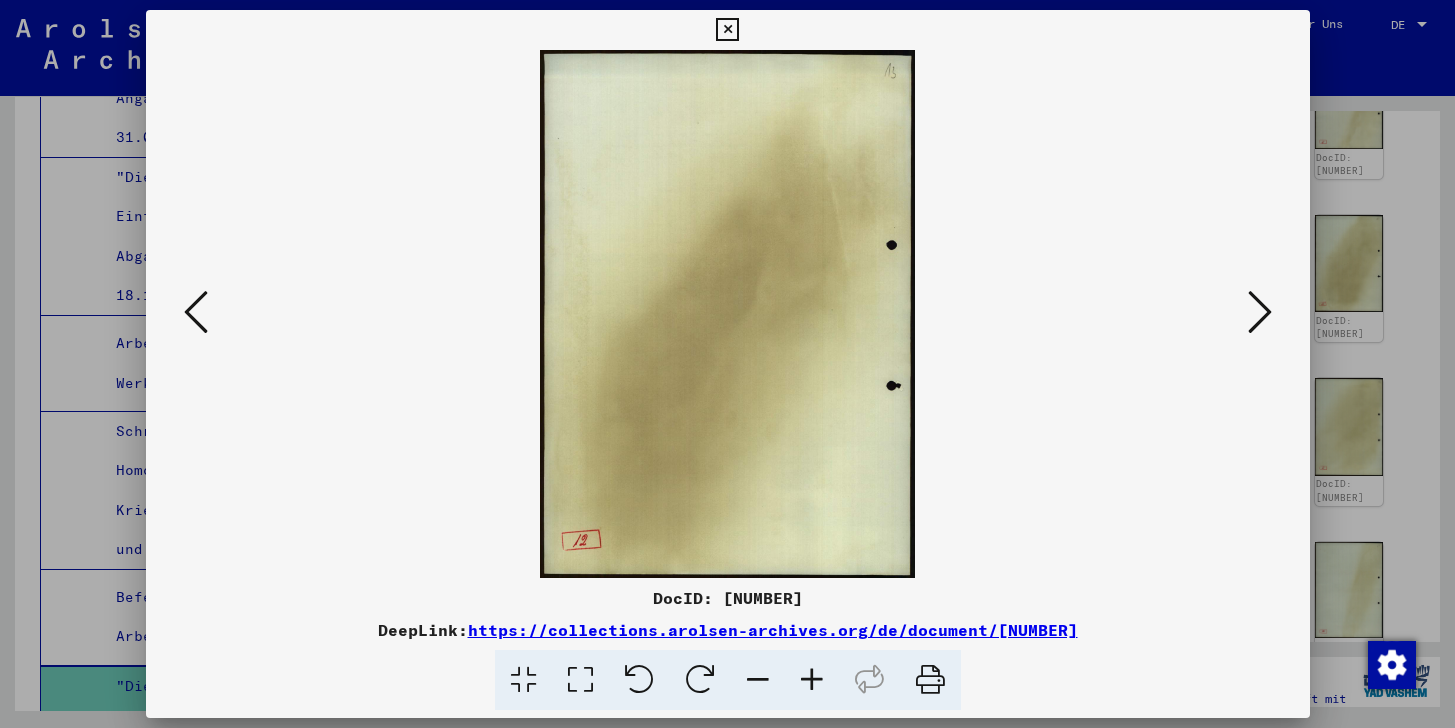 click at bounding box center (1260, 312) 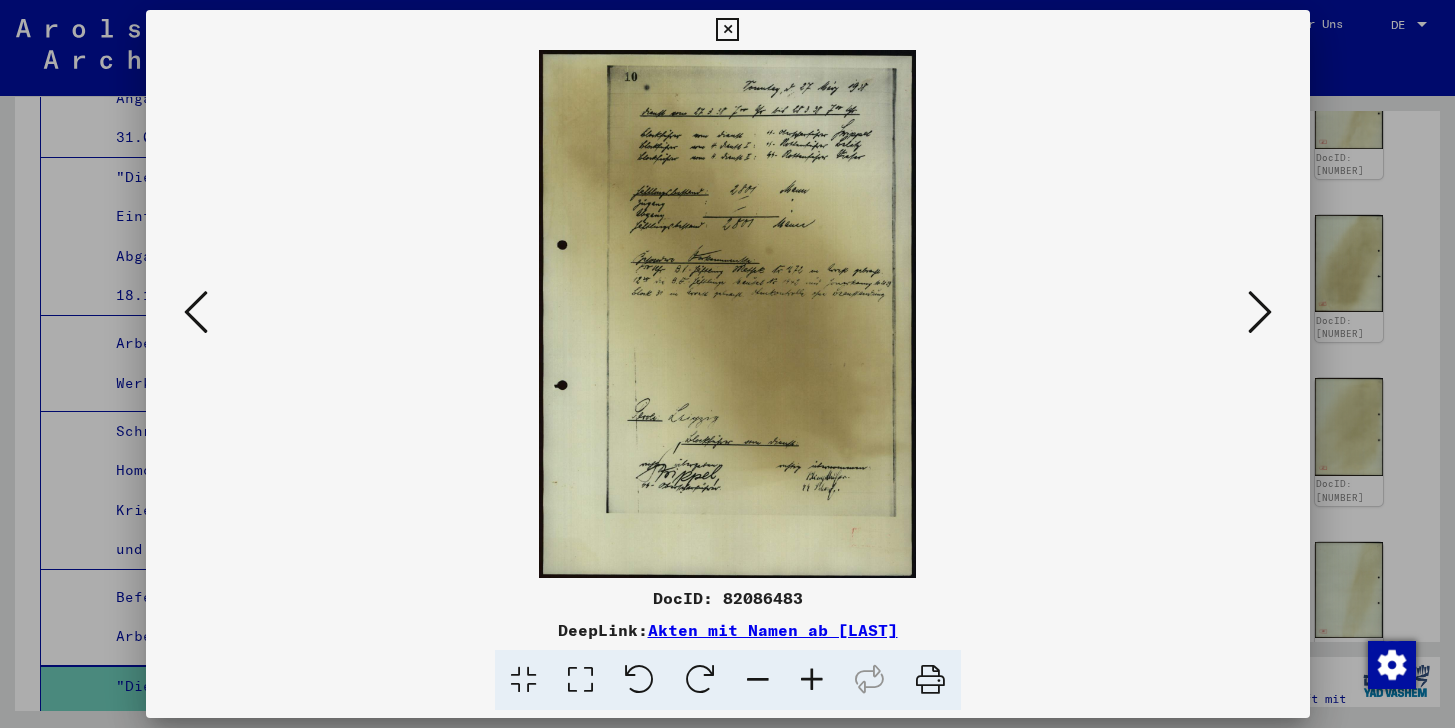 click at bounding box center [1260, 312] 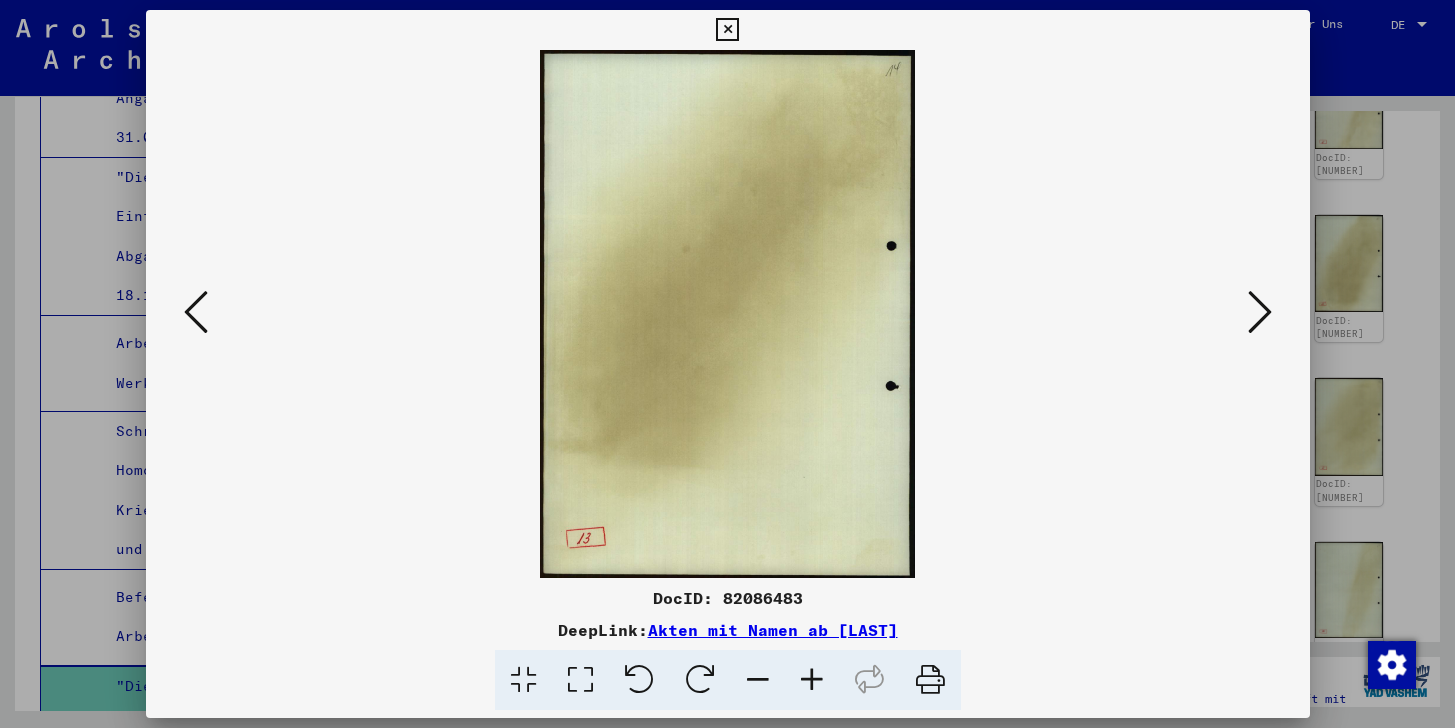 click at bounding box center (1260, 312) 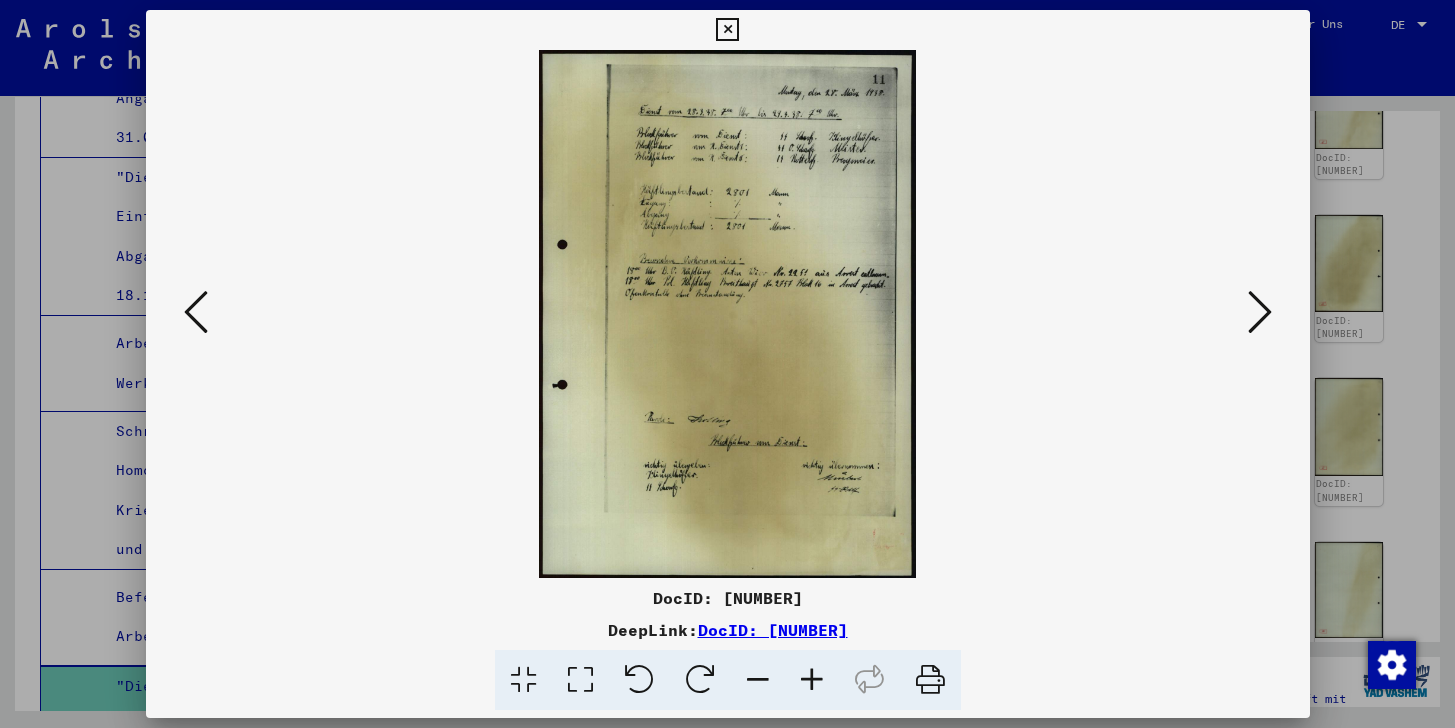 click at bounding box center (727, 30) 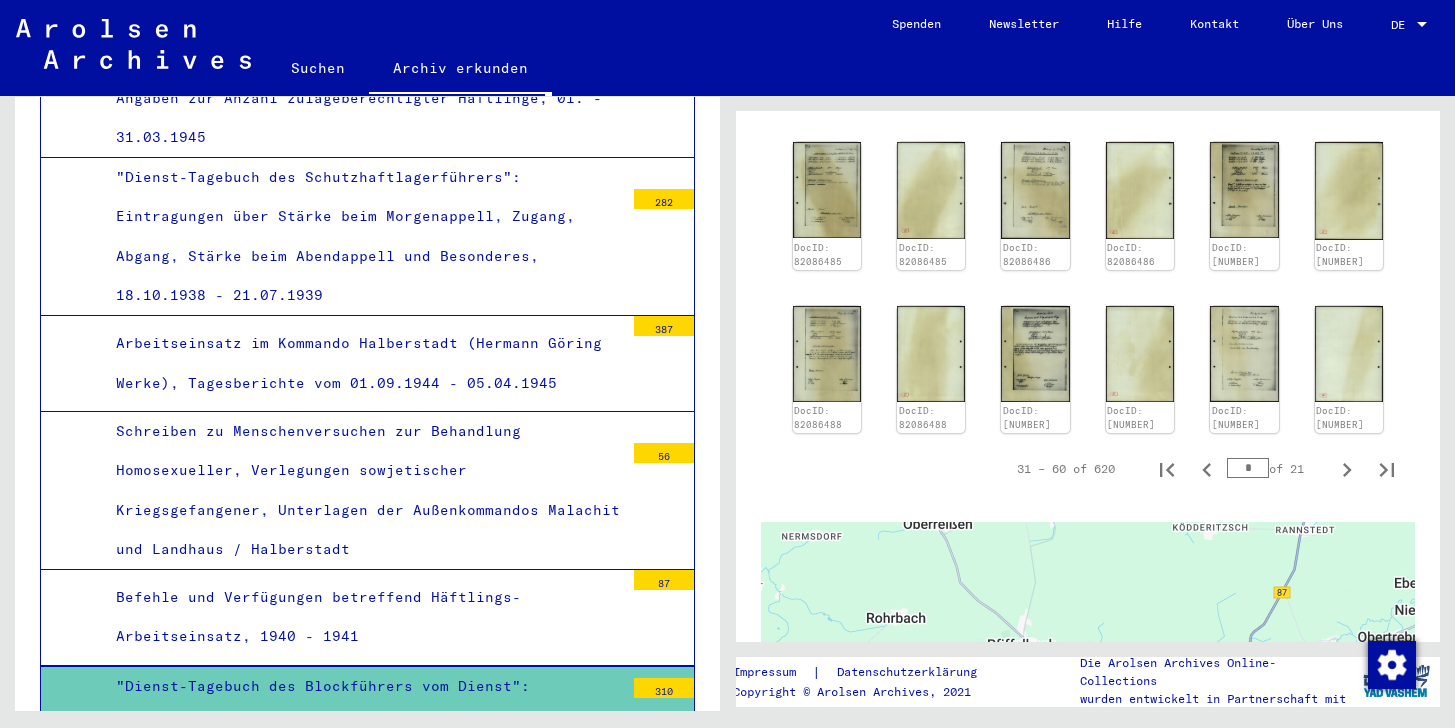 scroll, scrollTop: 1150, scrollLeft: 0, axis: vertical 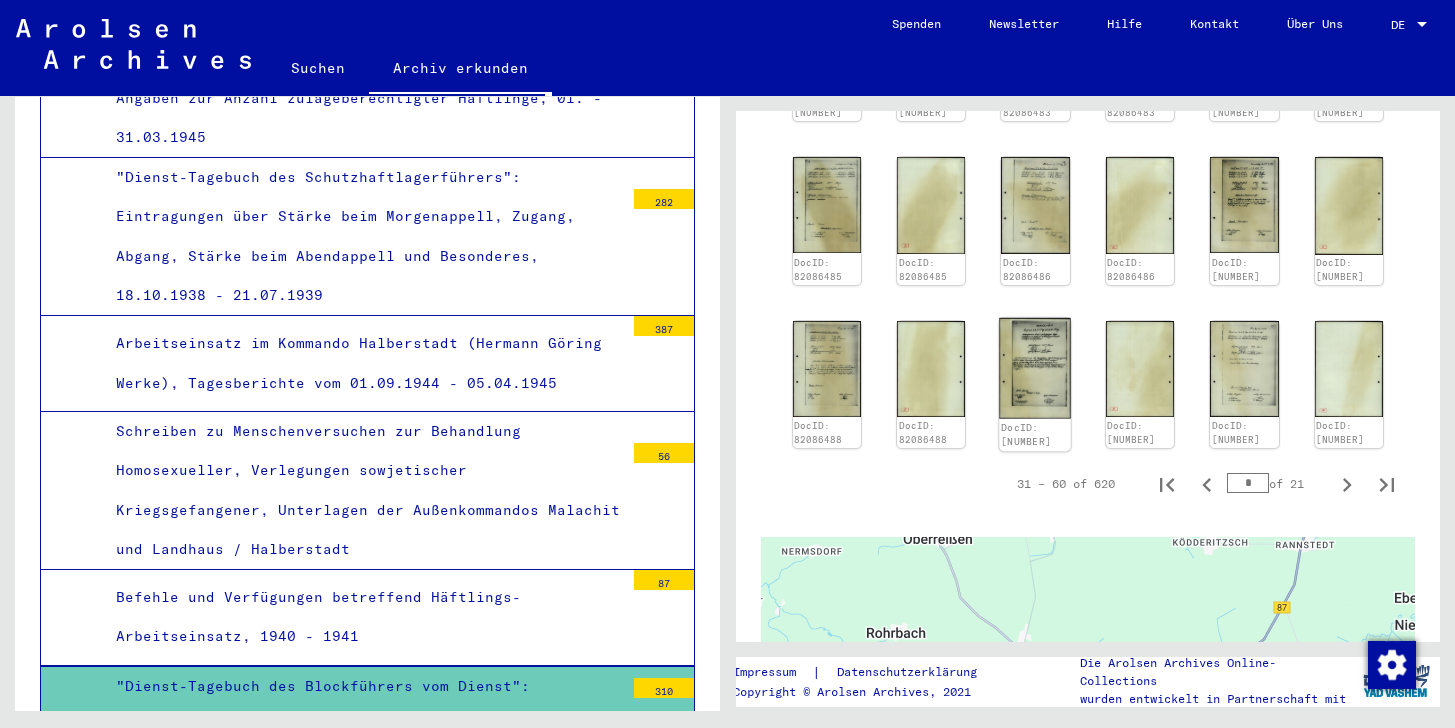 click 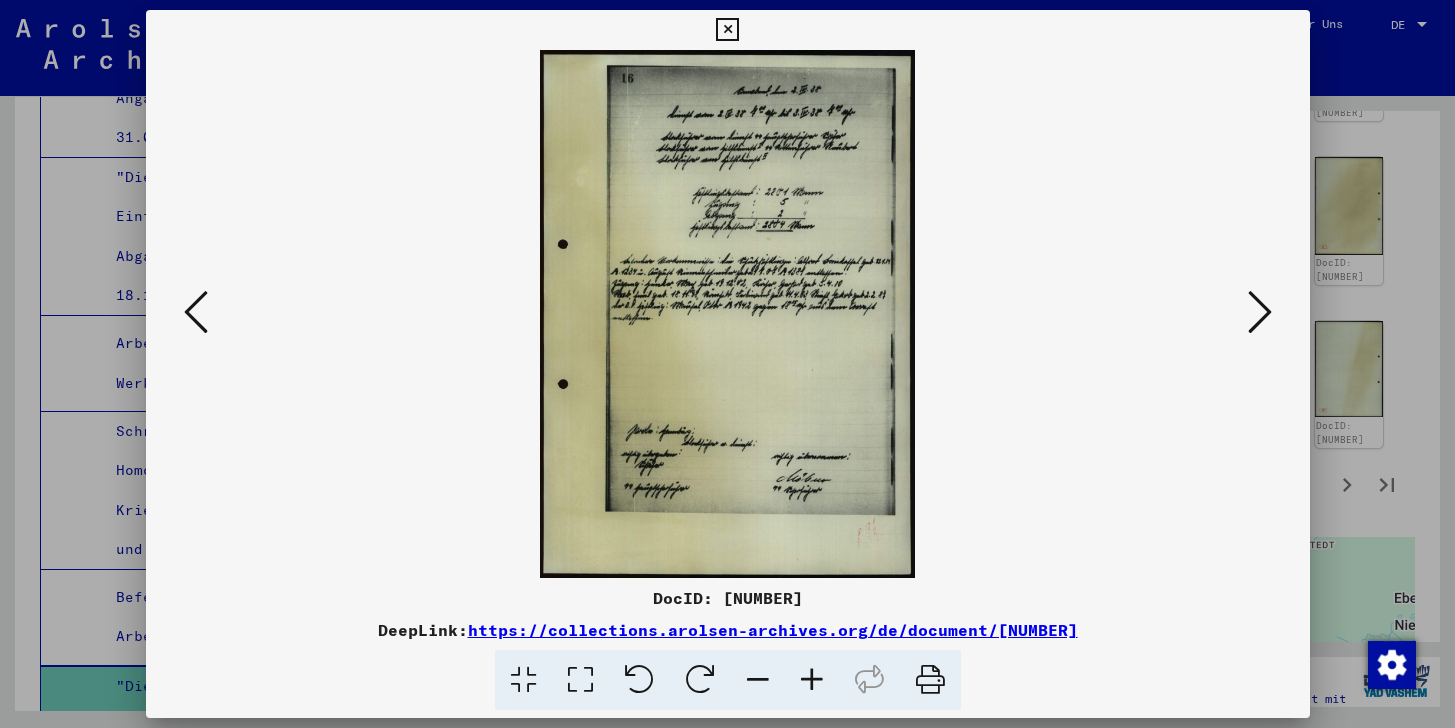 click at bounding box center [727, 30] 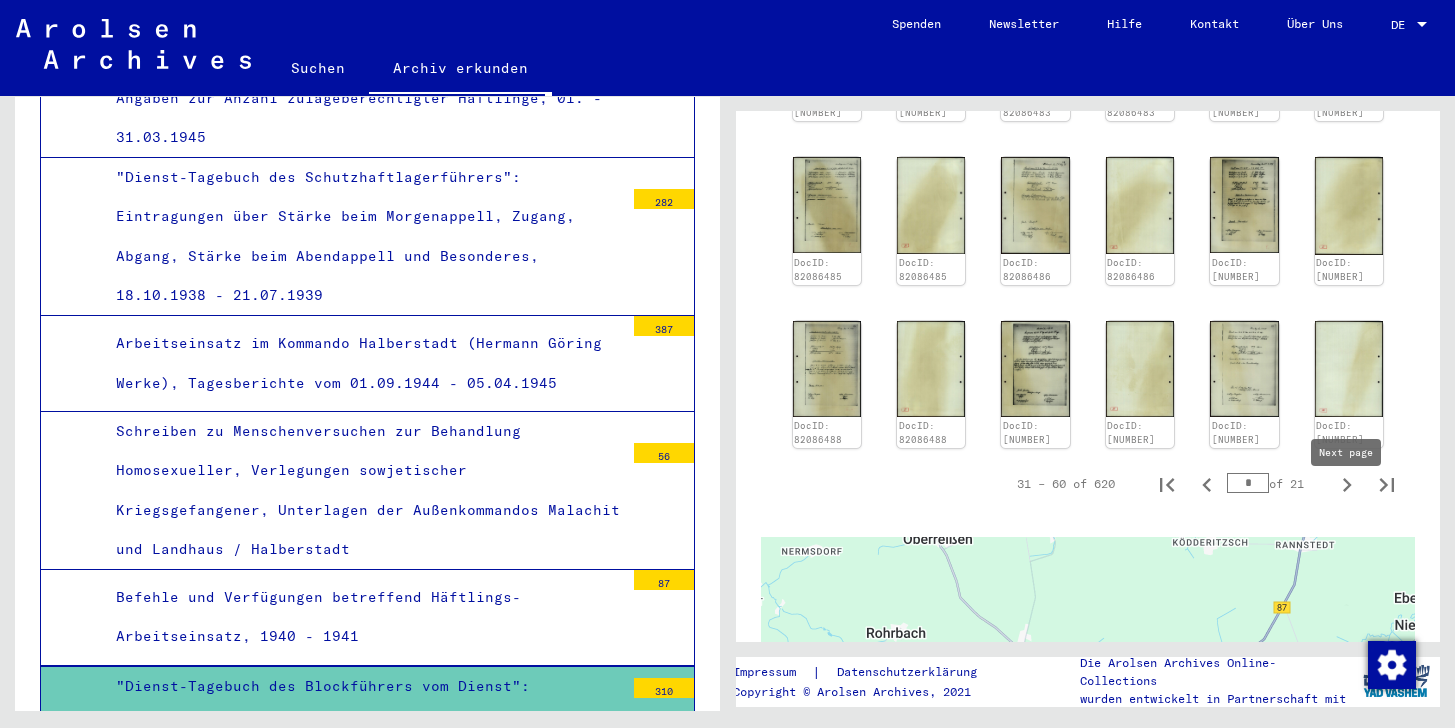 click 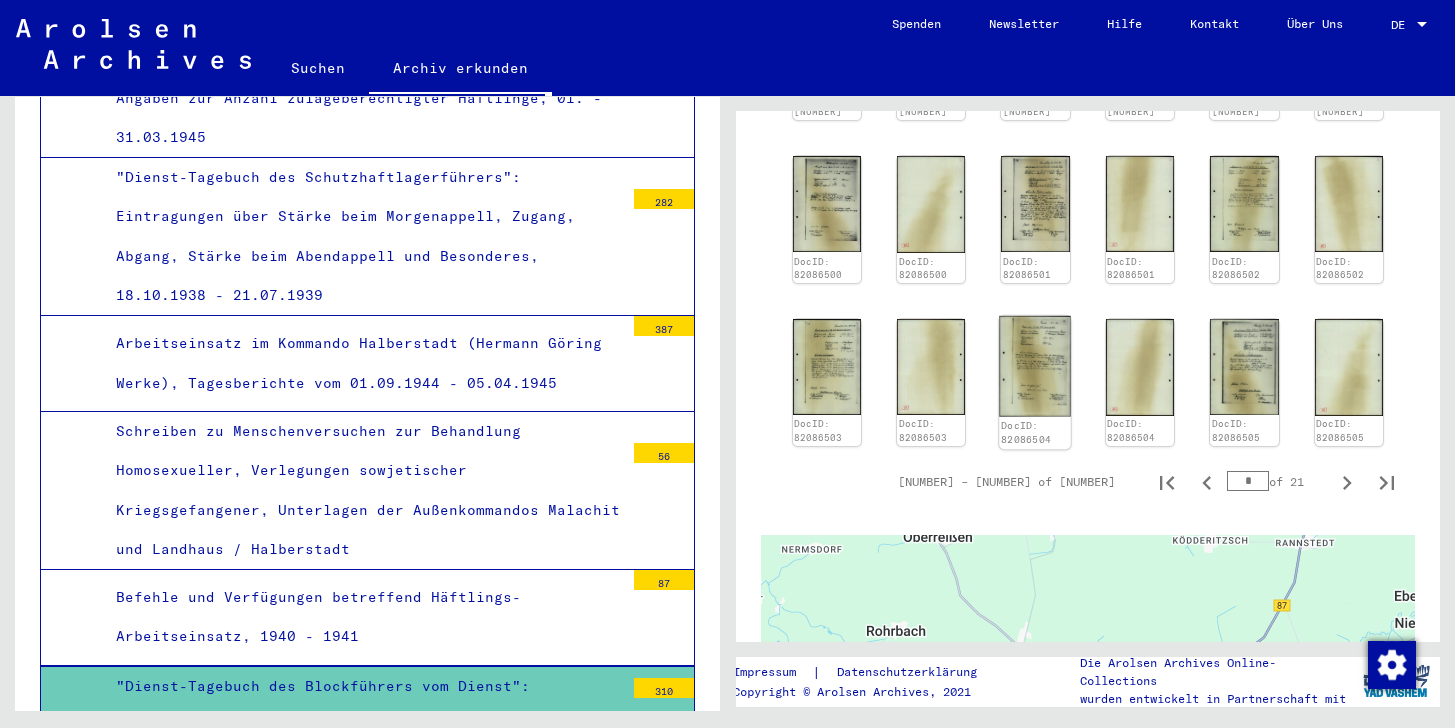 click 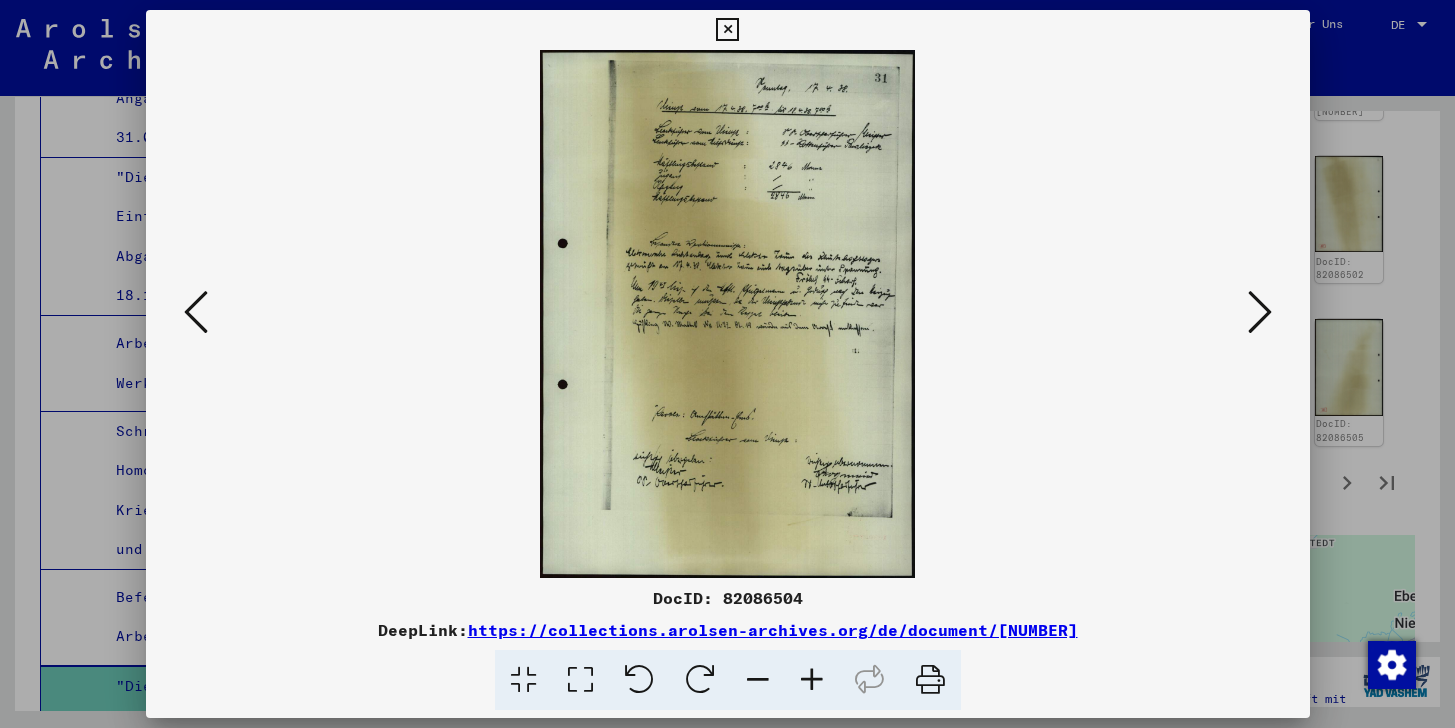 click at bounding box center (1260, 312) 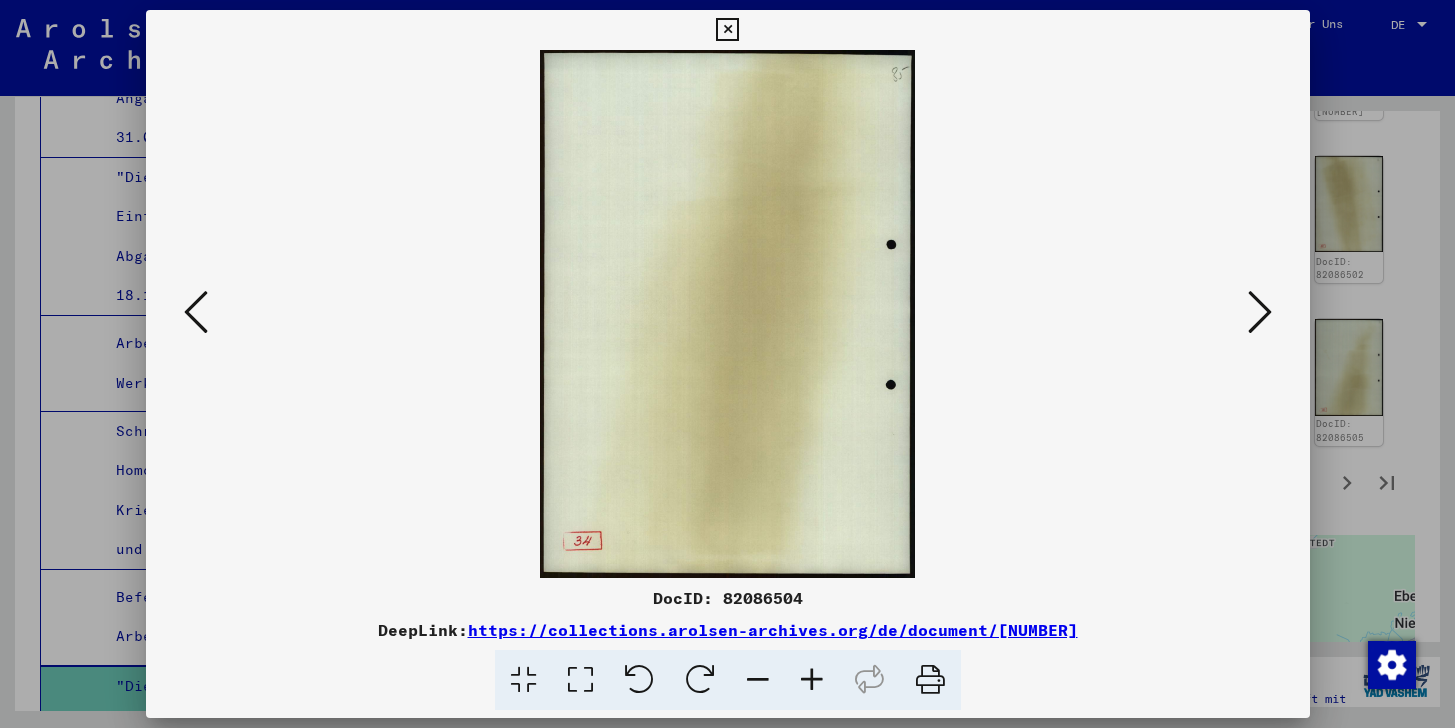 click at bounding box center [1260, 312] 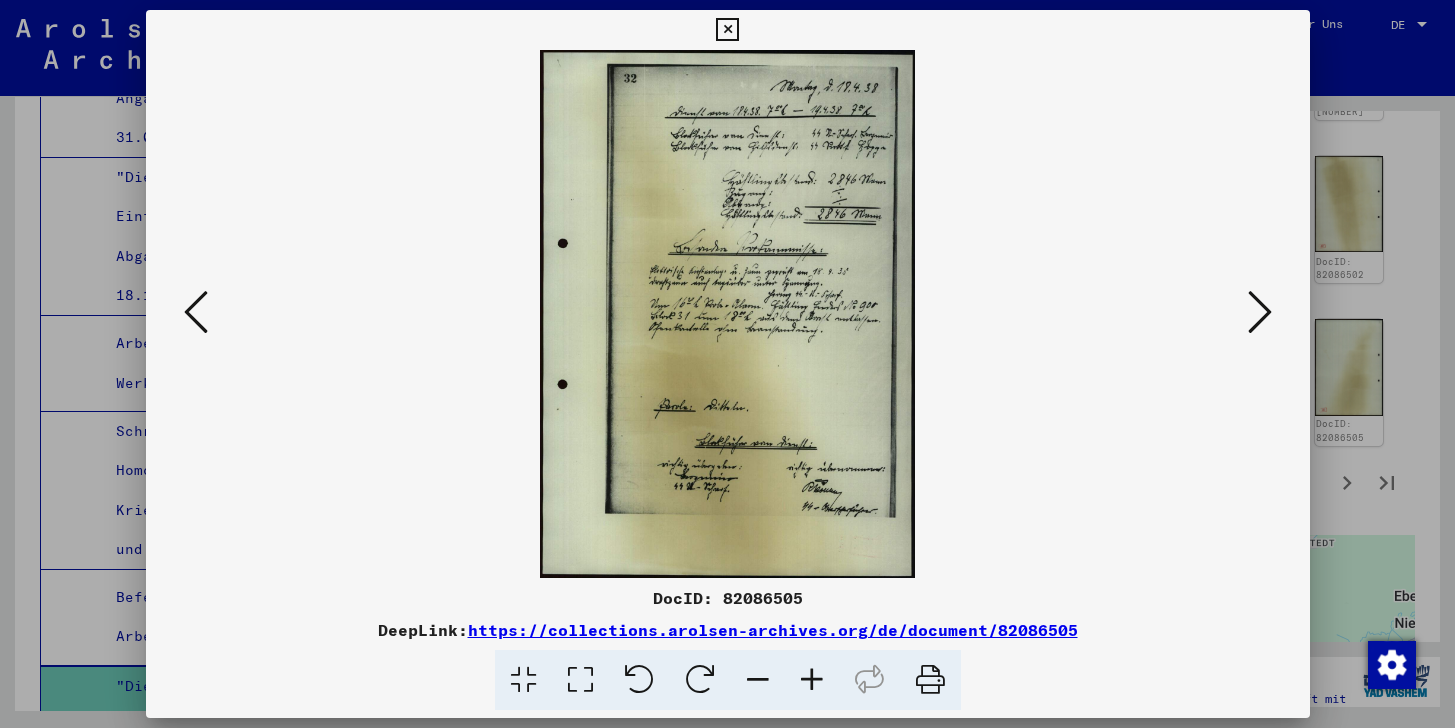 click at bounding box center [1260, 312] 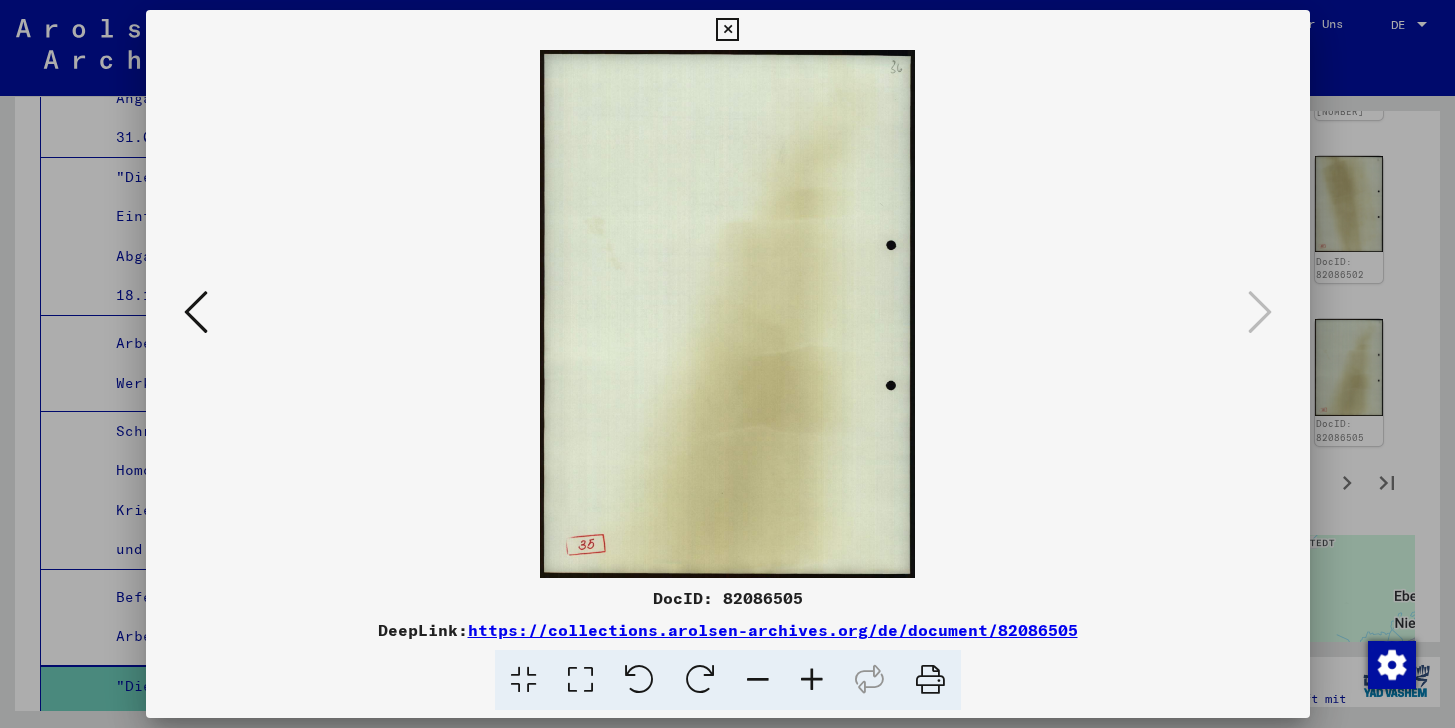 click at bounding box center [727, 30] 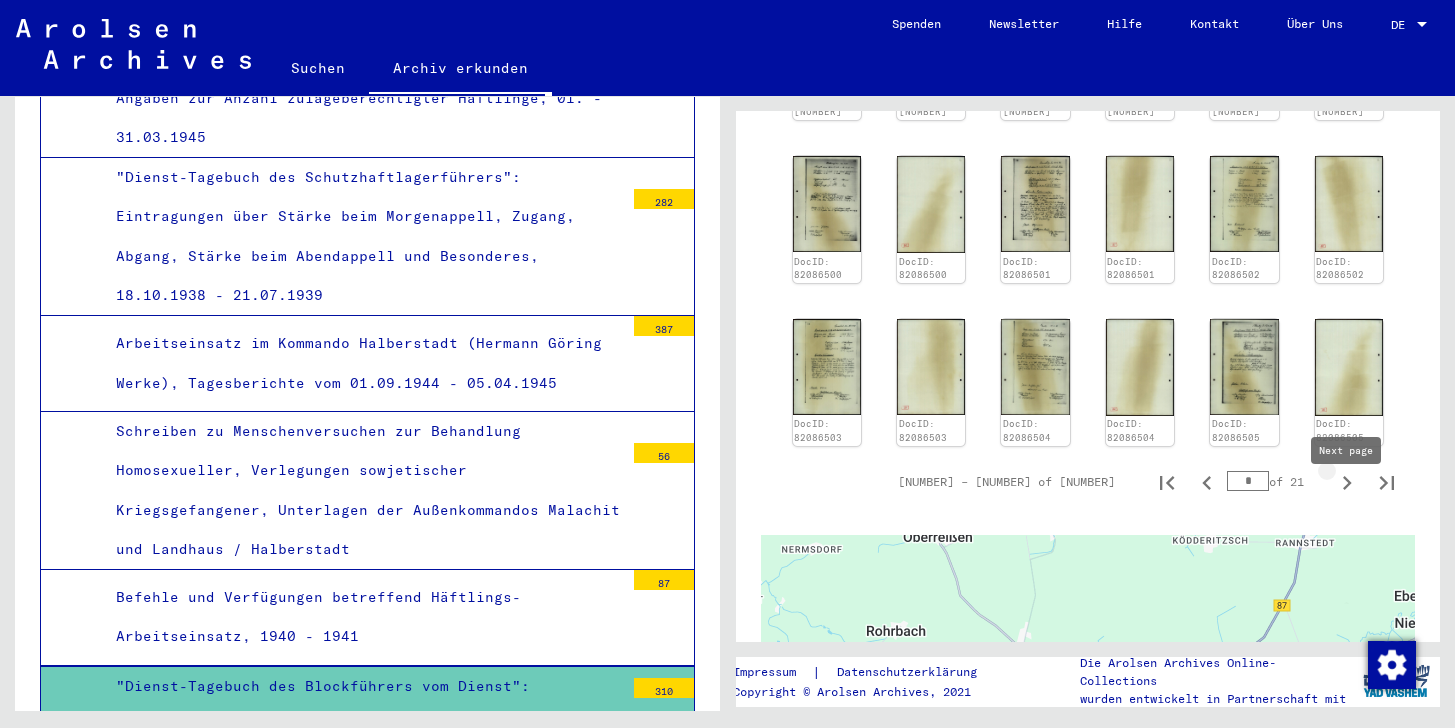 click 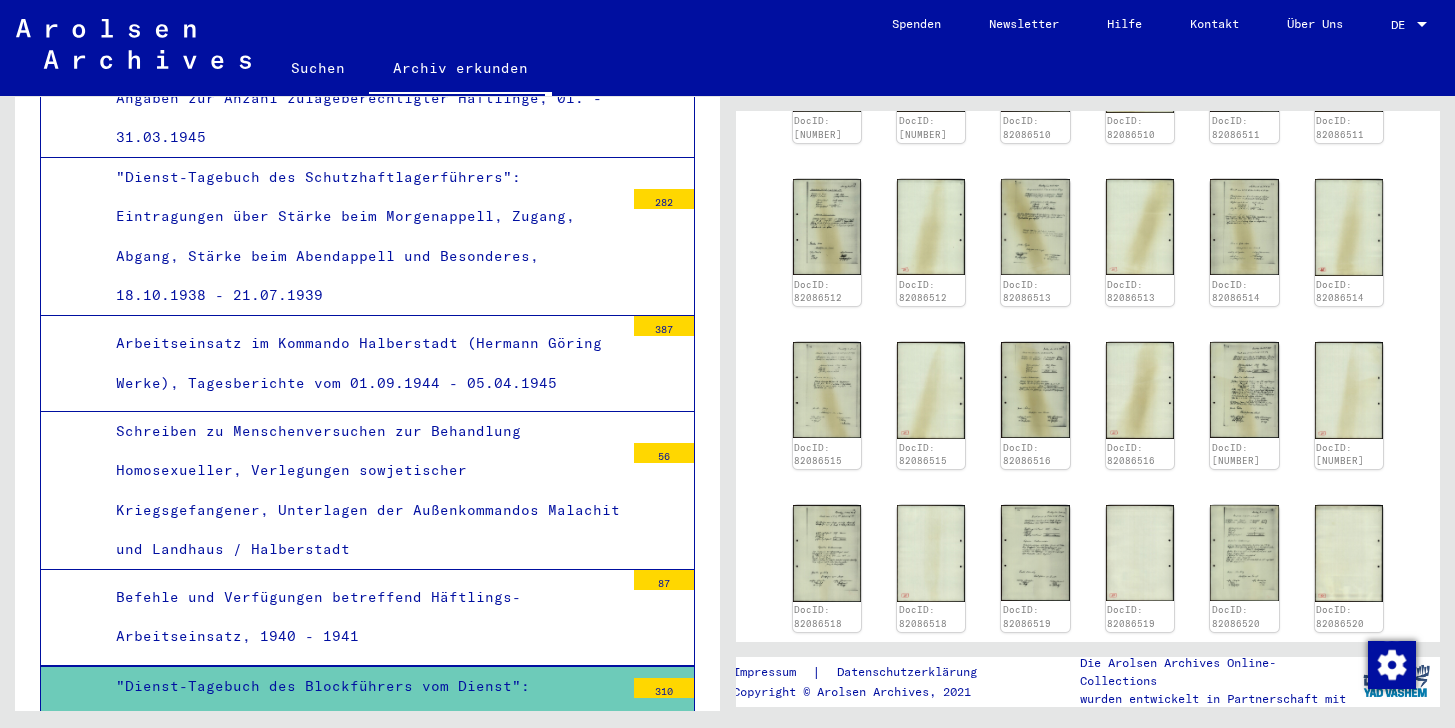 scroll, scrollTop: 889, scrollLeft: 0, axis: vertical 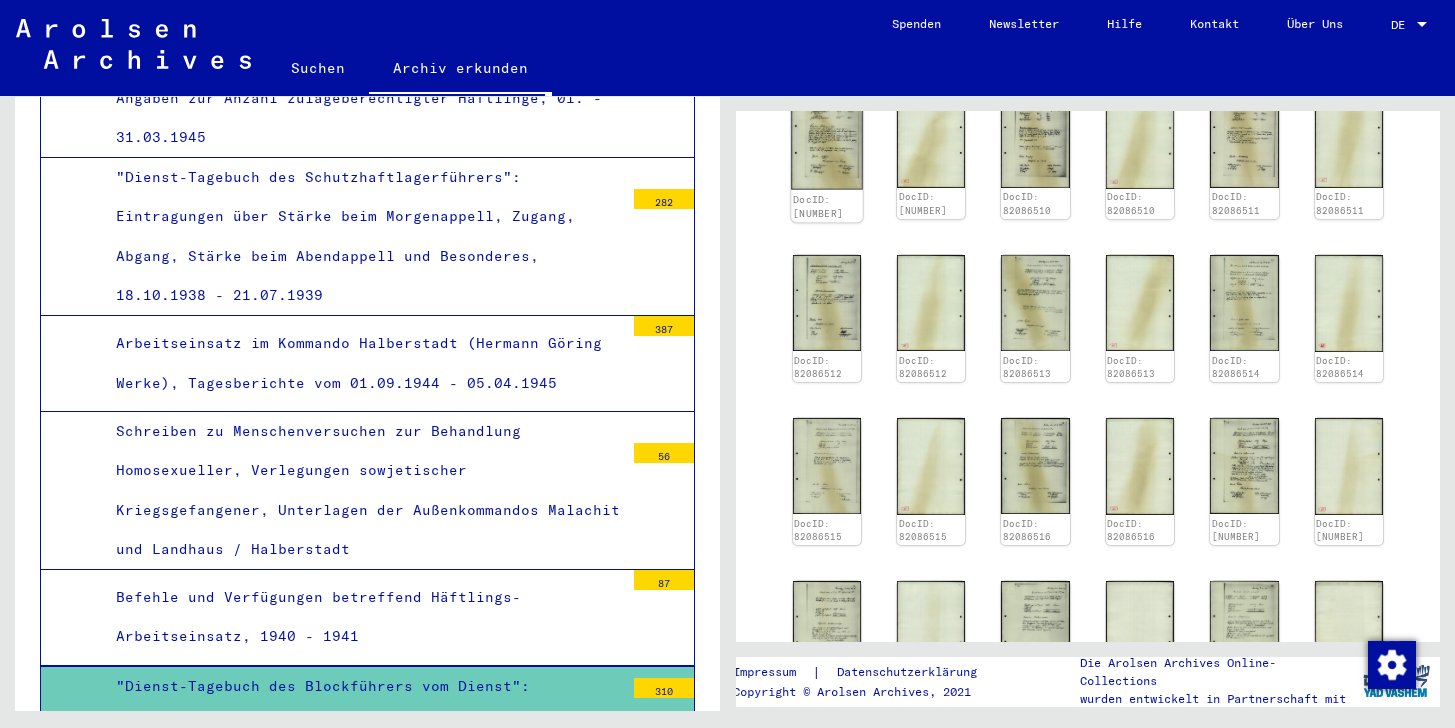 click 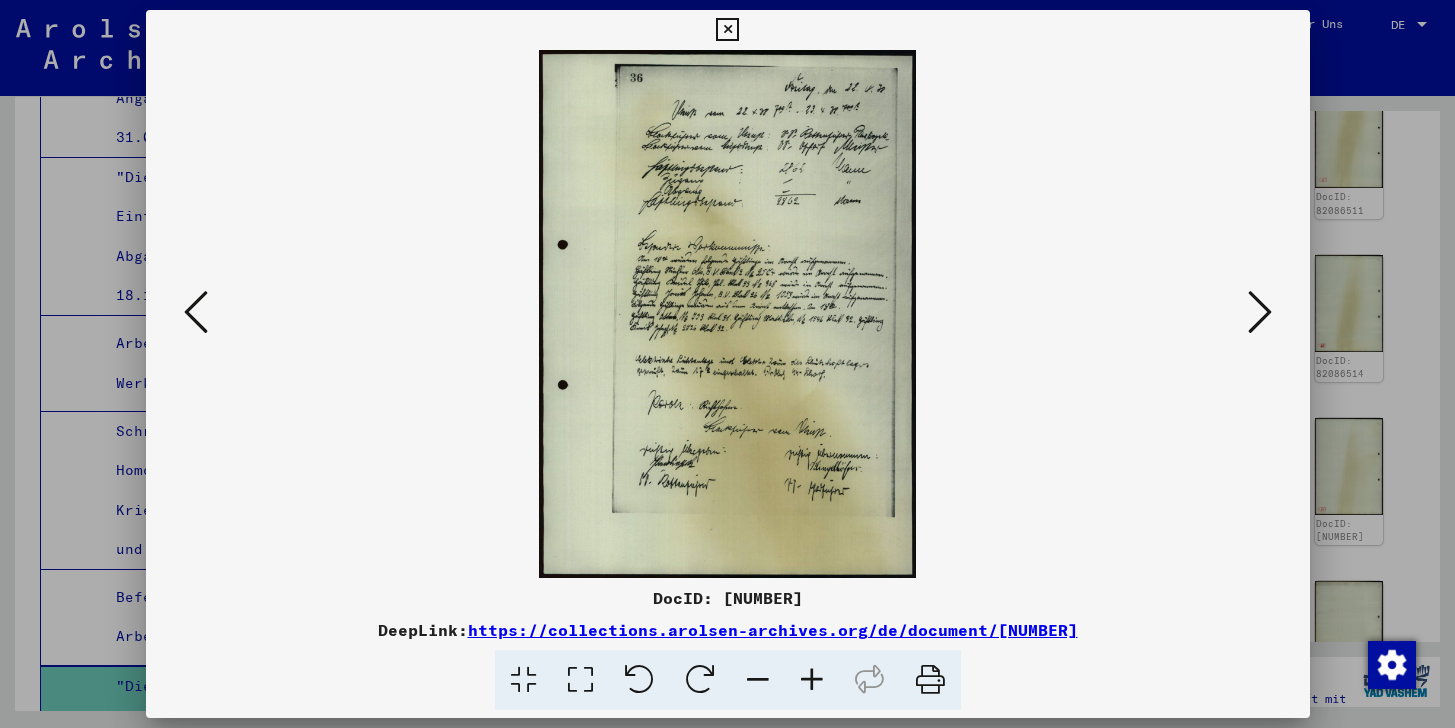 click at bounding box center (196, 313) 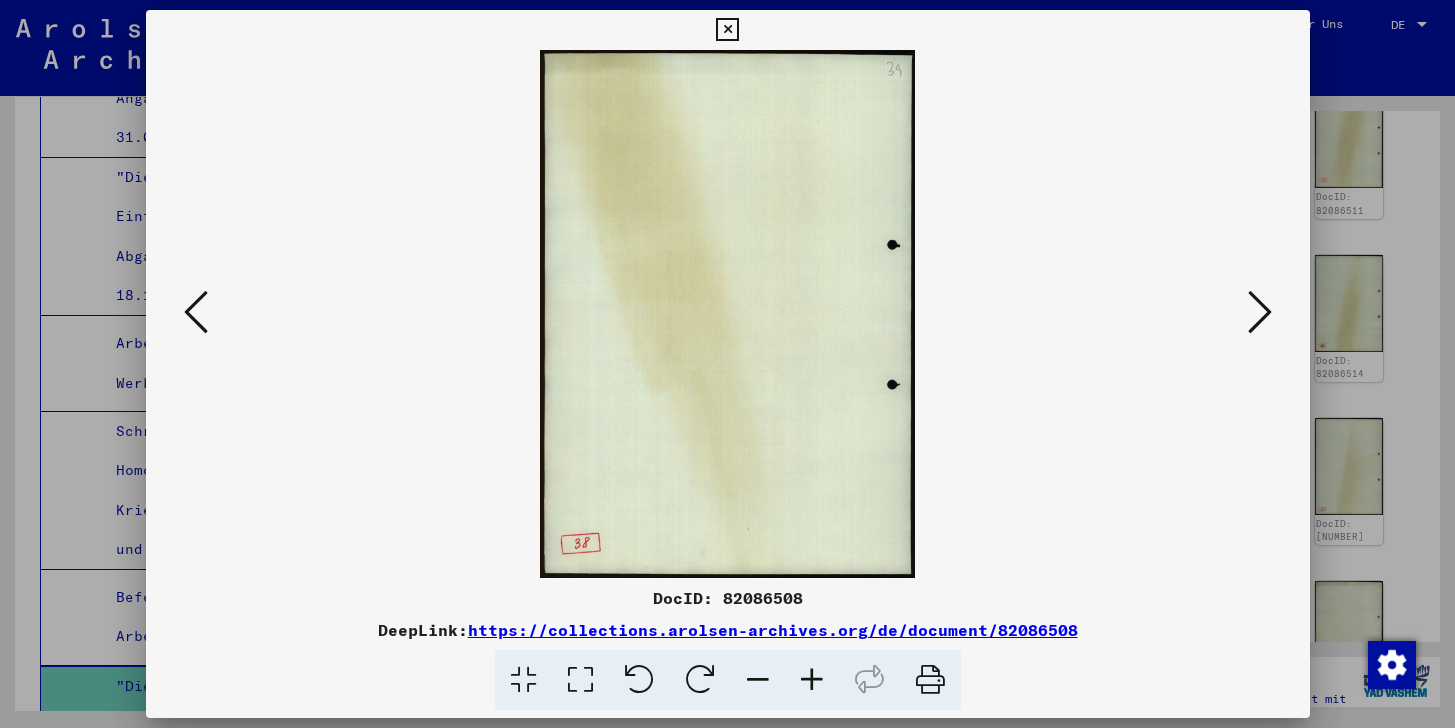 click at bounding box center [196, 313] 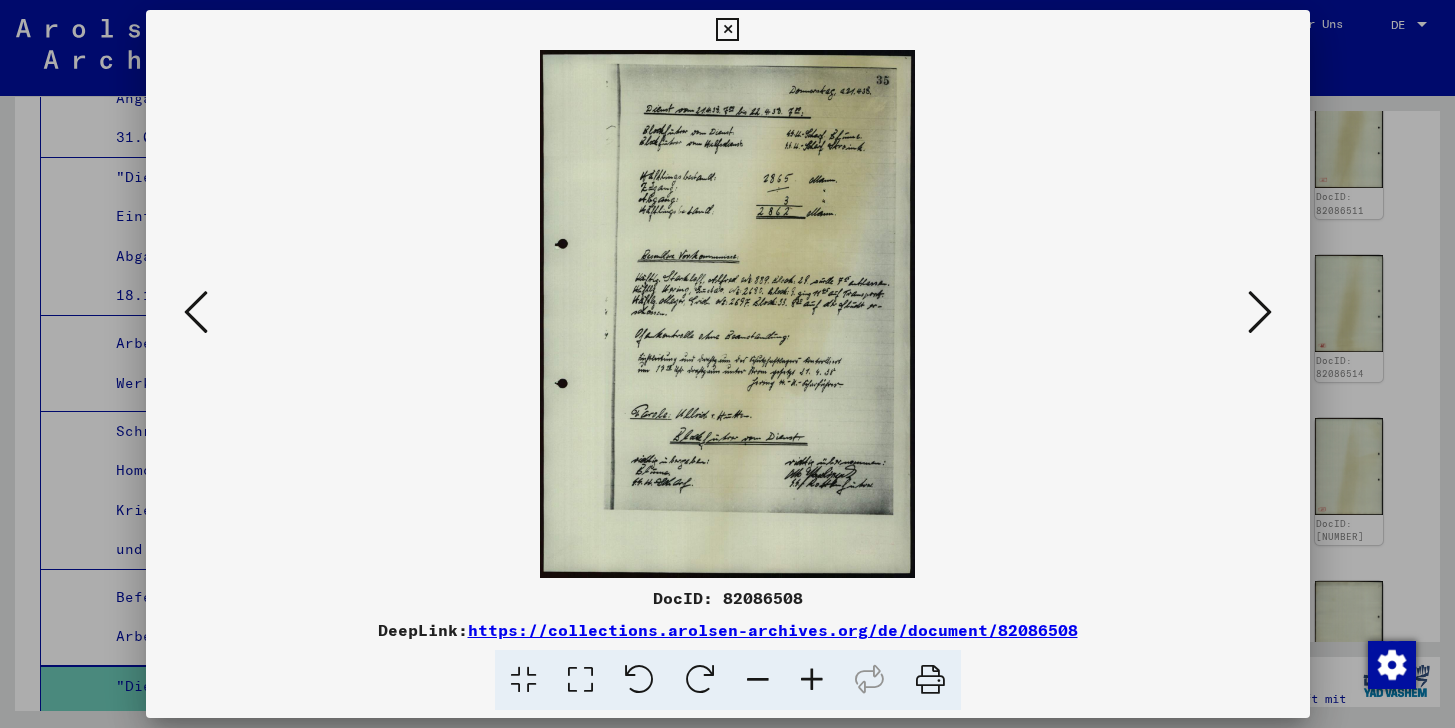 click at bounding box center (196, 313) 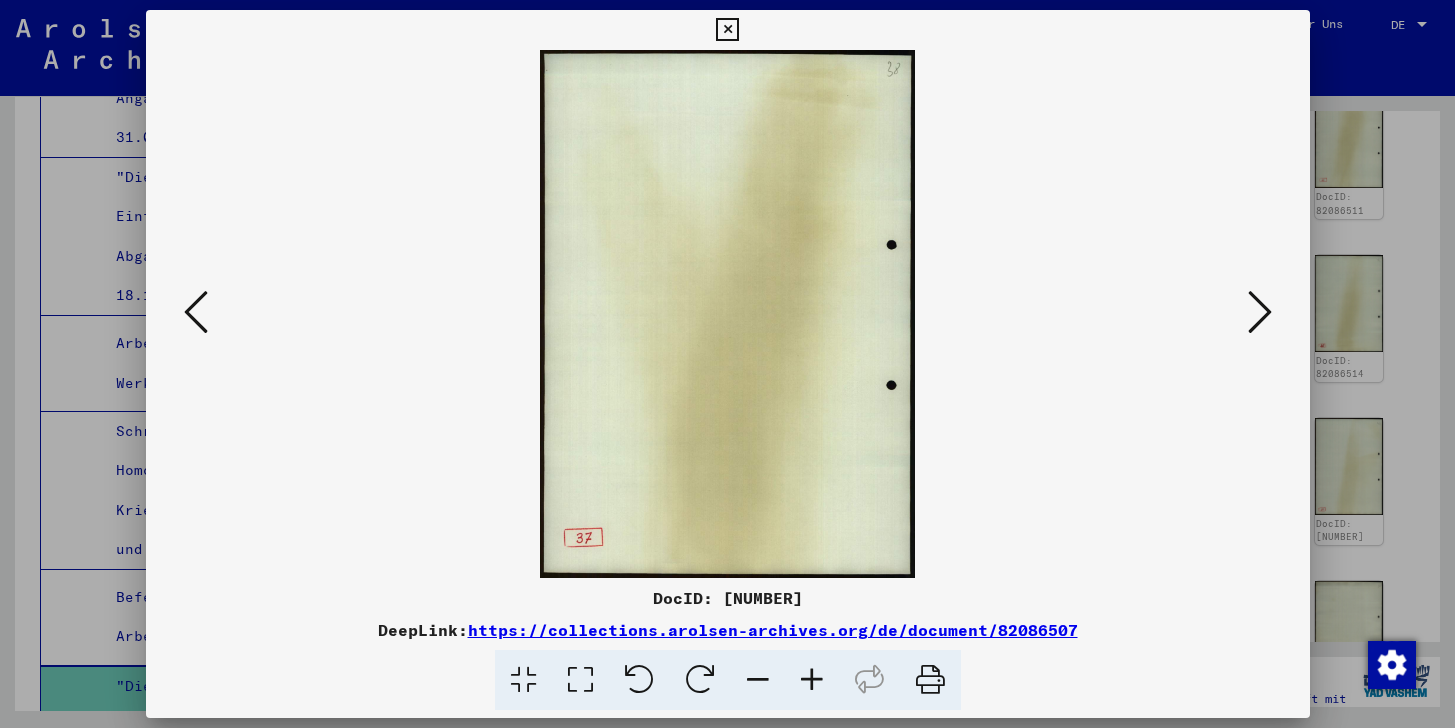 click at bounding box center (196, 313) 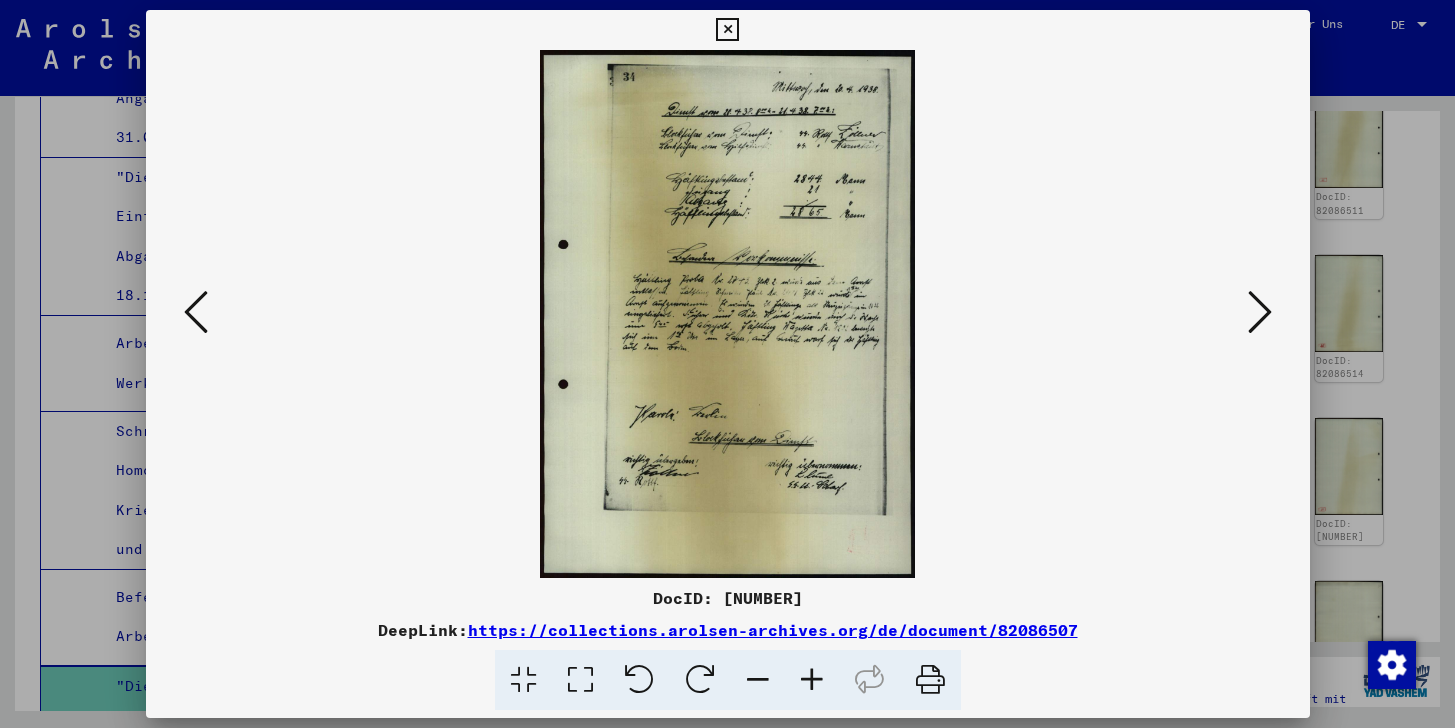 click at bounding box center [196, 313] 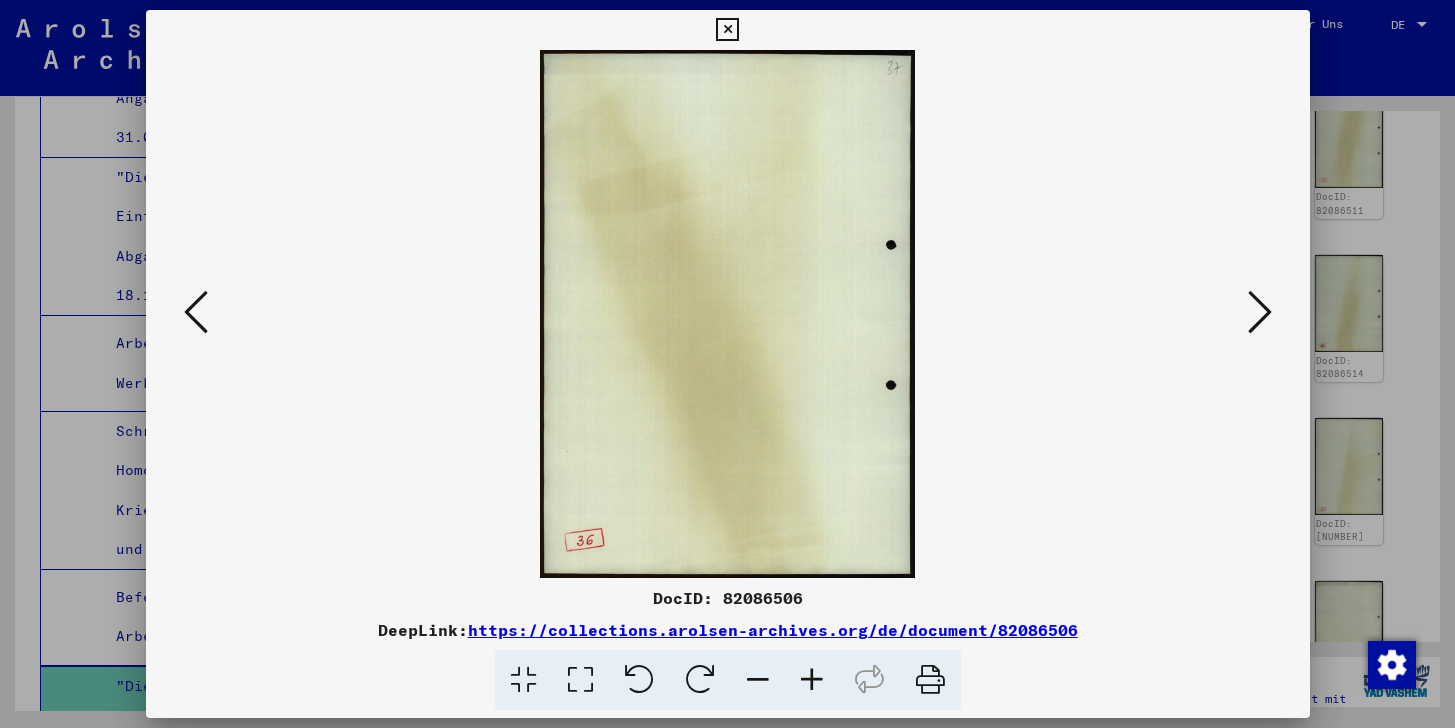 click at bounding box center (1260, 312) 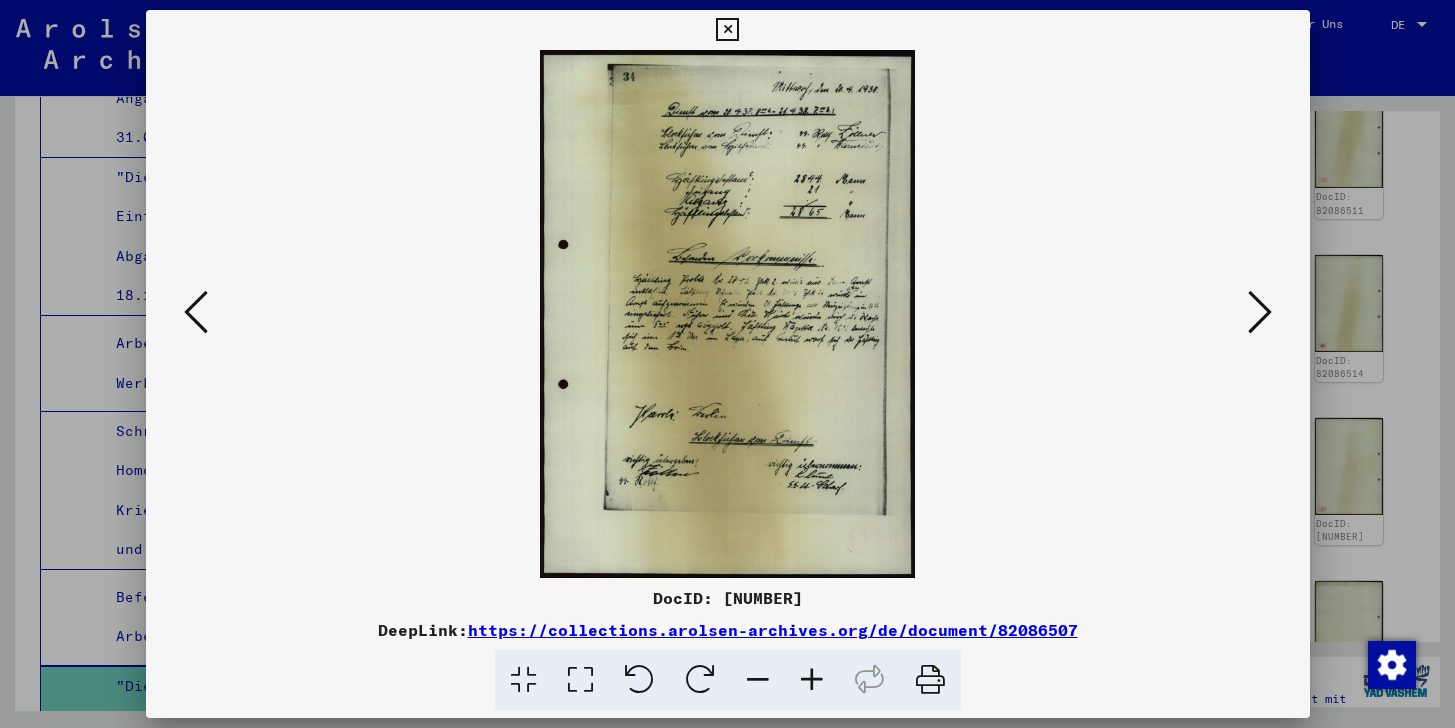 click at bounding box center [727, 30] 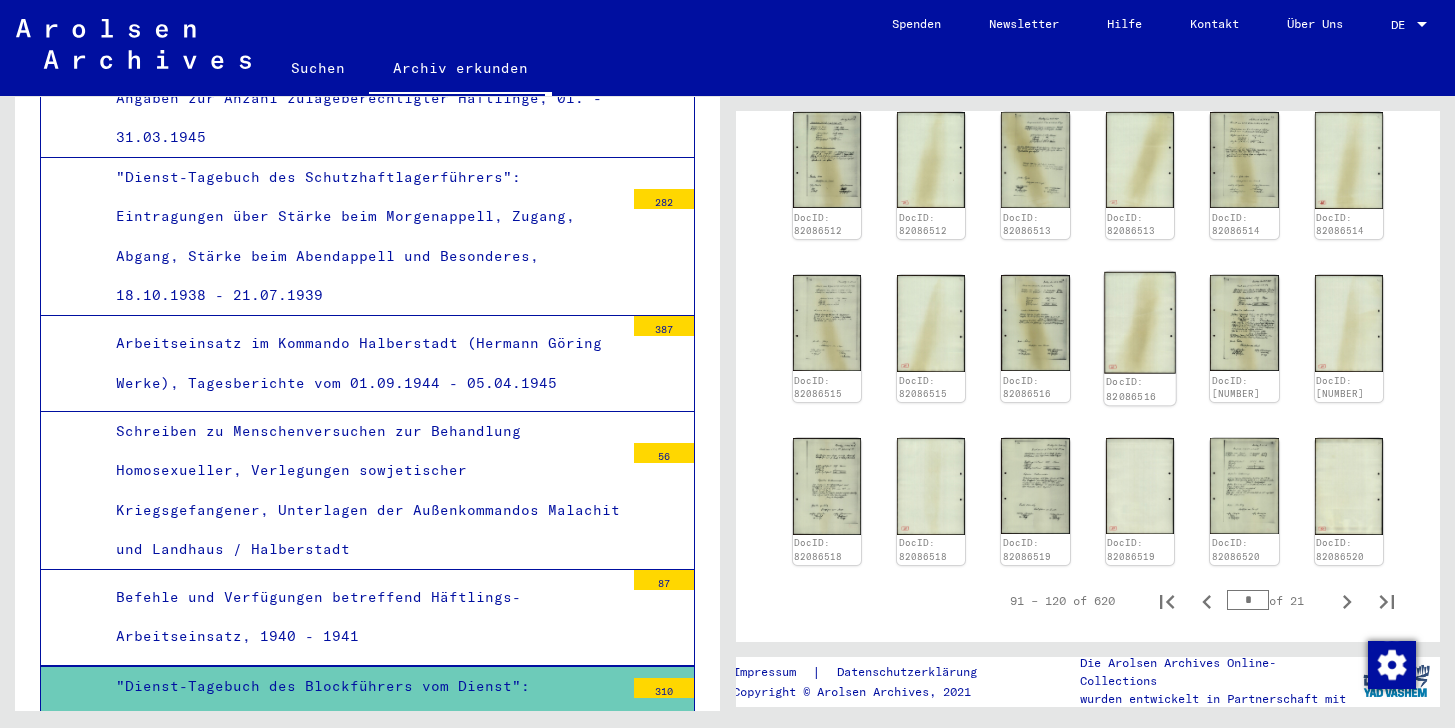 scroll, scrollTop: 1086, scrollLeft: 0, axis: vertical 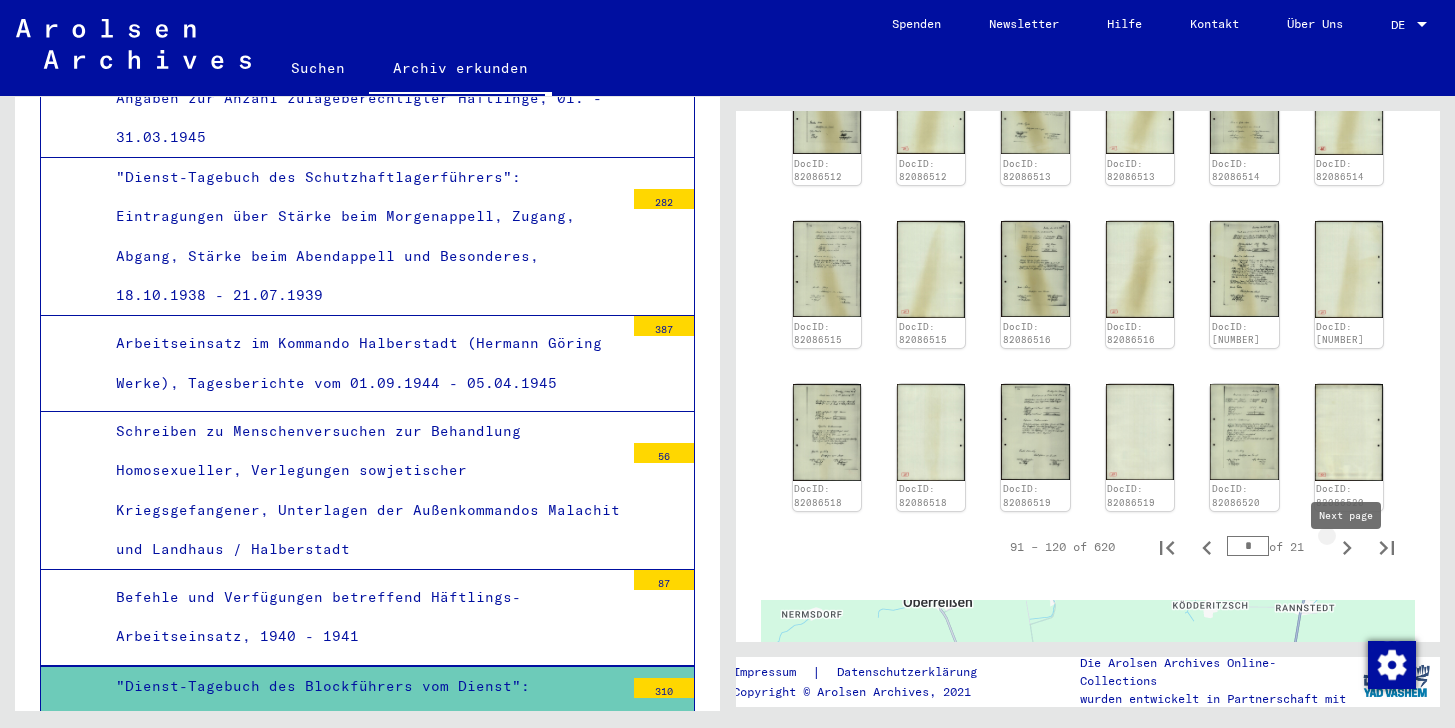 click 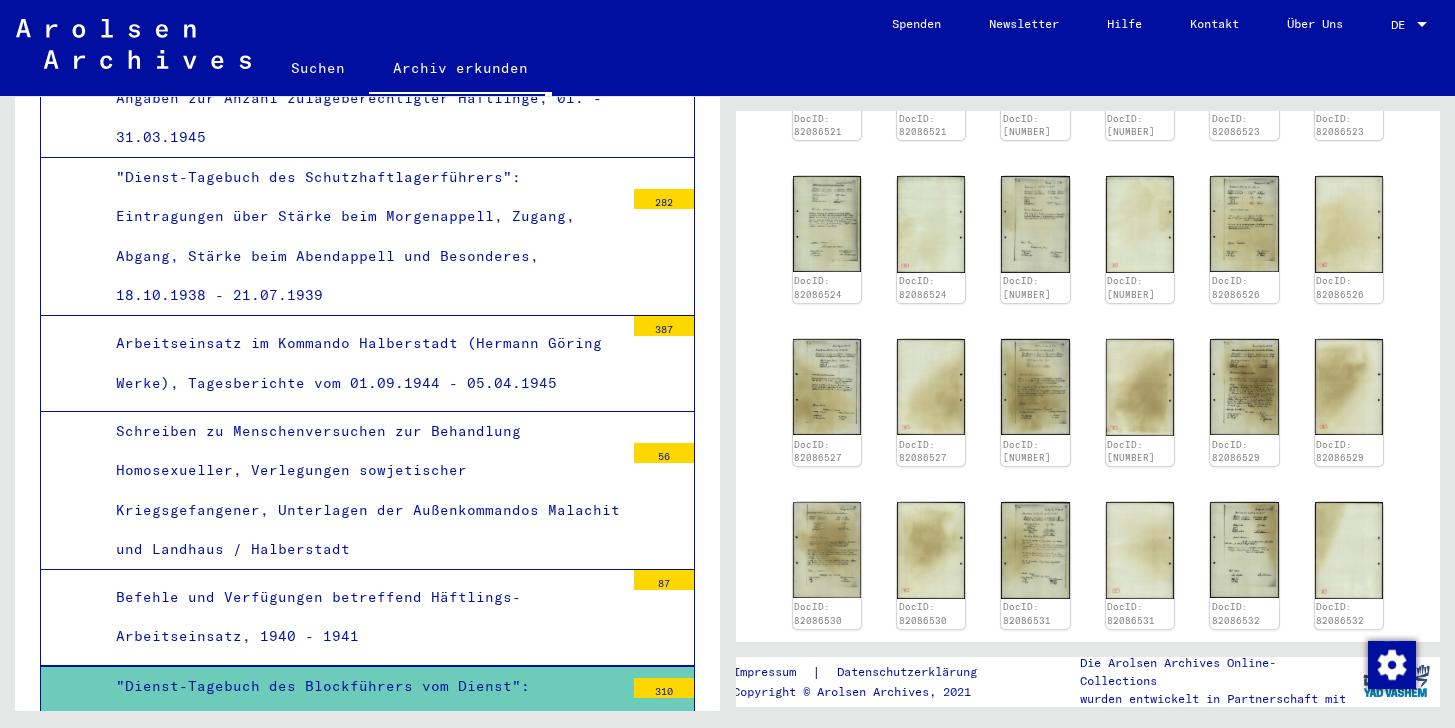 scroll, scrollTop: 776, scrollLeft: 0, axis: vertical 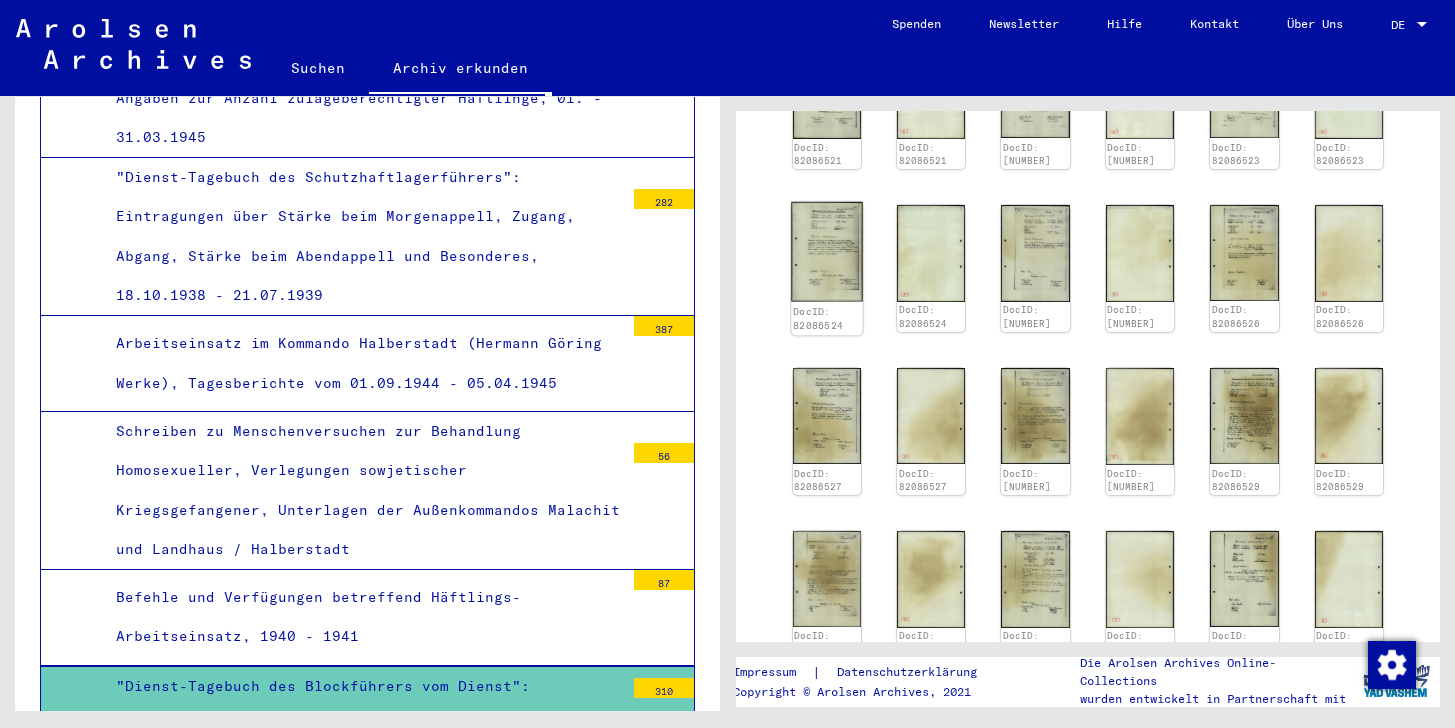 click 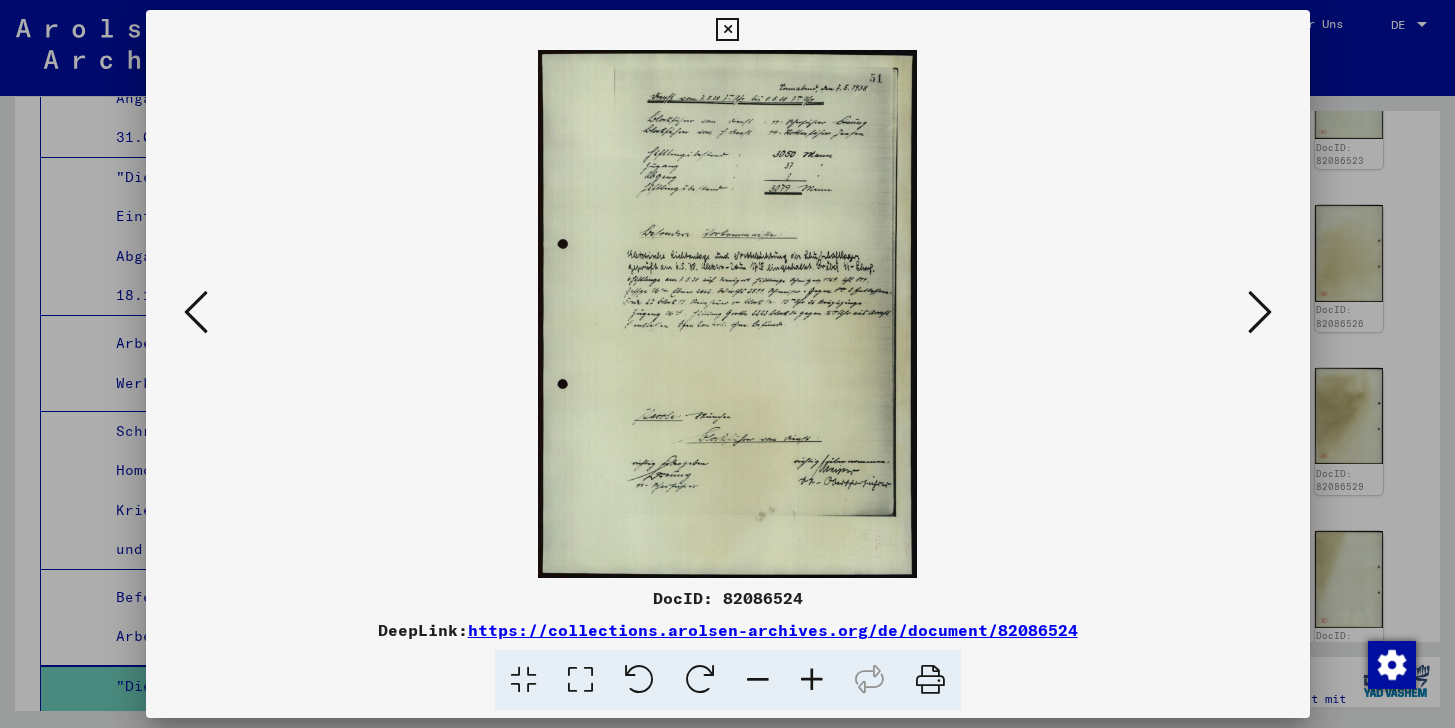 click at bounding box center (196, 312) 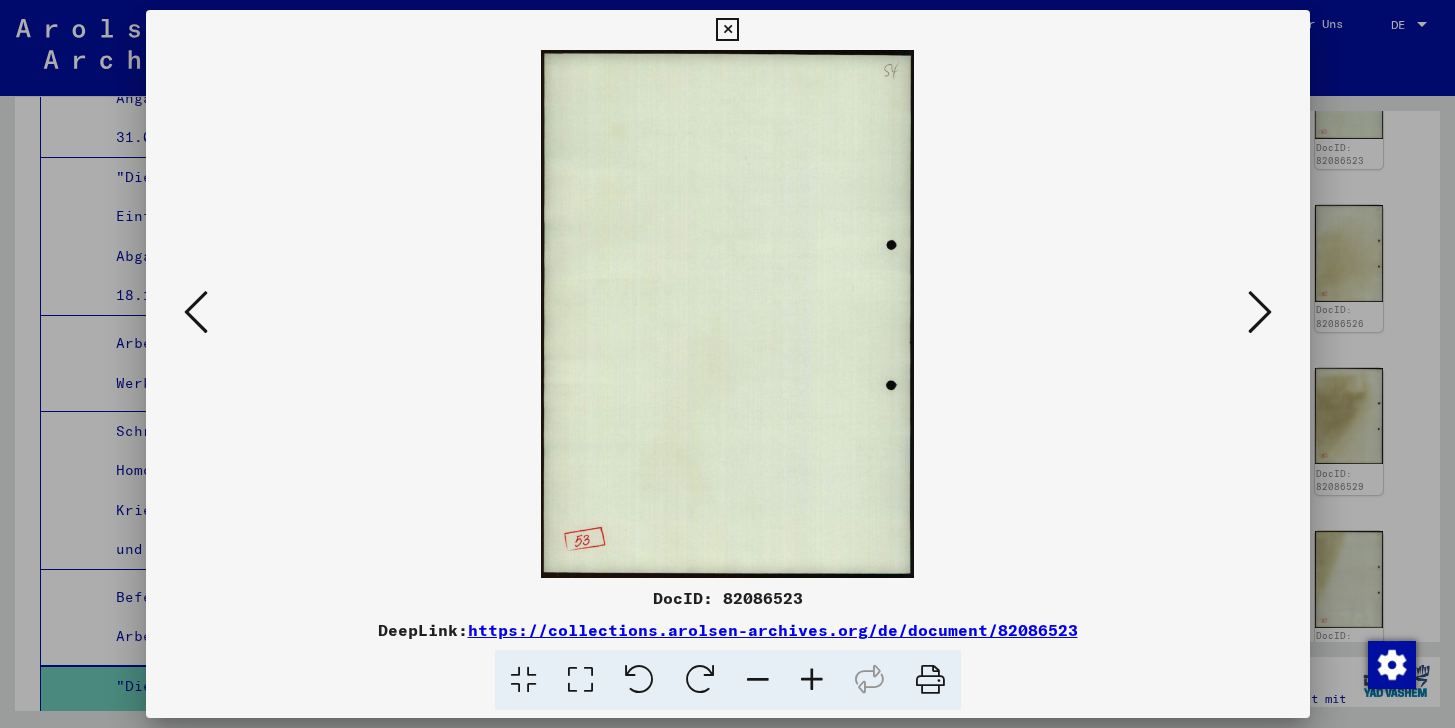 click at bounding box center (196, 312) 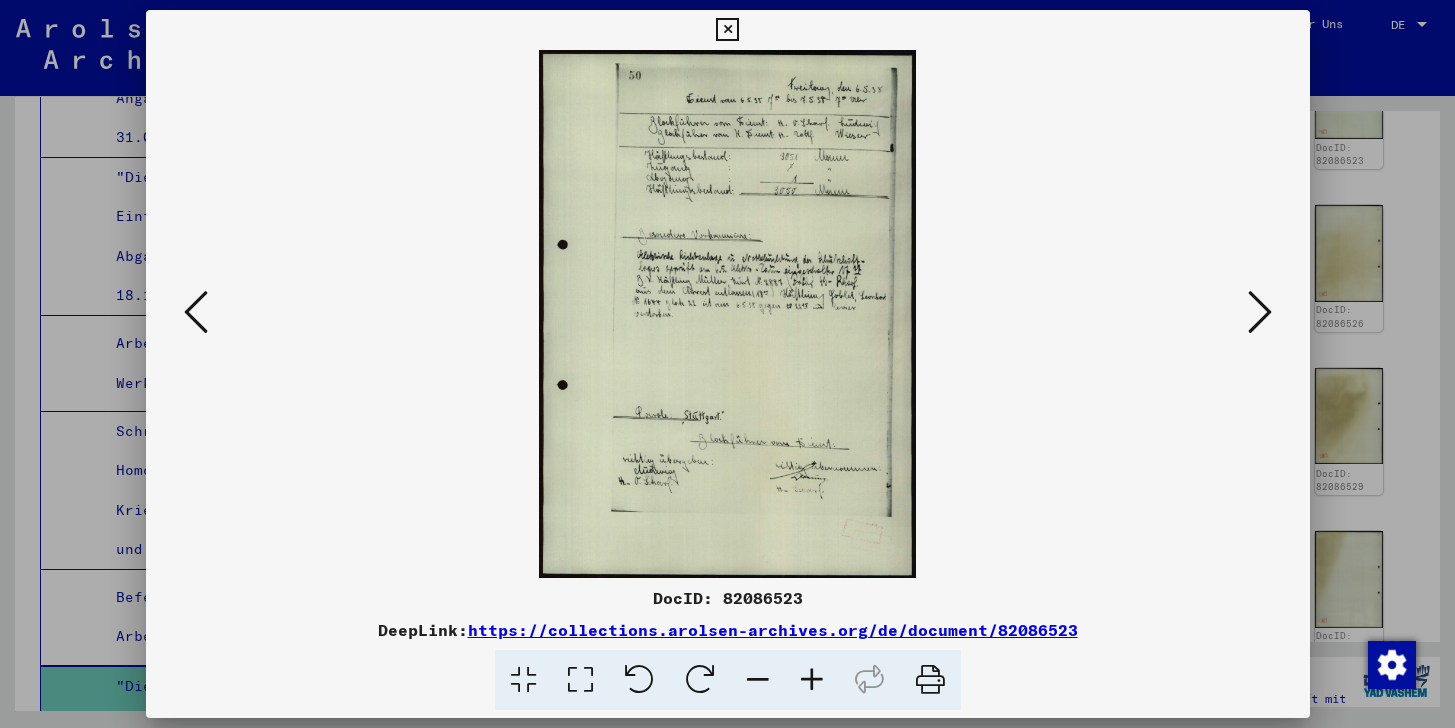 click at bounding box center (196, 312) 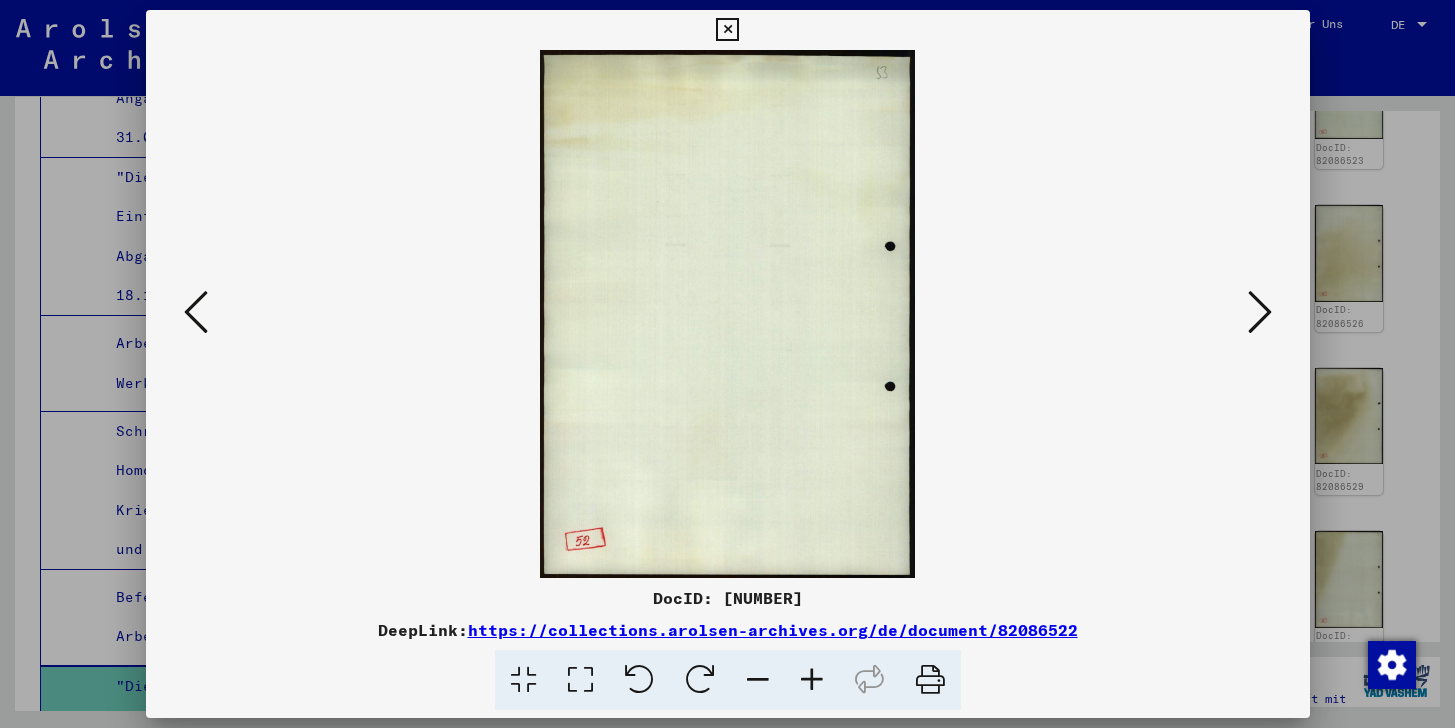 click at bounding box center (196, 312) 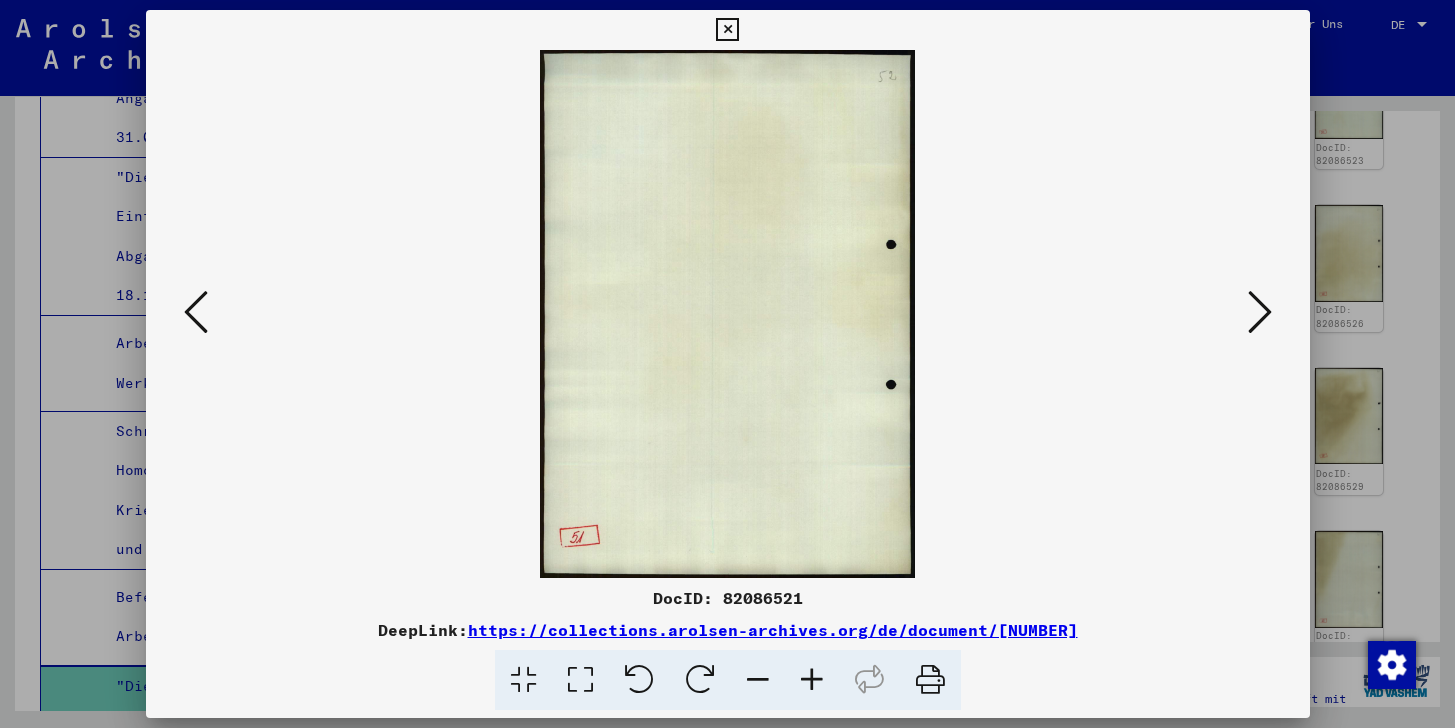 click at bounding box center [196, 312] 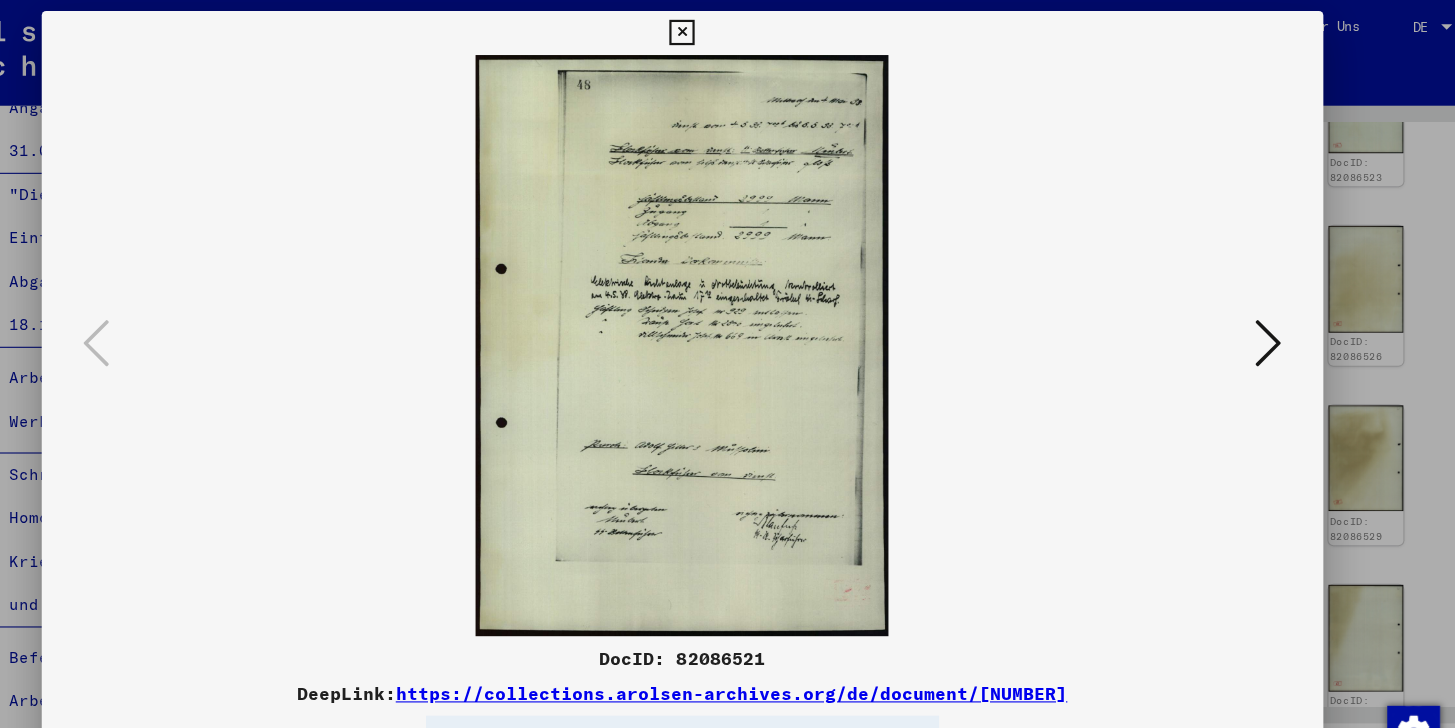click at bounding box center (727, 30) 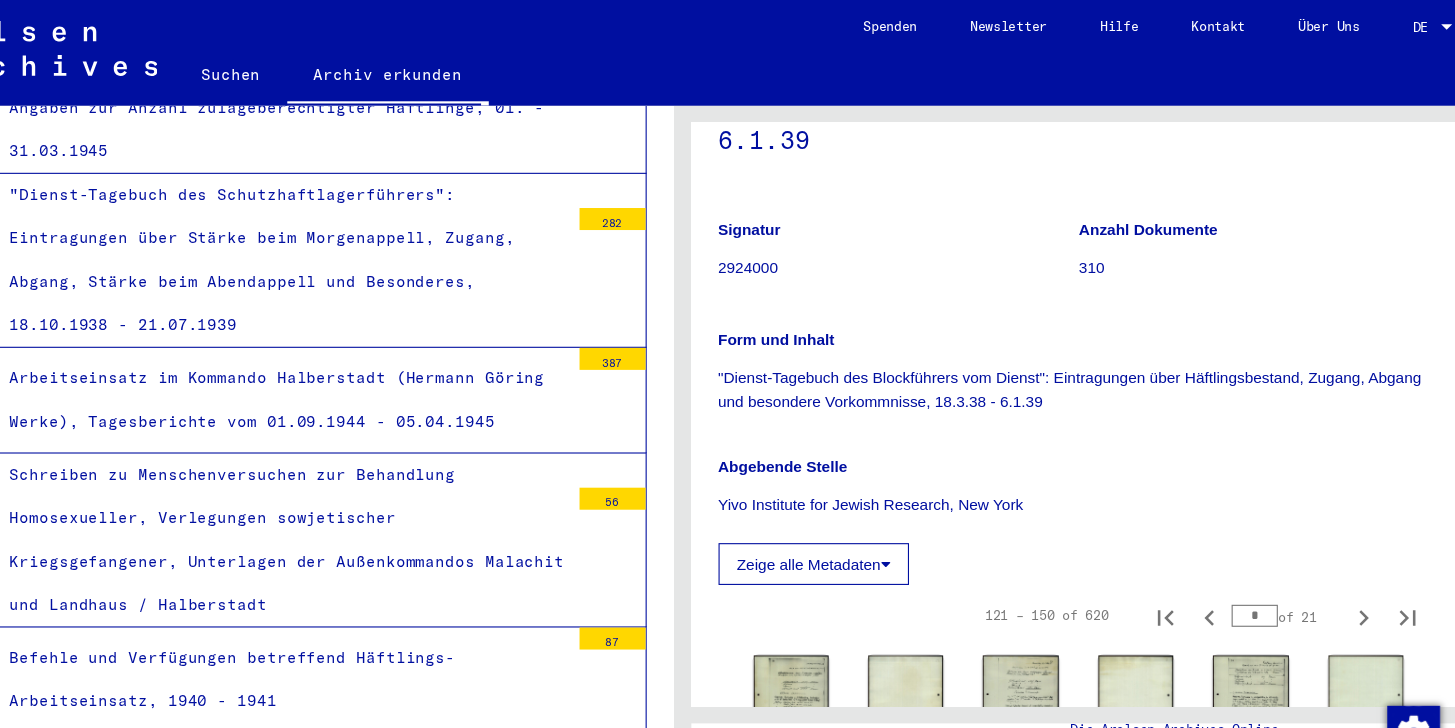 scroll, scrollTop: 234, scrollLeft: 0, axis: vertical 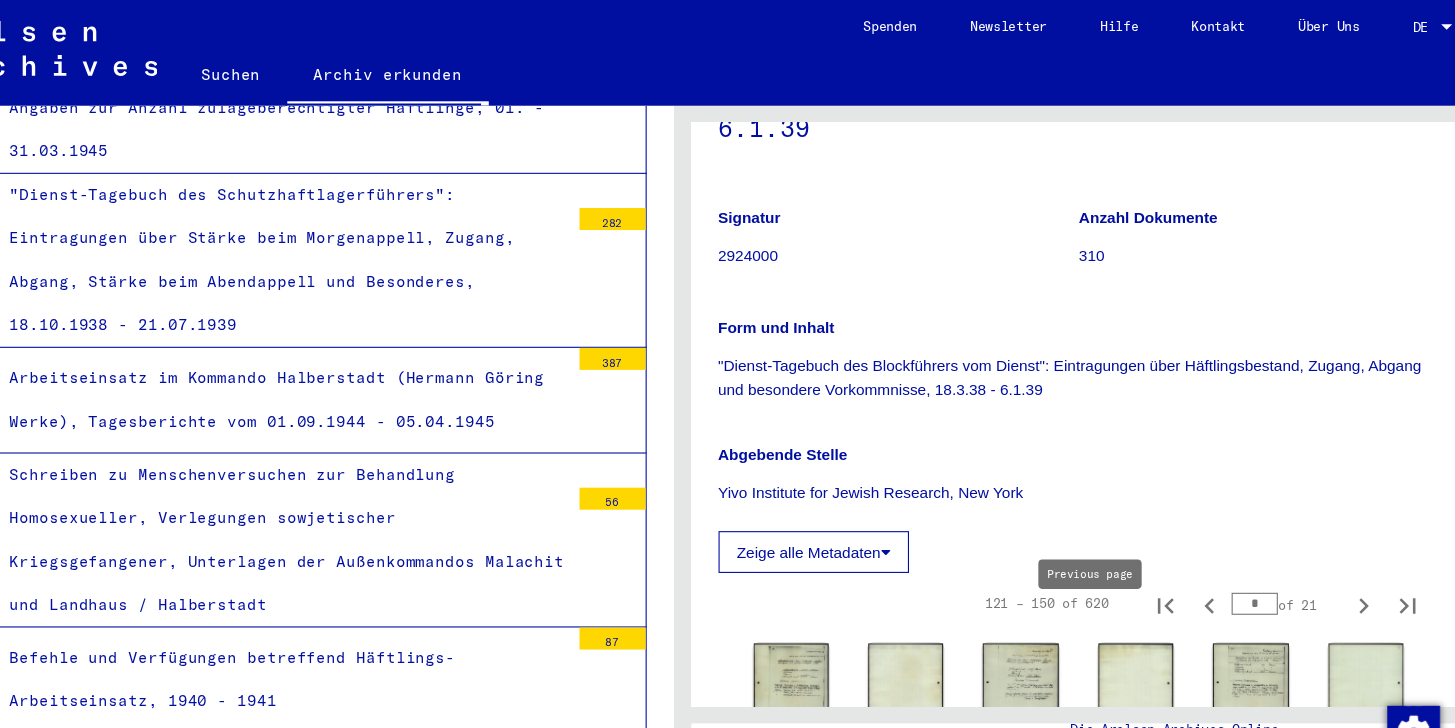 click 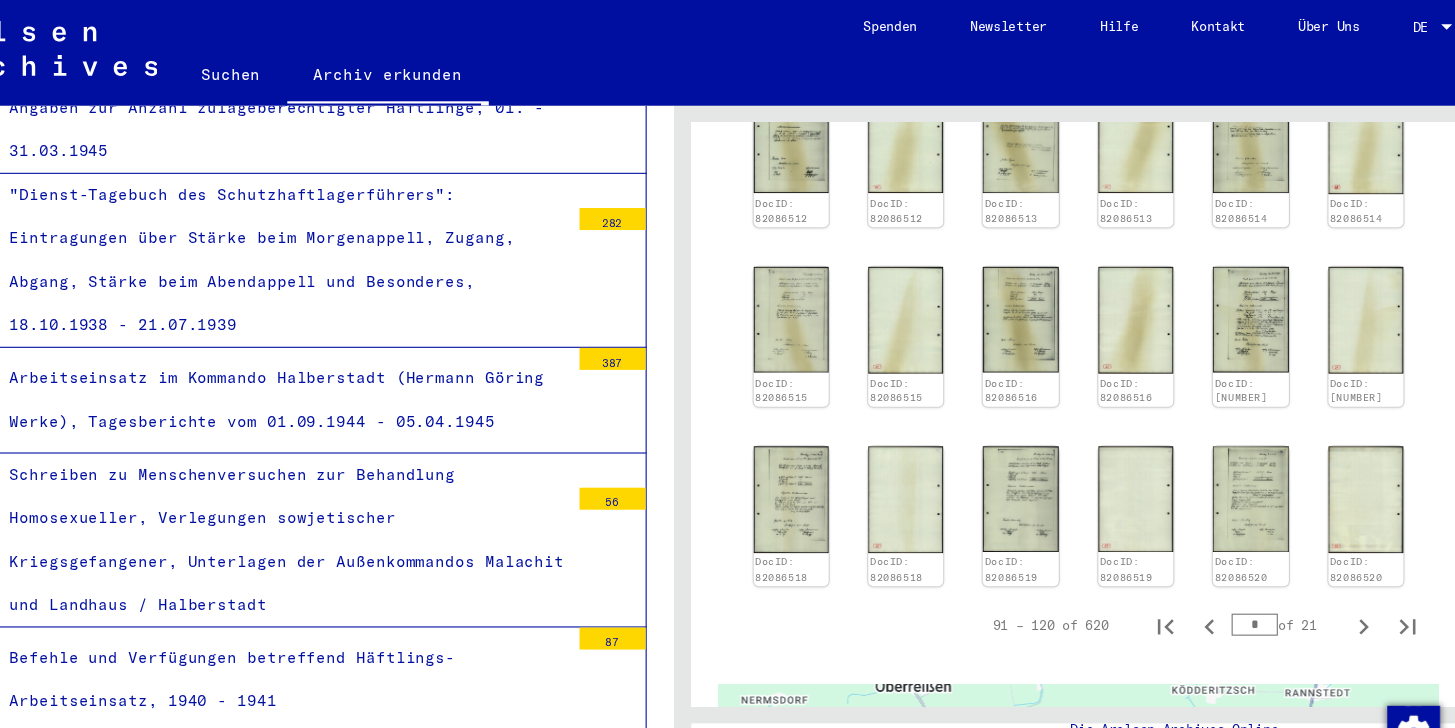 scroll, scrollTop: 1077, scrollLeft: 0, axis: vertical 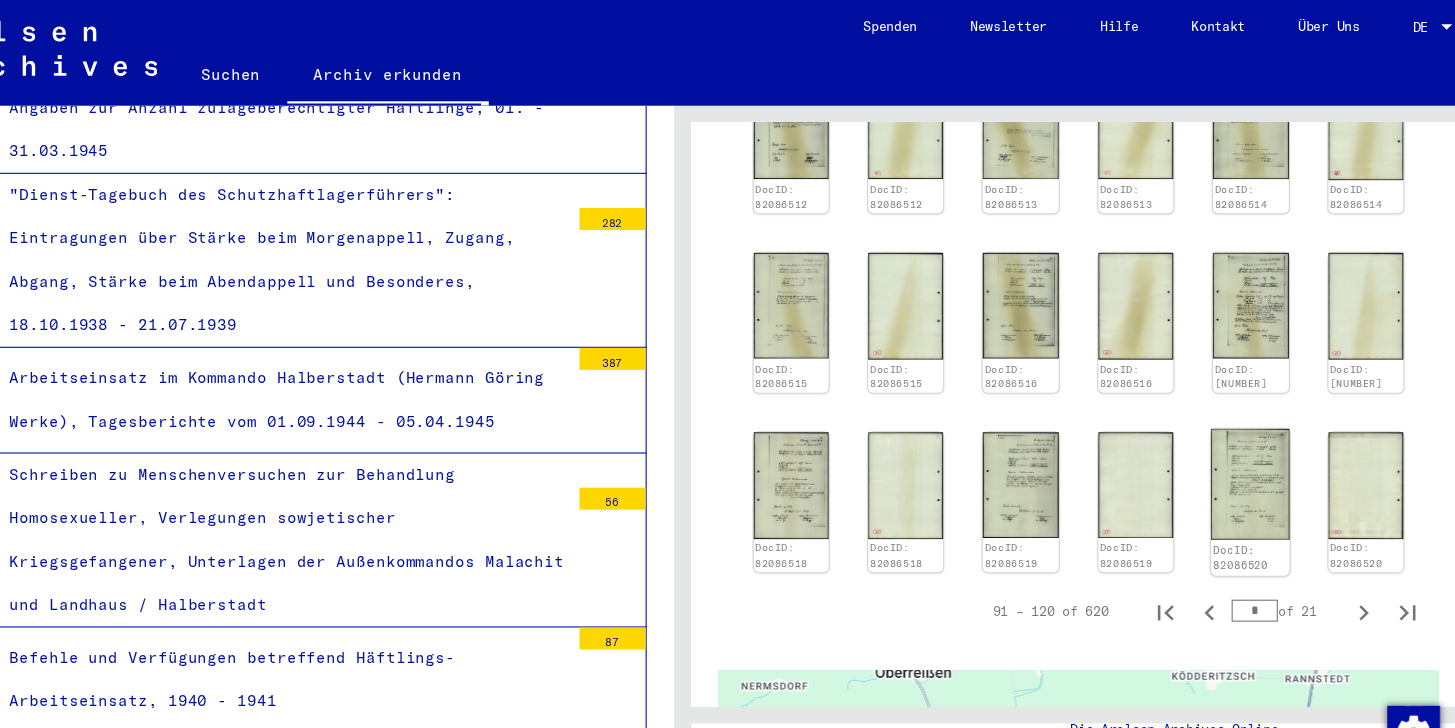 click 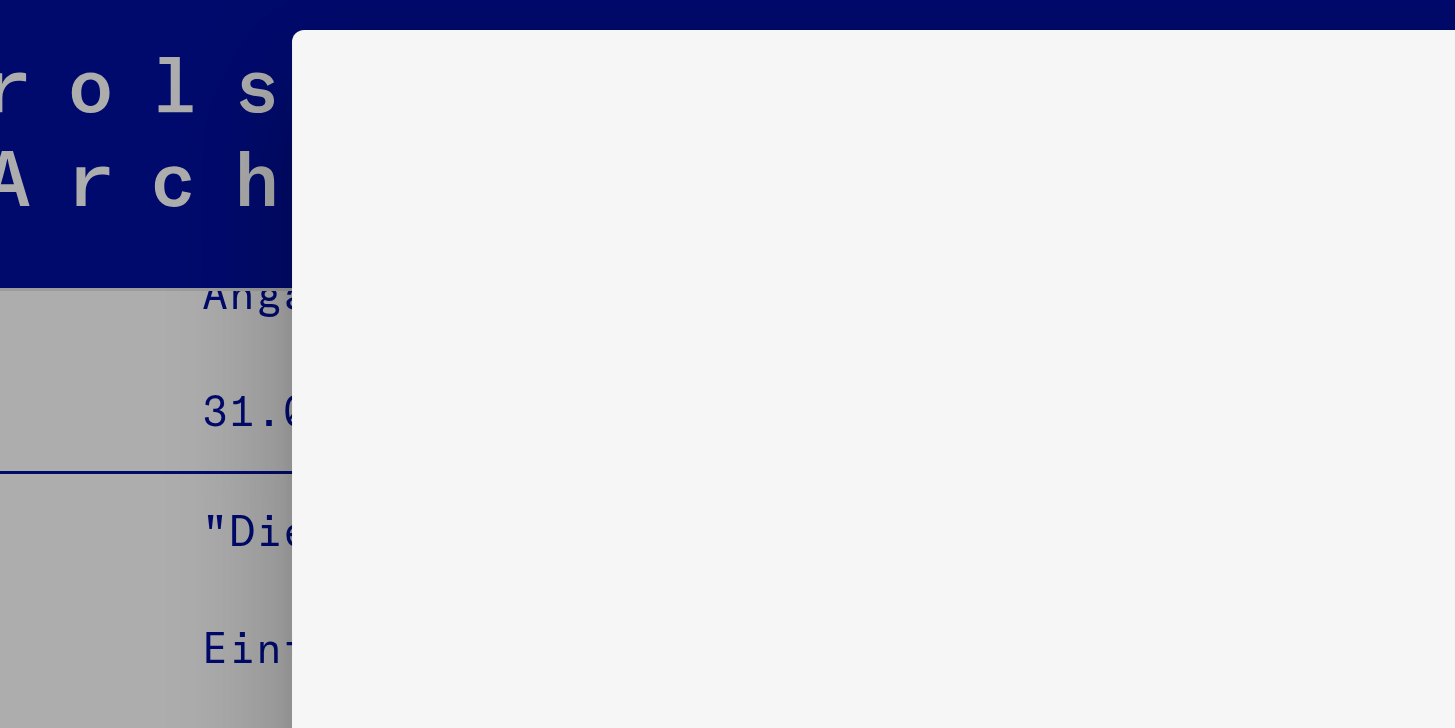 scroll, scrollTop: 0, scrollLeft: 0, axis: both 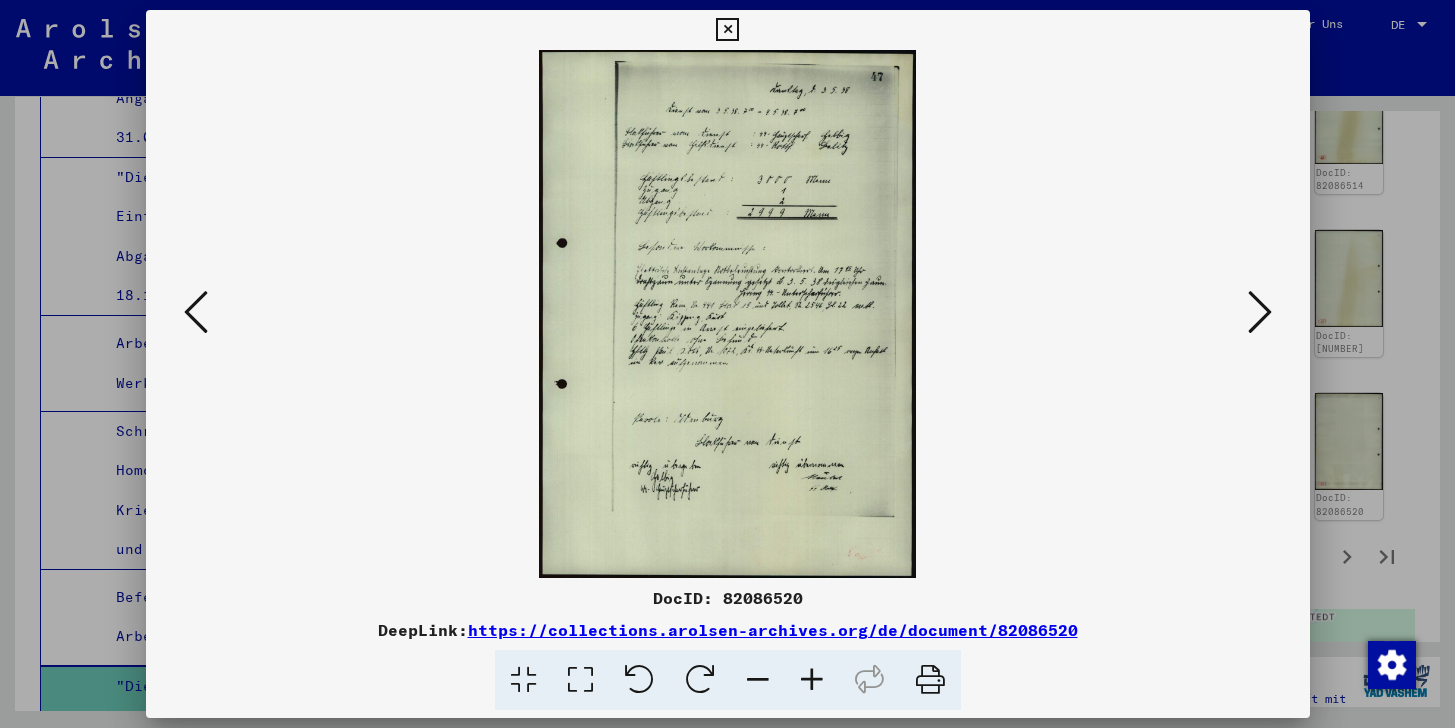 click at bounding box center [196, 312] 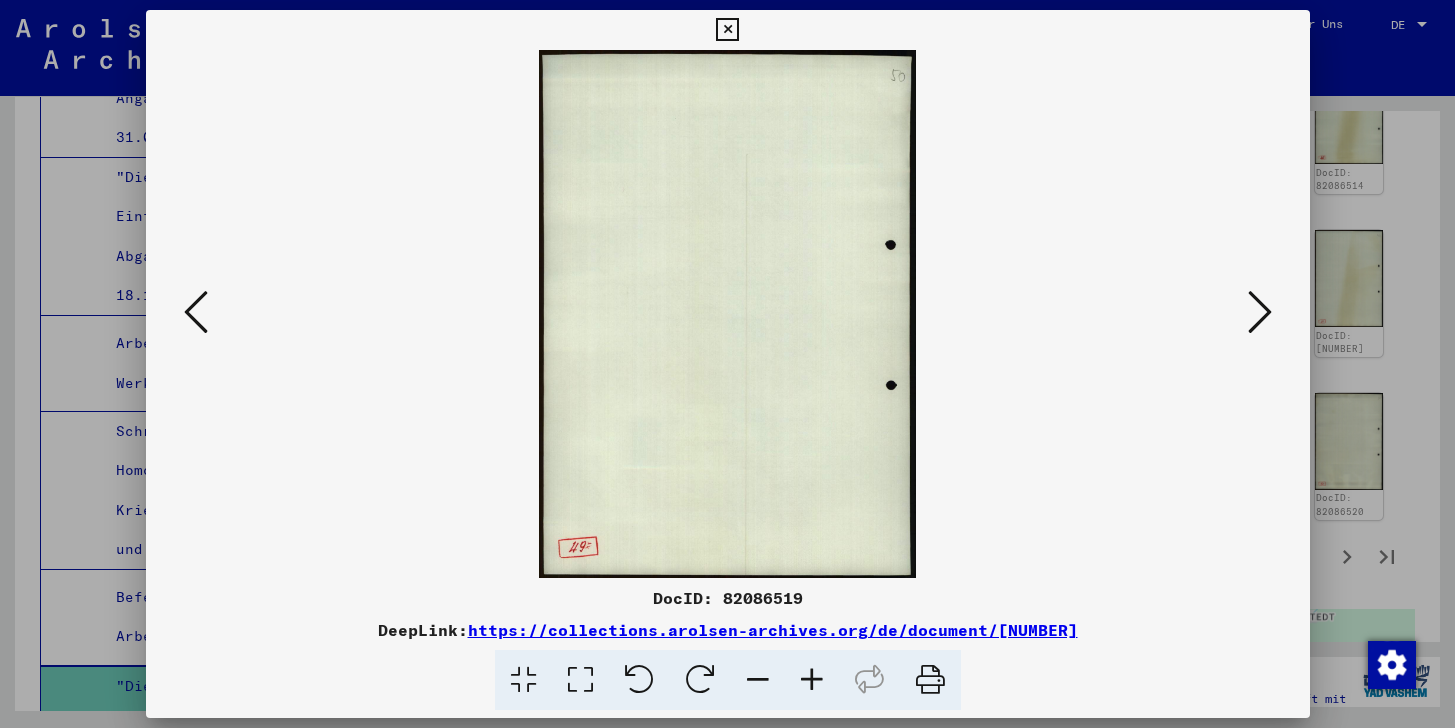 click at bounding box center [196, 312] 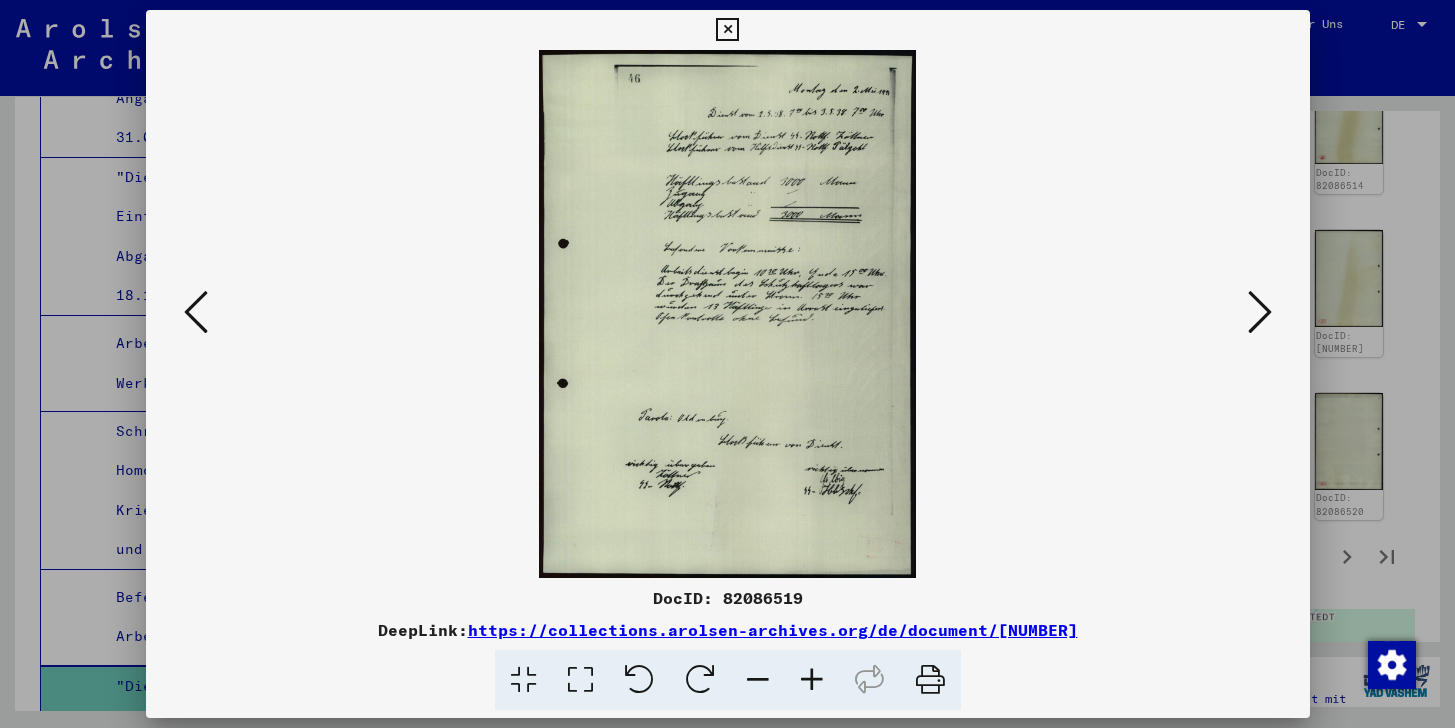 click at bounding box center (196, 312) 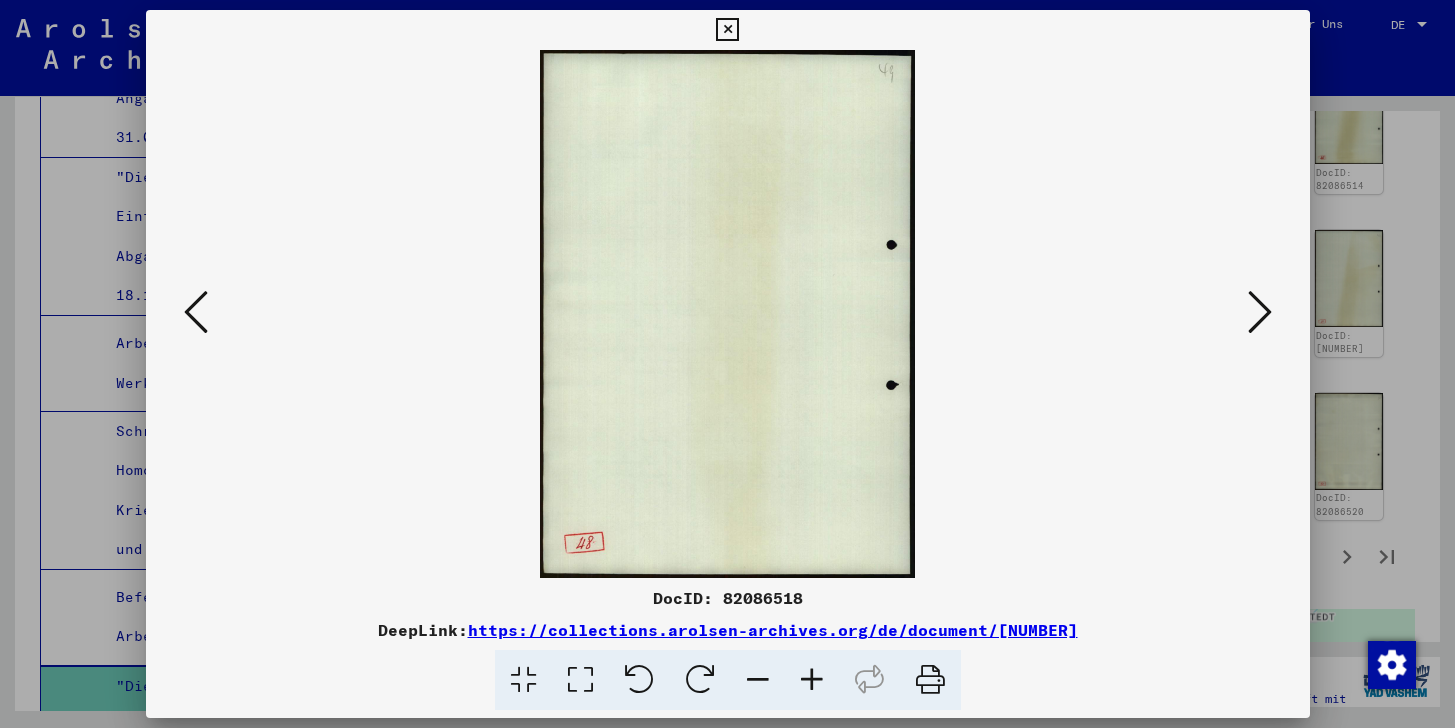 click at bounding box center [196, 312] 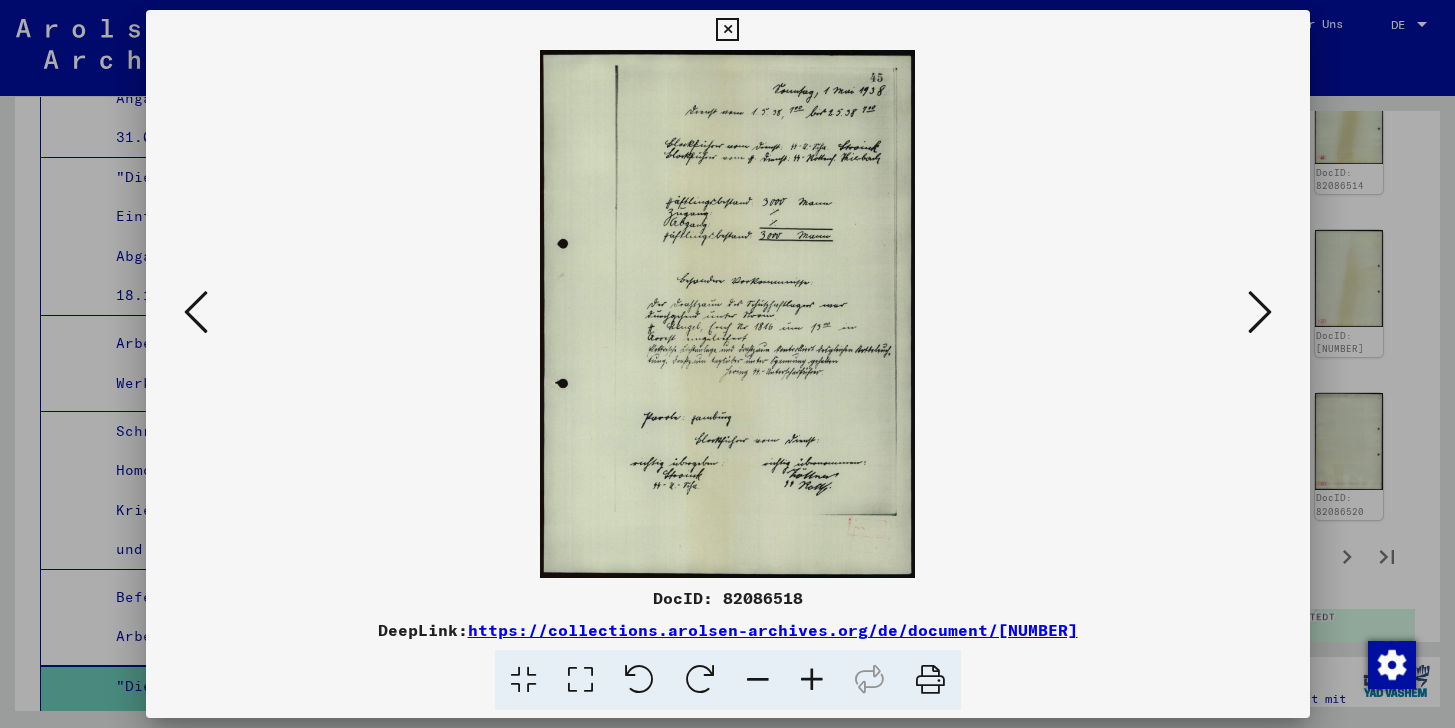 click at bounding box center [1260, 312] 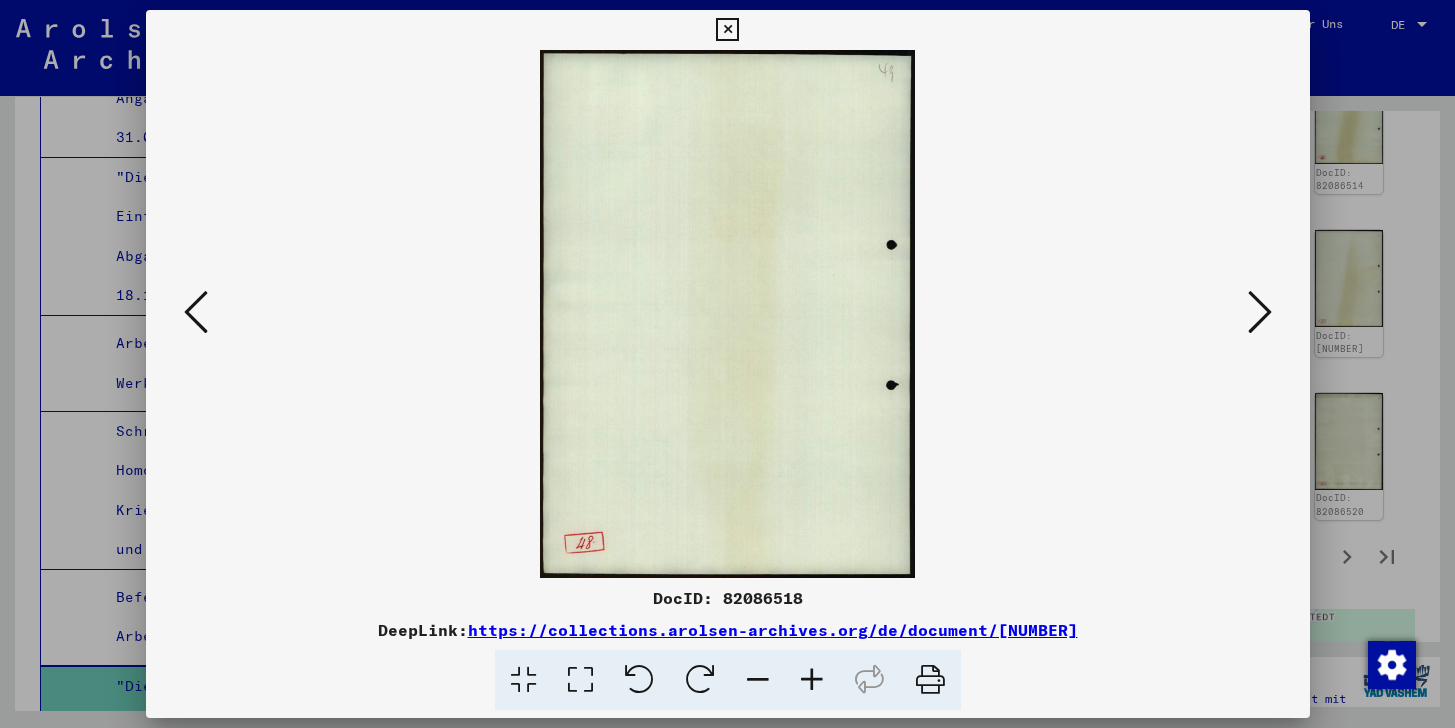 click at bounding box center (1260, 312) 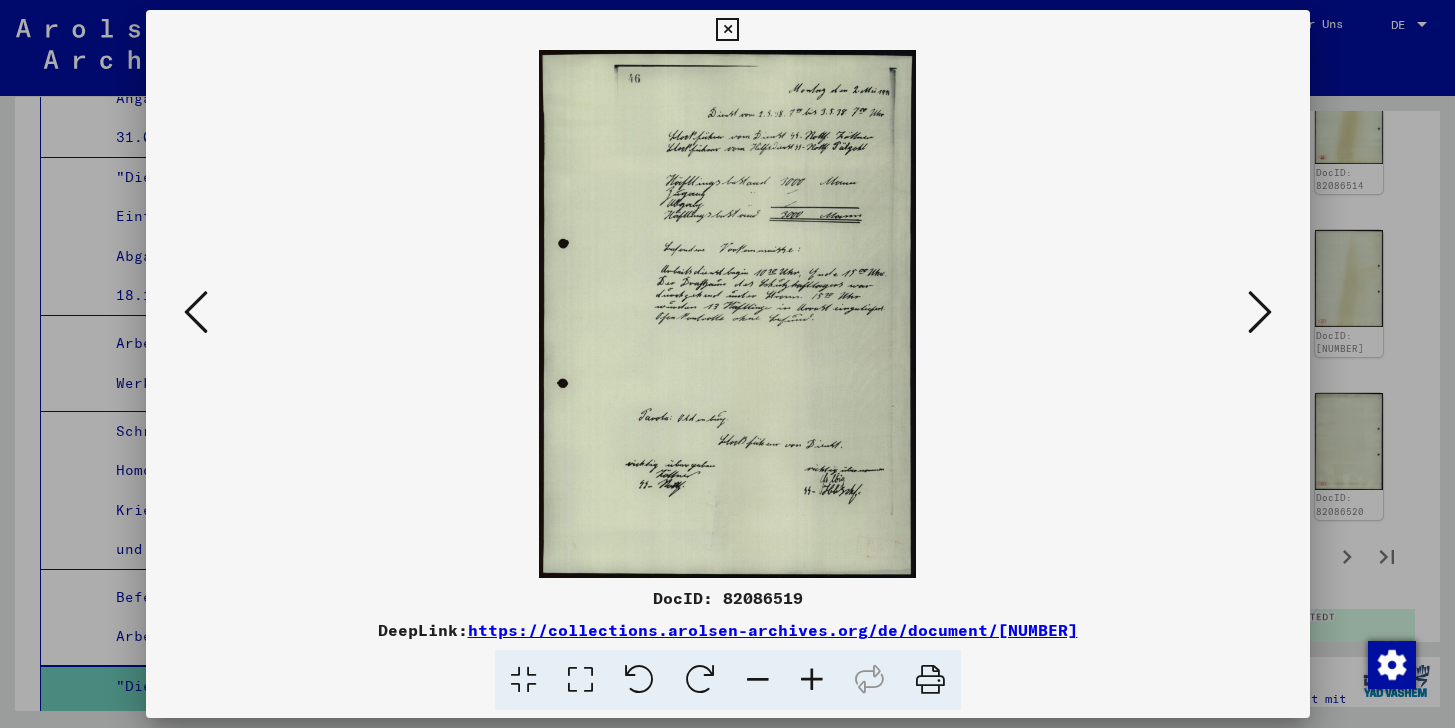 click at bounding box center [727, 30] 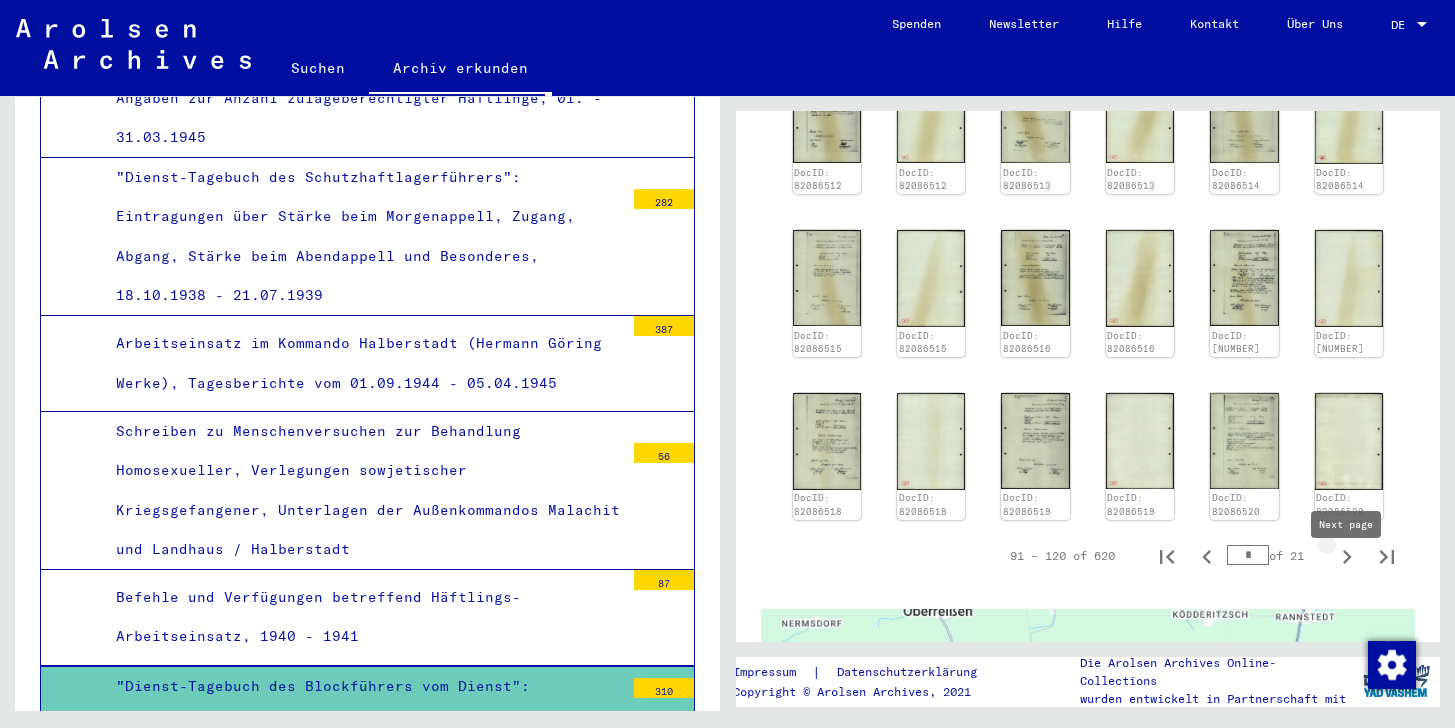 click 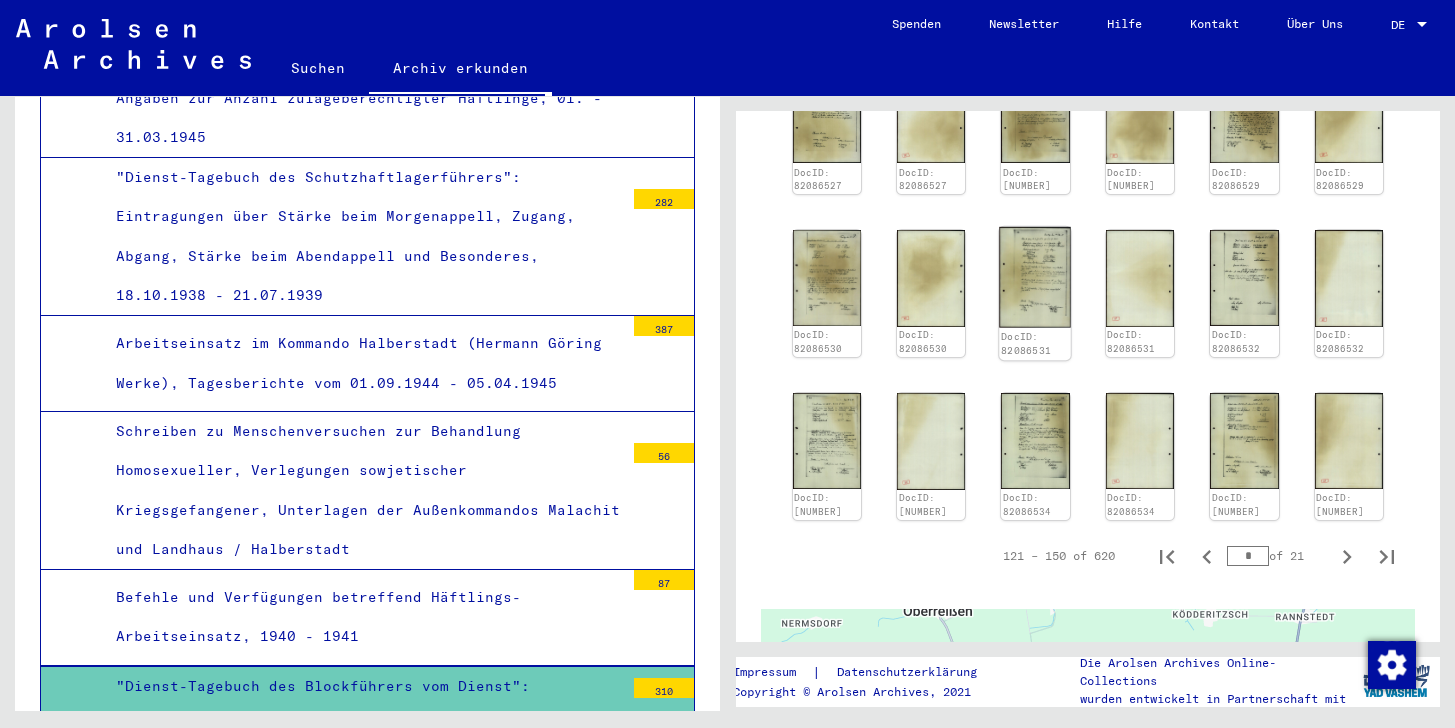 click 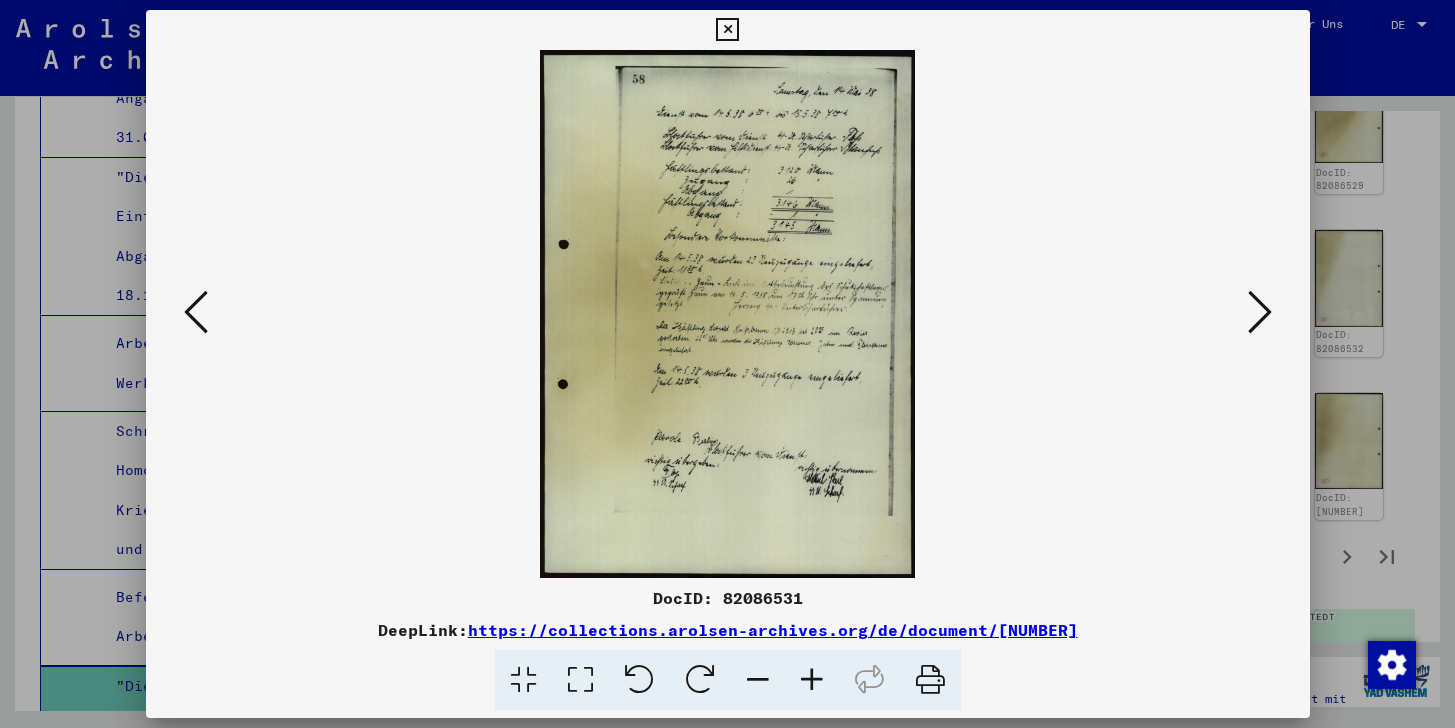 click at bounding box center [1260, 312] 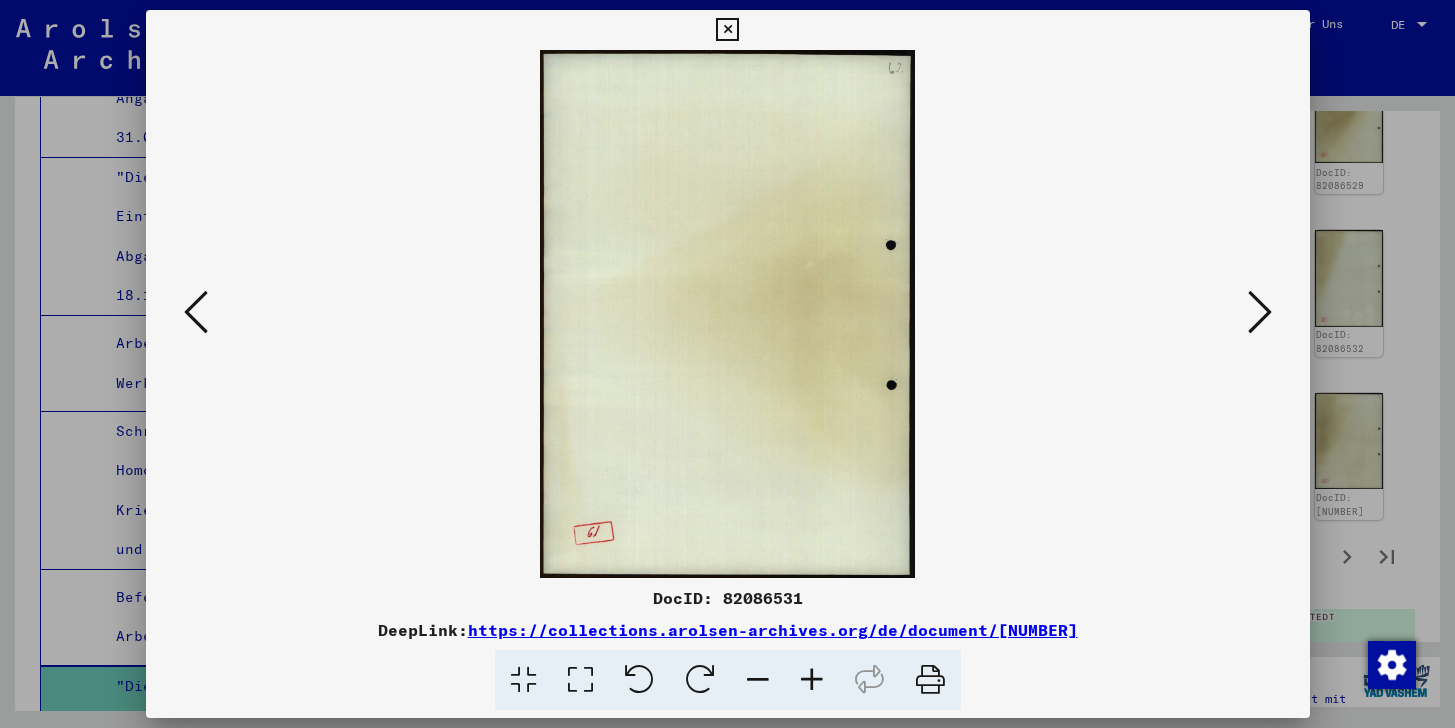 click at bounding box center [1260, 312] 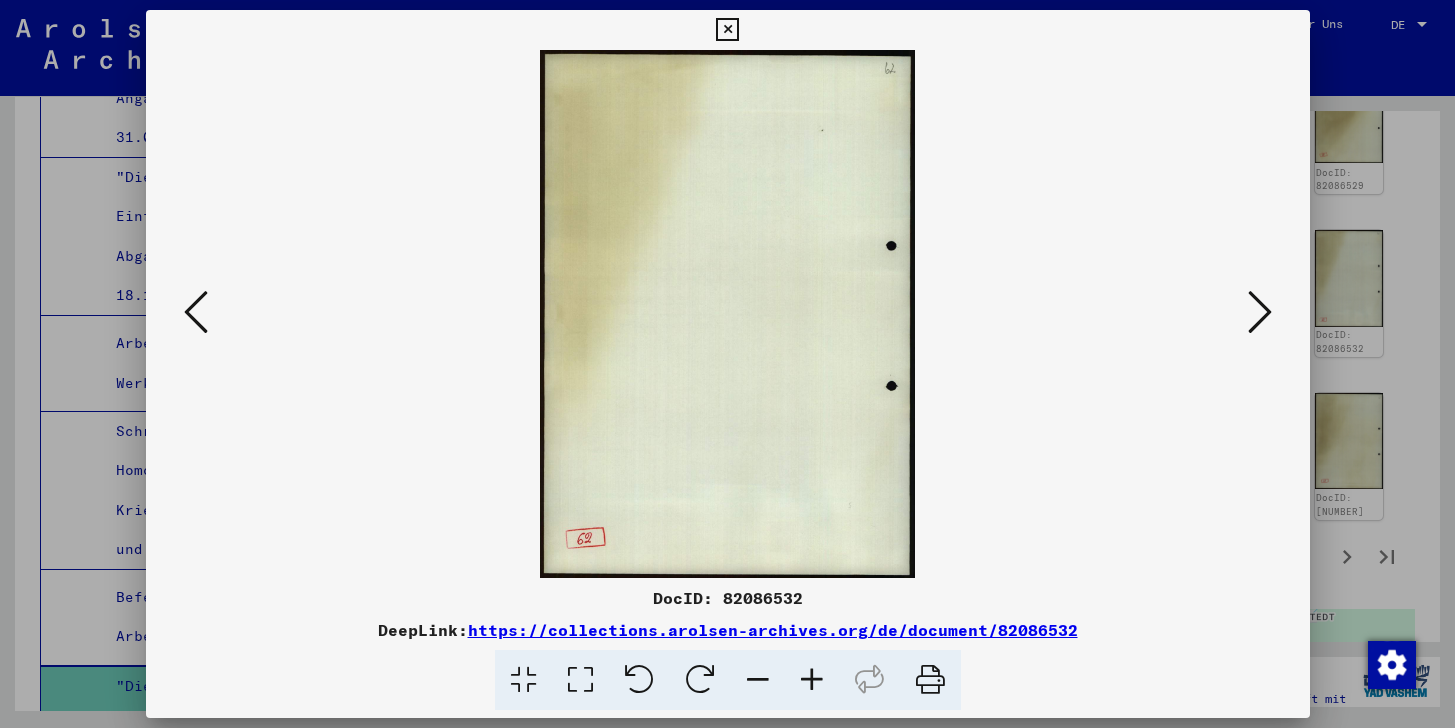 click at bounding box center (1260, 312) 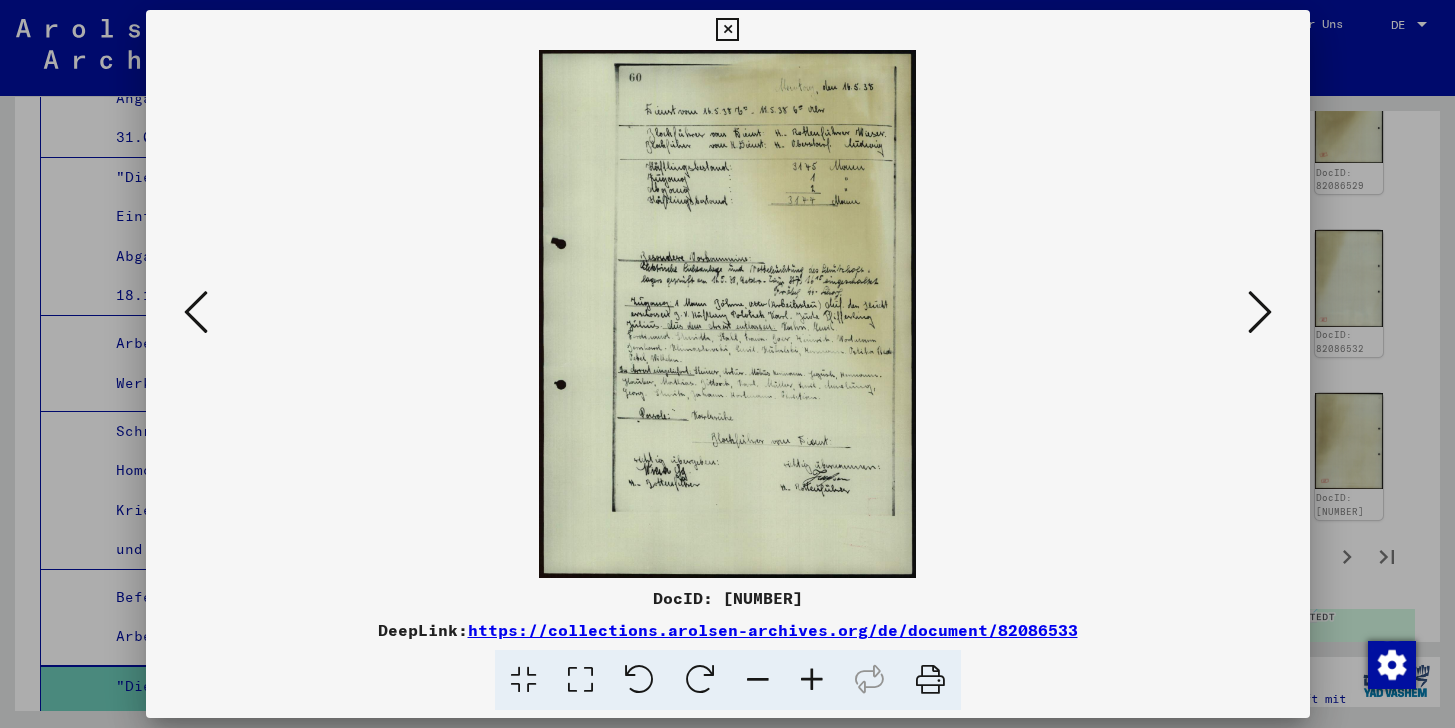 click at bounding box center [1260, 312] 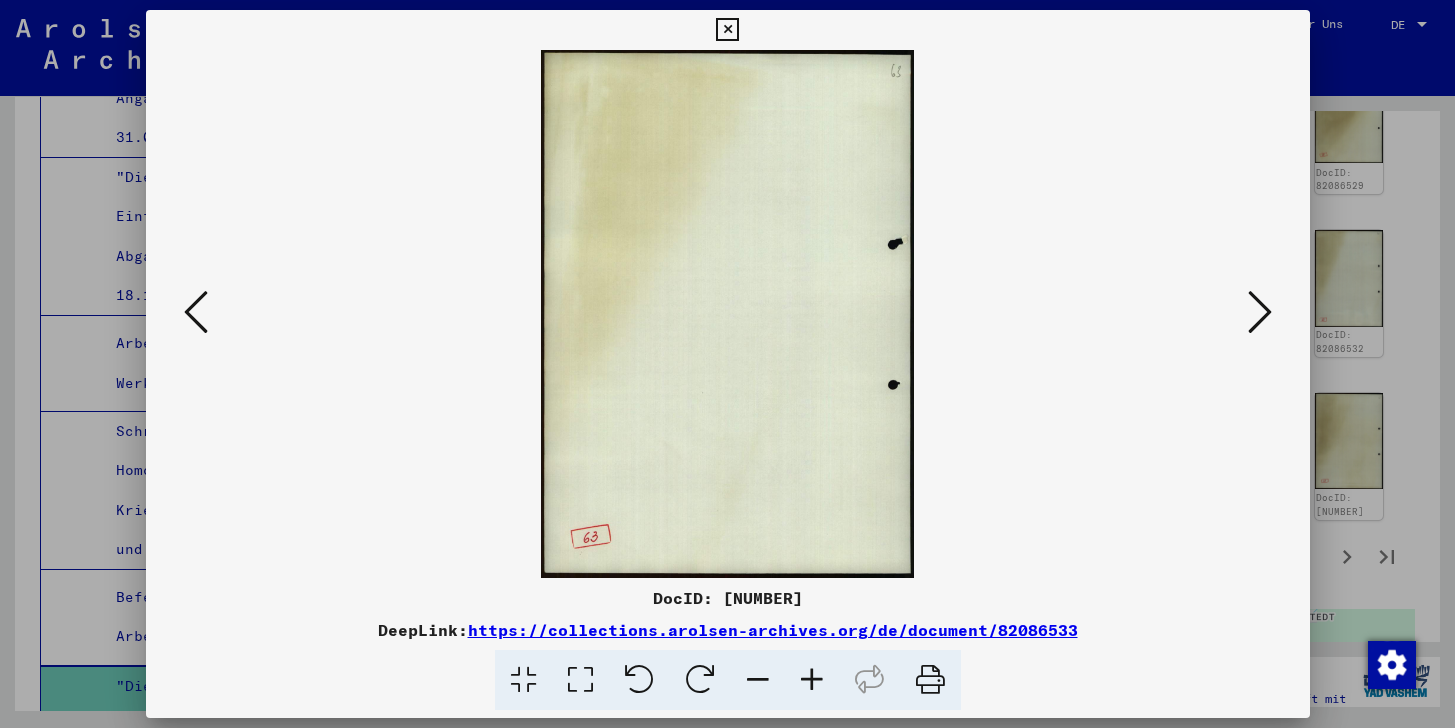 click at bounding box center [1260, 312] 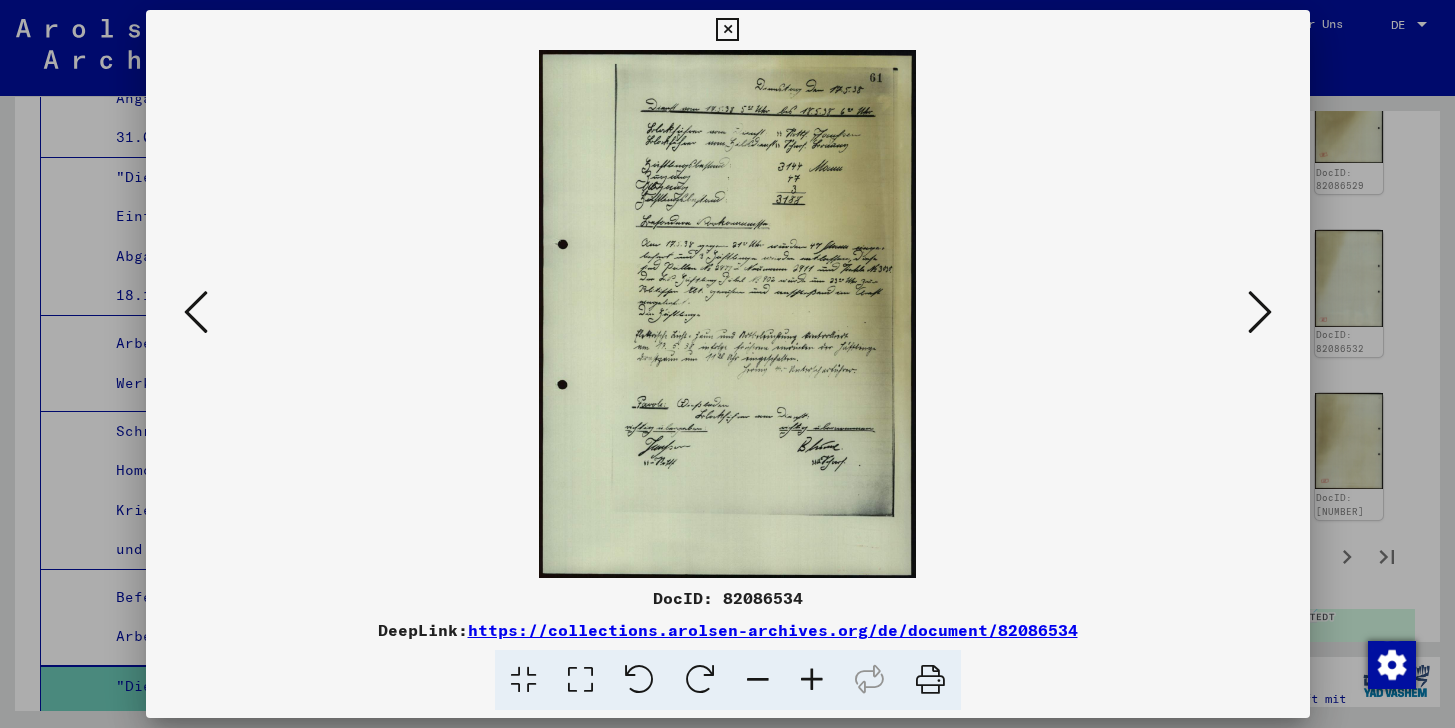 click at bounding box center [1260, 312] 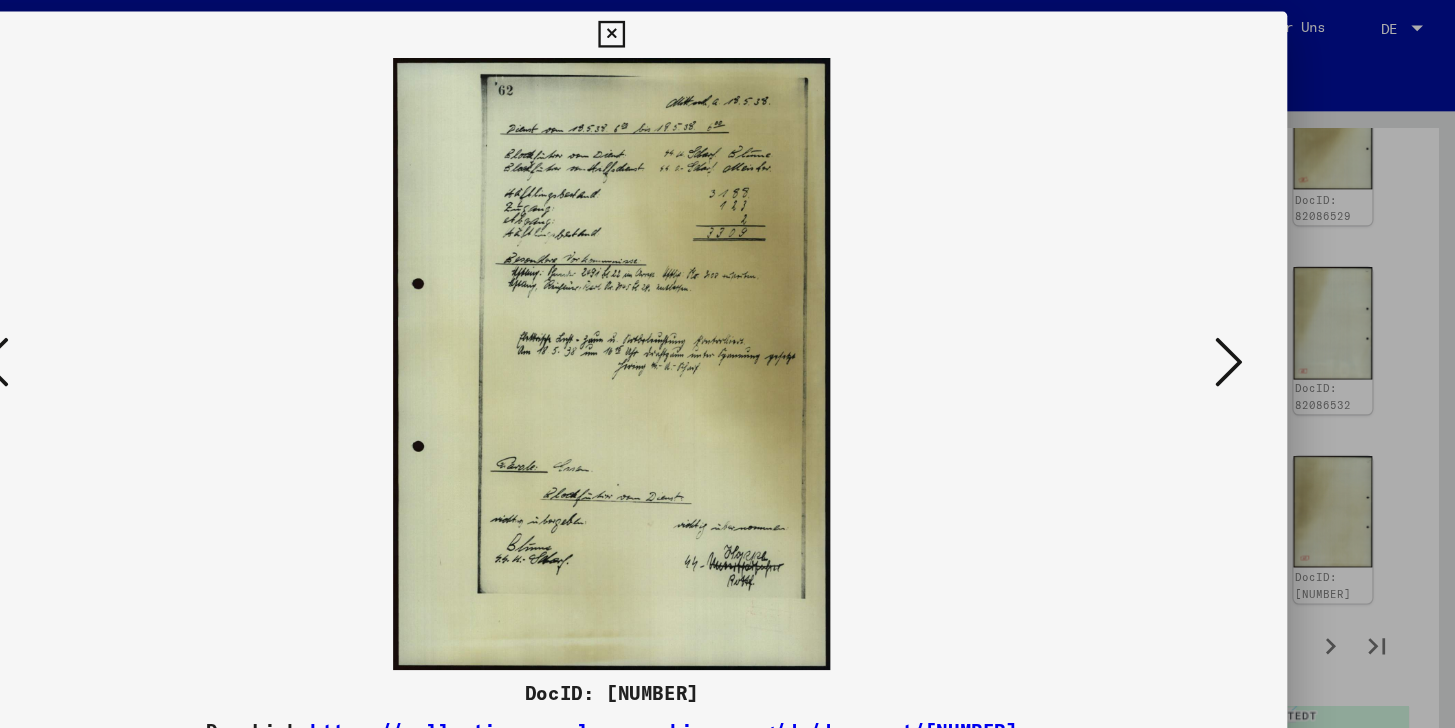 click at bounding box center (1260, 312) 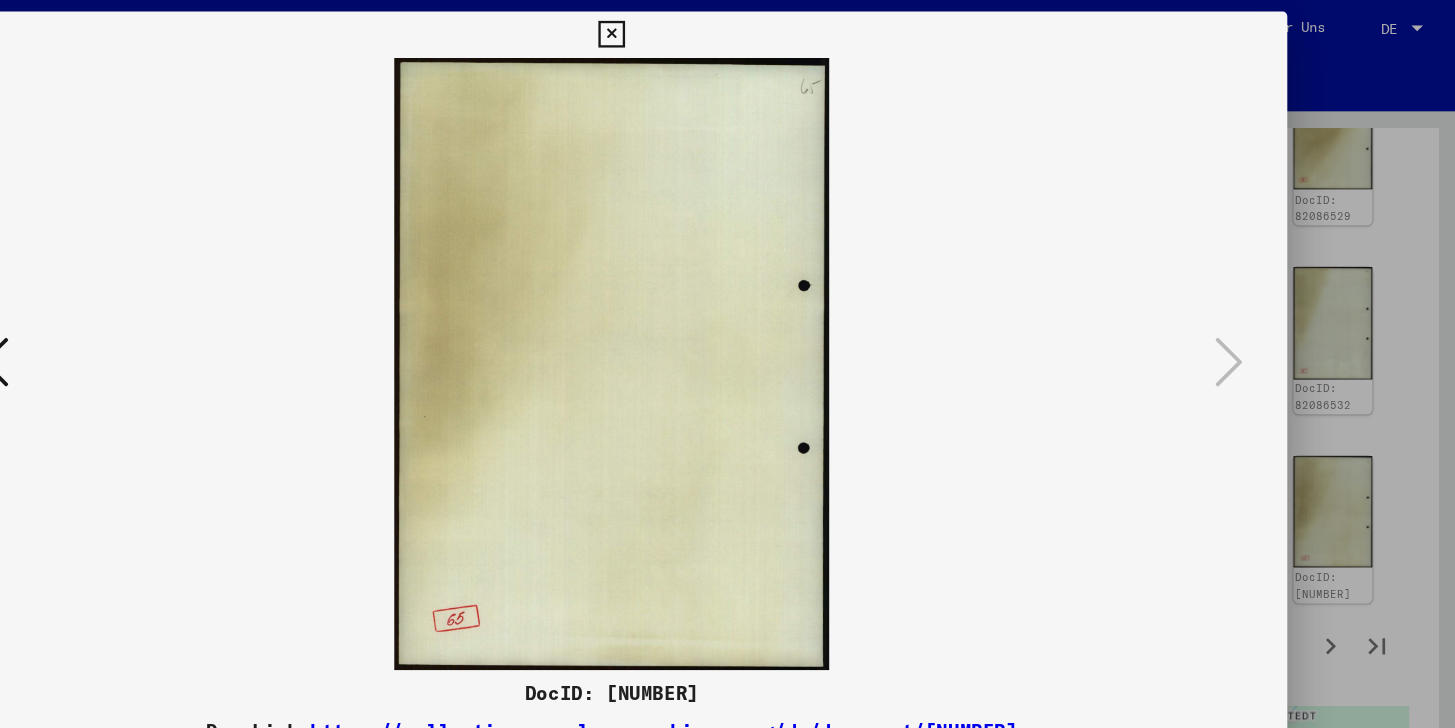 click at bounding box center [727, 30] 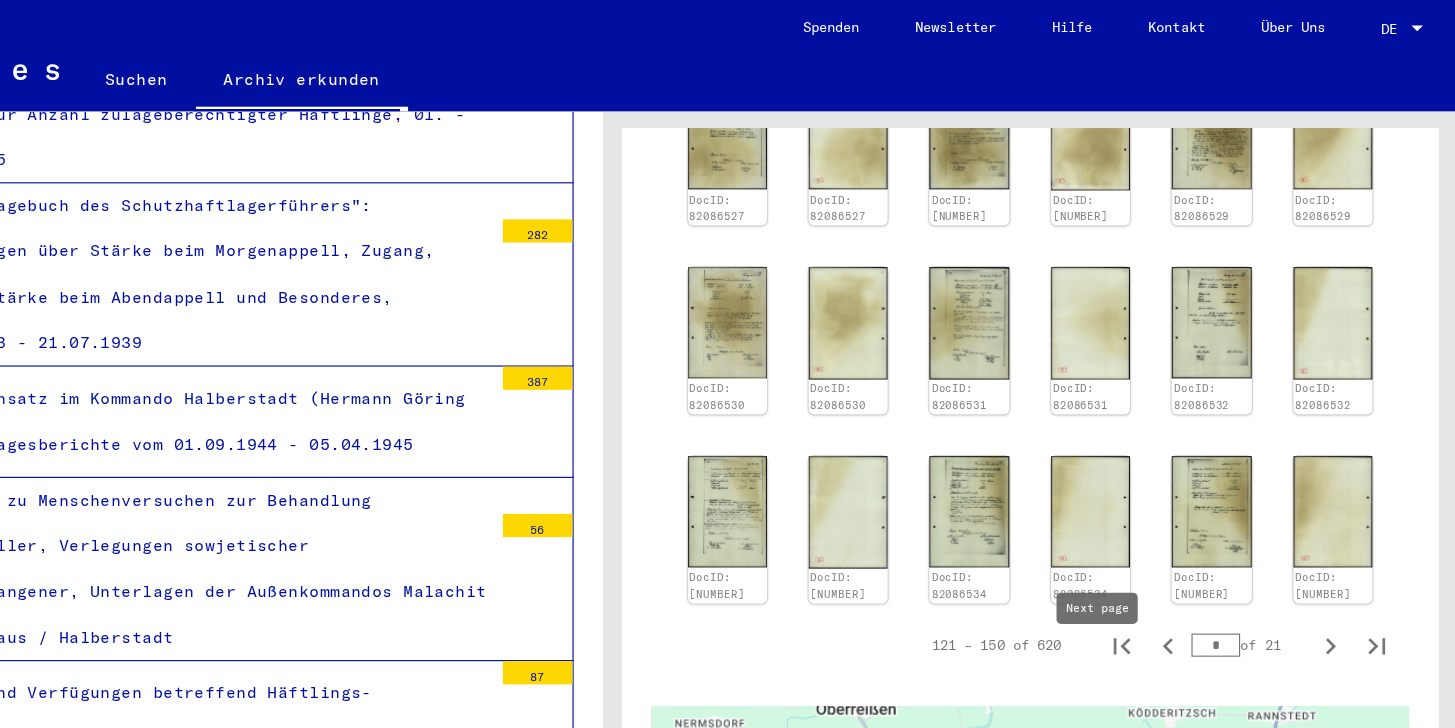 click 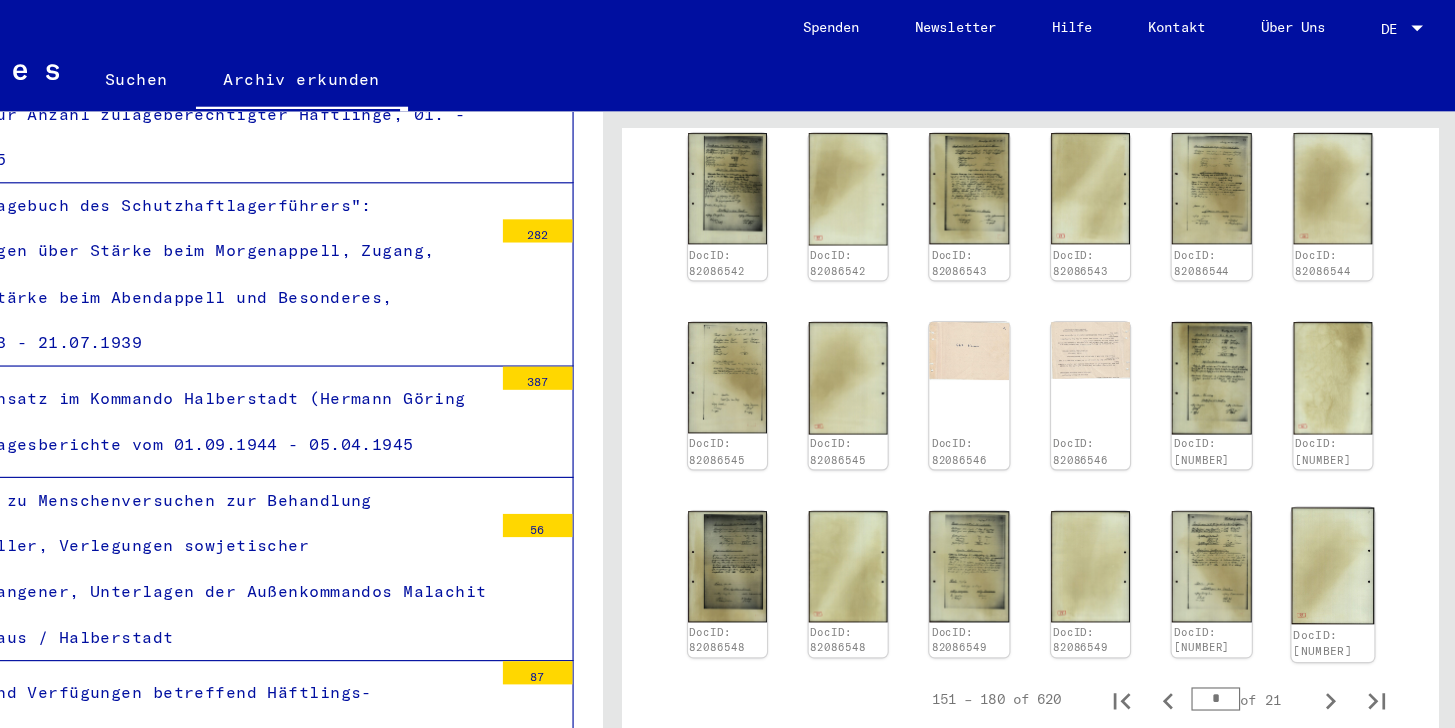 scroll, scrollTop: 1114, scrollLeft: 0, axis: vertical 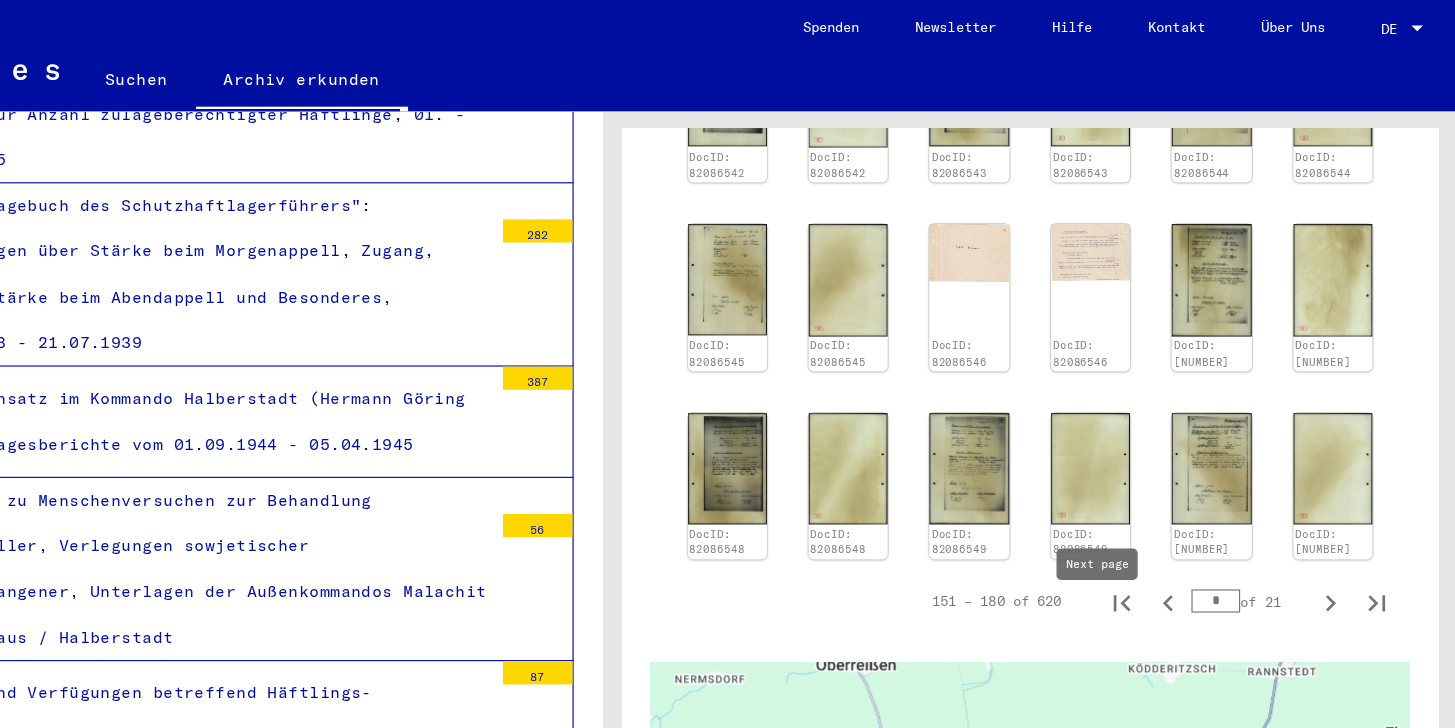 click 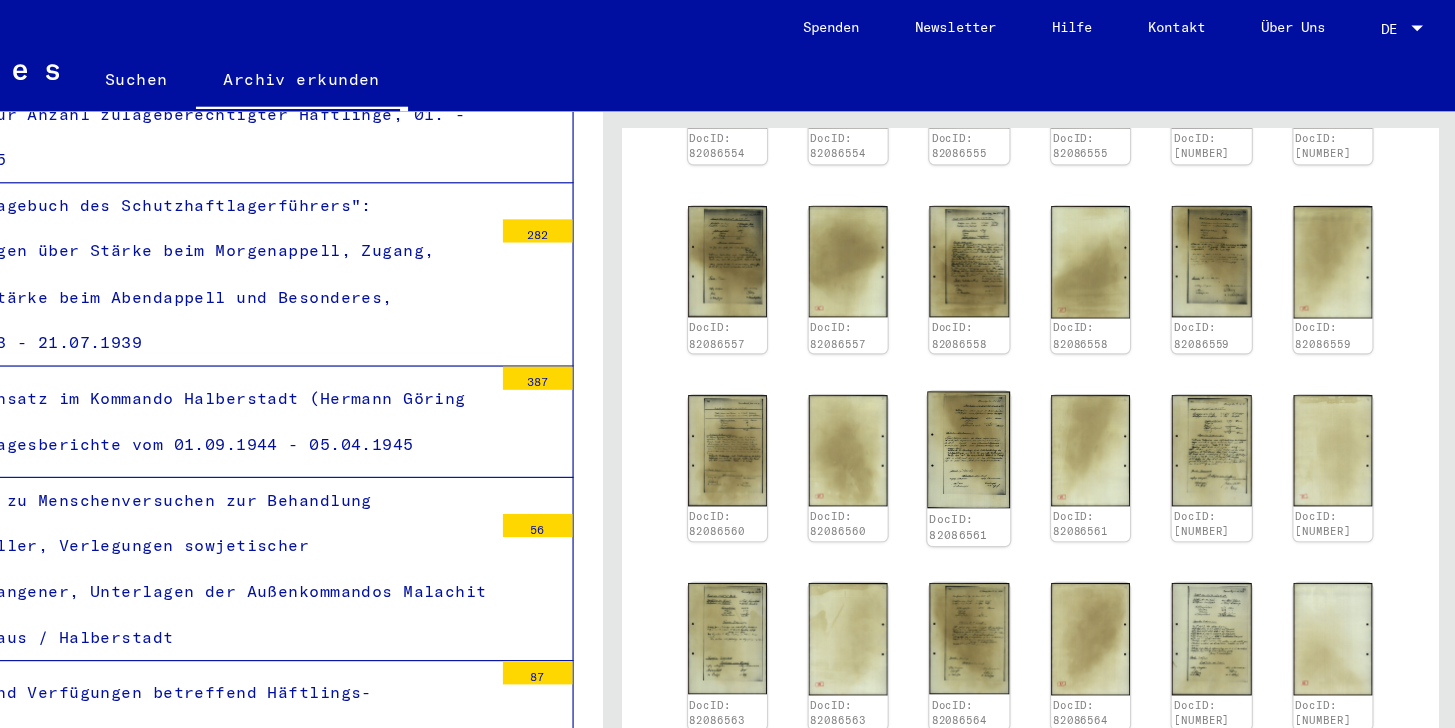 scroll, scrollTop: 877, scrollLeft: 0, axis: vertical 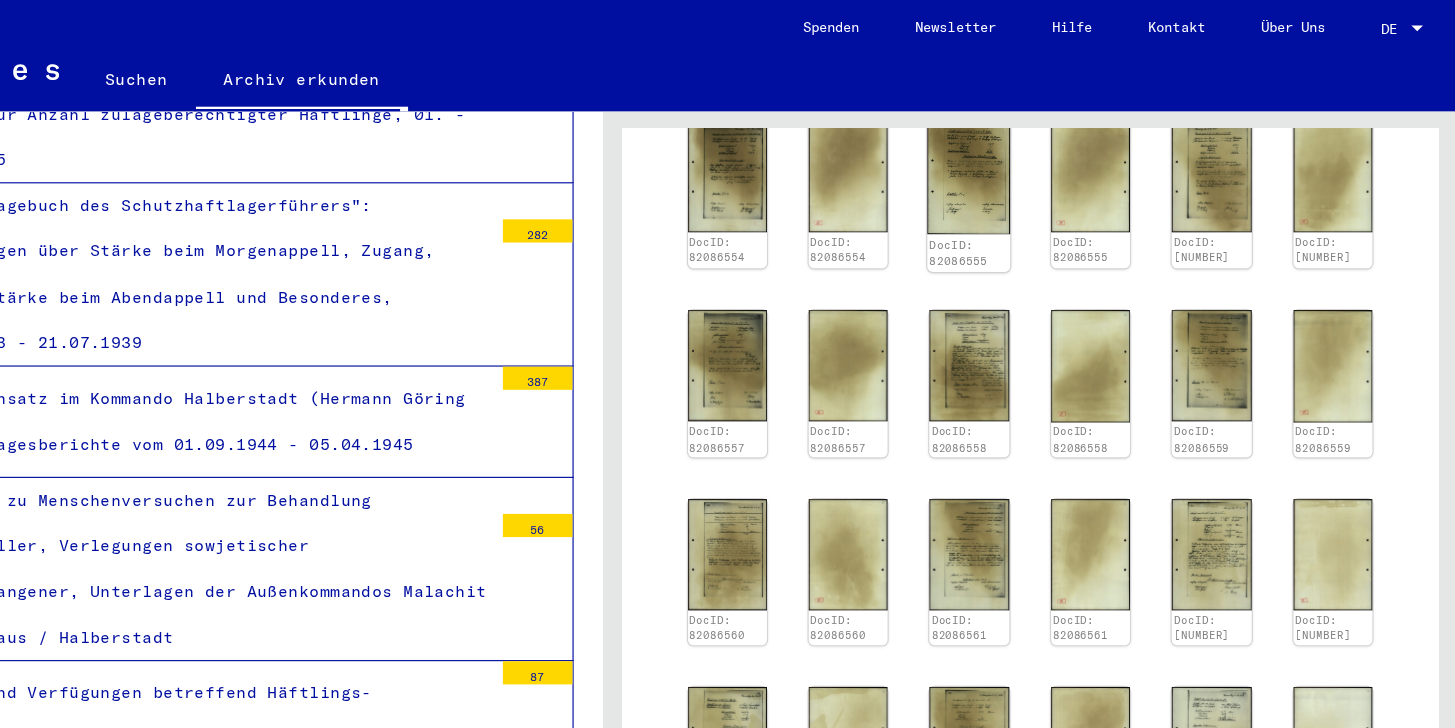 click 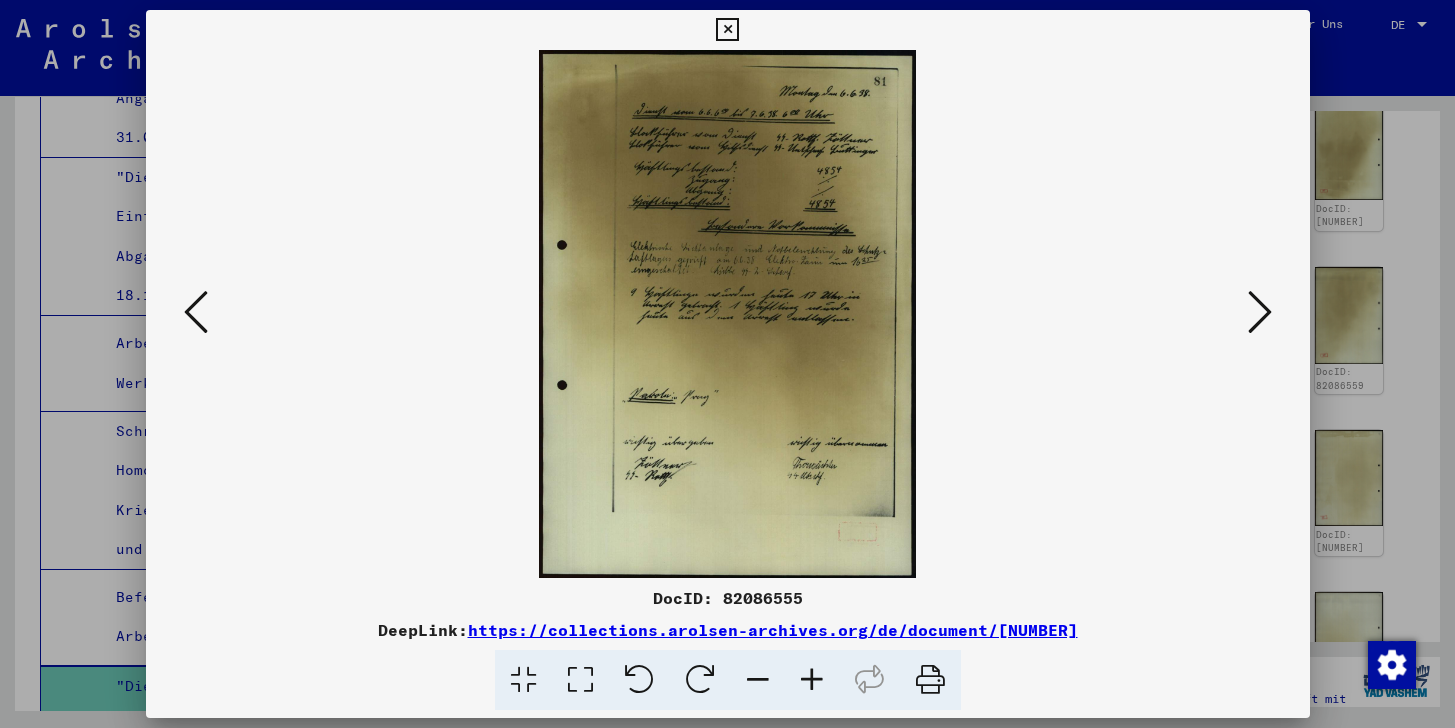 click at bounding box center (196, 312) 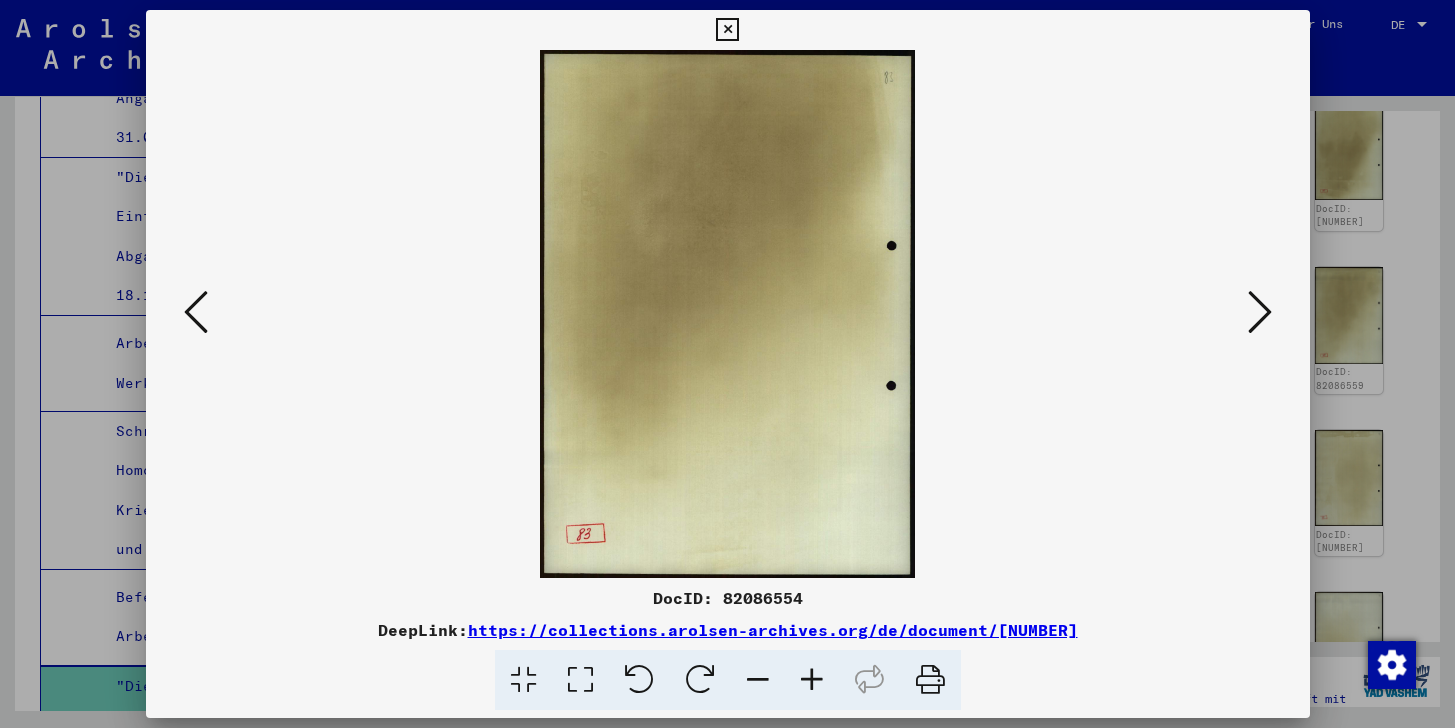 click at bounding box center [196, 312] 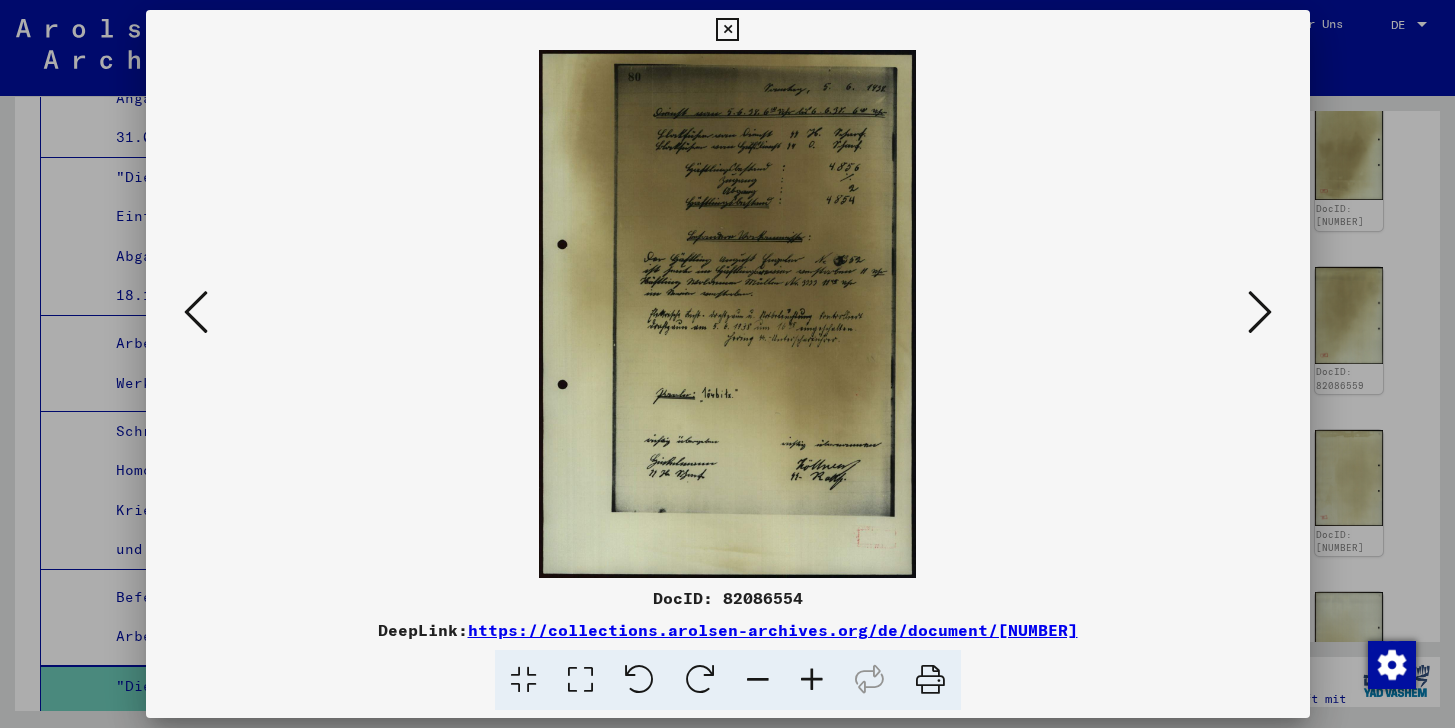 click at bounding box center [196, 312] 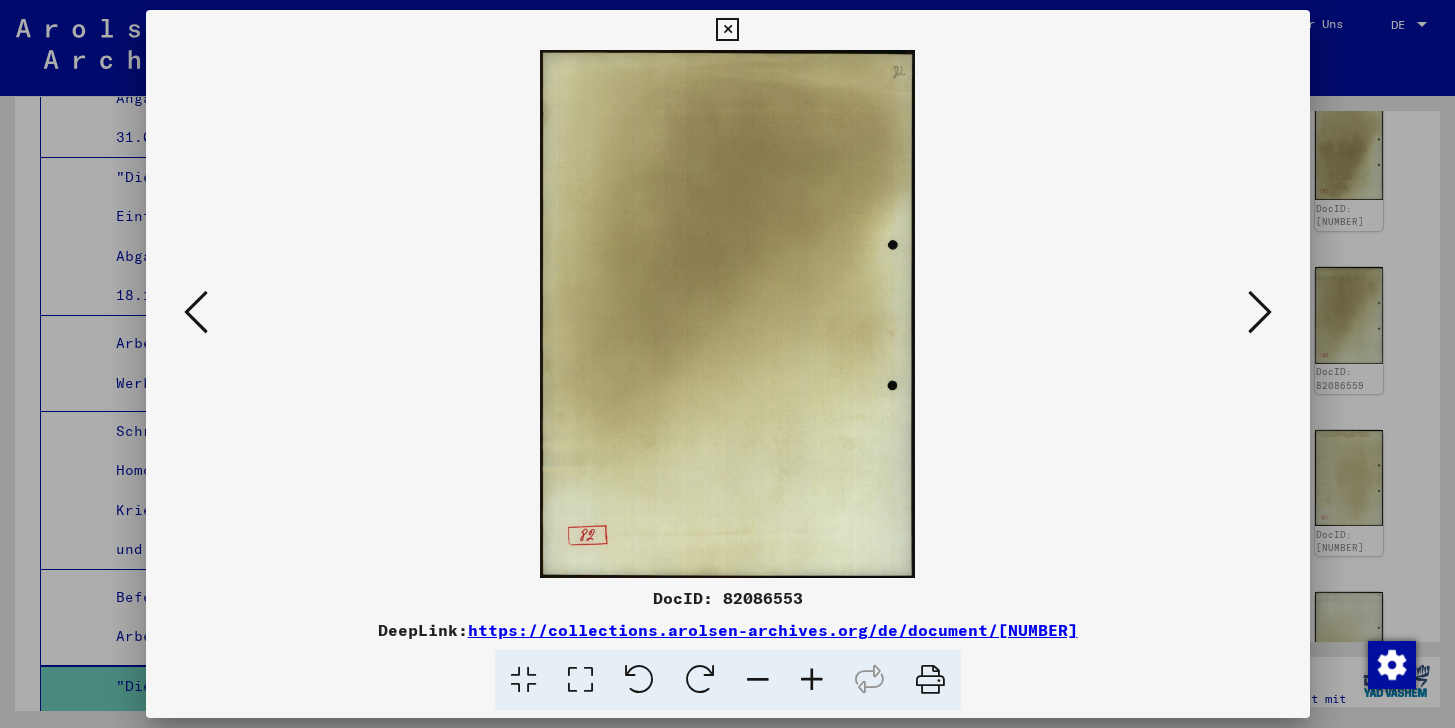 click at bounding box center (196, 312) 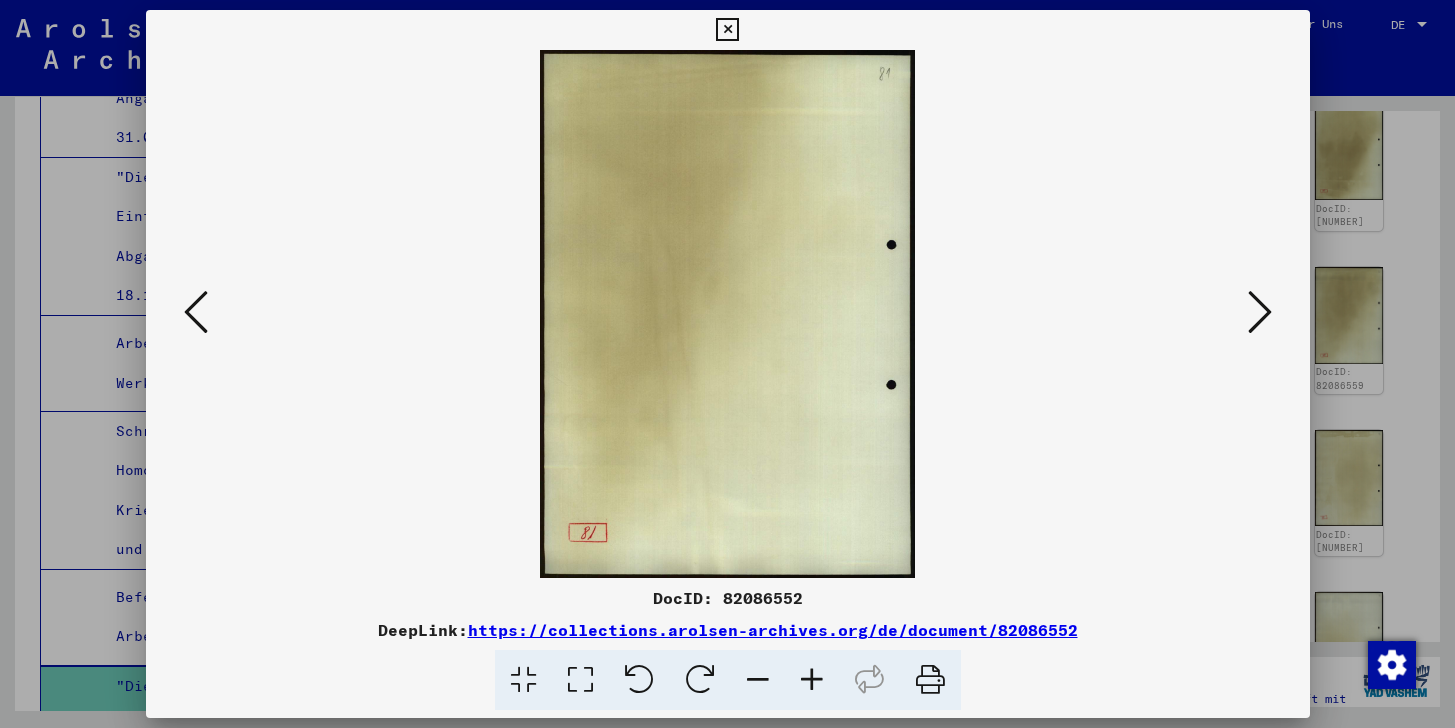 click at bounding box center [196, 312] 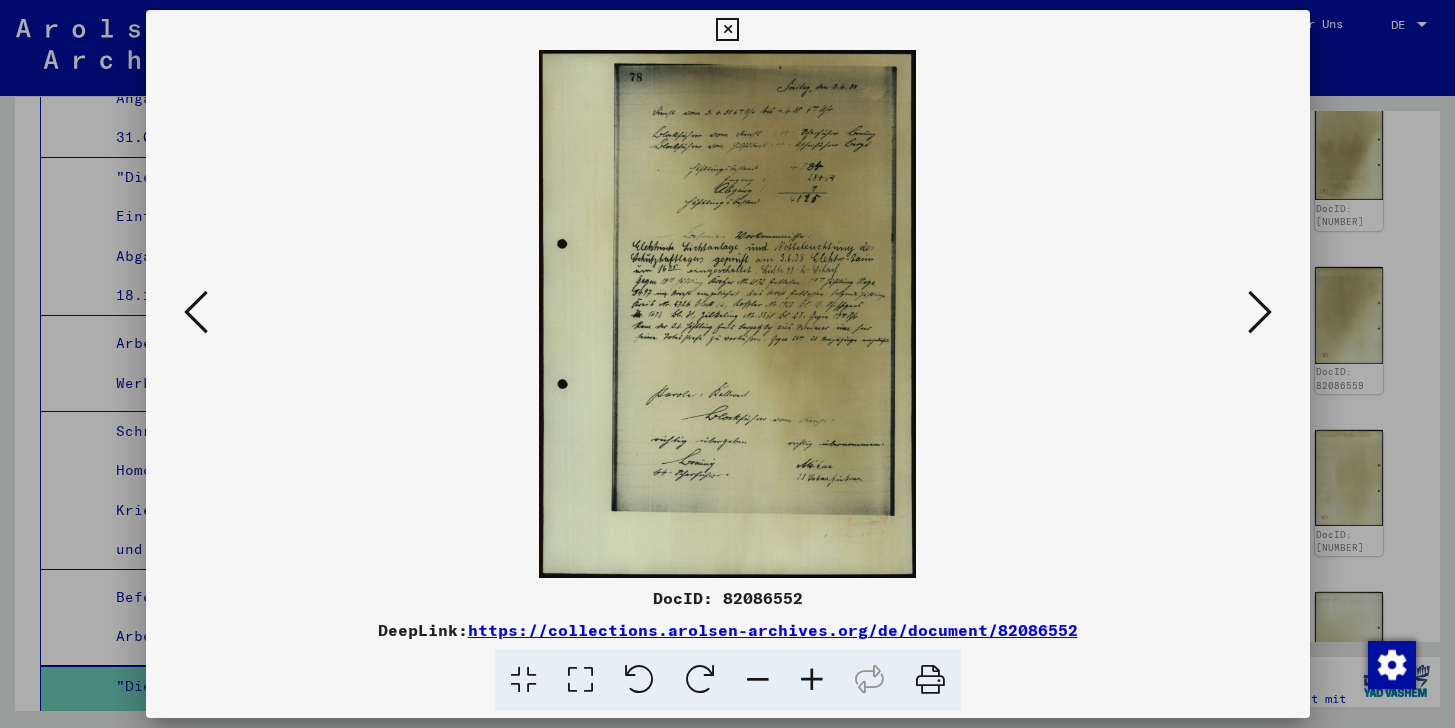click at bounding box center [196, 312] 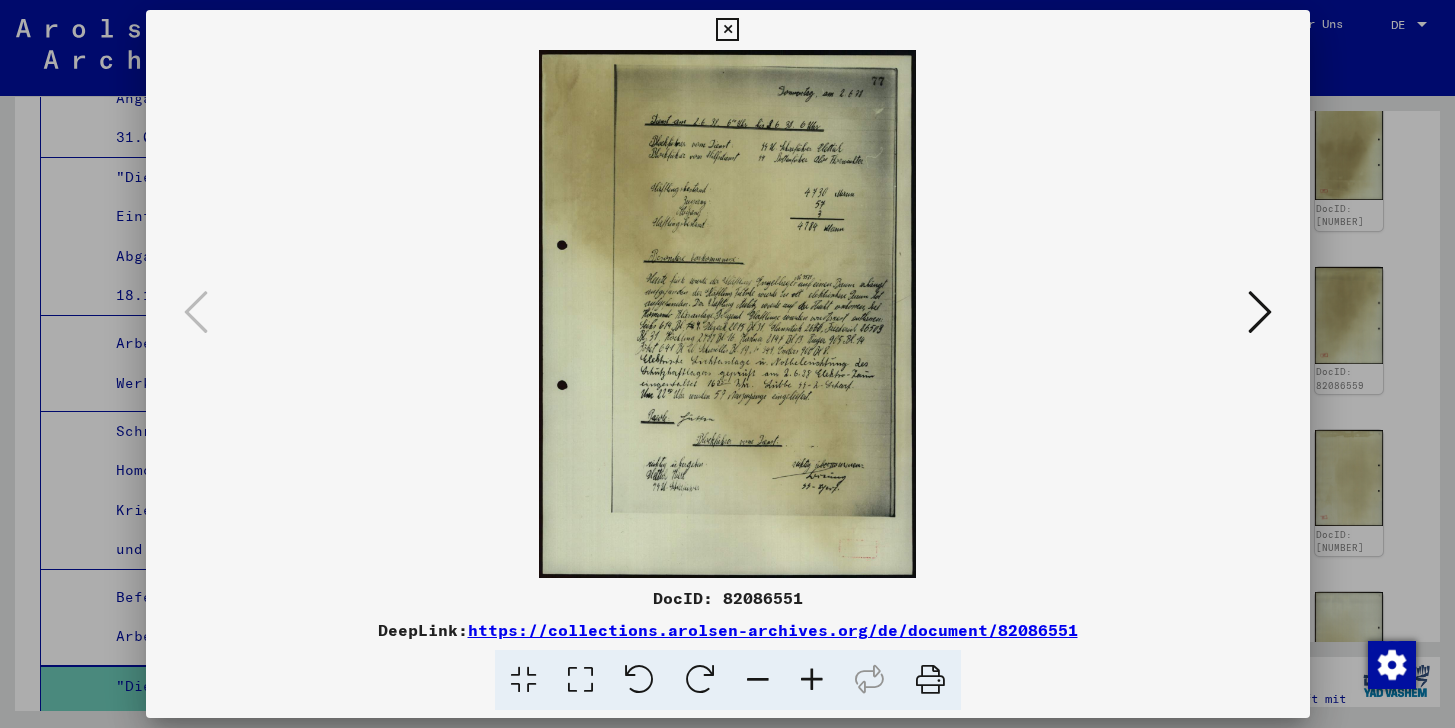 click at bounding box center (727, 30) 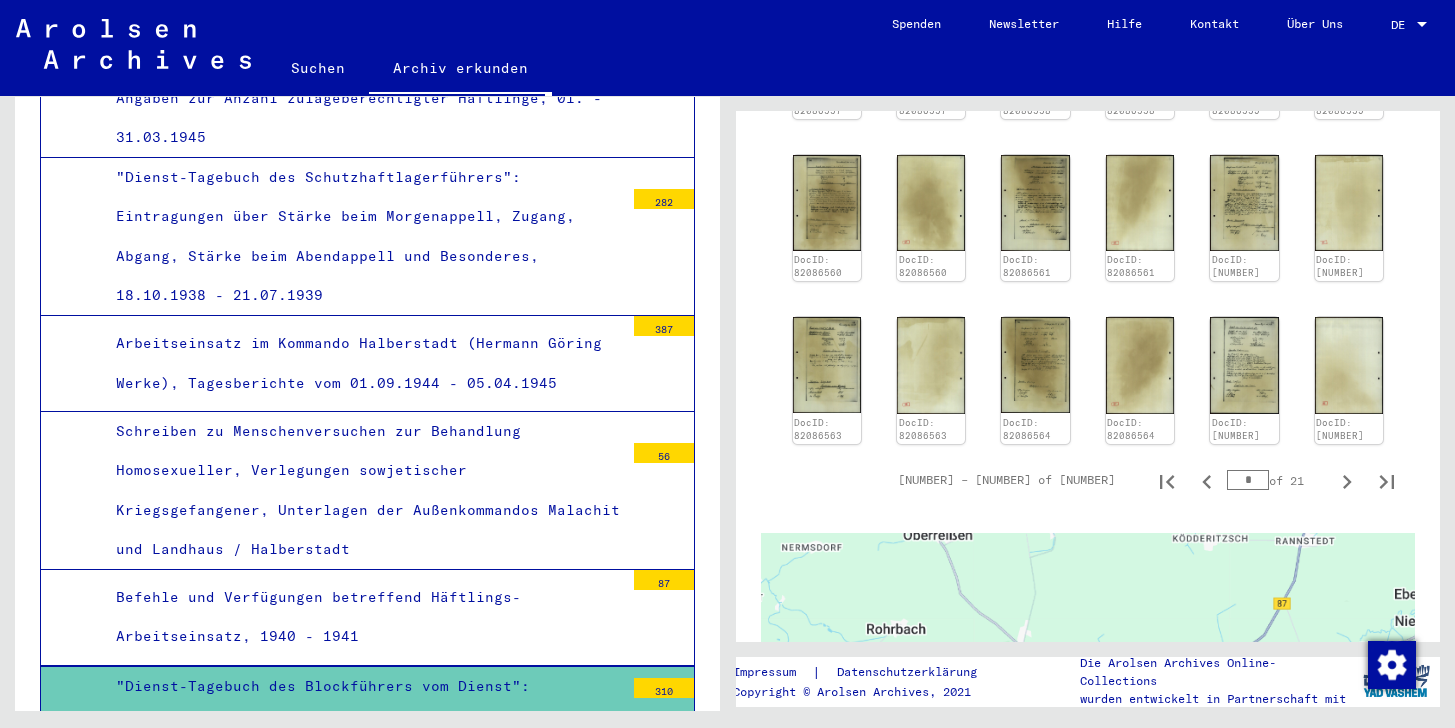 scroll, scrollTop: 1164, scrollLeft: 0, axis: vertical 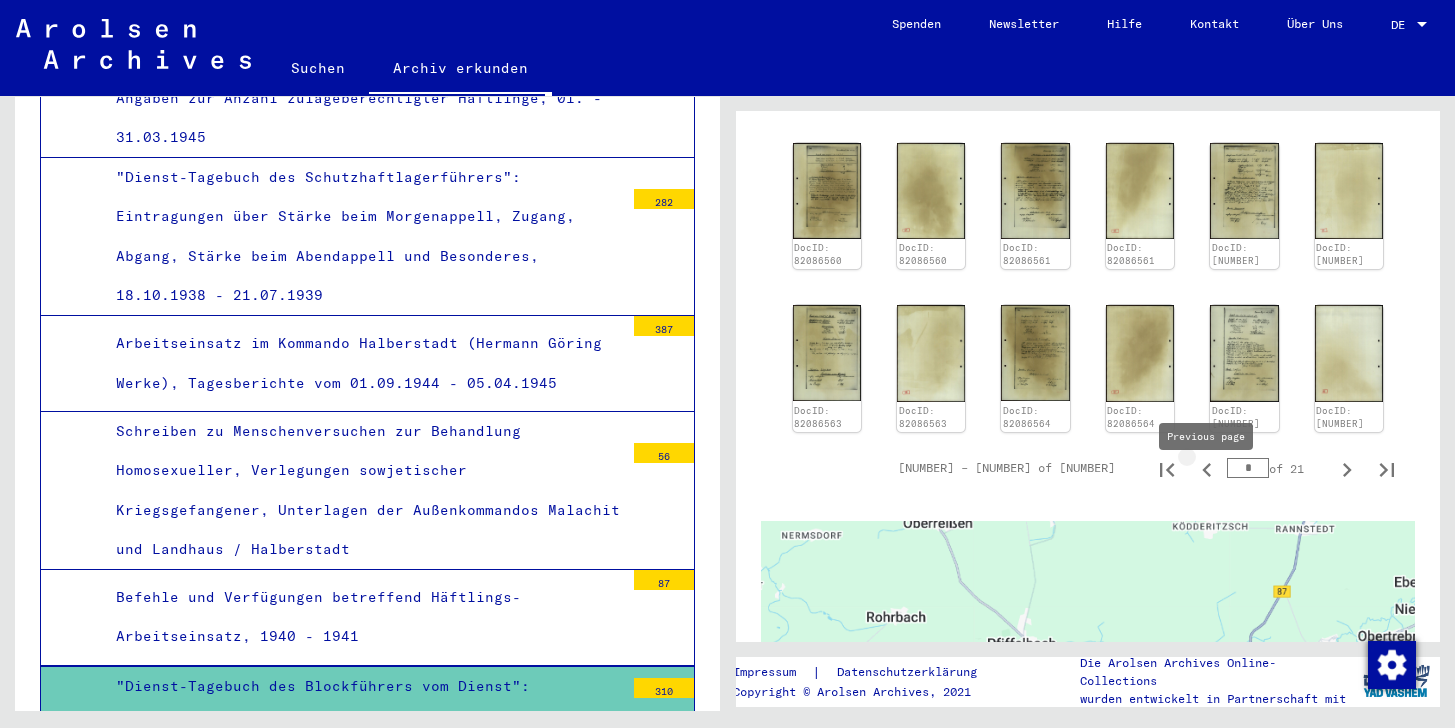 click 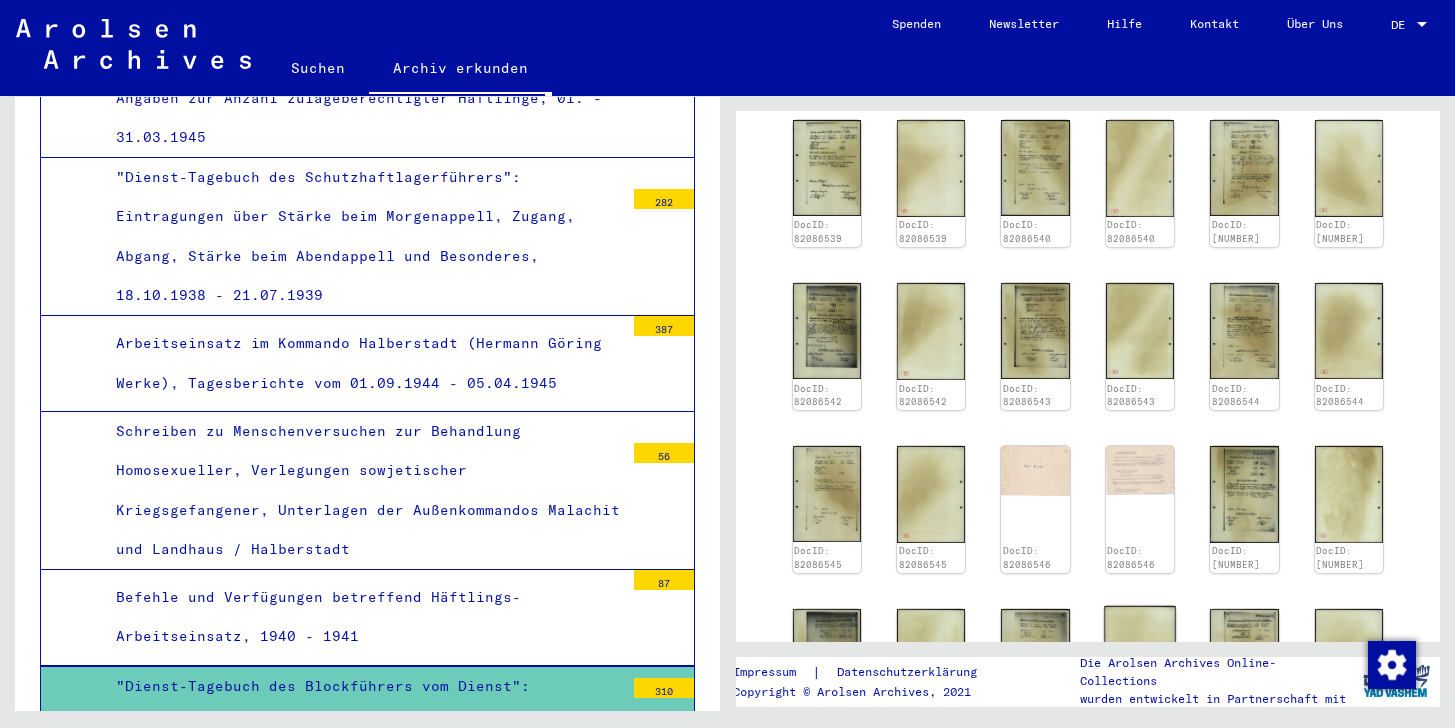 scroll, scrollTop: 857, scrollLeft: 0, axis: vertical 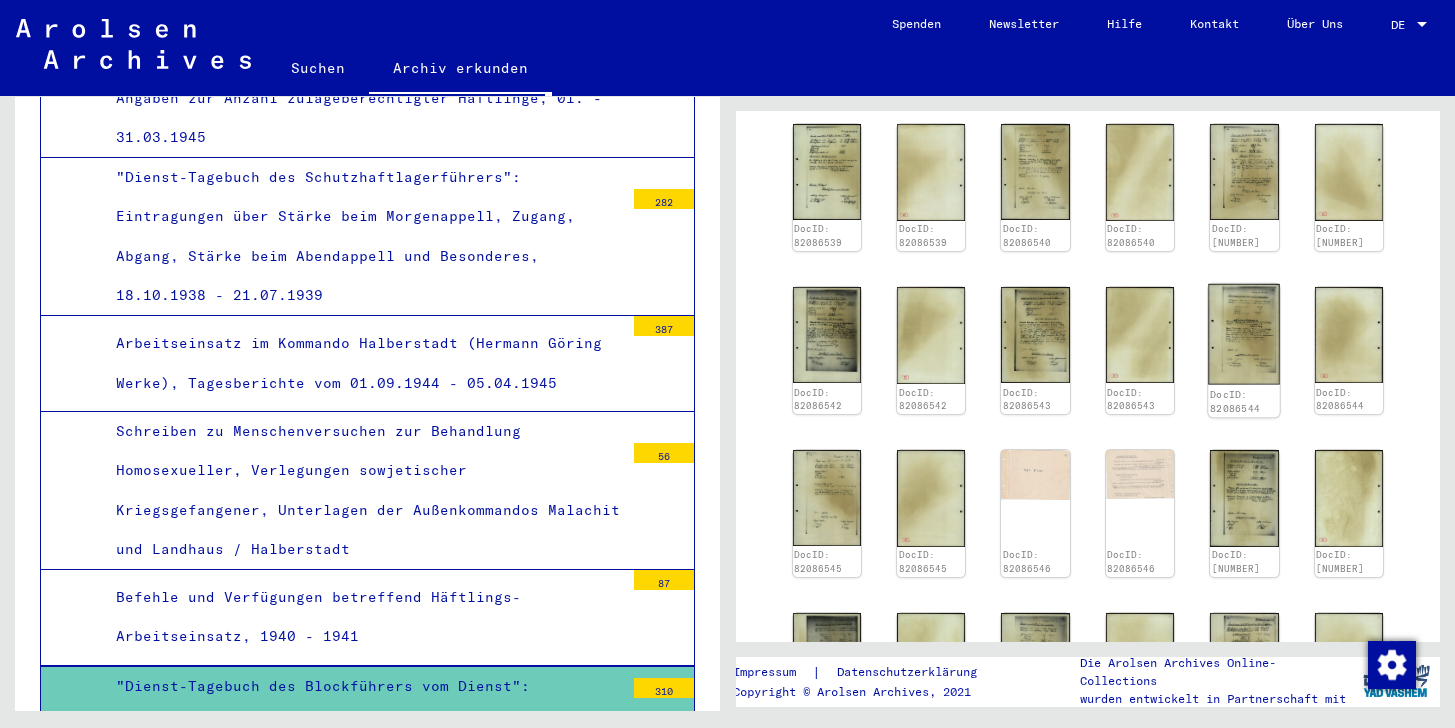 click 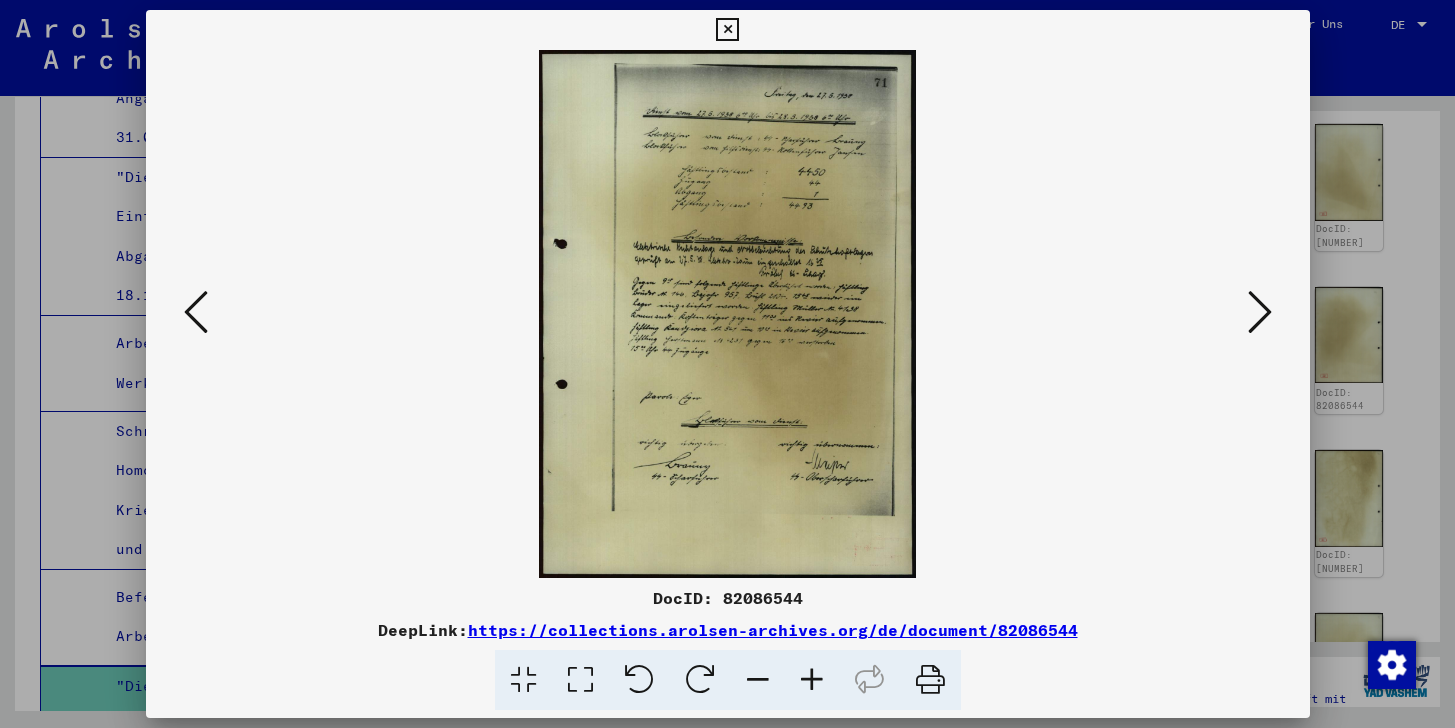click at bounding box center [196, 312] 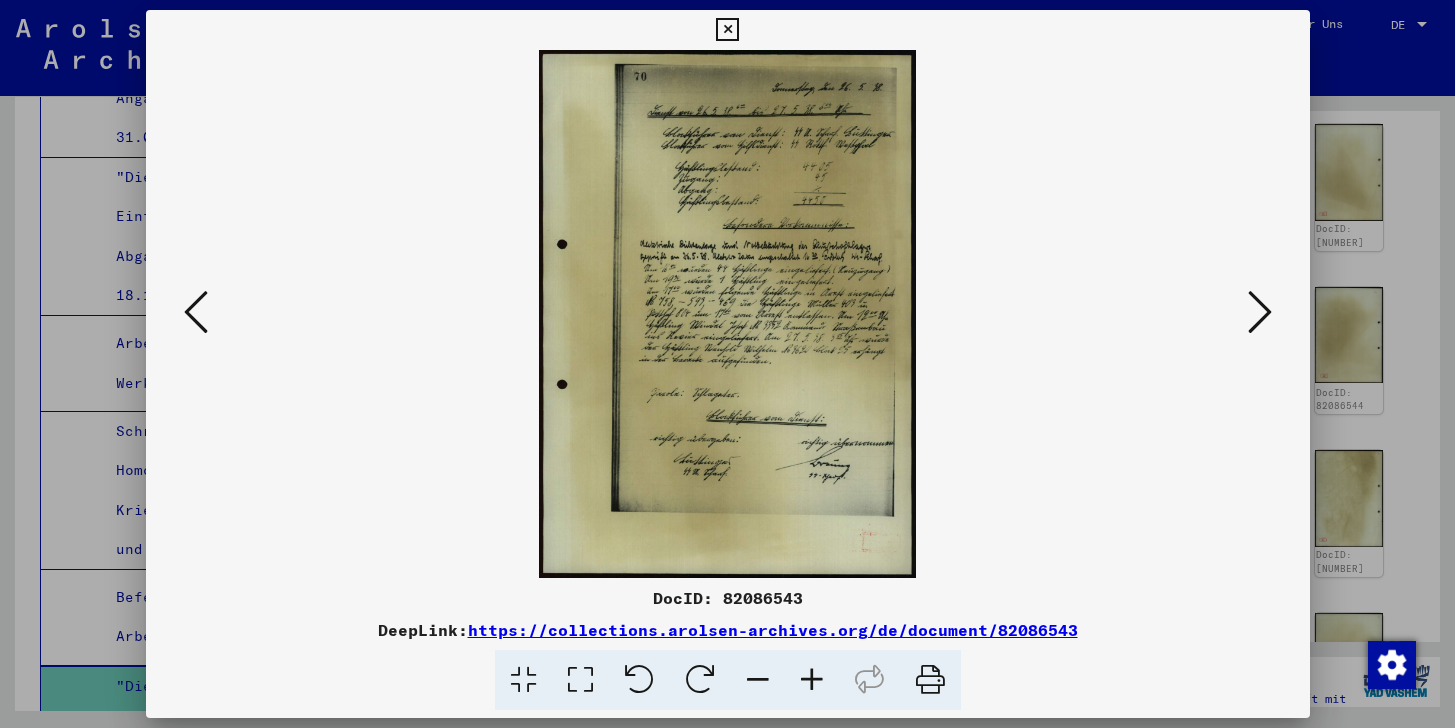 click at bounding box center (196, 312) 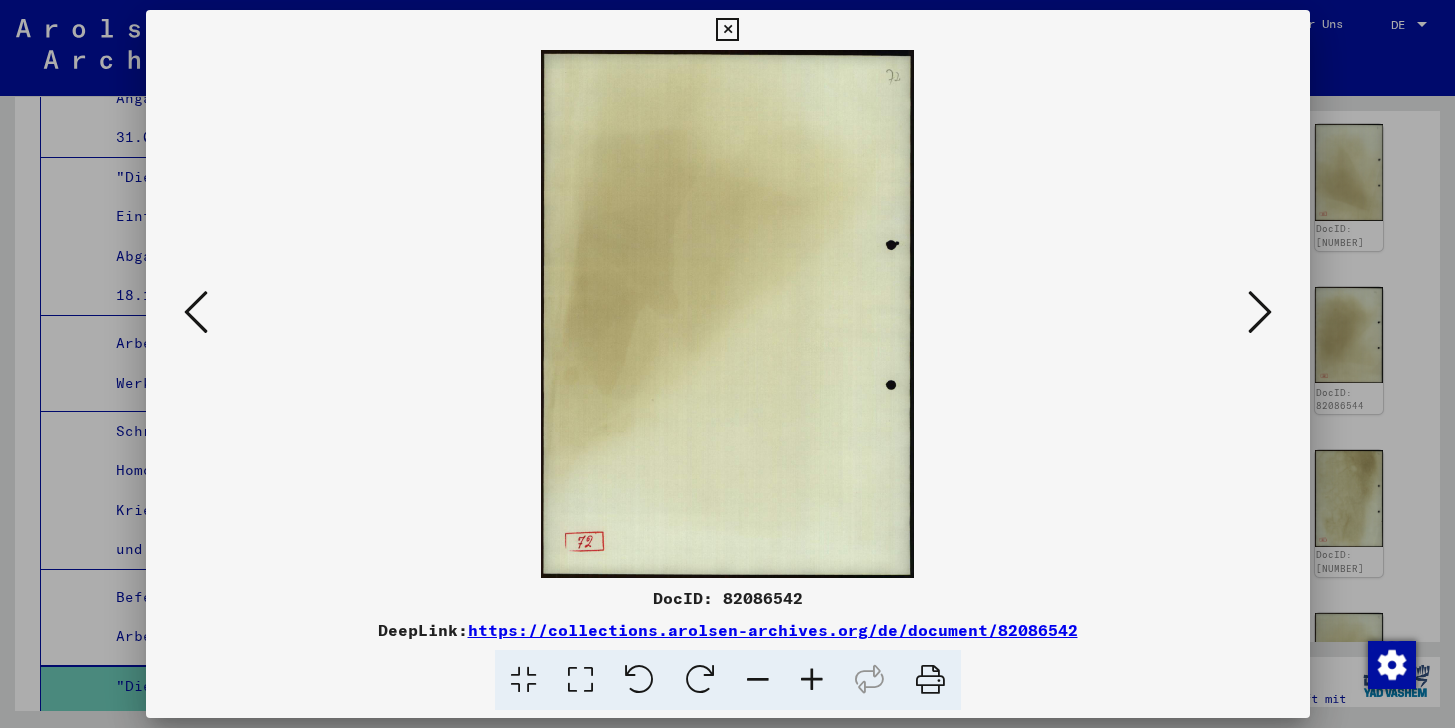 click at bounding box center [196, 312] 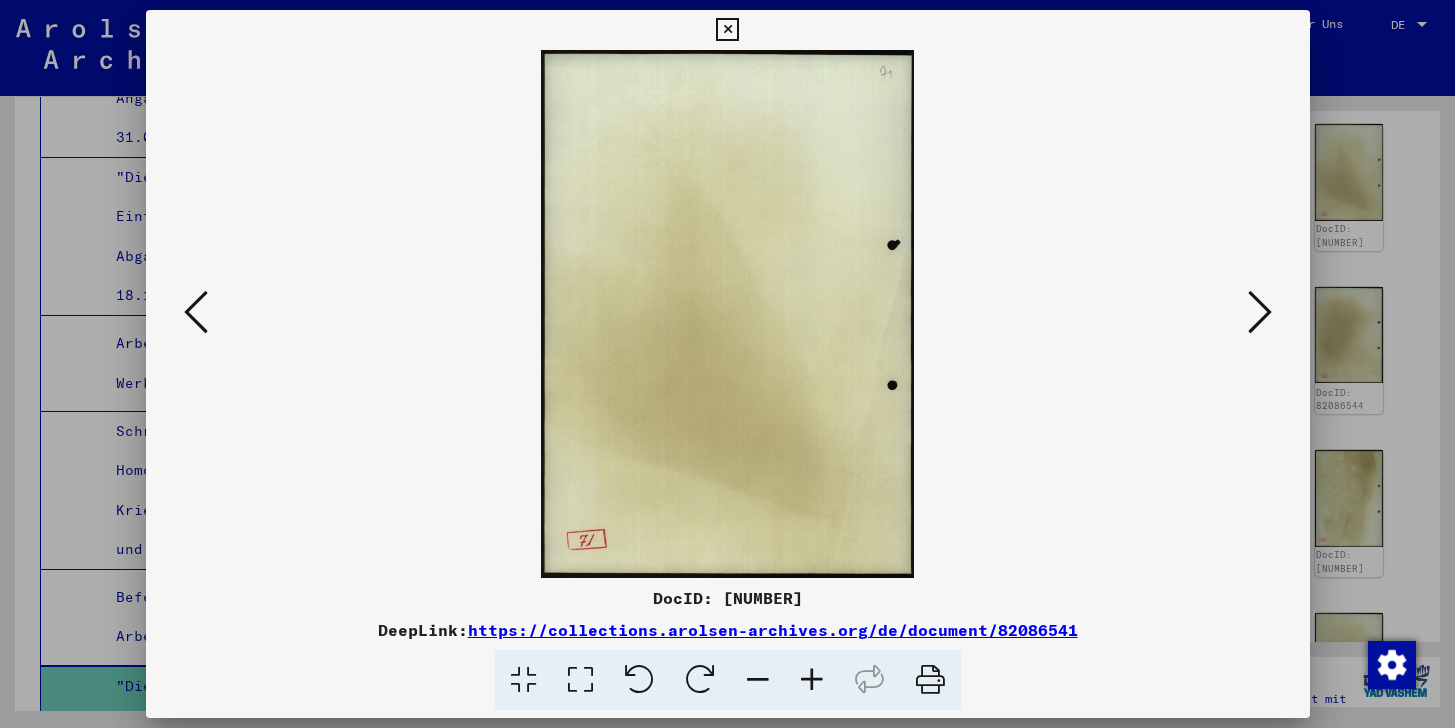click at bounding box center (196, 312) 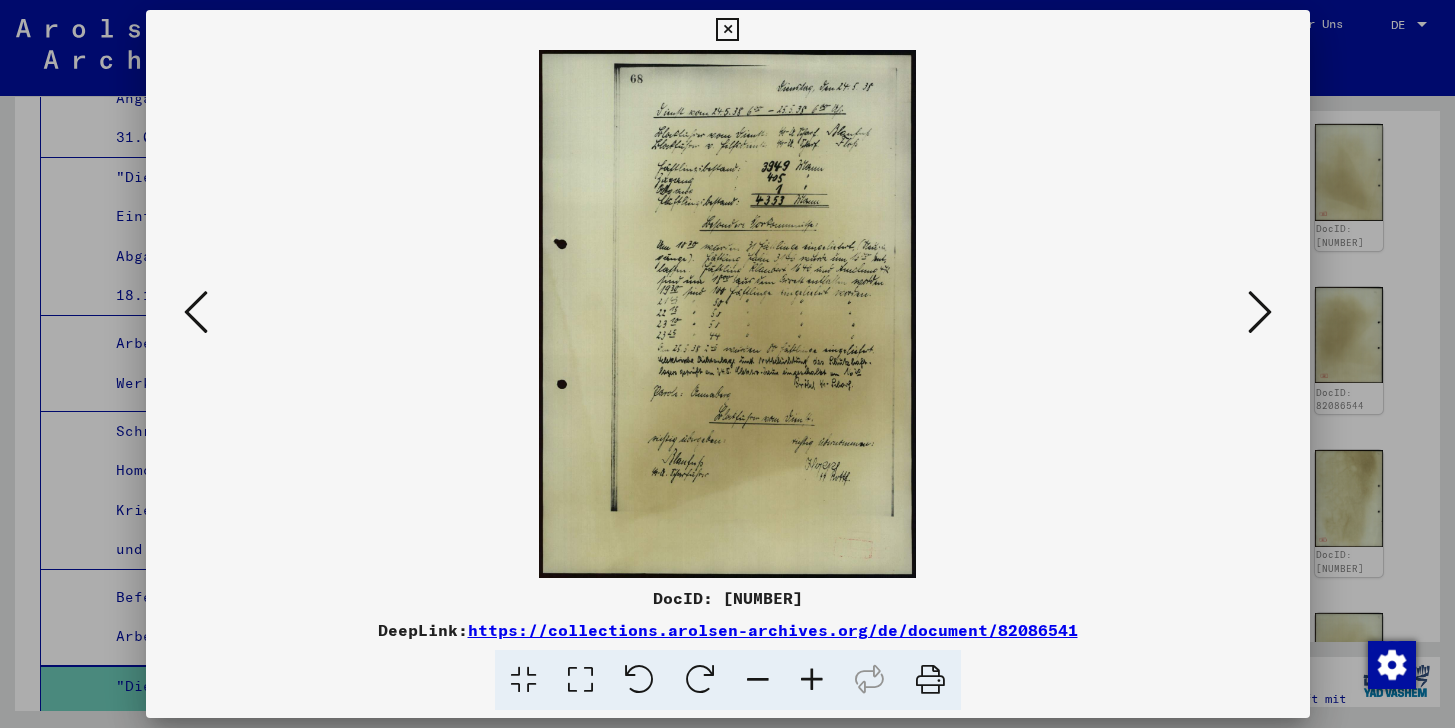 click at bounding box center (196, 312) 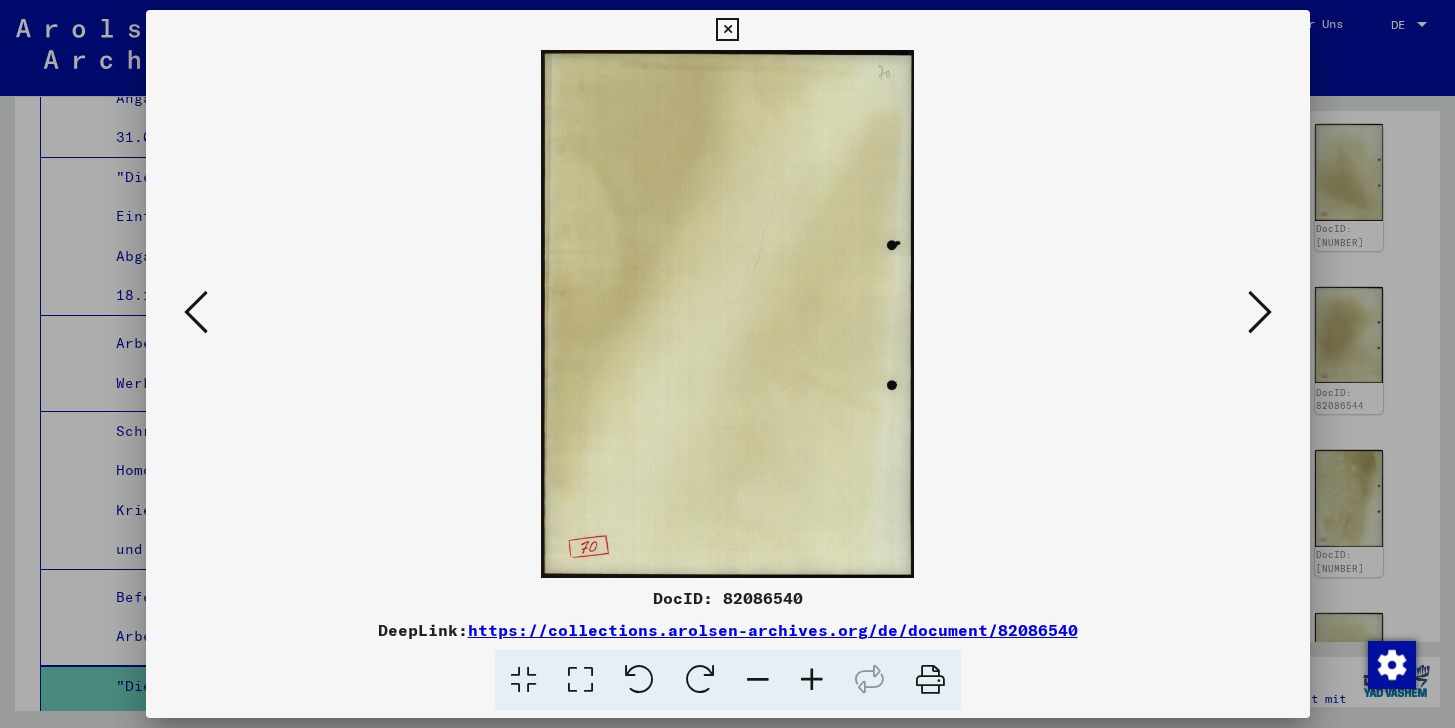 click at bounding box center (196, 312) 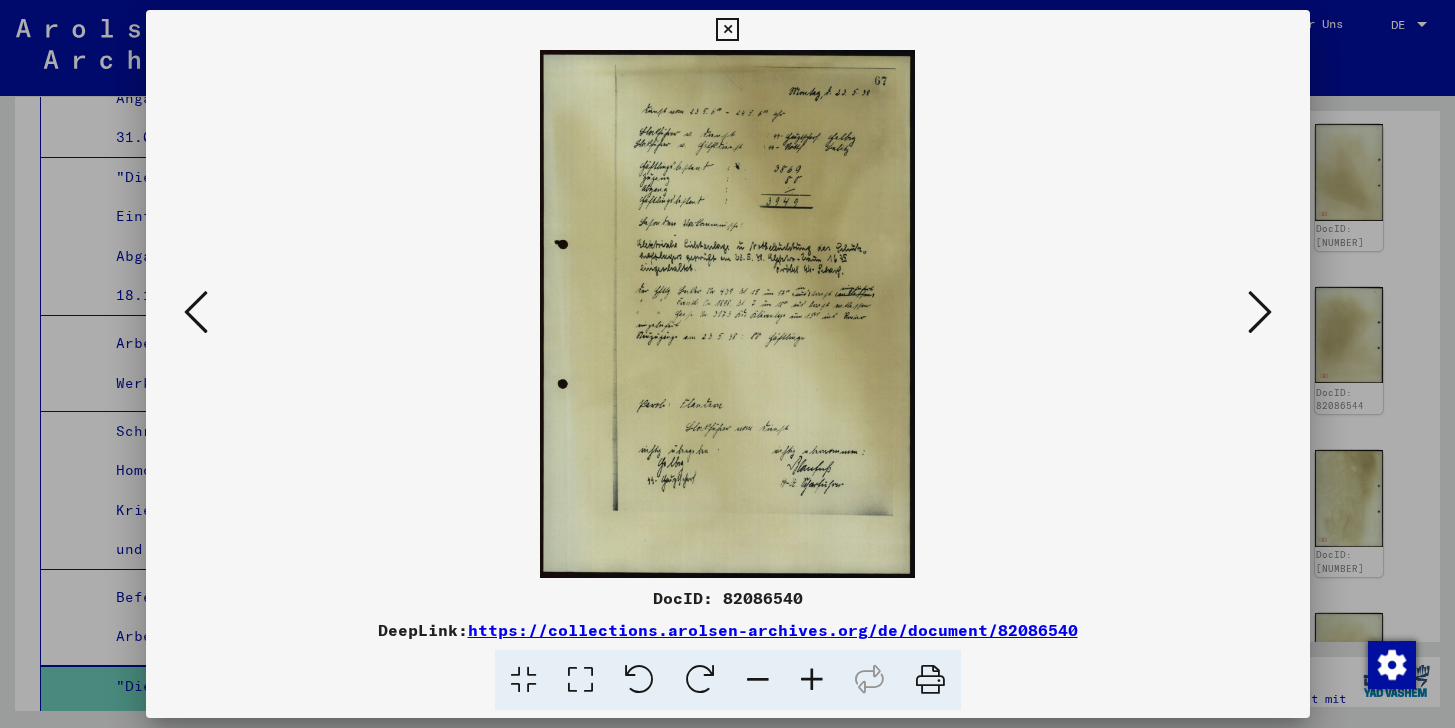 click at bounding box center (196, 312) 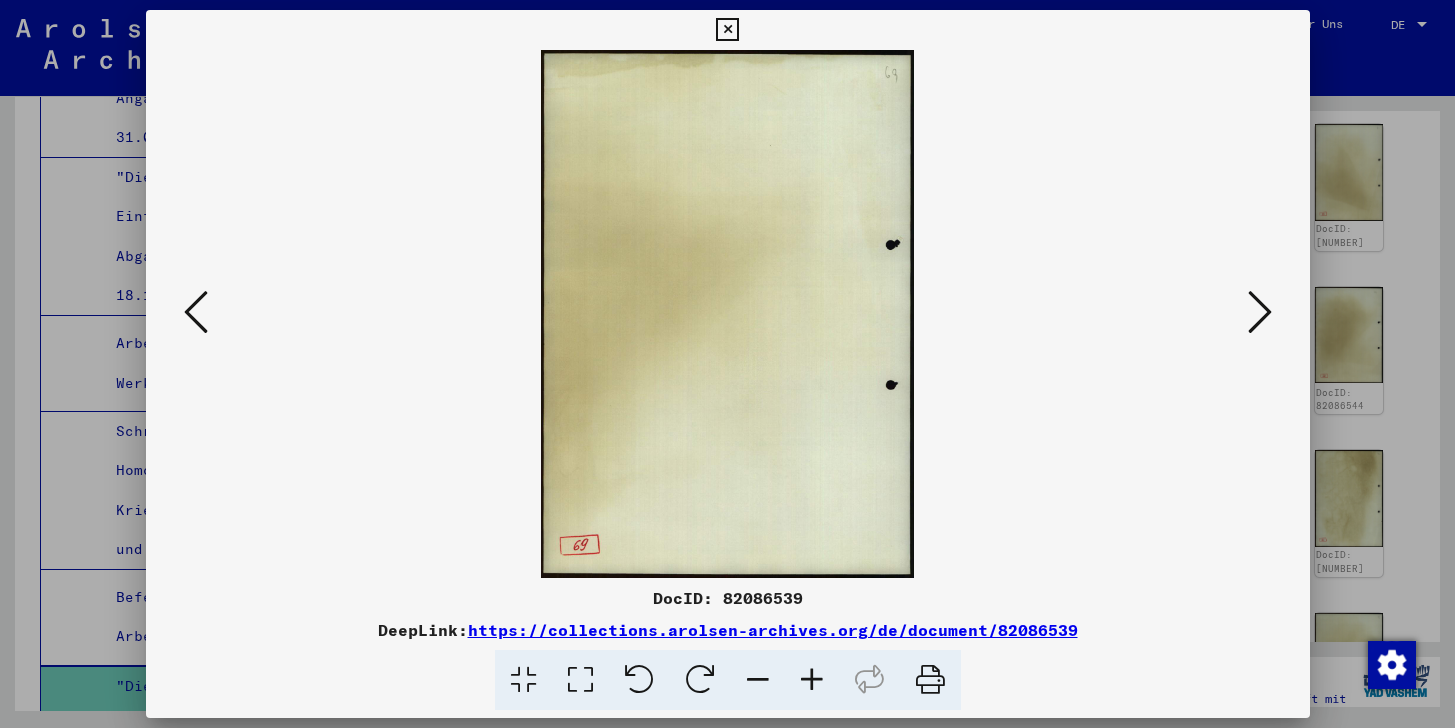 click at bounding box center [196, 312] 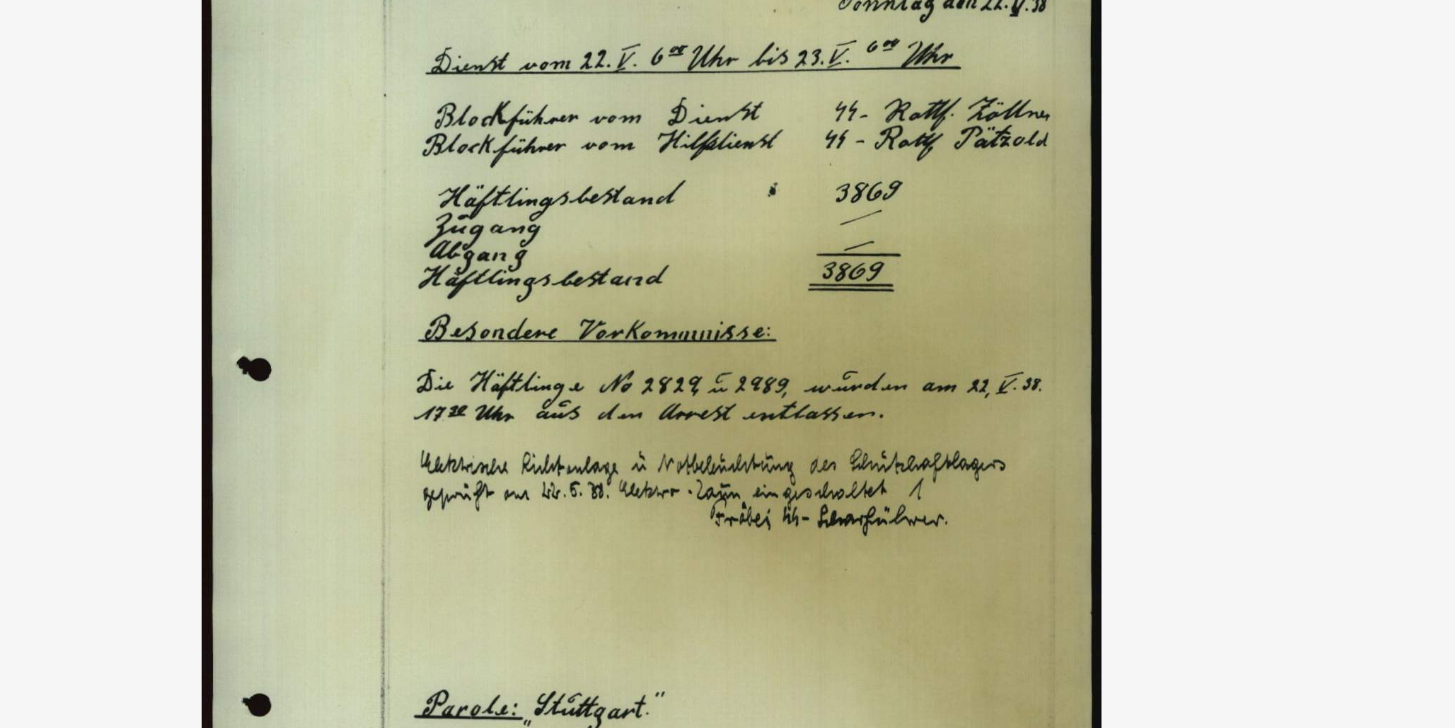 click at bounding box center (728, 314) 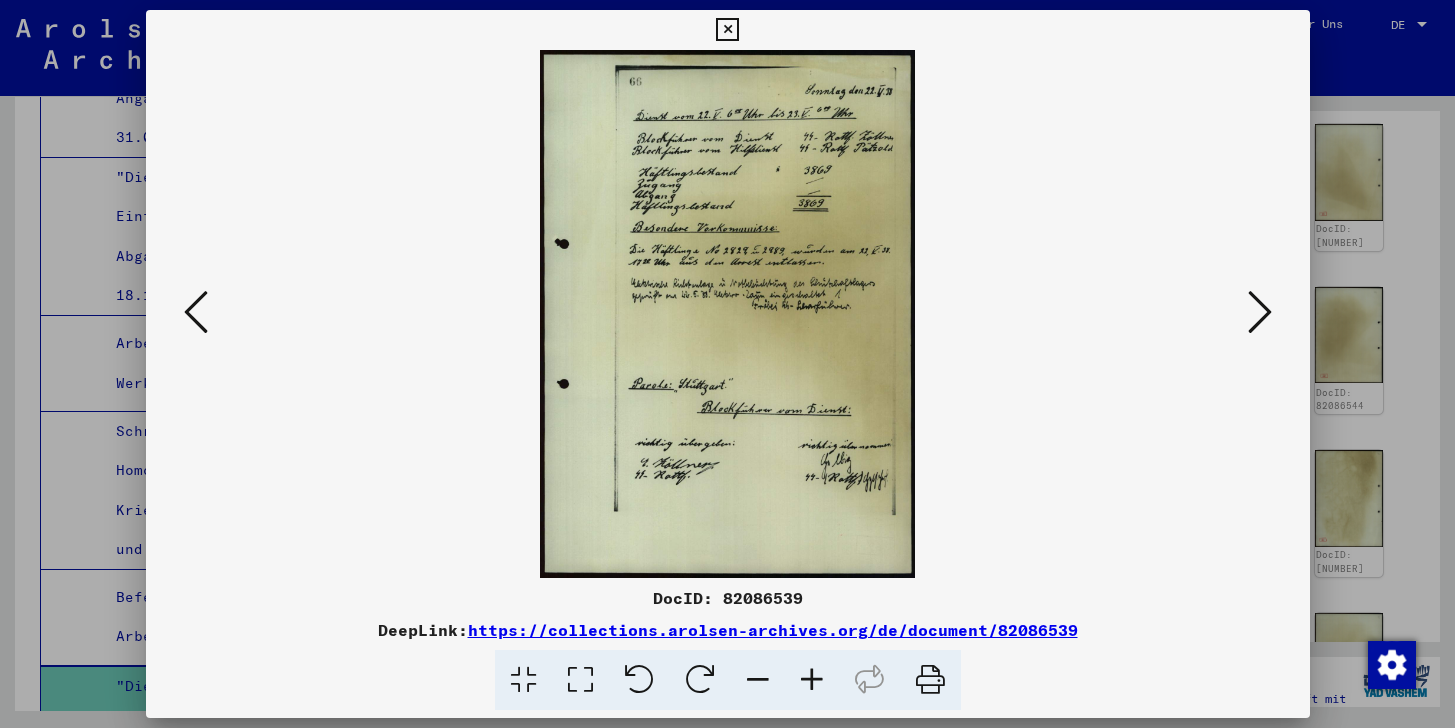click at bounding box center (196, 312) 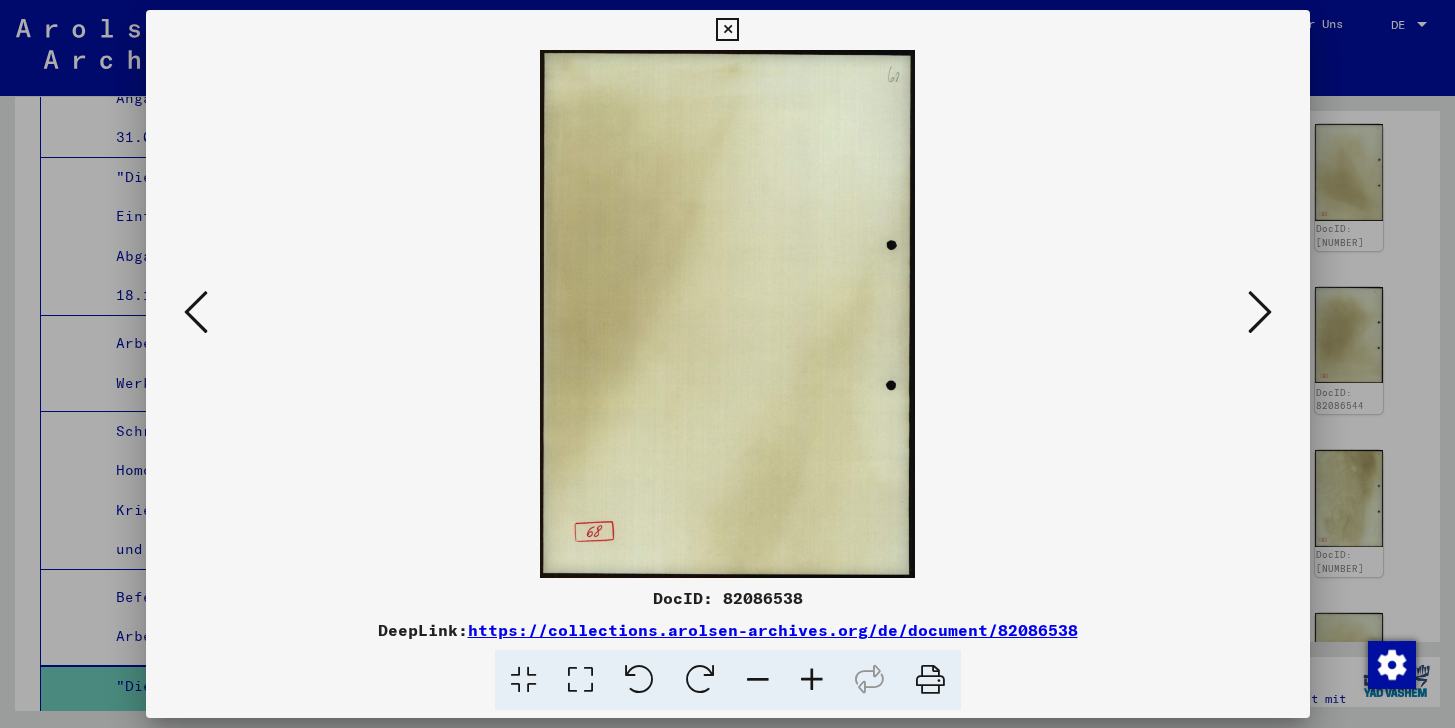 click at bounding box center (196, 312) 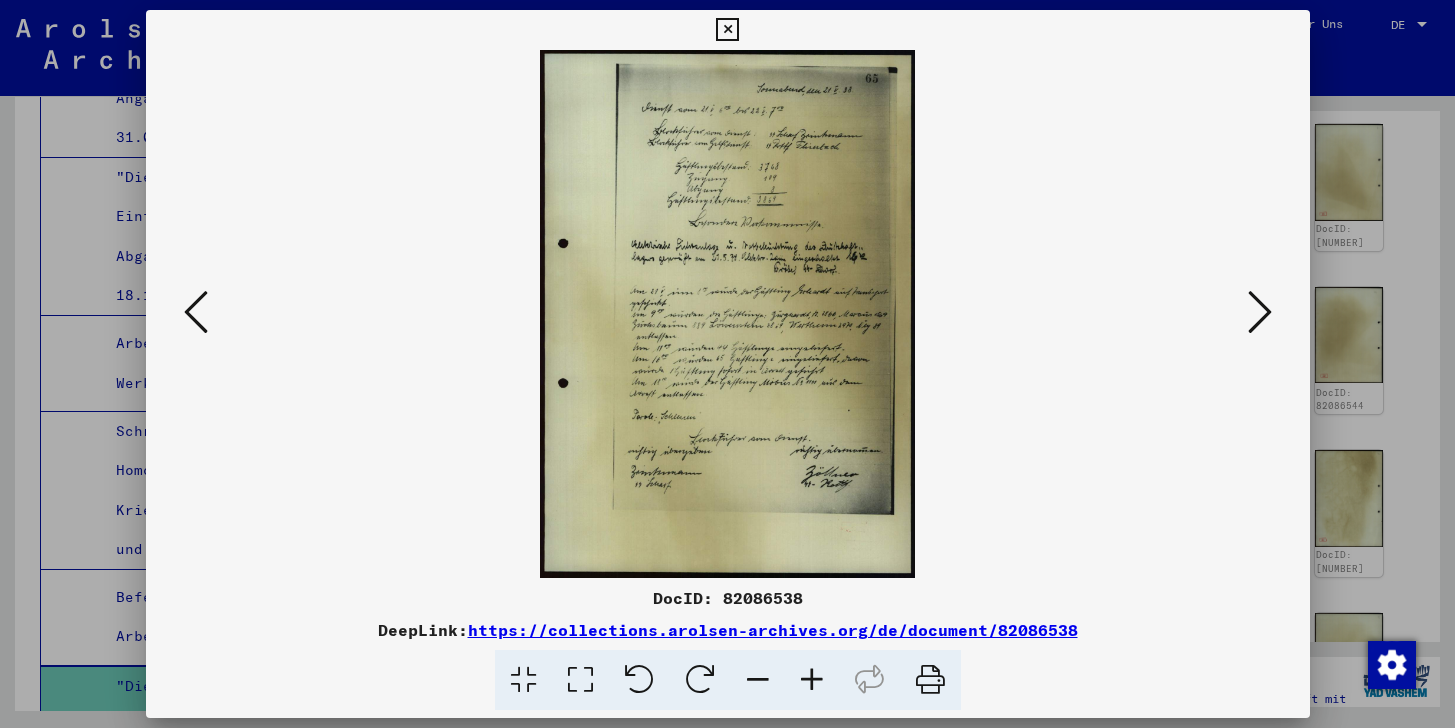 click at bounding box center [1260, 312] 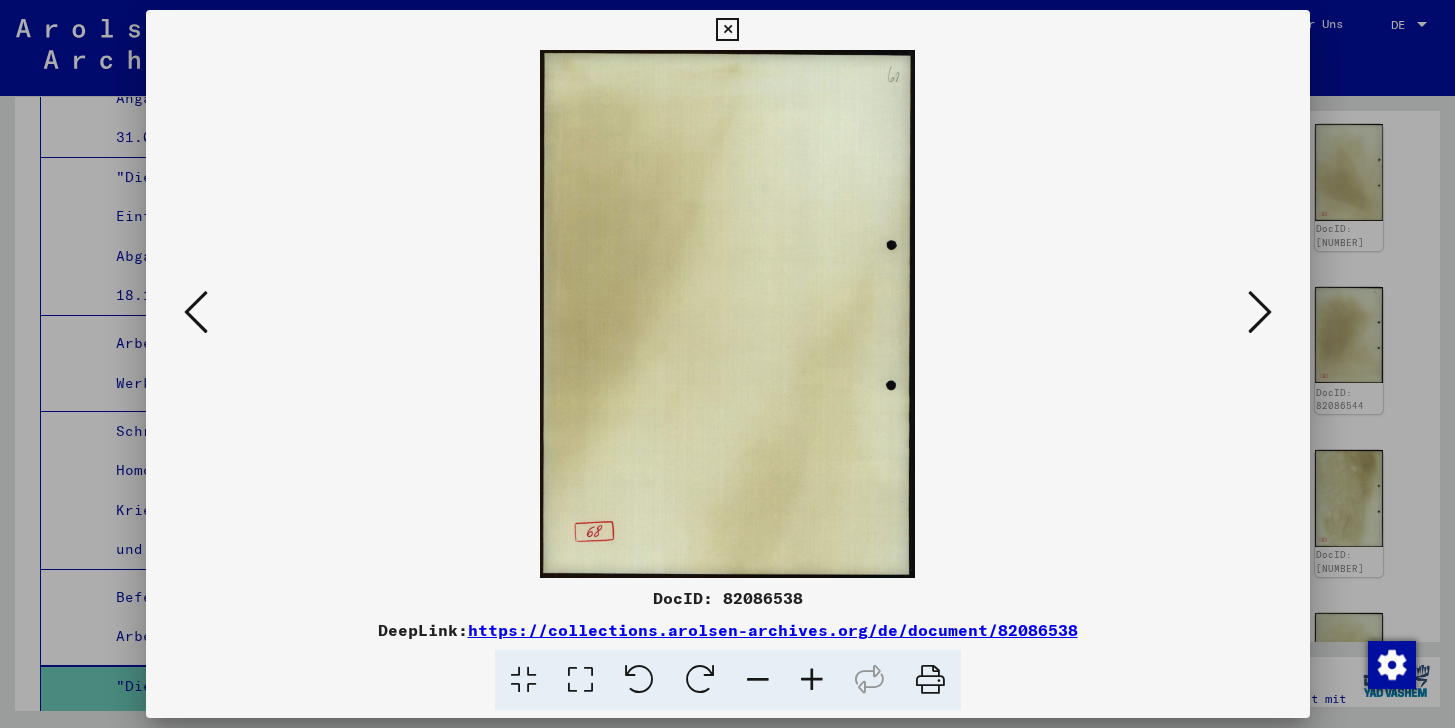 click at bounding box center [1260, 312] 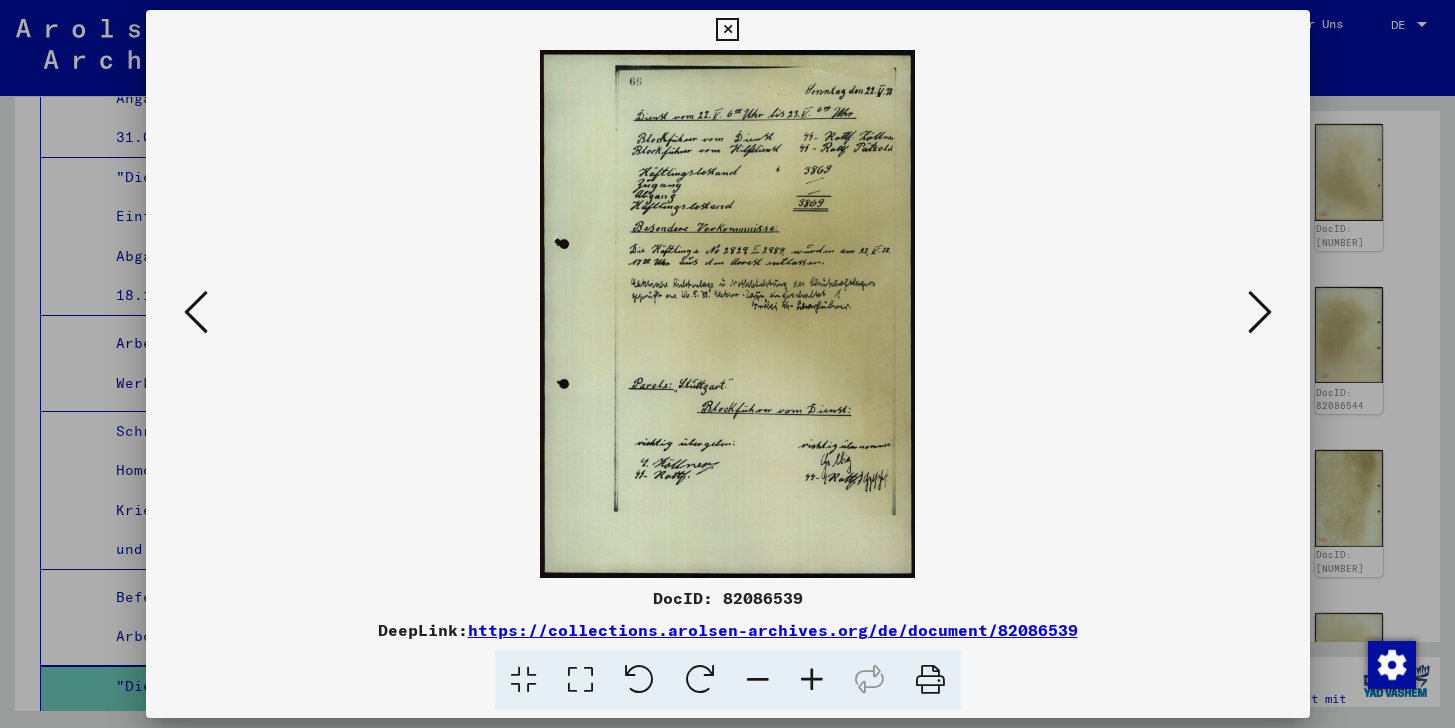 click at bounding box center (1260, 312) 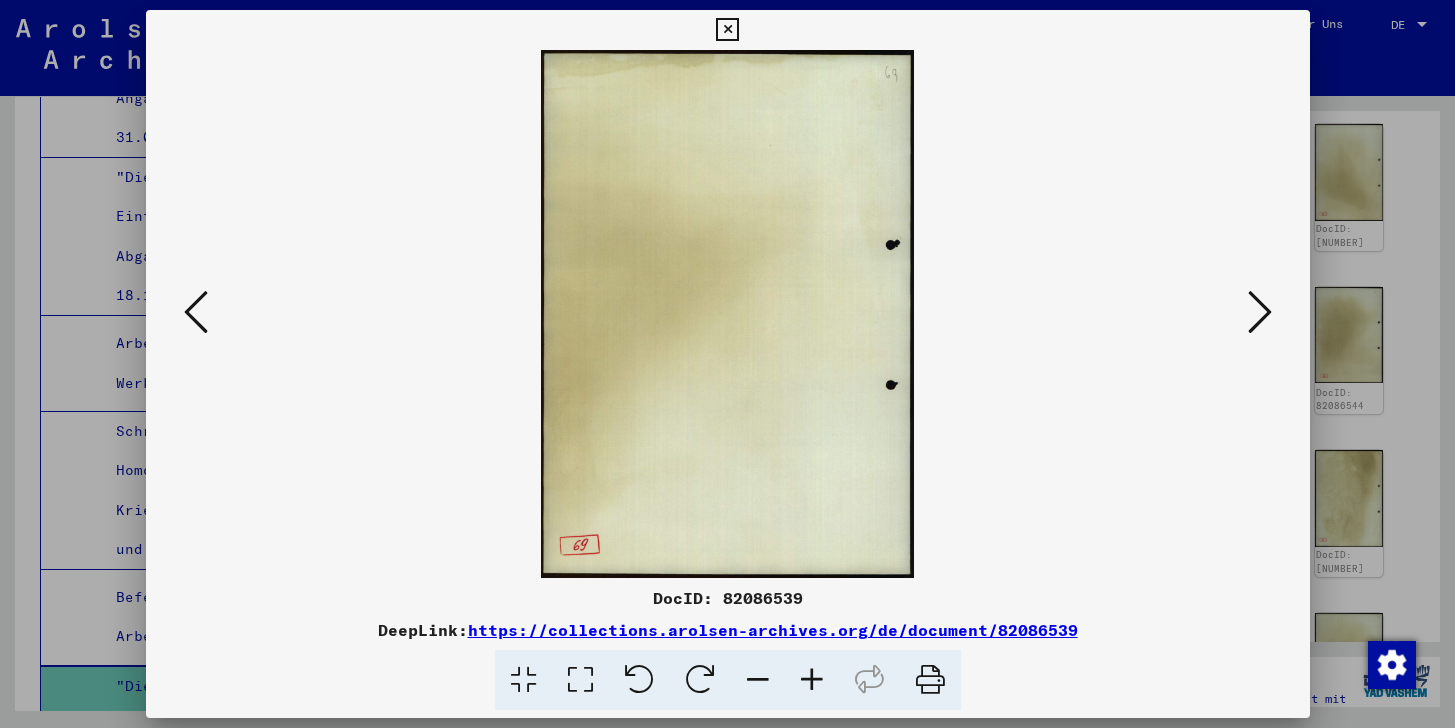 click at bounding box center [1260, 312] 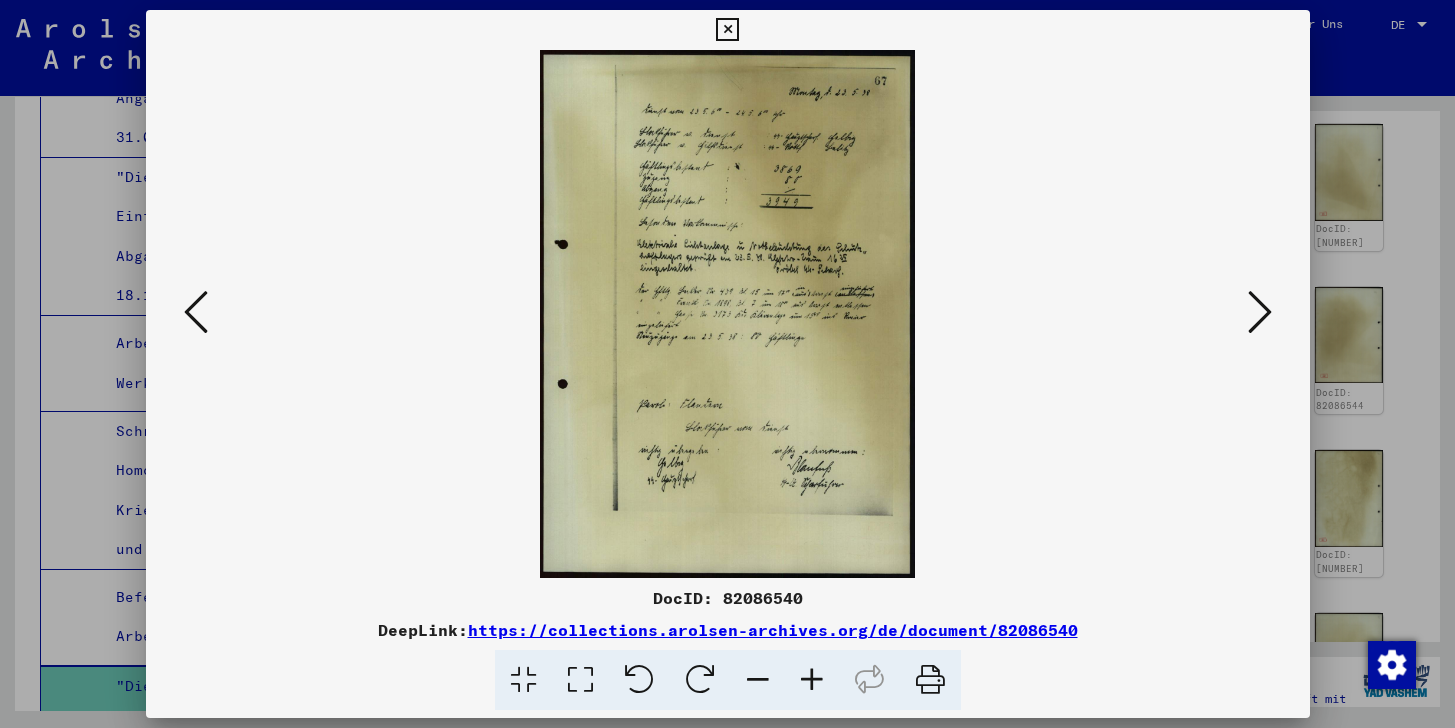 click at bounding box center [727, 30] 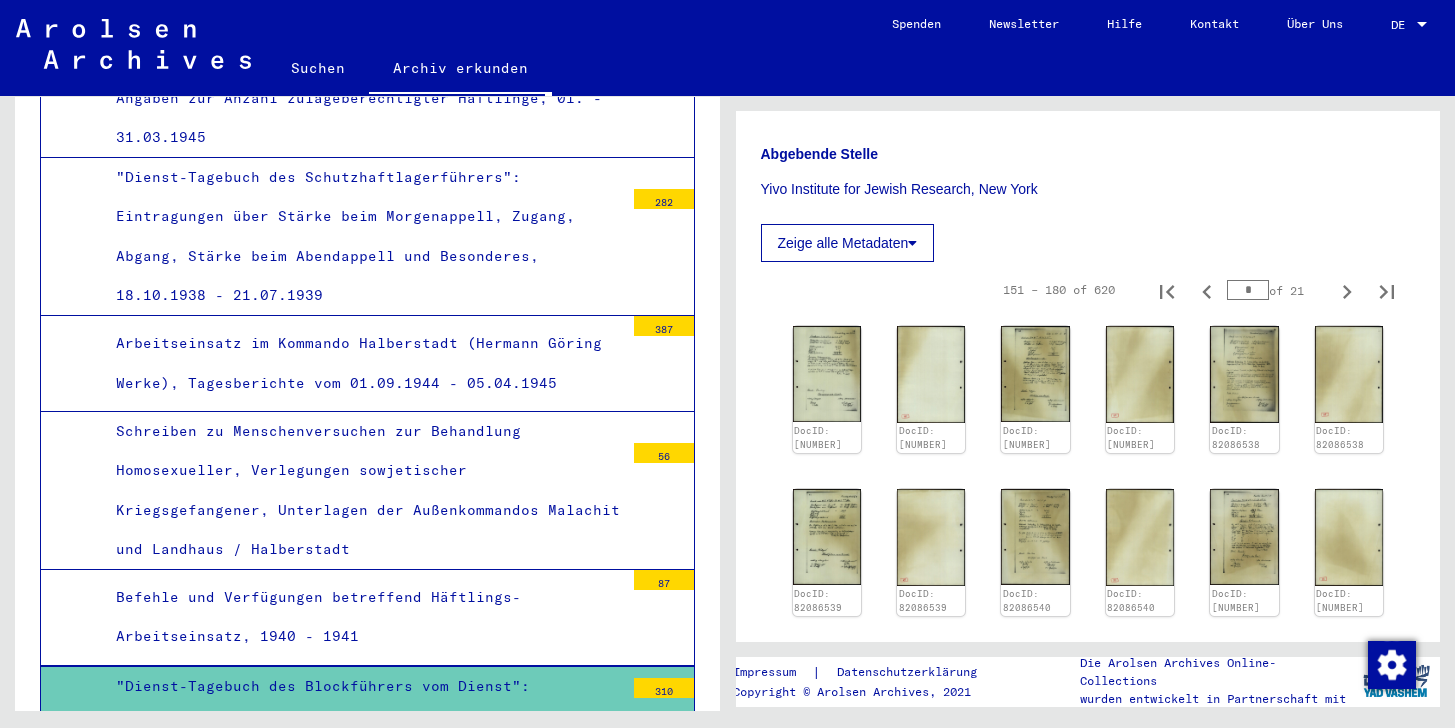 scroll, scrollTop: 362, scrollLeft: 0, axis: vertical 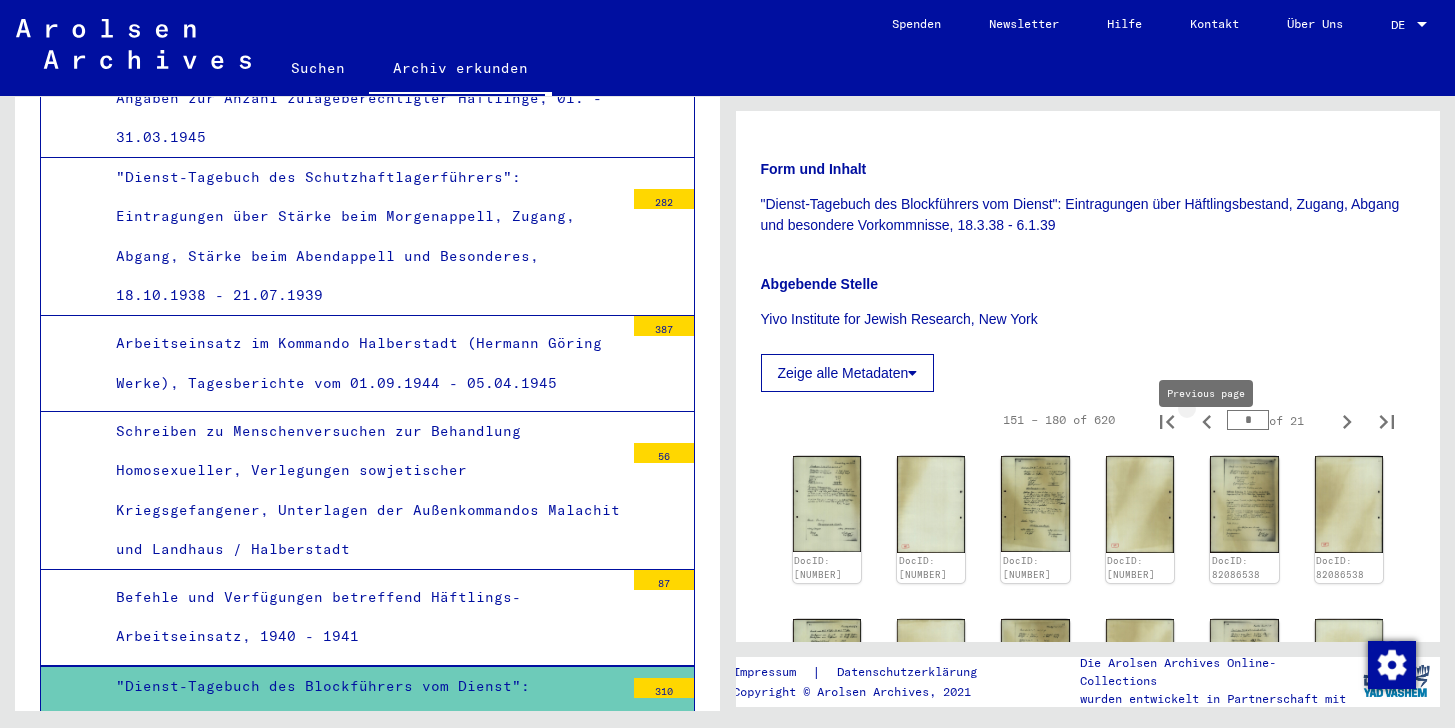 click 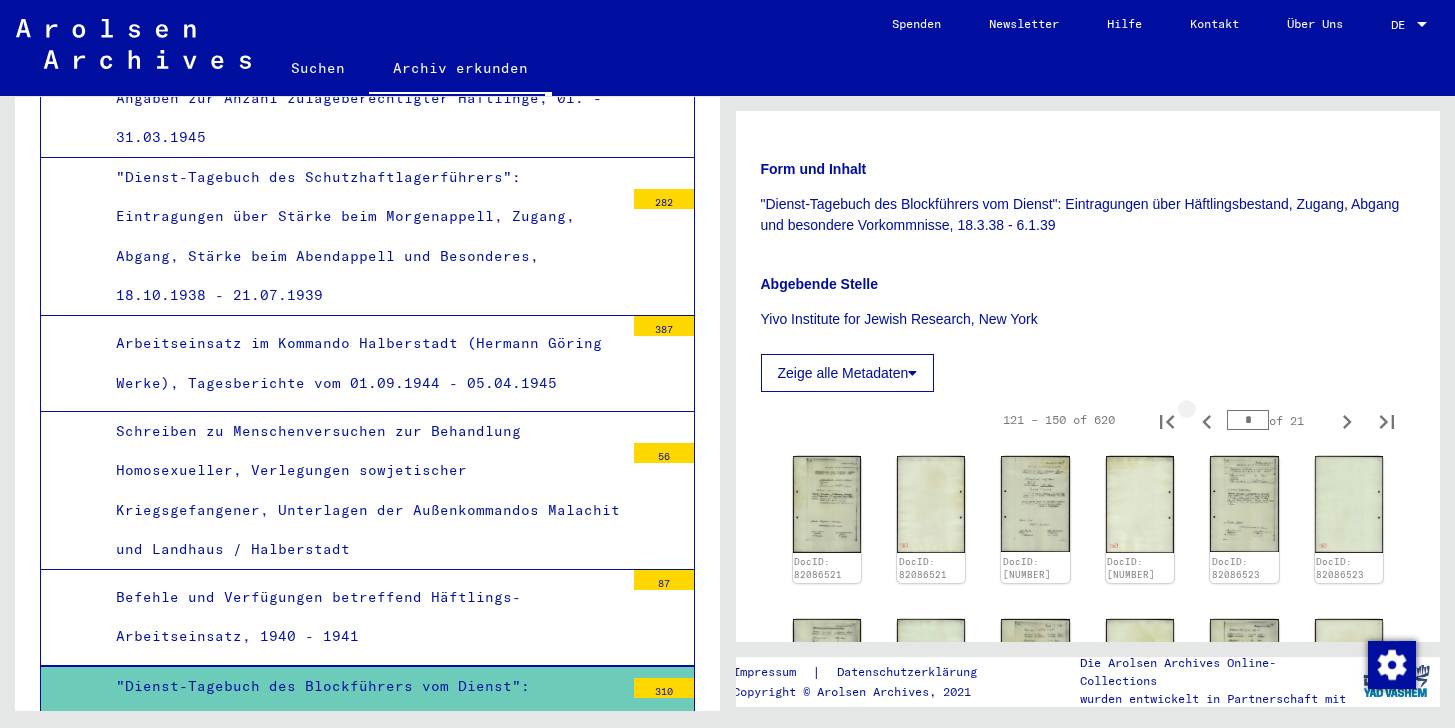 click 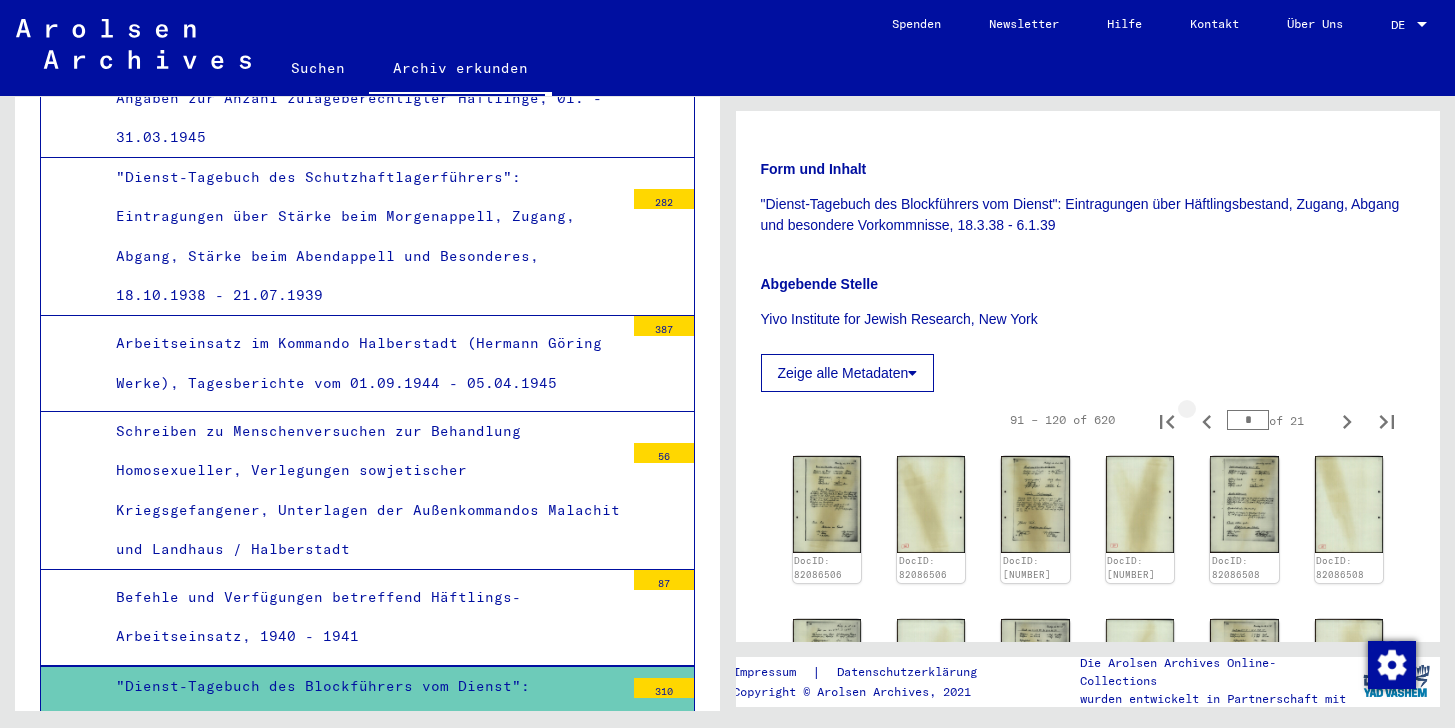 click 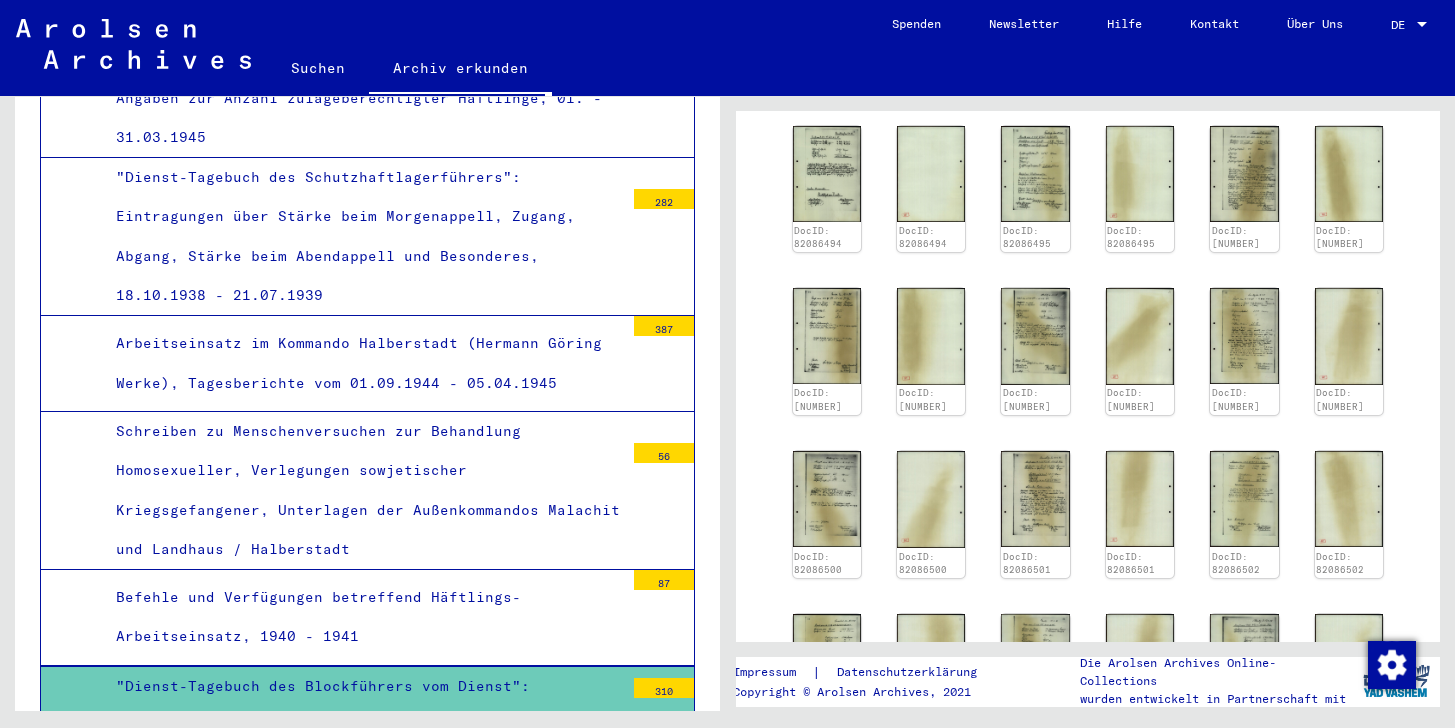 scroll, scrollTop: 901, scrollLeft: 0, axis: vertical 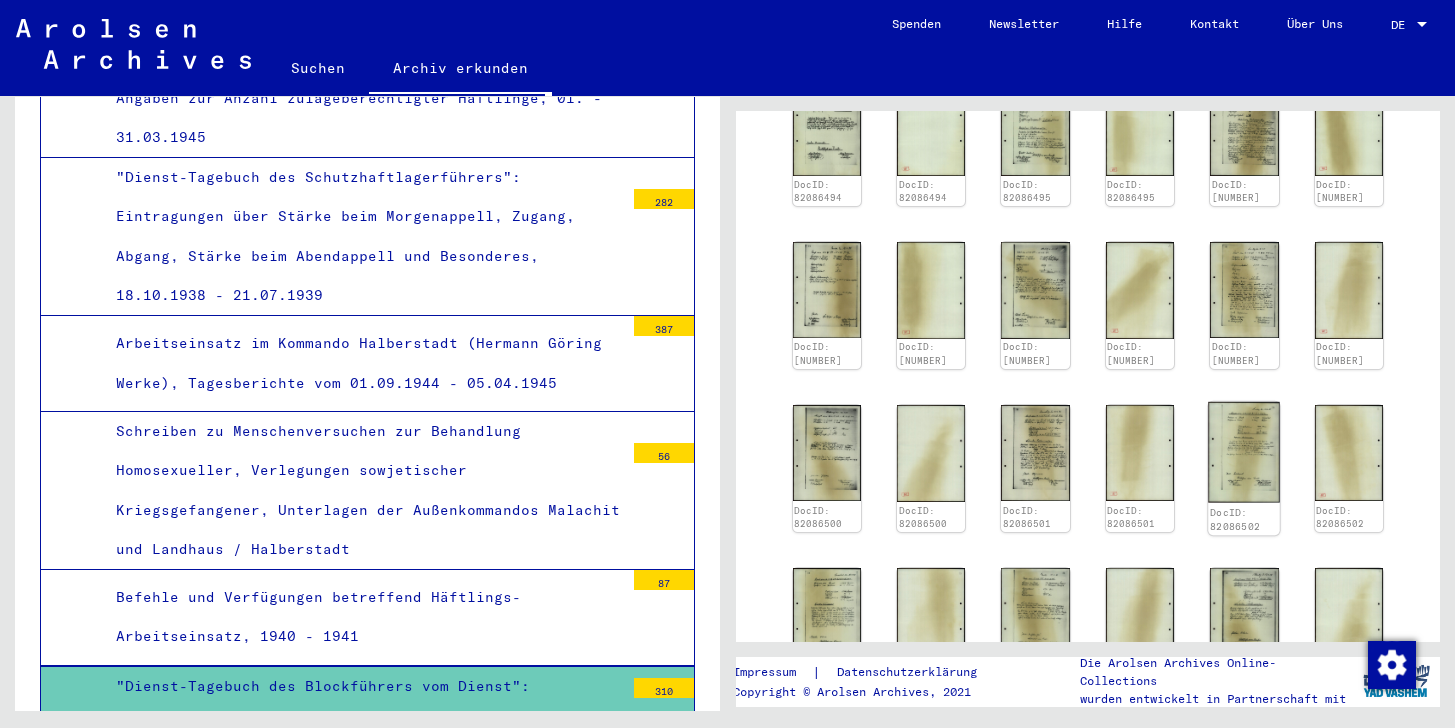 click 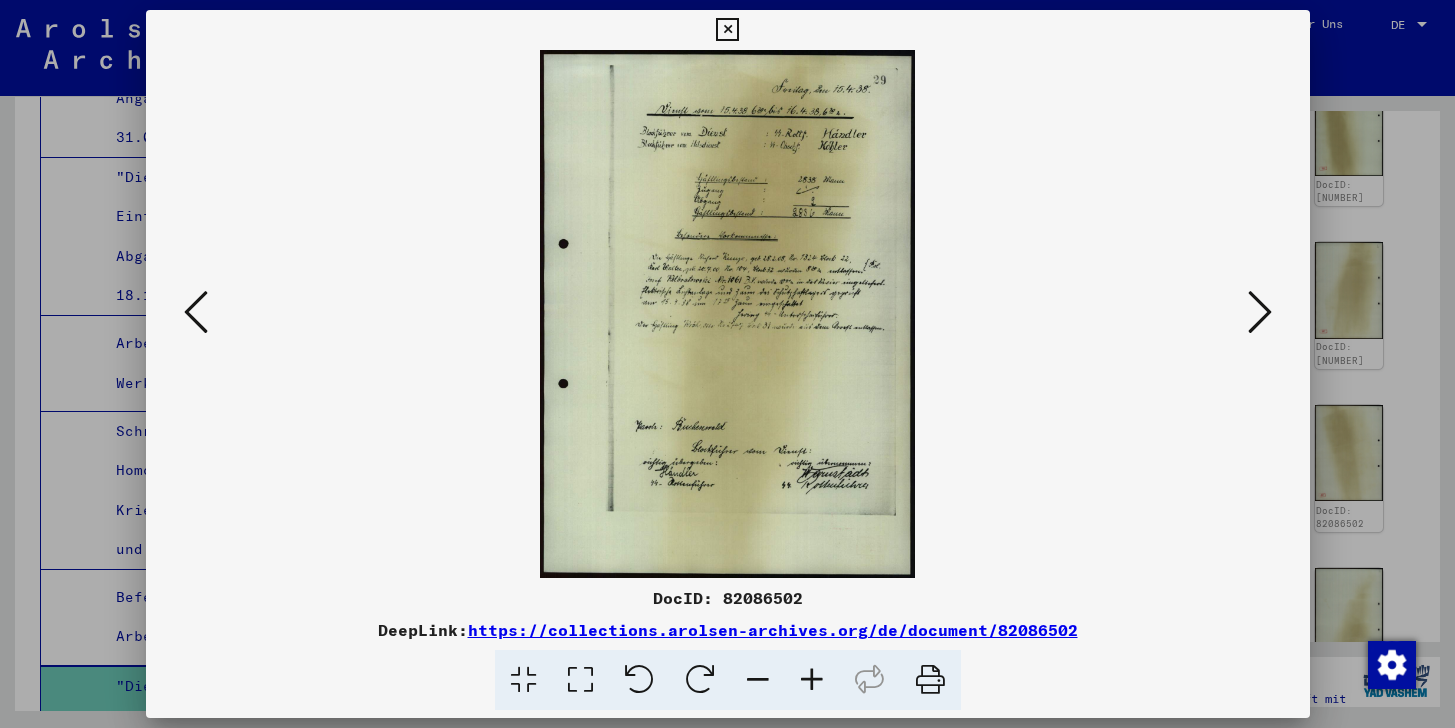 click at bounding box center (727, 30) 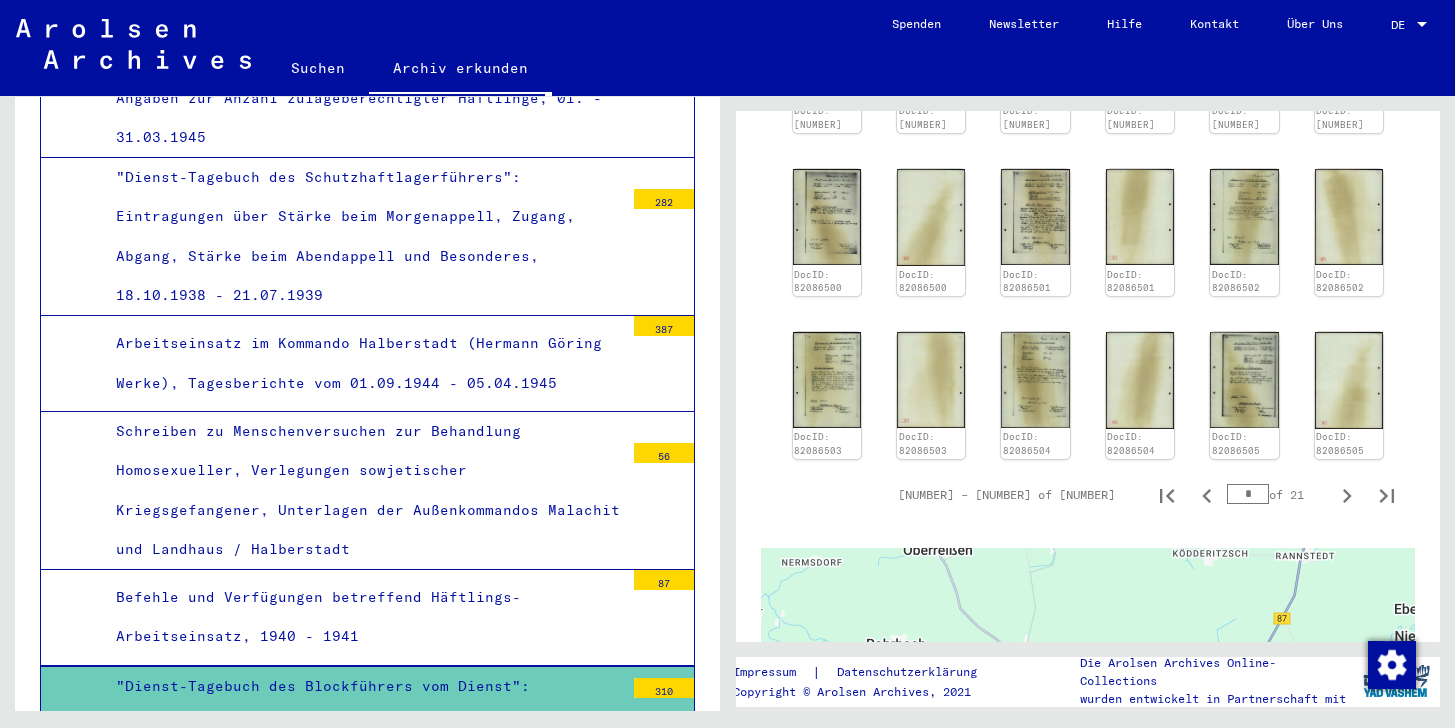 scroll, scrollTop: 1262, scrollLeft: 0, axis: vertical 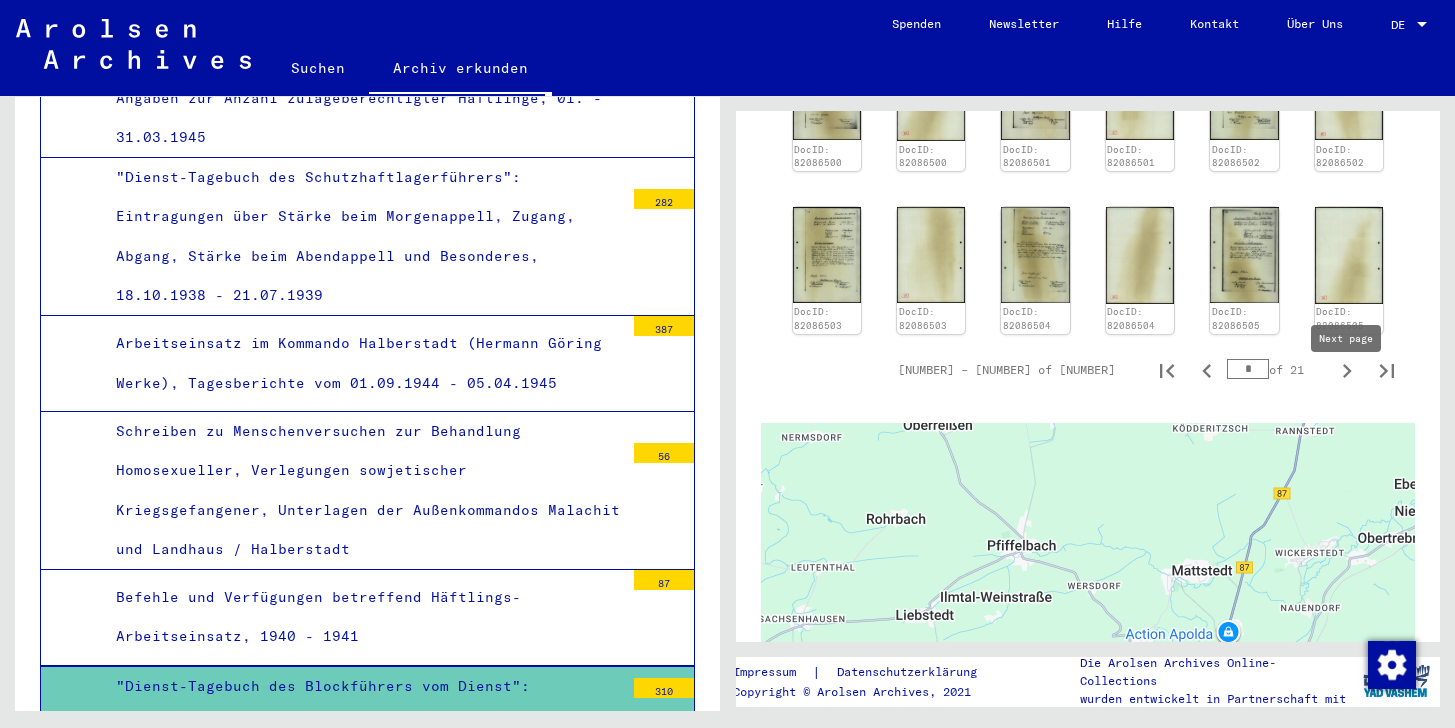 click 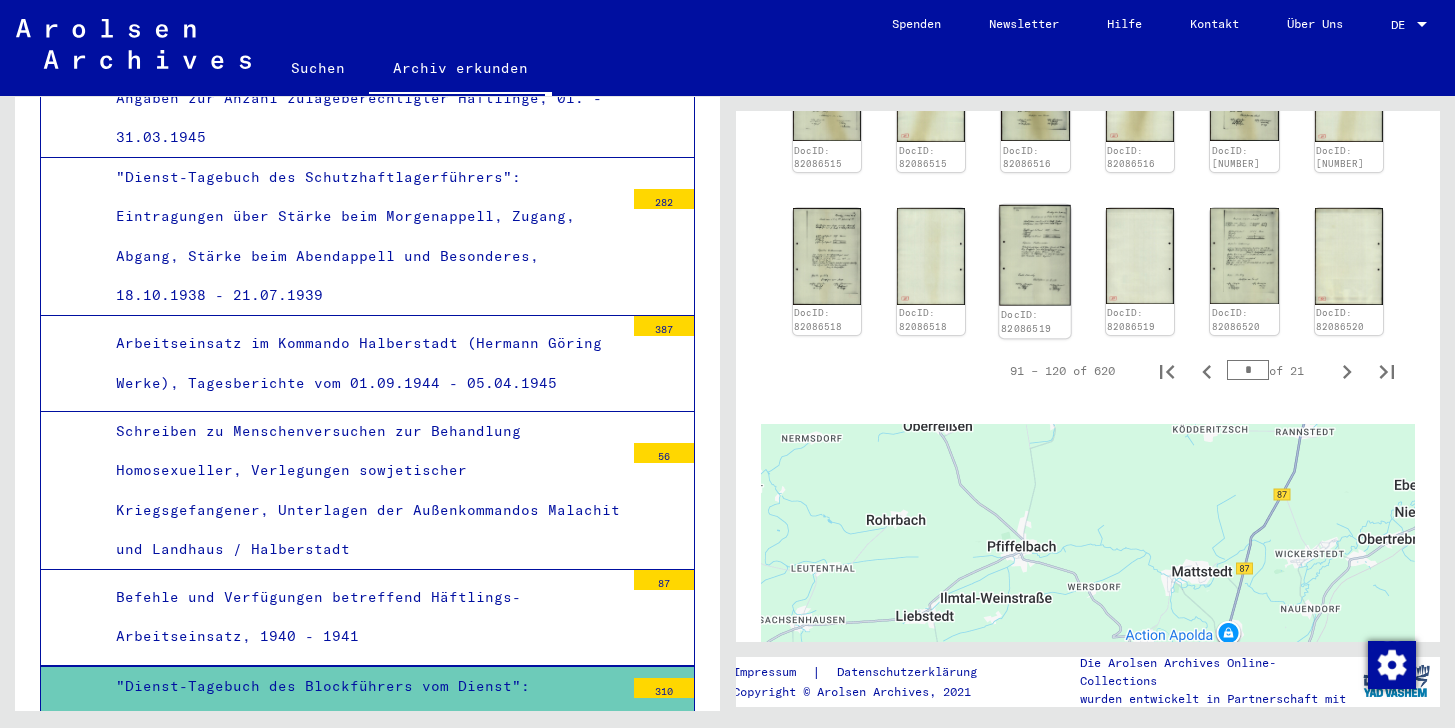 click 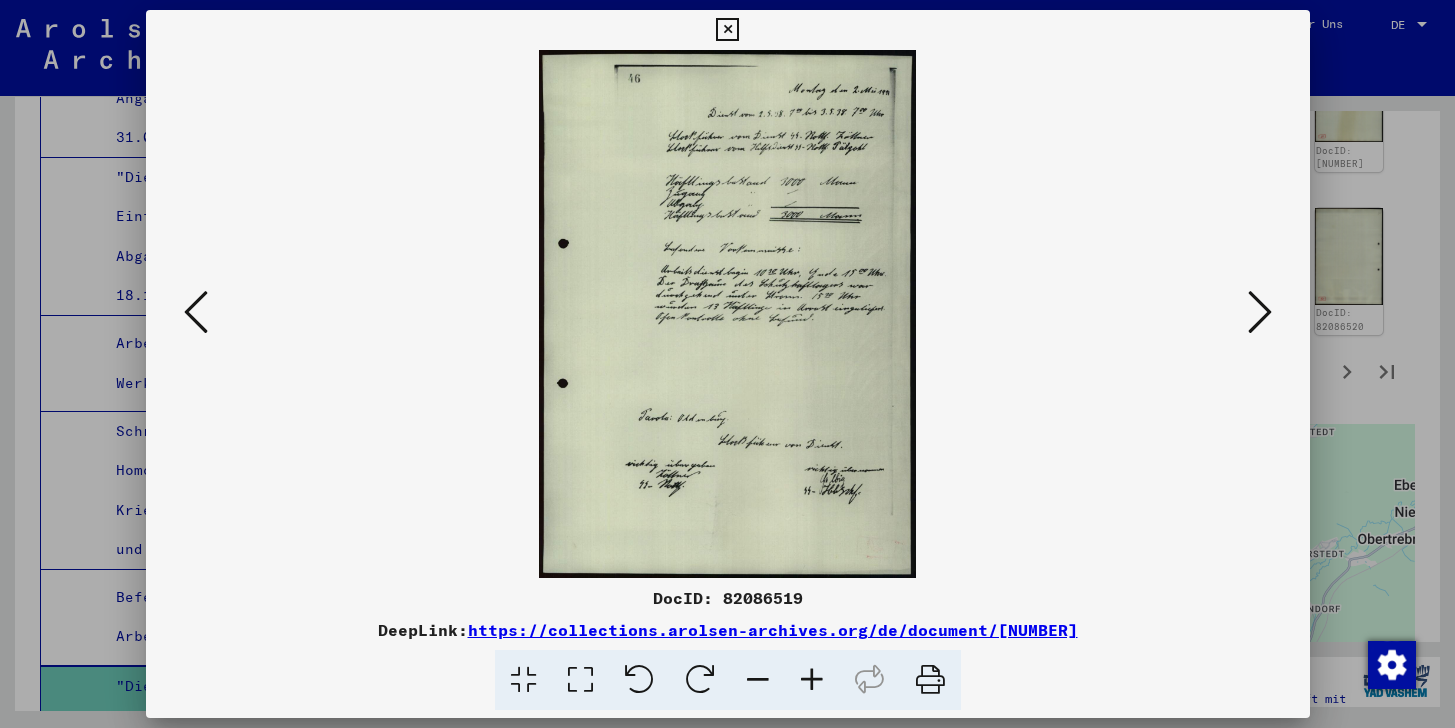 click at bounding box center [196, 312] 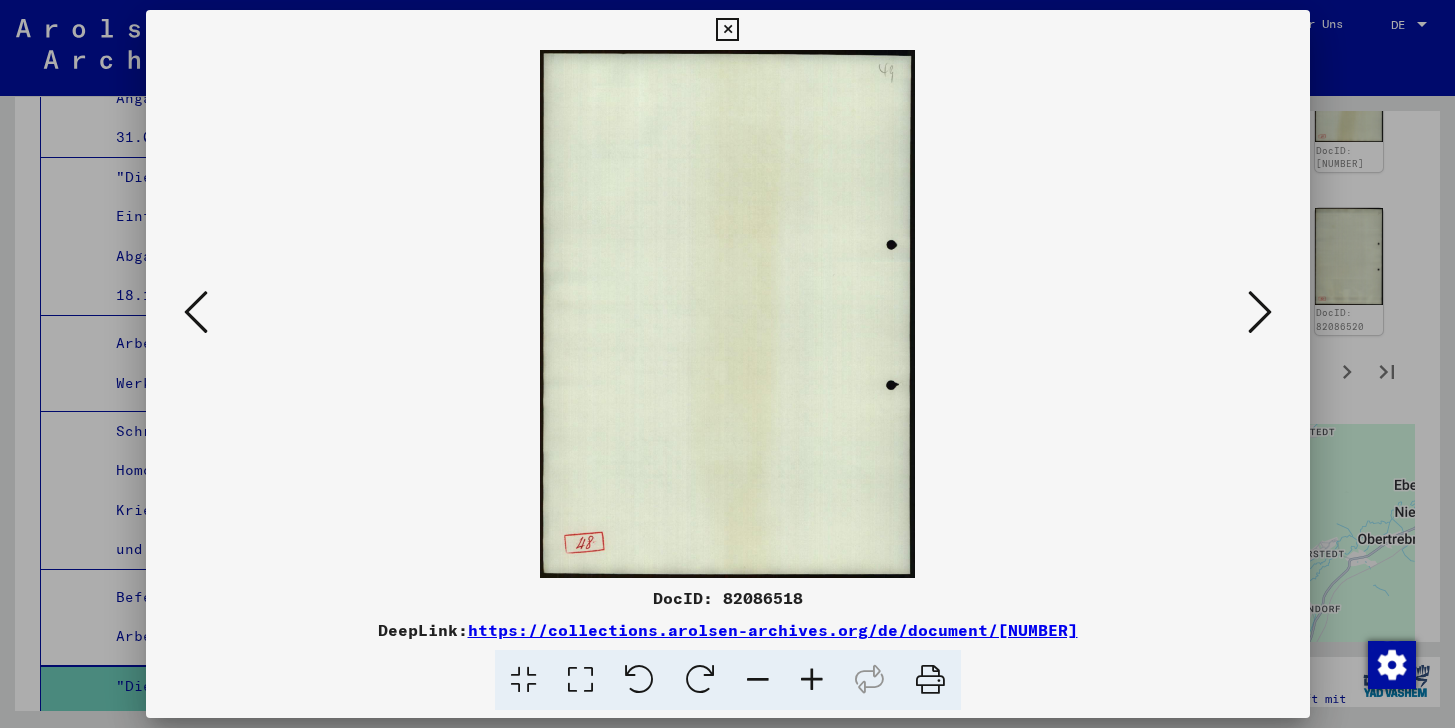 click at bounding box center [196, 312] 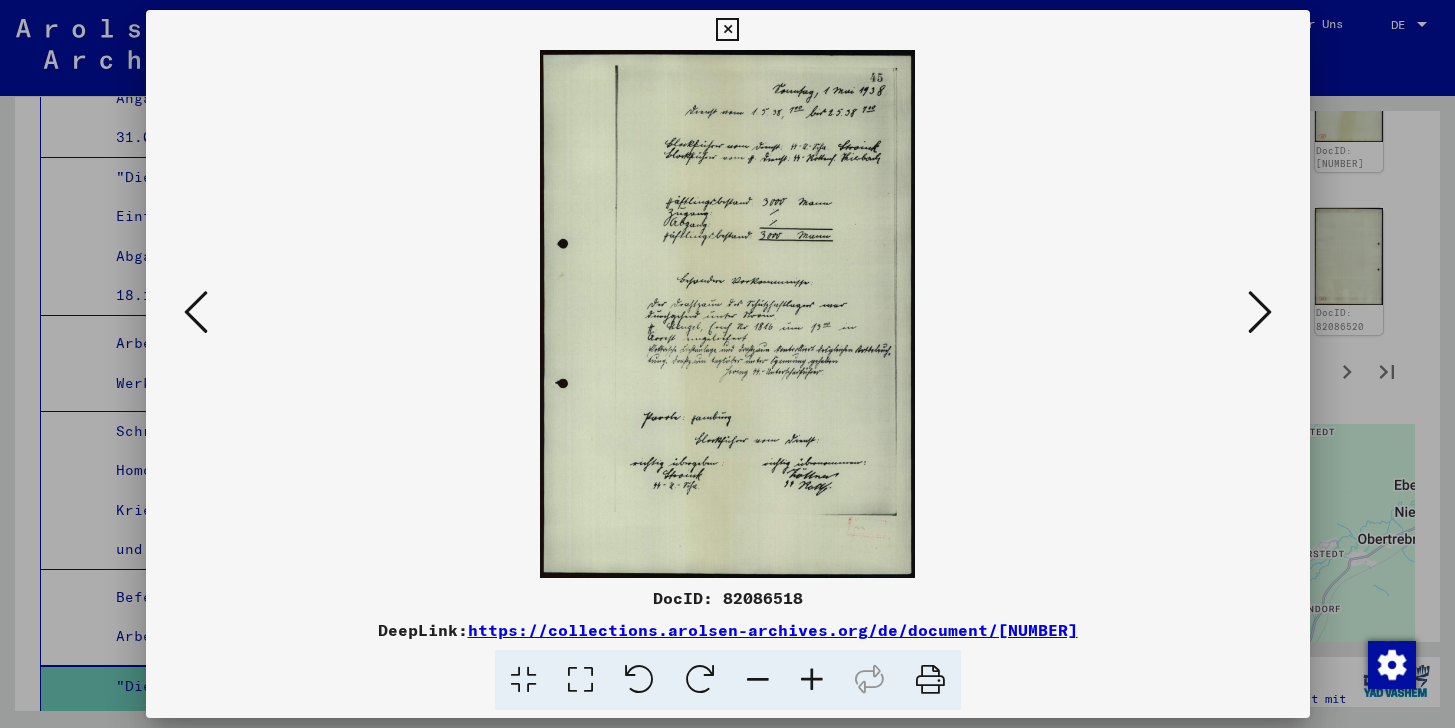 click at bounding box center [196, 312] 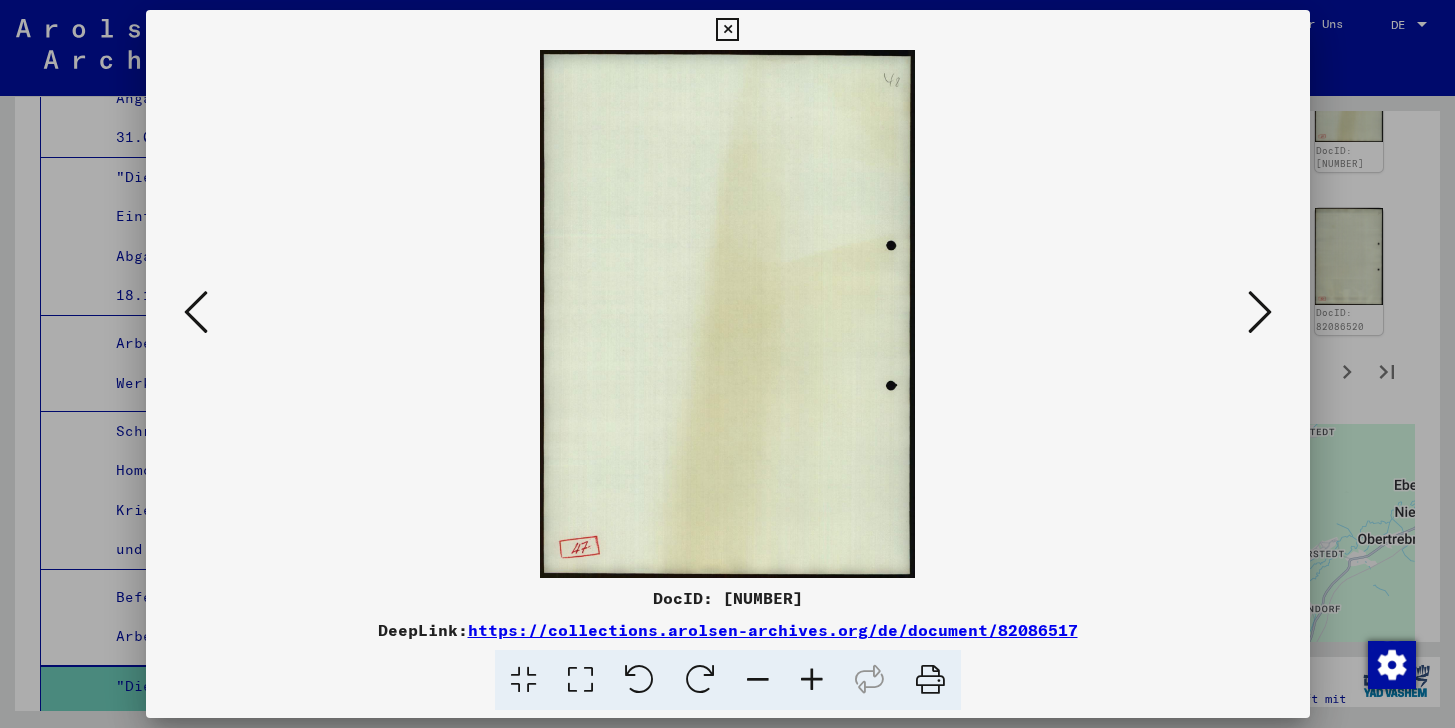 click at bounding box center (196, 312) 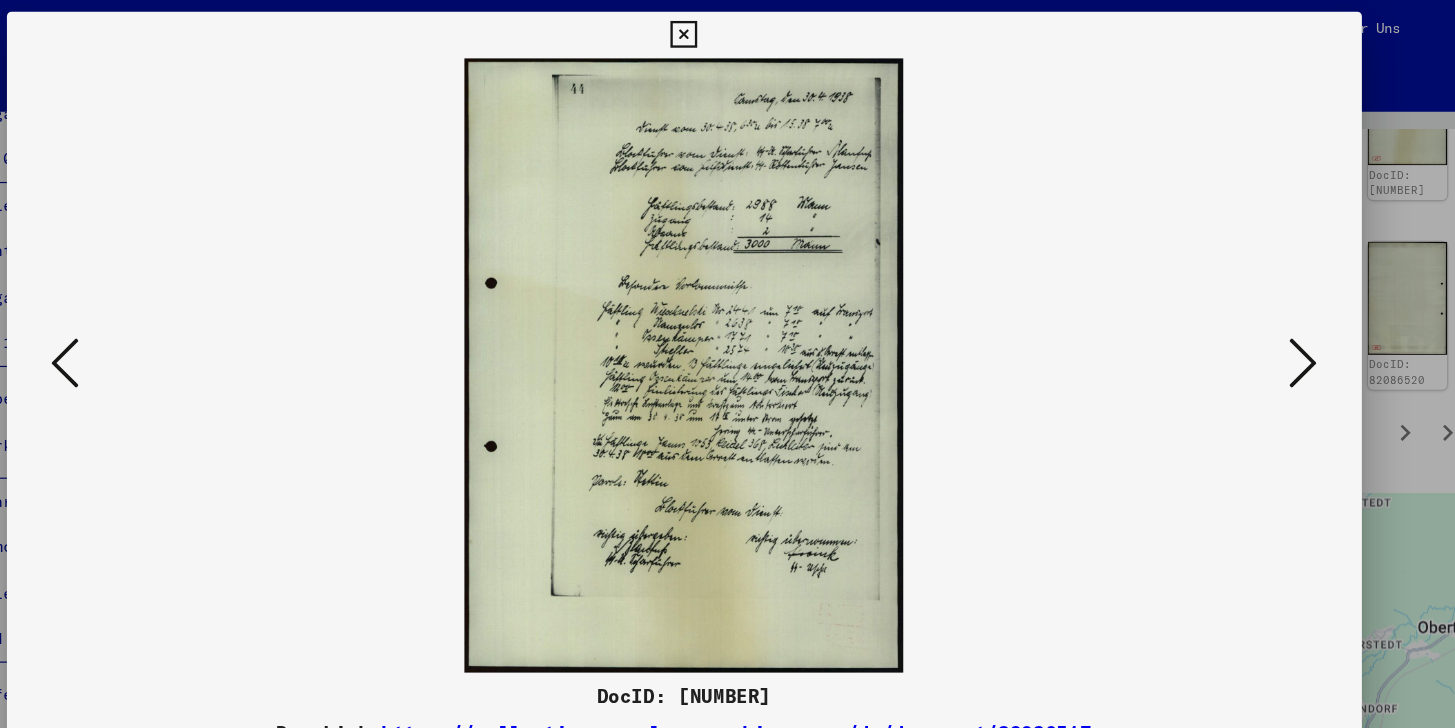 click at bounding box center [196, 312] 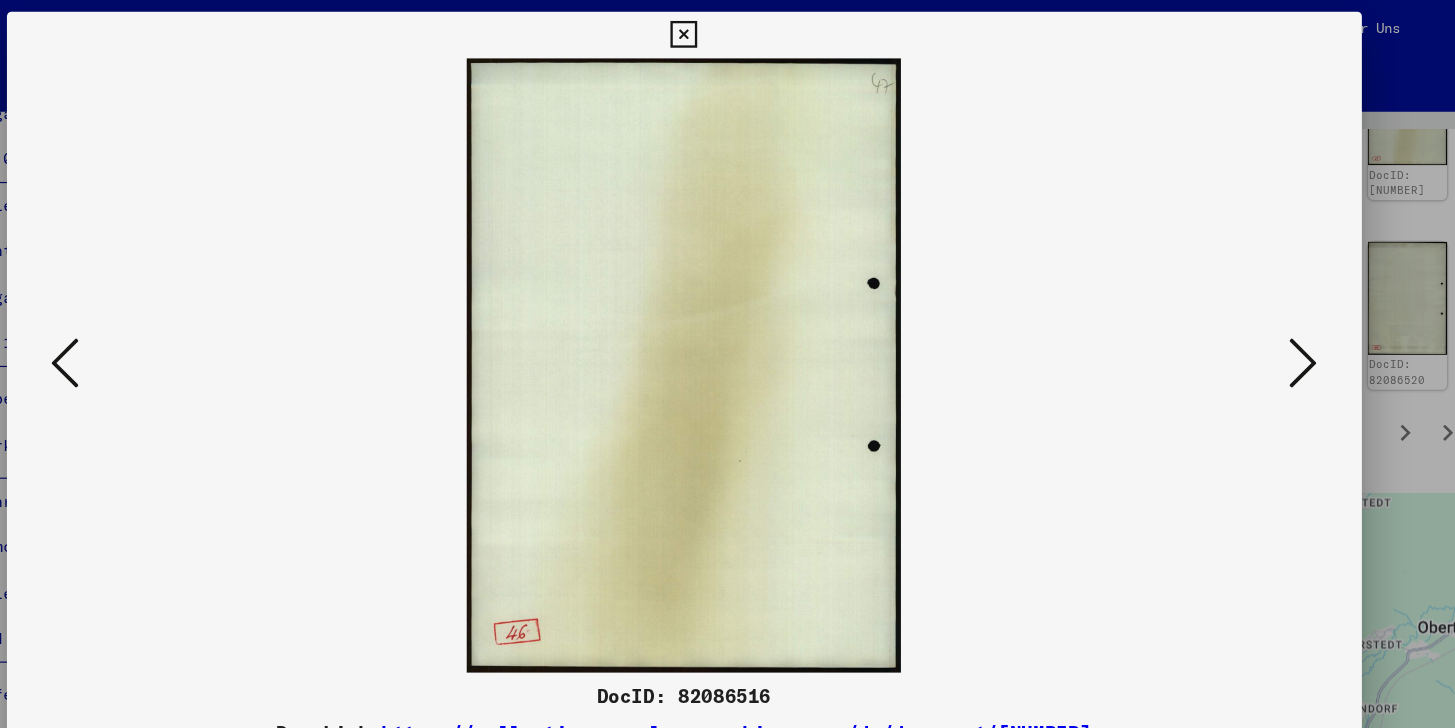 click at bounding box center (196, 312) 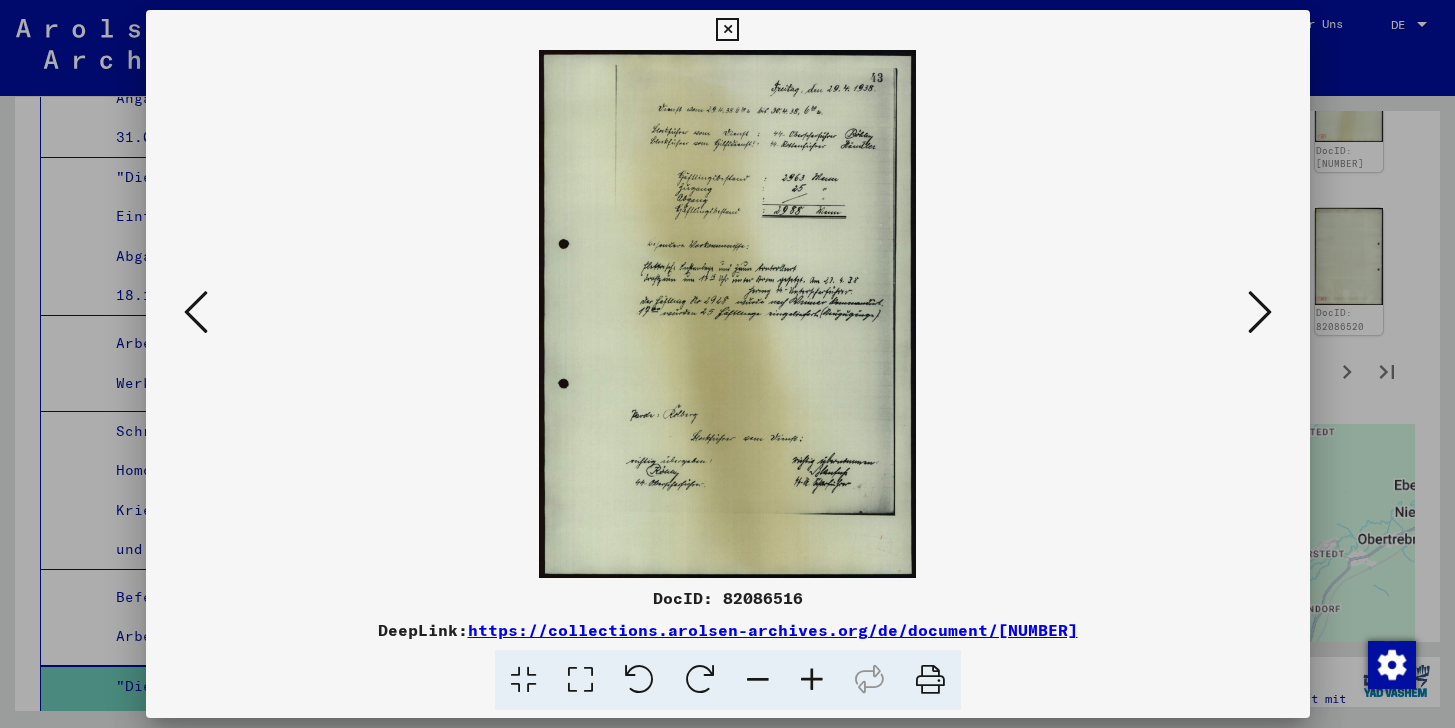 click at bounding box center (196, 313) 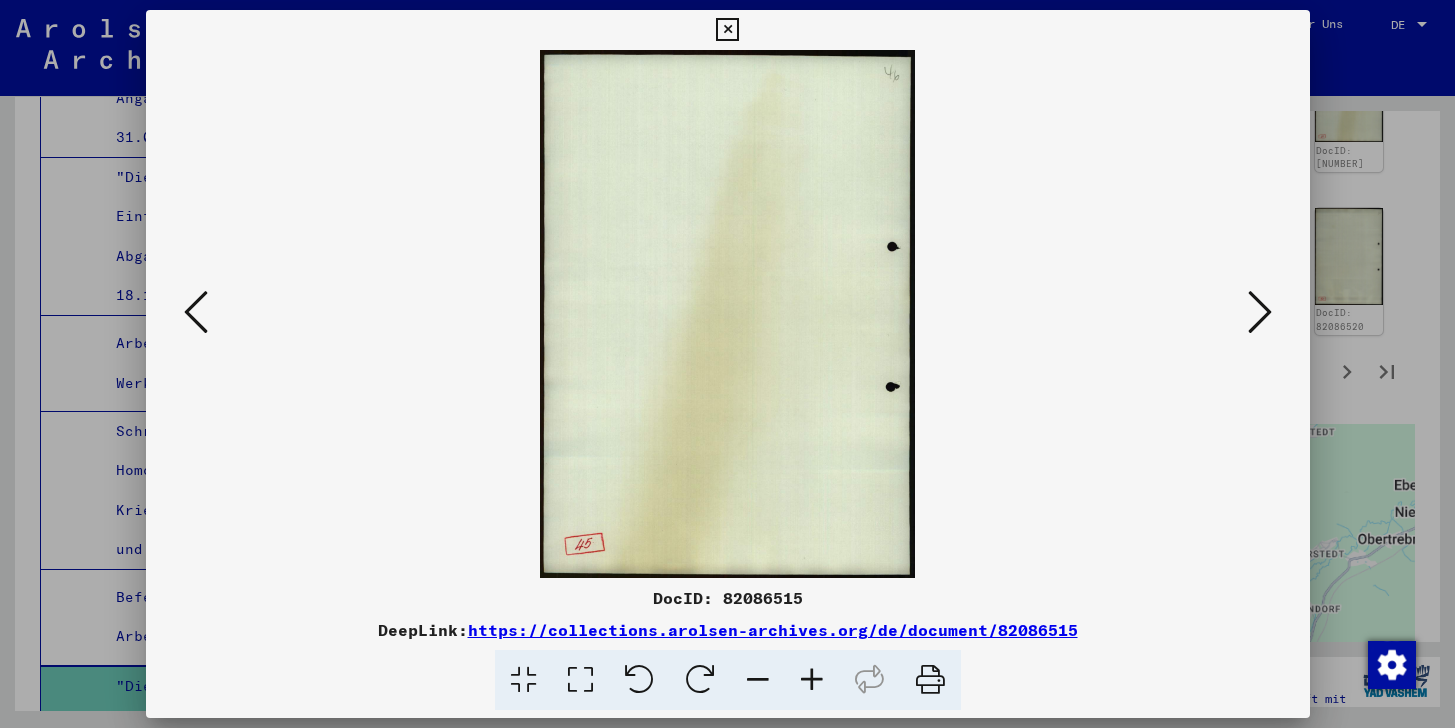 click at bounding box center (196, 313) 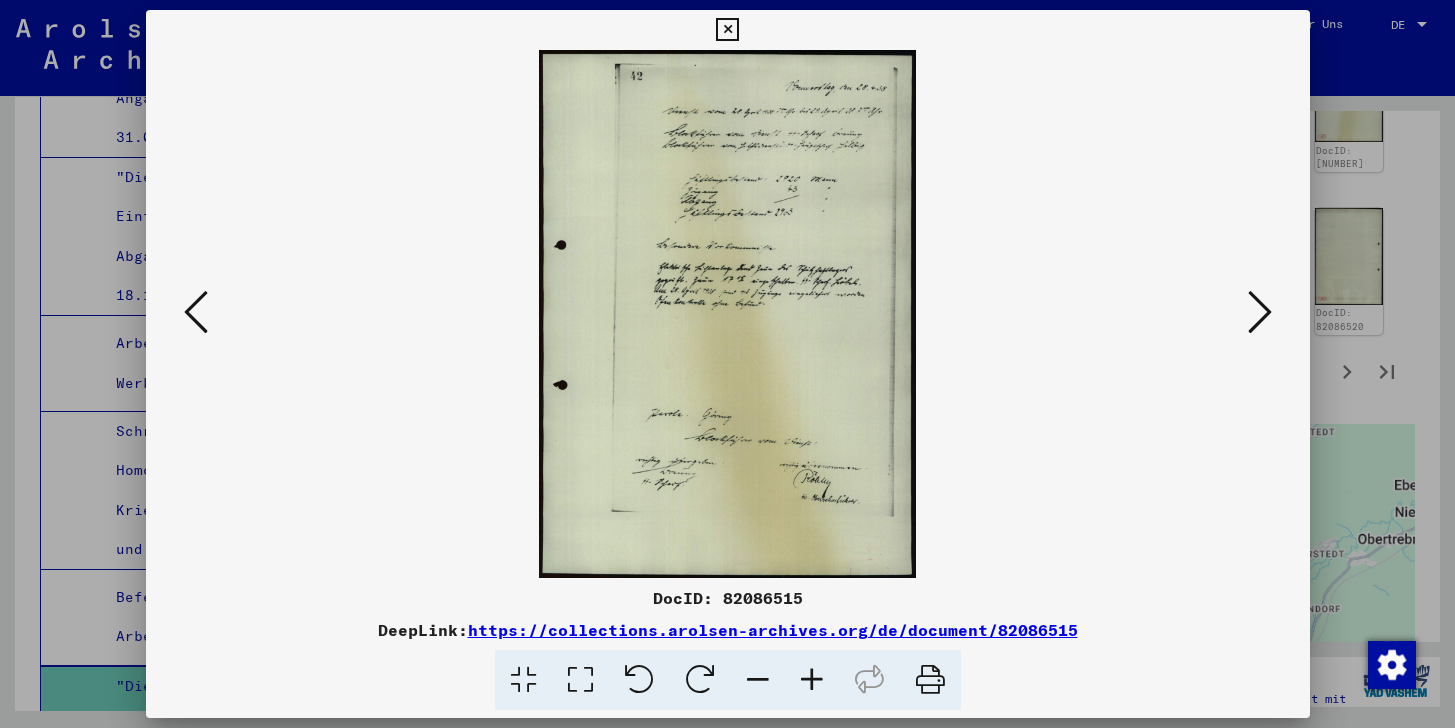 click at bounding box center [196, 312] 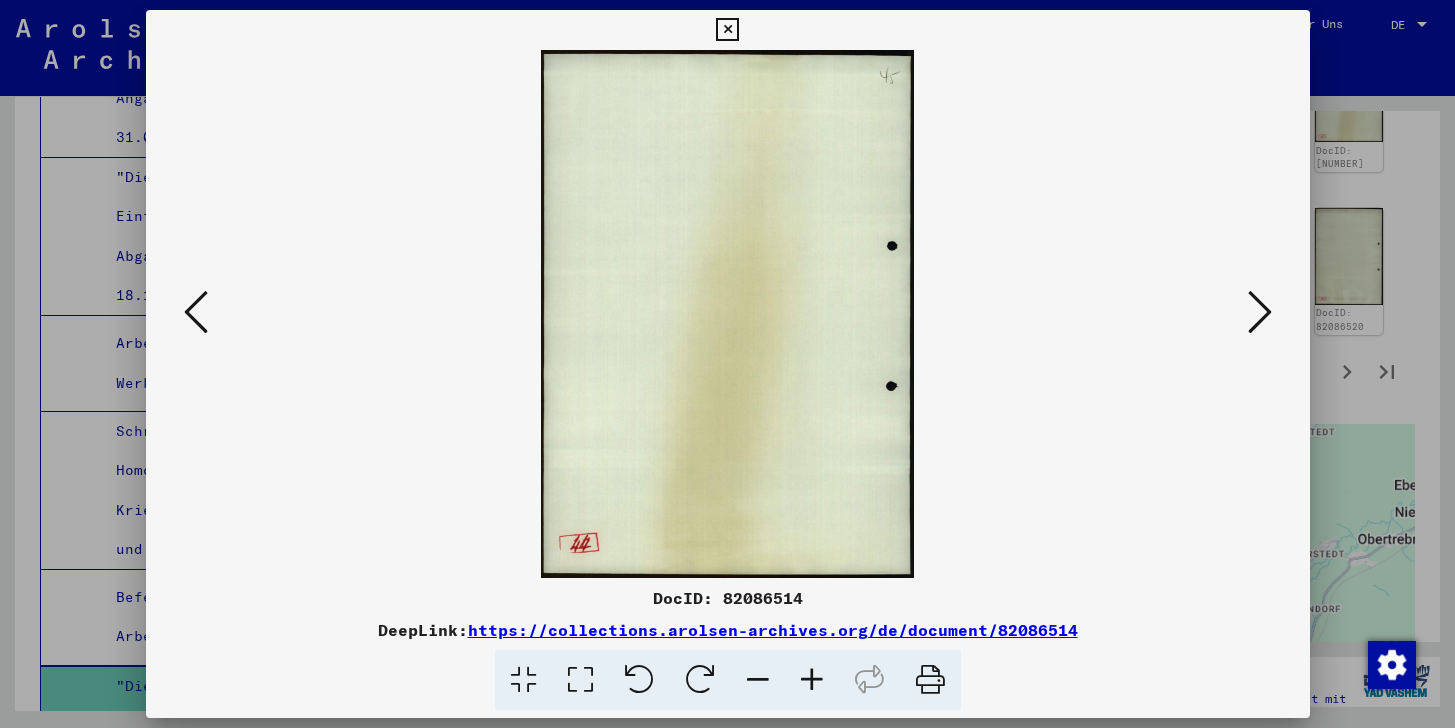 click at bounding box center (196, 312) 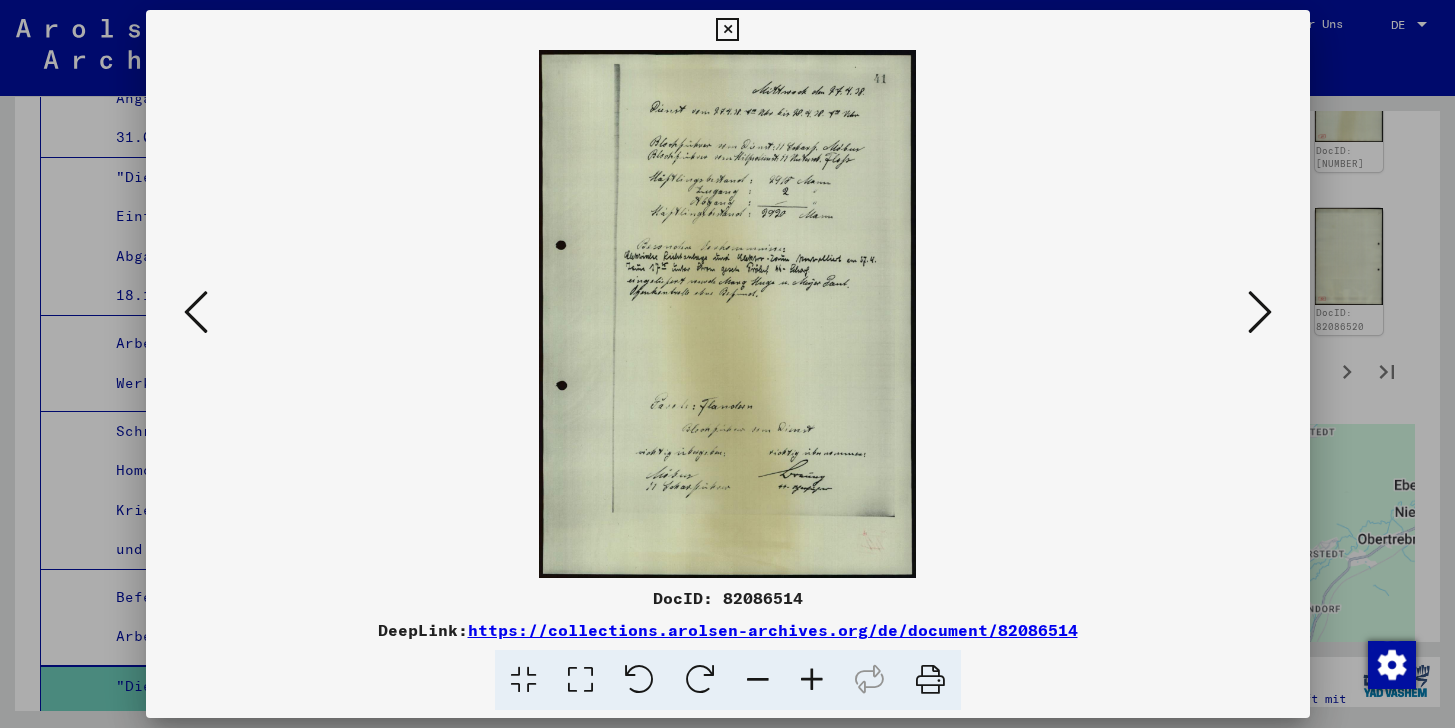 click at bounding box center [196, 312] 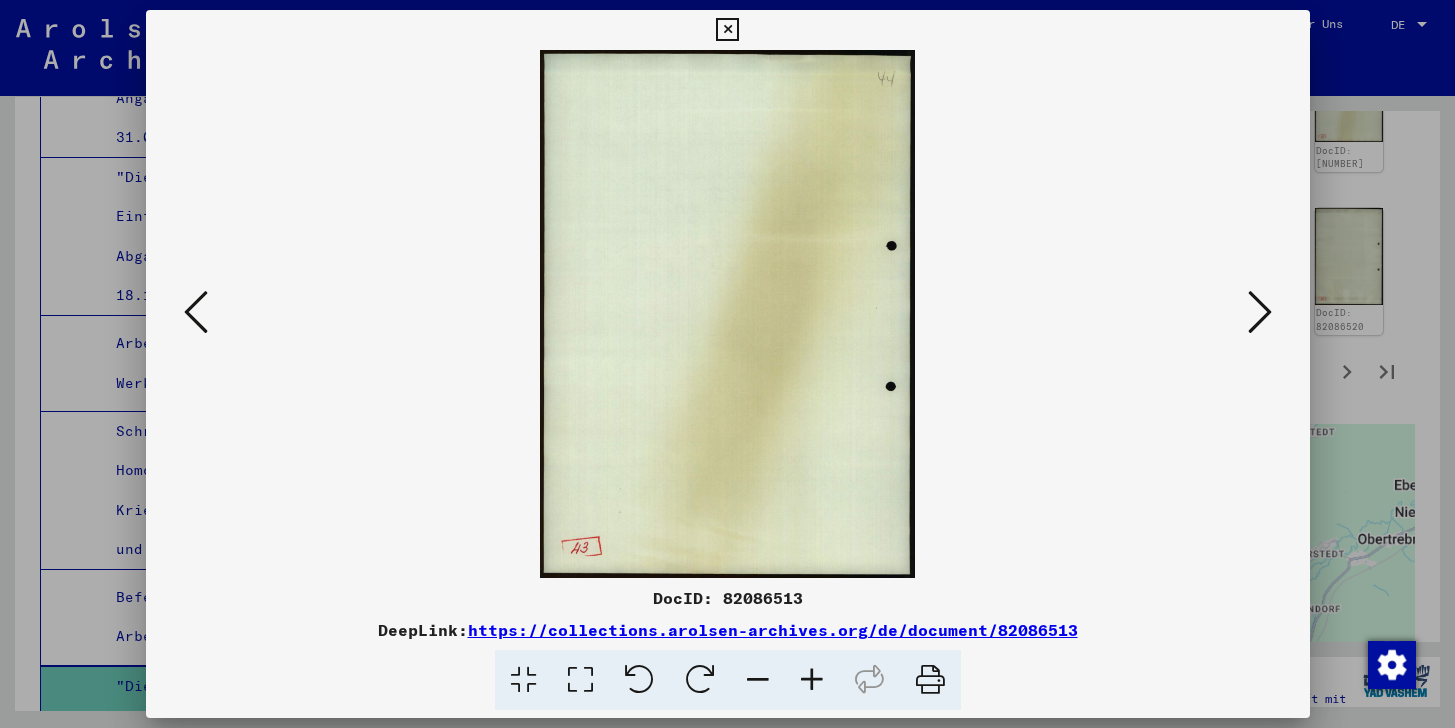 click at bounding box center [196, 312] 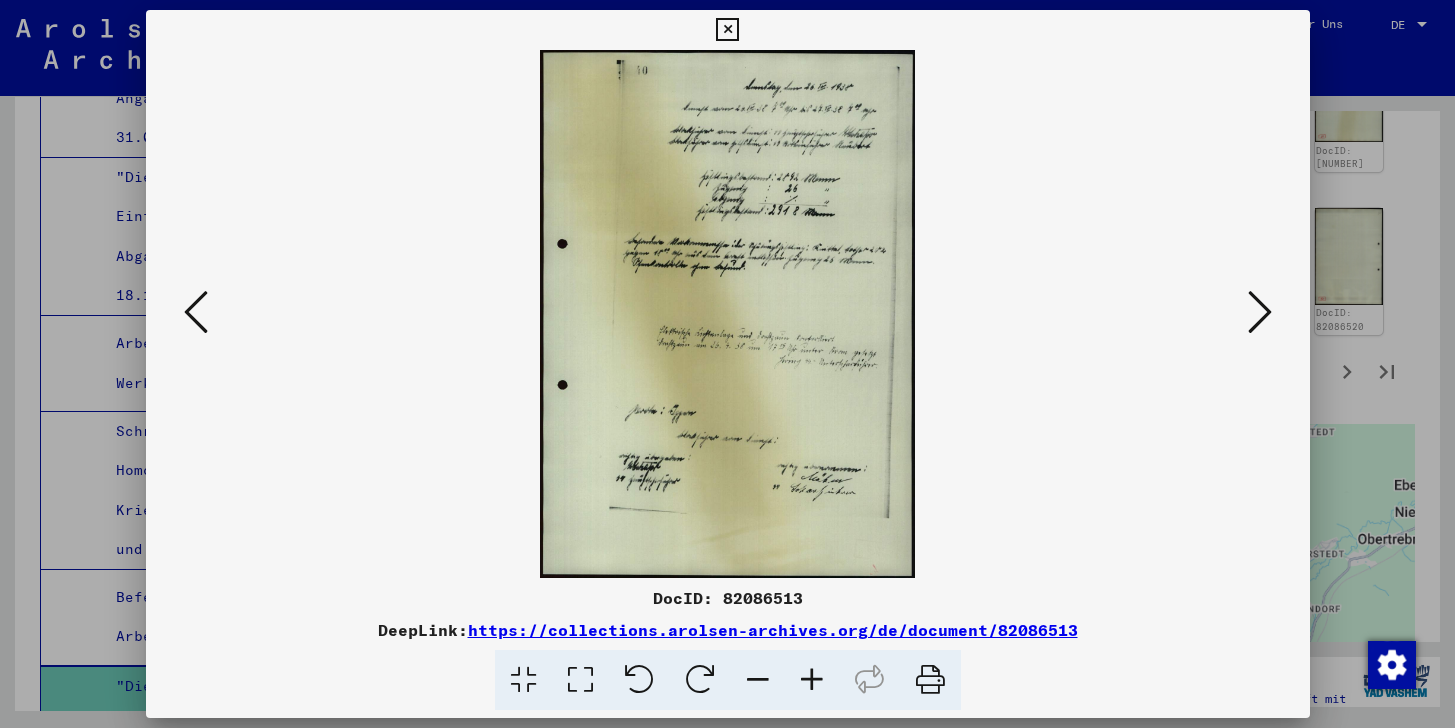 click at bounding box center [196, 312] 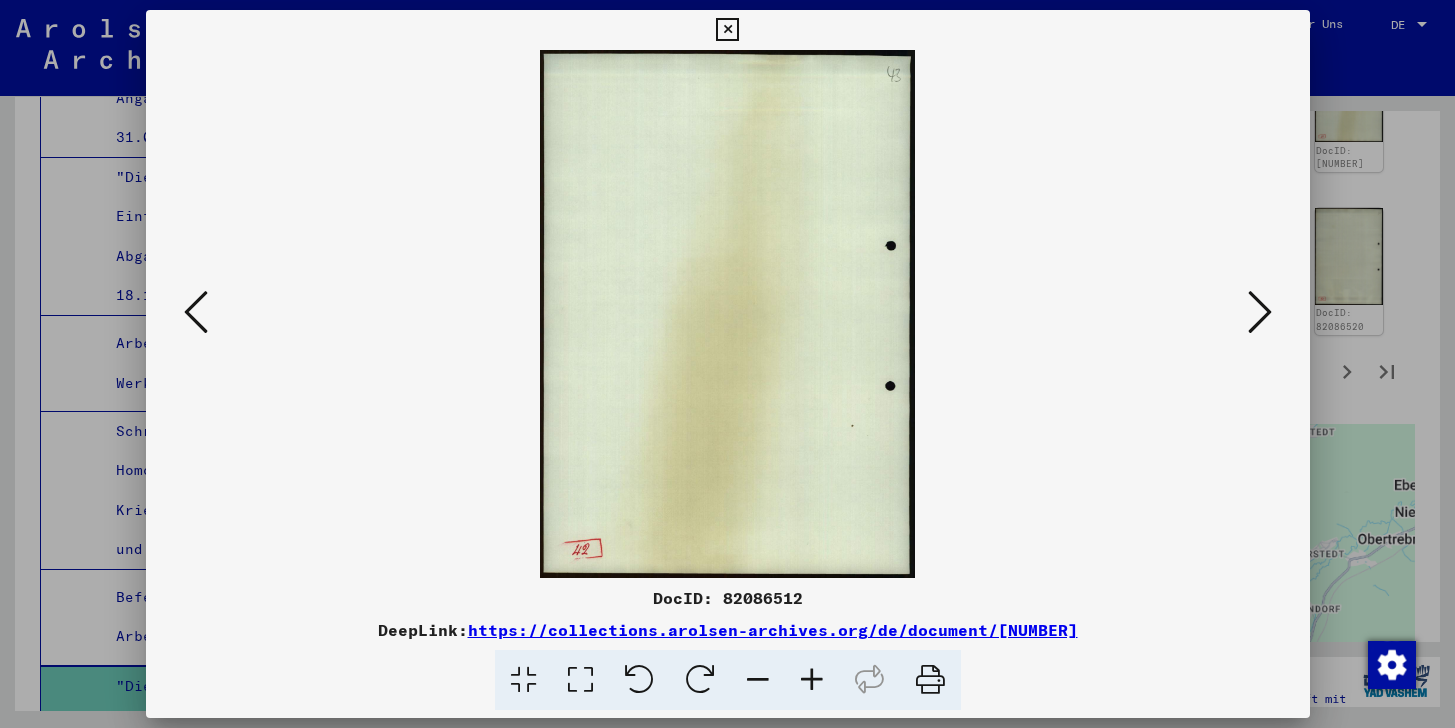 click at bounding box center (196, 312) 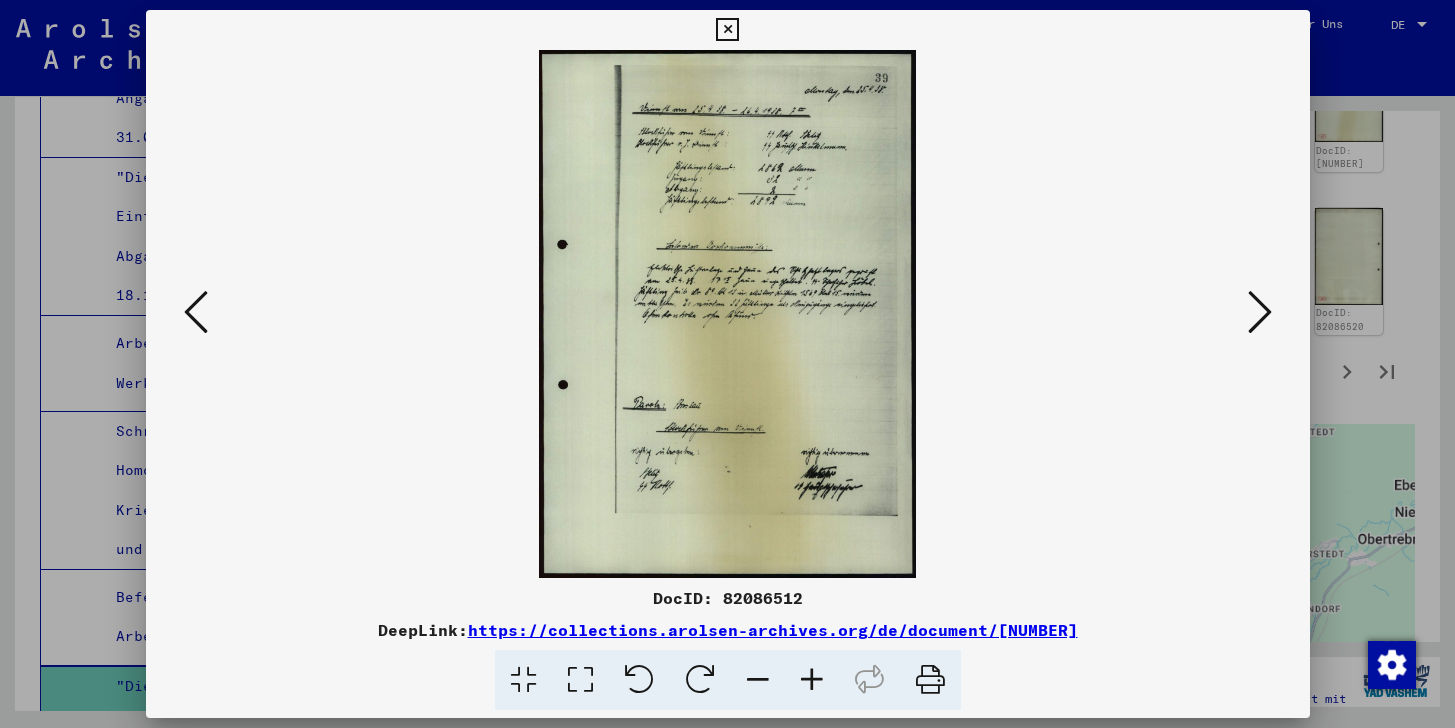 click at bounding box center [196, 312] 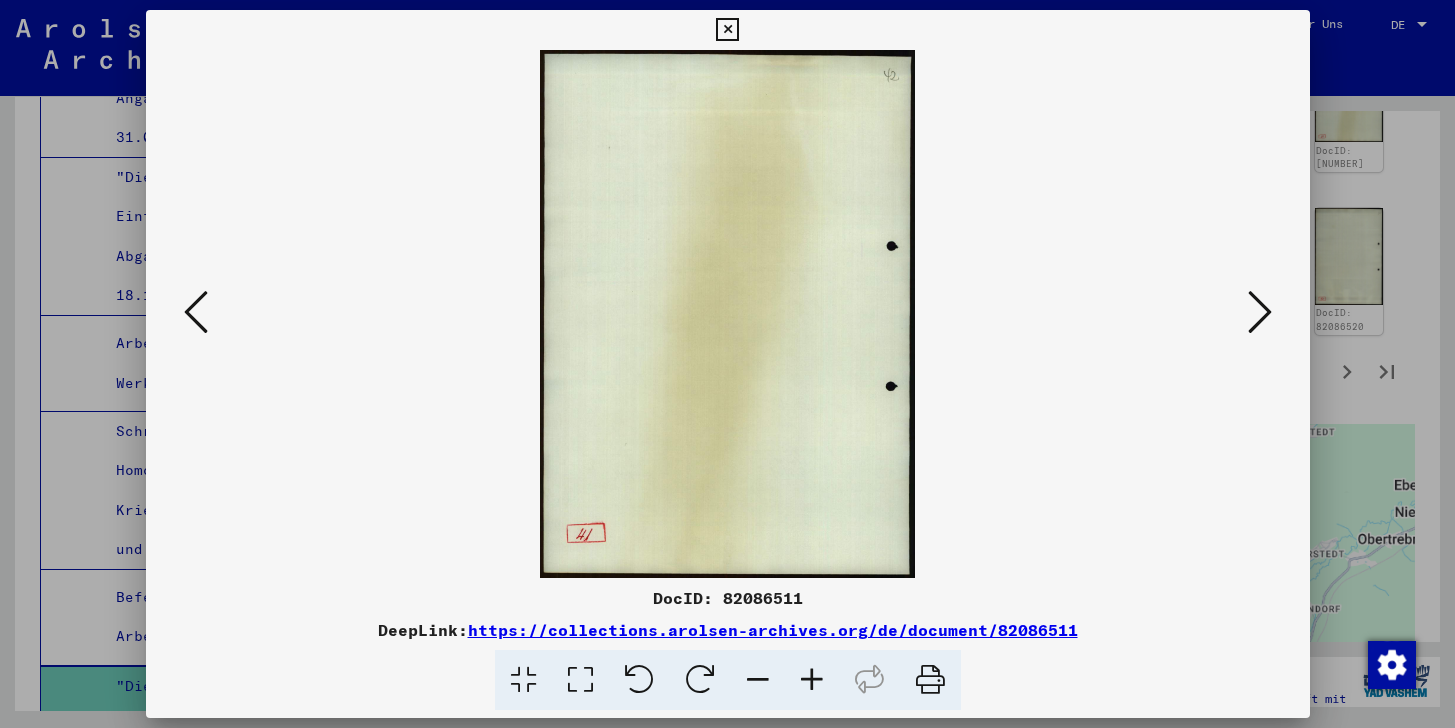 click at bounding box center (196, 312) 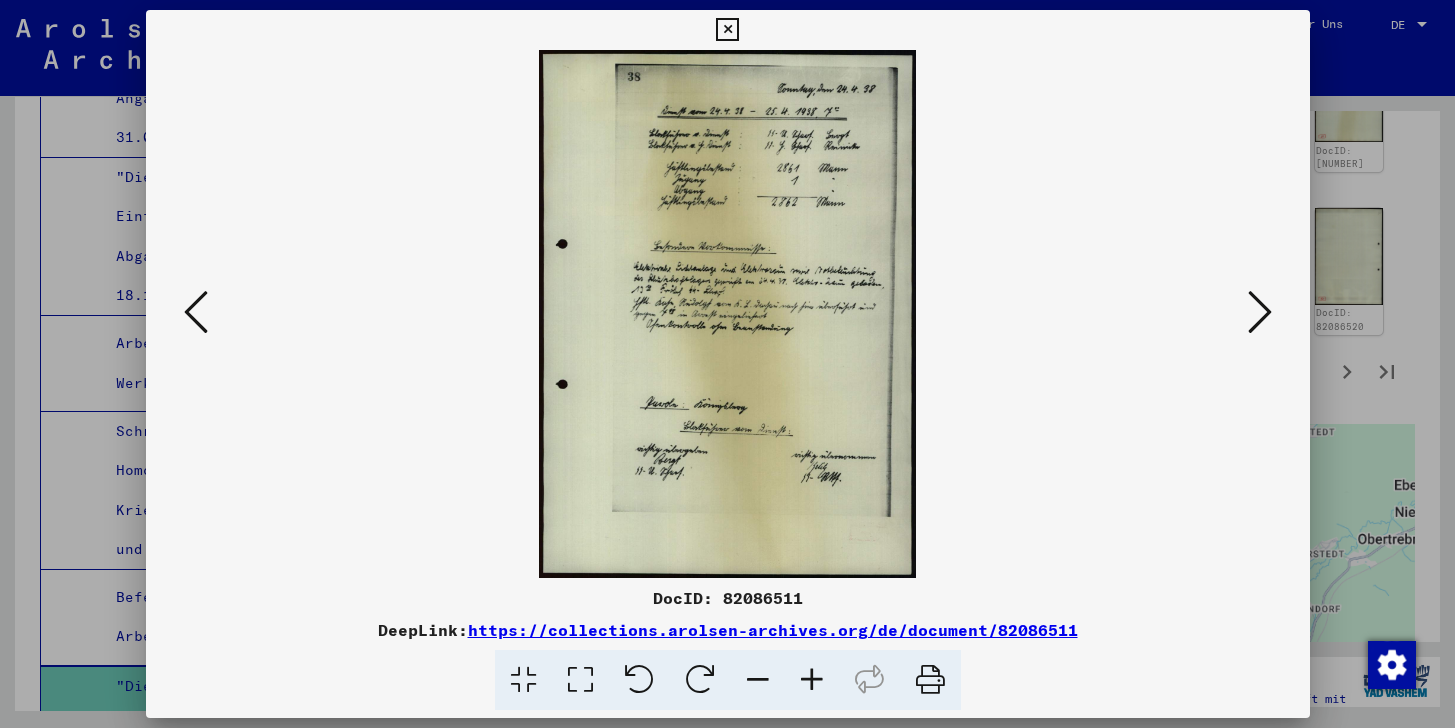 click at bounding box center [196, 312] 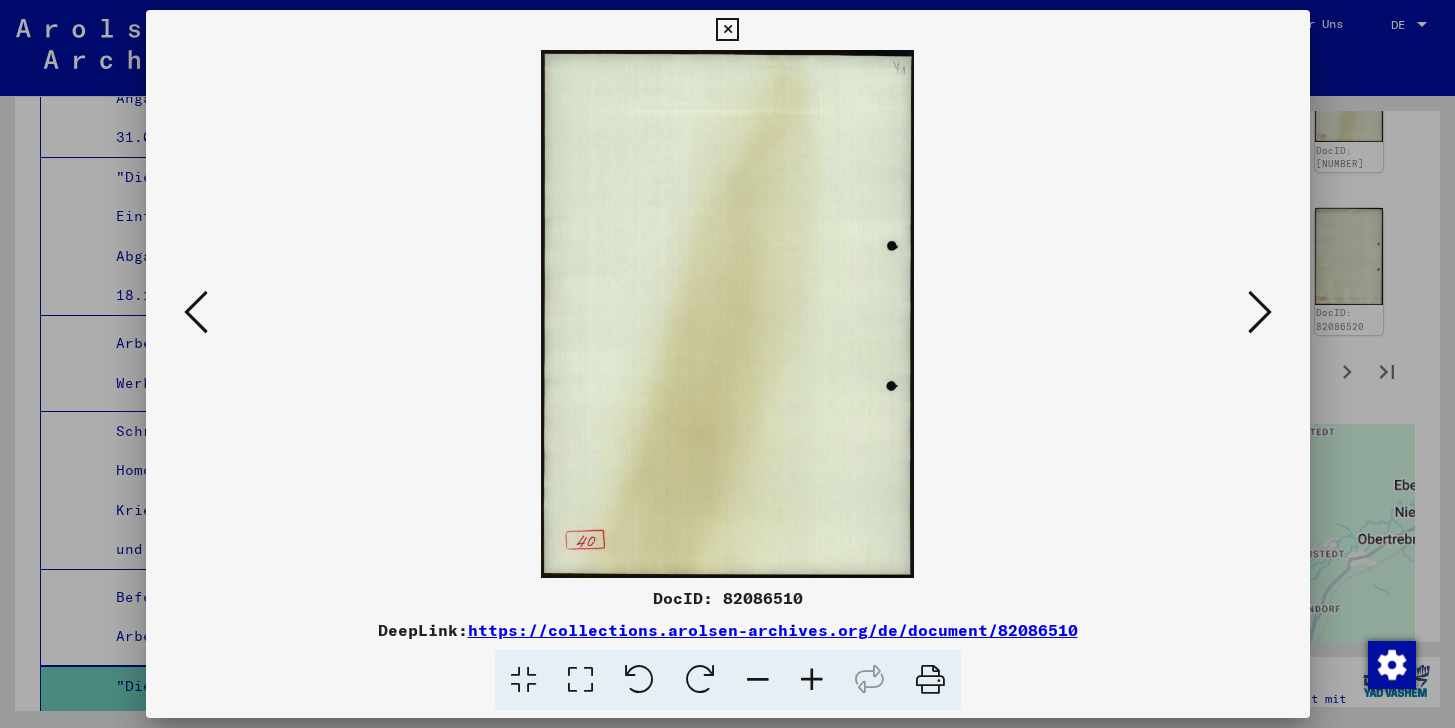 click at bounding box center [196, 312] 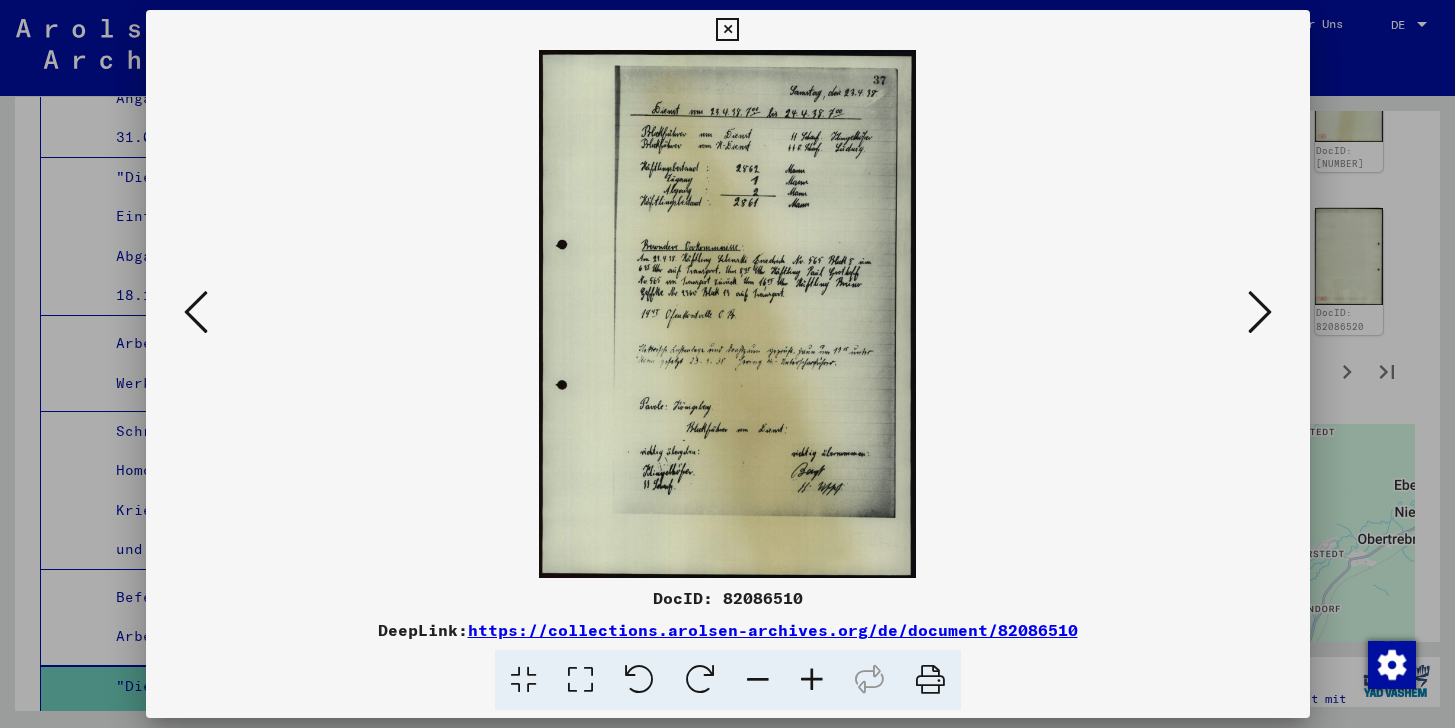 click at bounding box center (196, 312) 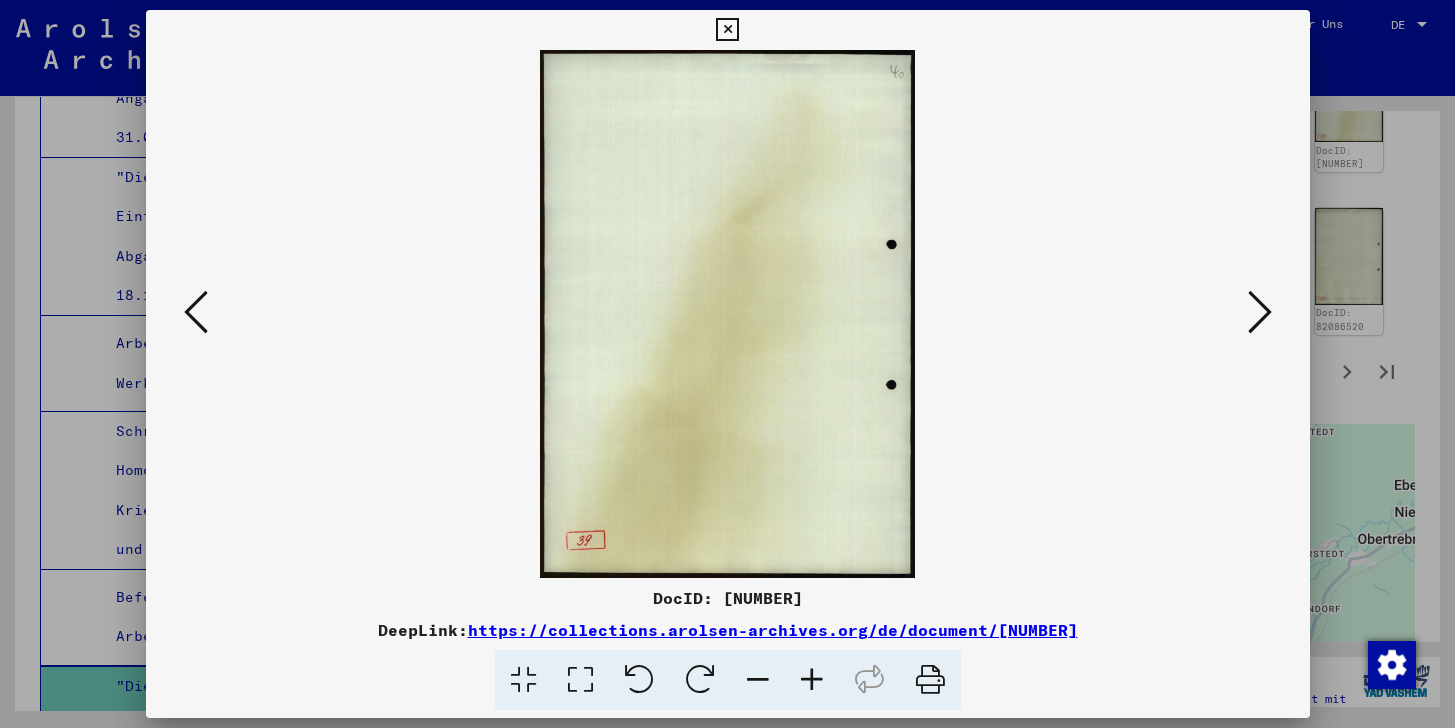 click at bounding box center (196, 312) 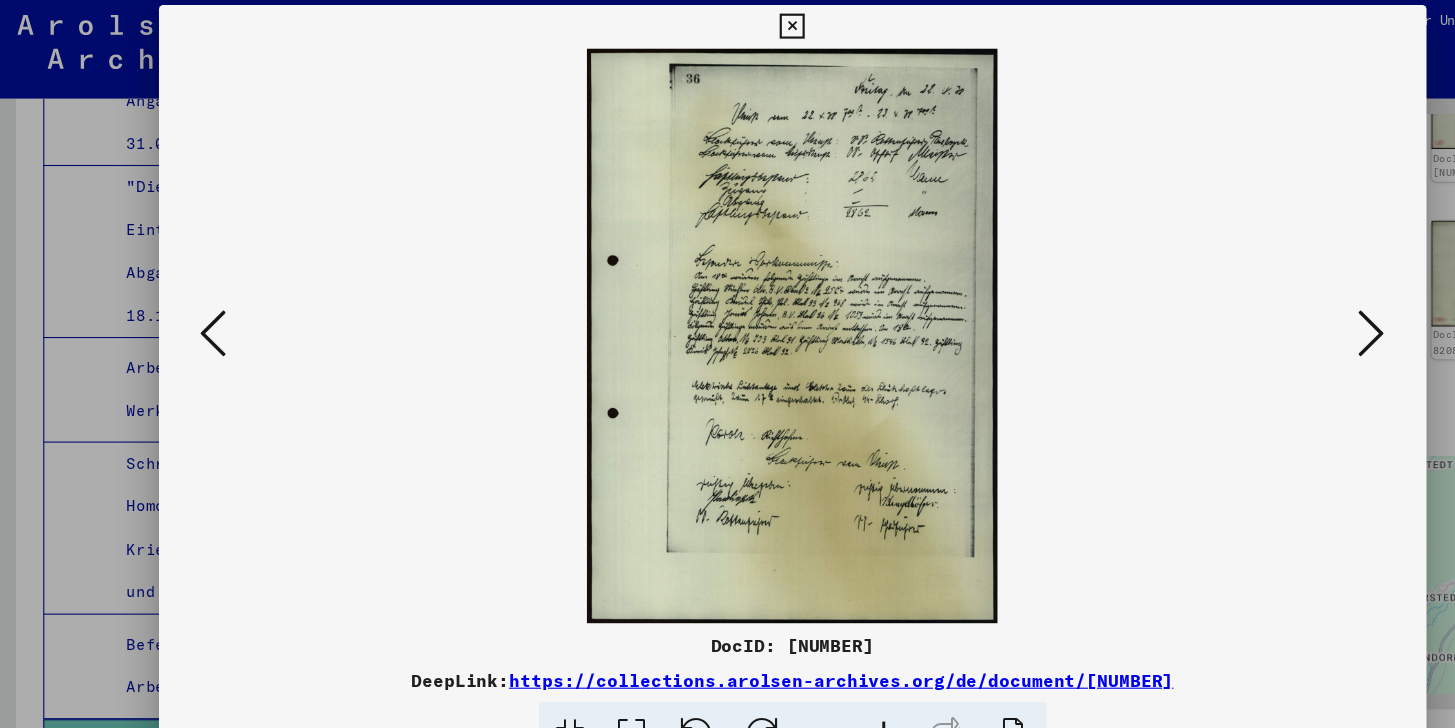 click at bounding box center (196, 312) 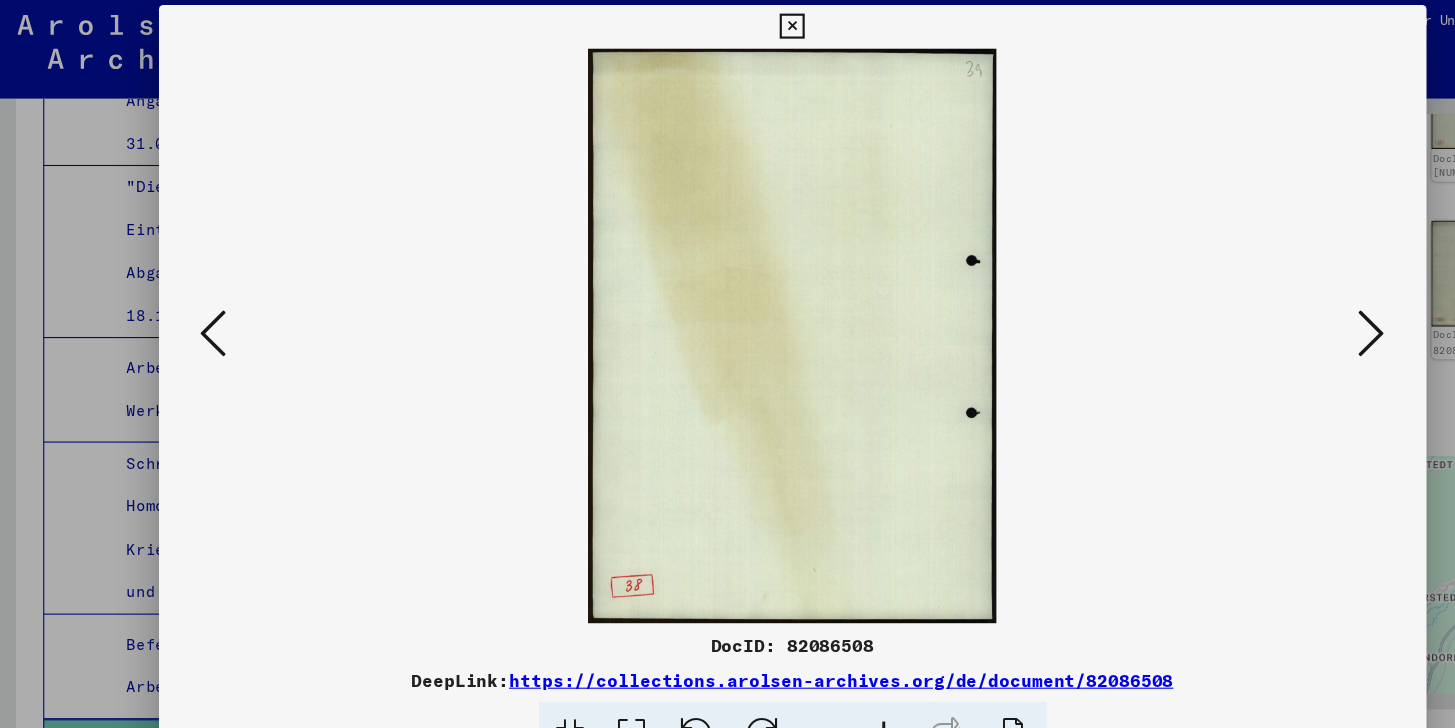 click at bounding box center (196, 312) 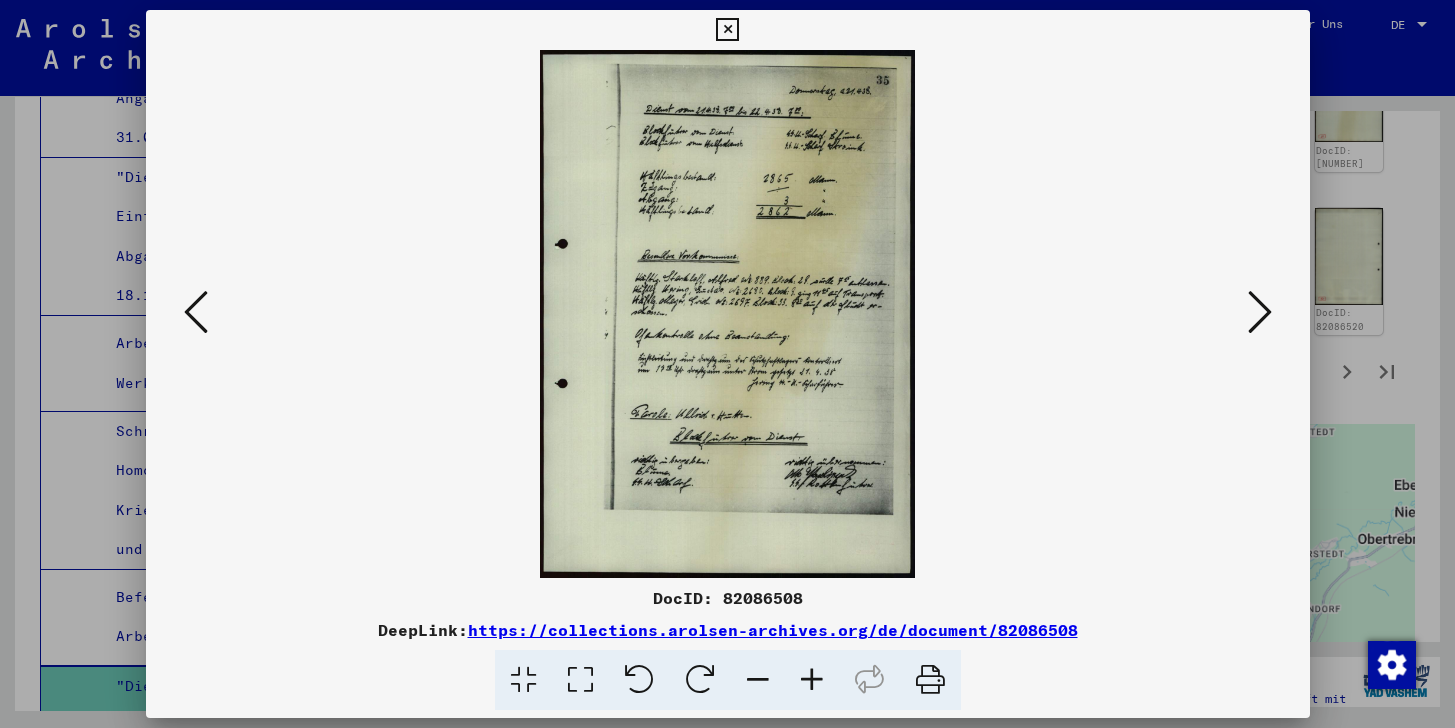 click at bounding box center (196, 313) 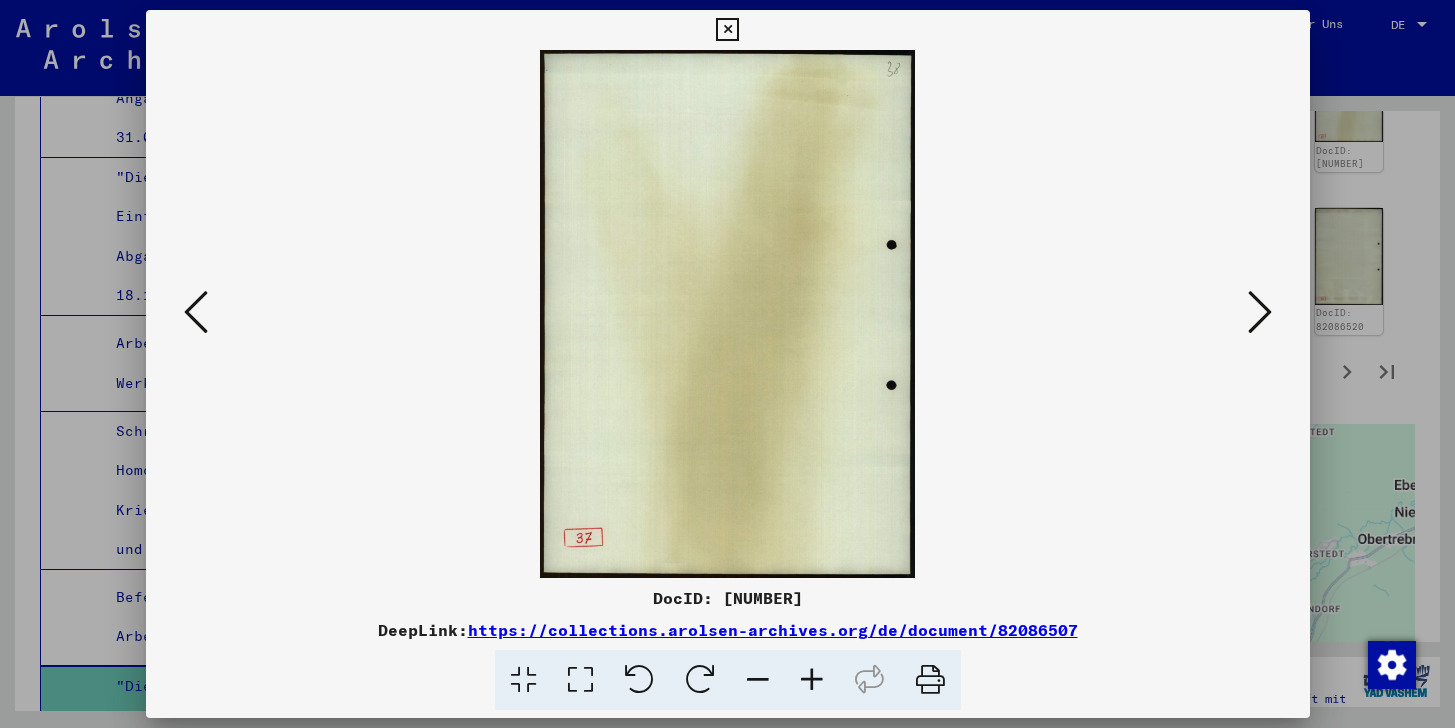 click at bounding box center [196, 313] 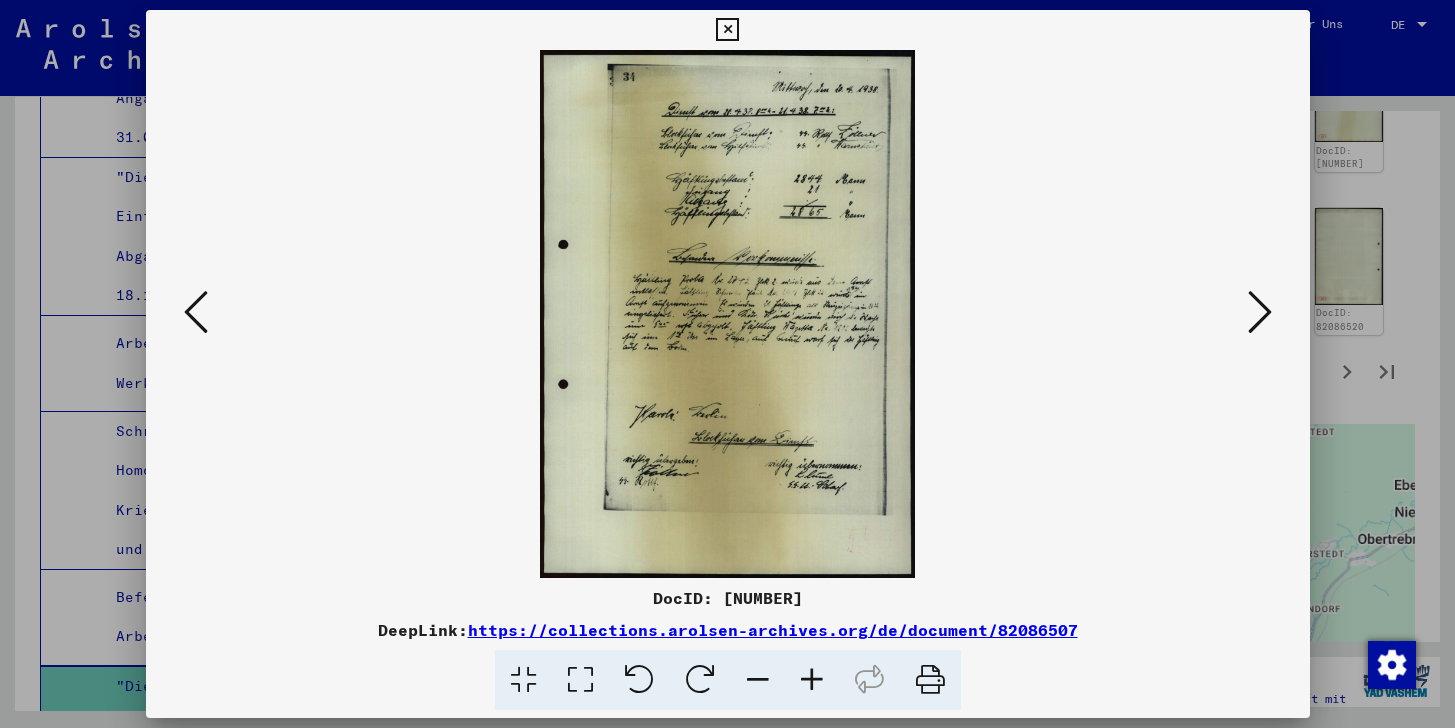 click at bounding box center [1260, 312] 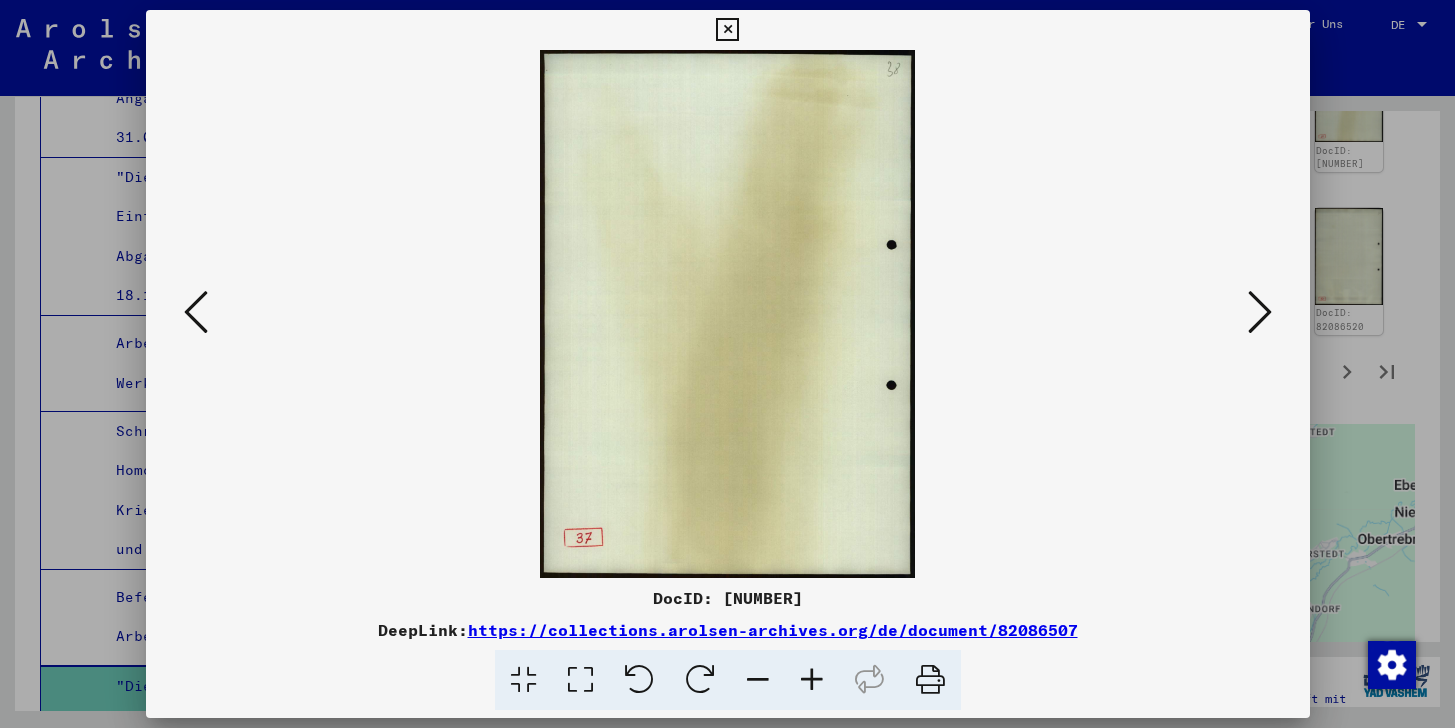 click at bounding box center [1260, 312] 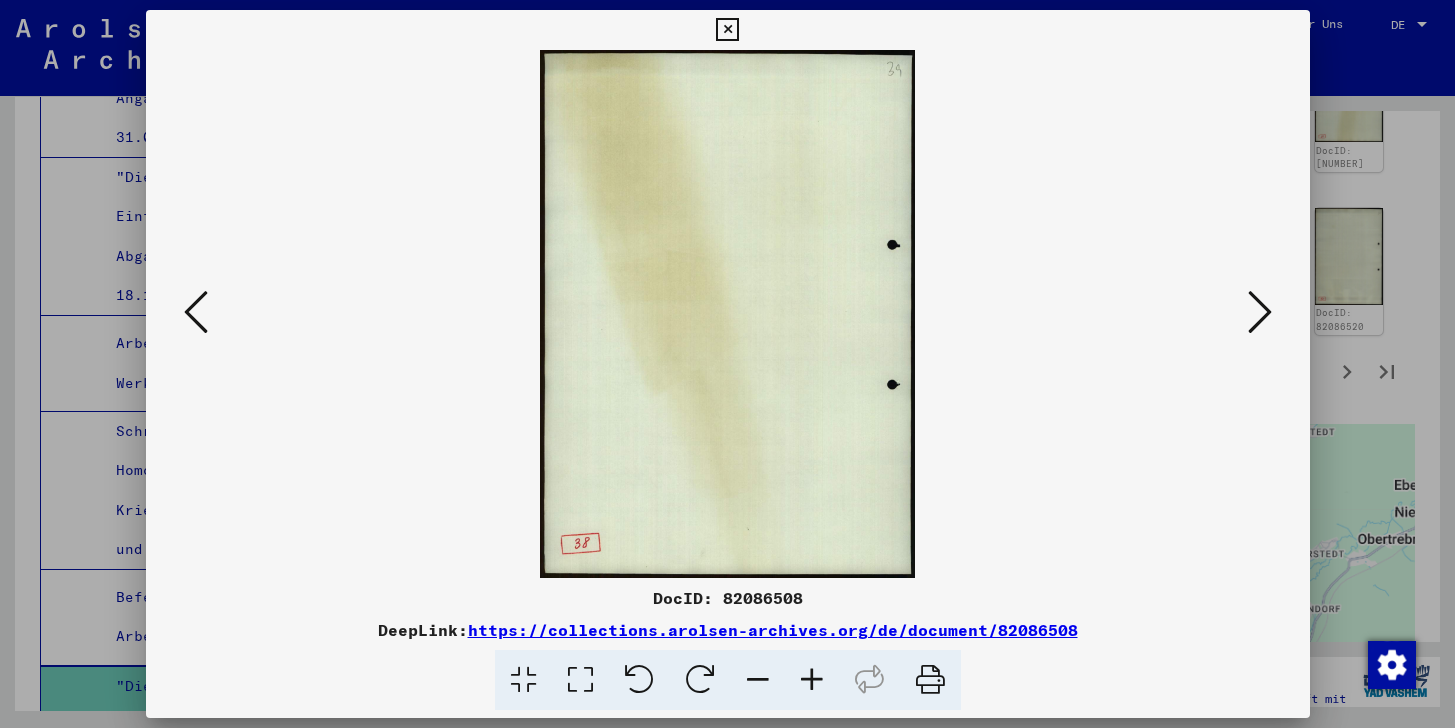 click at bounding box center (1260, 312) 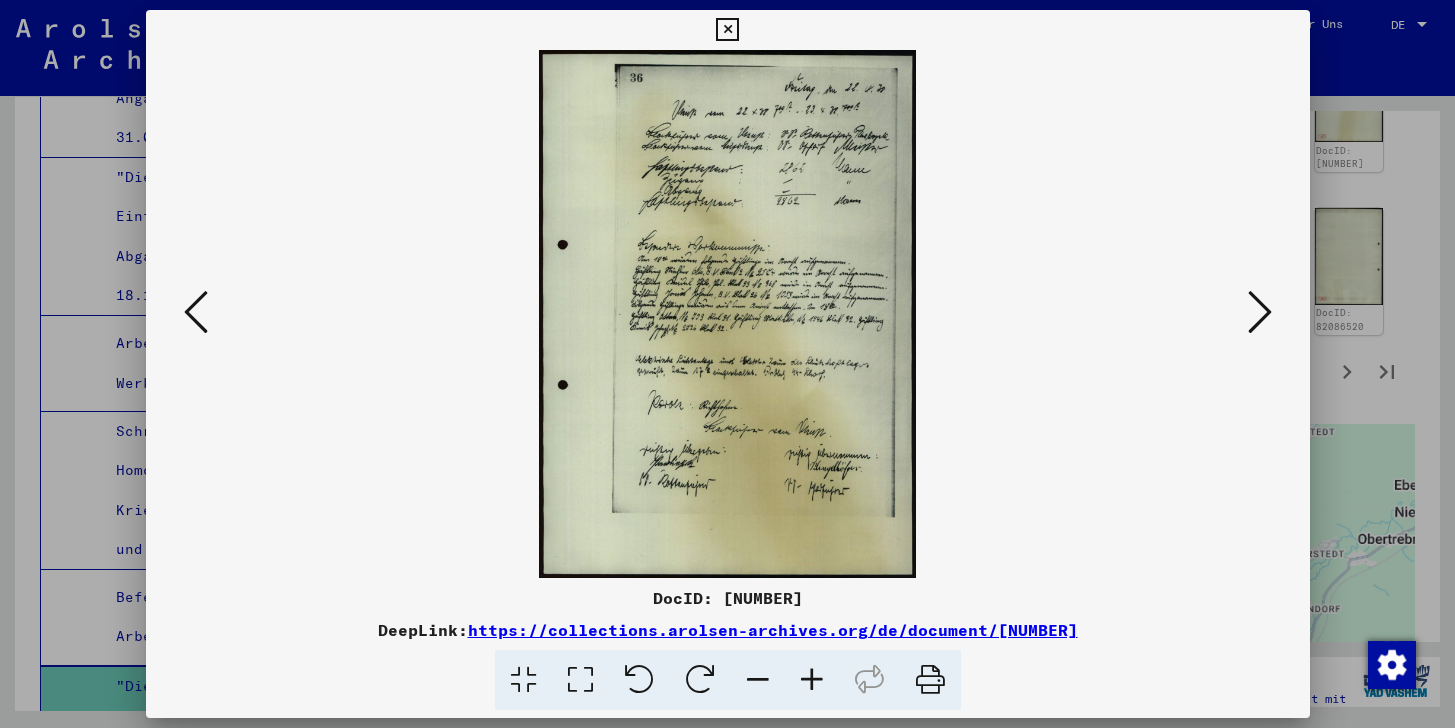 click at bounding box center (1260, 312) 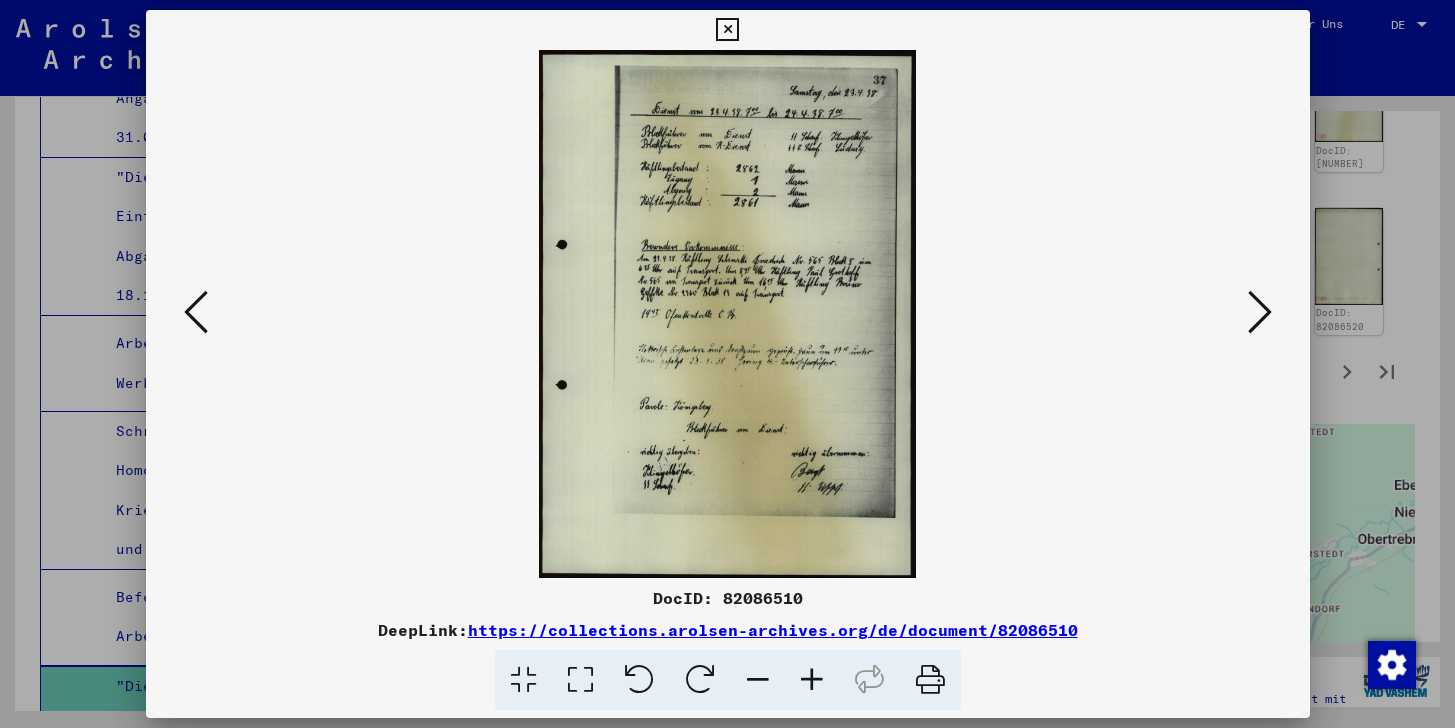 click at bounding box center [1260, 312] 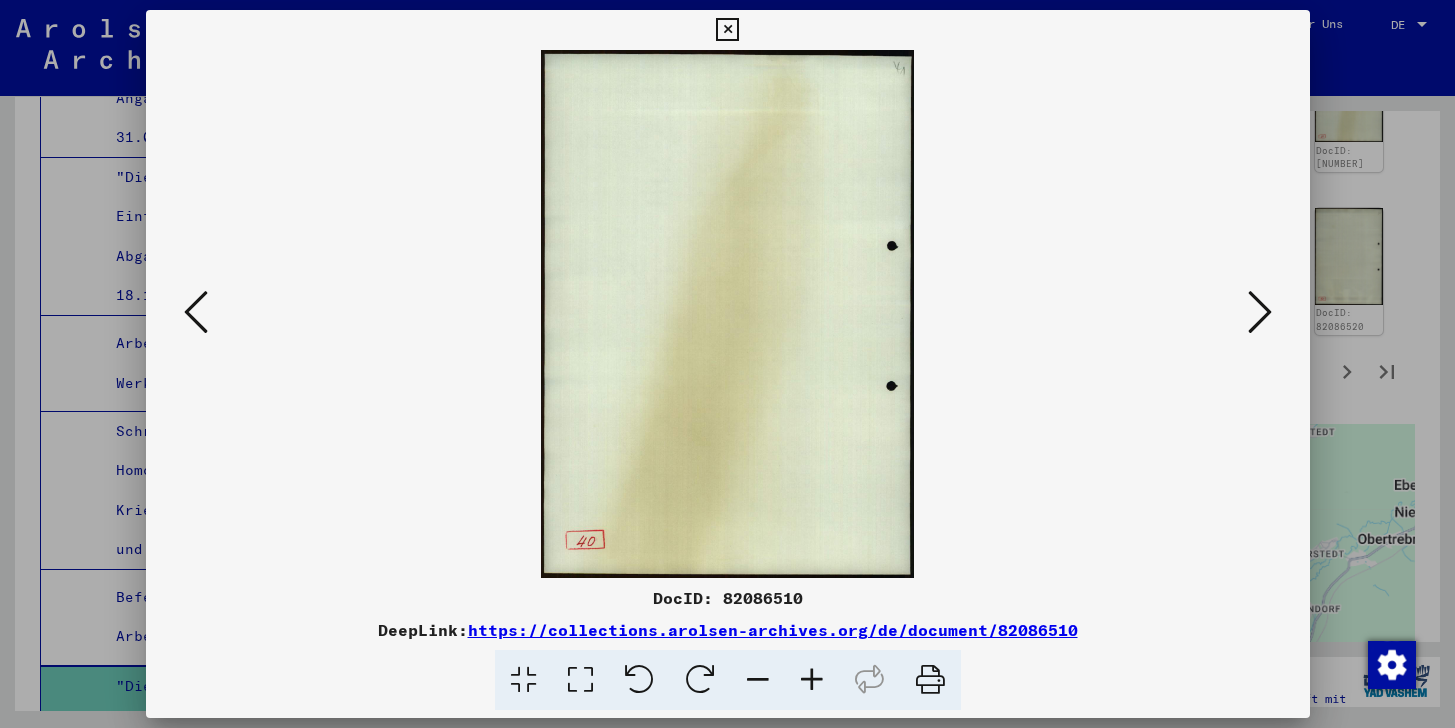 click at bounding box center (1260, 312) 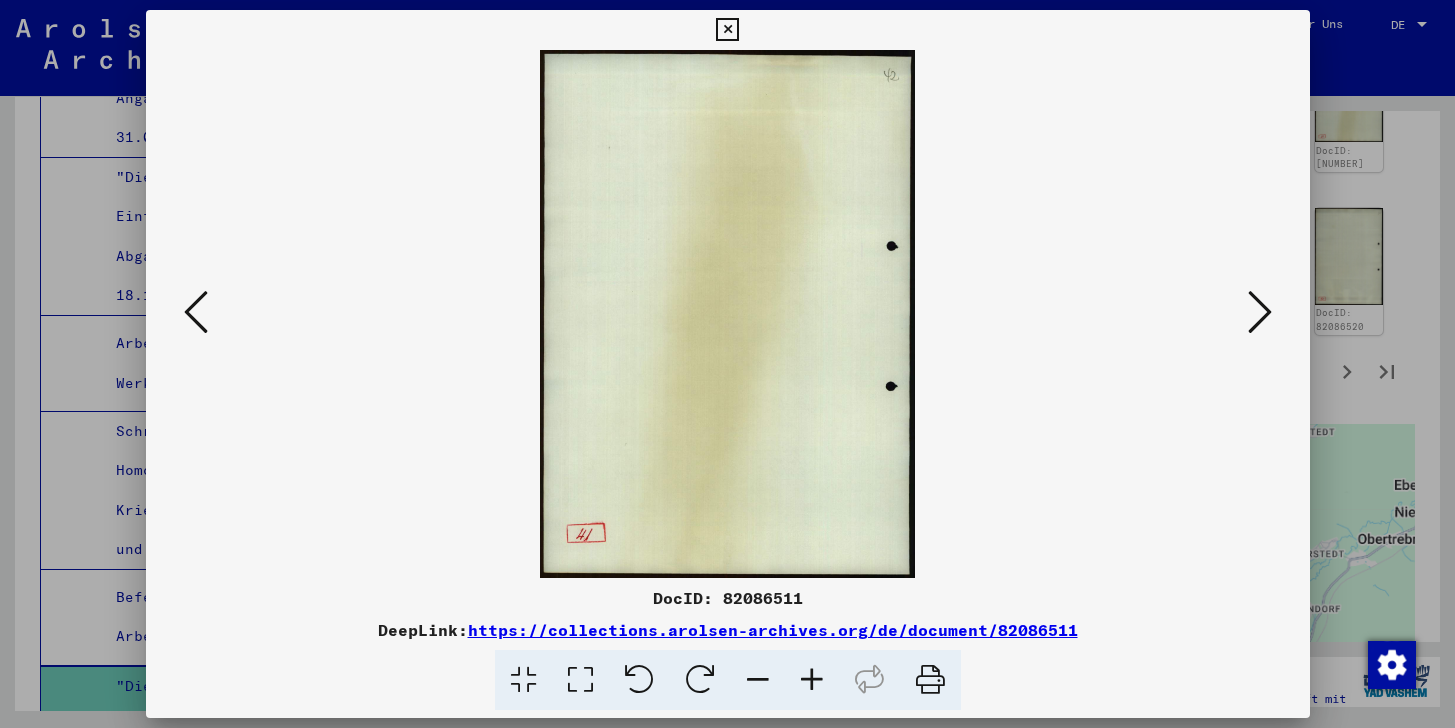 click at bounding box center (1260, 312) 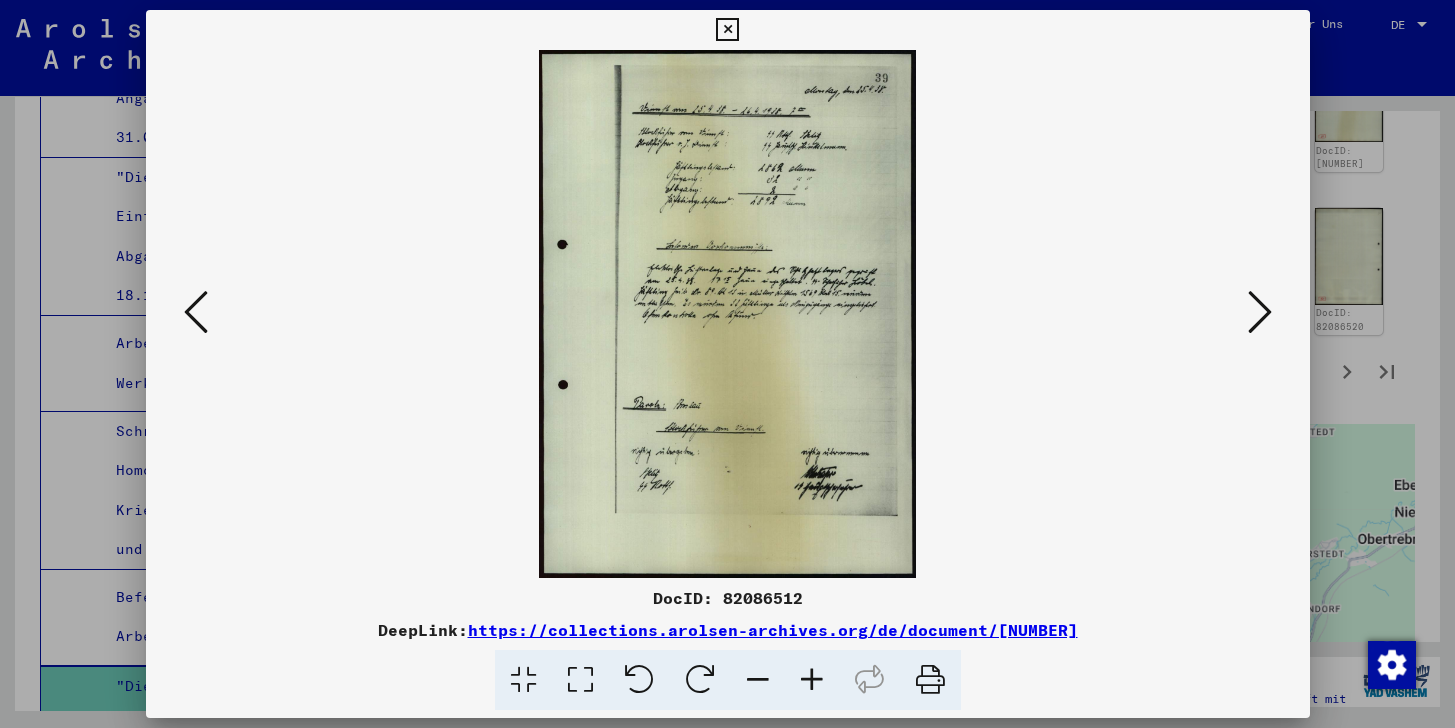 click at bounding box center [1260, 312] 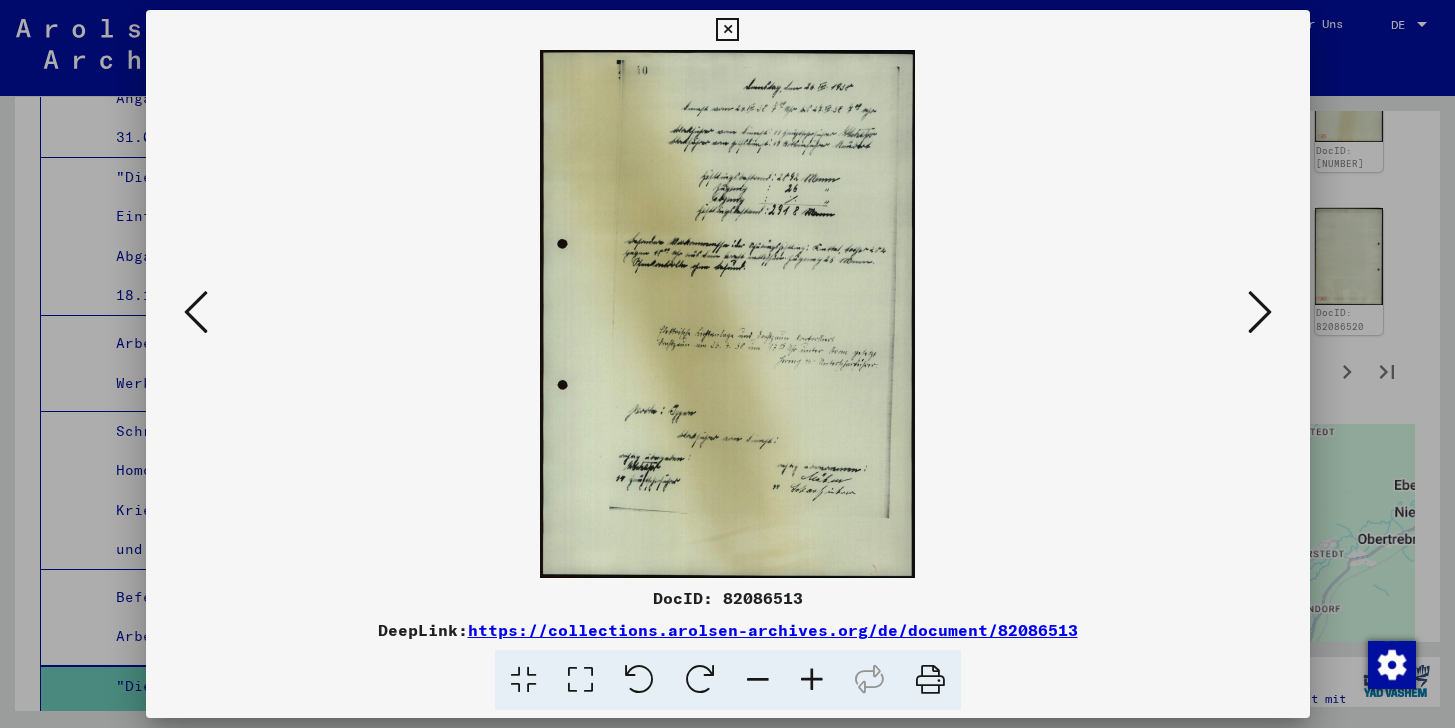 click at bounding box center [1260, 312] 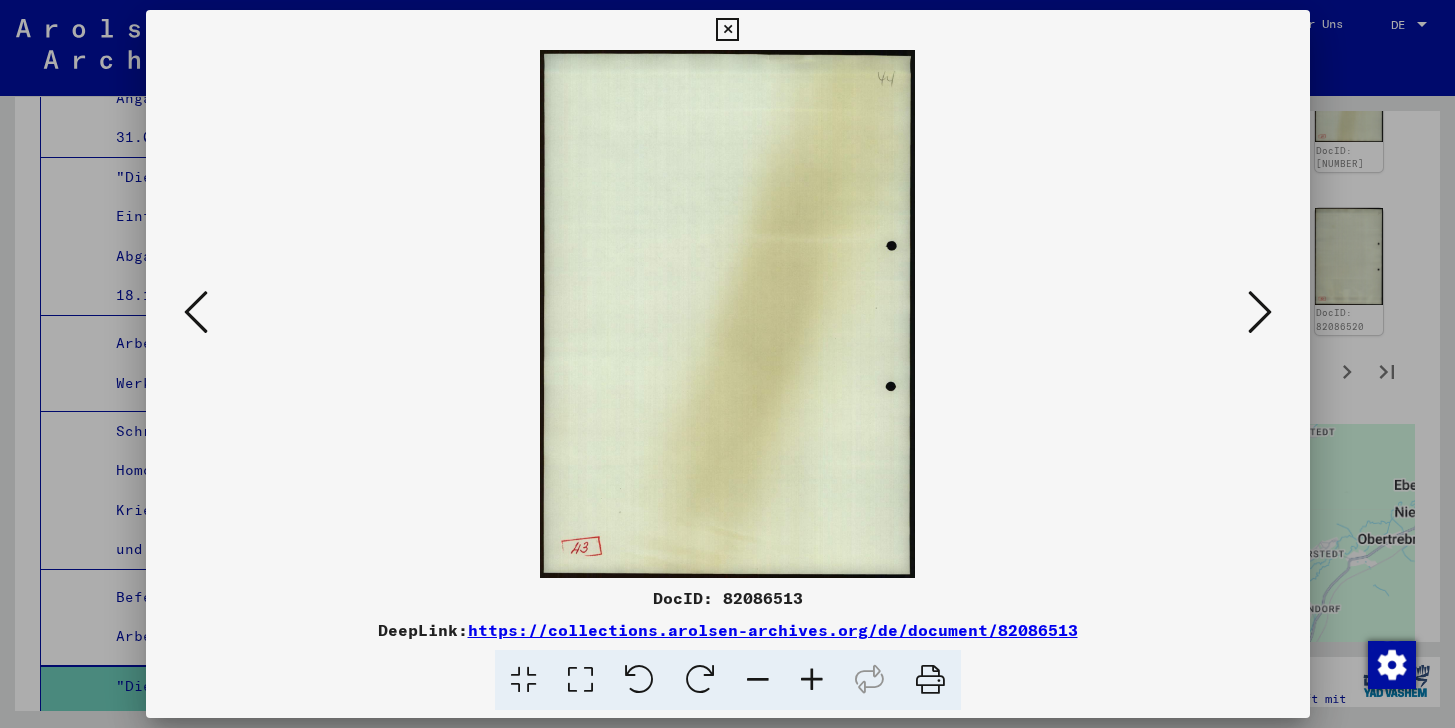 click at bounding box center (1260, 312) 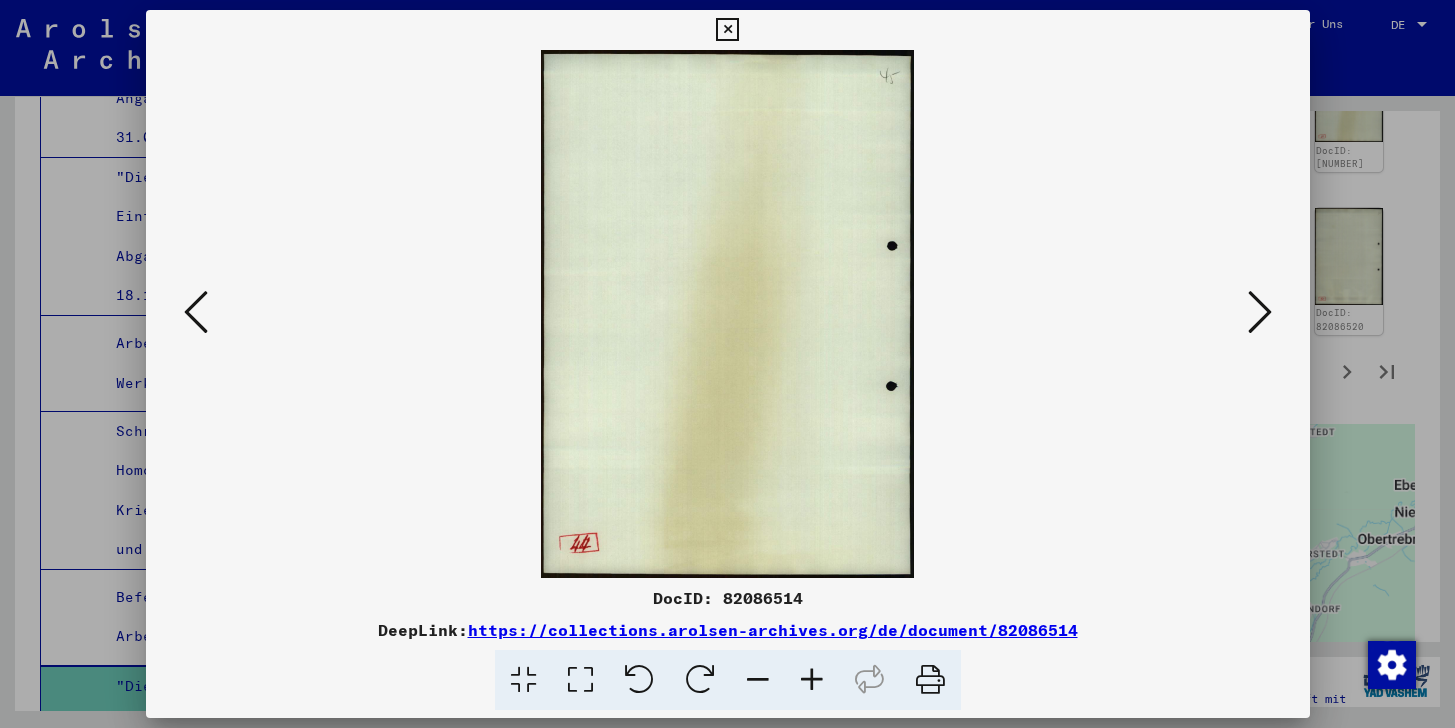 click at bounding box center [1260, 312] 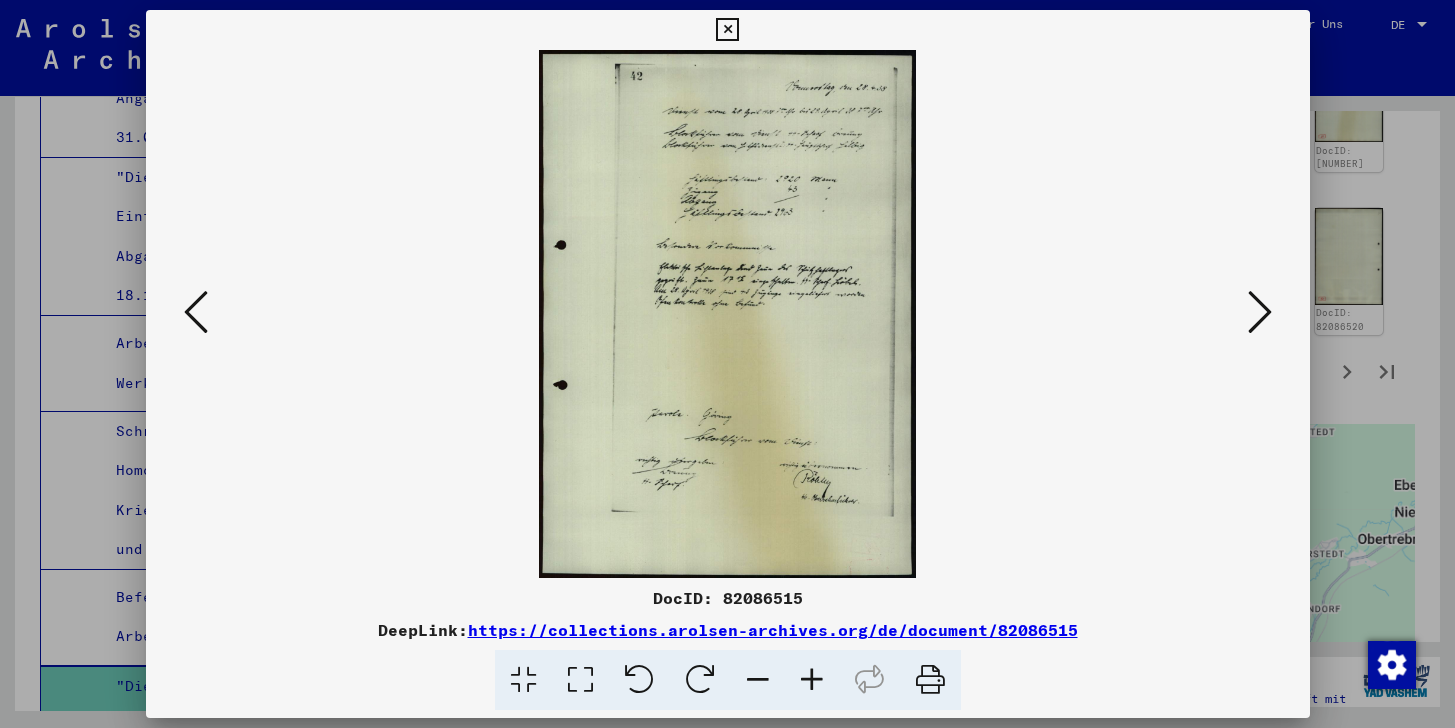 click at bounding box center (1260, 312) 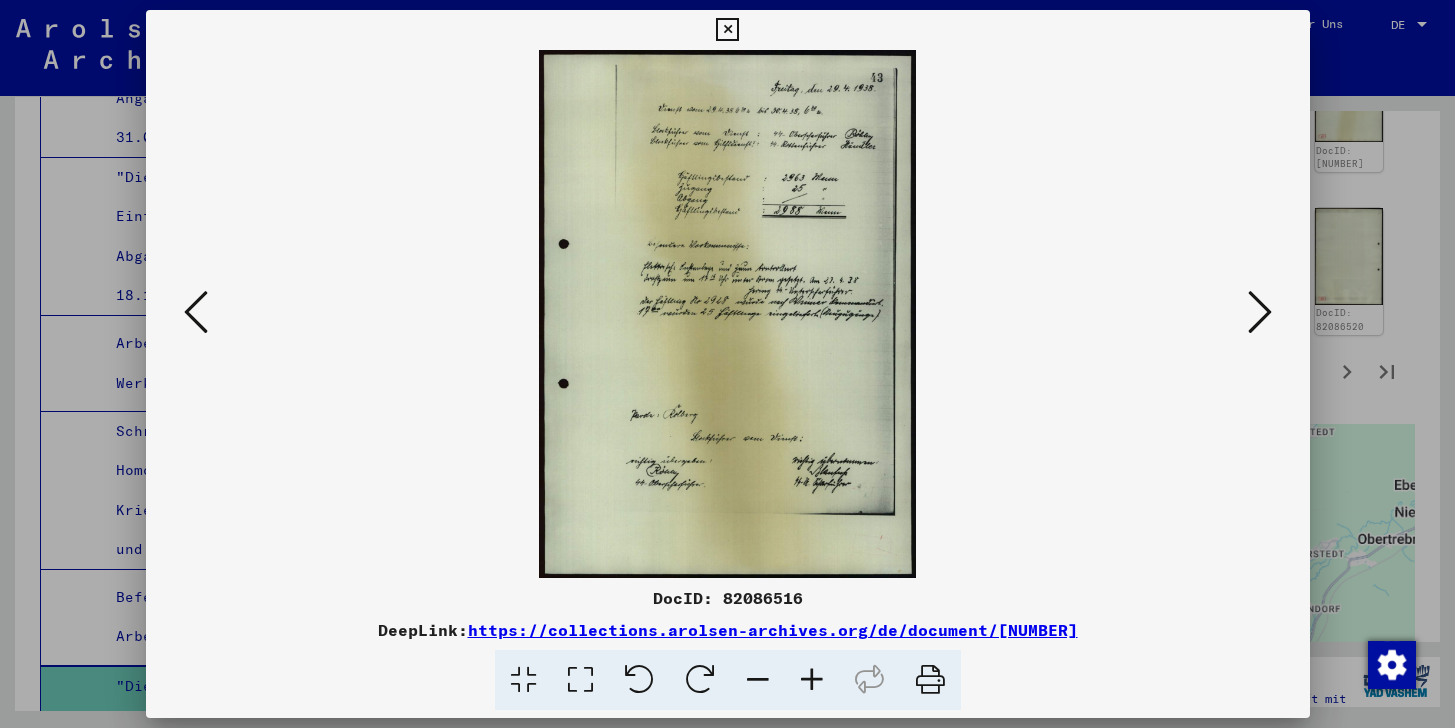 click at bounding box center (1260, 312) 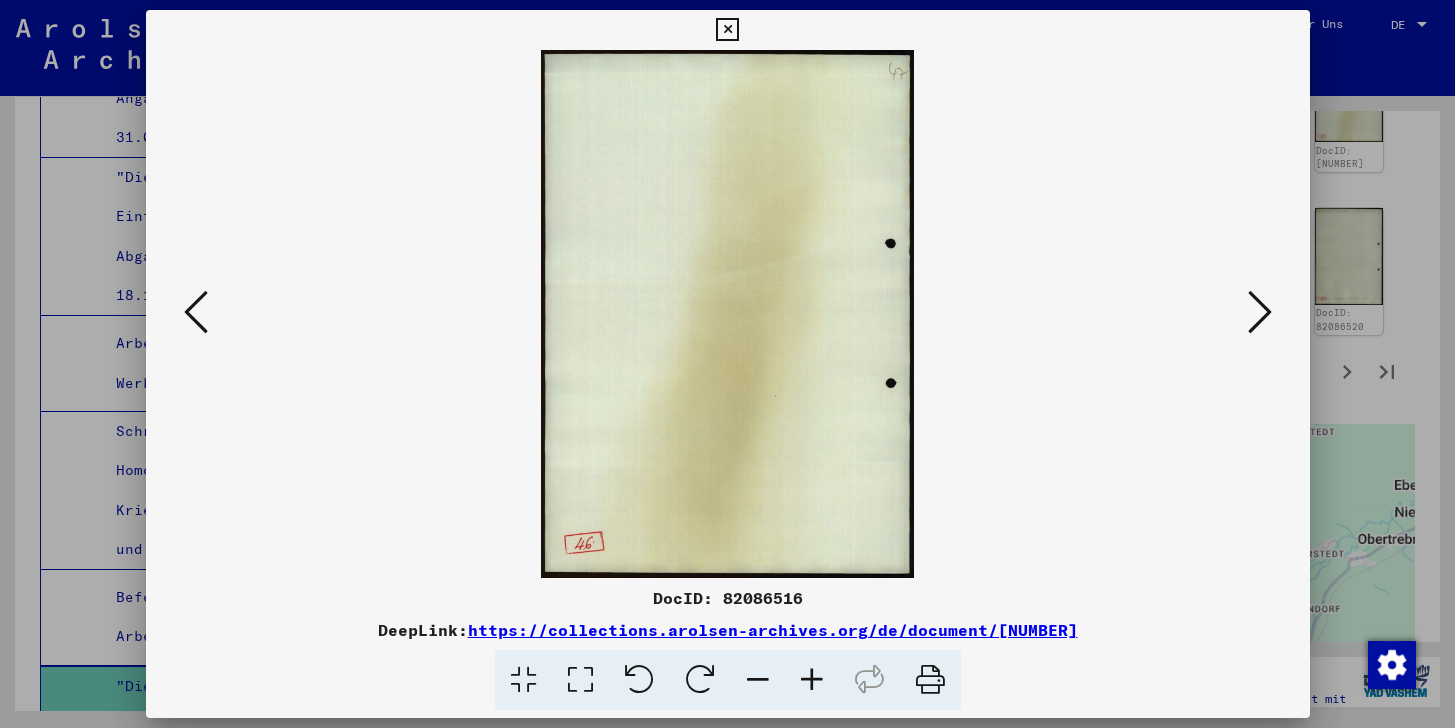 click at bounding box center [1260, 312] 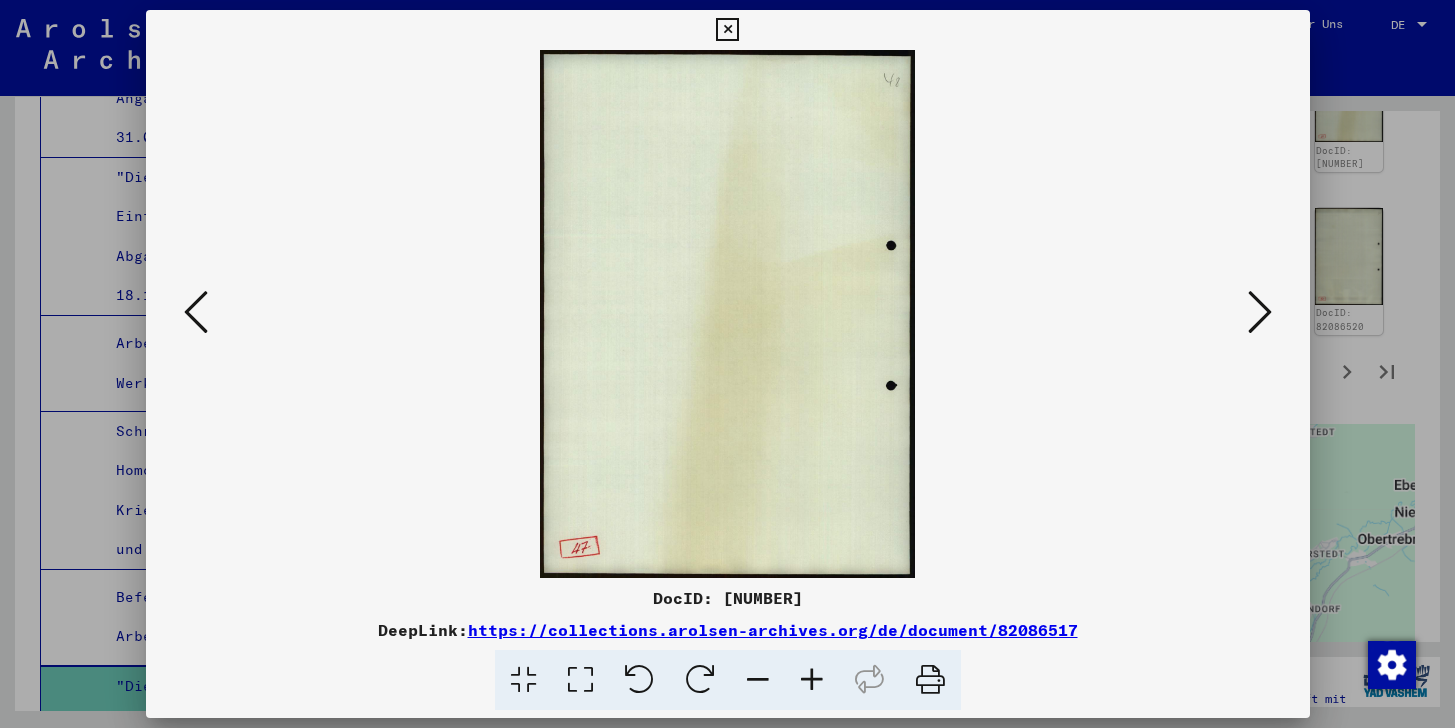 click at bounding box center (1260, 312) 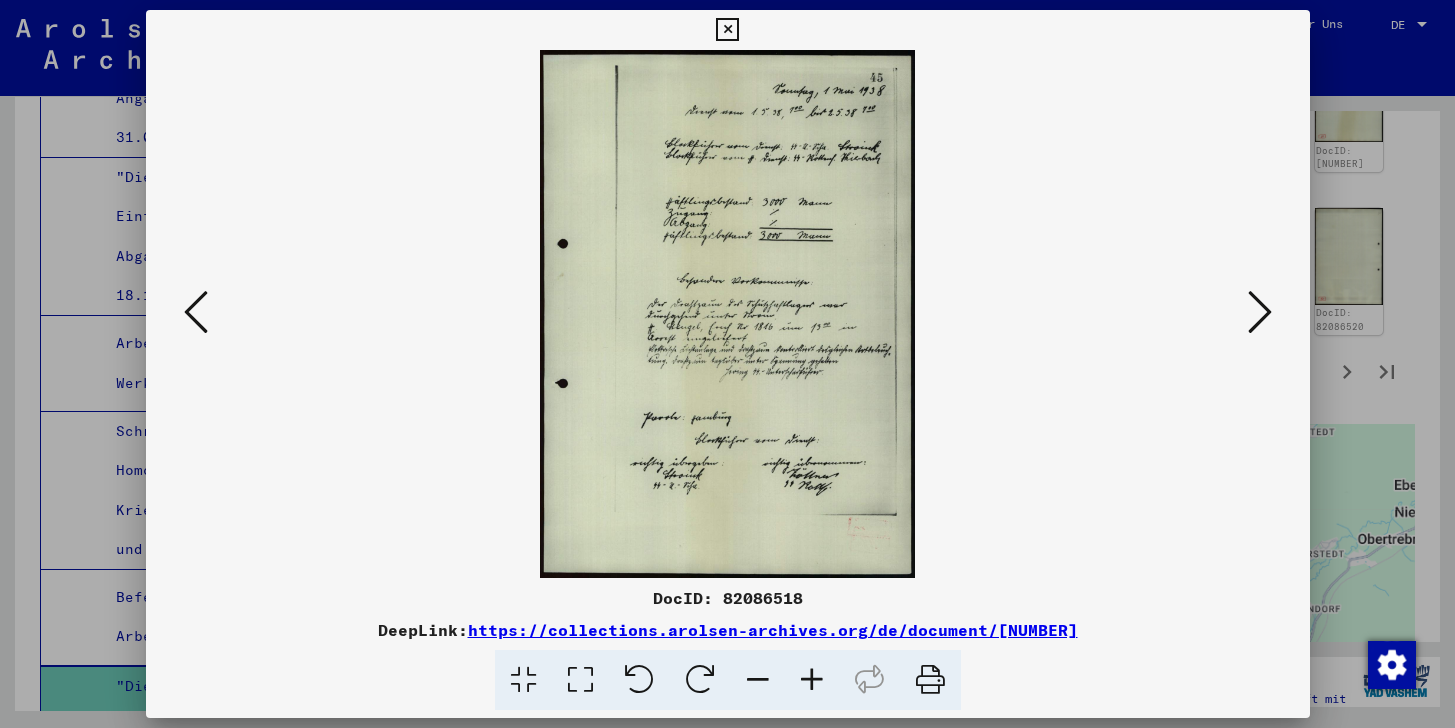 click at bounding box center [1260, 312] 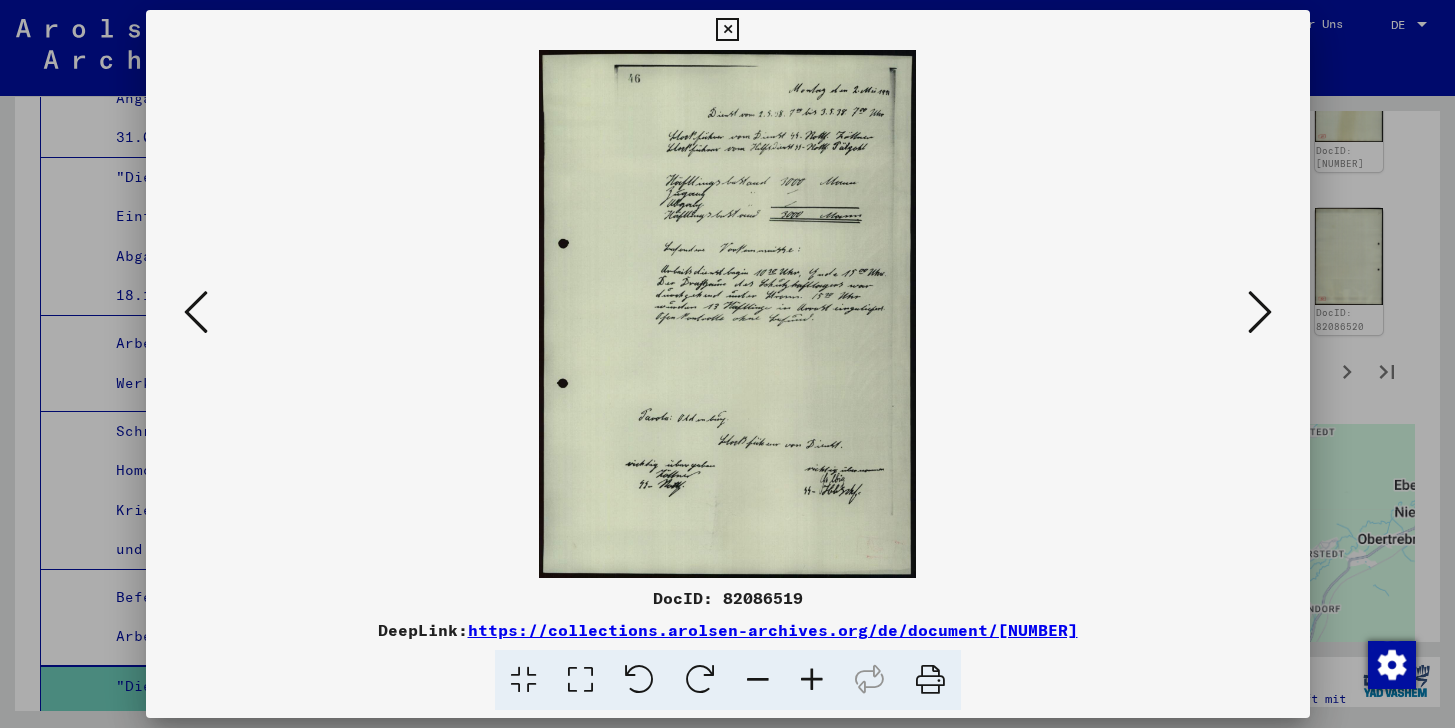 click at bounding box center [1260, 312] 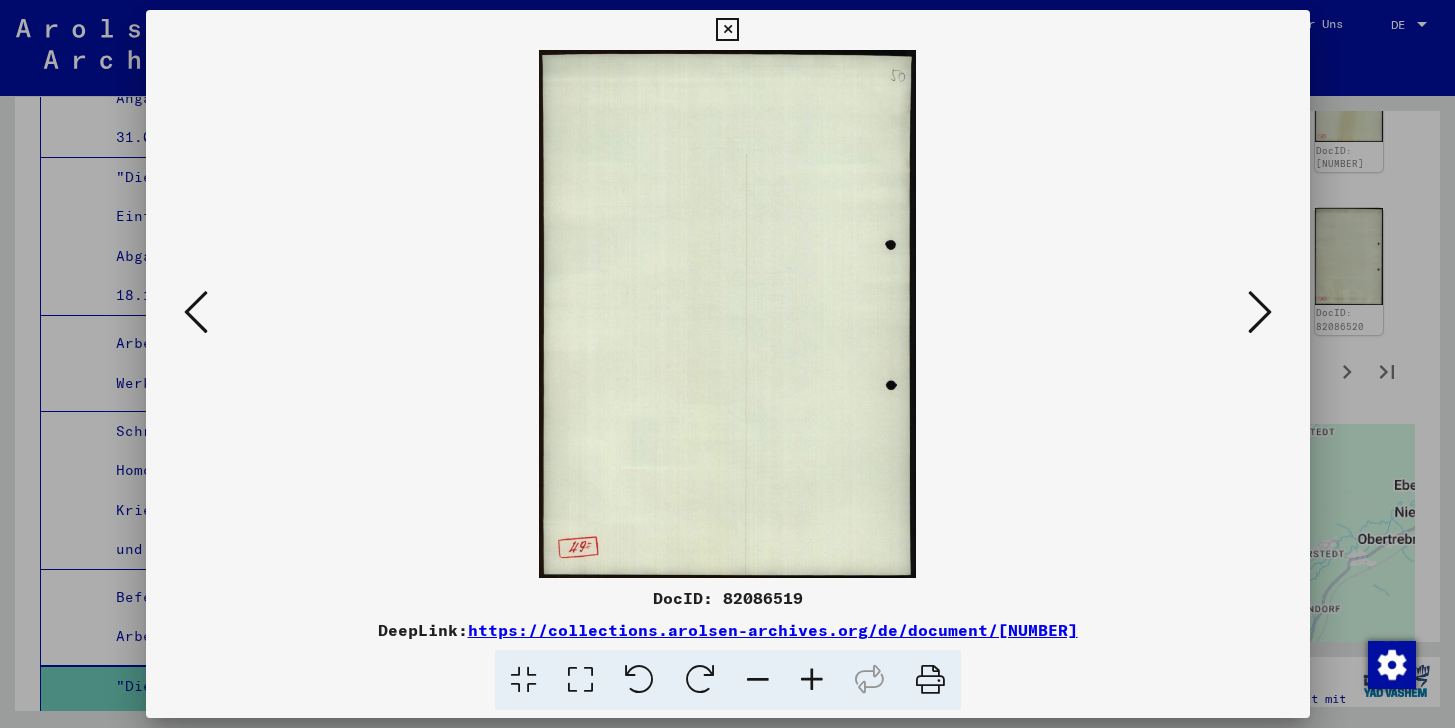 click at bounding box center [1260, 312] 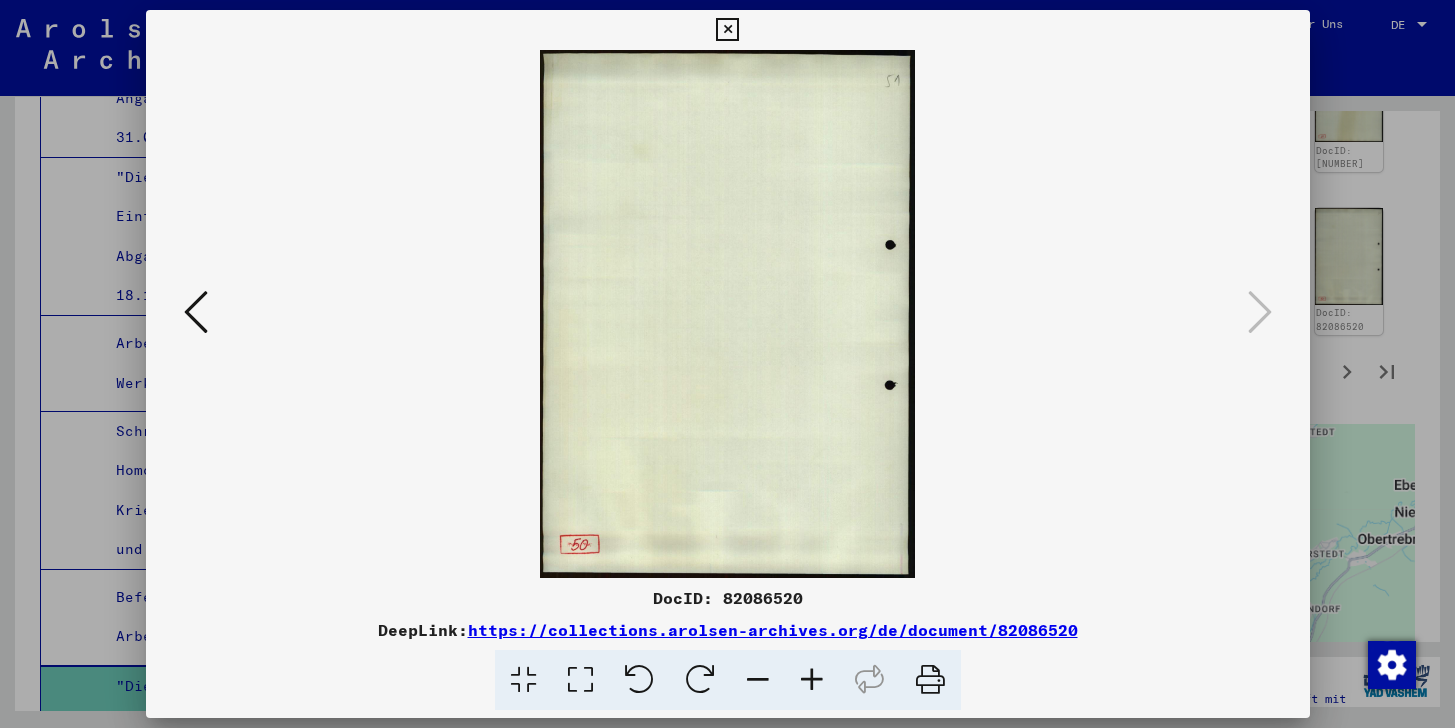 click at bounding box center (727, 30) 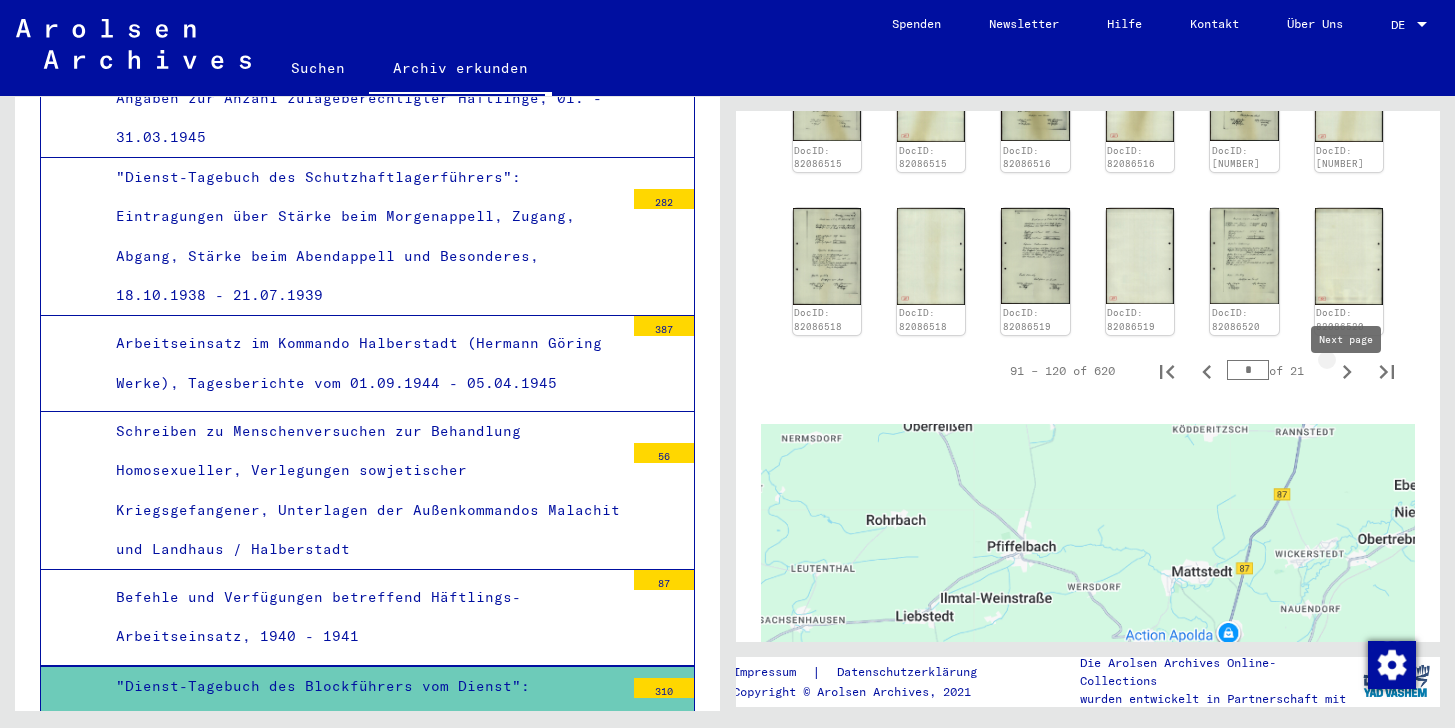 click 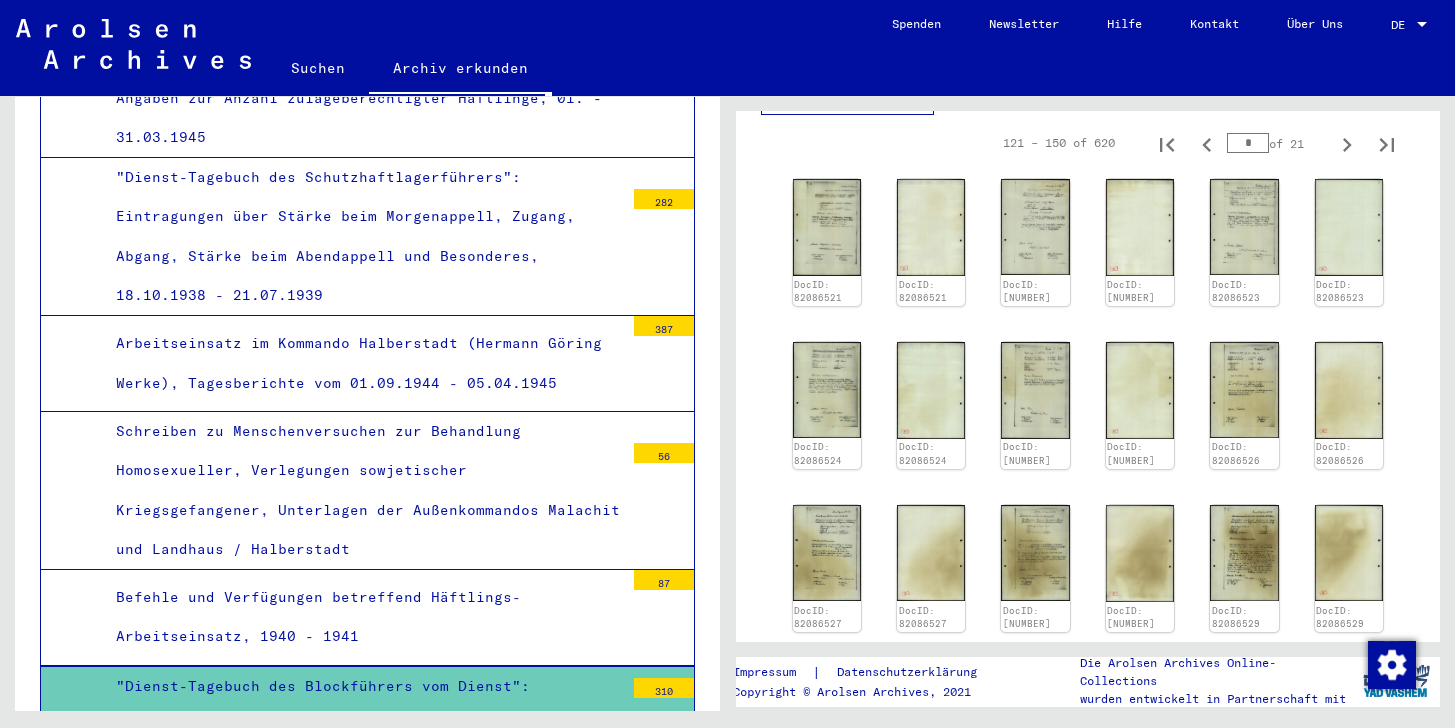scroll, scrollTop: 637, scrollLeft: 0, axis: vertical 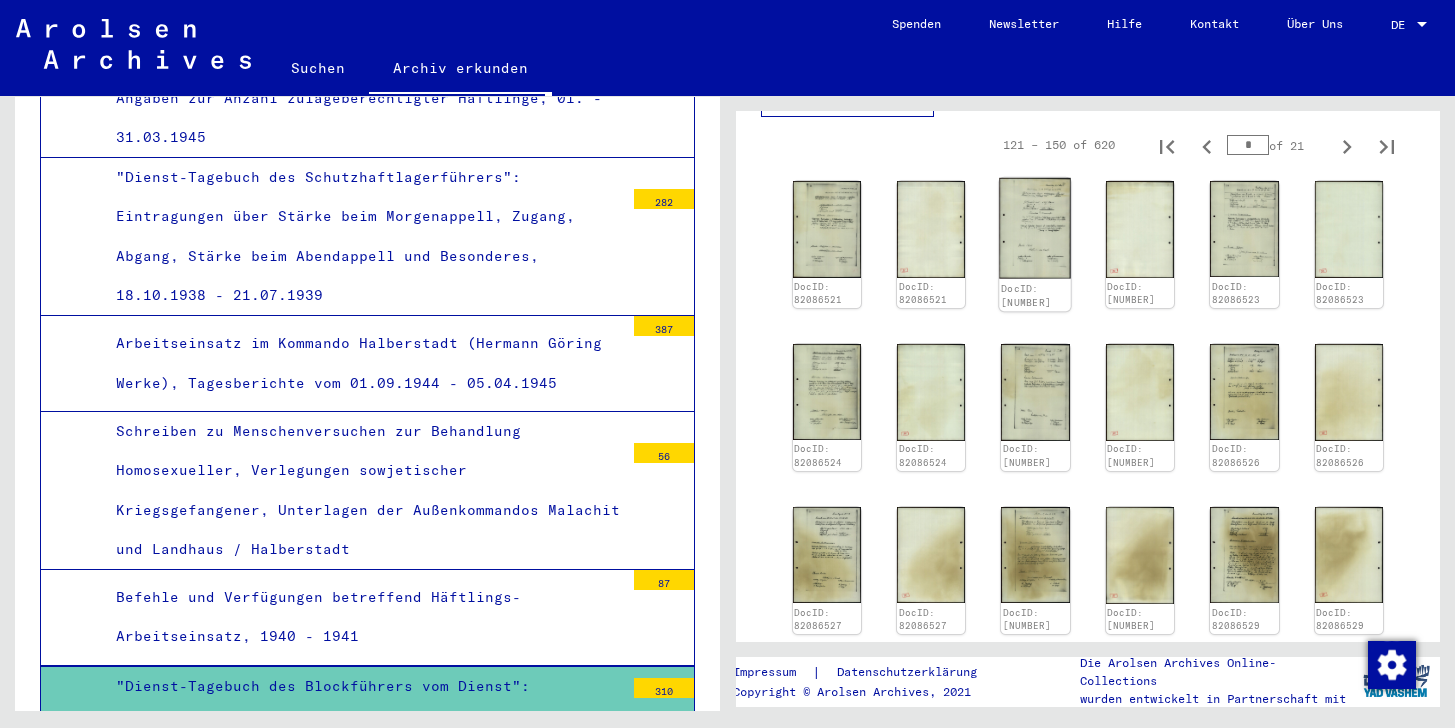 click 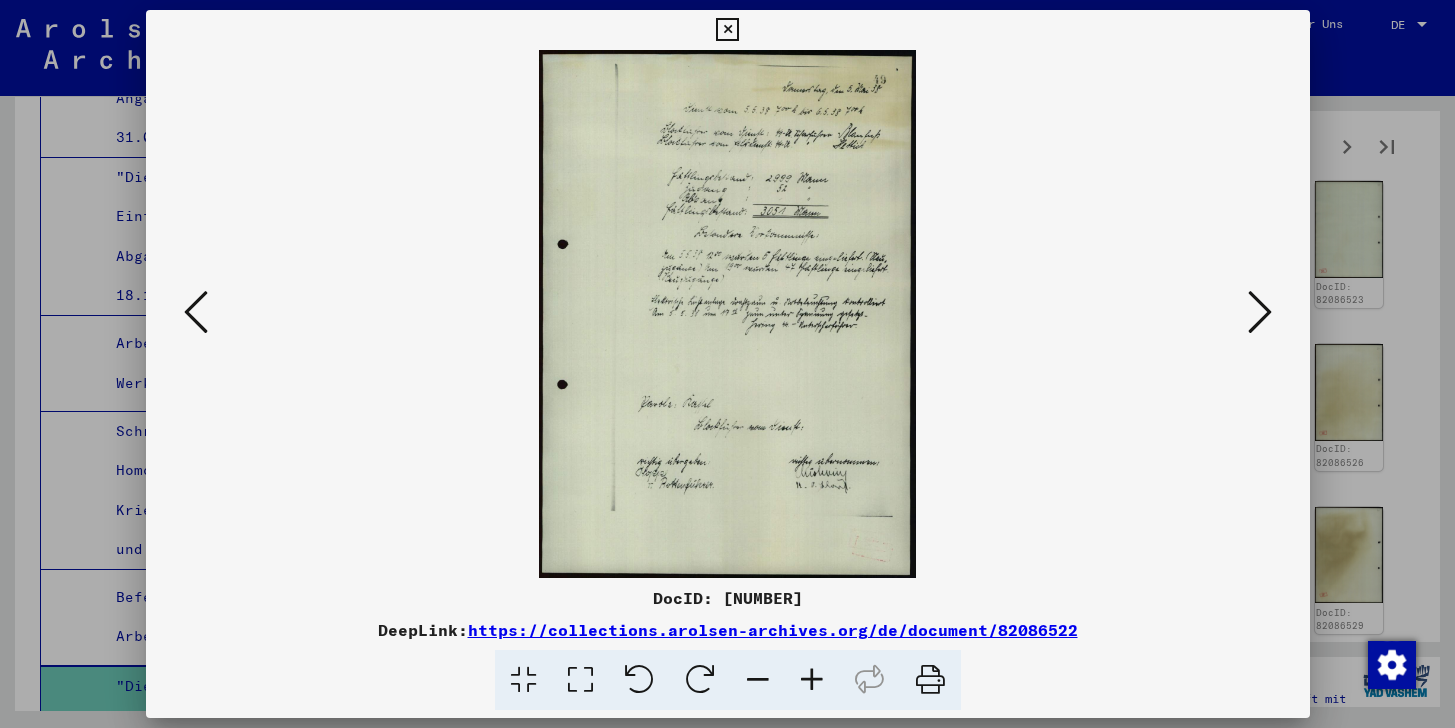 click at bounding box center [196, 312] 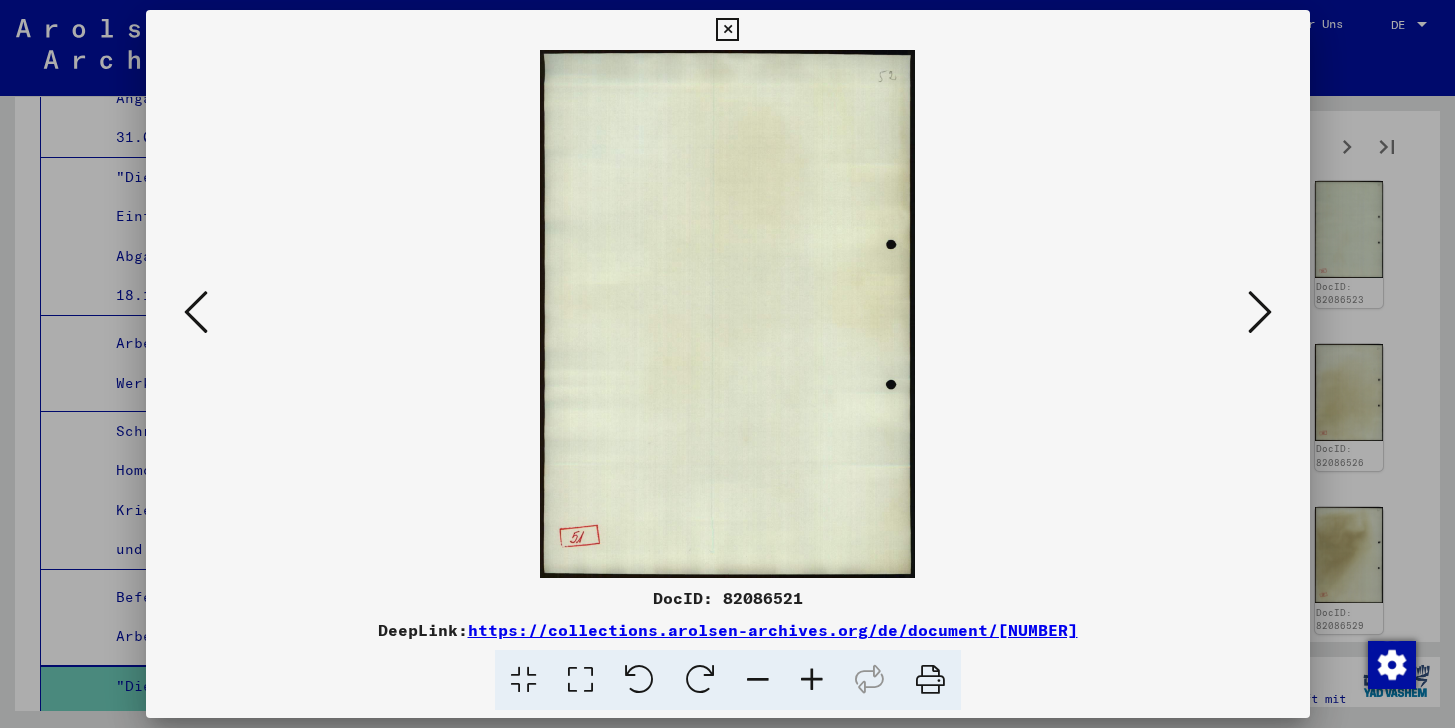 click at bounding box center [196, 312] 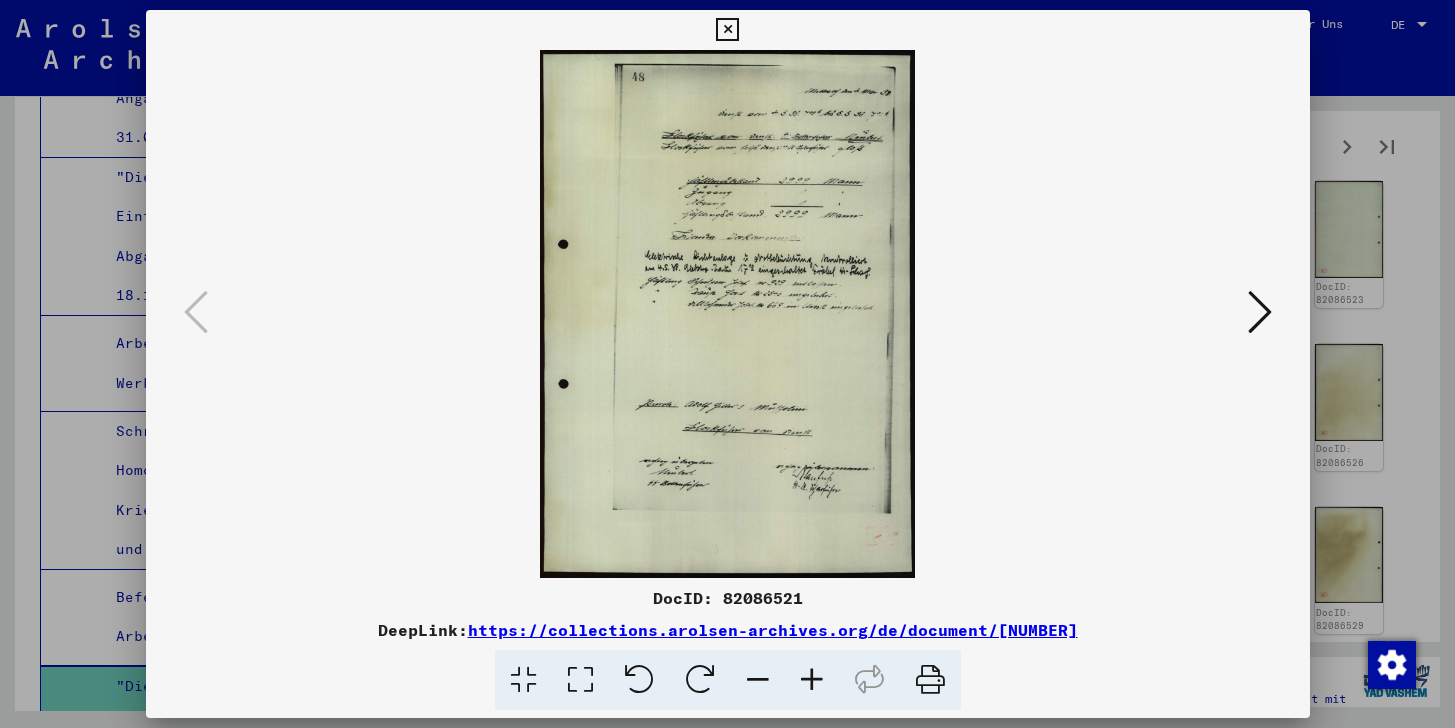 click at bounding box center [727, 30] 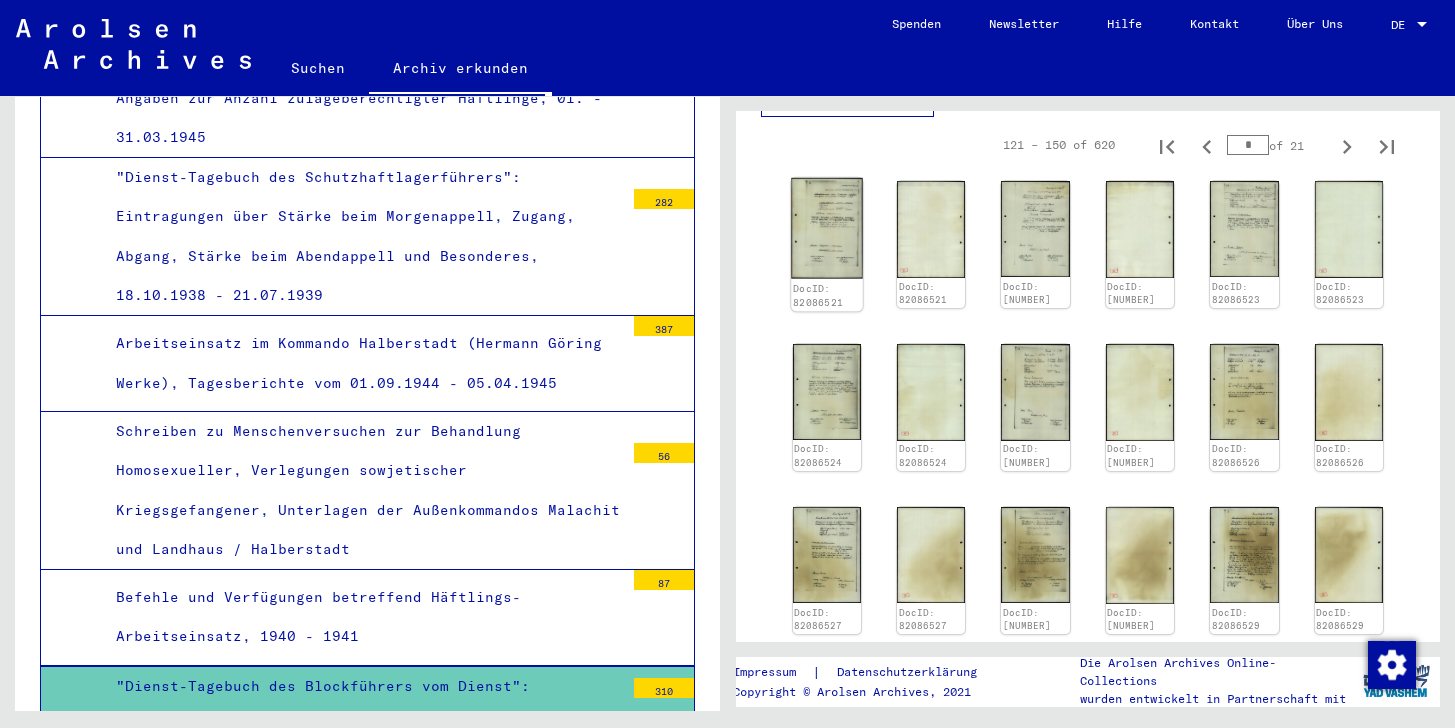 click 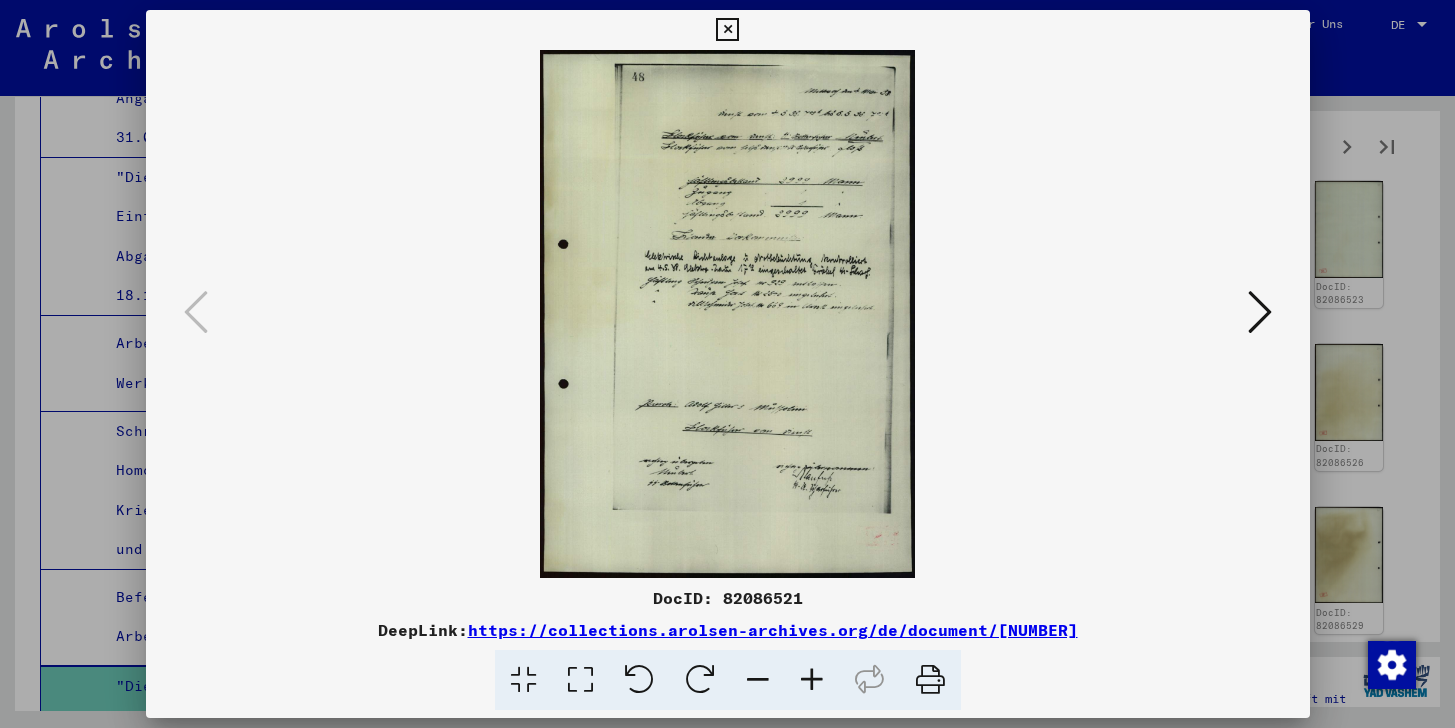 click at bounding box center [727, 30] 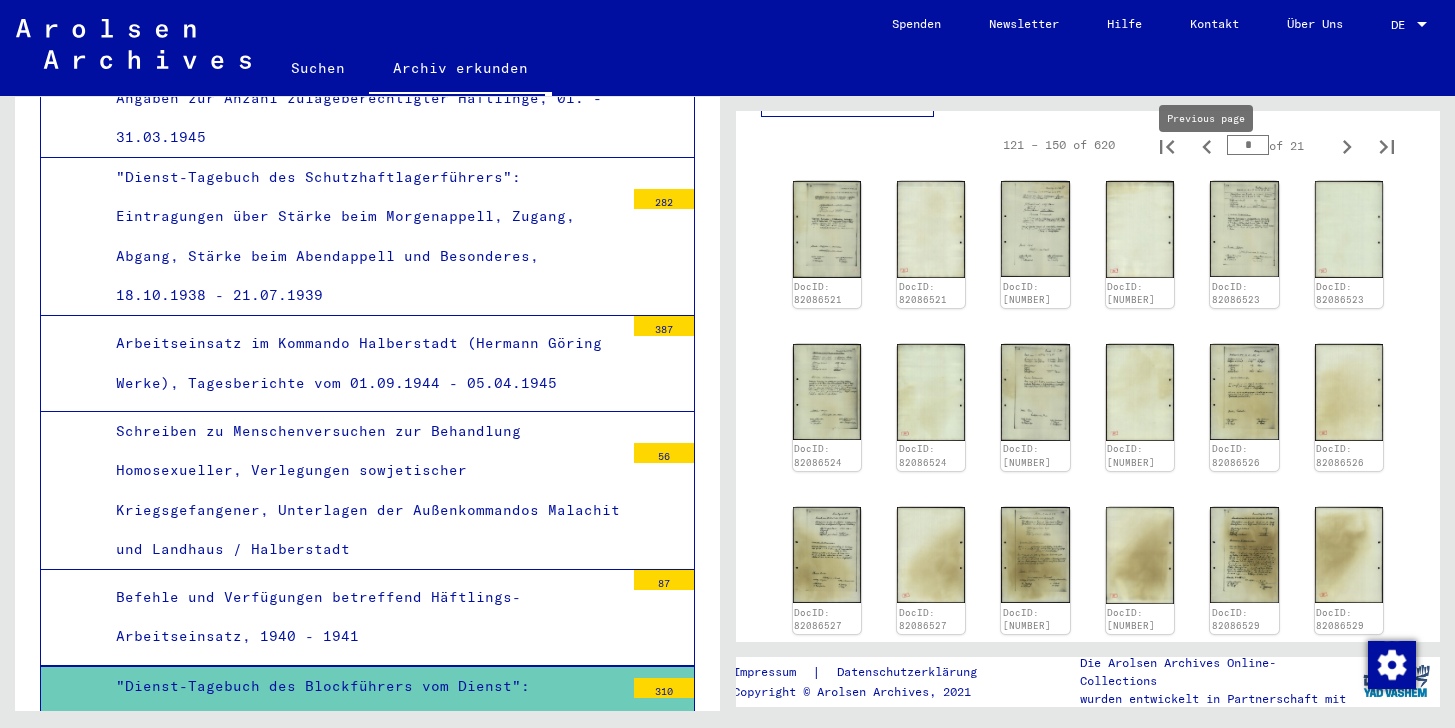 click 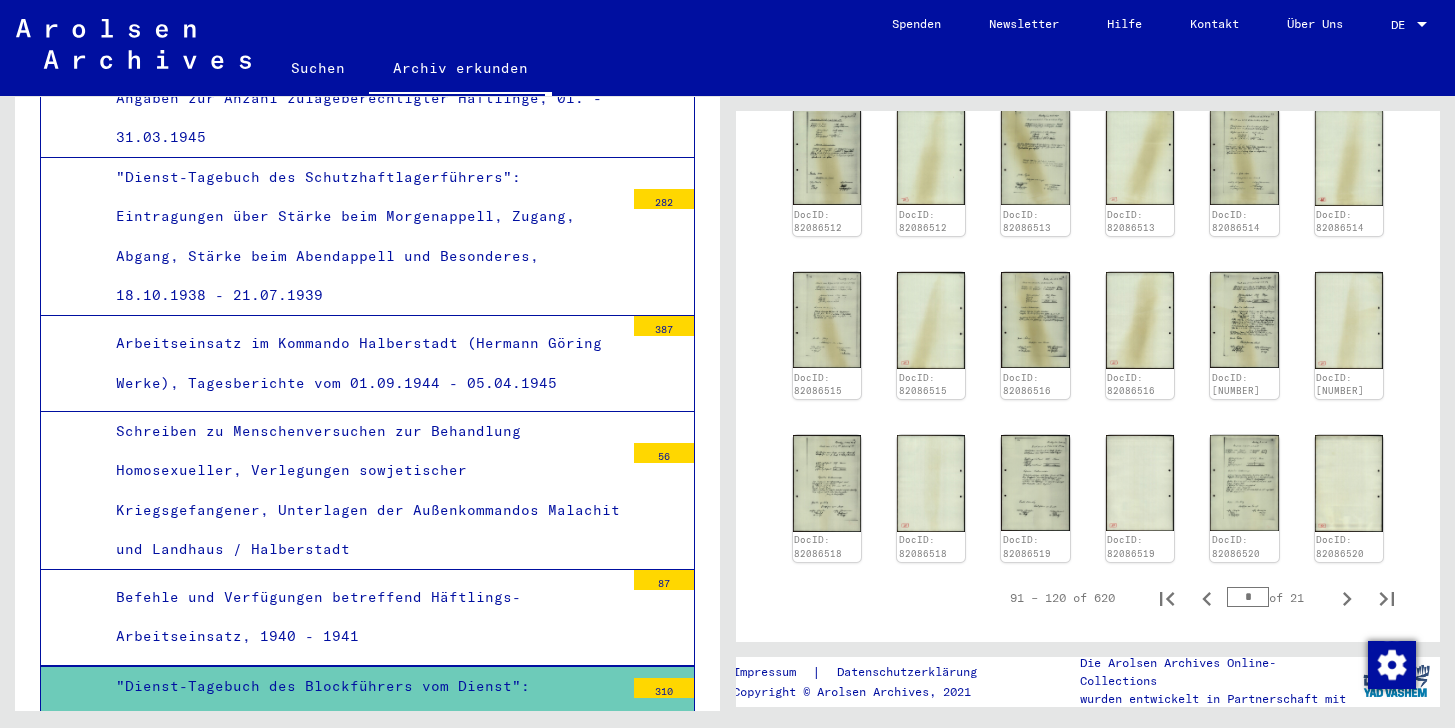 scroll, scrollTop: 1002, scrollLeft: 0, axis: vertical 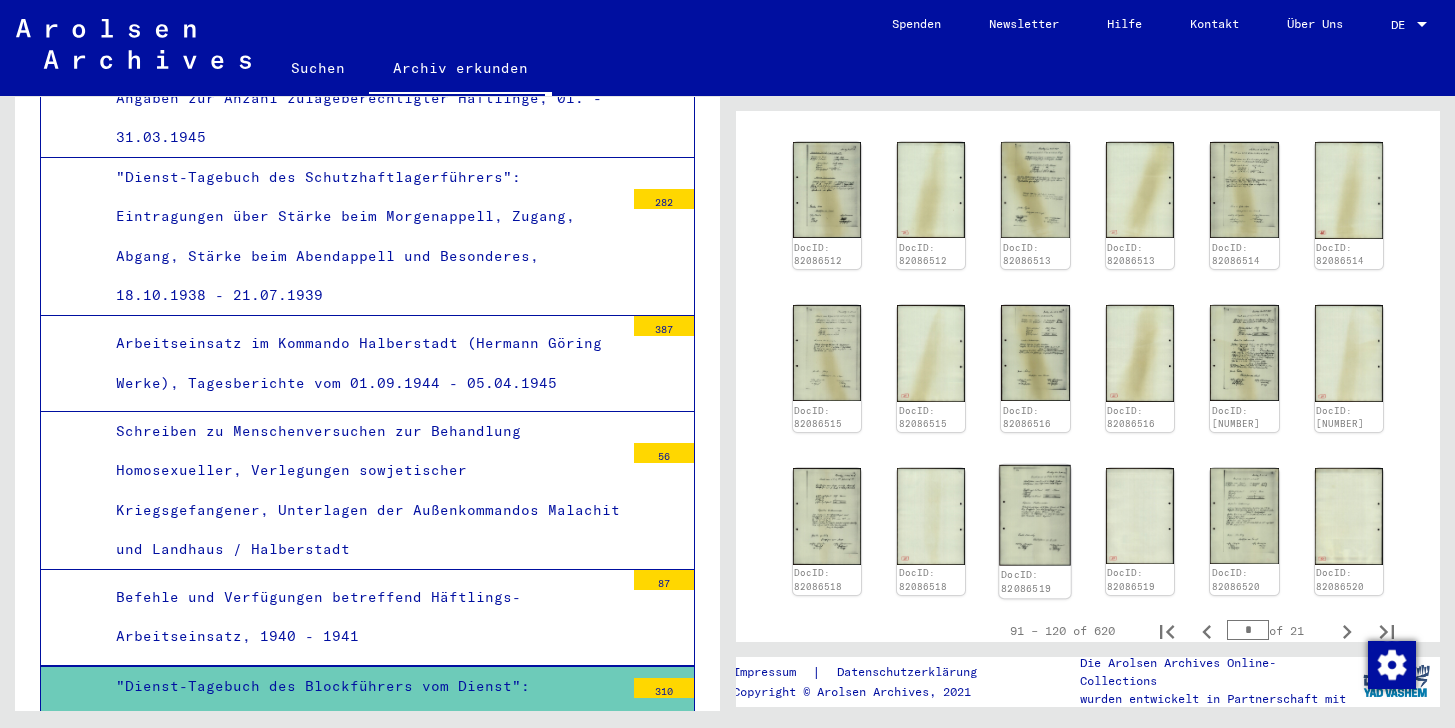 click 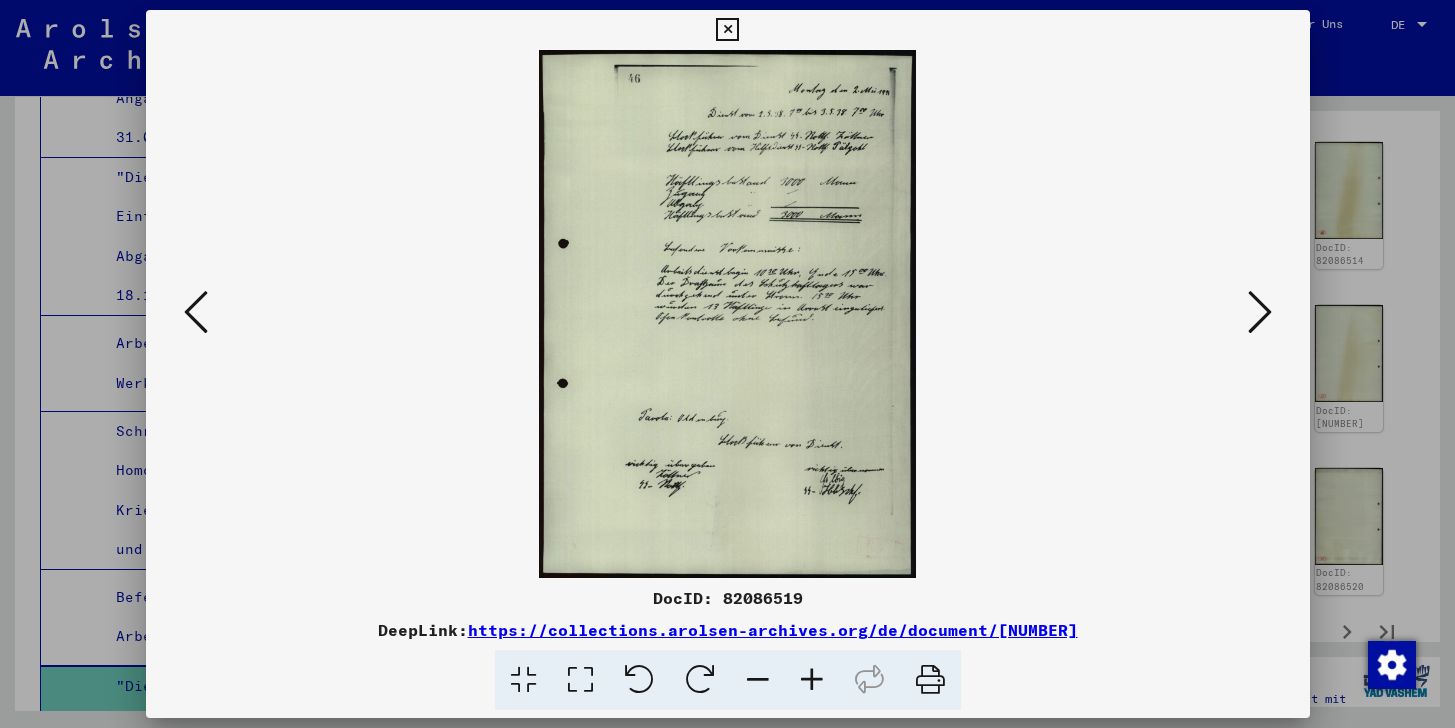 click at bounding box center (196, 312) 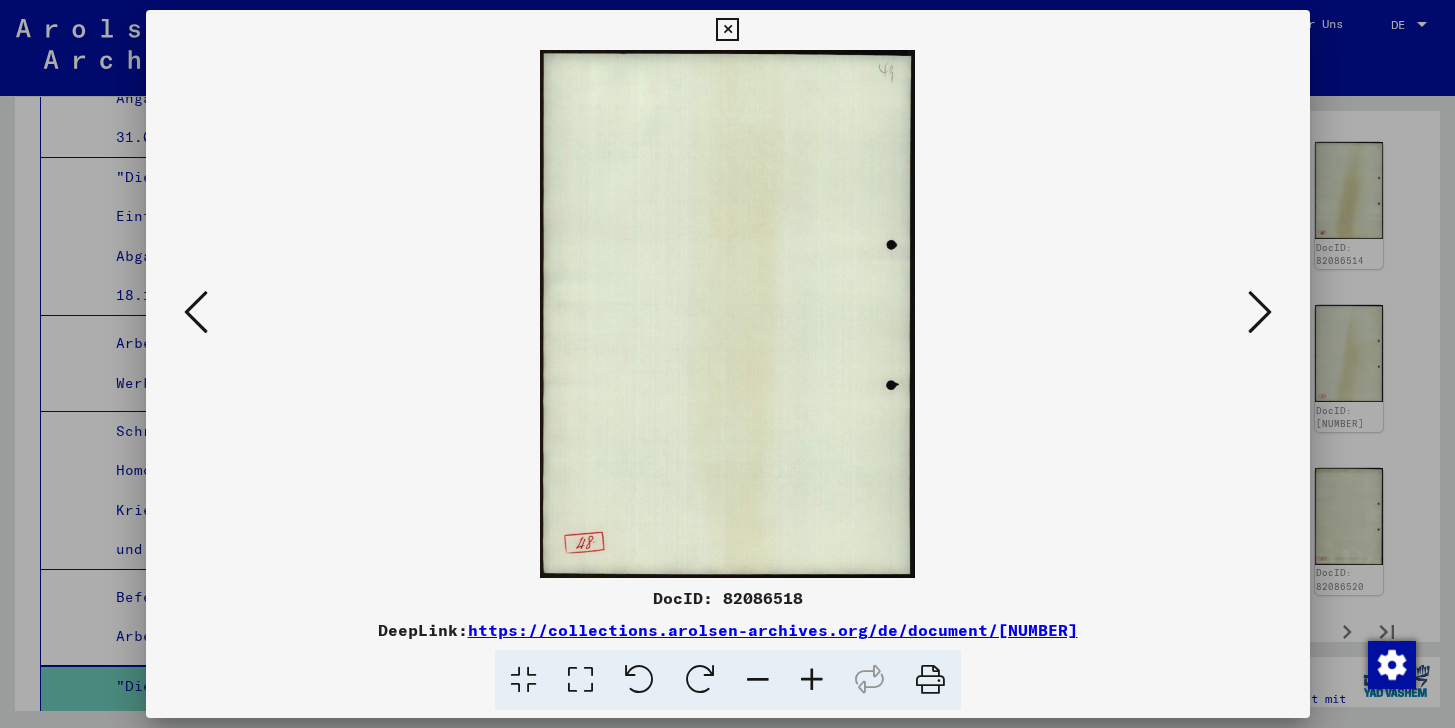 click at bounding box center (196, 312) 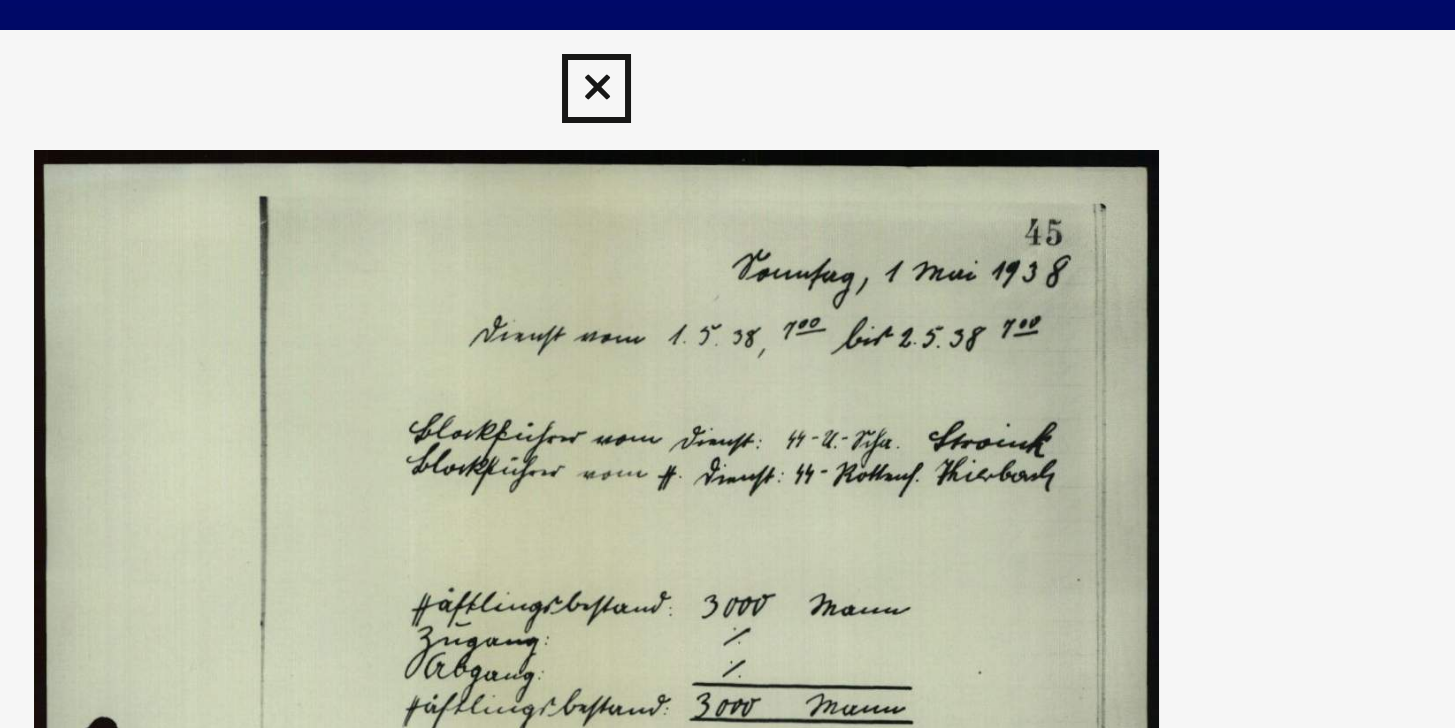 scroll, scrollTop: 0, scrollLeft: 0, axis: both 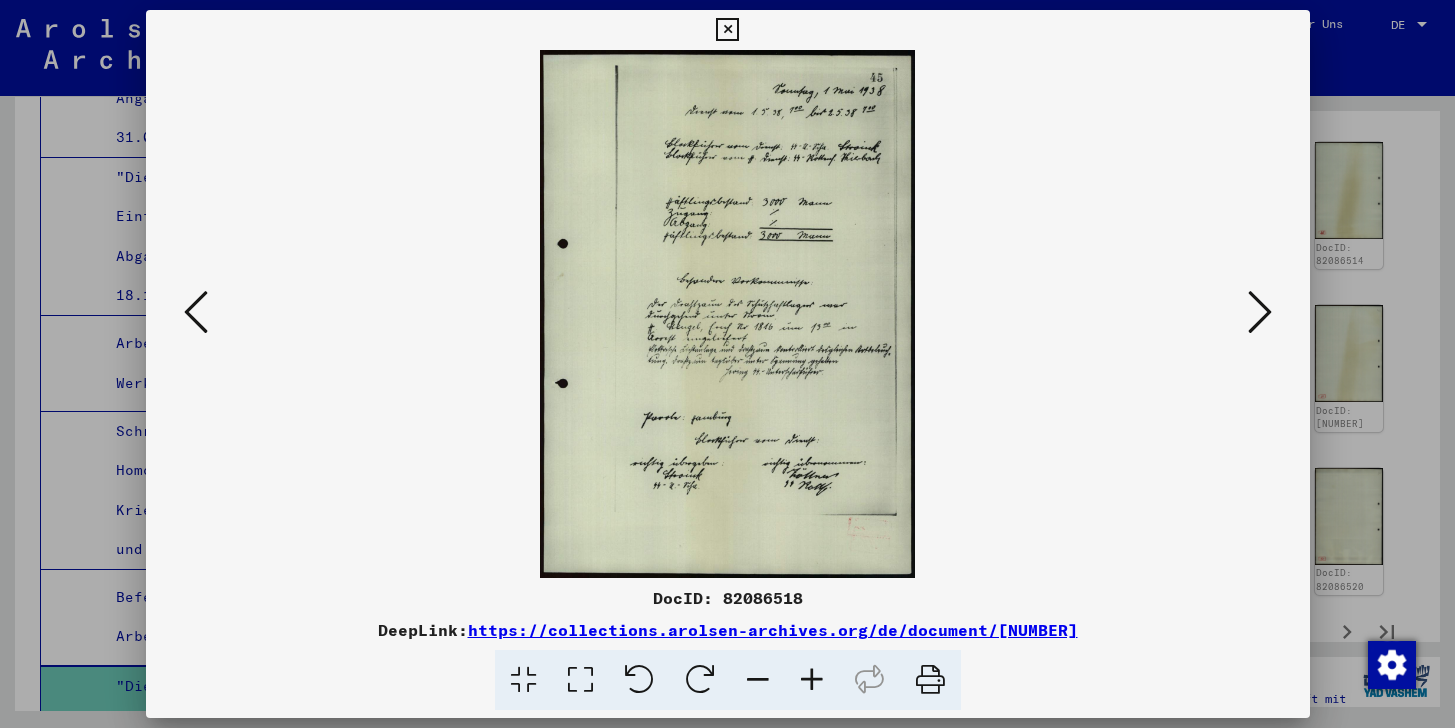 click at bounding box center [727, 30] 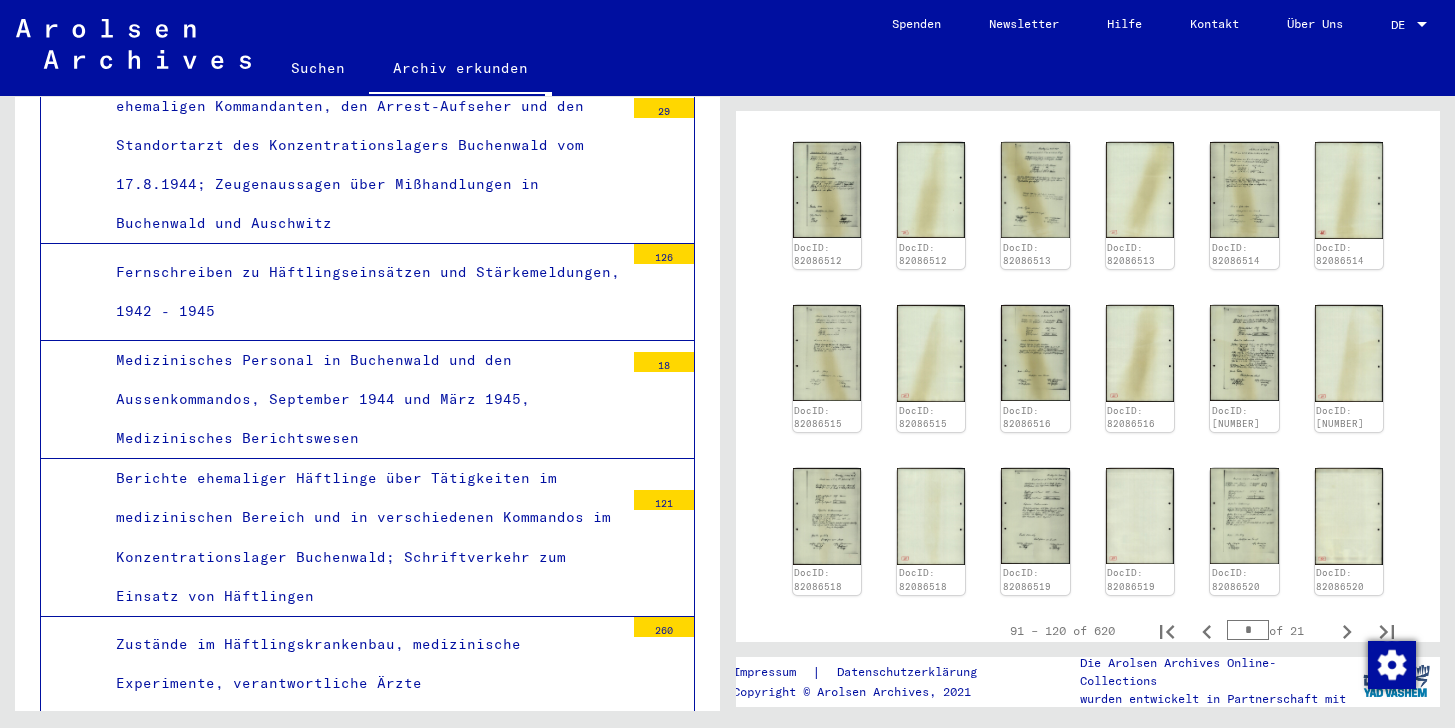 scroll, scrollTop: 10337, scrollLeft: 0, axis: vertical 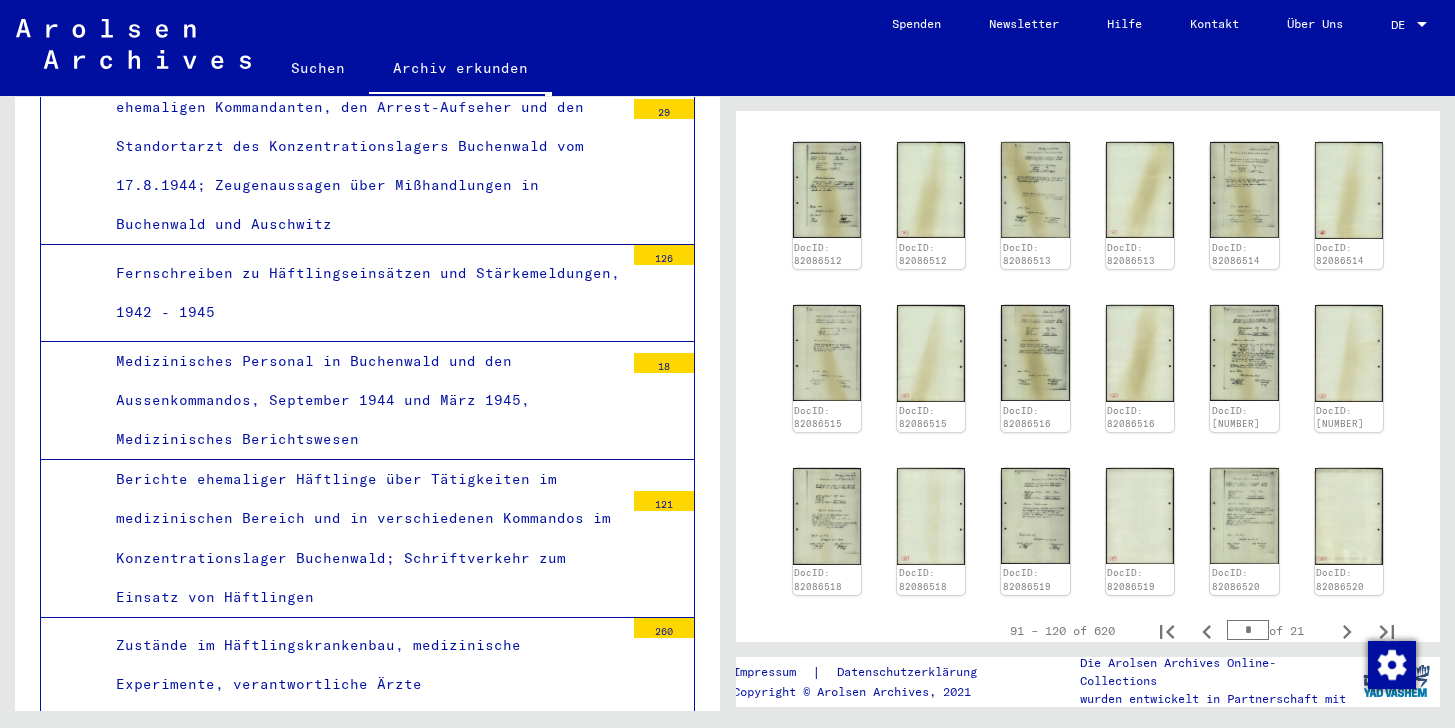click on "1.1.5.1 - Listenmaterial Buchenwald" at bounding box center (355, 1240) 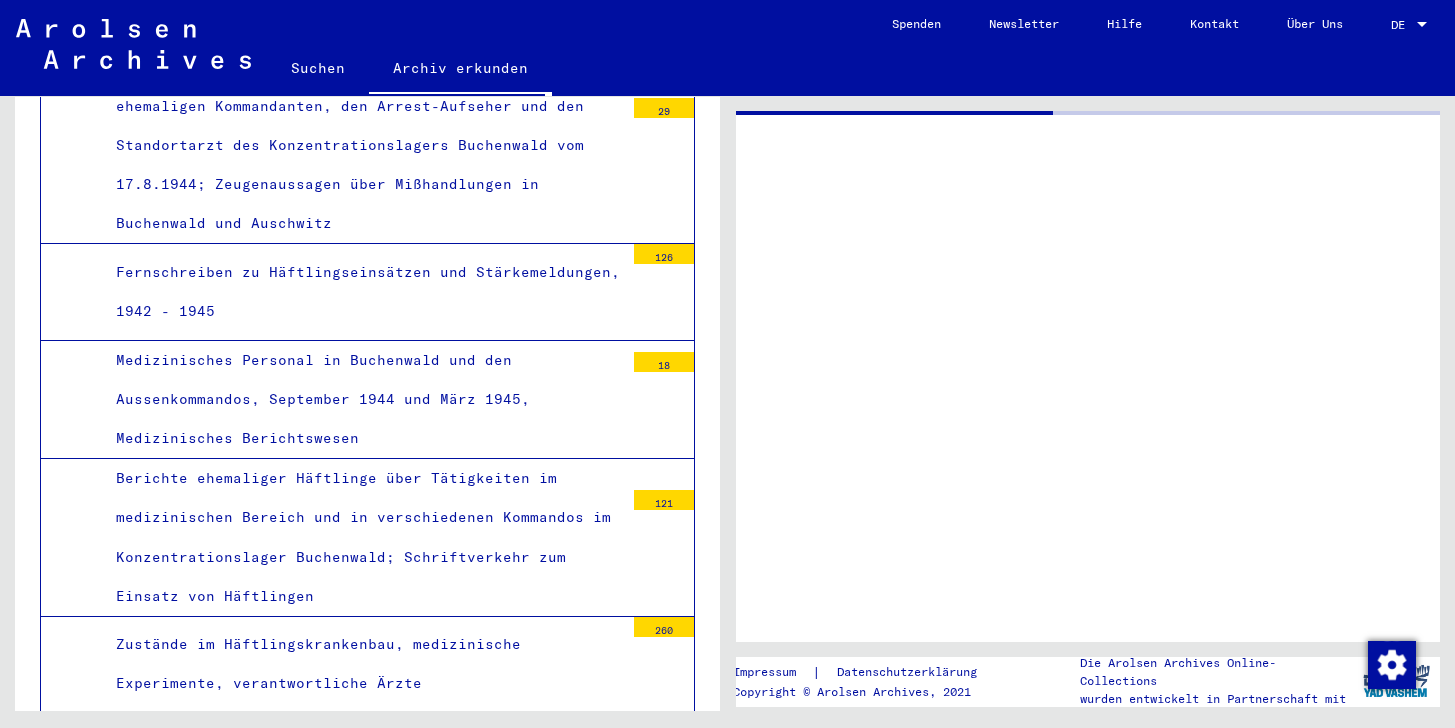 scroll, scrollTop: 0, scrollLeft: 0, axis: both 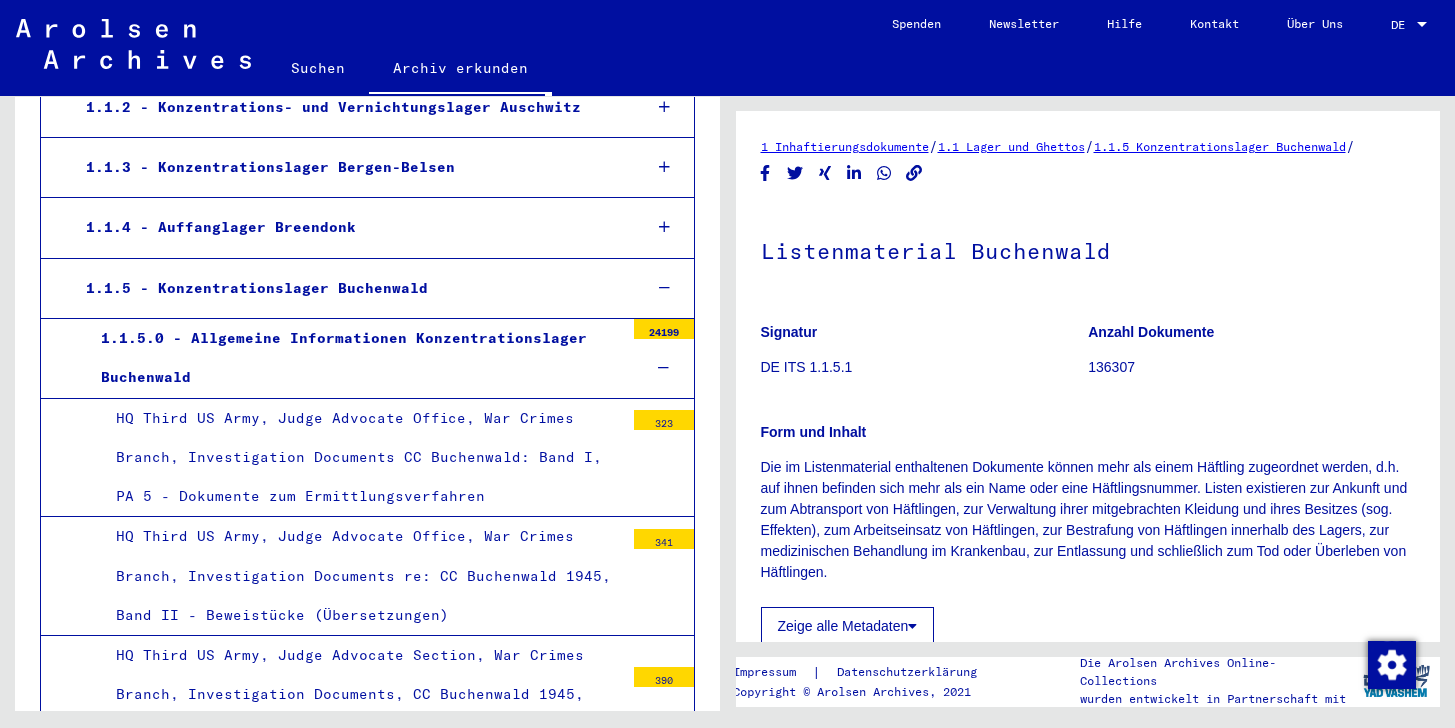 click on "1.1.5.0 - Allgemeine Informationen Konzentrationslager Buchenwald" at bounding box center (355, 358) 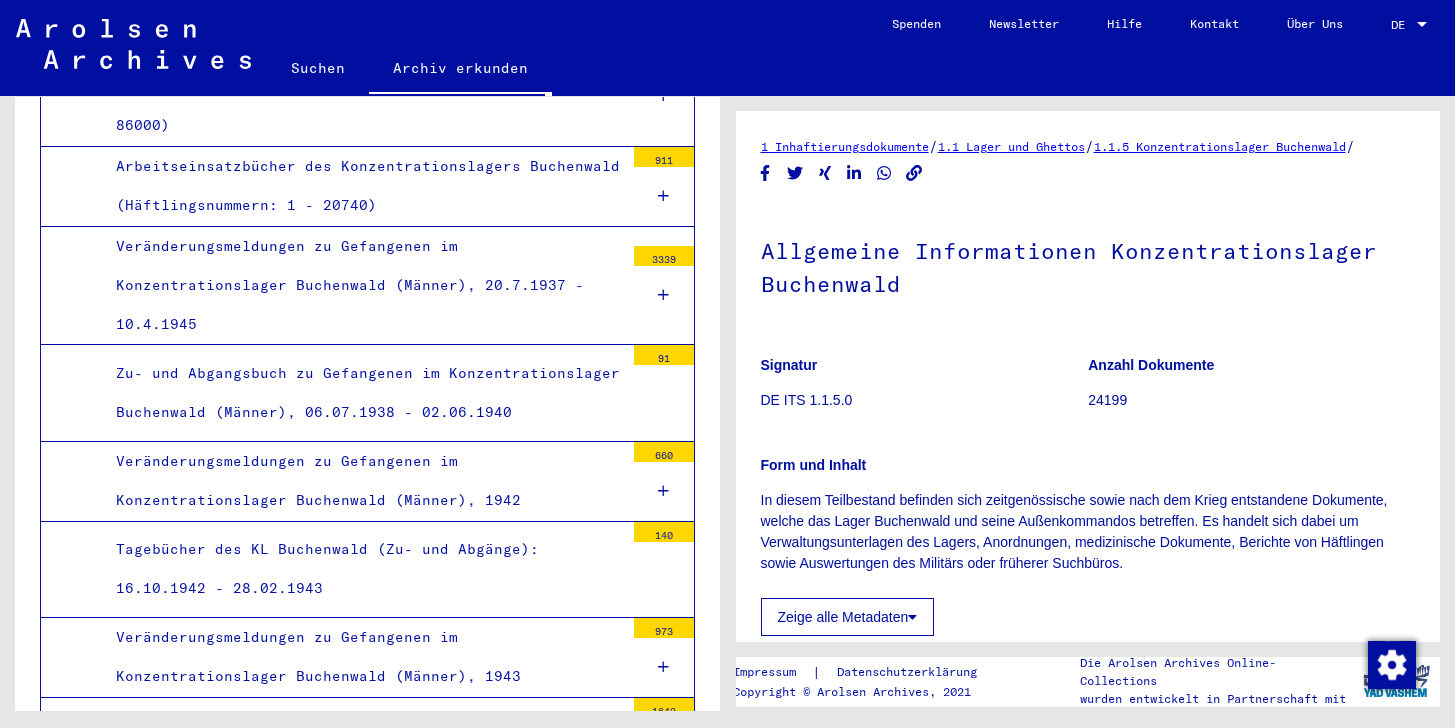scroll, scrollTop: 14745, scrollLeft: 0, axis: vertical 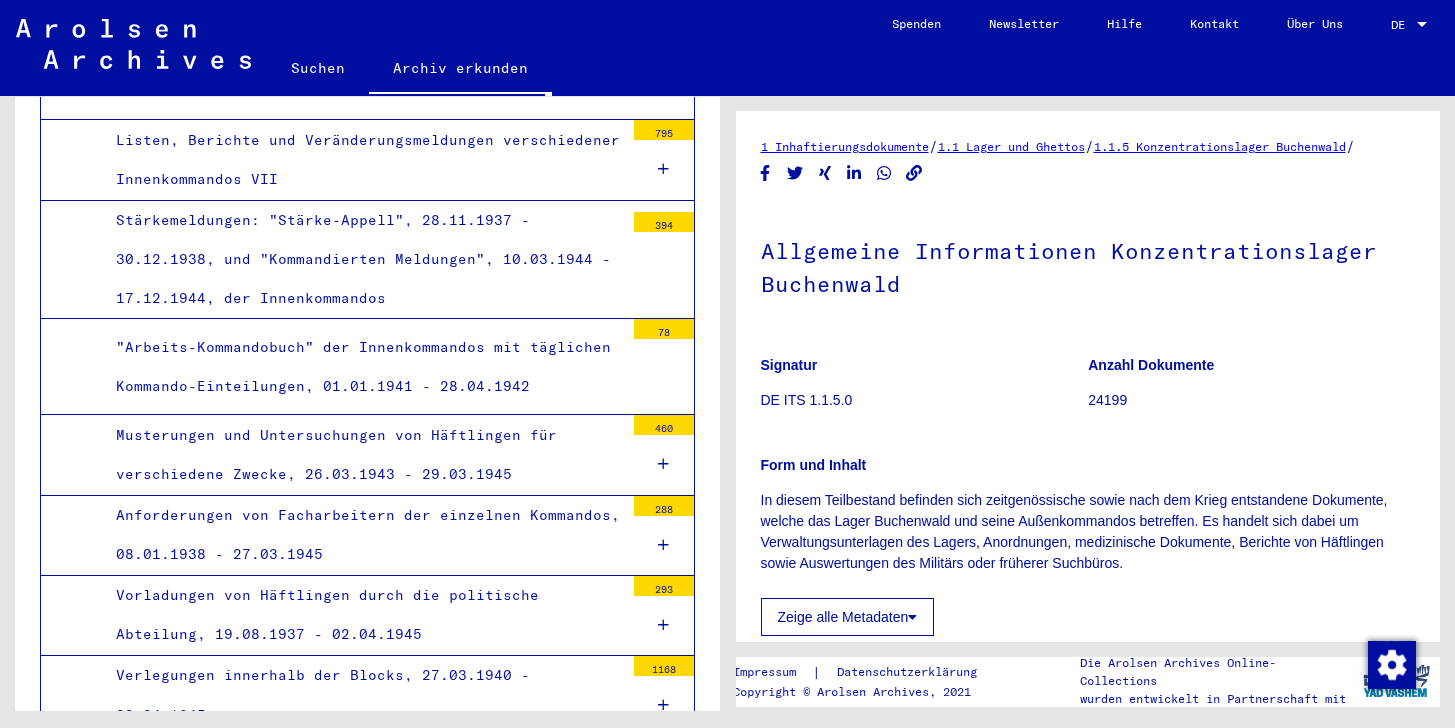 click on "Strafmeldungen, Vernehmungen und Listen über Häftlinge der Strafkompanie      ("K-Häftlinge"), 27.08.1937 - 09.04.1945" at bounding box center (362, 1356) 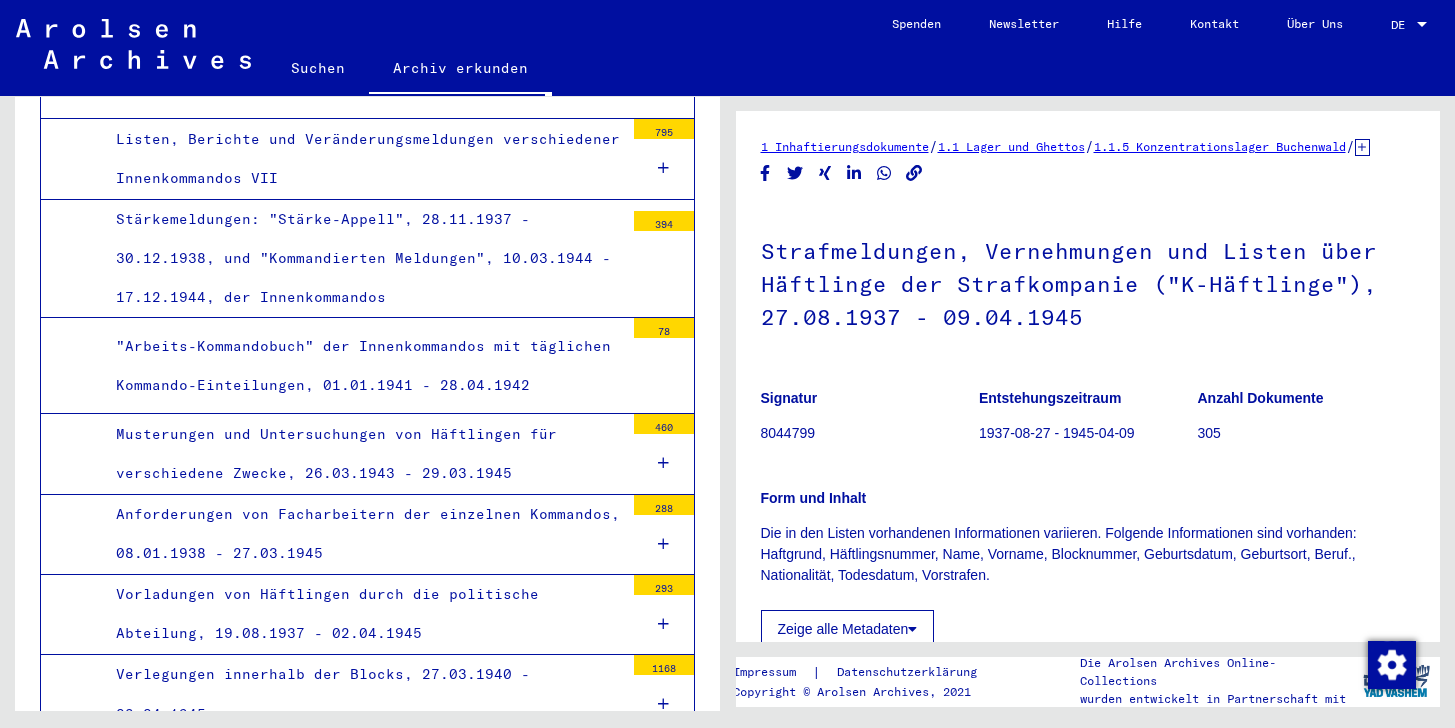 scroll, scrollTop: 30466, scrollLeft: 0, axis: vertical 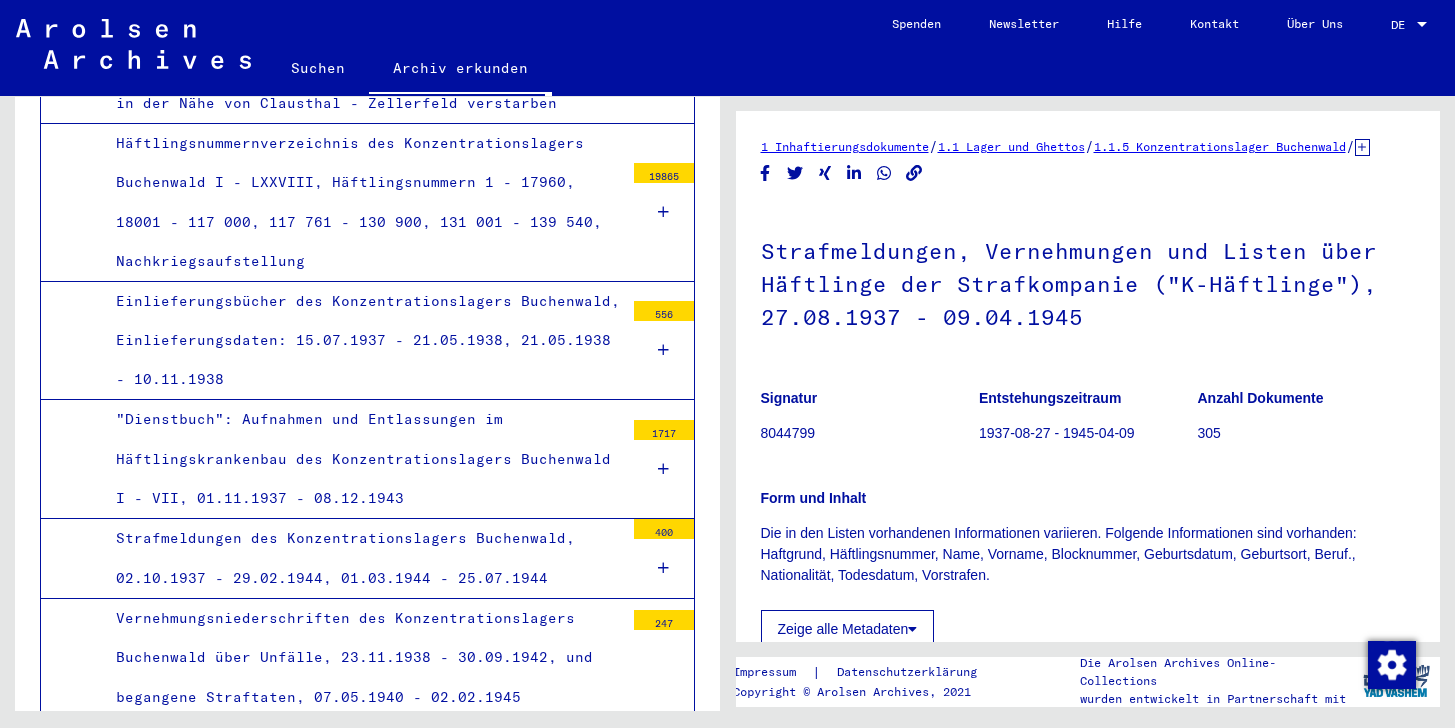 click on "Zugangslisten, Fluchtpunktträger, Bestrafungen und Arrest im      Konzentrationslager Buchenwald, 18.08.1937 - 02.01.1945" at bounding box center (362, 2329) 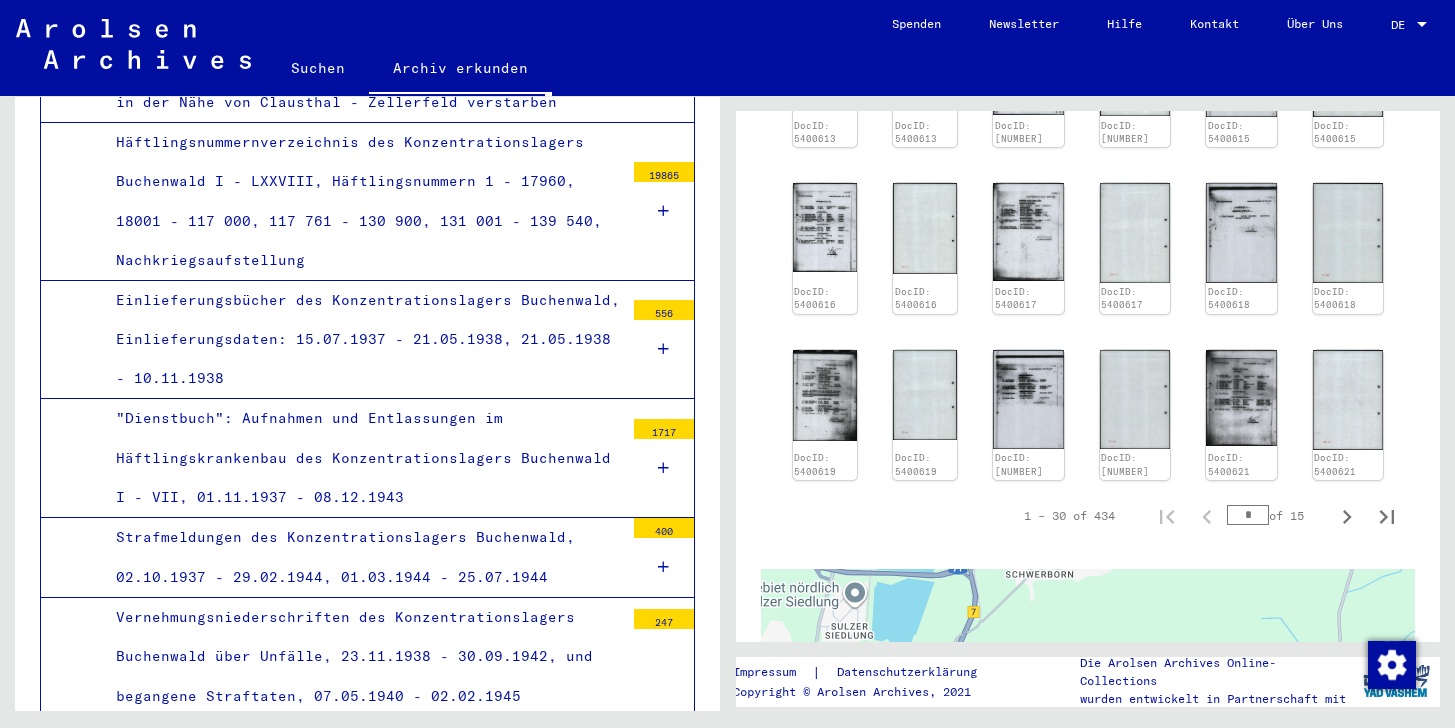 scroll, scrollTop: 1632, scrollLeft: 0, axis: vertical 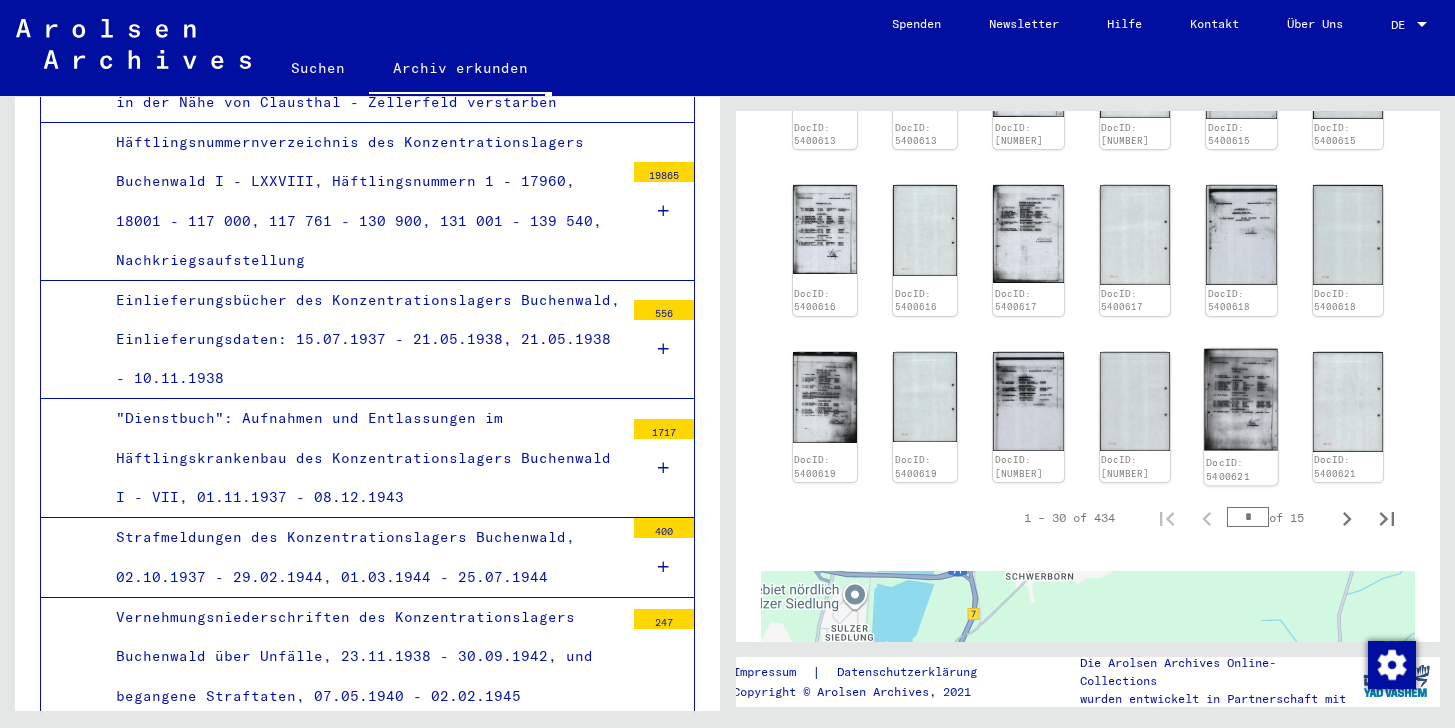 click 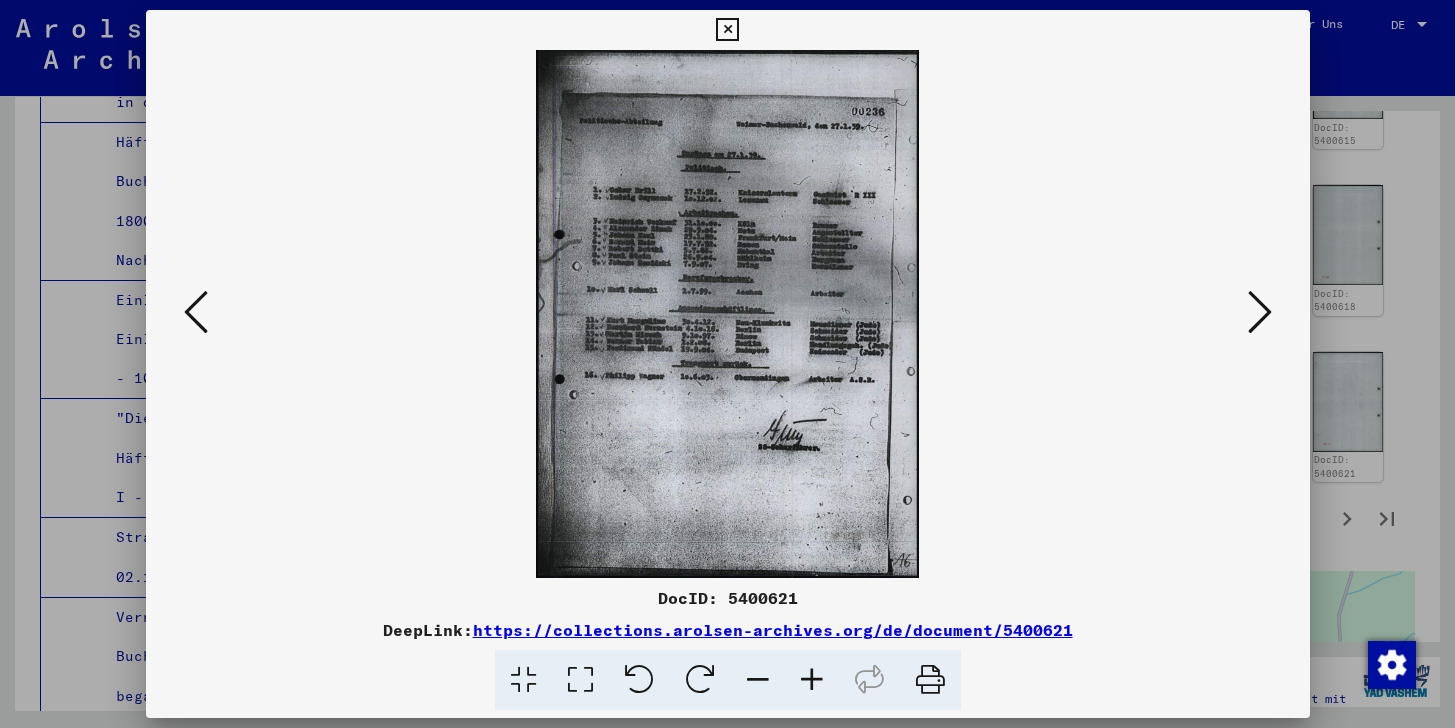 click at bounding box center (727, 30) 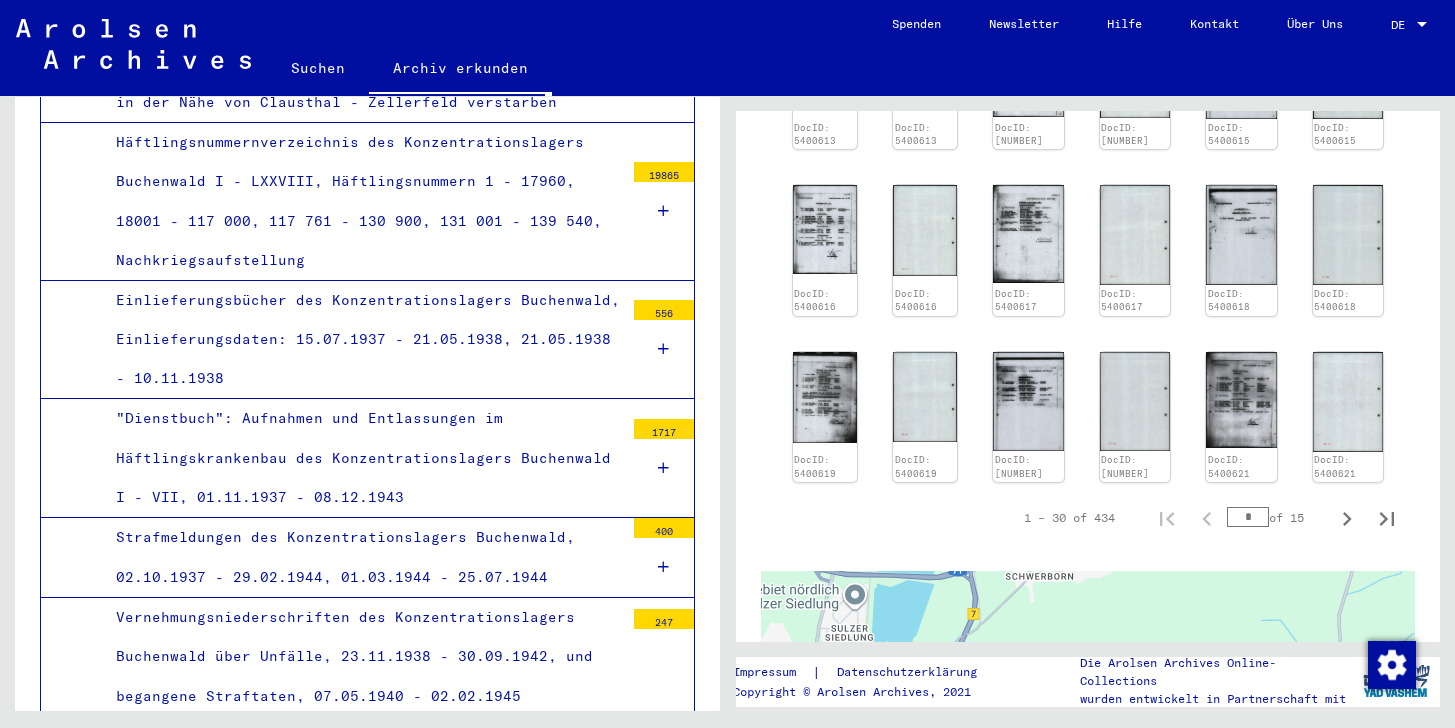 click on "*" at bounding box center [1248, 517] 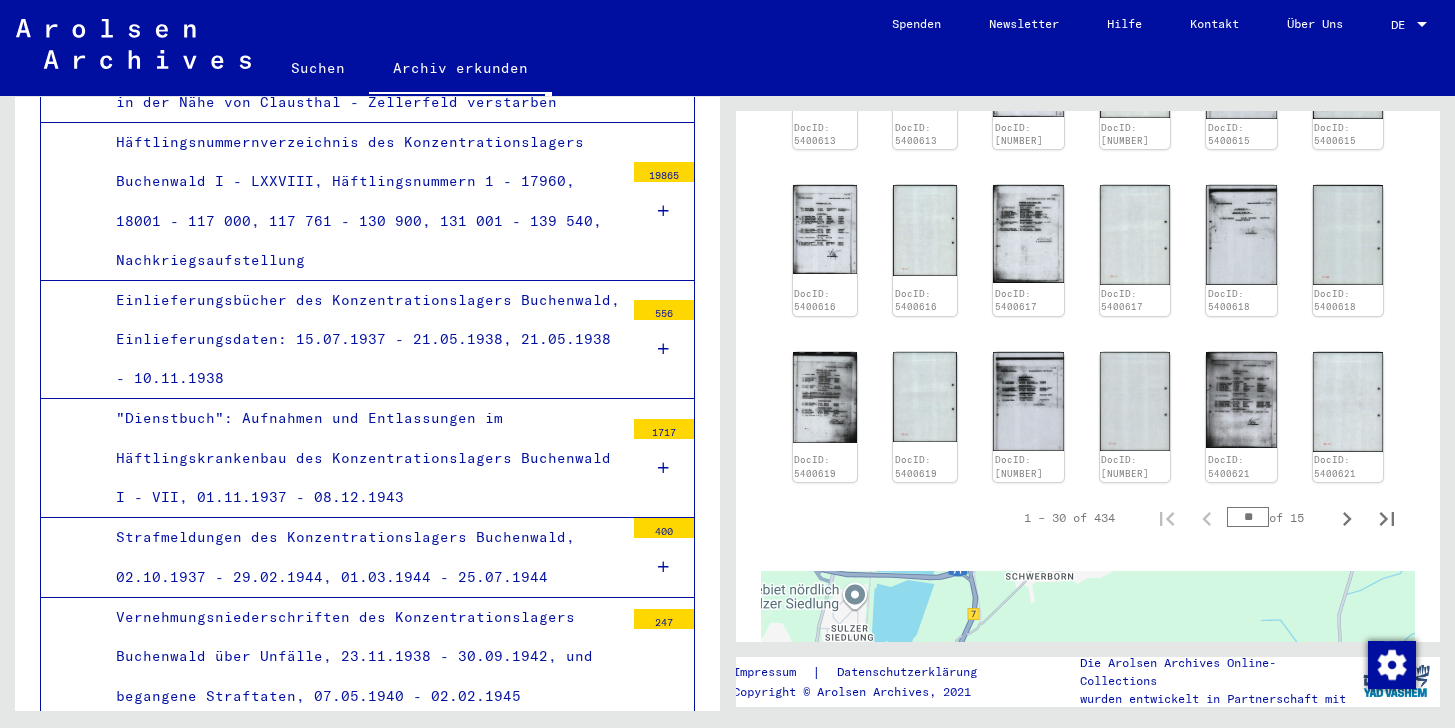 type on "**" 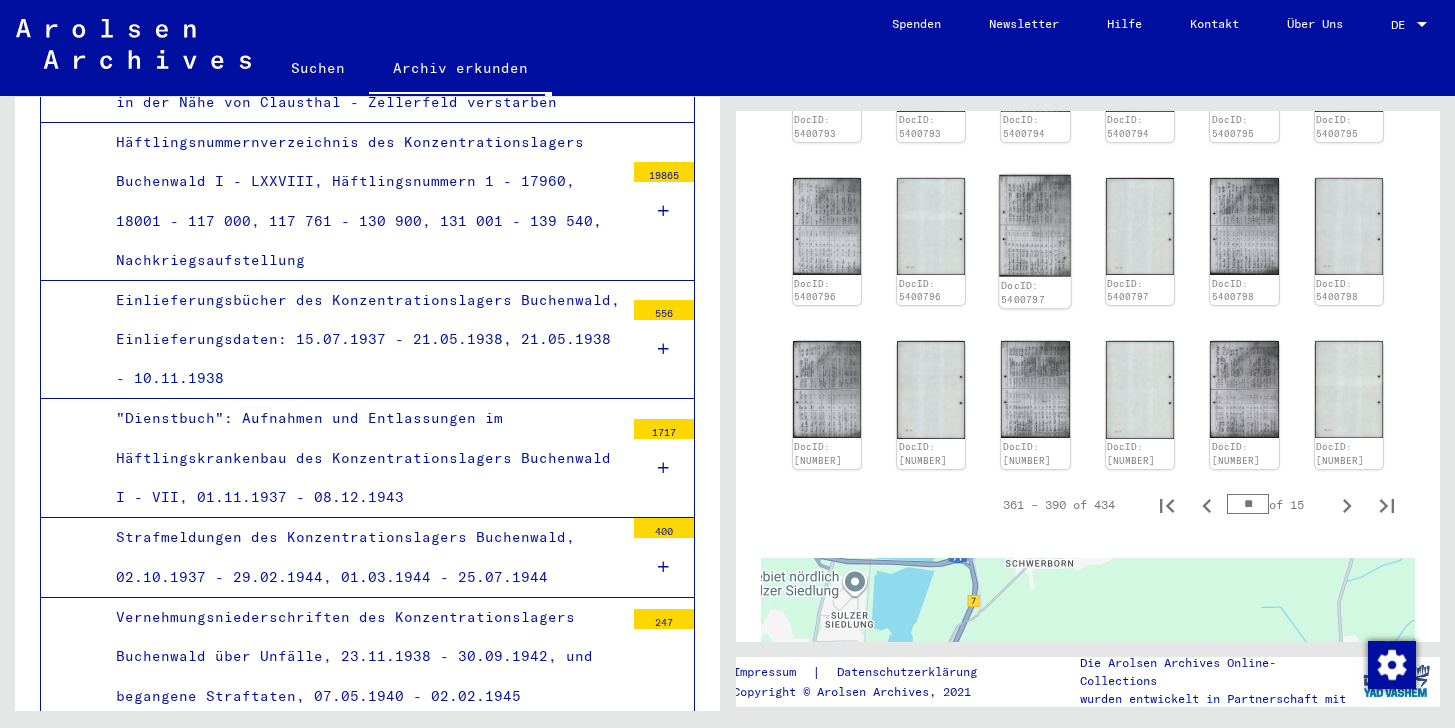 click 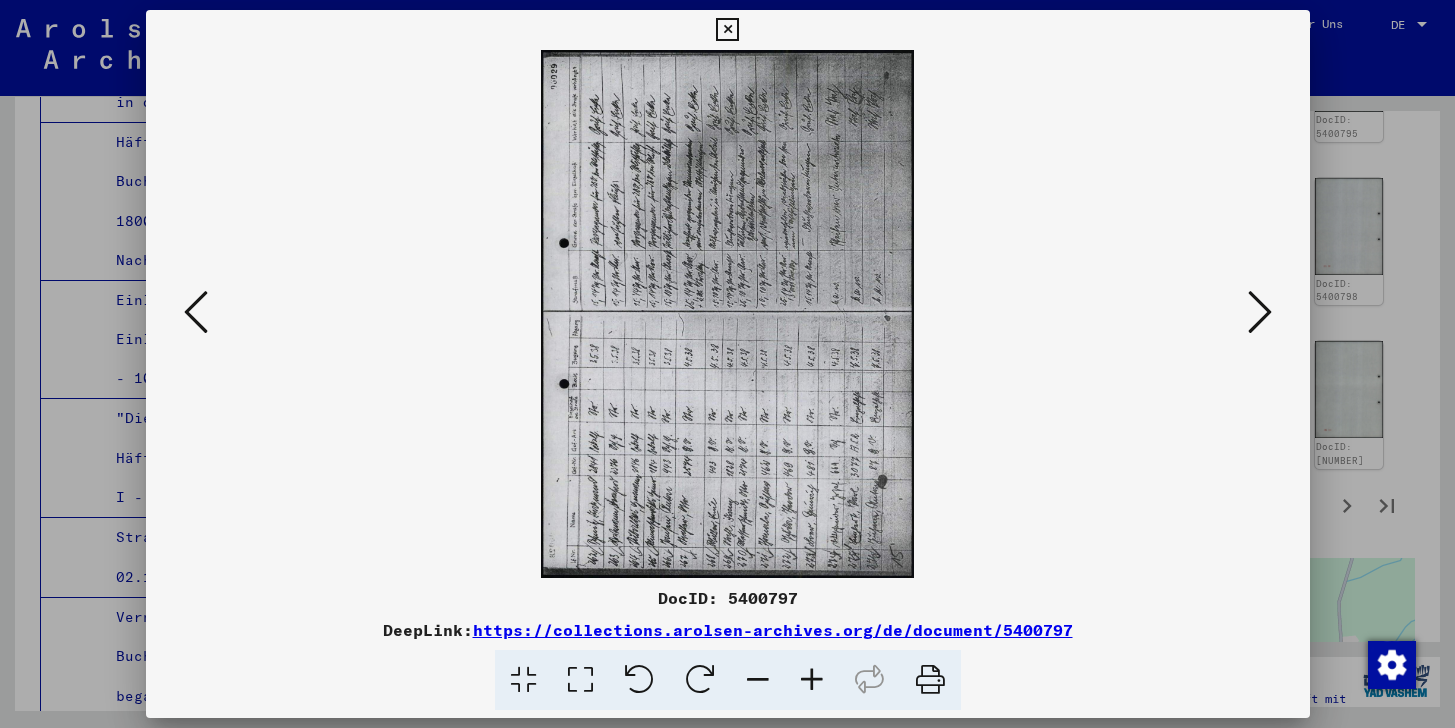 click at bounding box center (1260, 312) 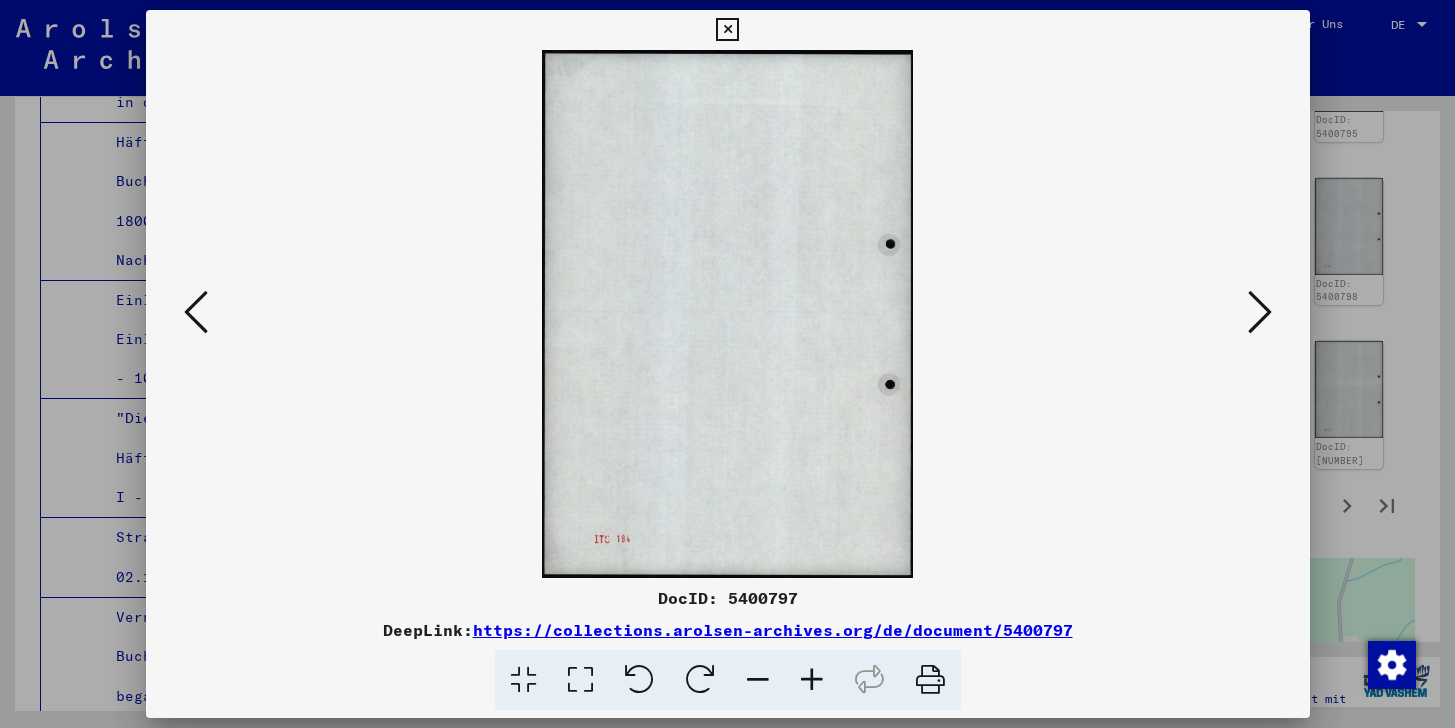 click at bounding box center [1260, 312] 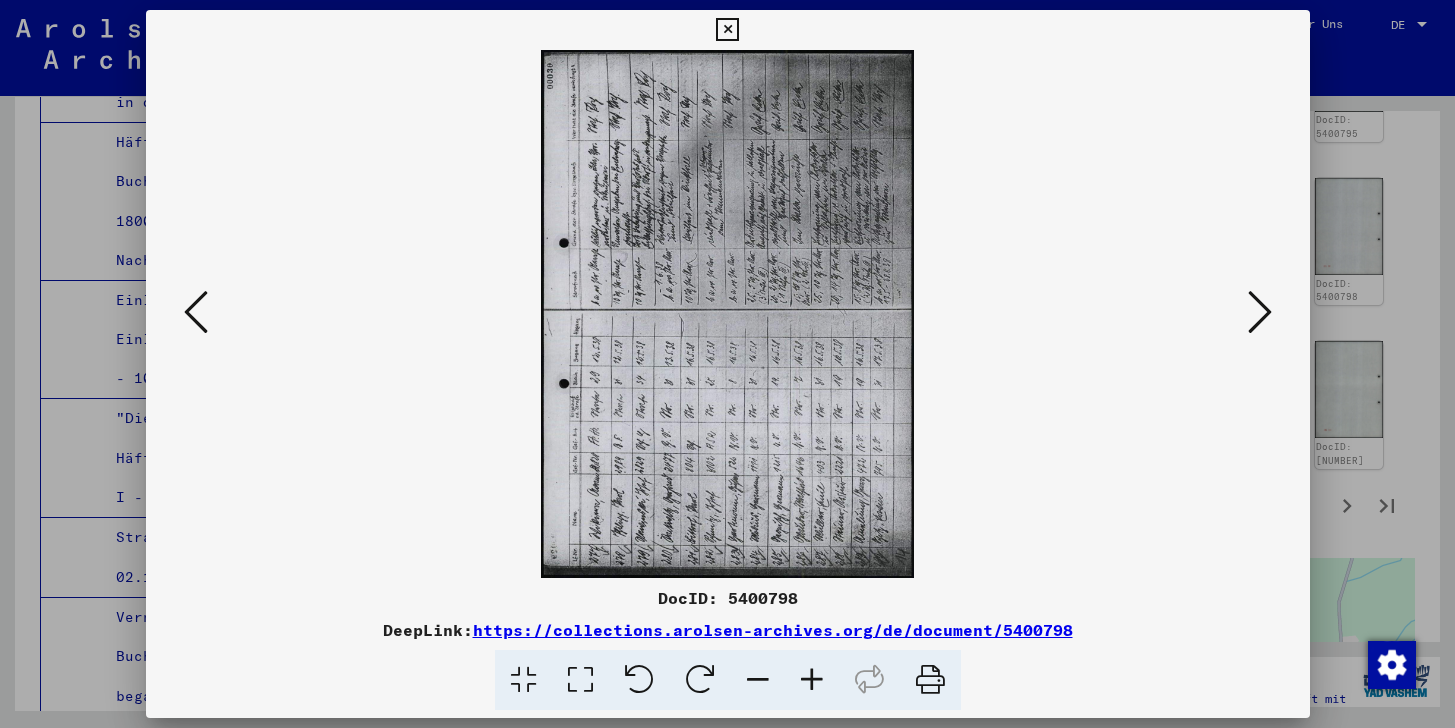 click at bounding box center (1260, 312) 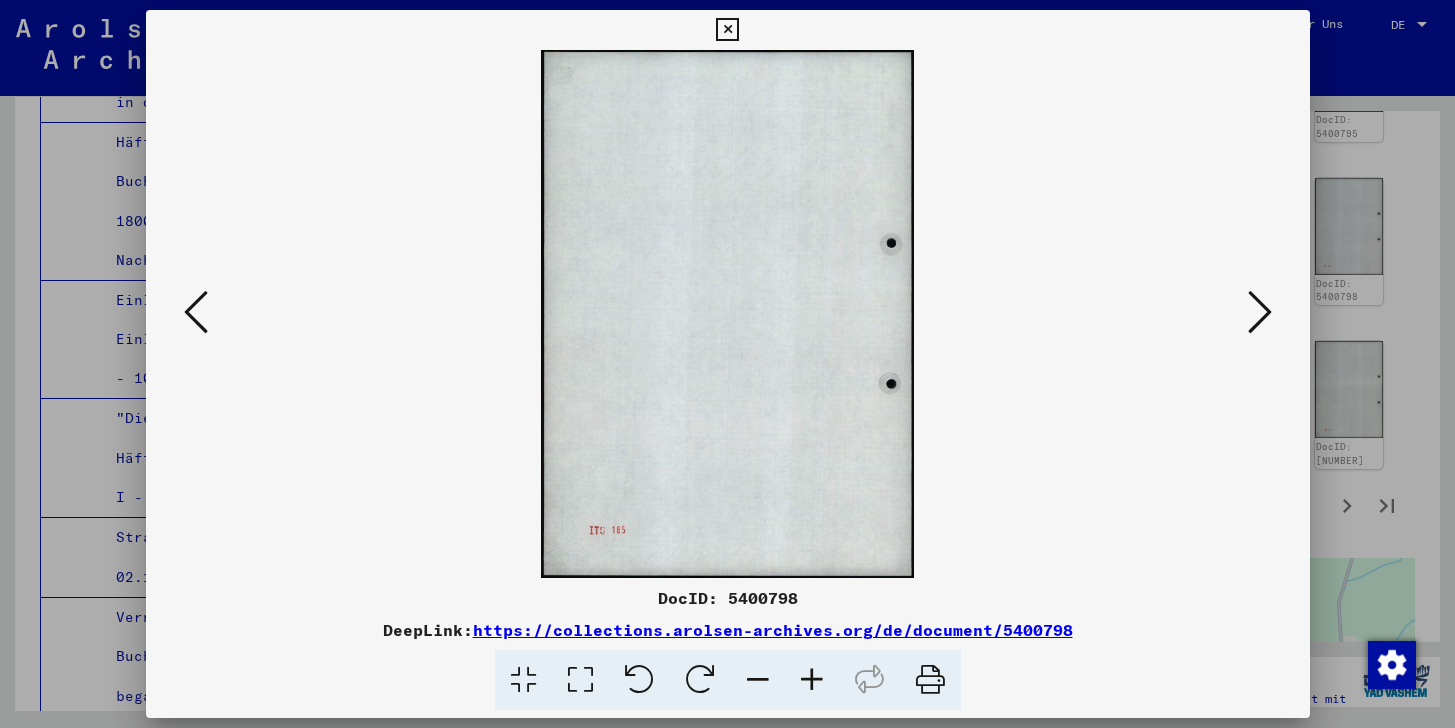 click at bounding box center (1260, 312) 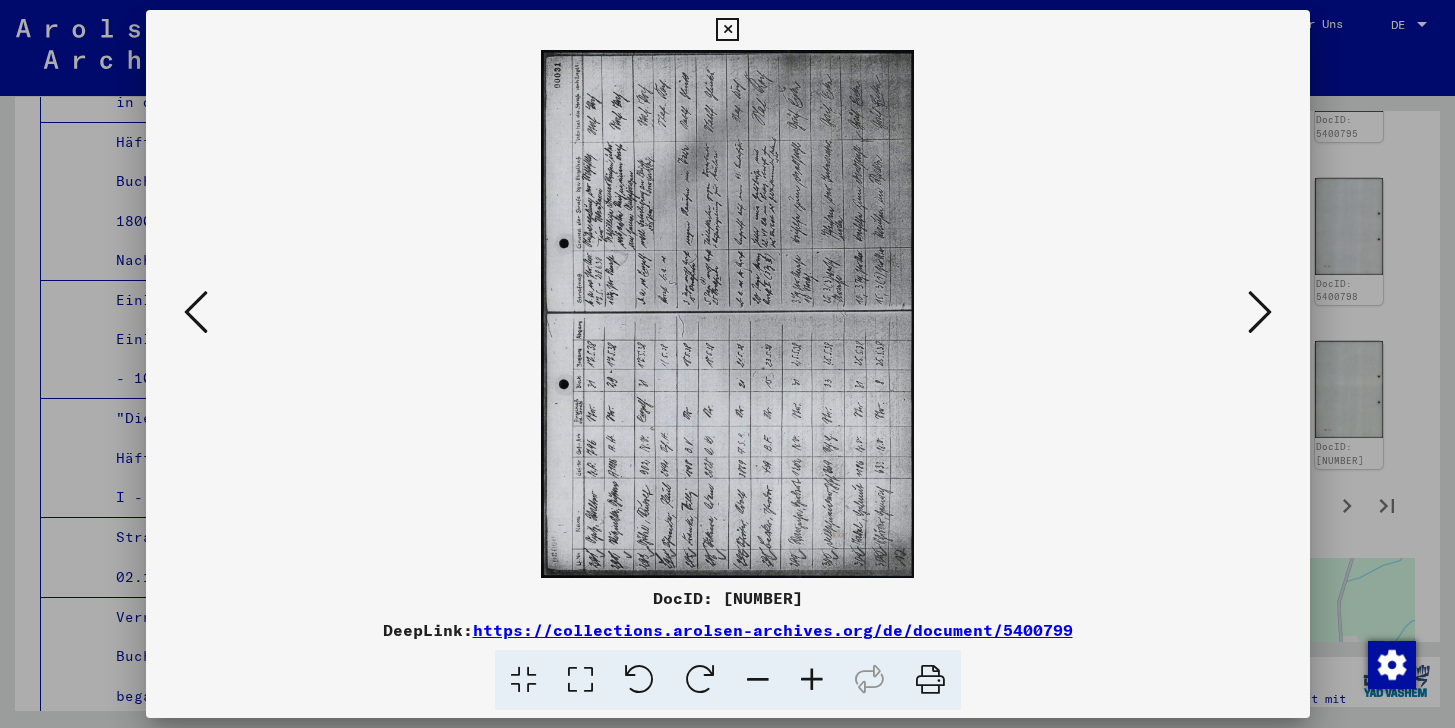 click at bounding box center (196, 312) 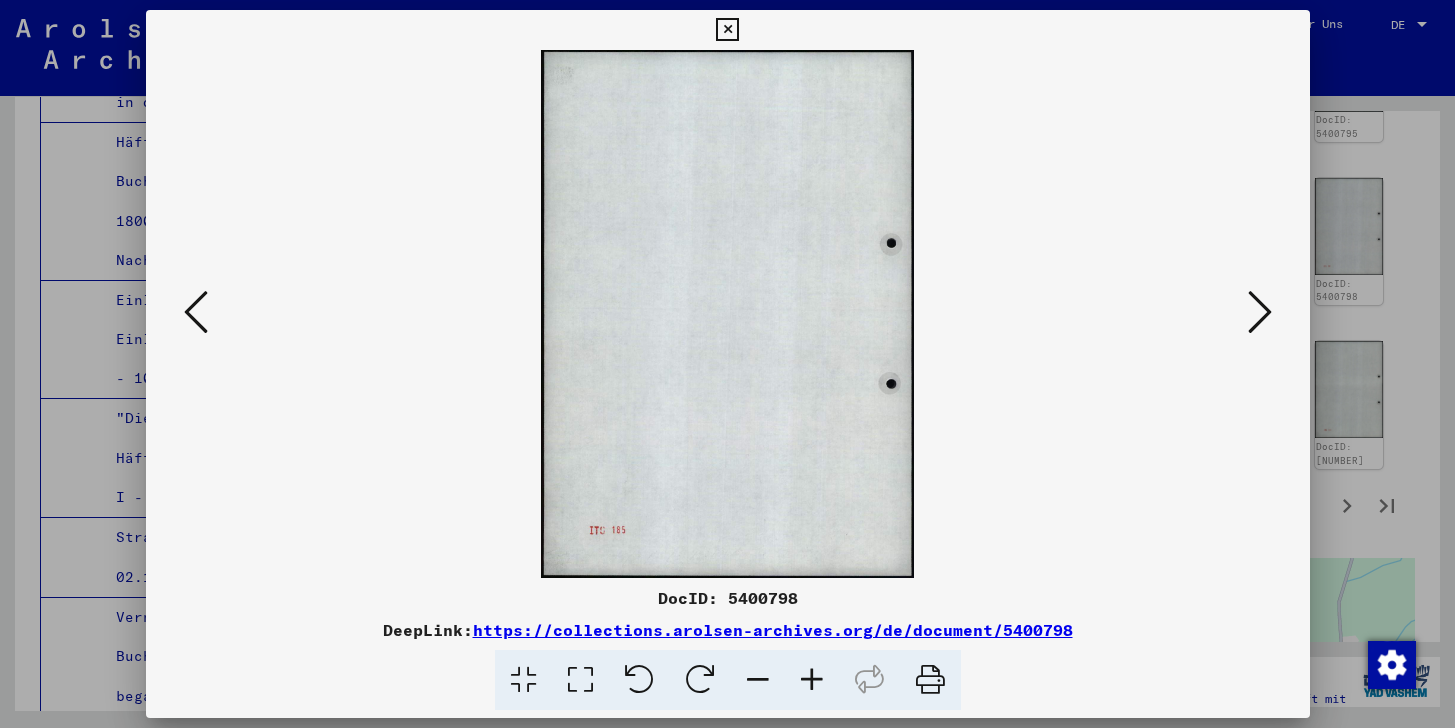 click at bounding box center [196, 312] 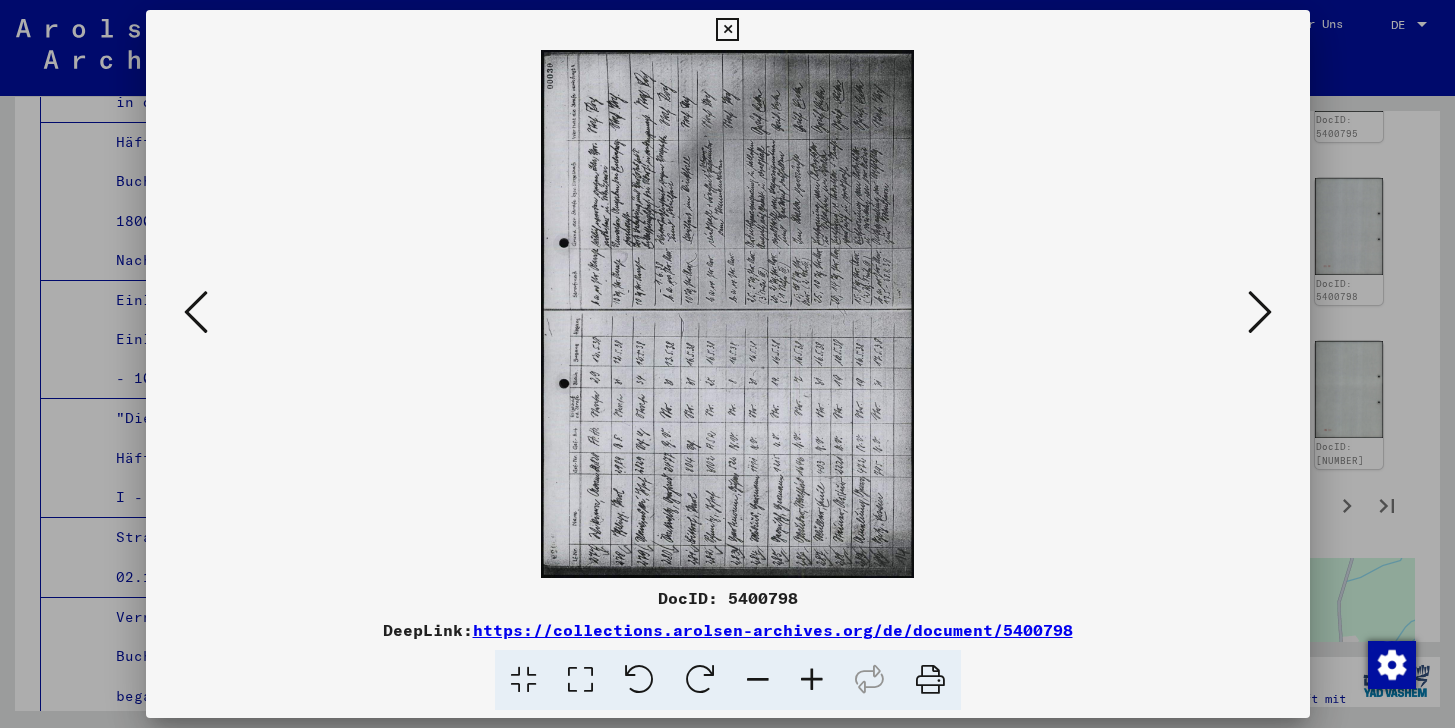 click at bounding box center (196, 312) 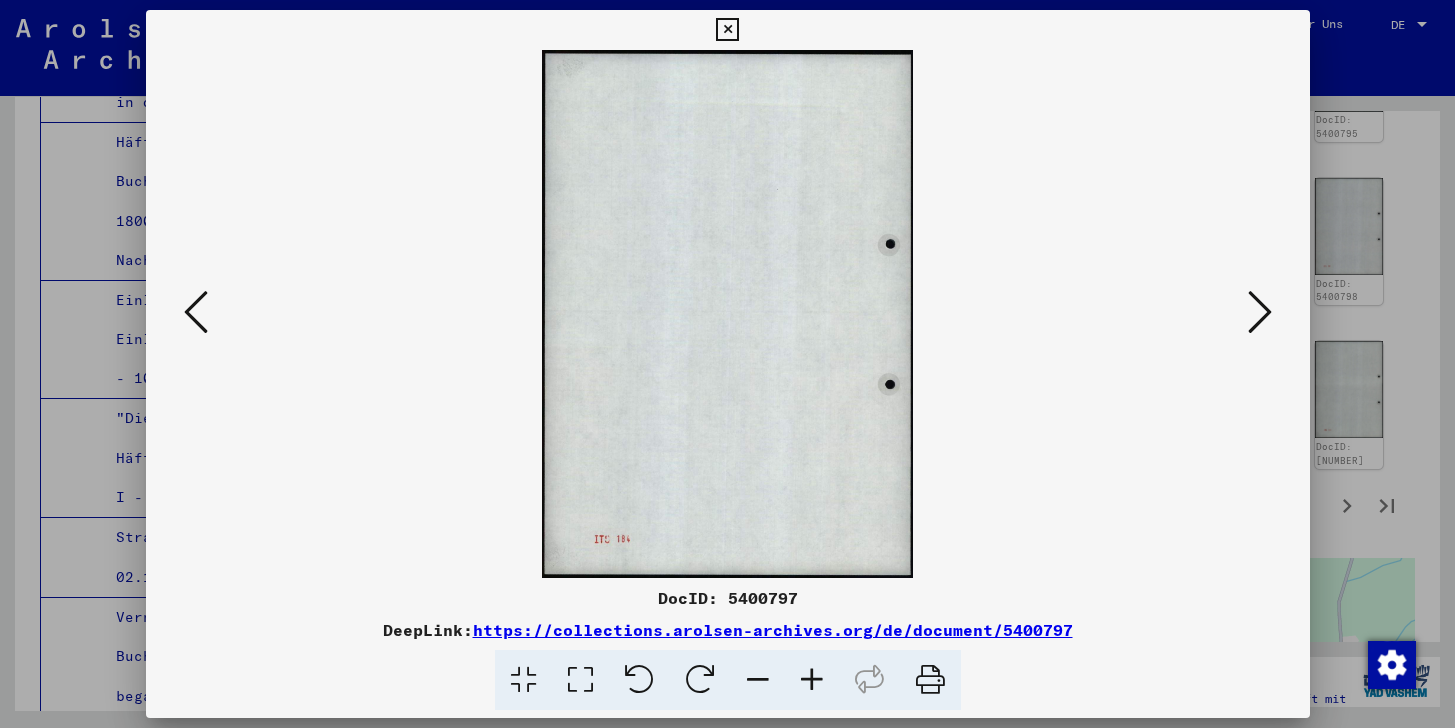 click at bounding box center (196, 312) 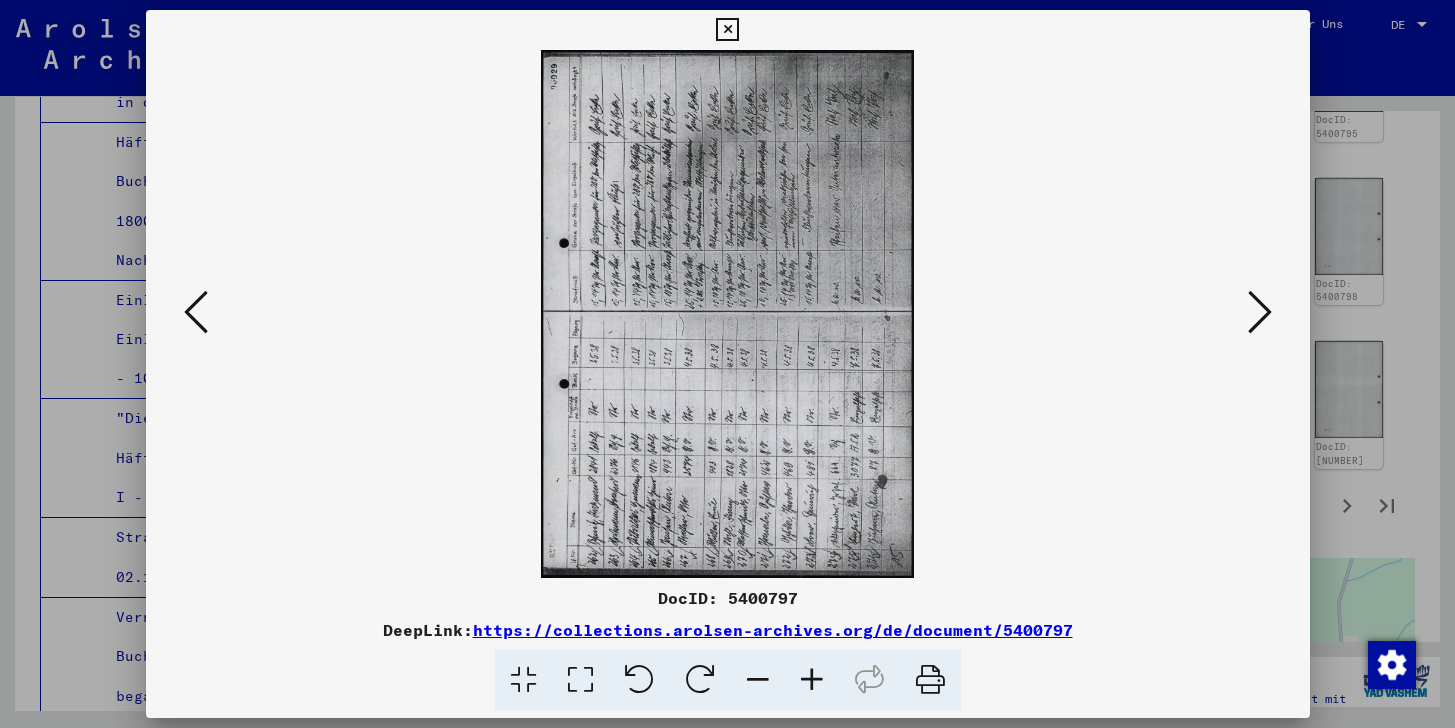 click at bounding box center (196, 312) 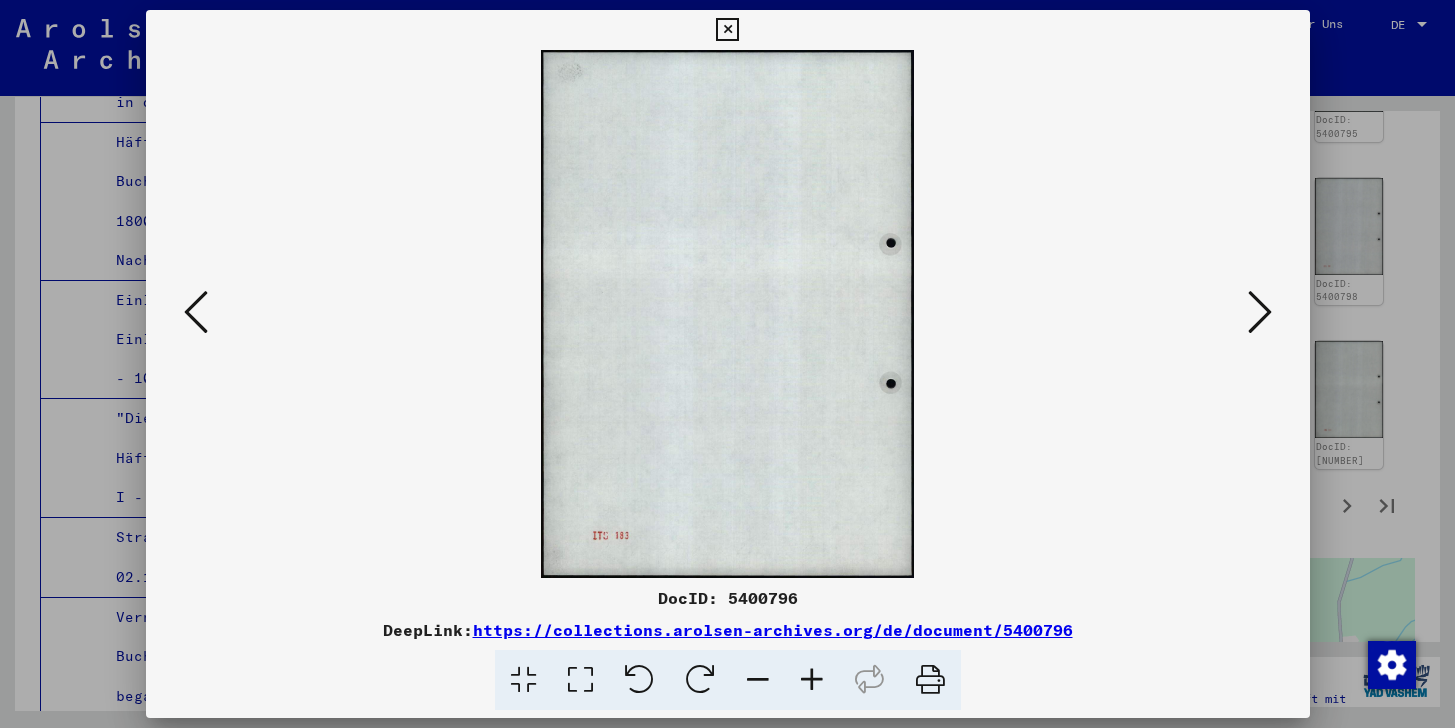 click at bounding box center (196, 312) 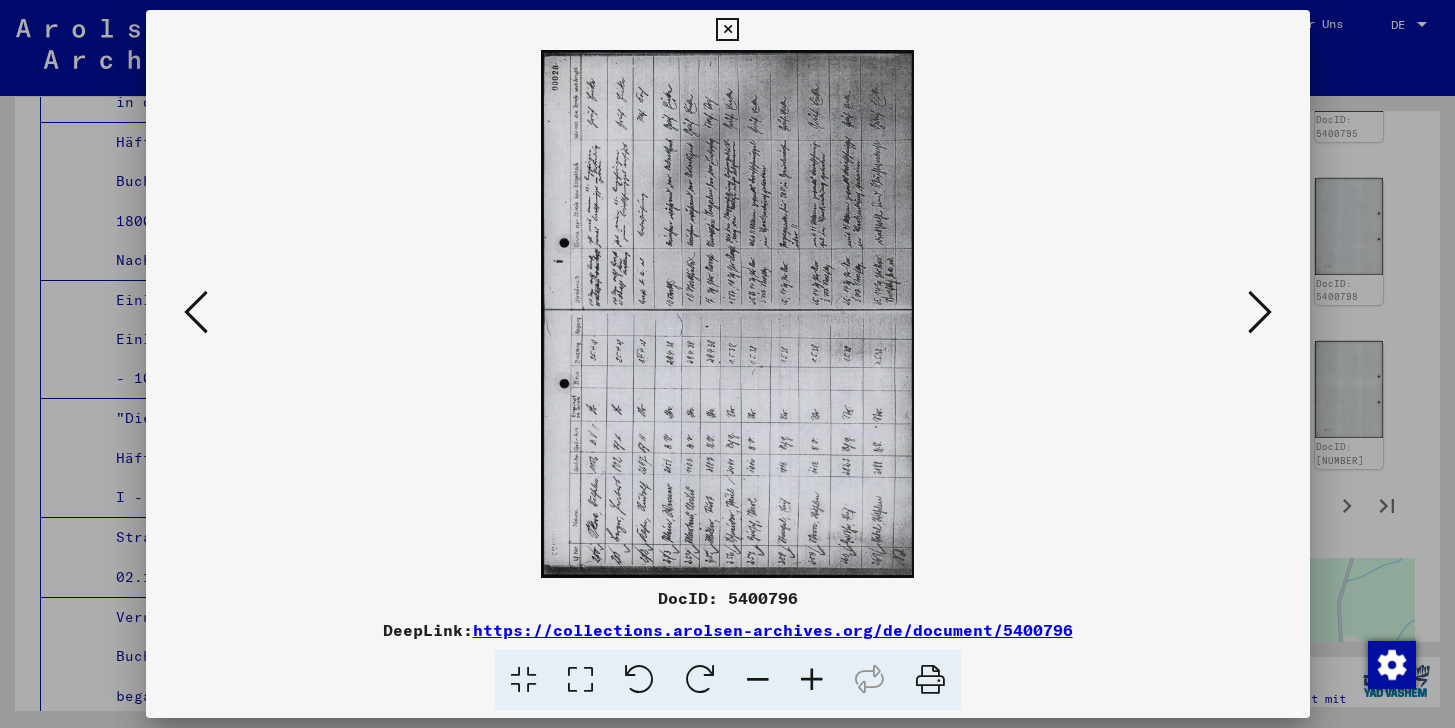 click at bounding box center [700, 680] 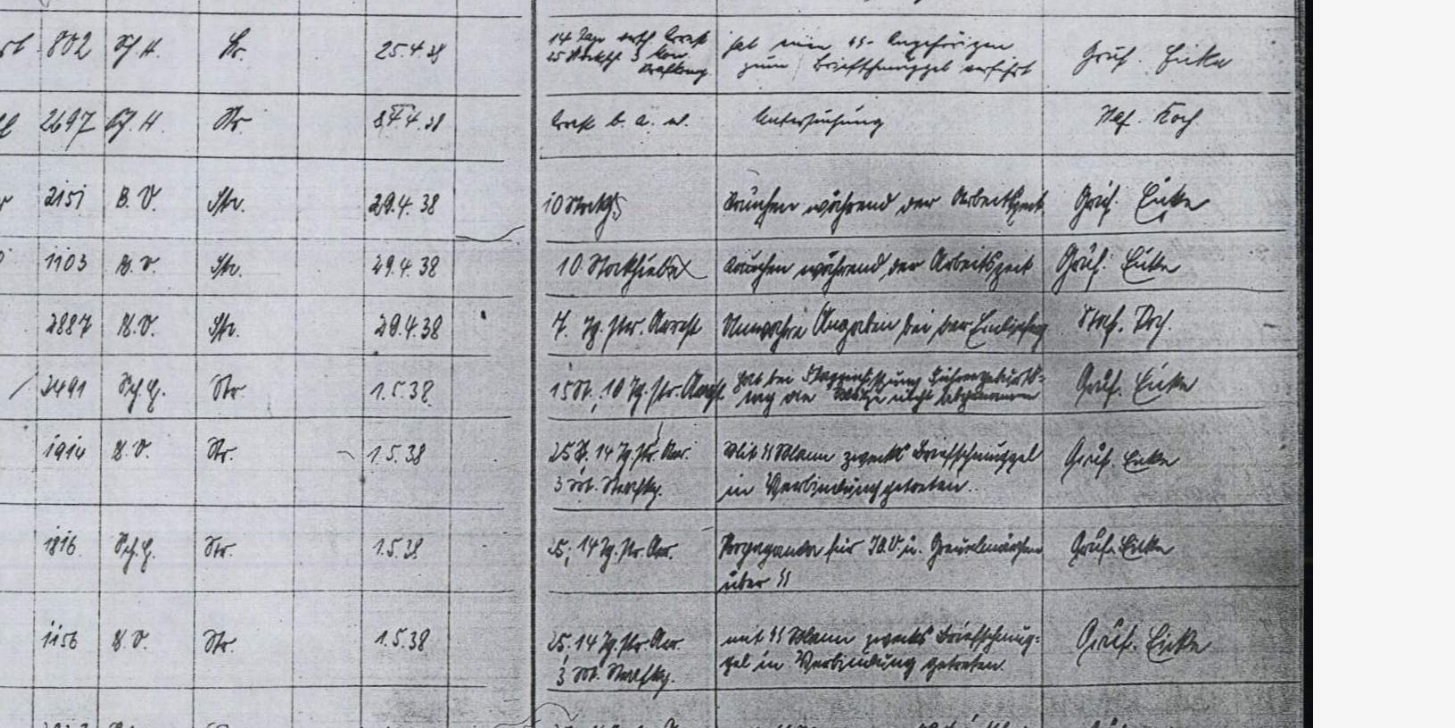click at bounding box center (728, 314) 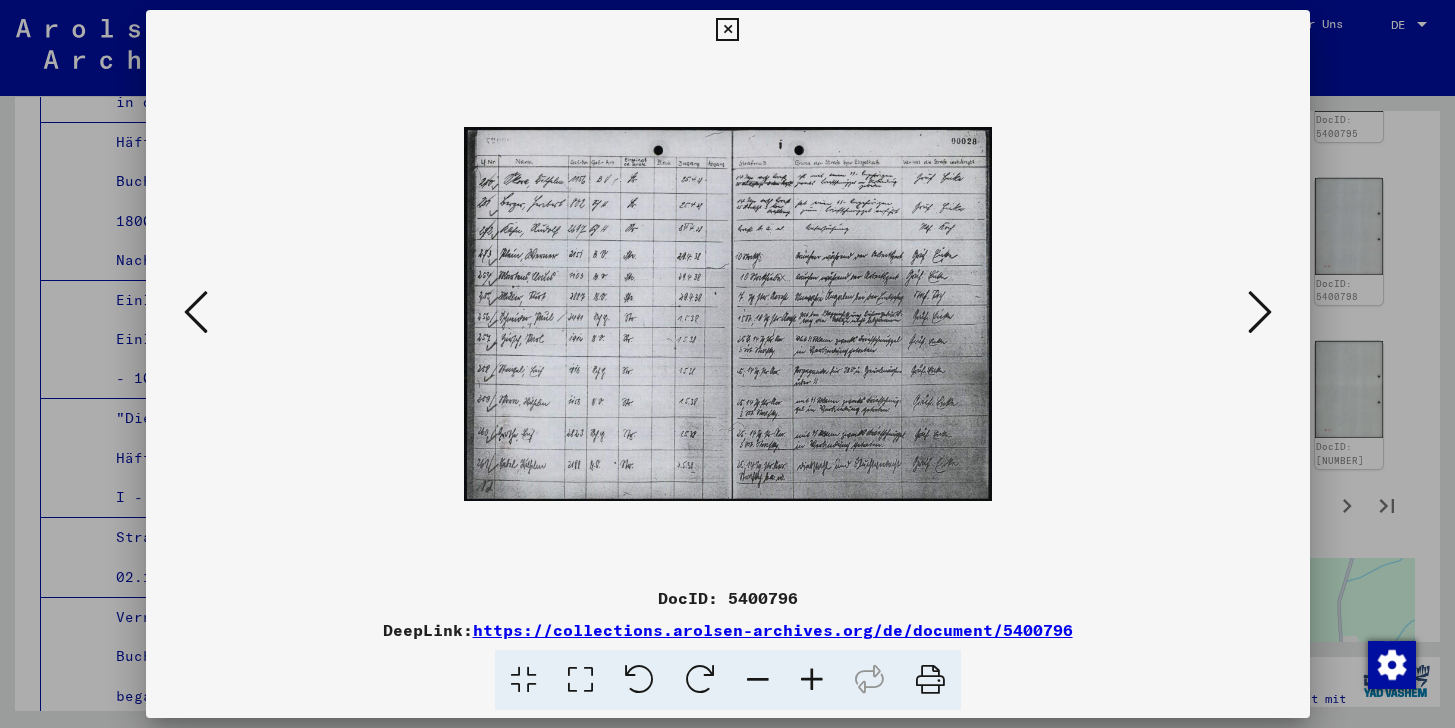 click at bounding box center [1260, 312] 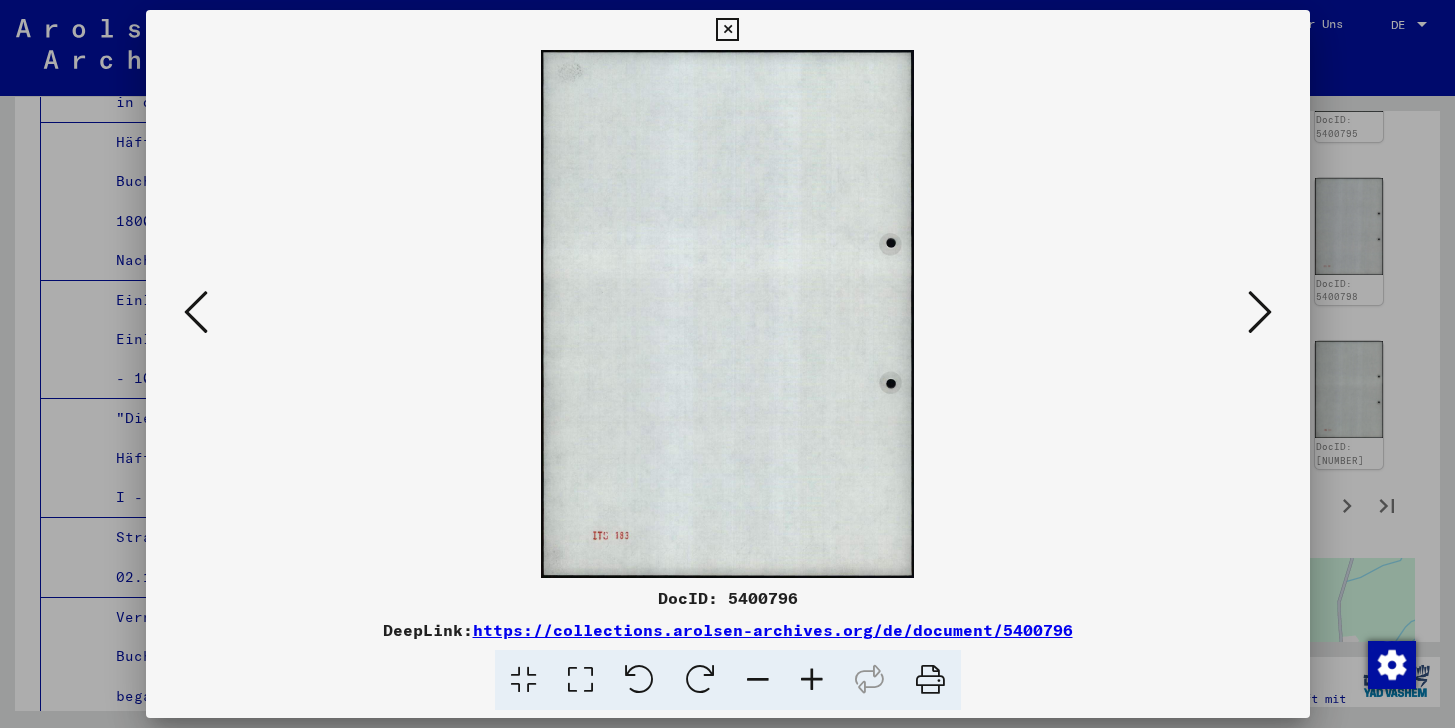 click at bounding box center (1260, 312) 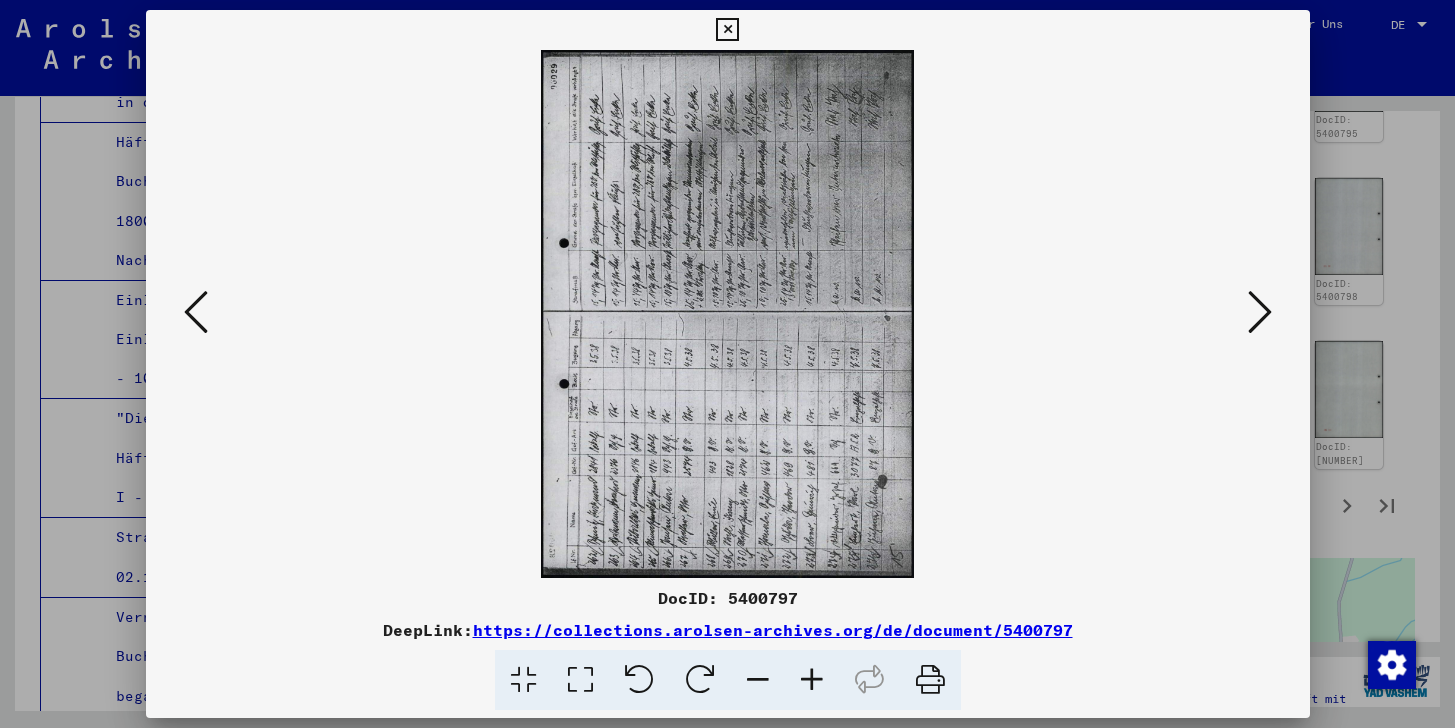 click at bounding box center (700, 680) 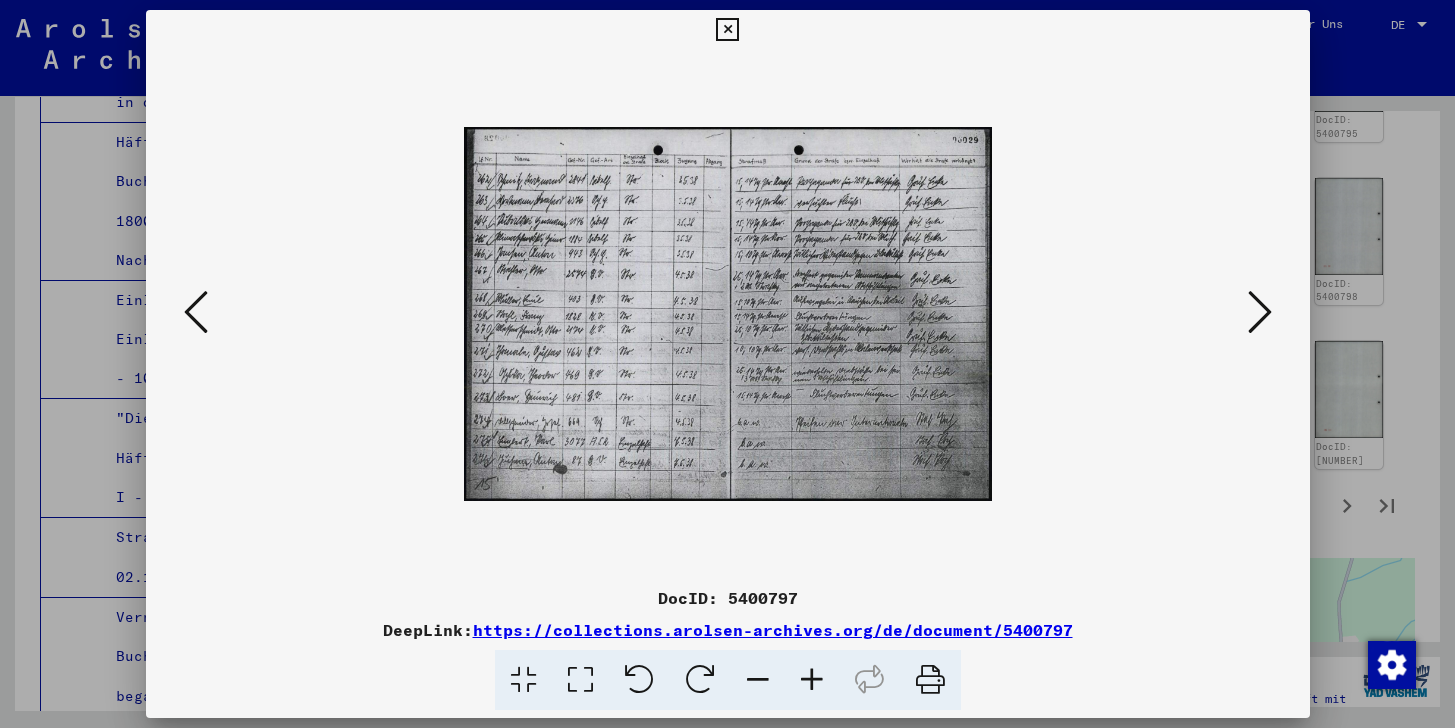click at bounding box center (1260, 312) 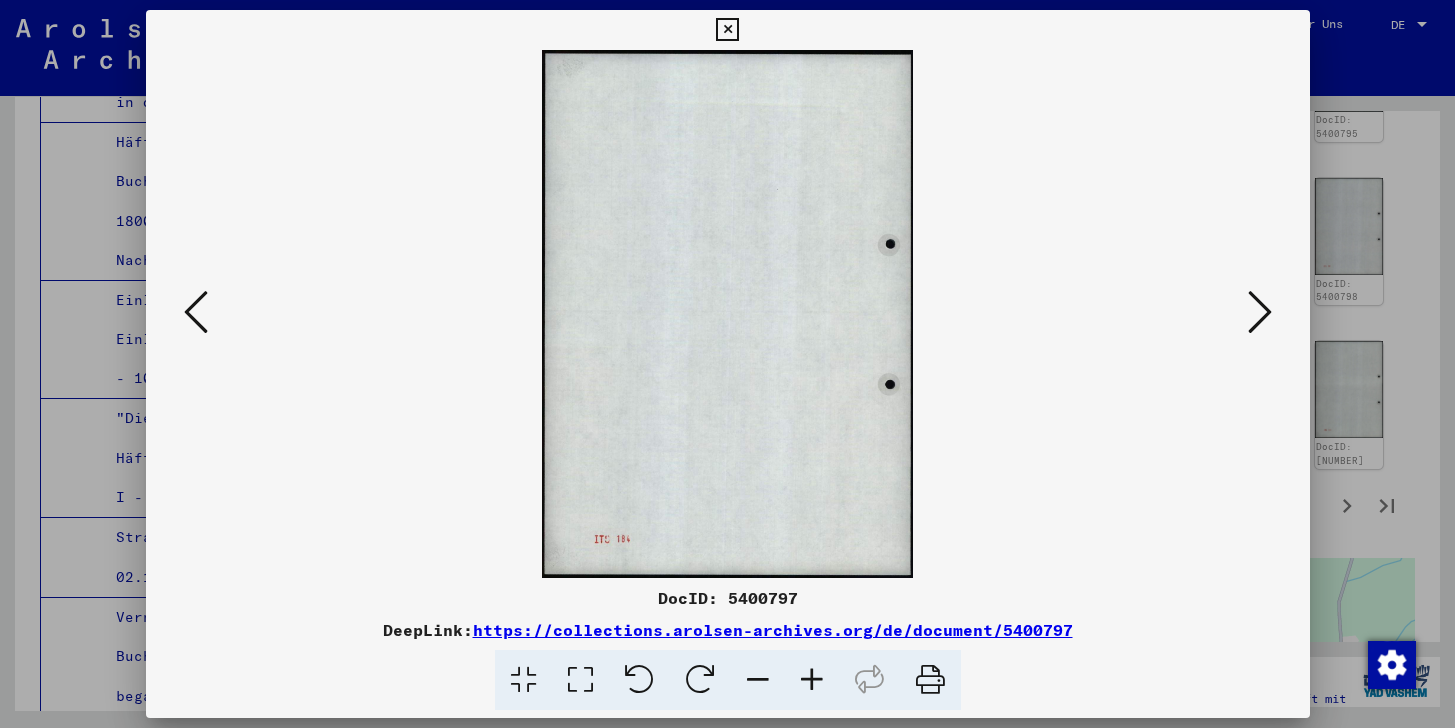 click at bounding box center (1260, 312) 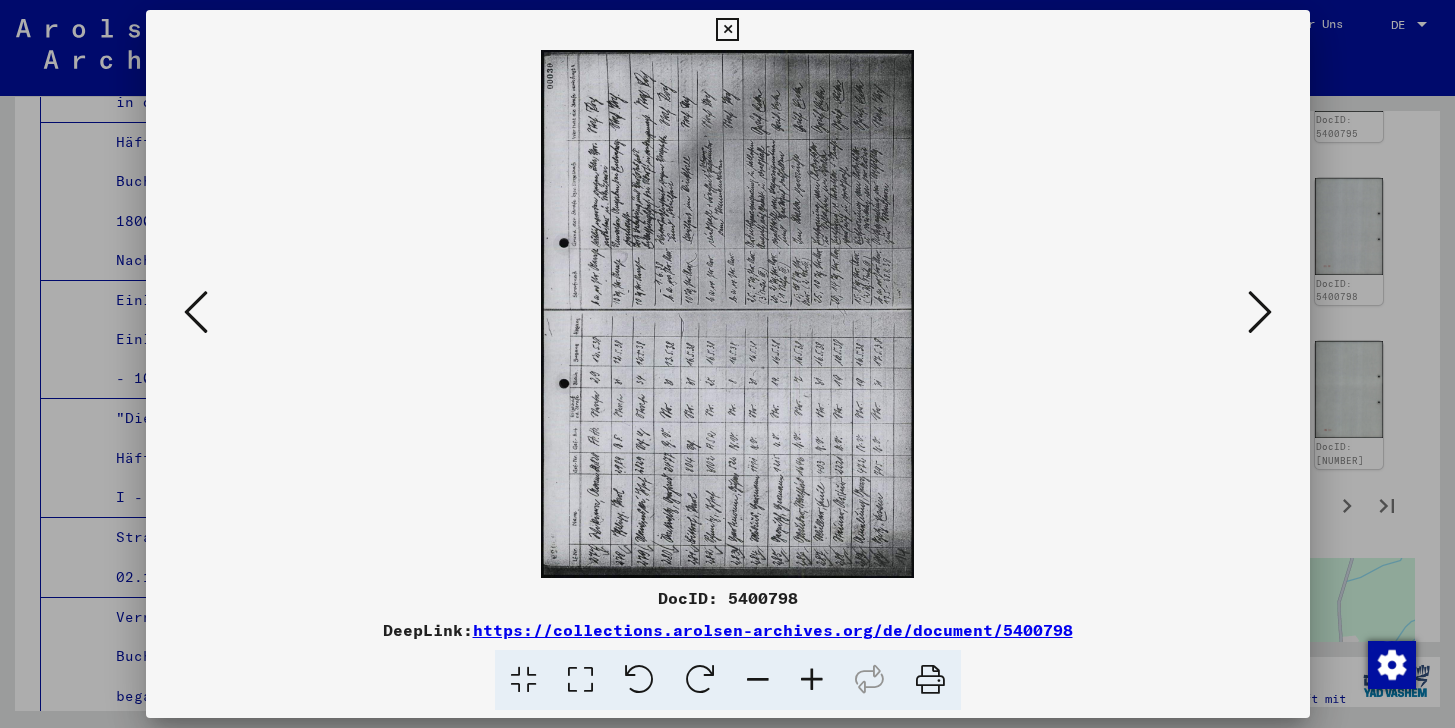 click at bounding box center [700, 680] 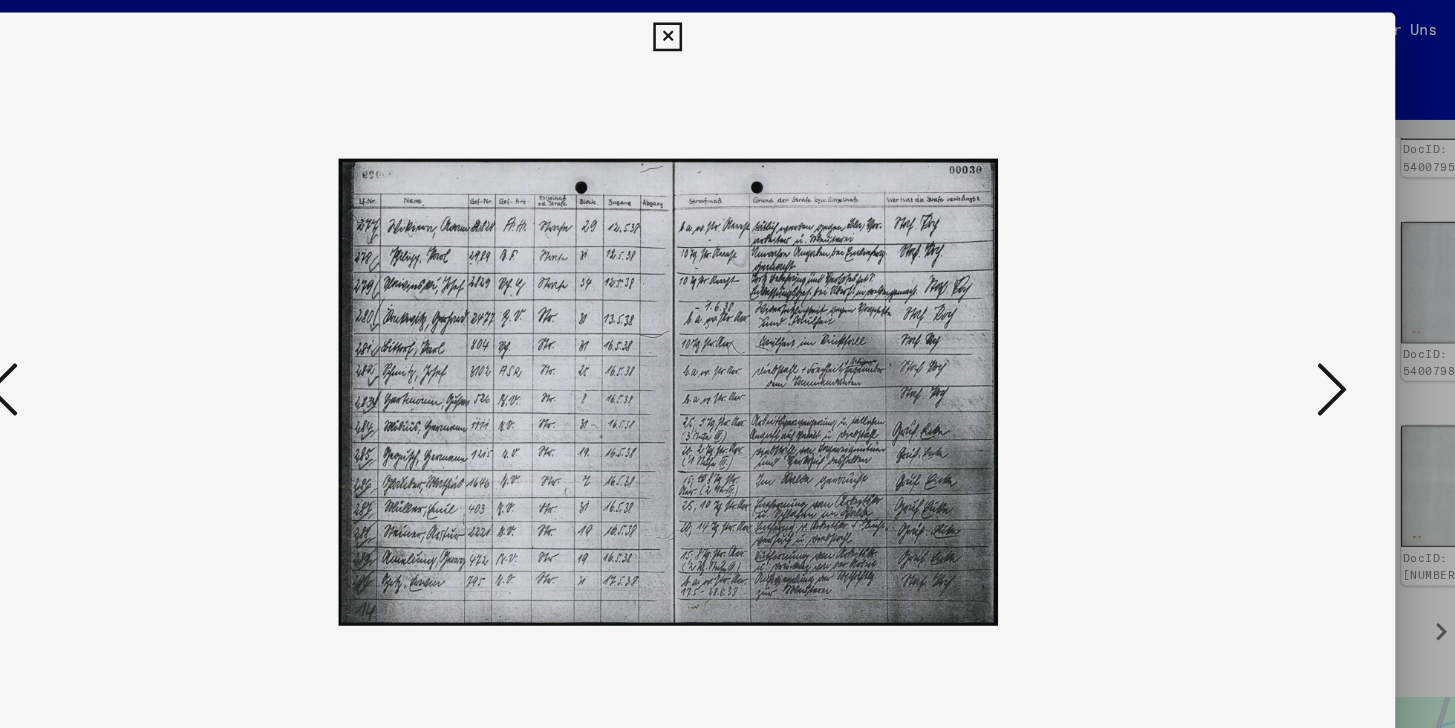 click at bounding box center (1260, 313) 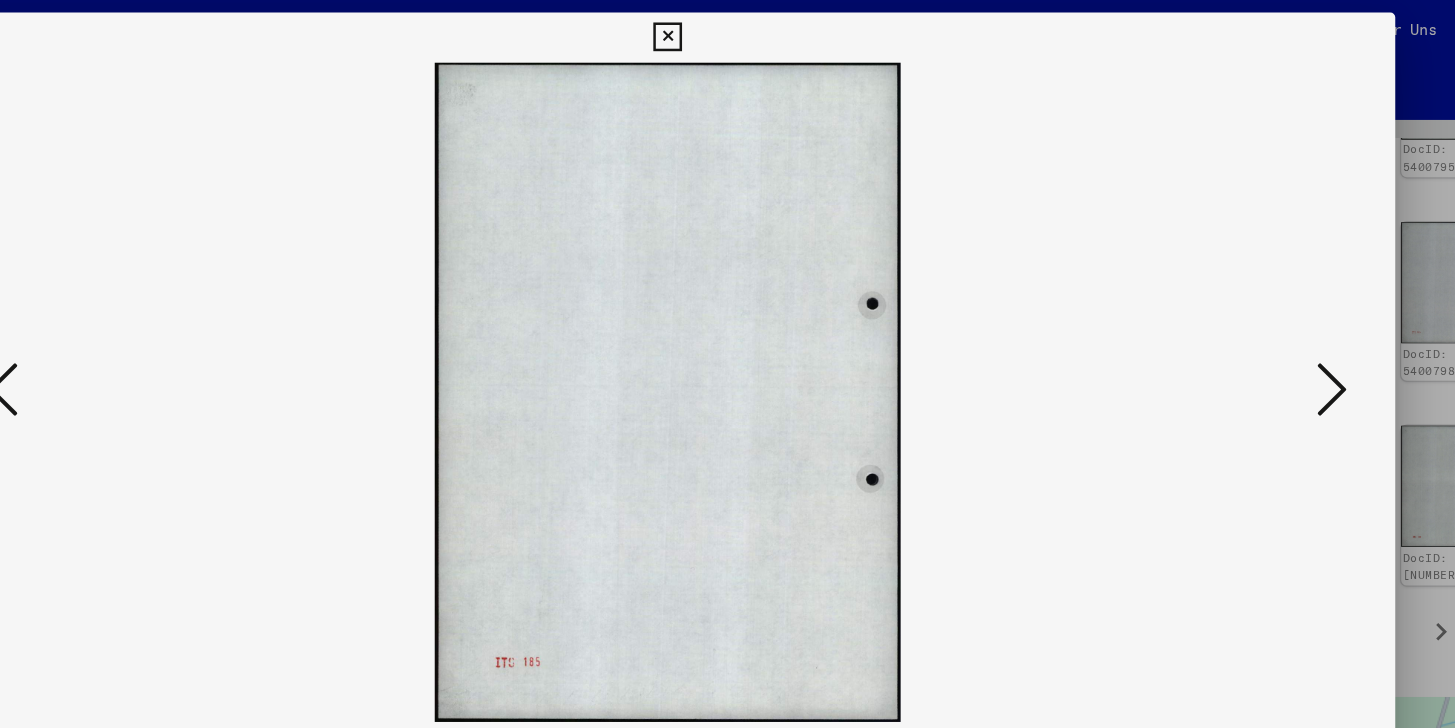 click at bounding box center [1260, 313] 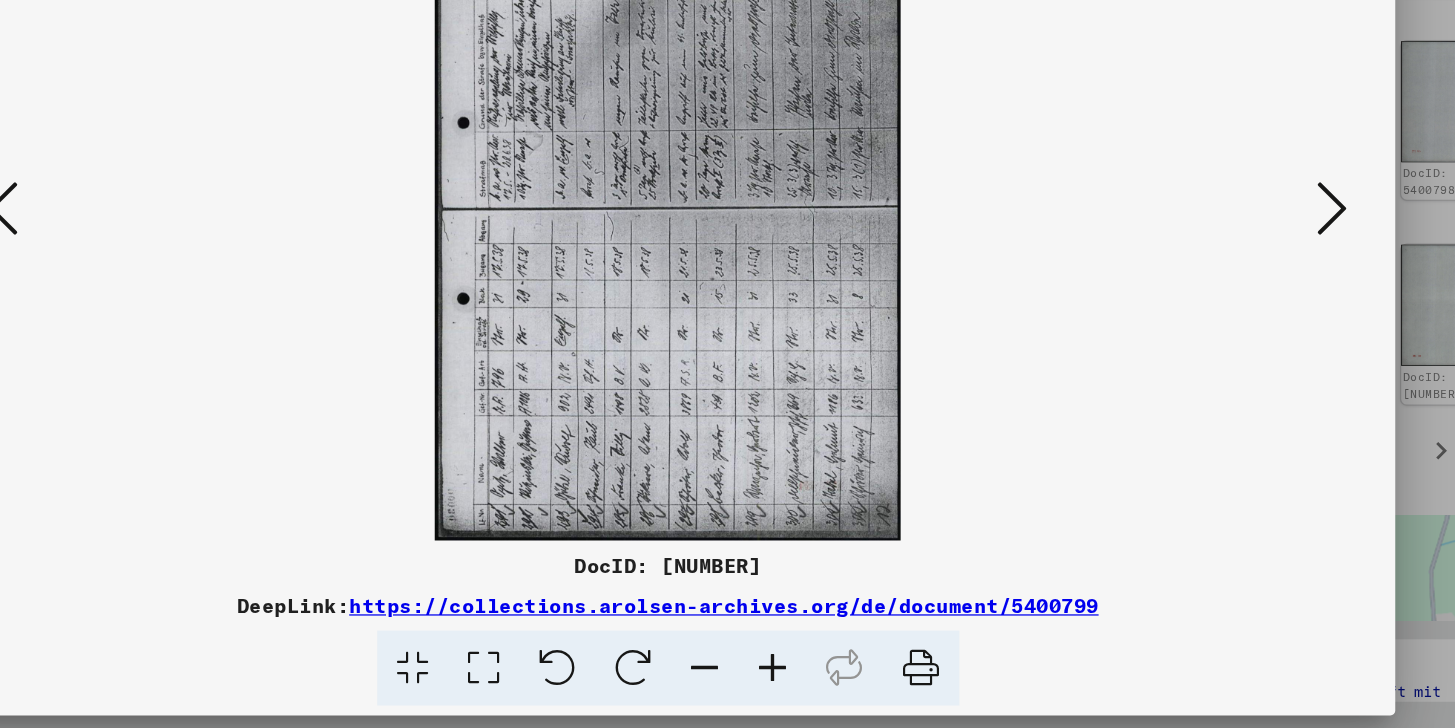 scroll, scrollTop: 0, scrollLeft: 0, axis: both 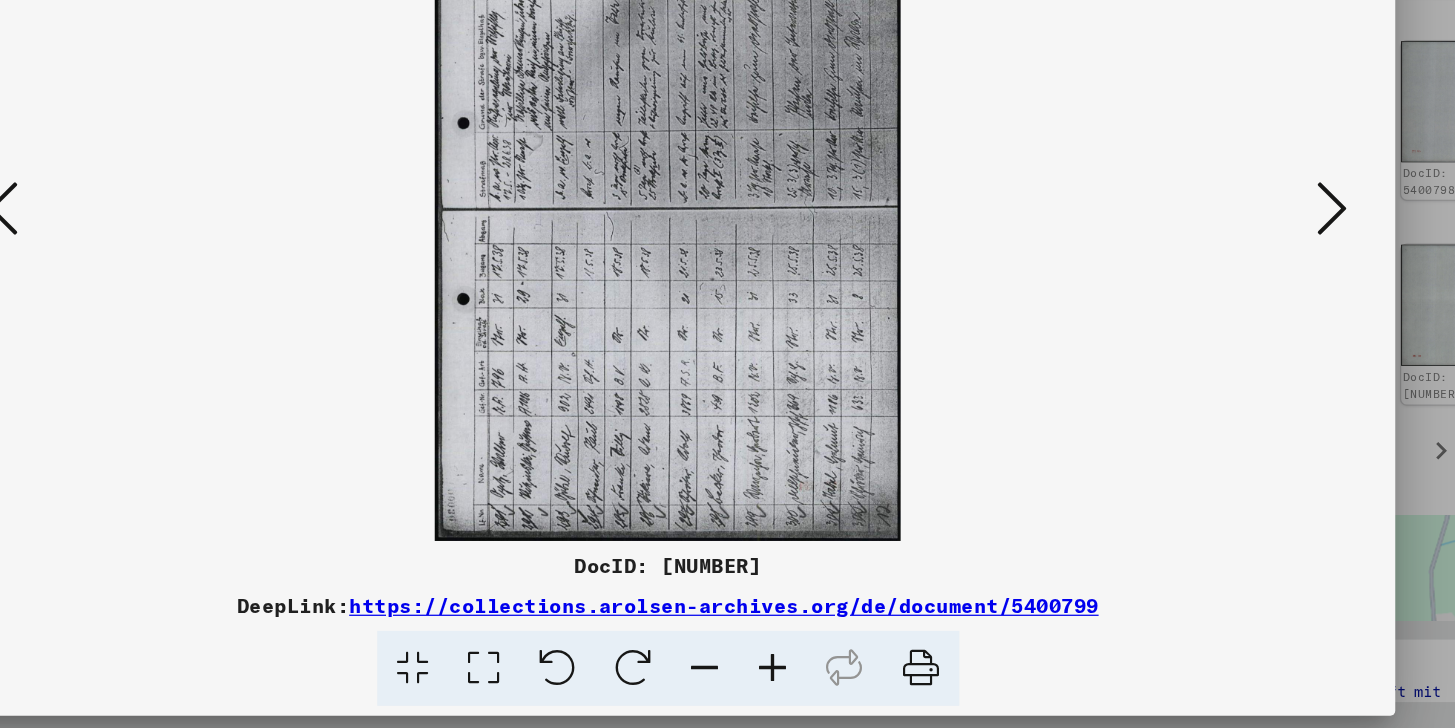 click at bounding box center (700, 680) 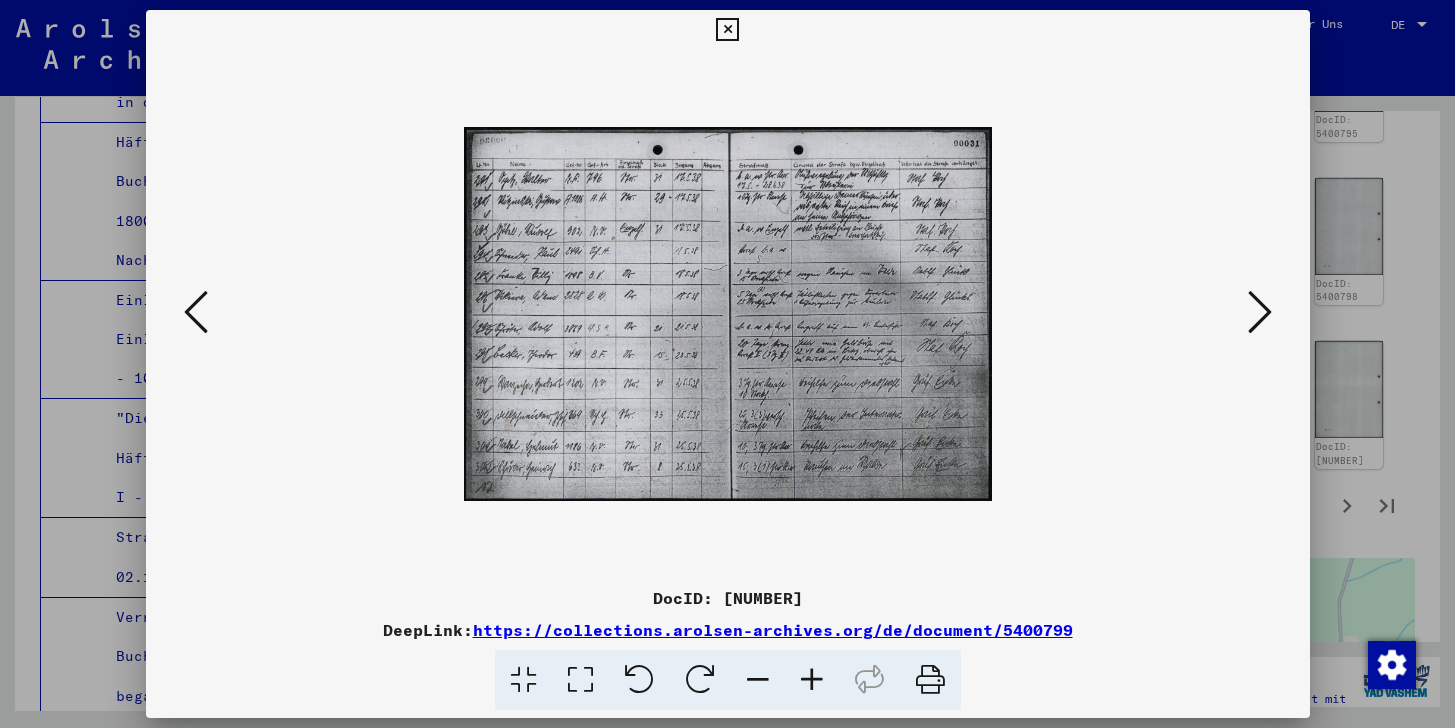 click at bounding box center (1260, 312) 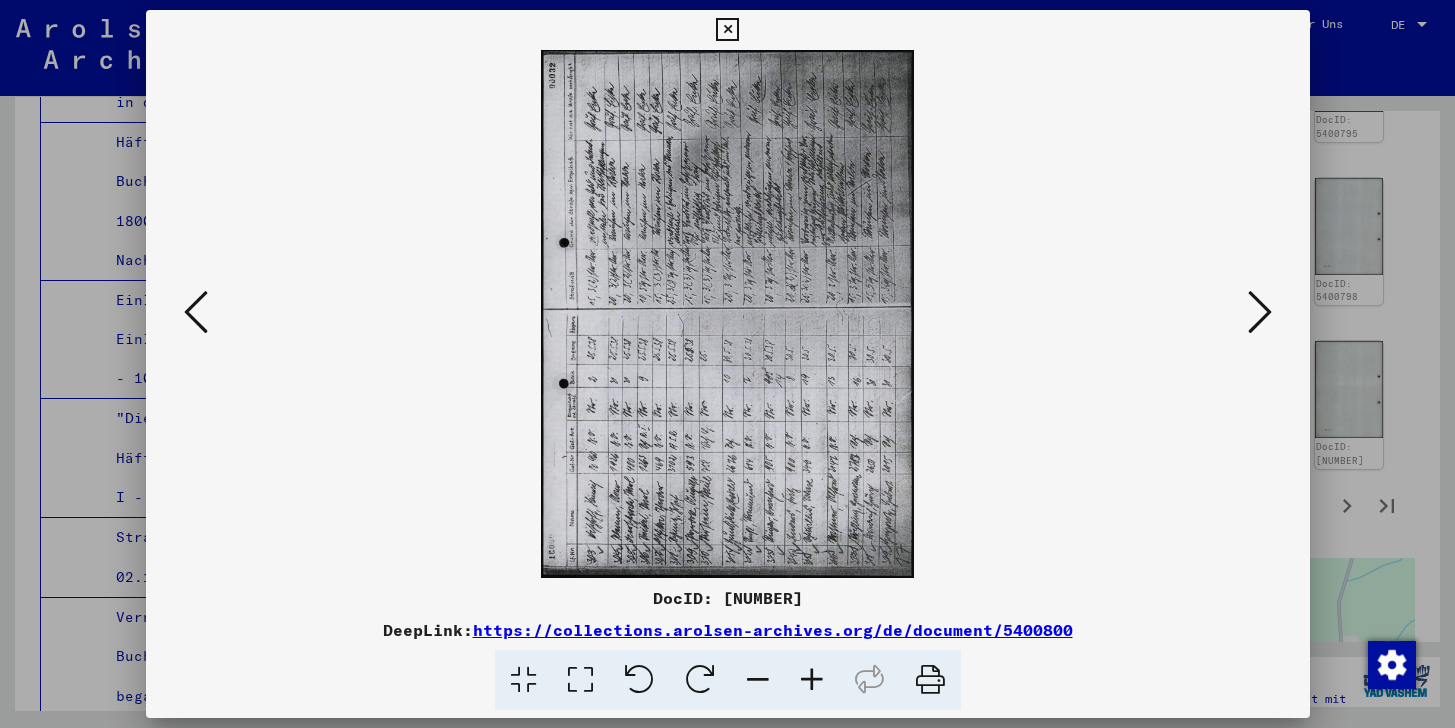 click at bounding box center [196, 312] 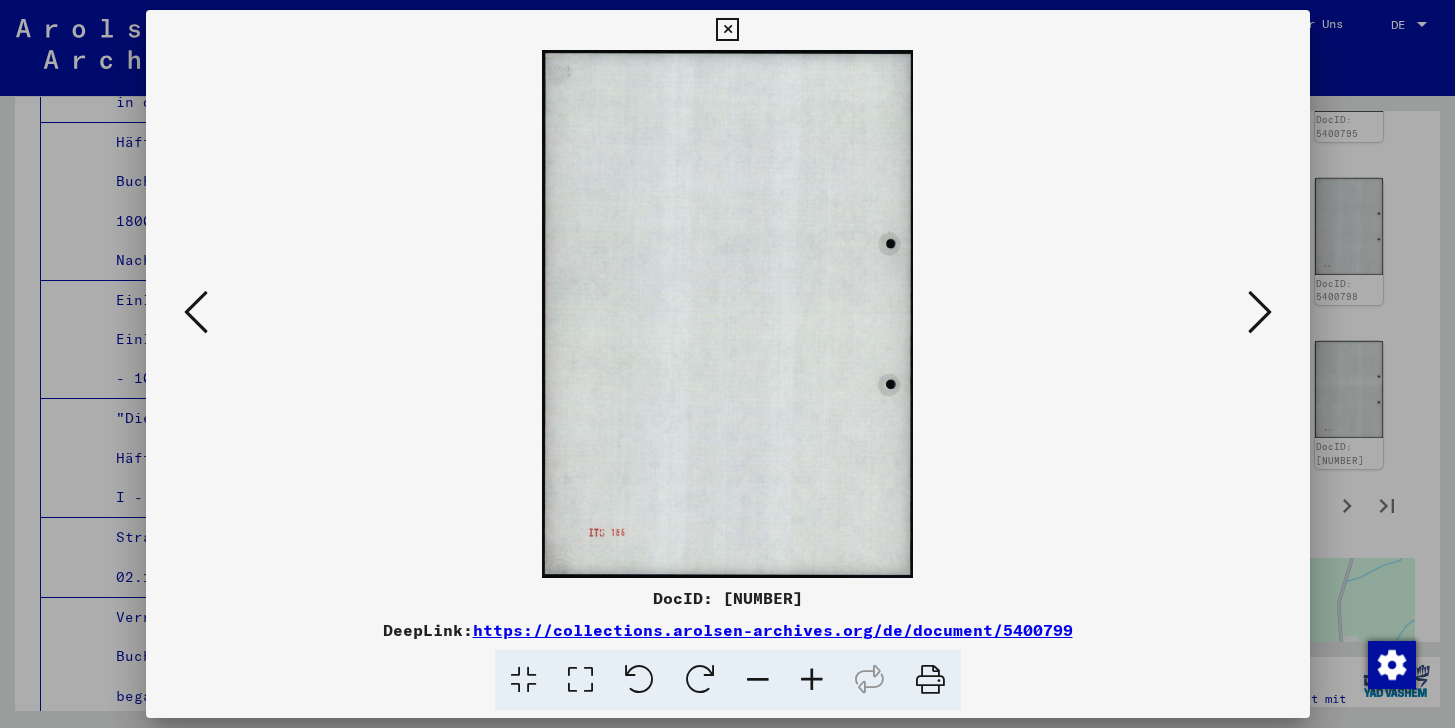 click at bounding box center (196, 312) 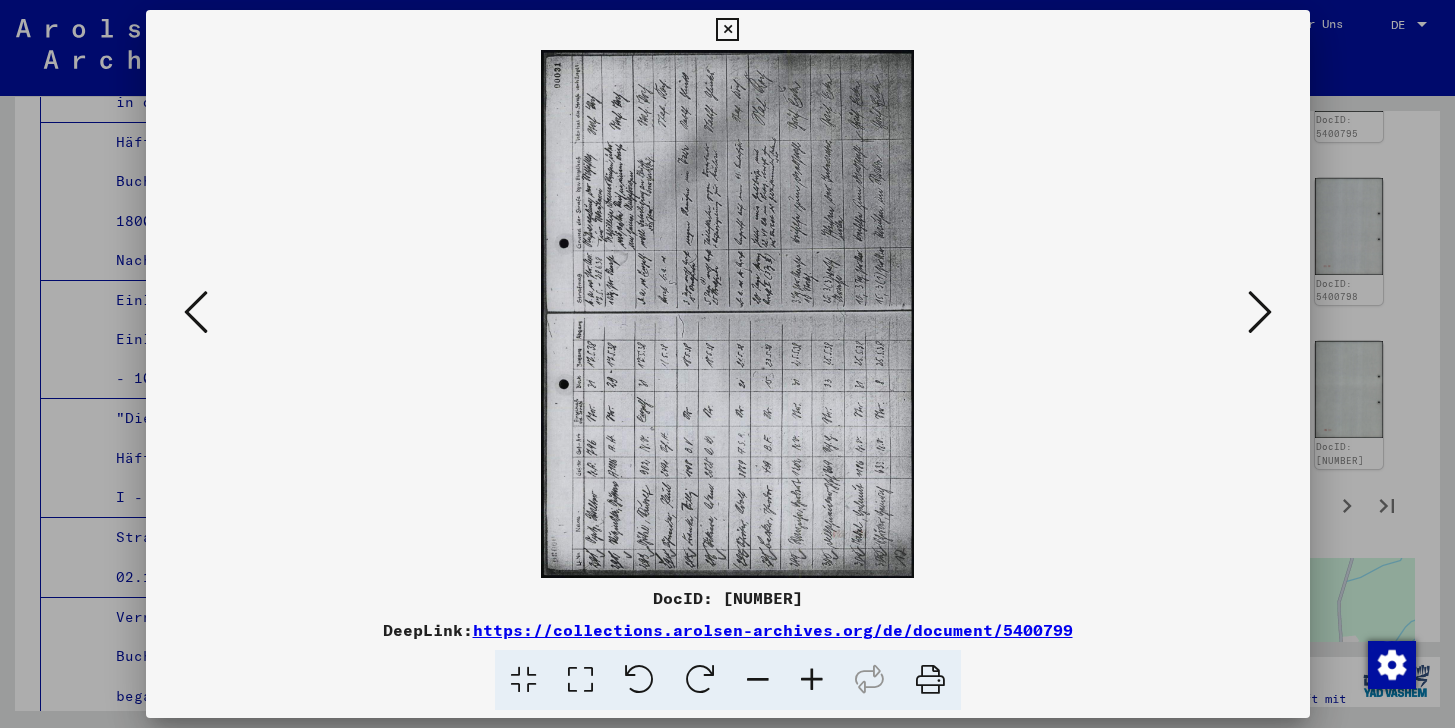 click at bounding box center [1260, 312] 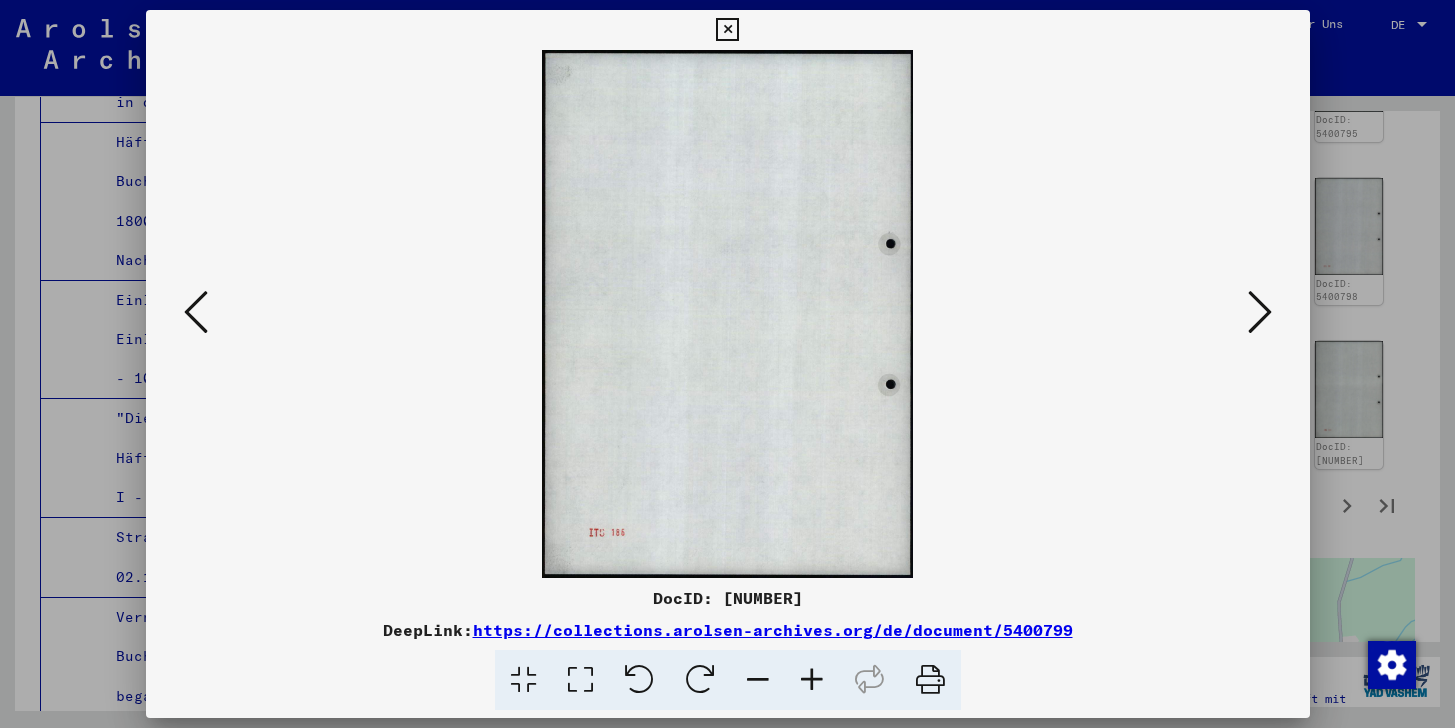 click at bounding box center [1260, 312] 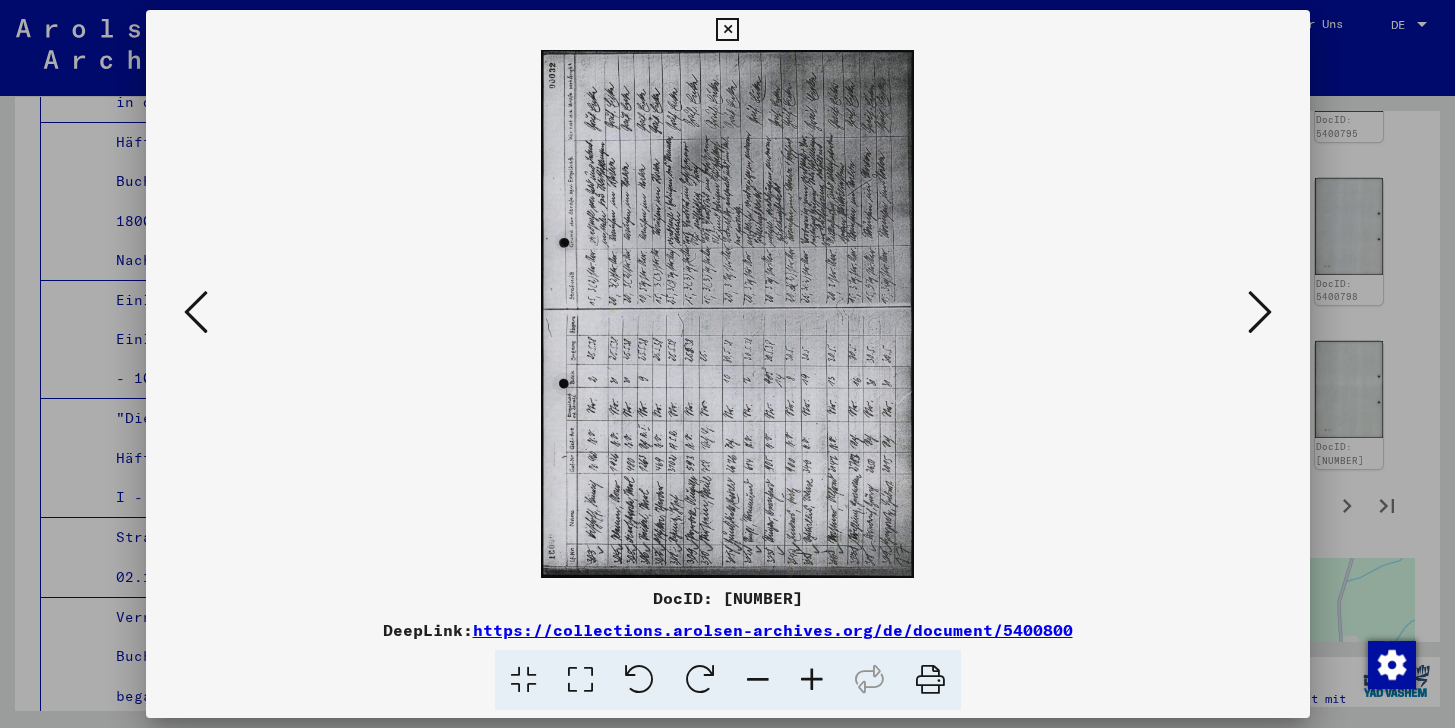 click at bounding box center (1260, 312) 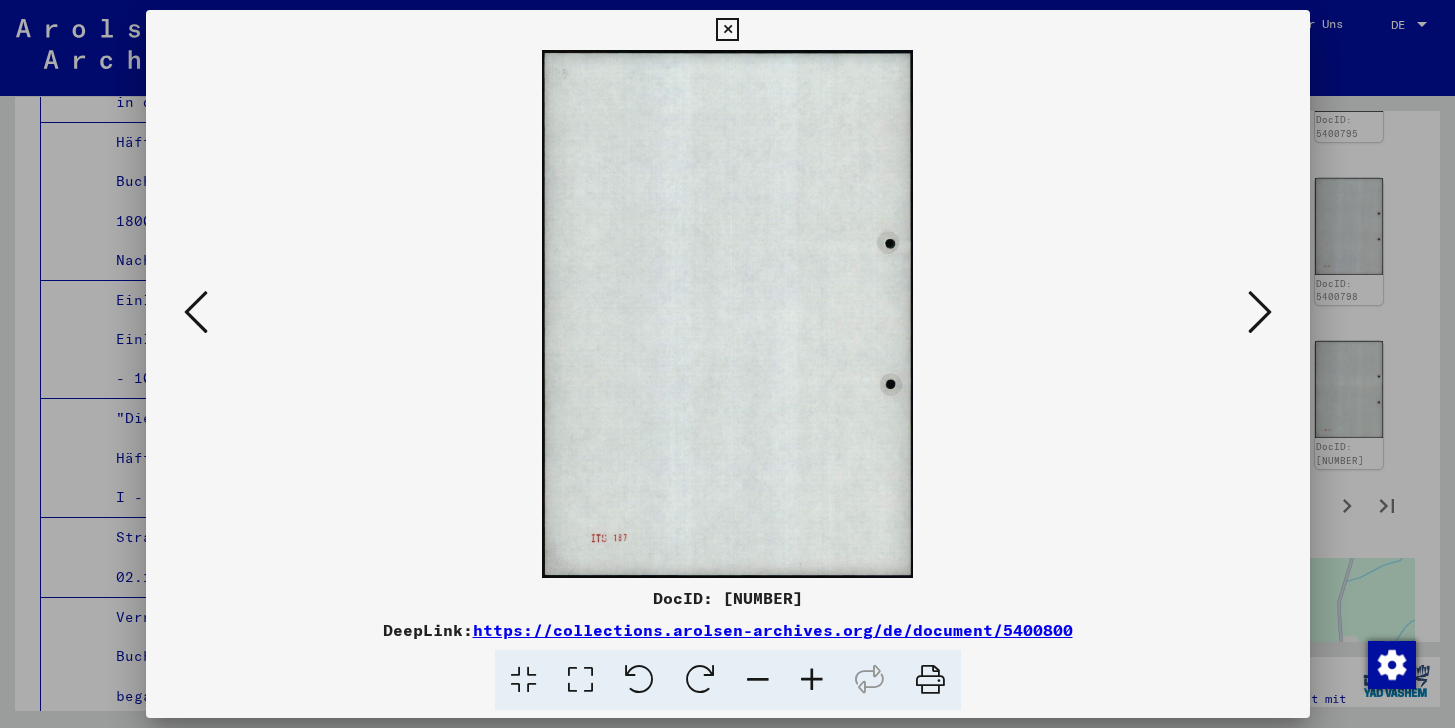 click at bounding box center [1260, 312] 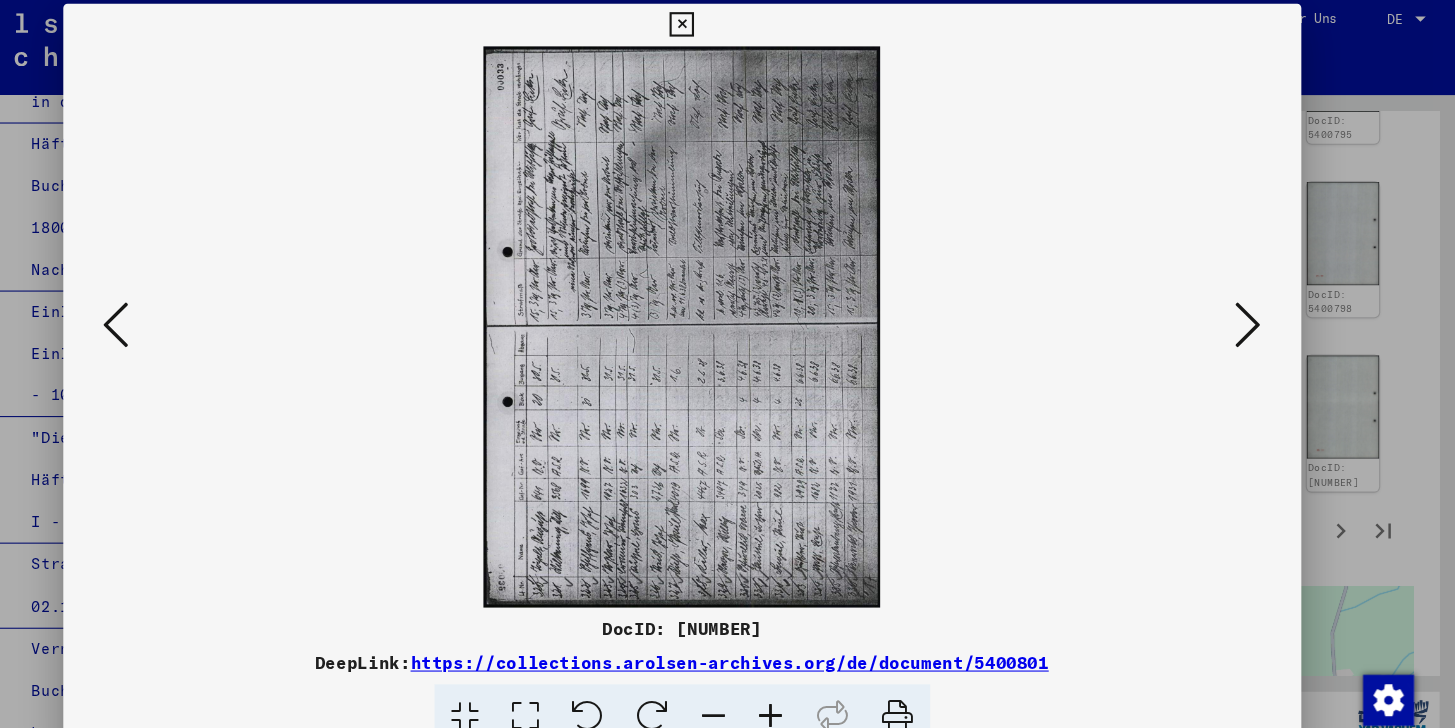 click at bounding box center [1260, 312] 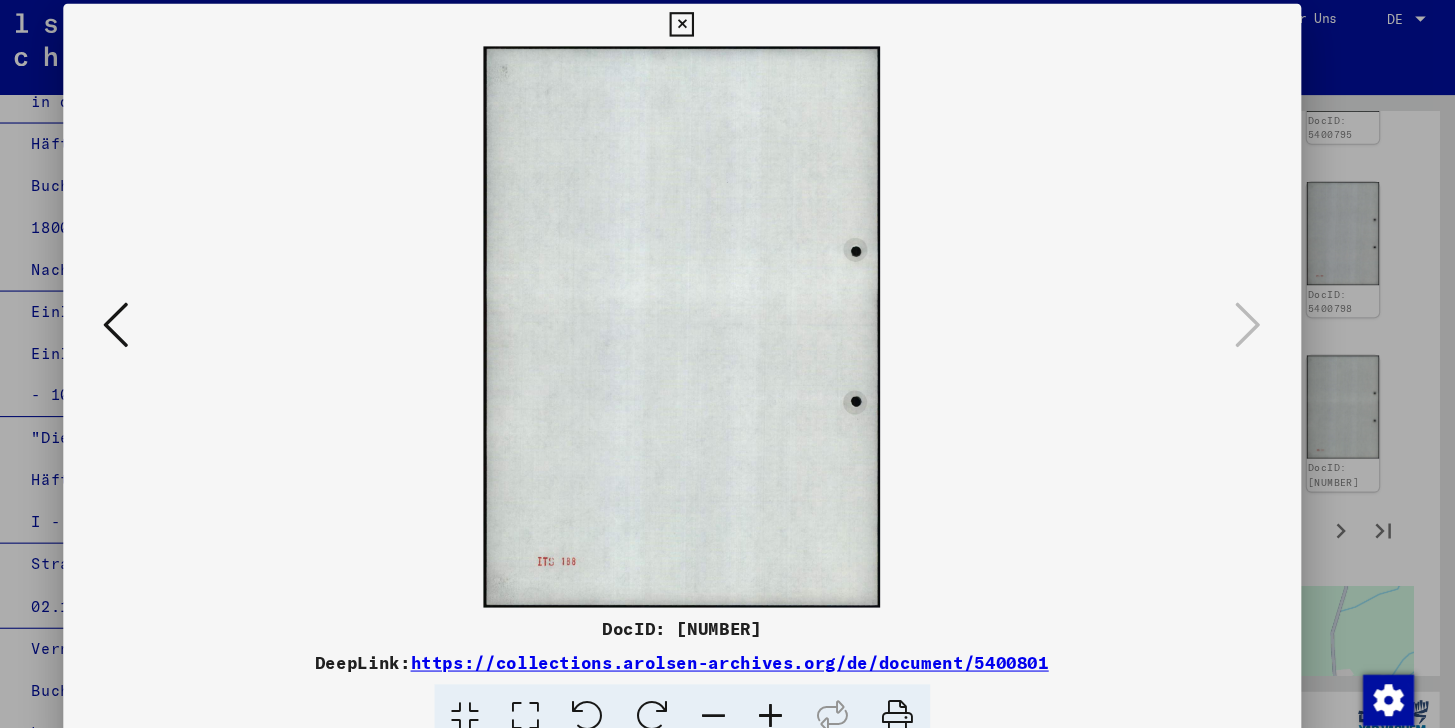 click at bounding box center (196, 312) 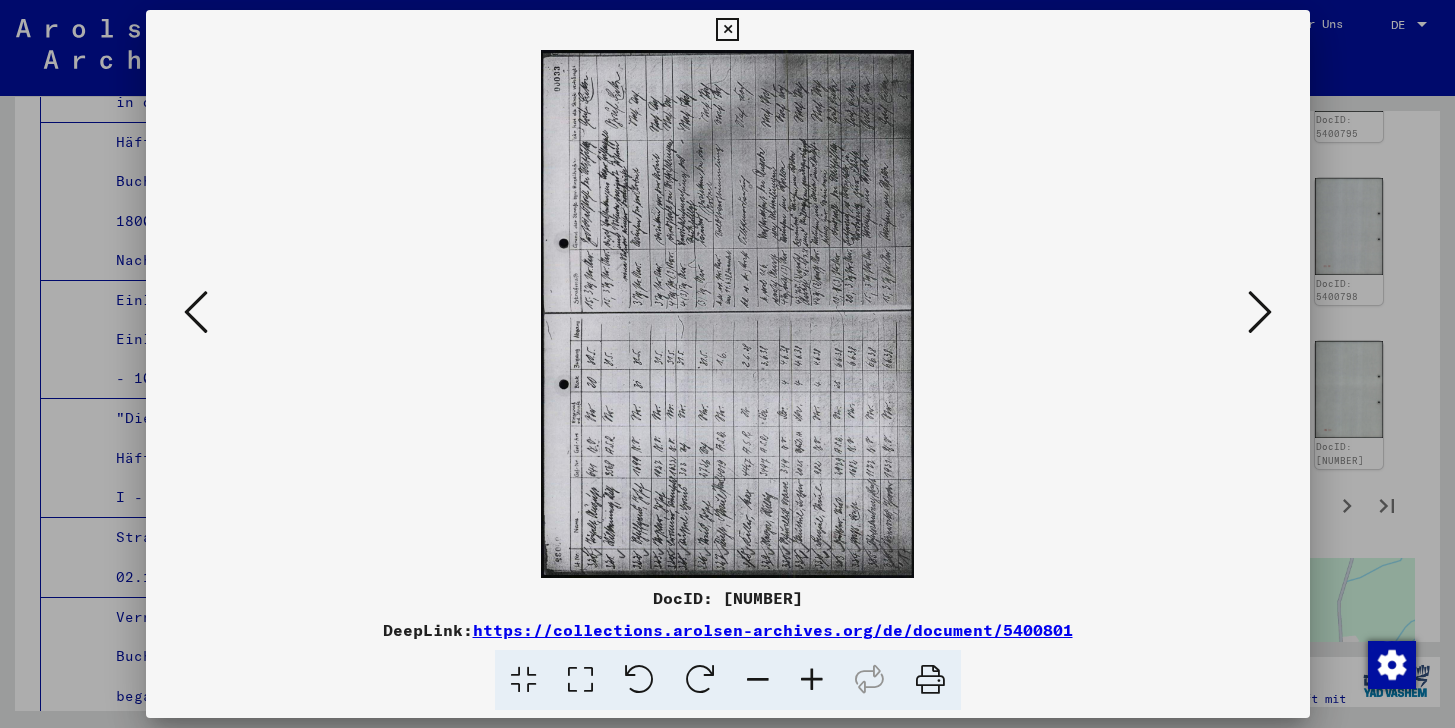 click at bounding box center [196, 312] 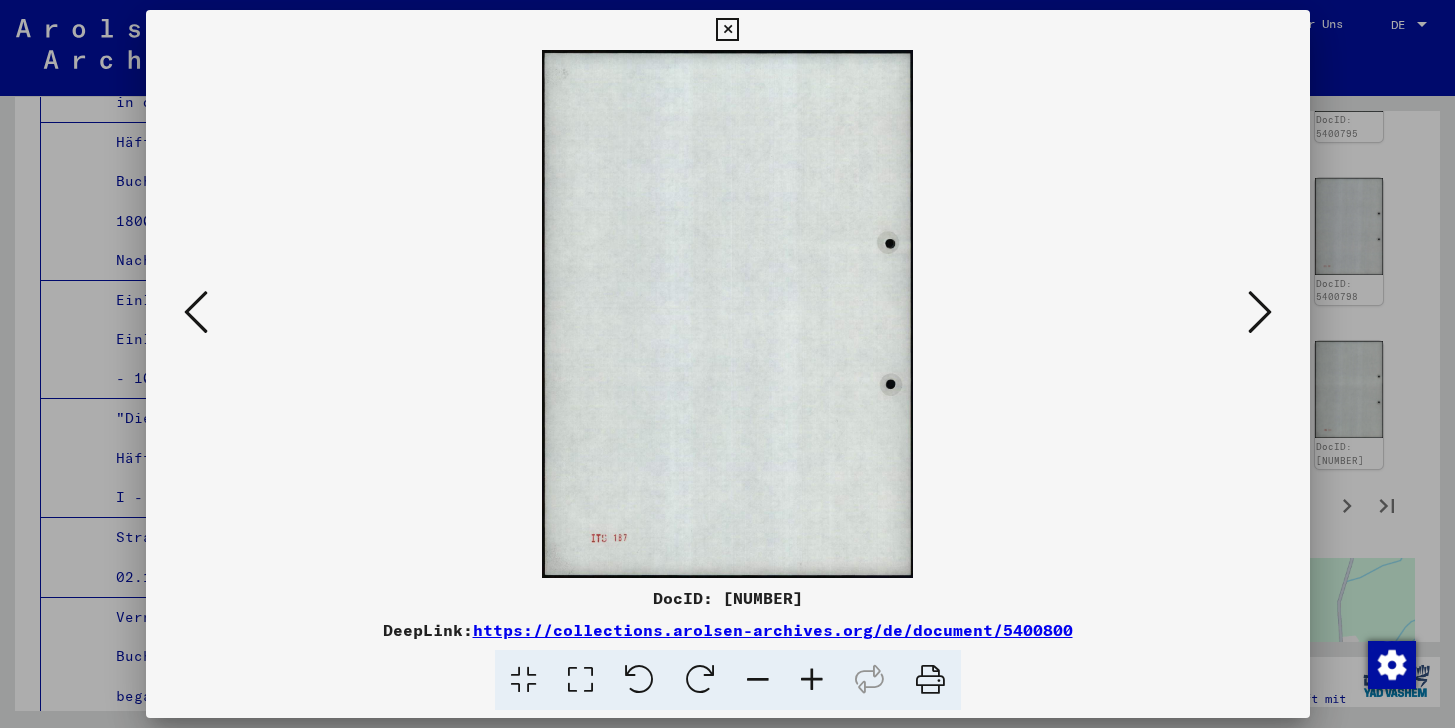 click at bounding box center (196, 312) 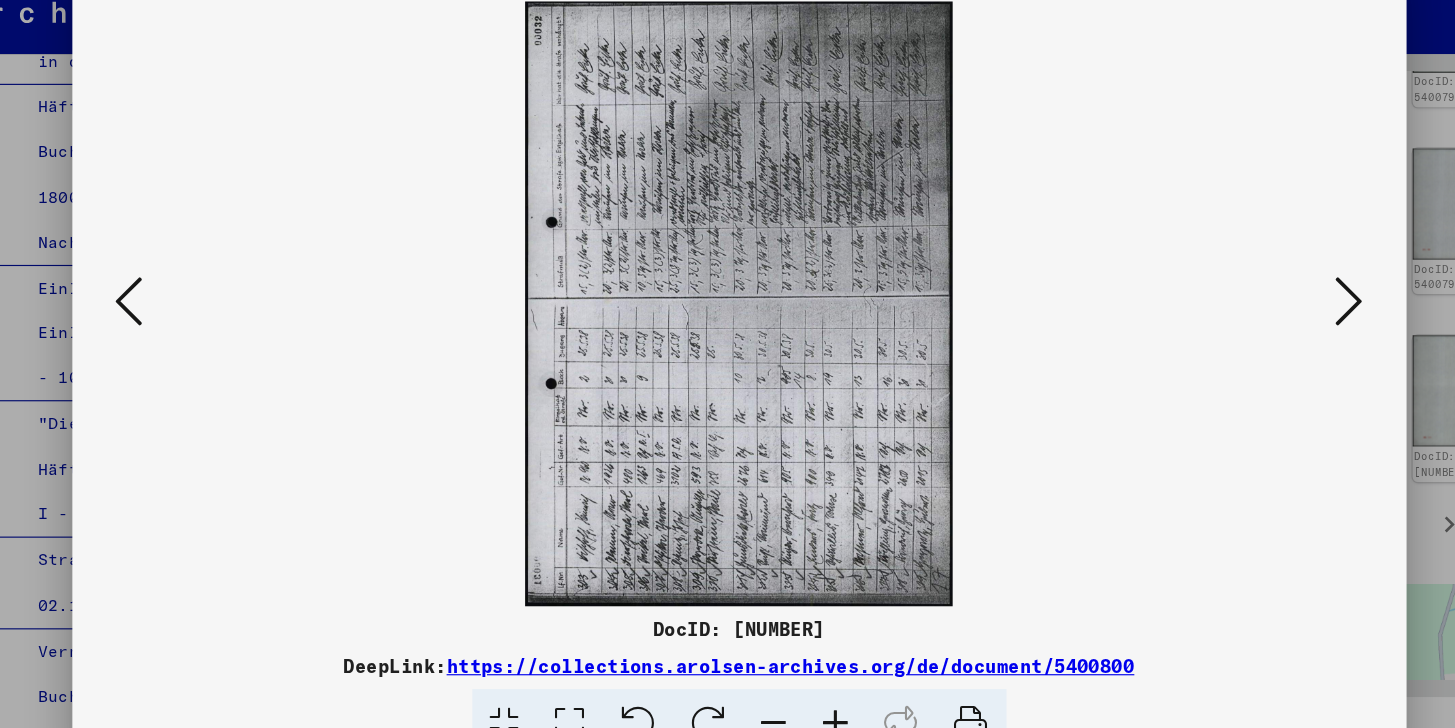 click at bounding box center (196, 312) 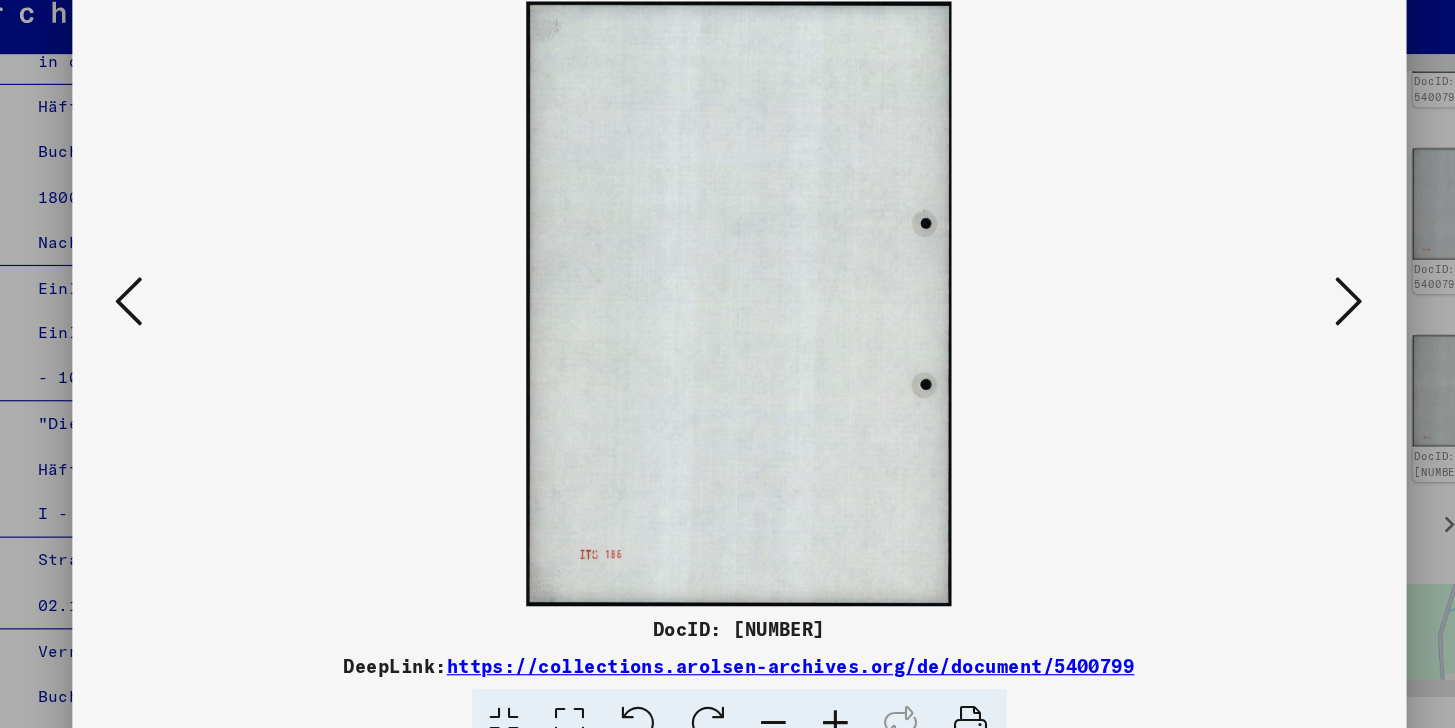 click at bounding box center [196, 312] 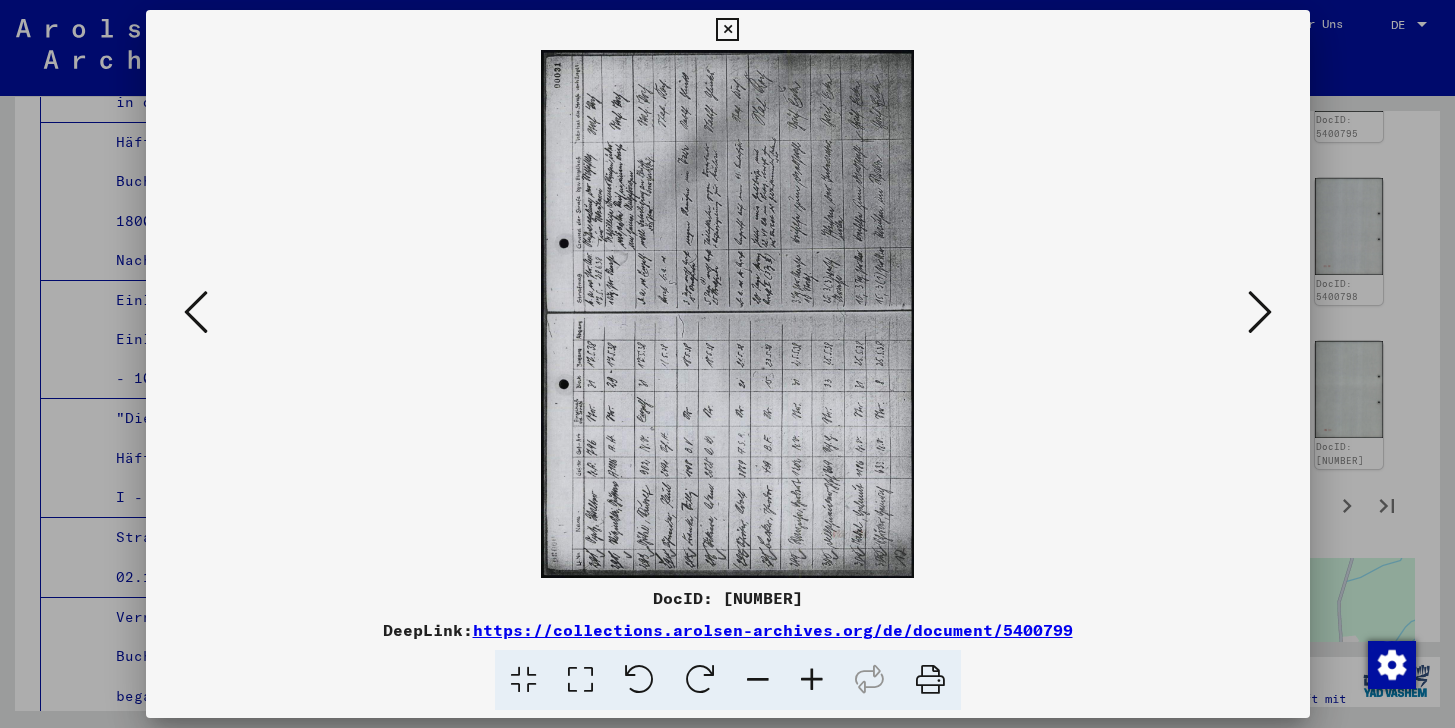 click at bounding box center [1260, 312] 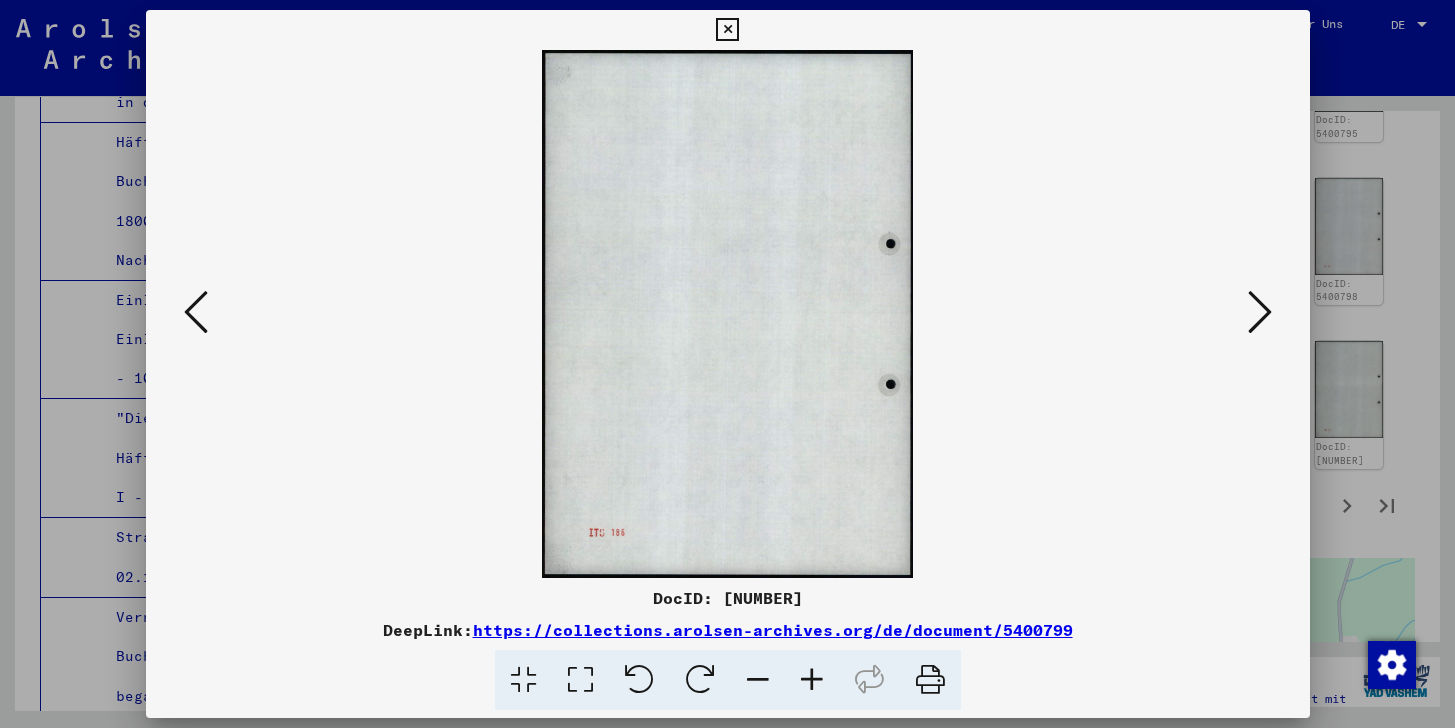 click at bounding box center [1260, 312] 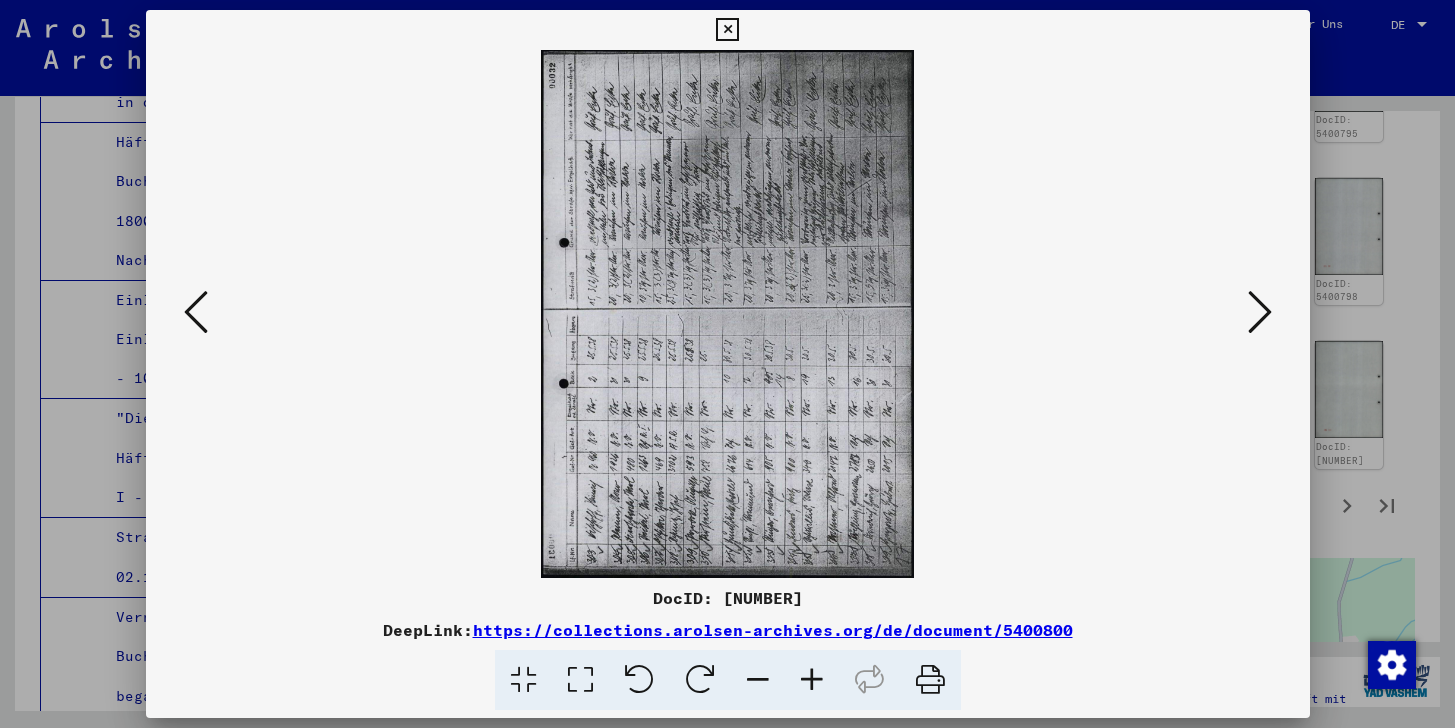 click at bounding box center (1260, 312) 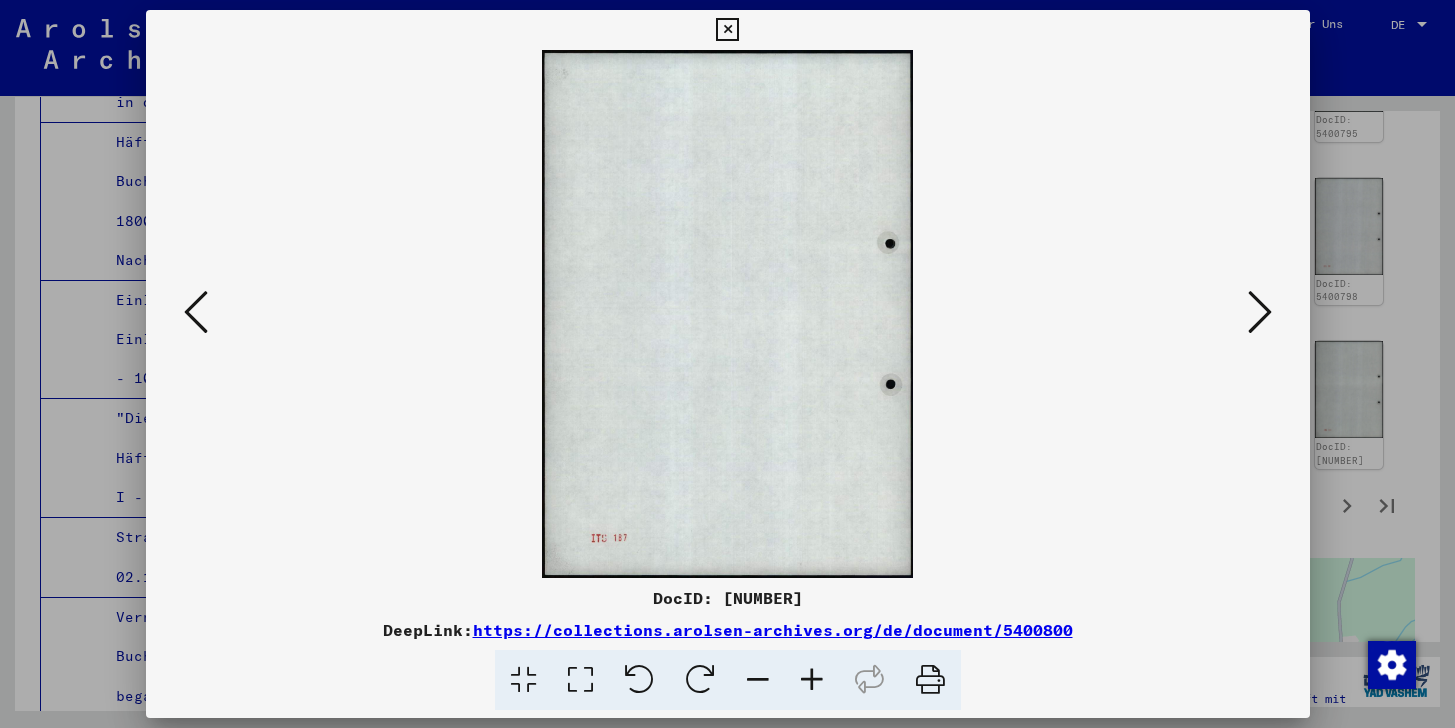 click at bounding box center [1260, 312] 